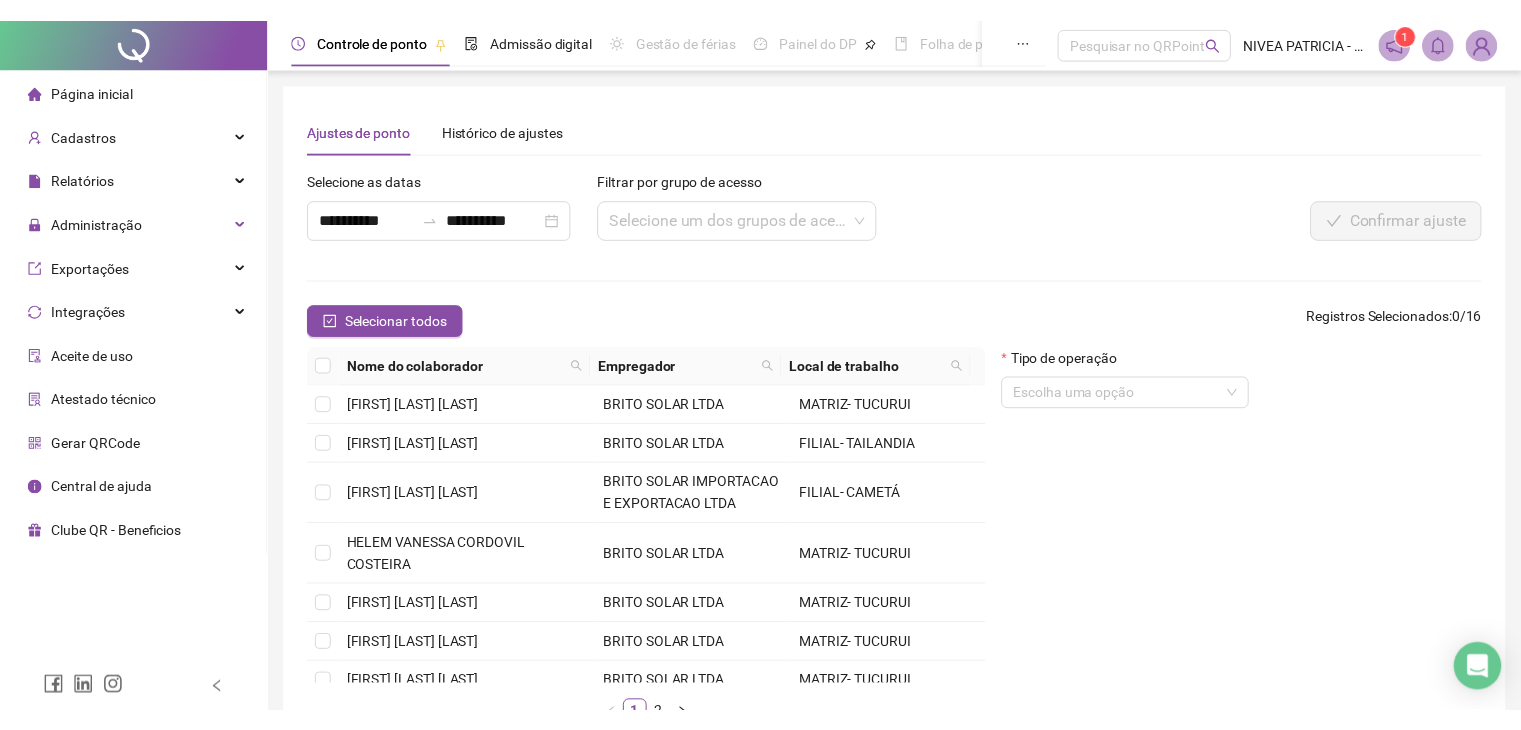 scroll, scrollTop: 0, scrollLeft: 0, axis: both 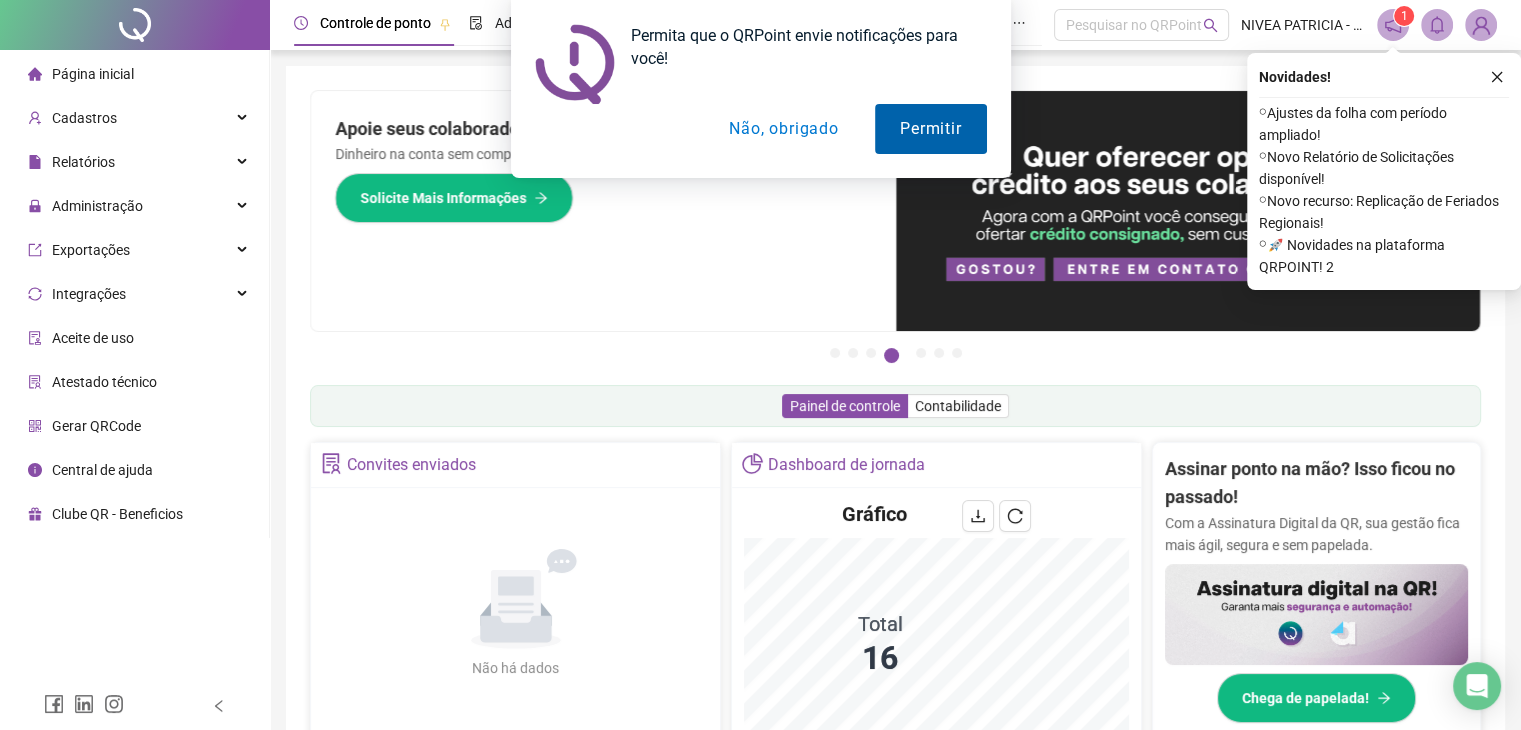 click on "Permitir" at bounding box center (930, 129) 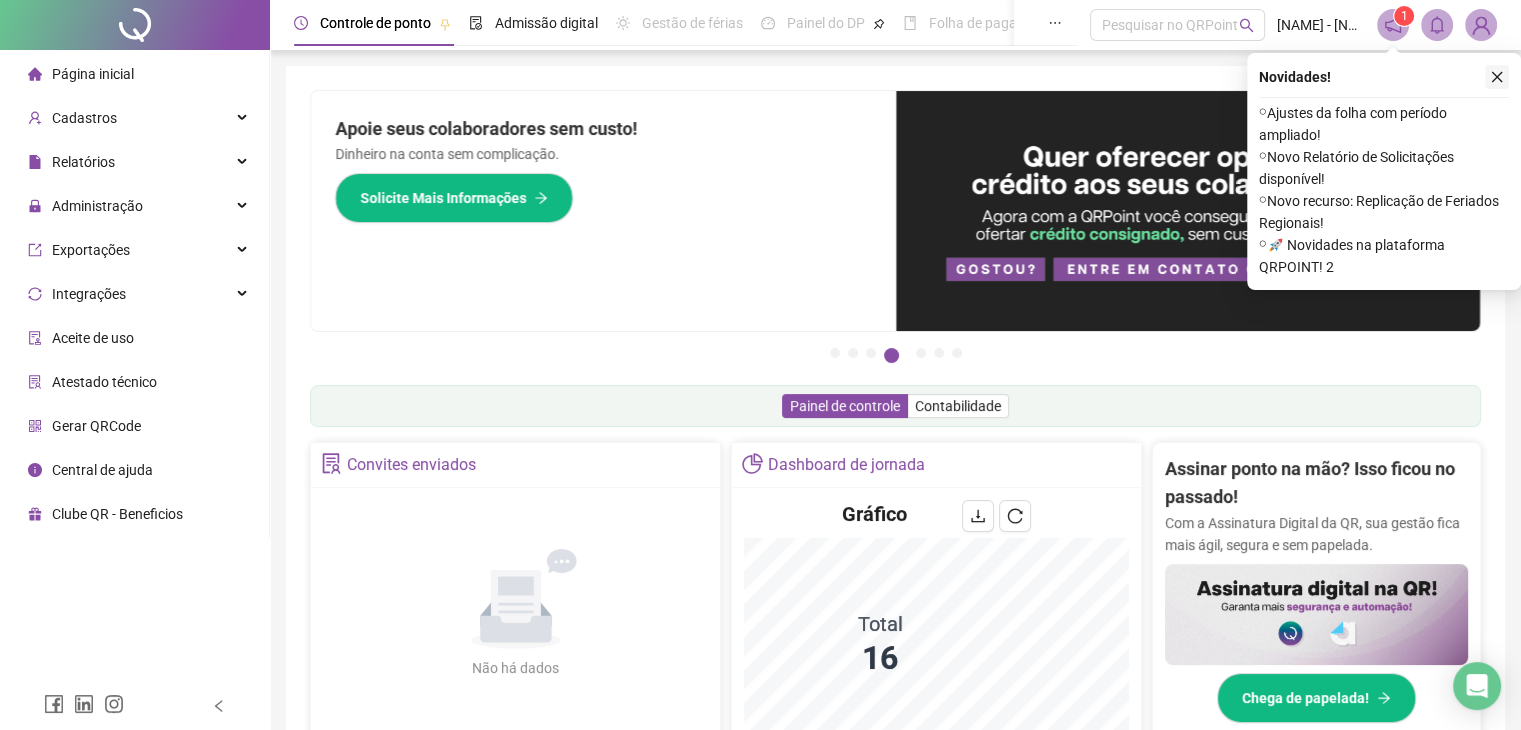 click 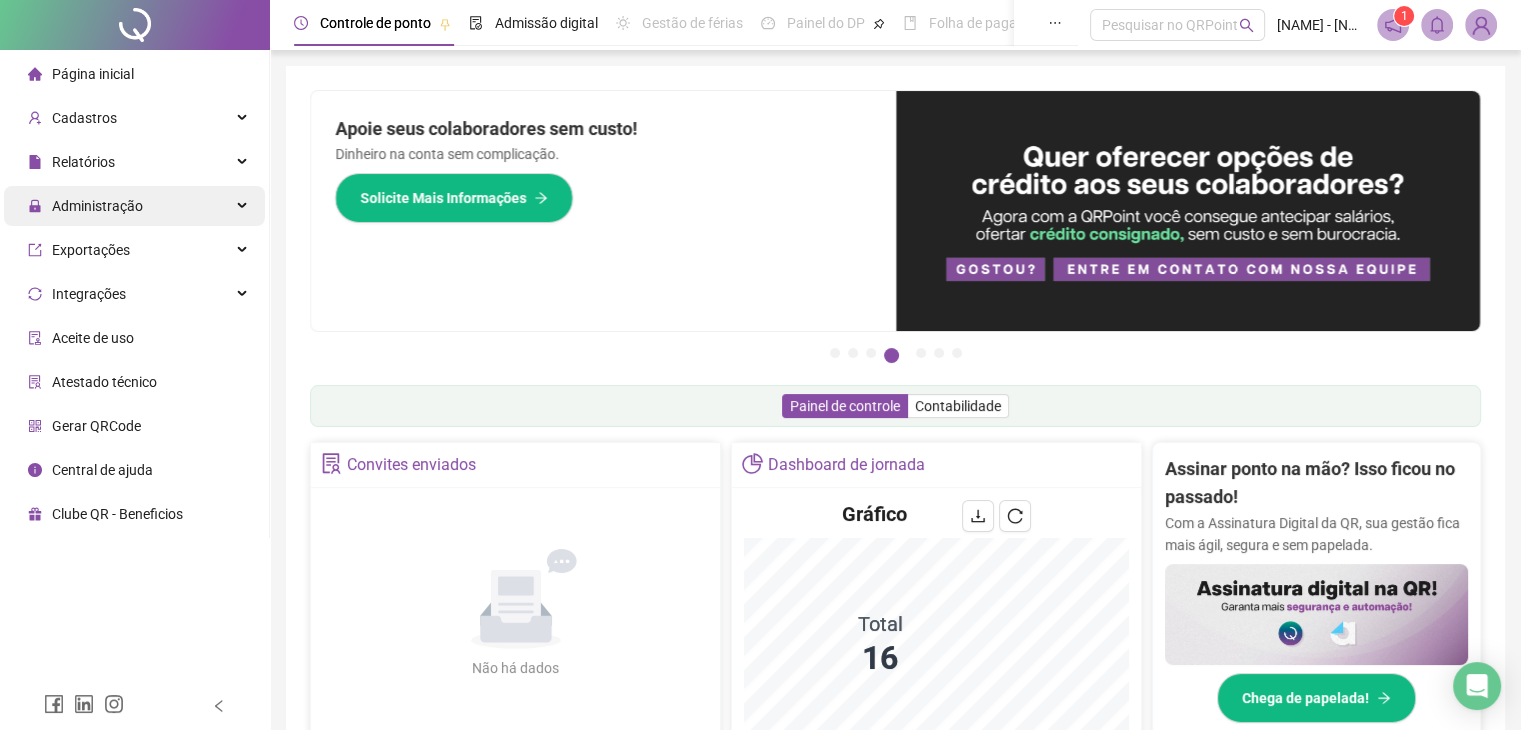 click on "Administração" at bounding box center (97, 206) 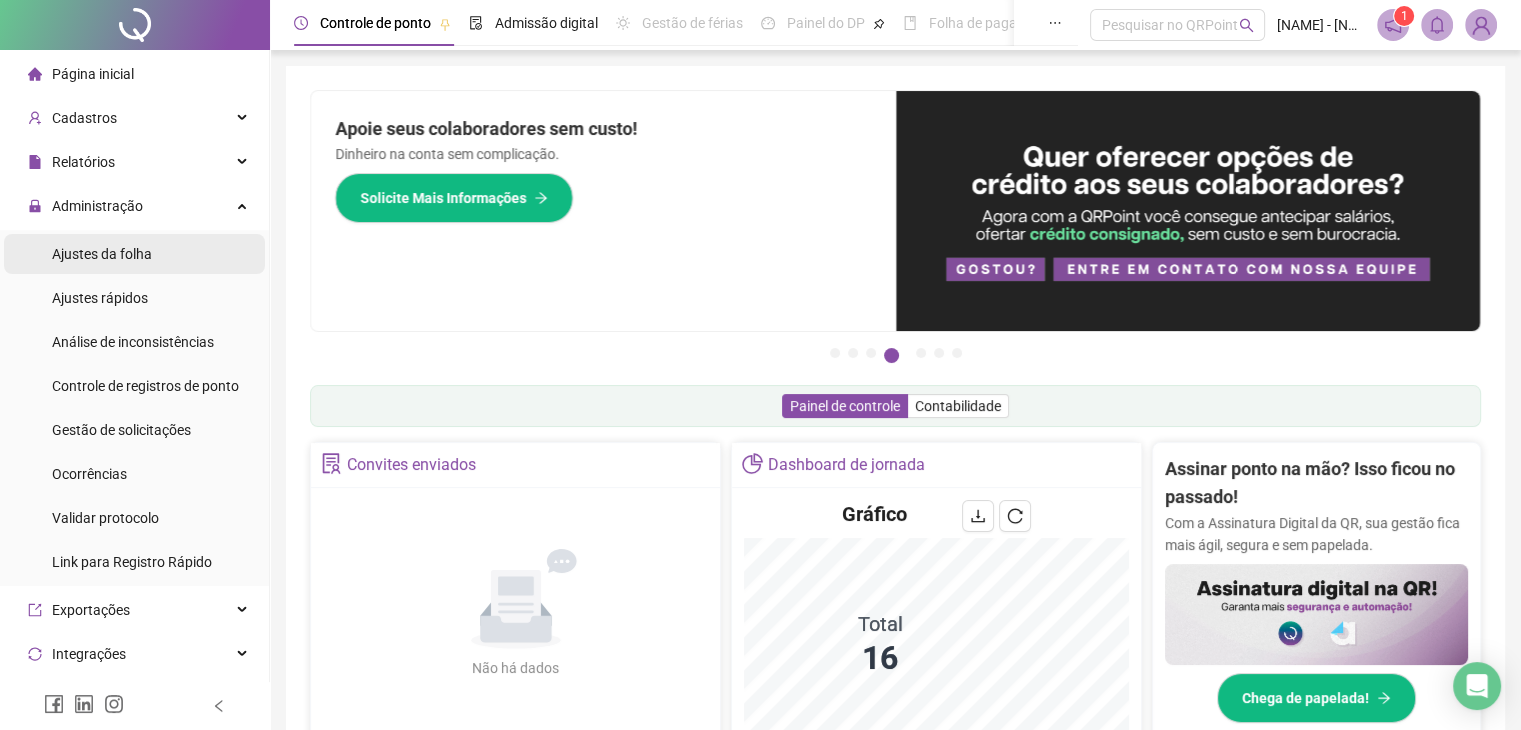 click on "Ajustes da folha" at bounding box center [102, 254] 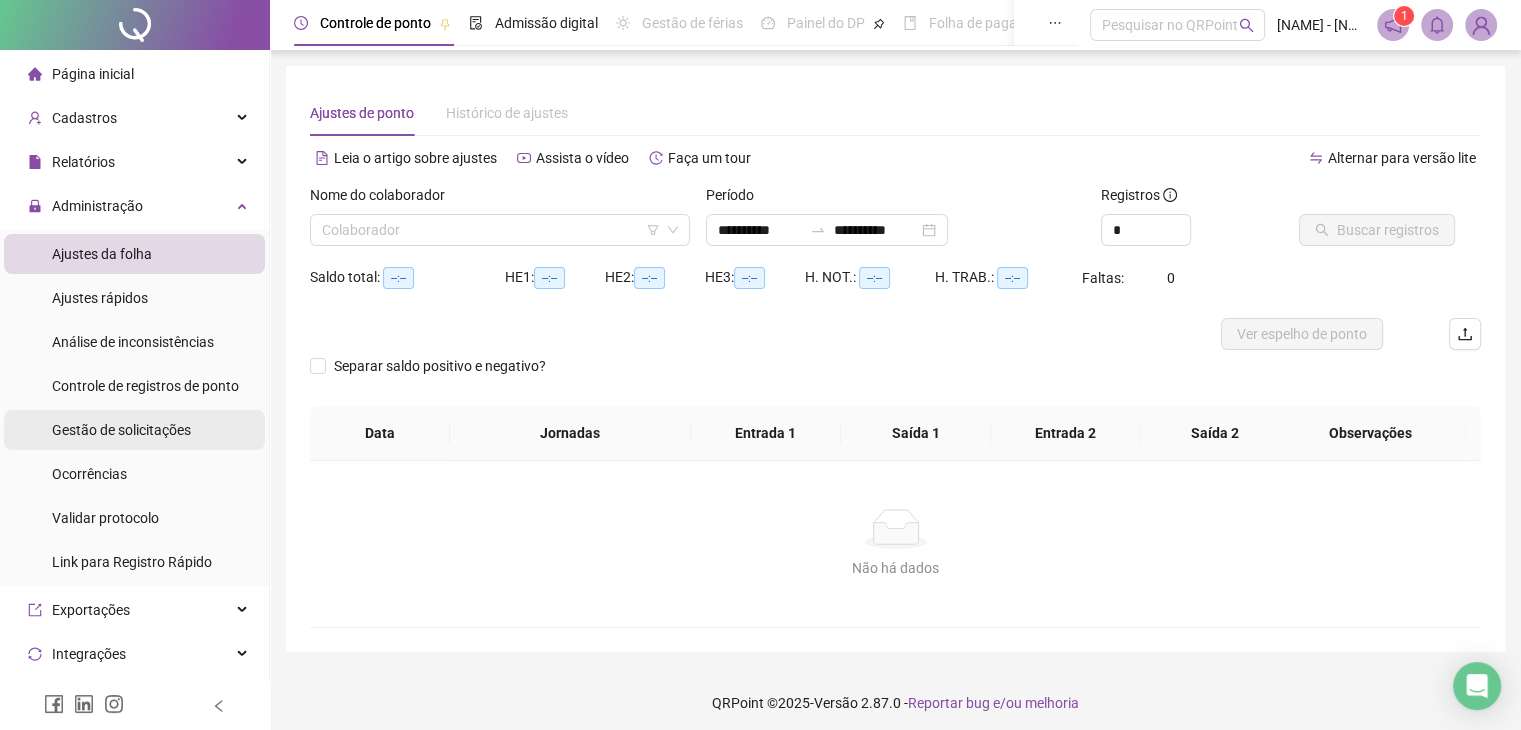 click on "Gestão de solicitações" at bounding box center [121, 430] 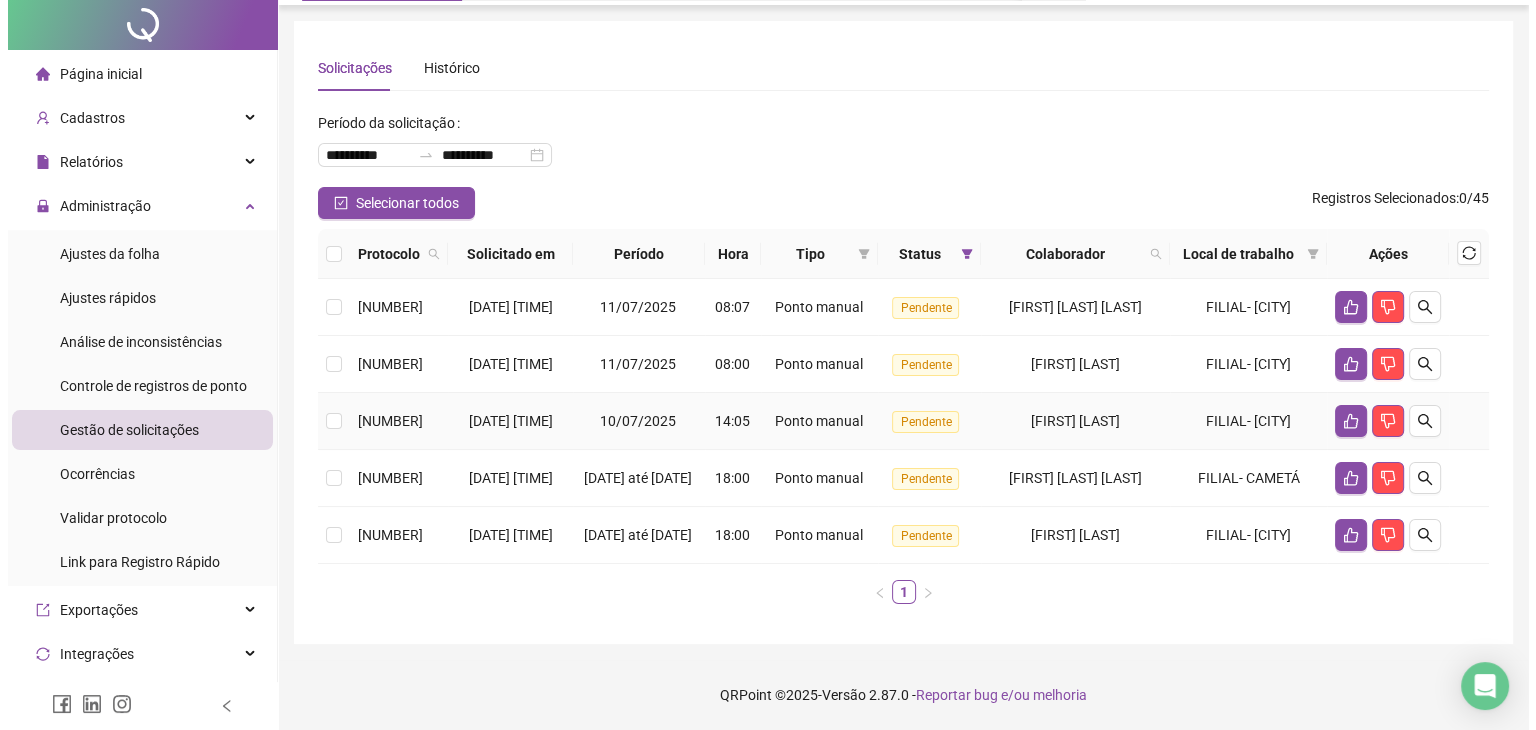scroll, scrollTop: 123, scrollLeft: 0, axis: vertical 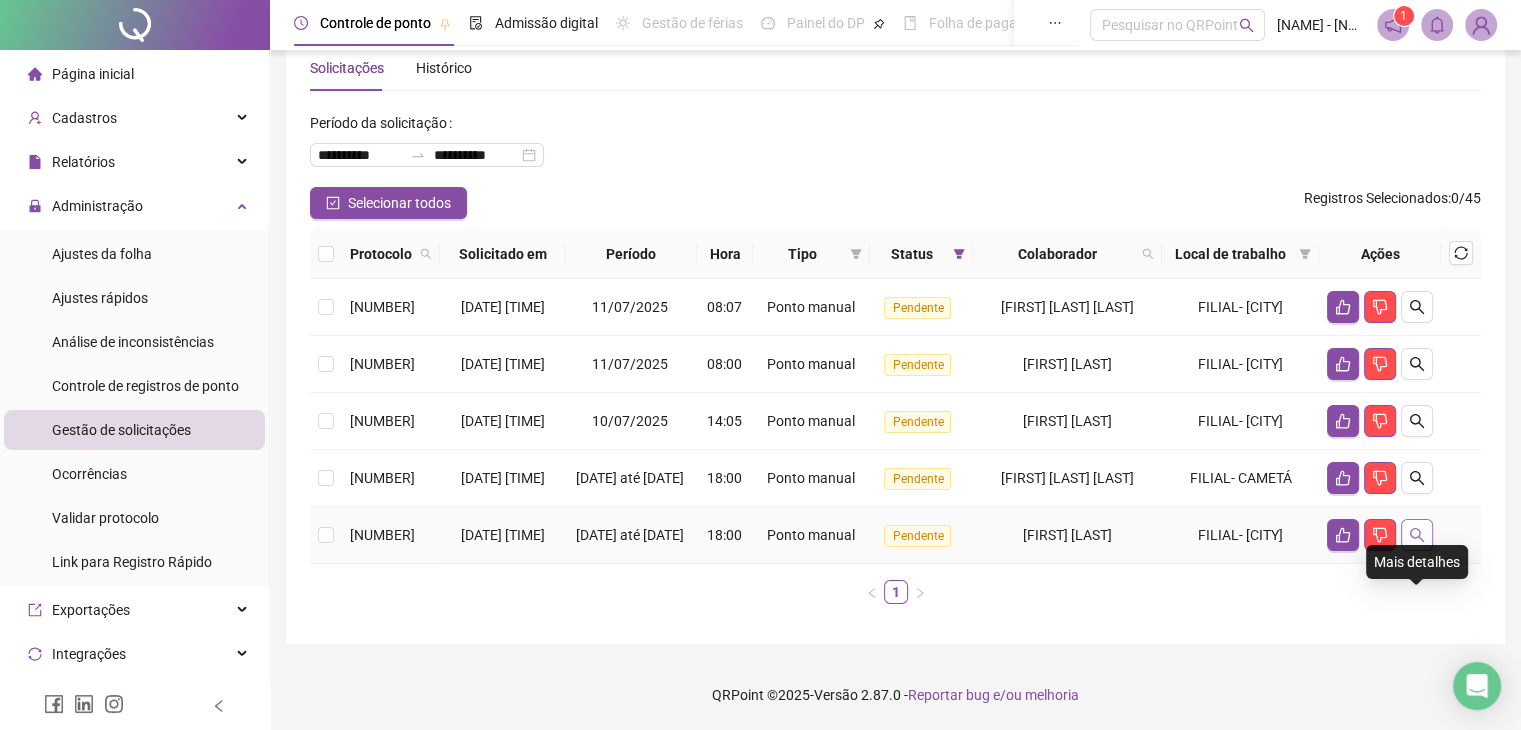 click 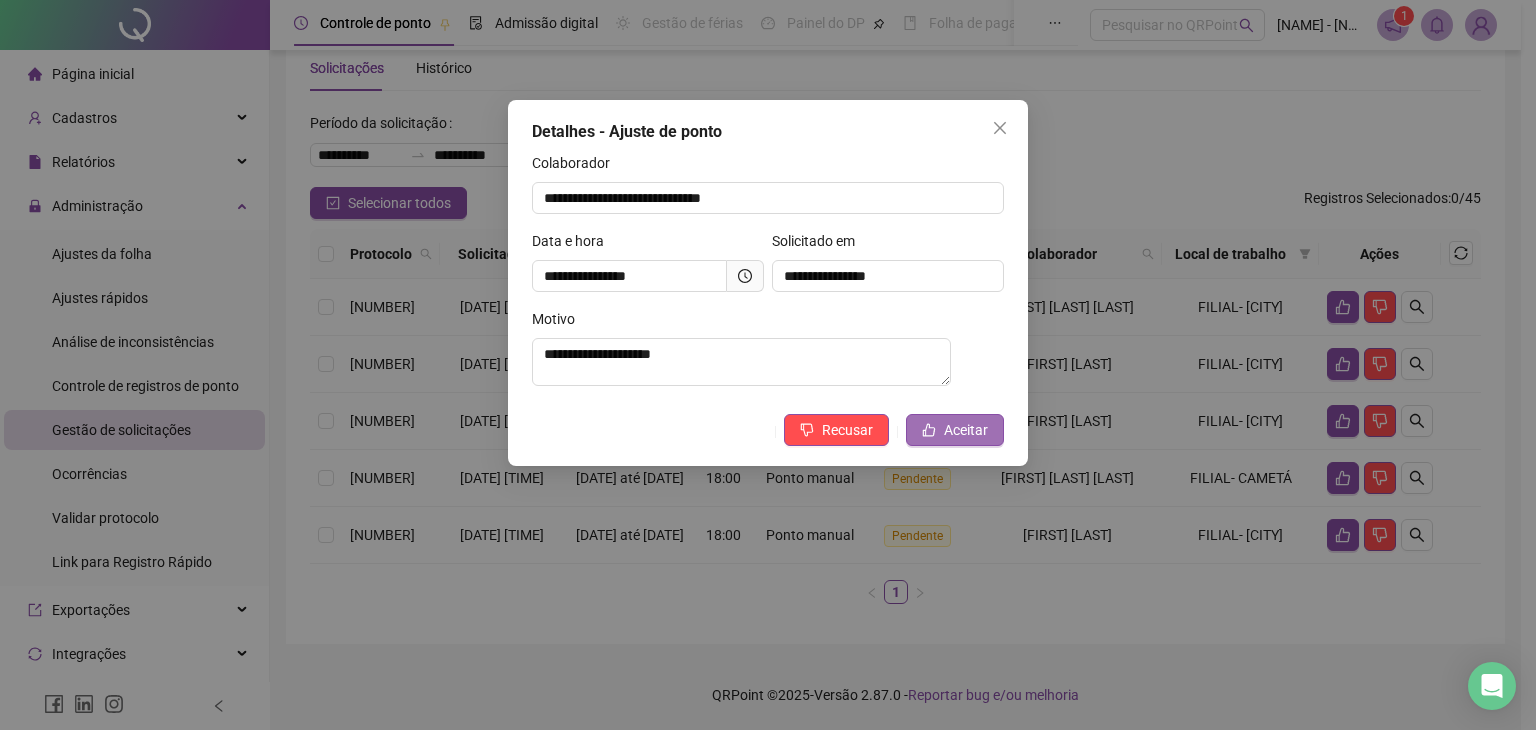 click on "Aceitar" at bounding box center [955, 430] 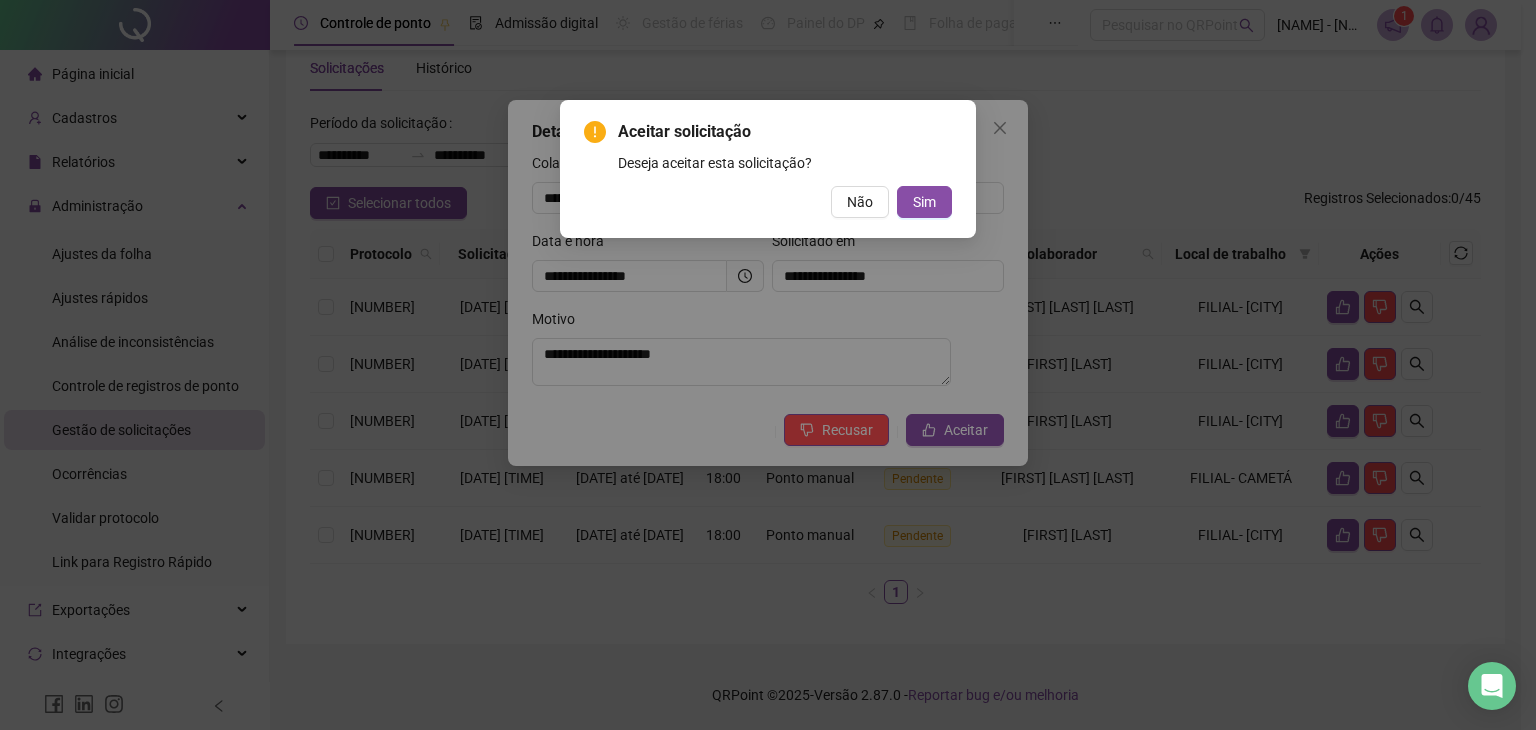 click on "Aceitar solicitação Deseja aceitar esta solicitação? Não Sim" at bounding box center [768, 365] 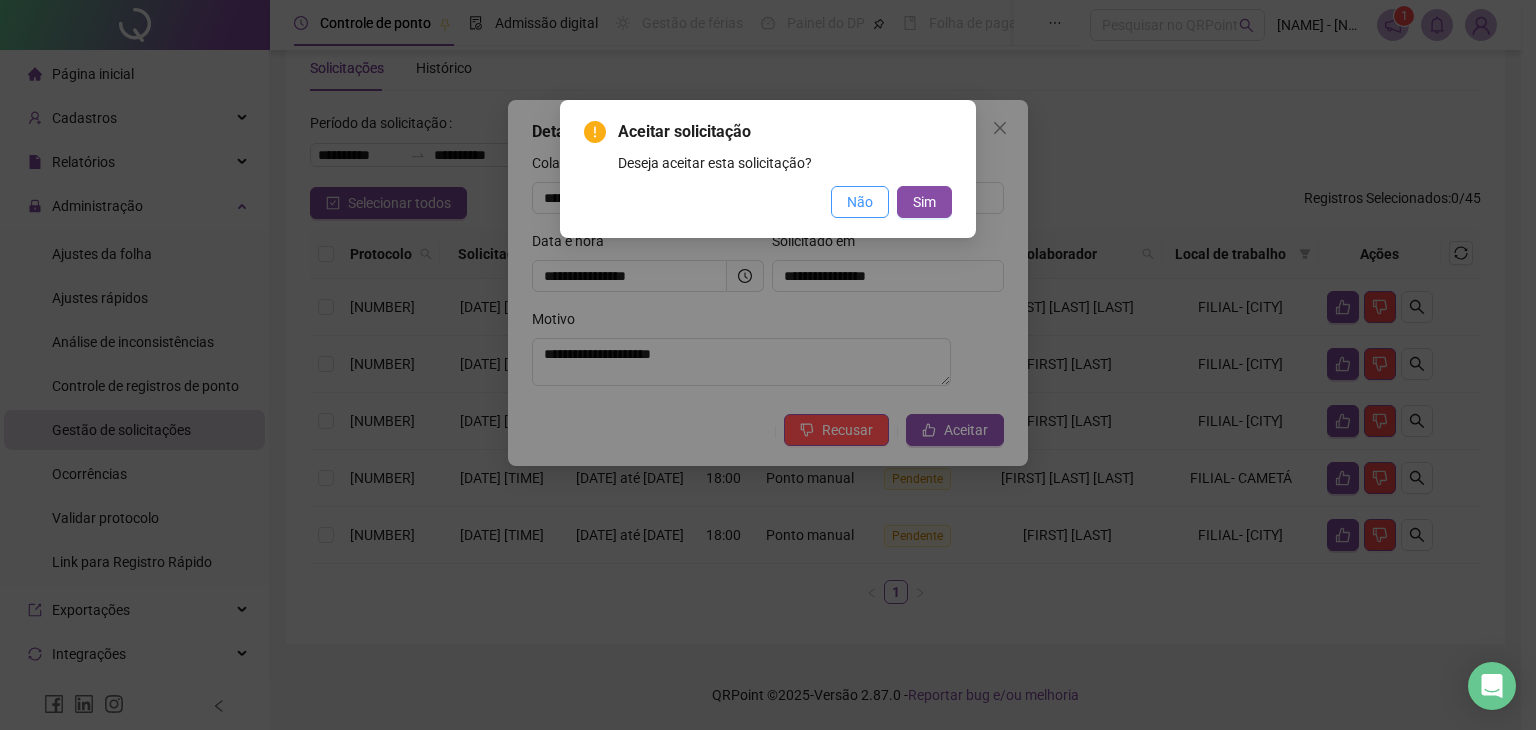 click on "Não" at bounding box center (860, 202) 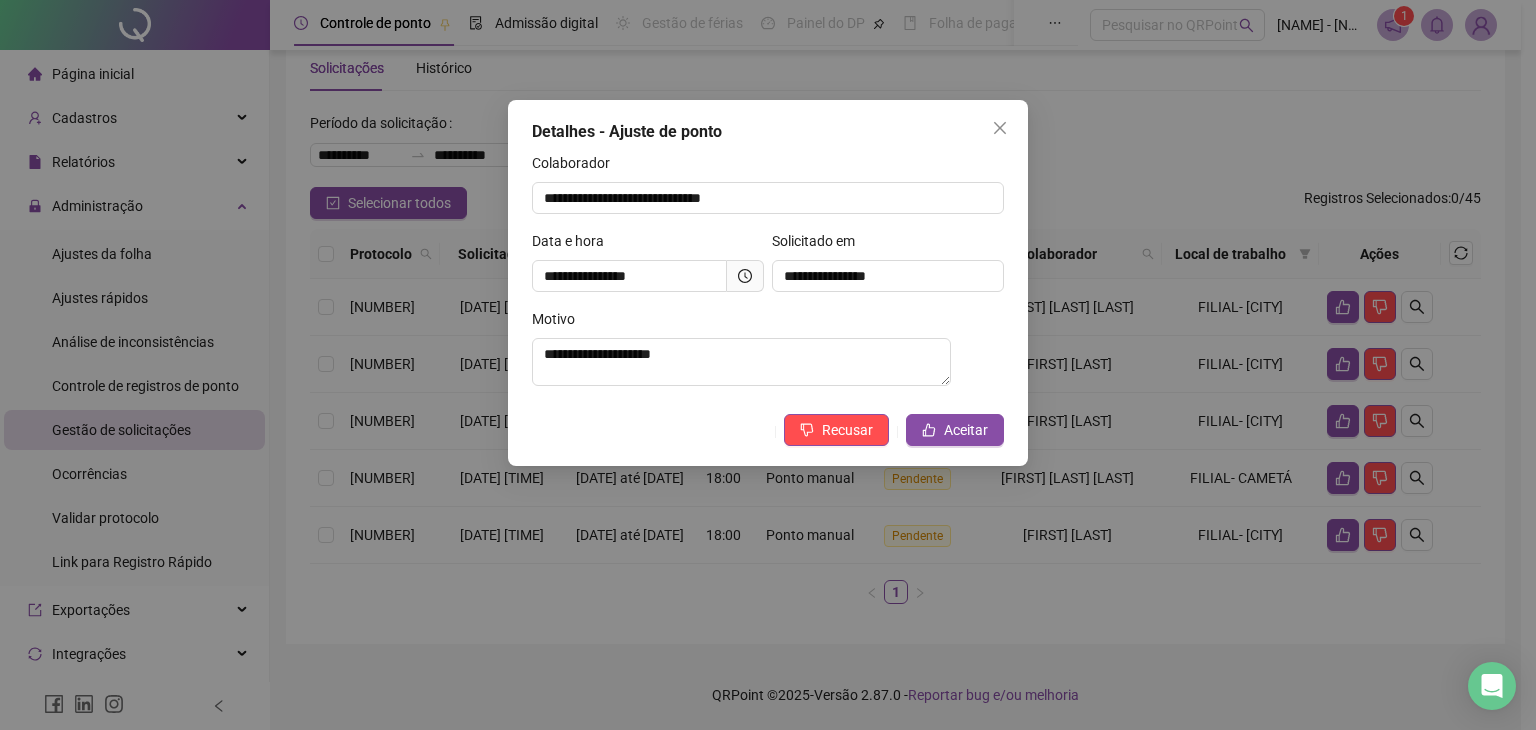 click on "**********" at bounding box center (768, 365) 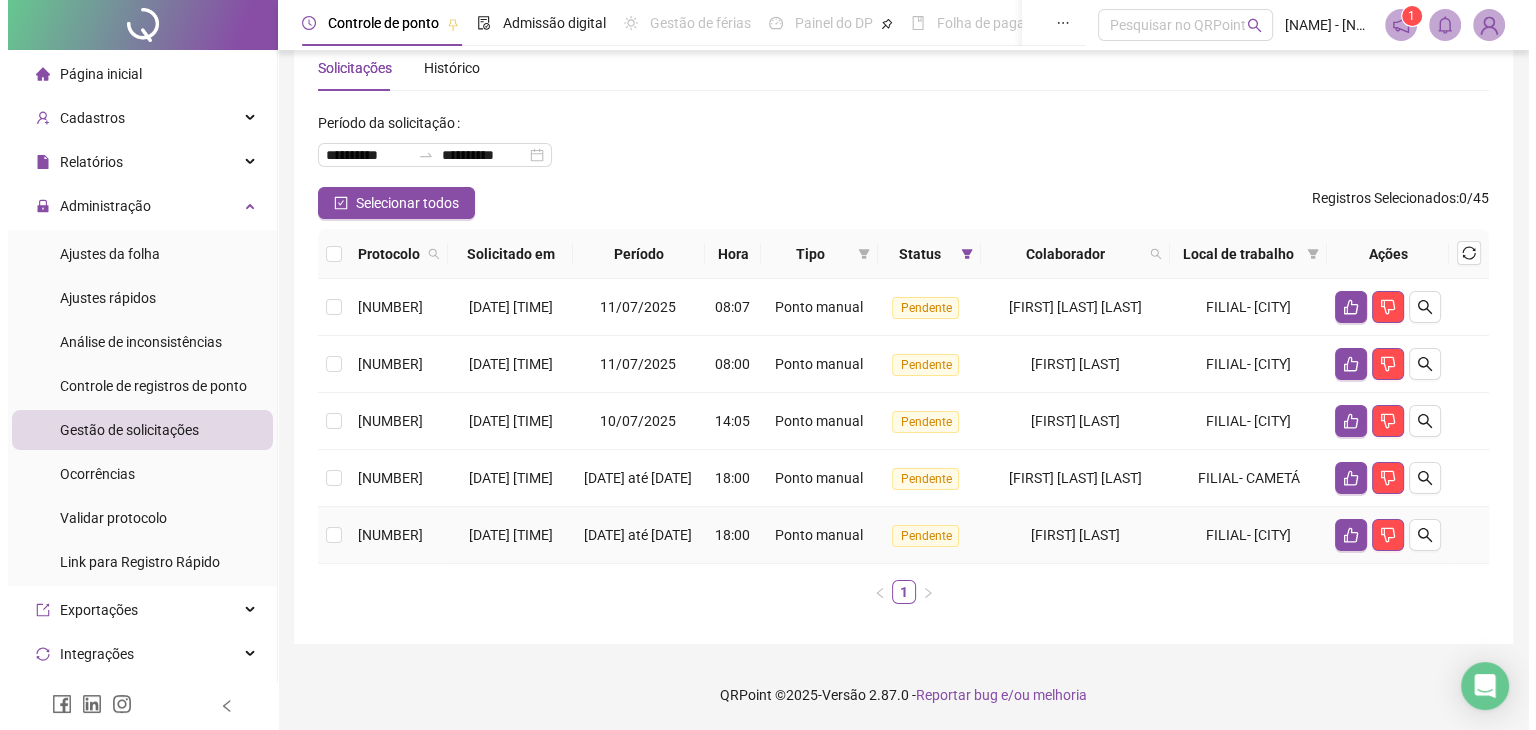scroll, scrollTop: 123, scrollLeft: 0, axis: vertical 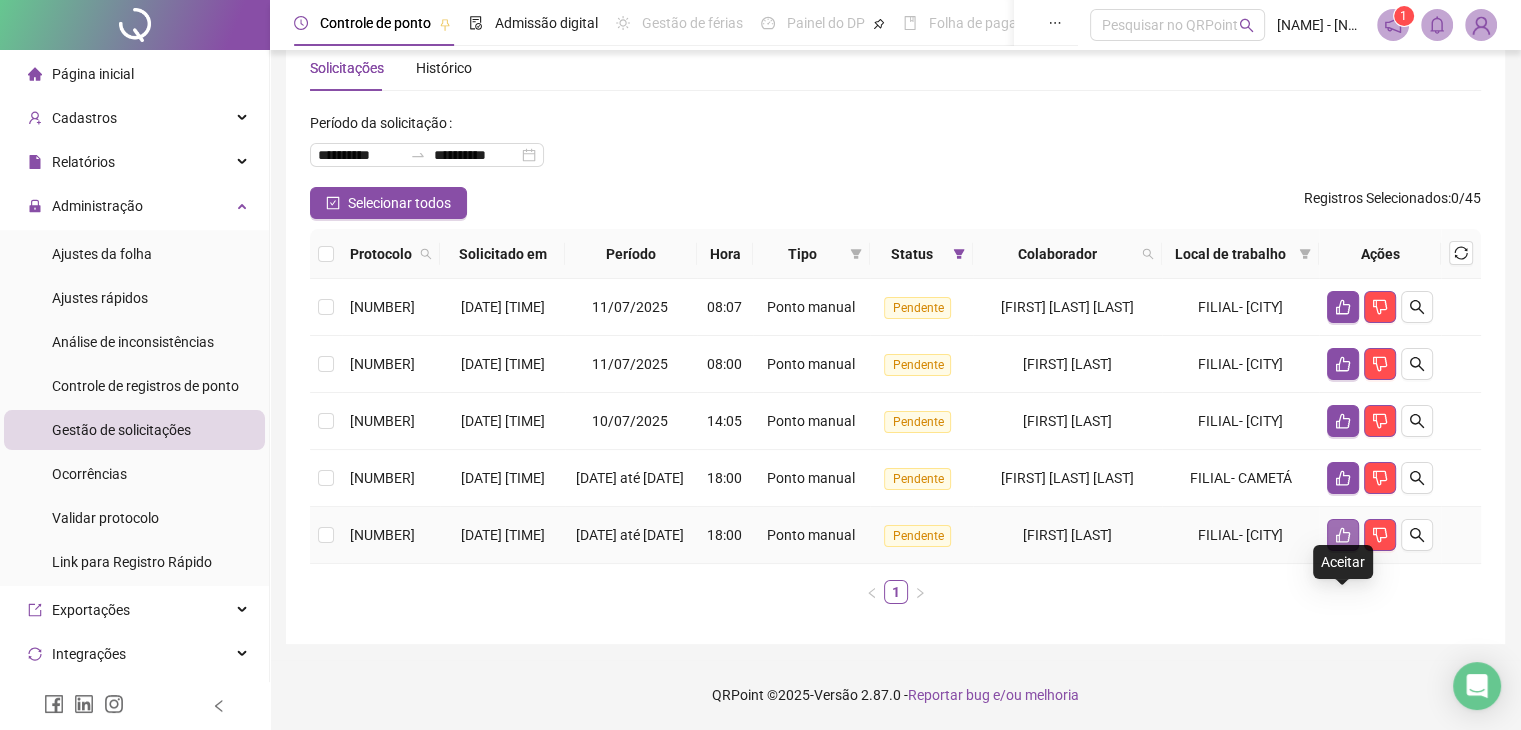 click at bounding box center [1343, 535] 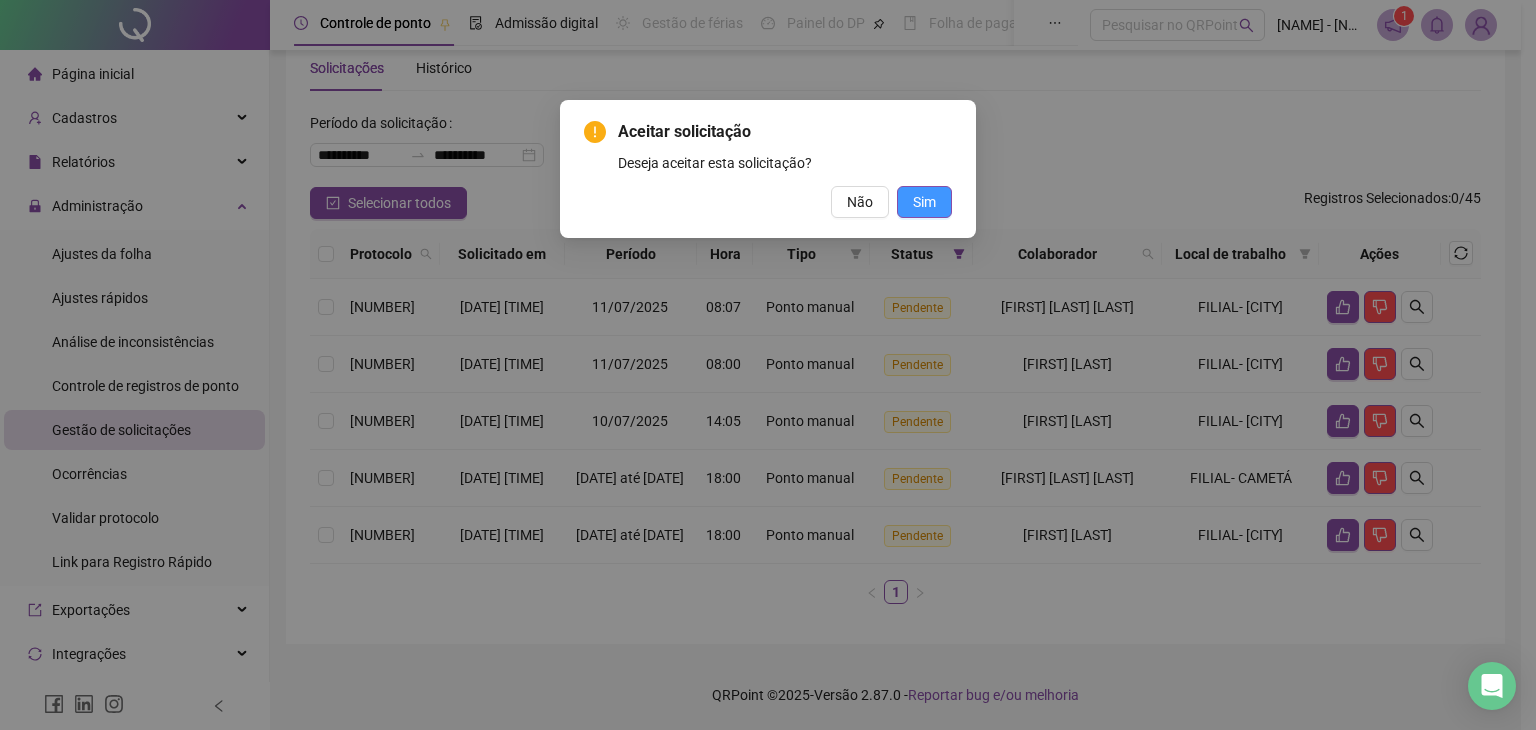 click on "Sim" at bounding box center [924, 202] 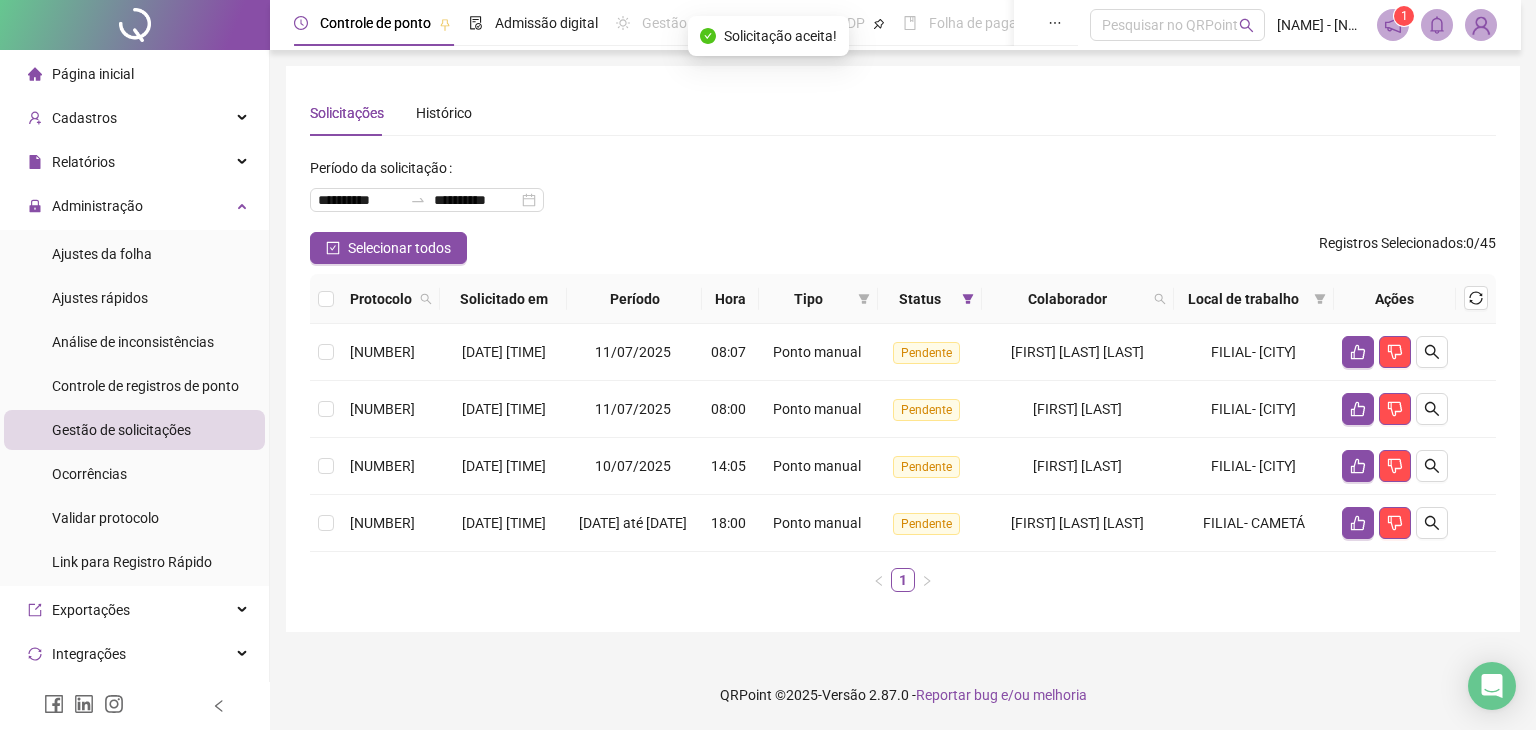 scroll, scrollTop: 34, scrollLeft: 0, axis: vertical 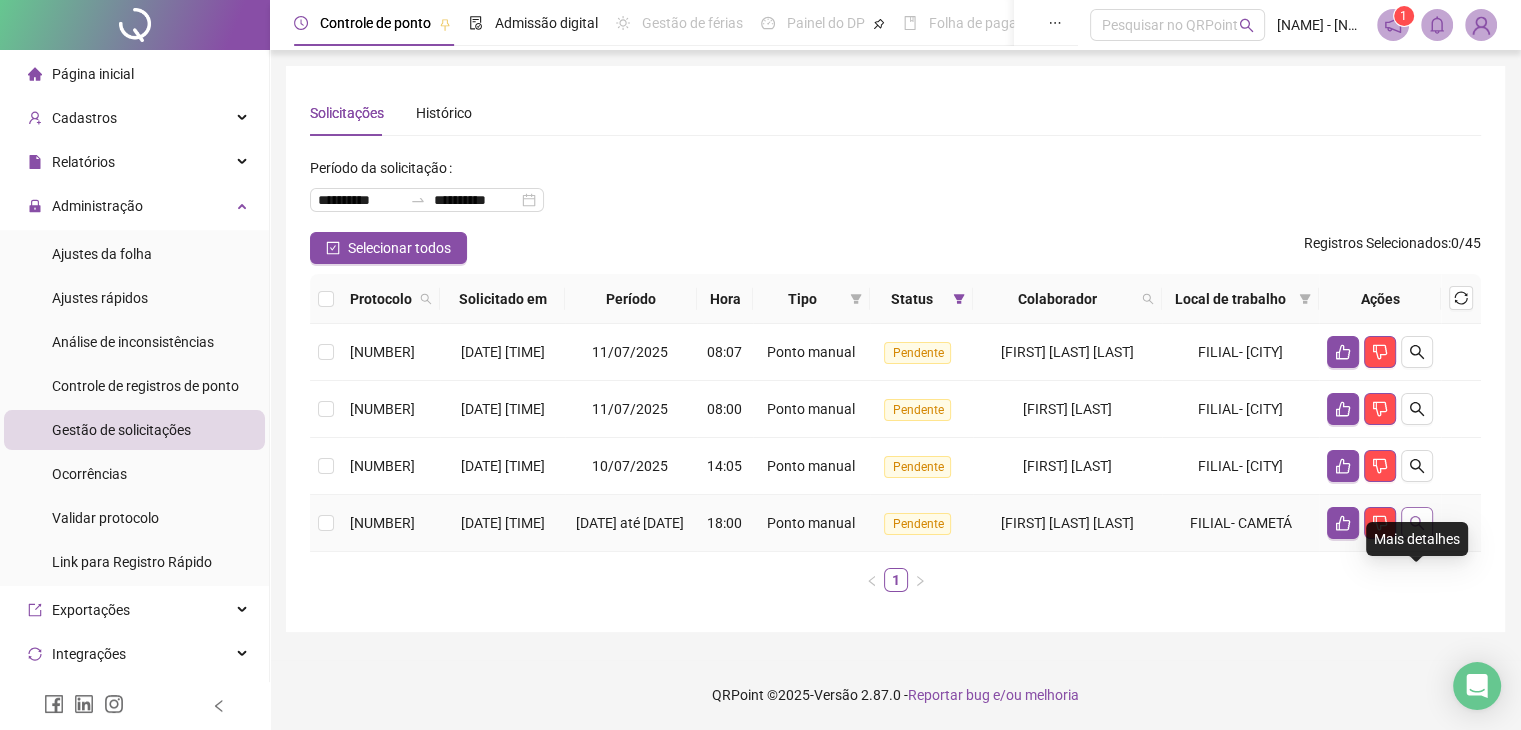 click 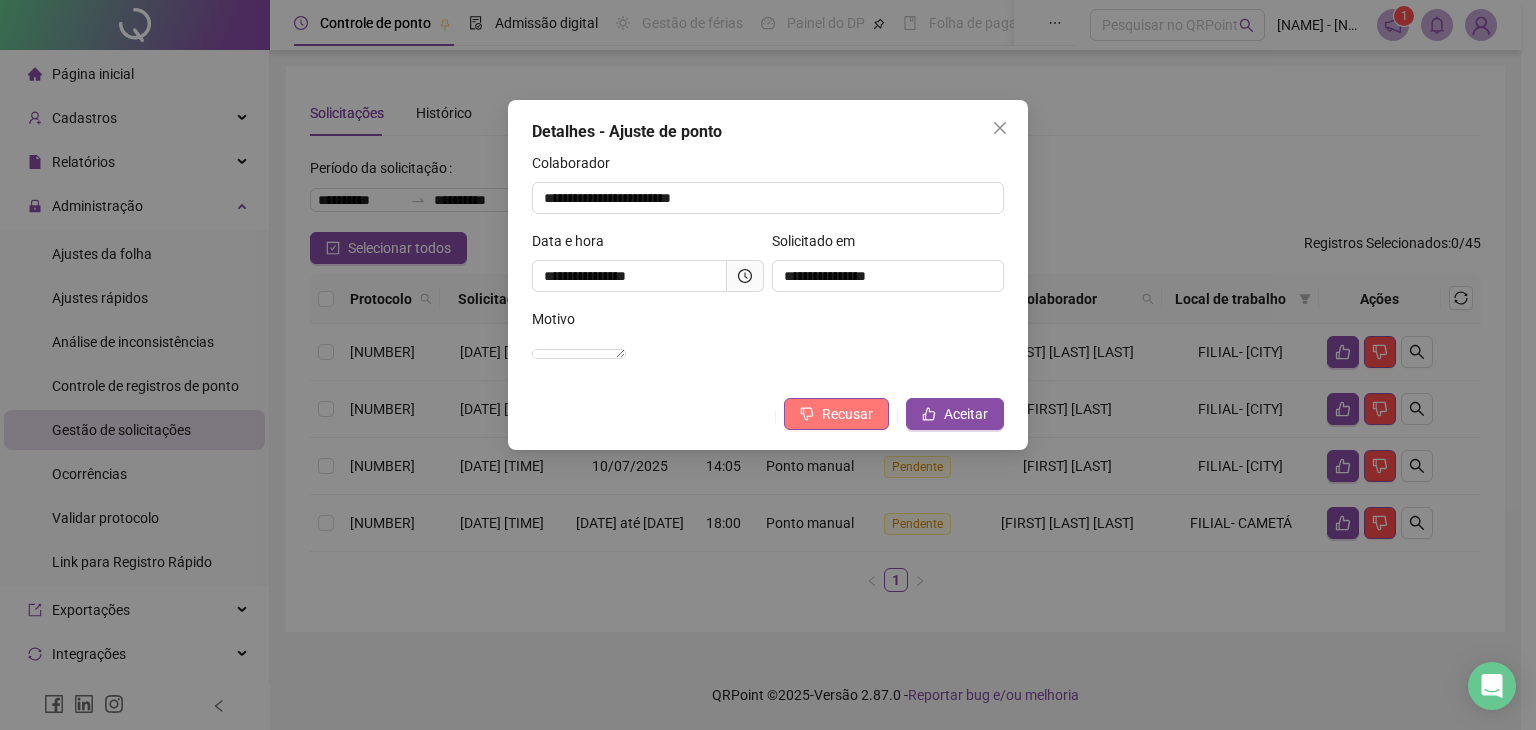 click on "Recusar" at bounding box center [836, 414] 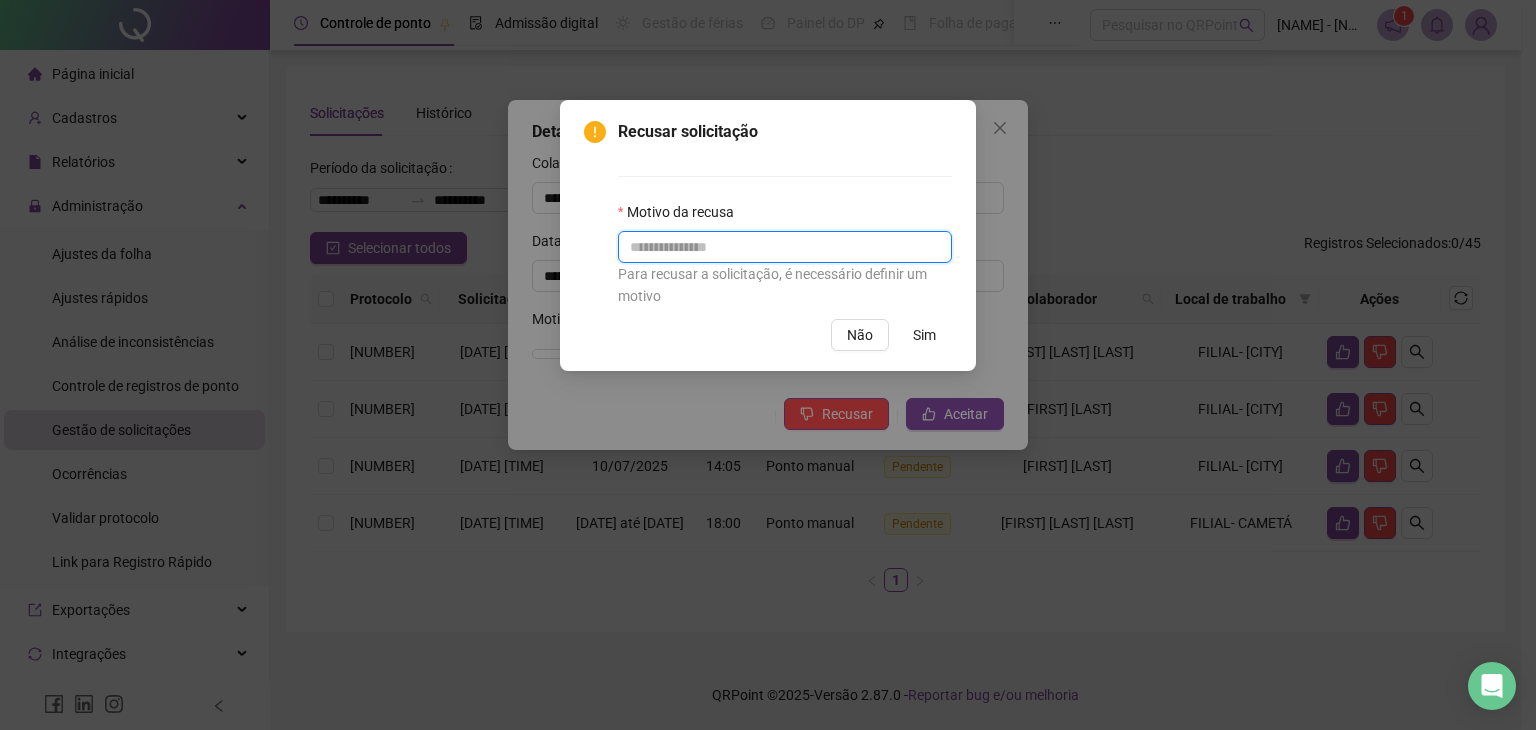click at bounding box center [785, 247] 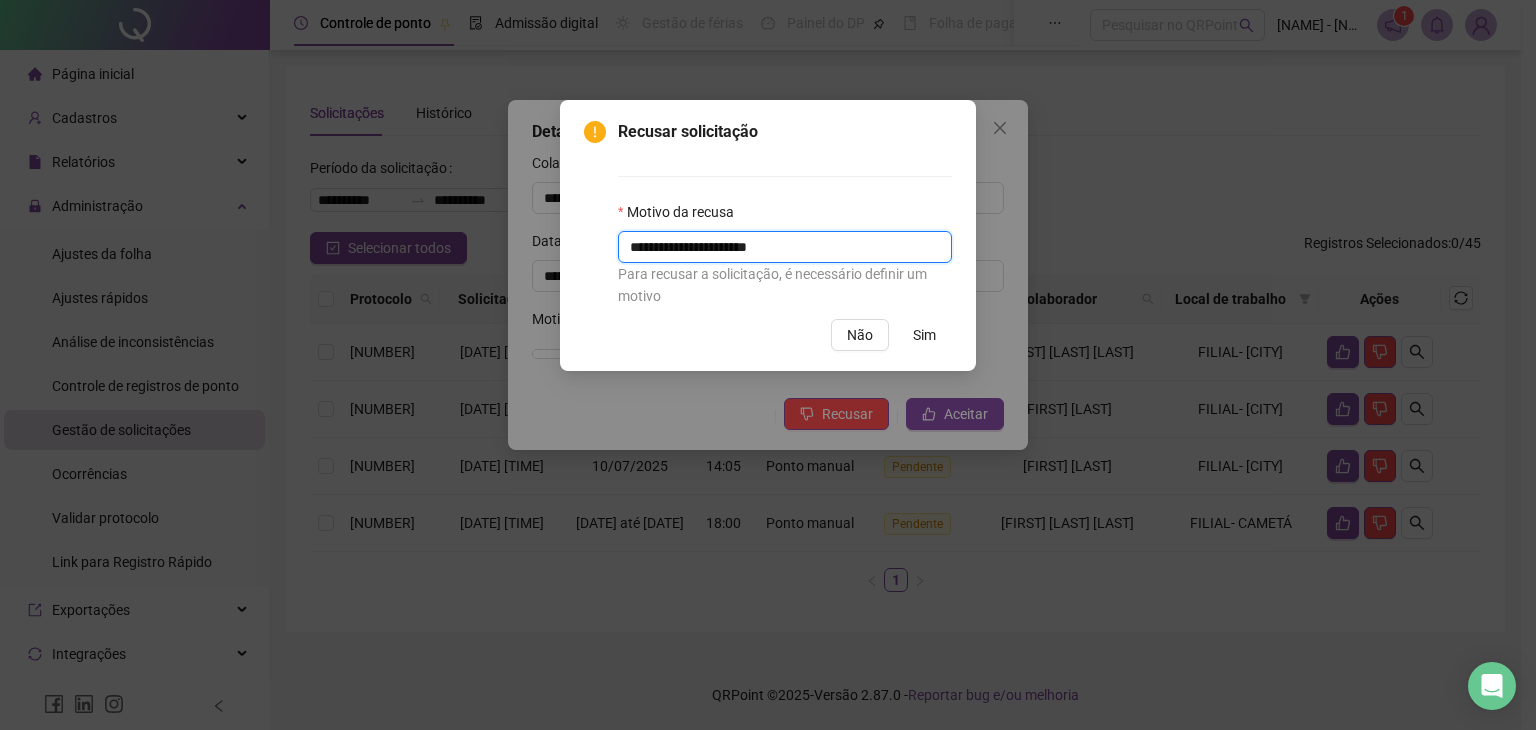 type on "**********" 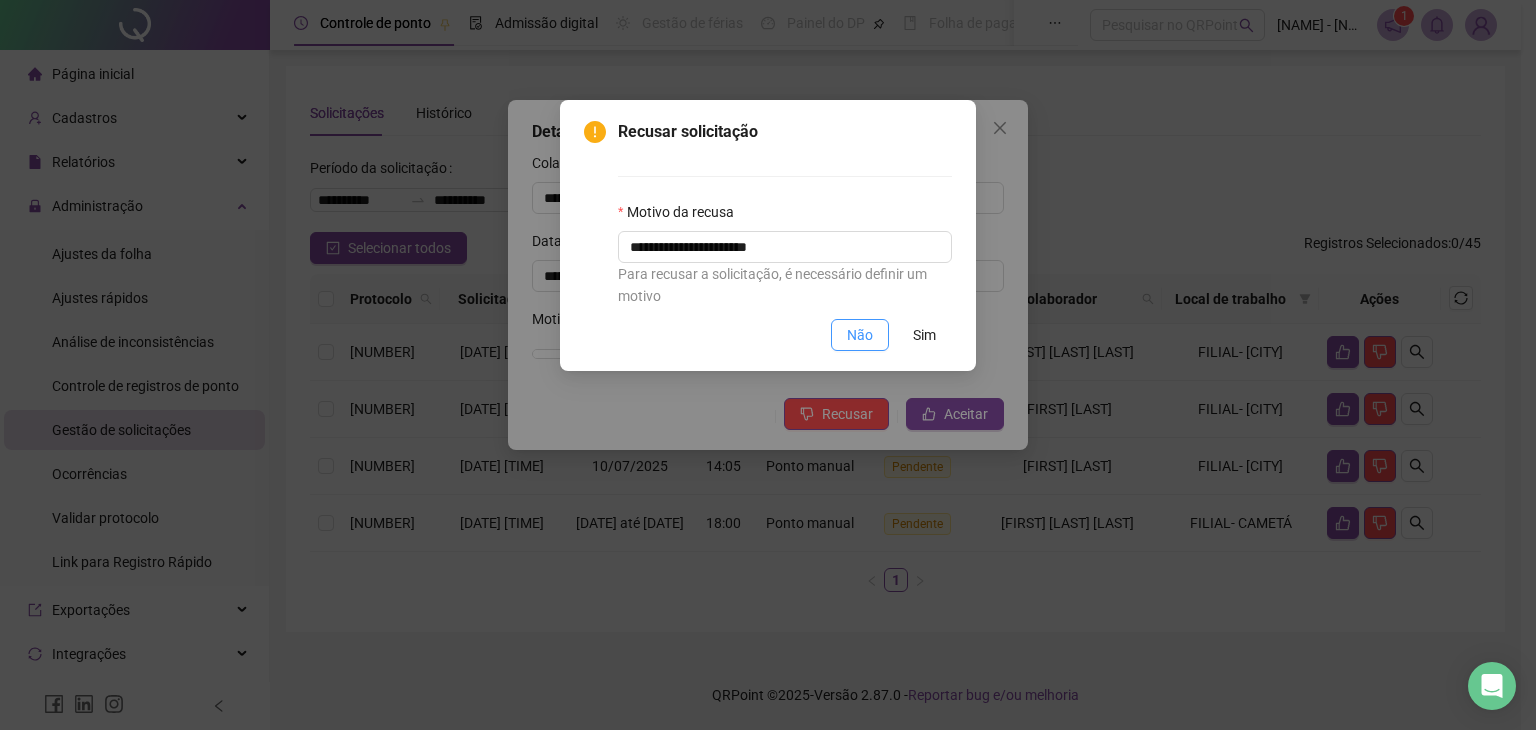 drag, startPoint x: 915, startPoint y: 334, endPoint x: 851, endPoint y: 344, distance: 64.77654 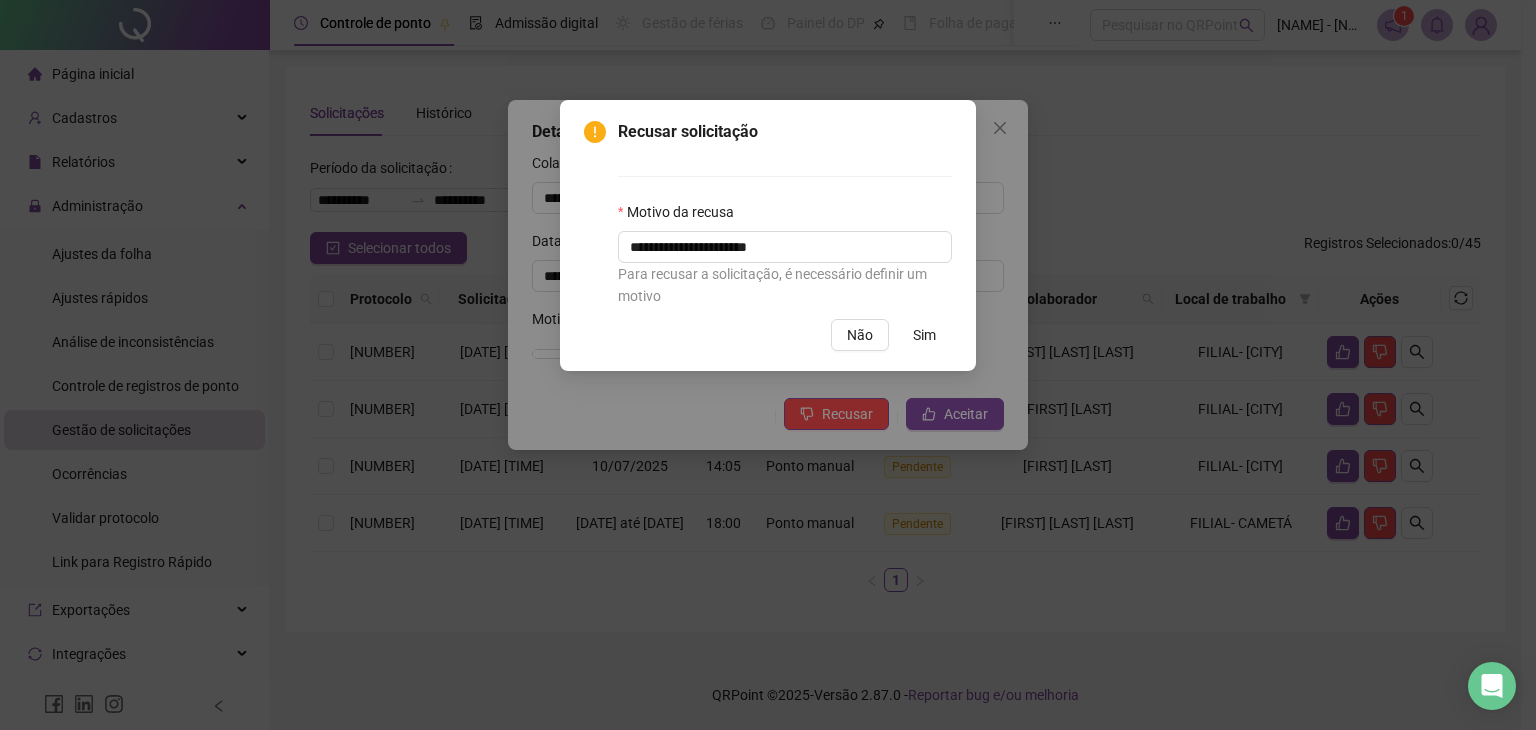 click on "Sim" at bounding box center [924, 335] 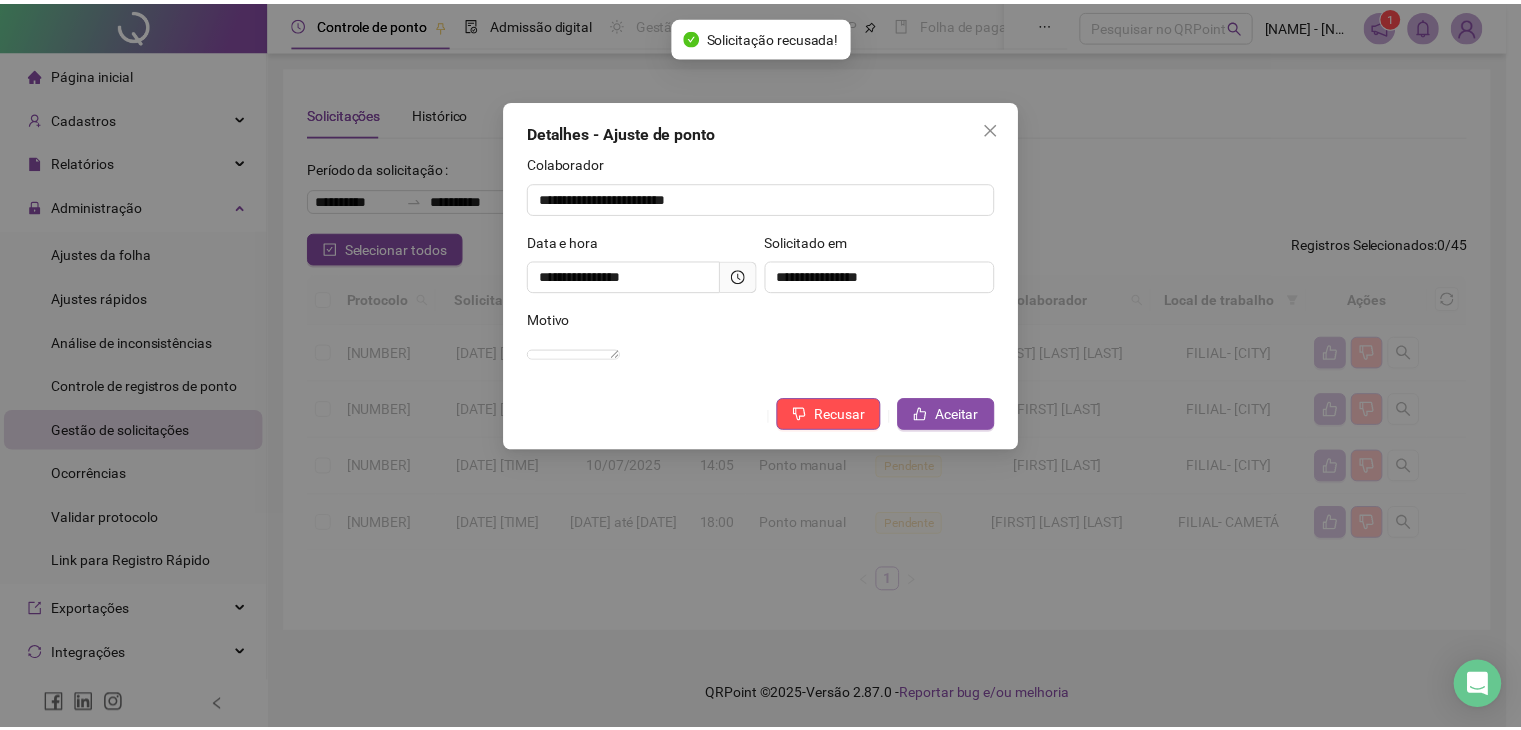 scroll, scrollTop: 0, scrollLeft: 0, axis: both 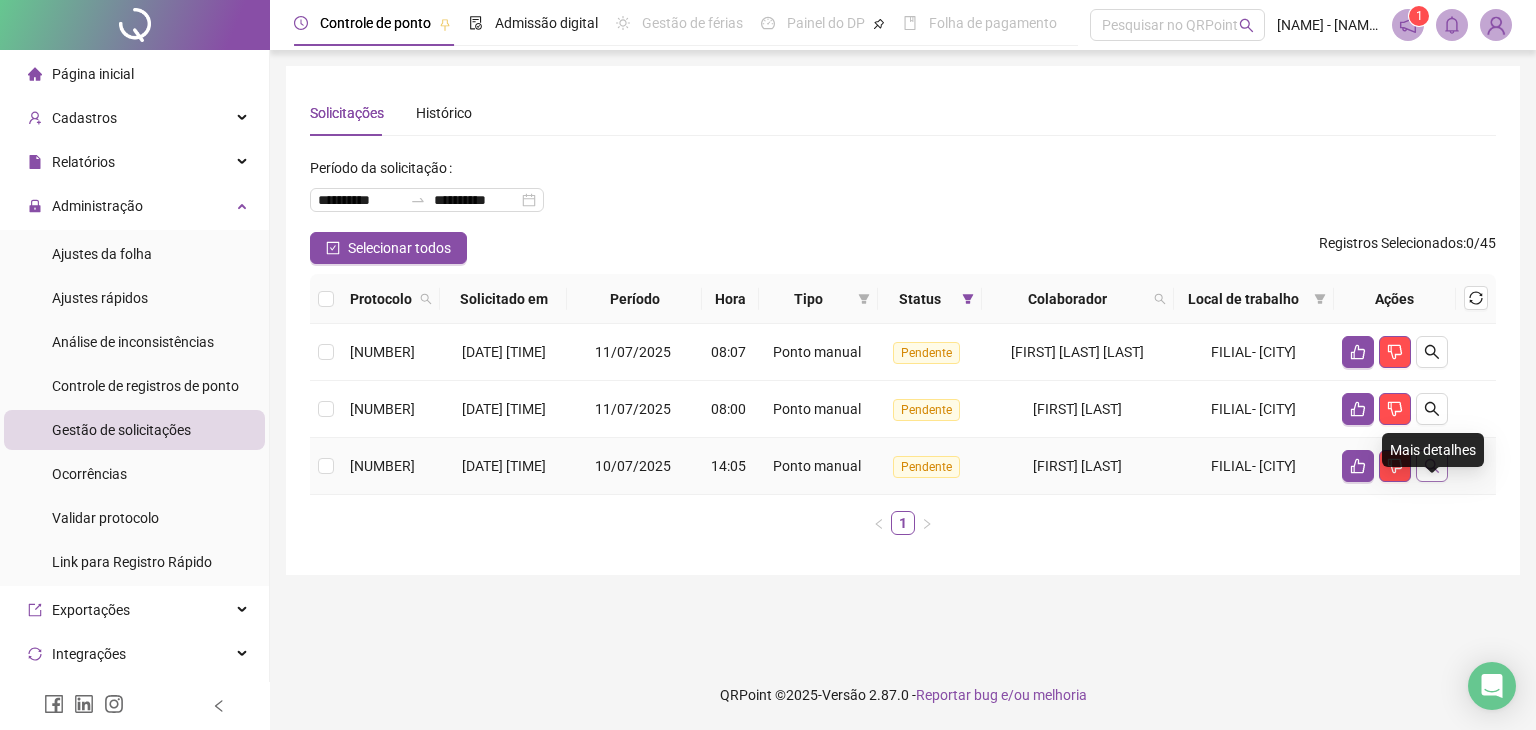 click 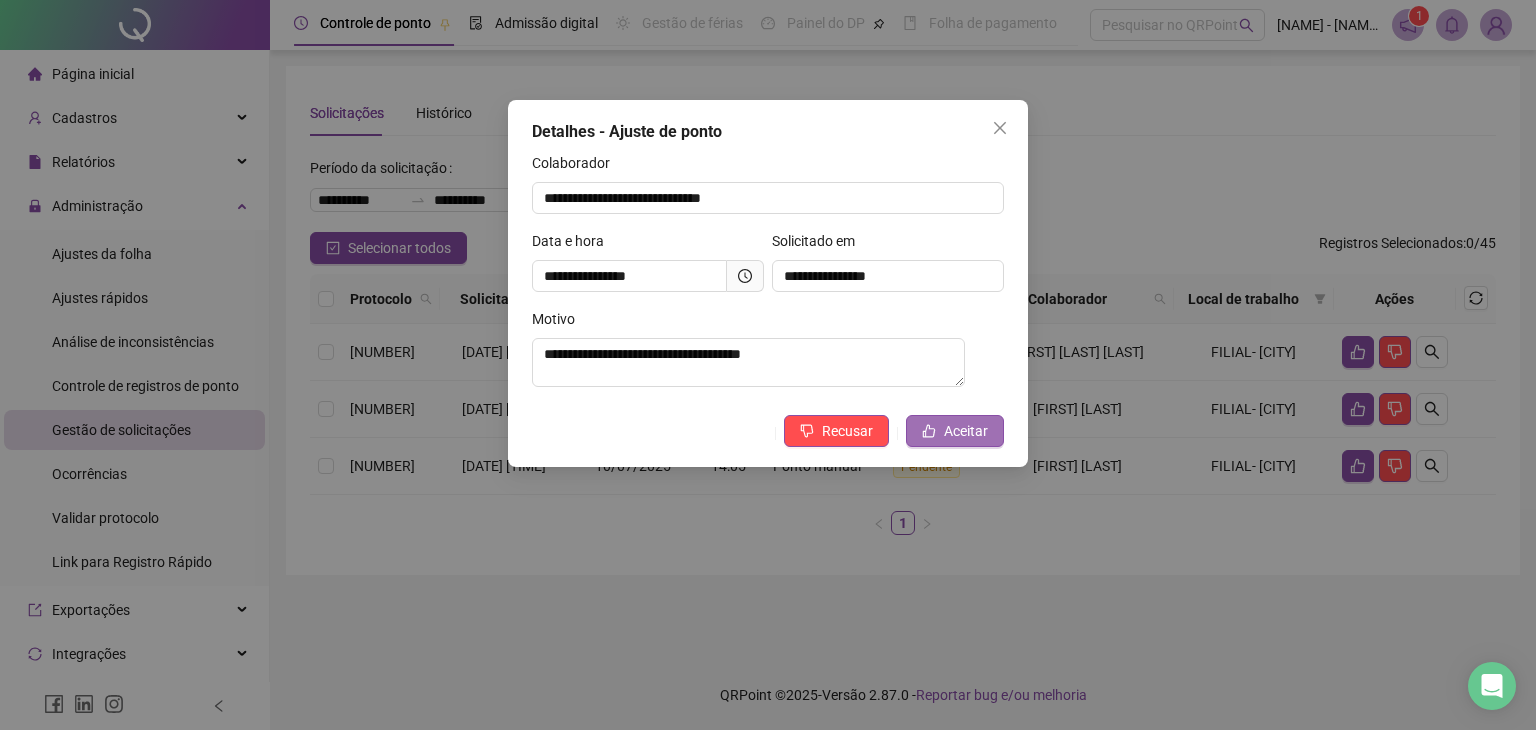 click on "Aceitar" at bounding box center [966, 431] 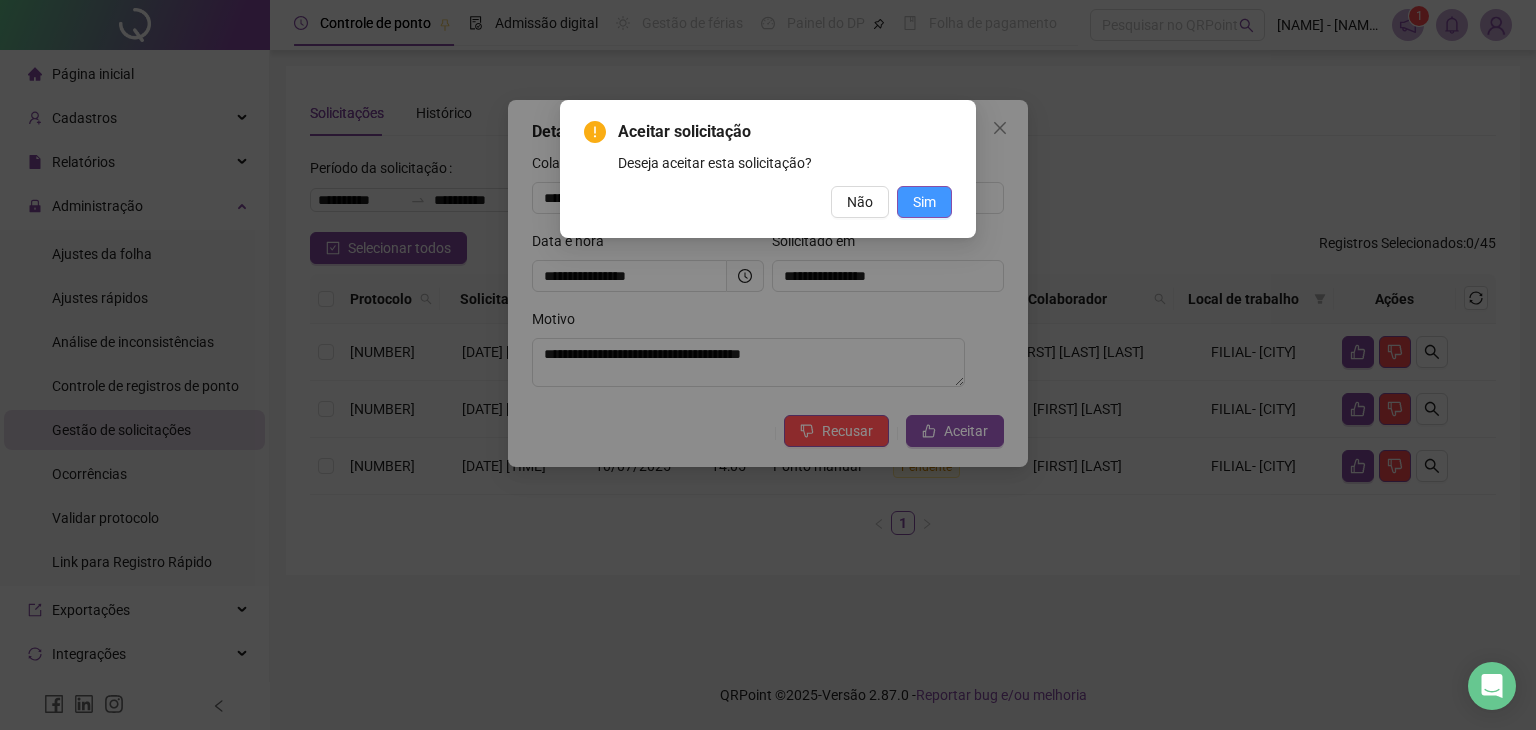 click on "Sim" at bounding box center [924, 202] 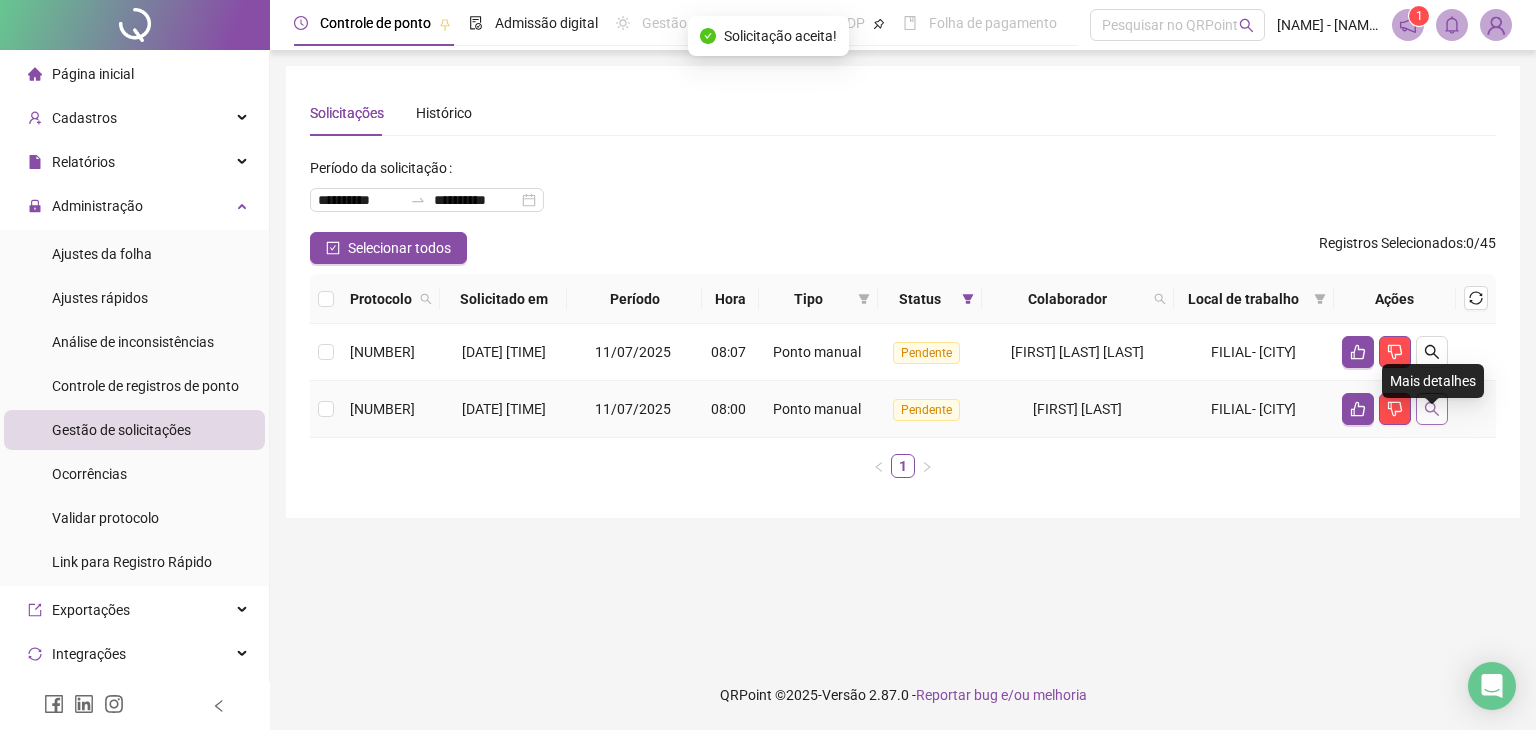 click 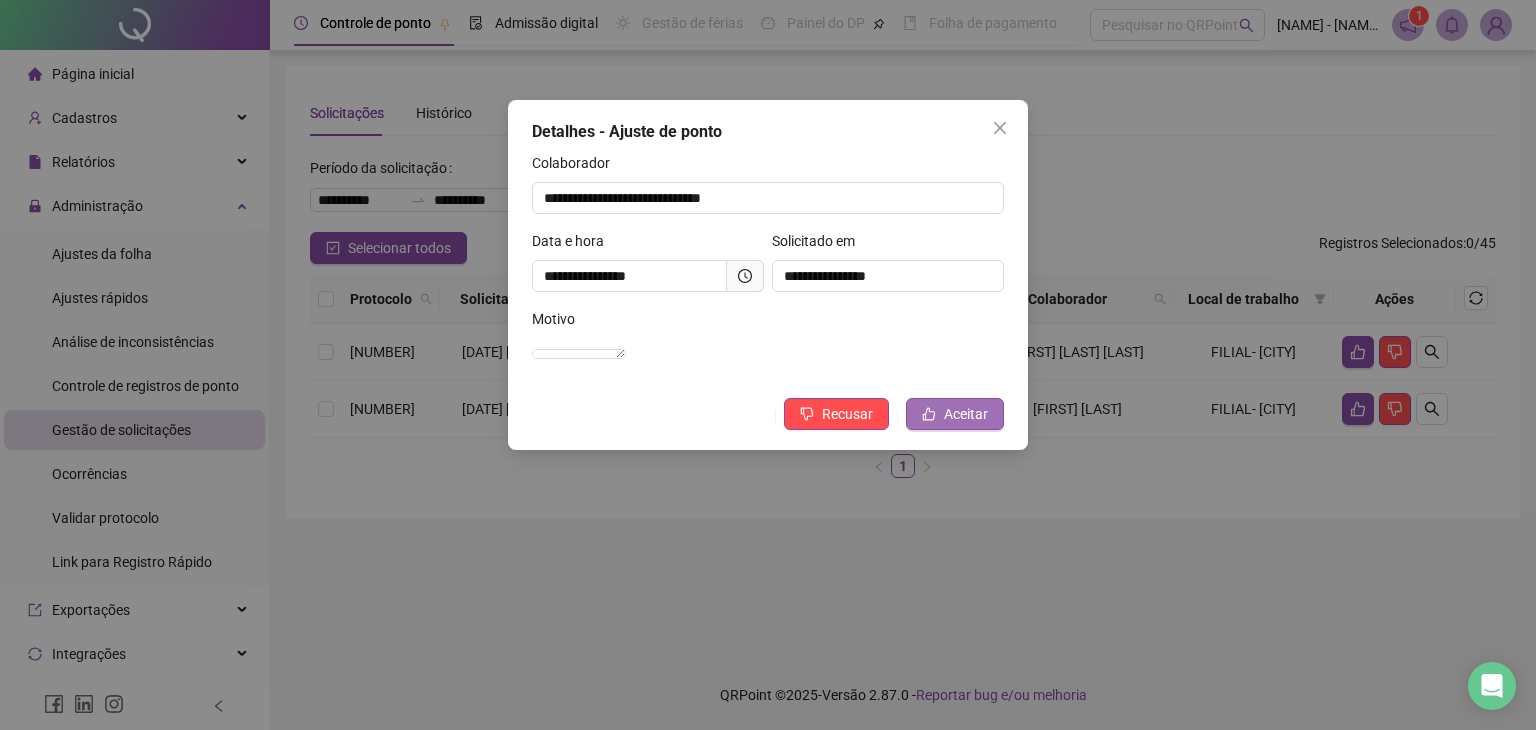 click on "Aceitar" at bounding box center [966, 414] 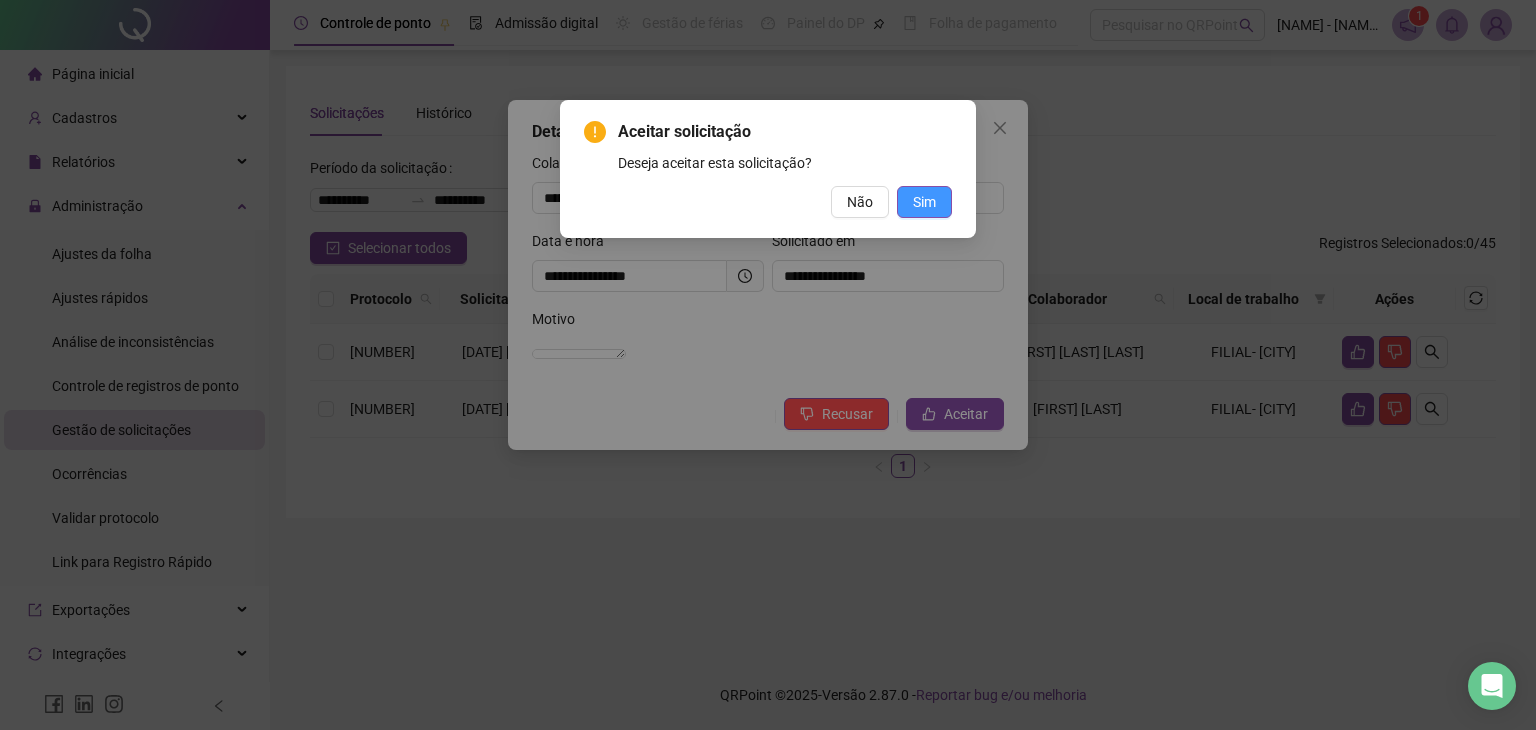 click on "Sim" at bounding box center [924, 202] 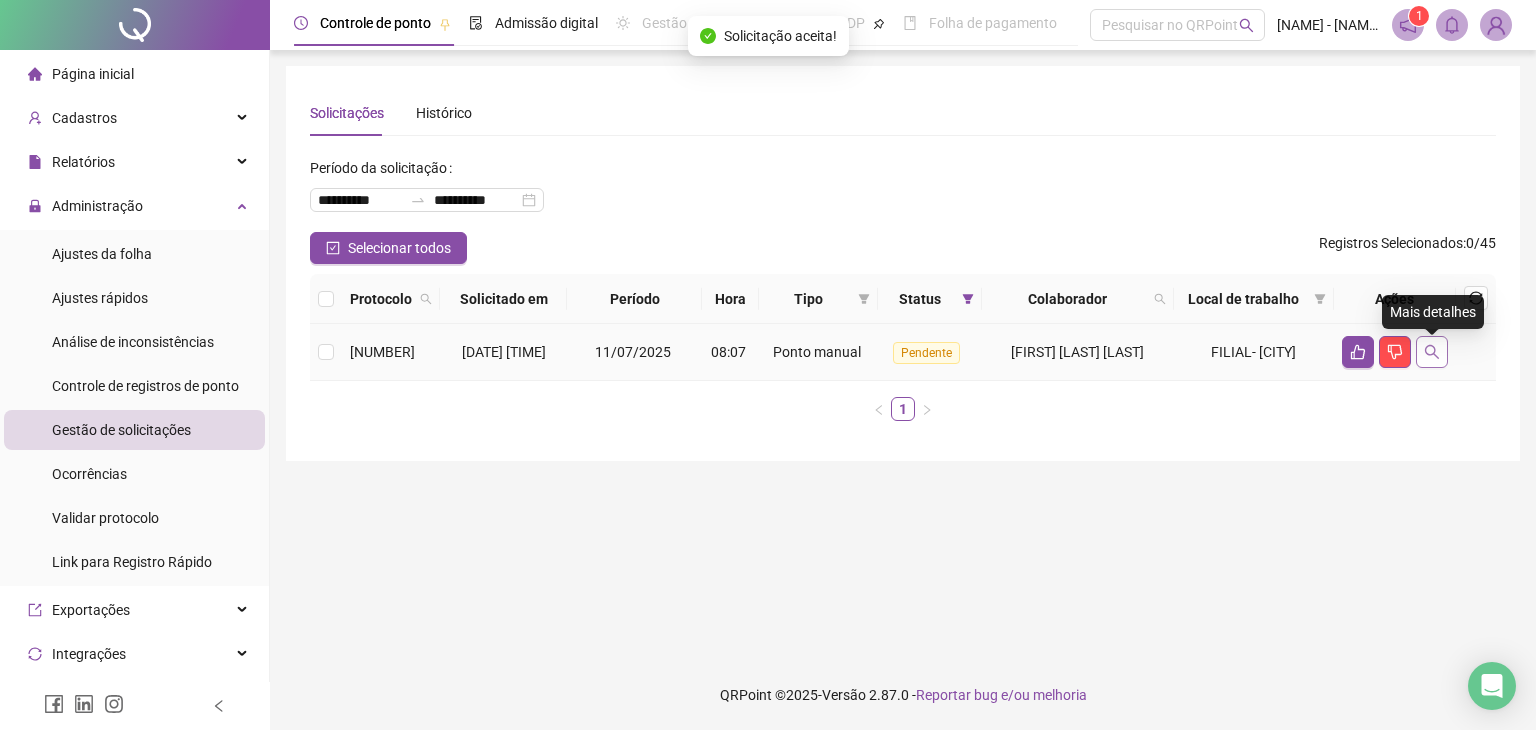 click 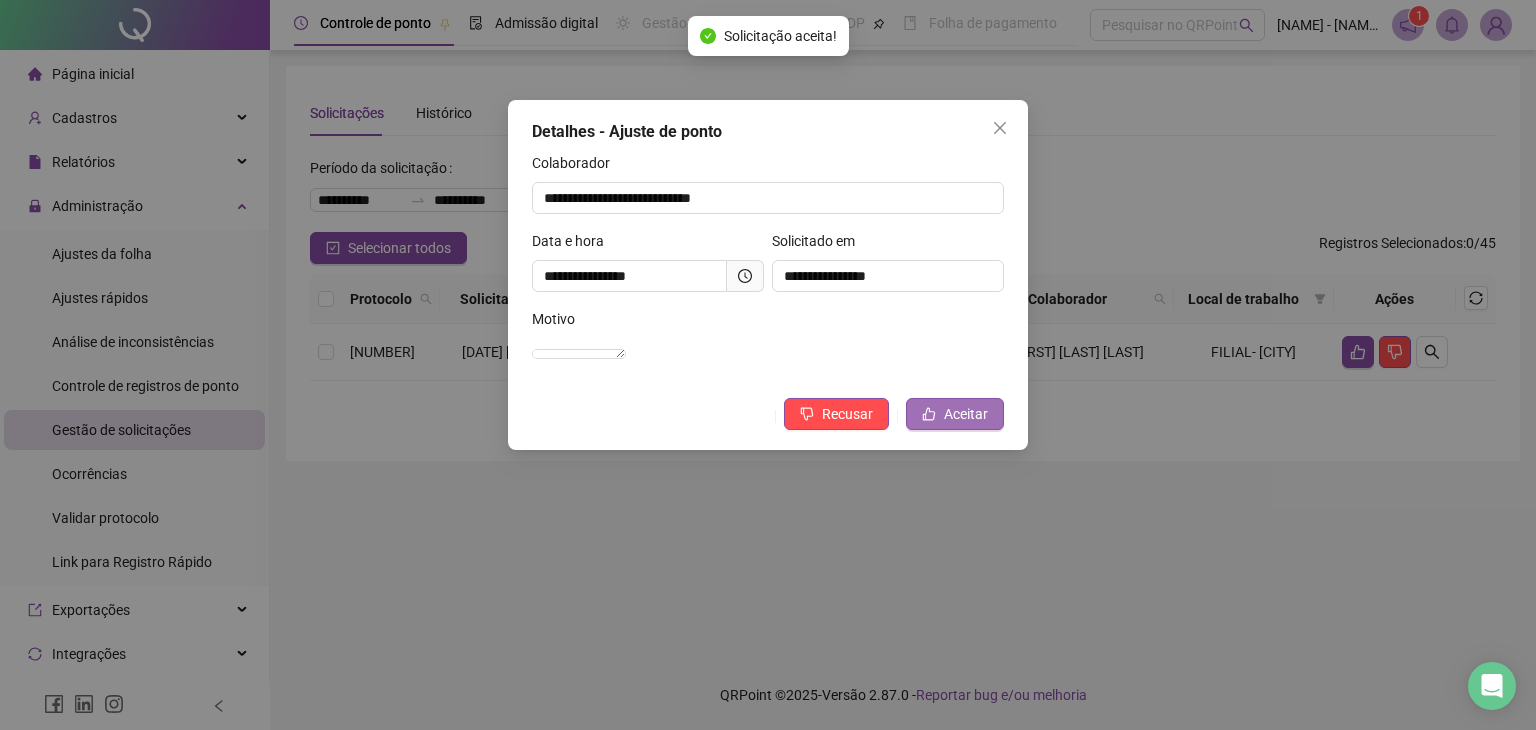click on "Aceitar" at bounding box center (966, 414) 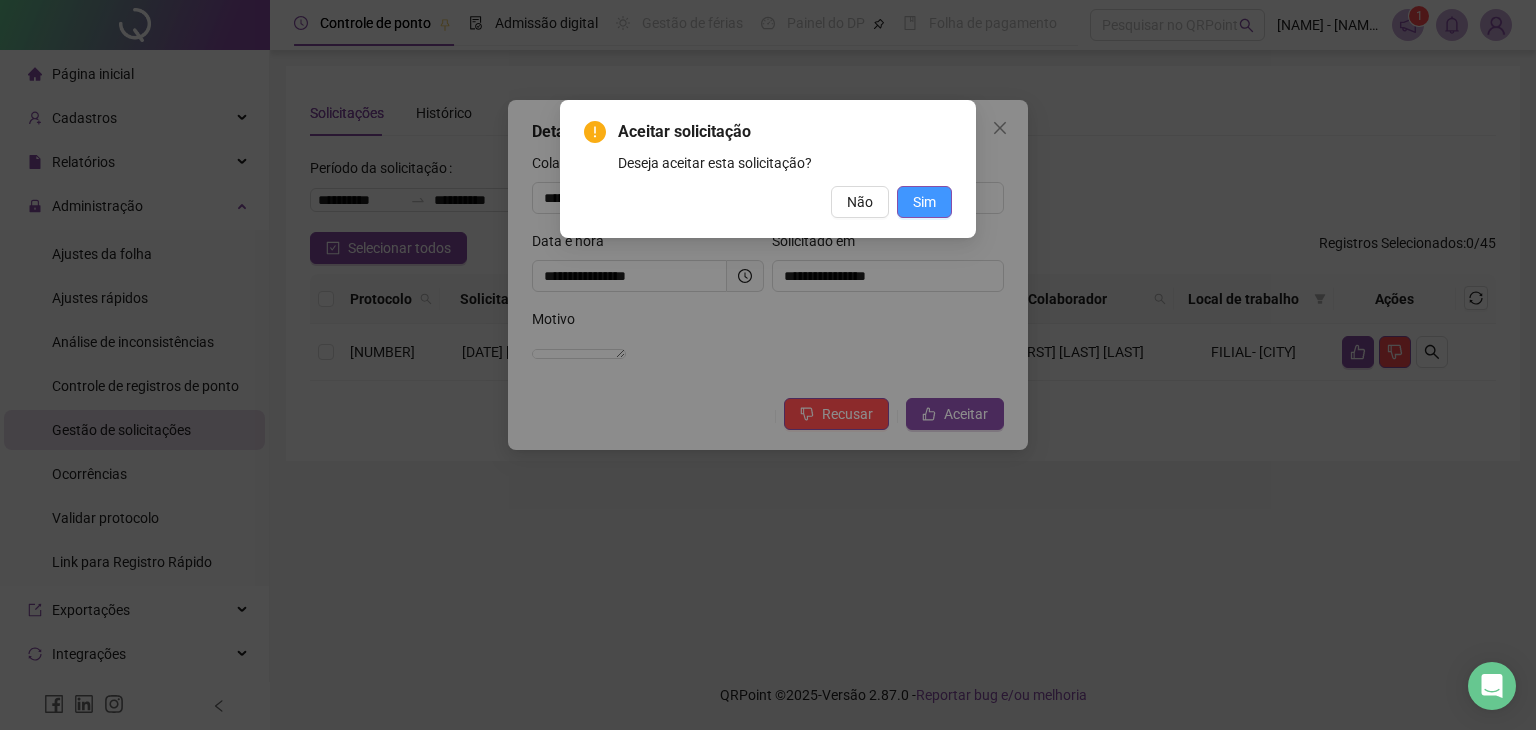 click on "Sim" at bounding box center (924, 202) 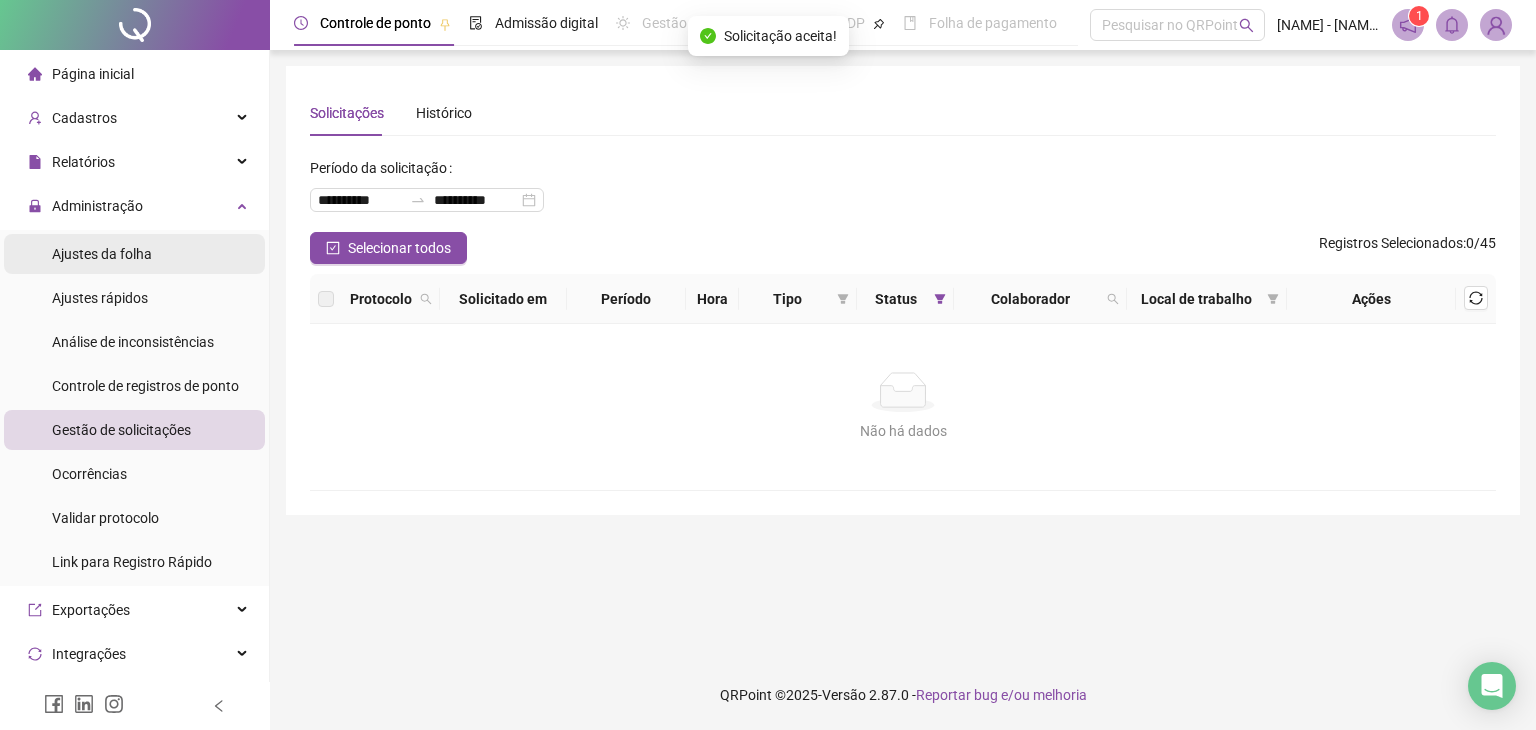 click on "Ajustes da folha" at bounding box center [102, 254] 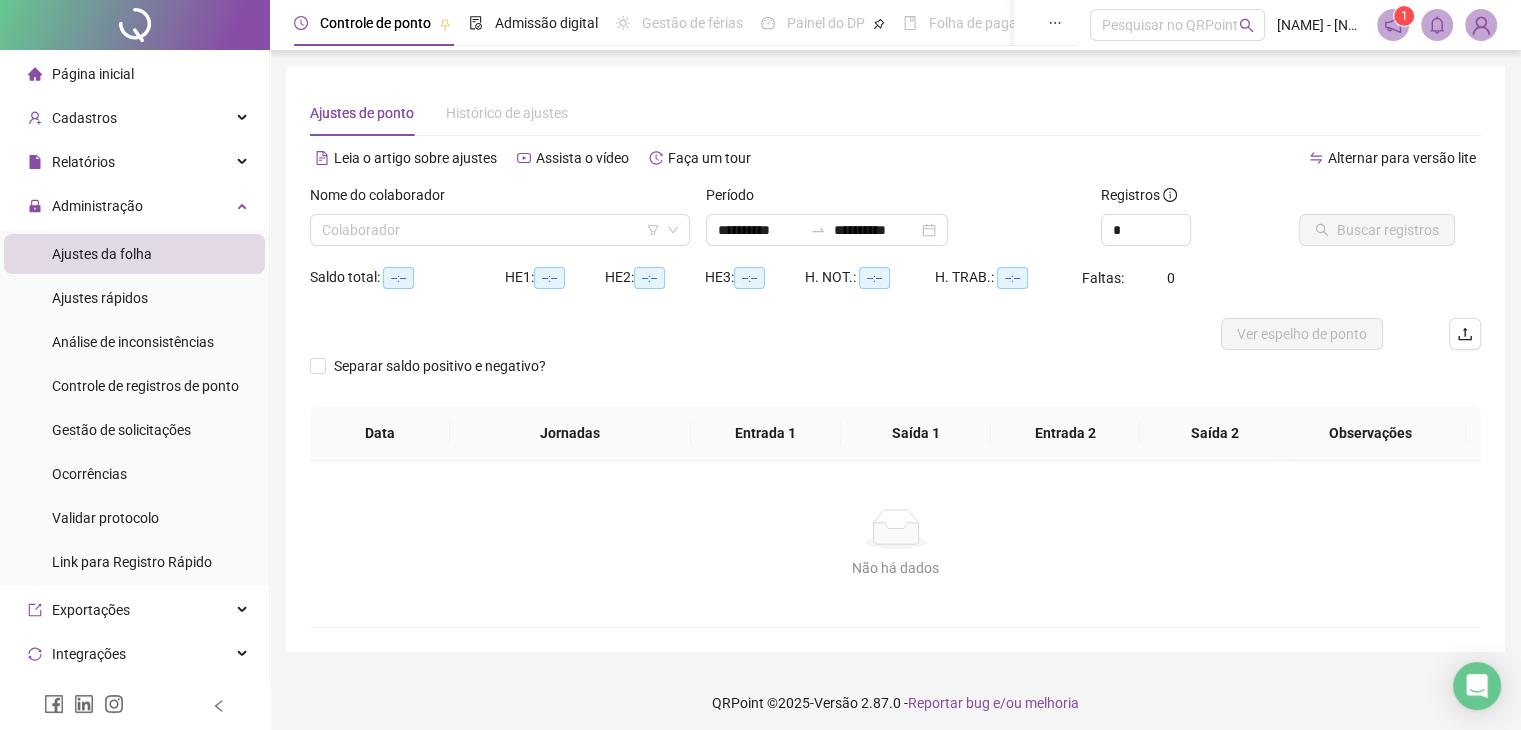 click on "Nome do colaborador" at bounding box center [500, 199] 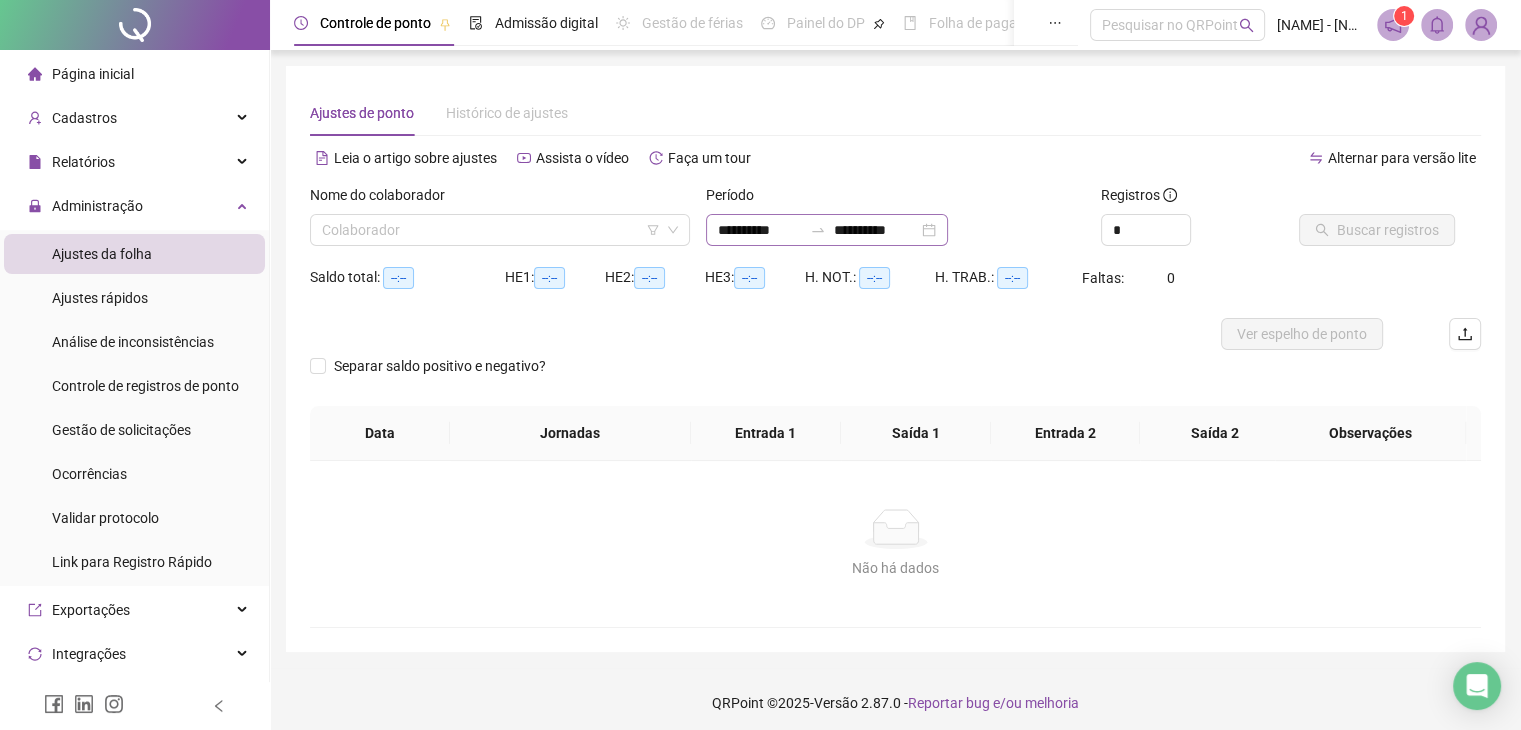 drag, startPoint x: 1042, startPoint y: 225, endPoint x: 971, endPoint y: 242, distance: 73.00685 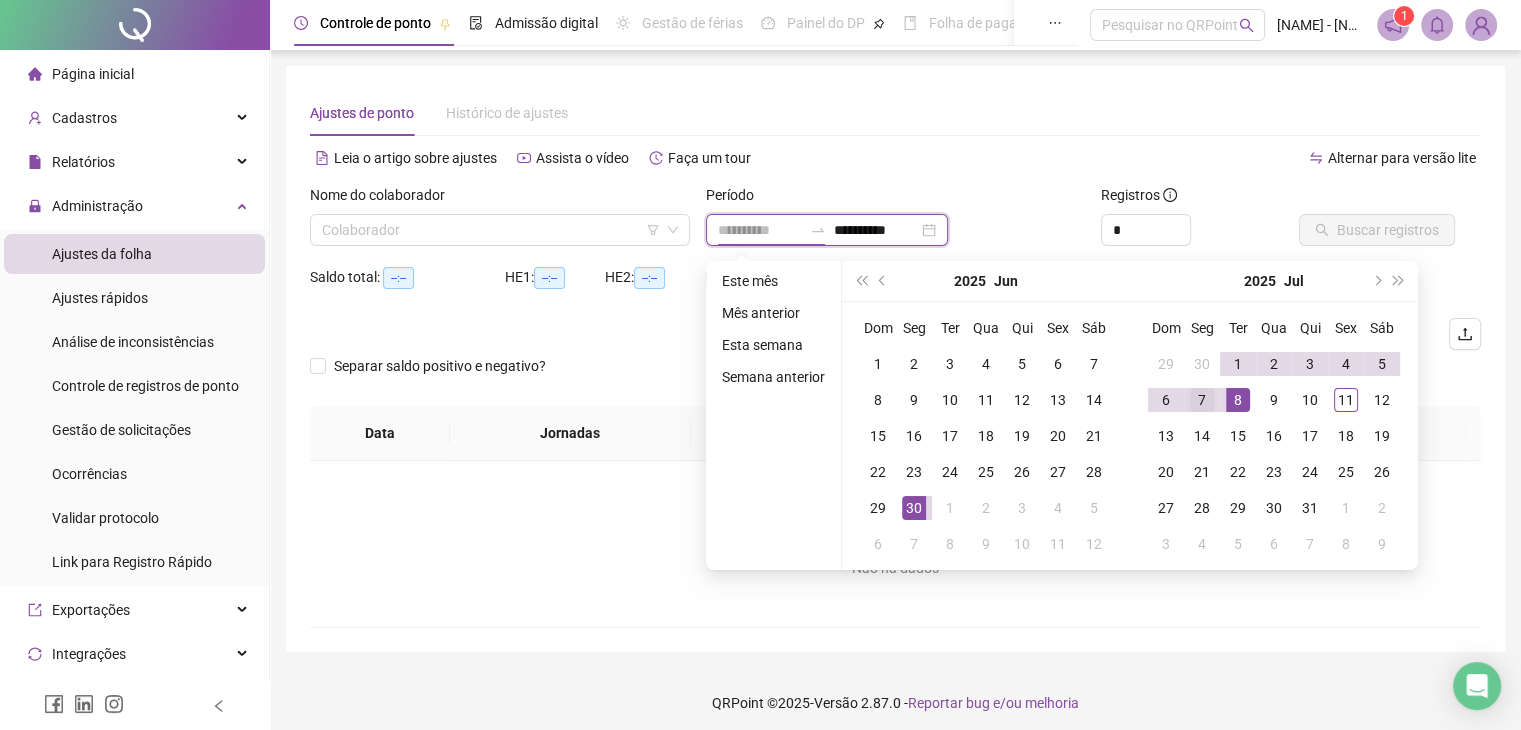 type on "**********" 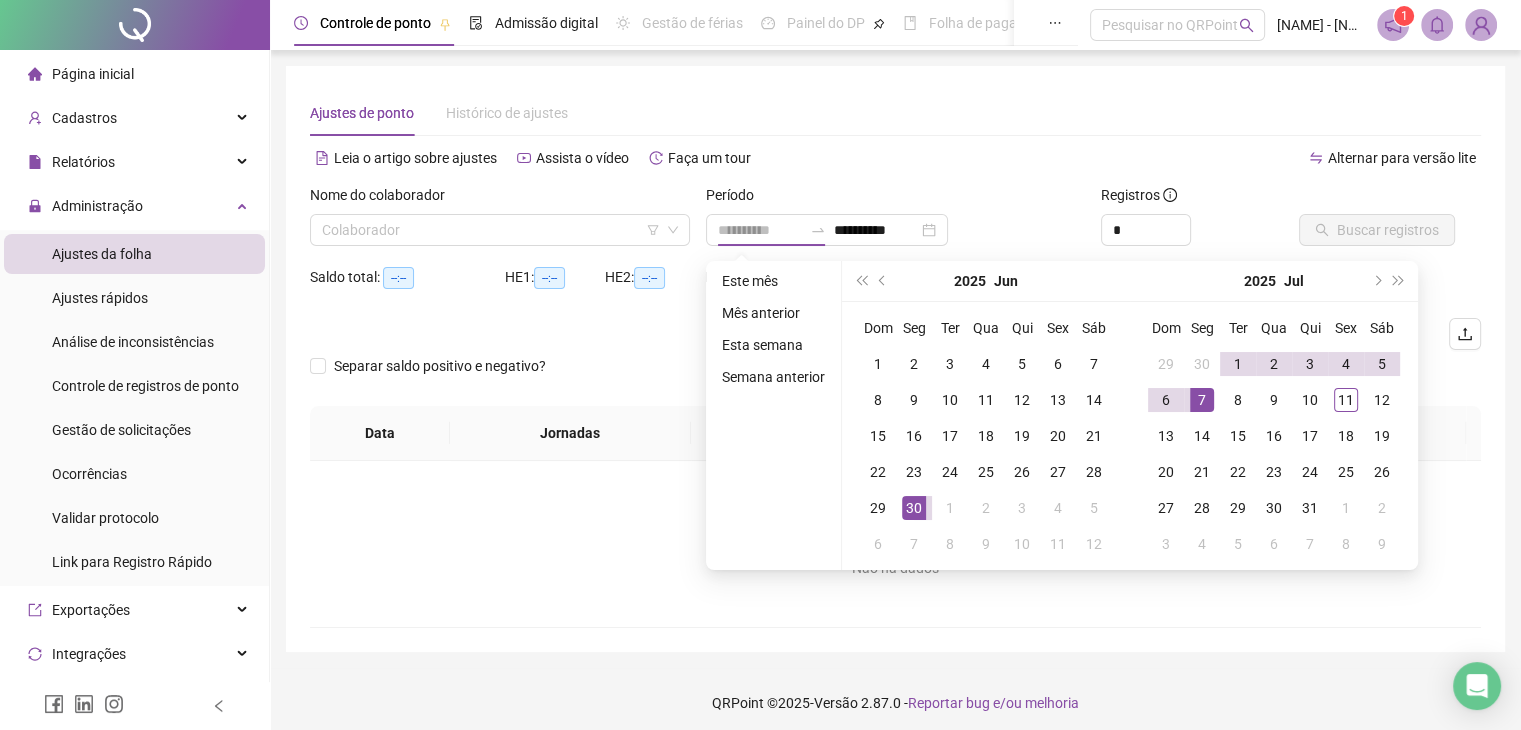 click on "7" at bounding box center (1202, 400) 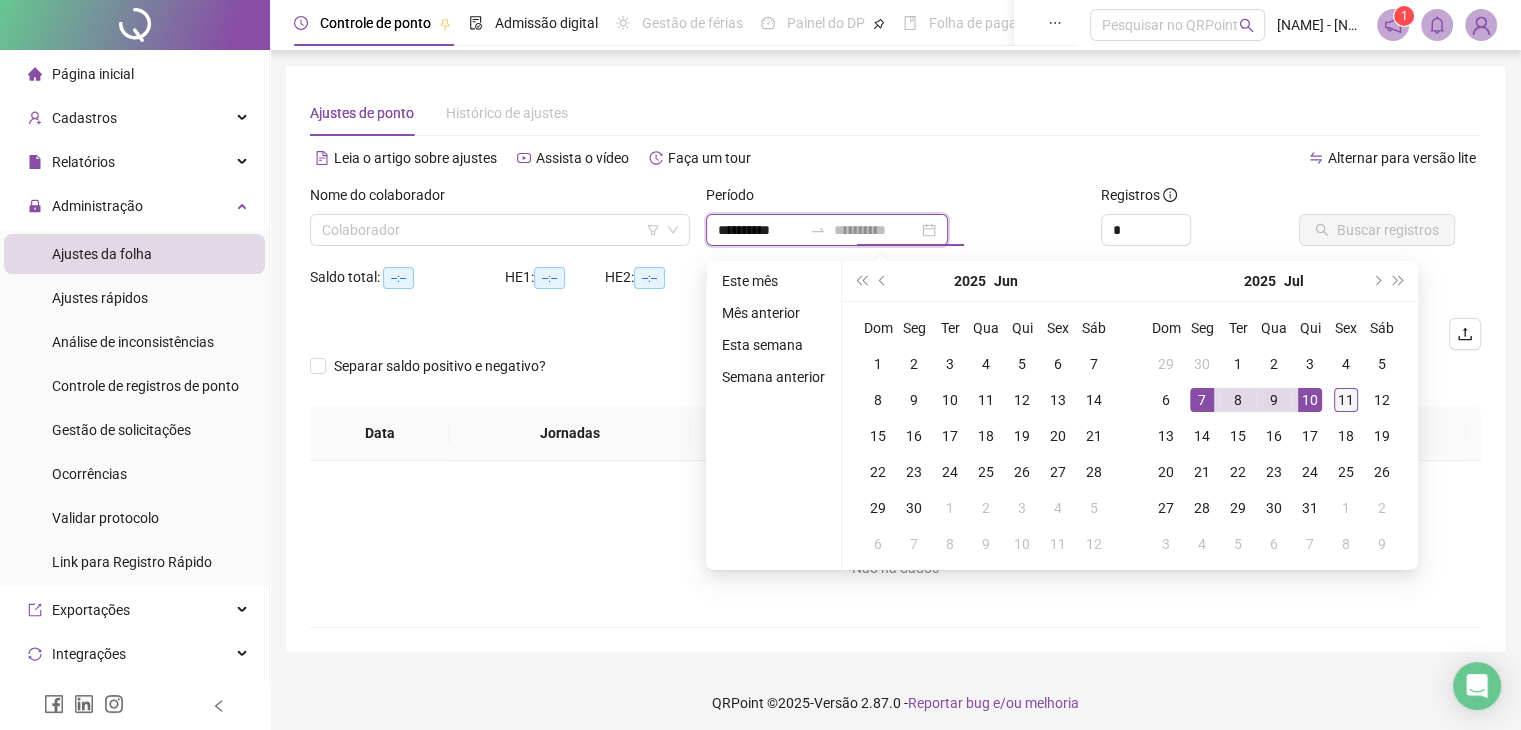 type on "**********" 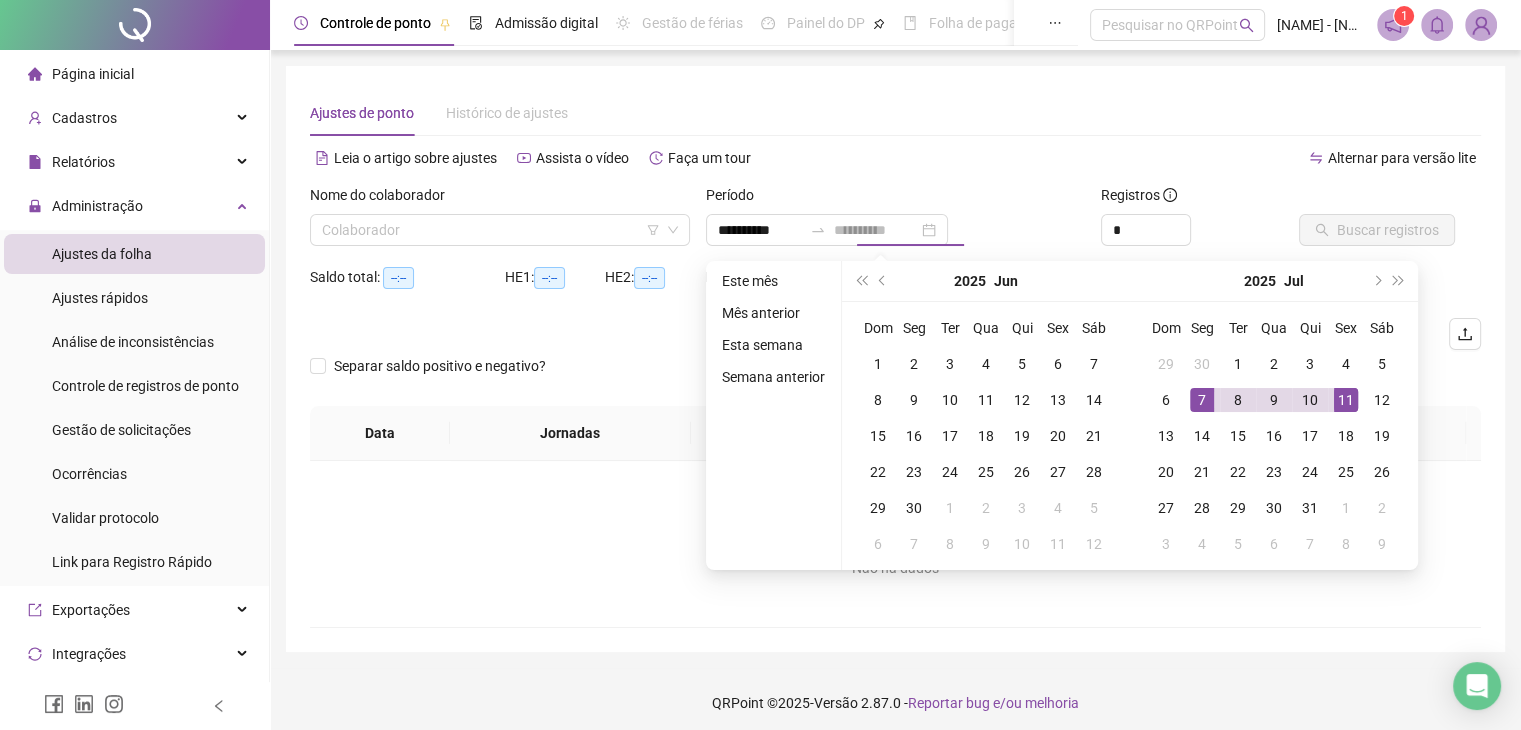 click on "11" at bounding box center [1346, 400] 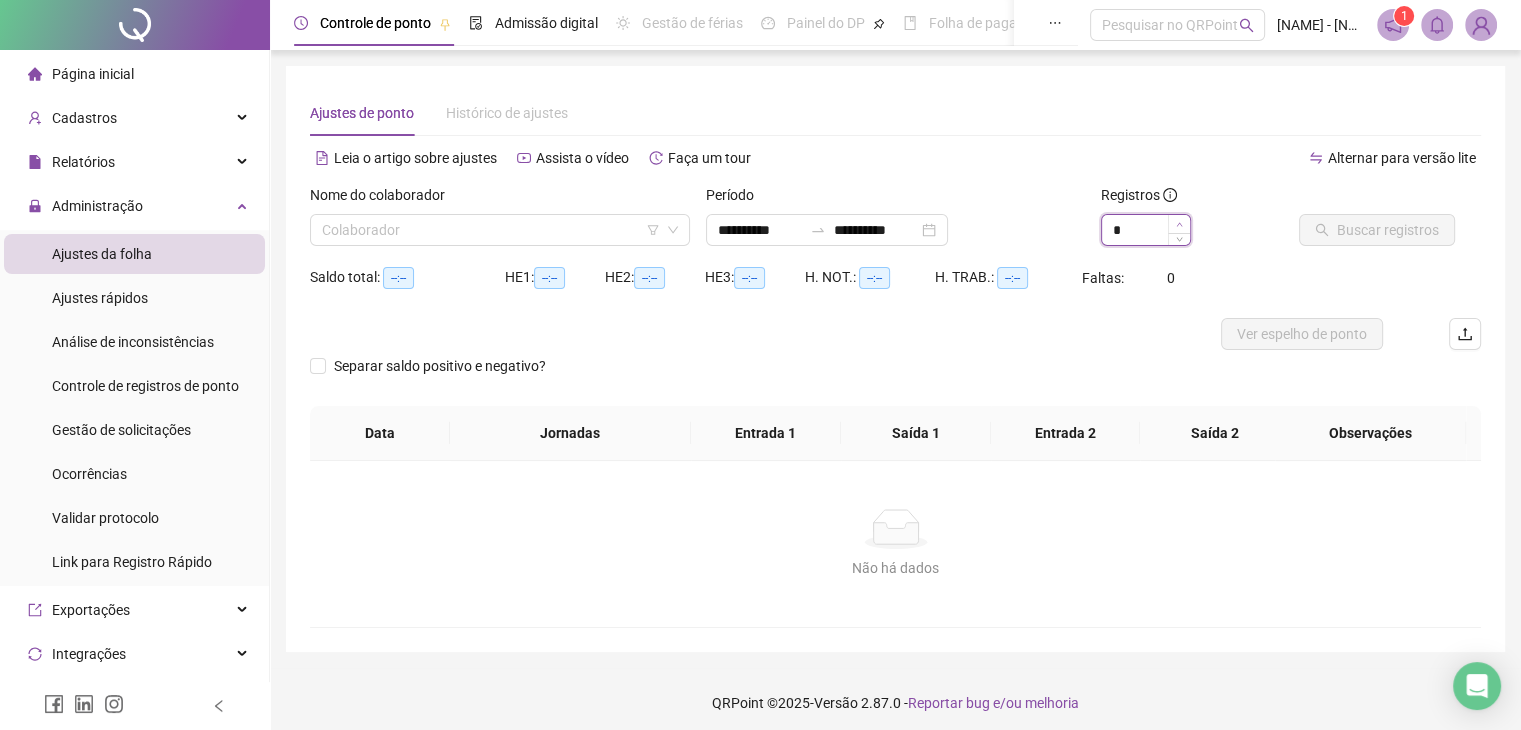 type on "*" 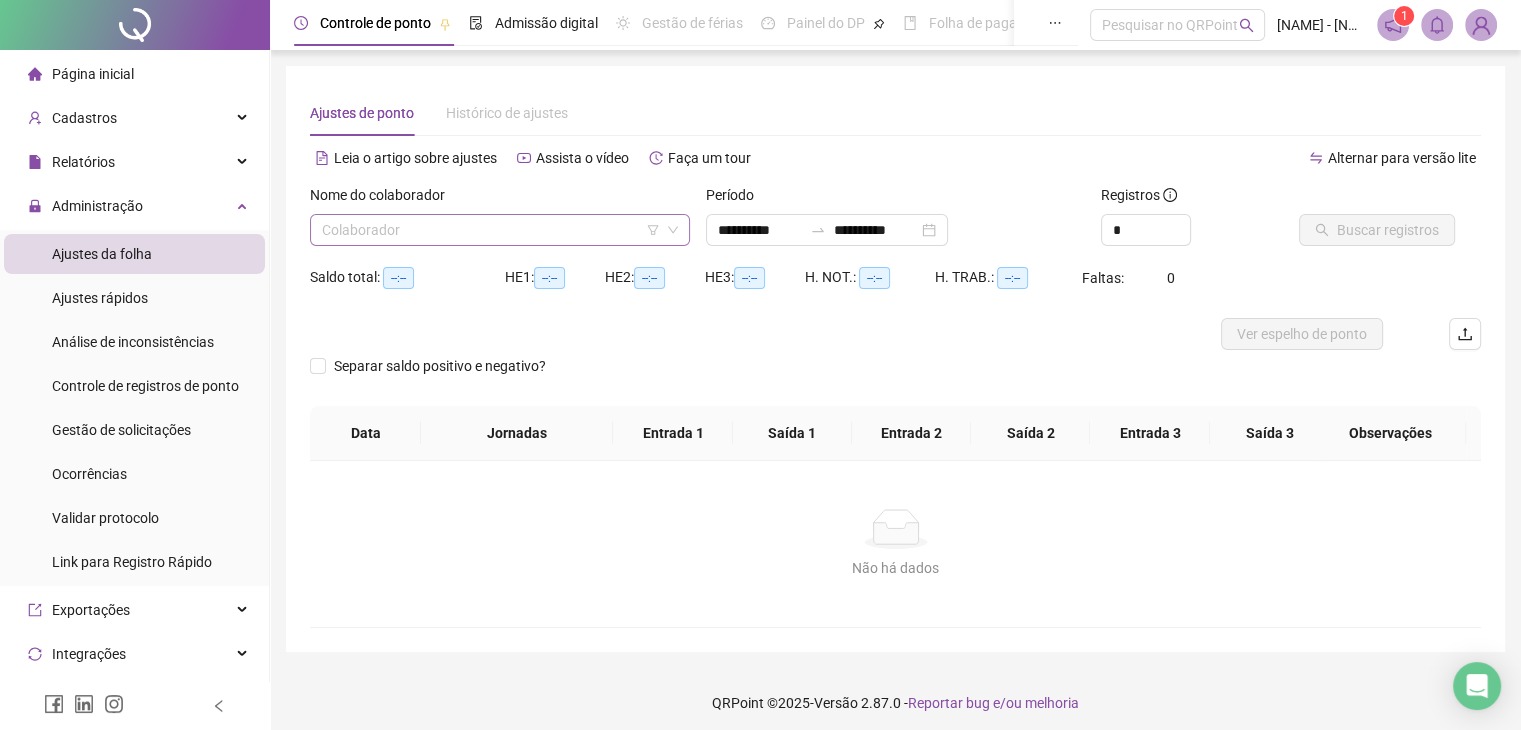 click at bounding box center (494, 230) 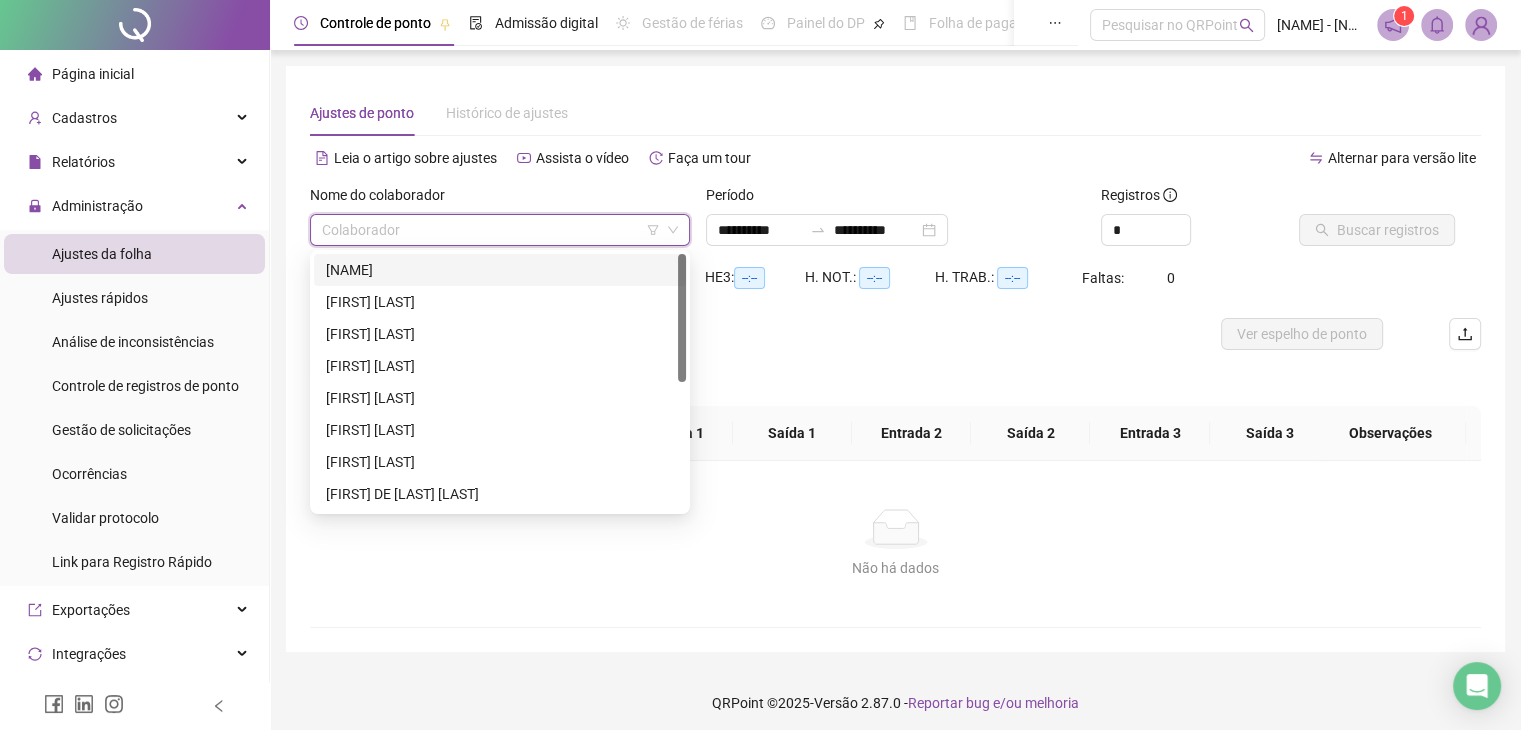 click on "[NAME]" at bounding box center [500, 270] 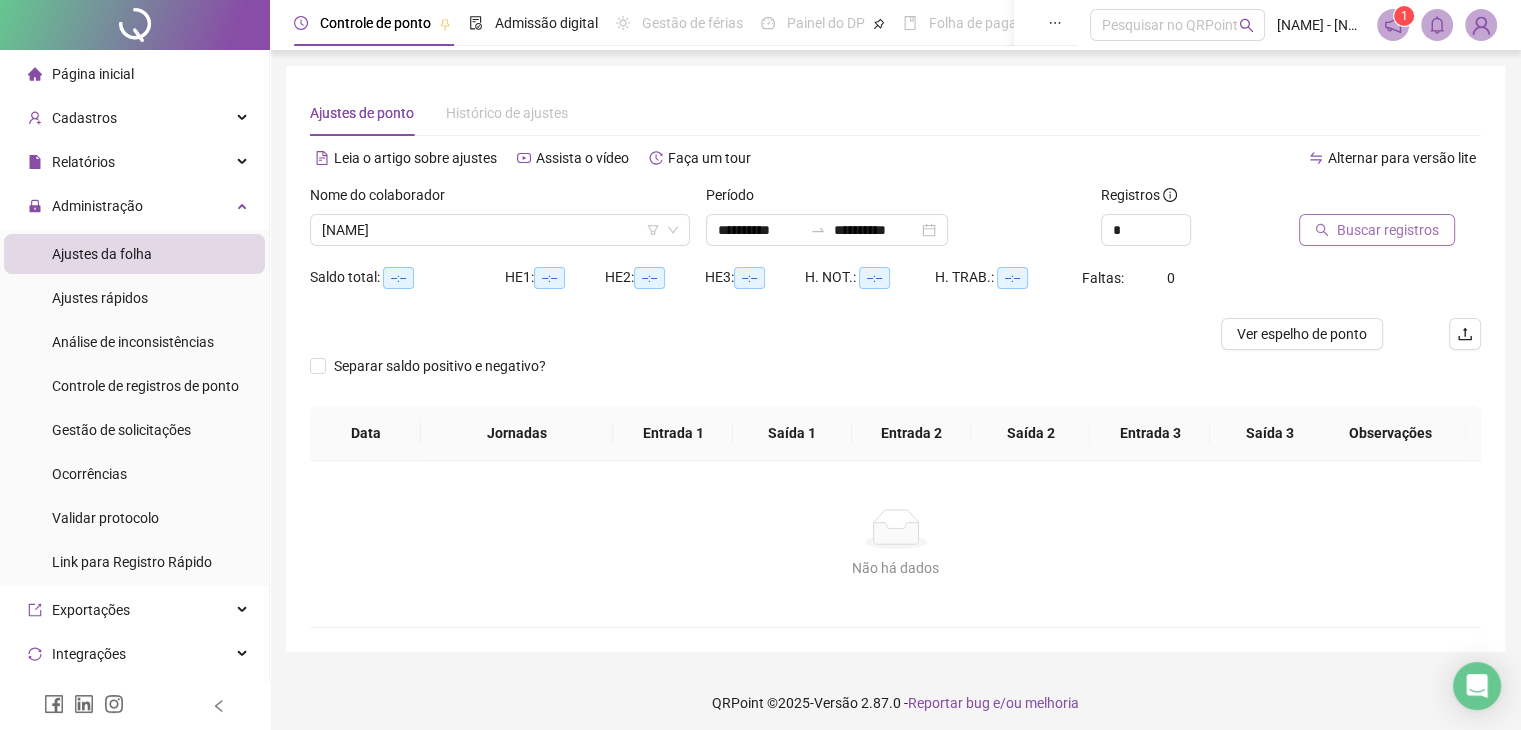 click on "Buscar registros" at bounding box center [1388, 230] 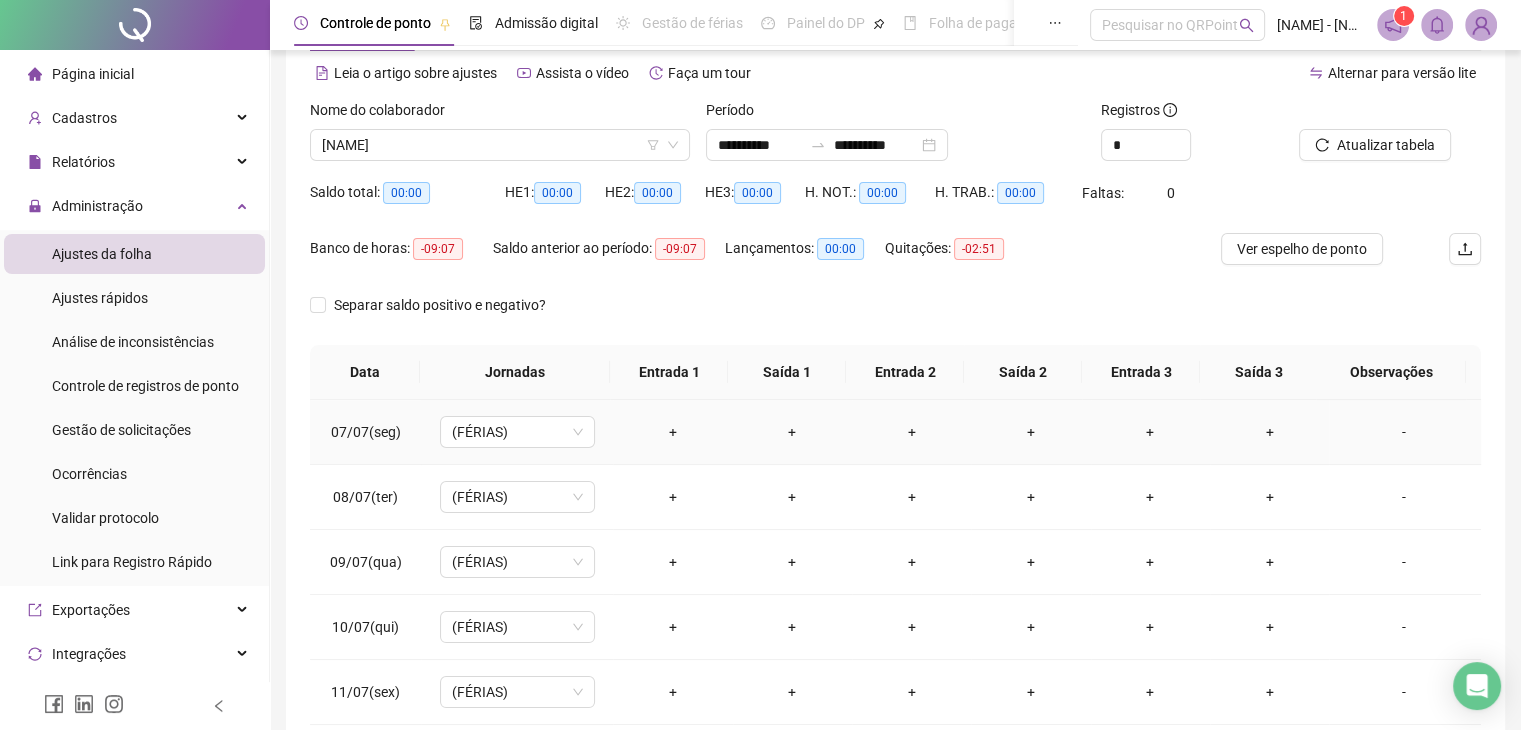 scroll, scrollTop: 0, scrollLeft: 0, axis: both 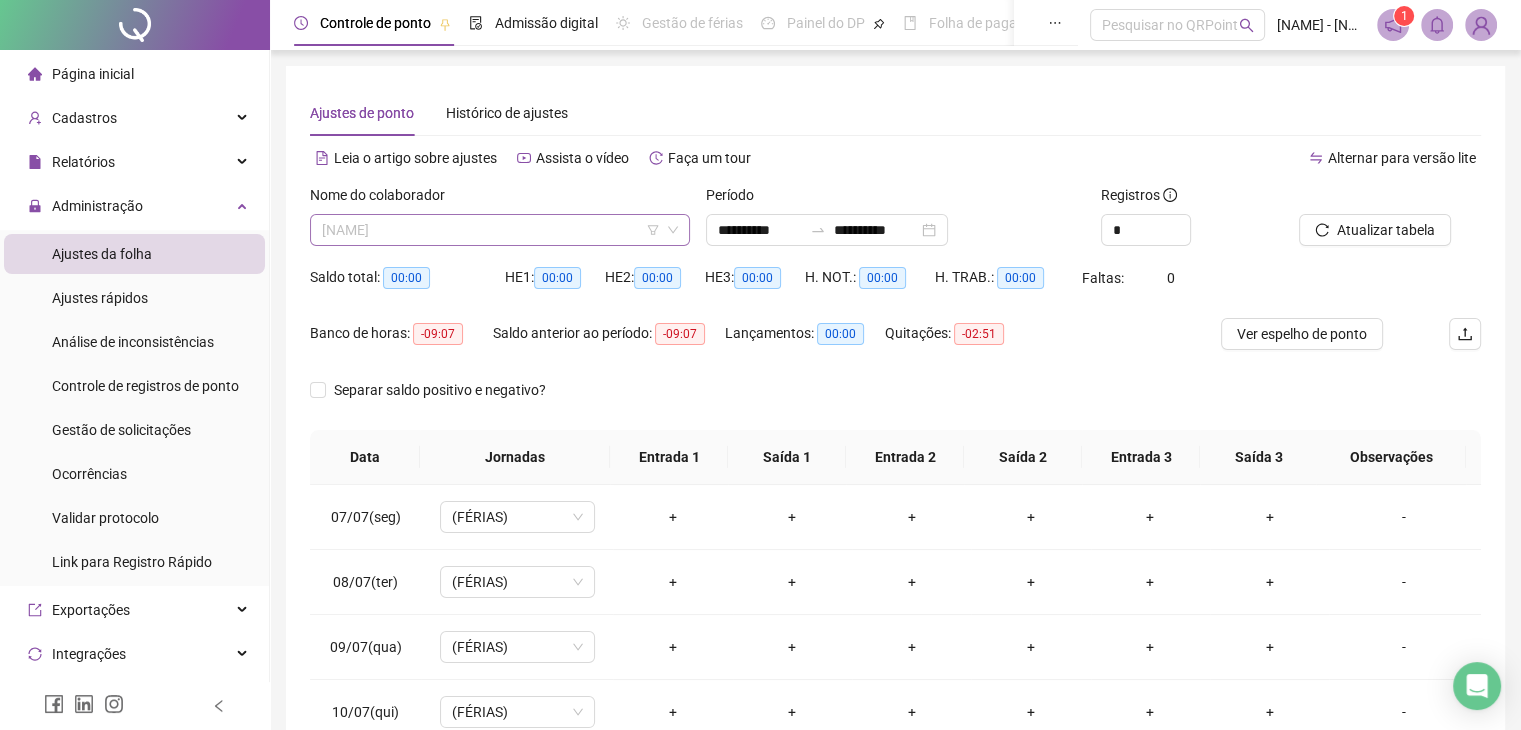 click on "[NAME]" at bounding box center (500, 230) 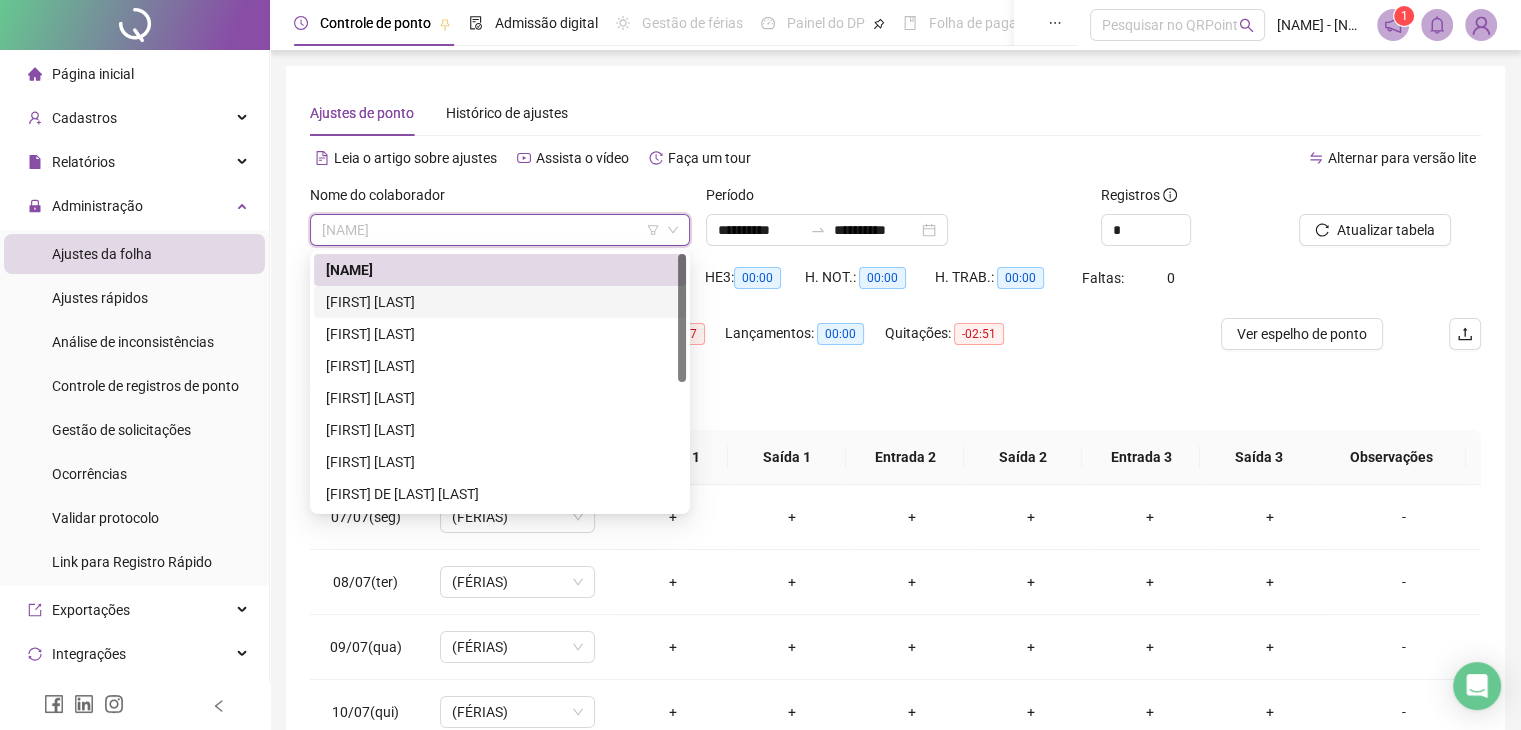 click on "[FIRST] [LAST]" at bounding box center (500, 302) 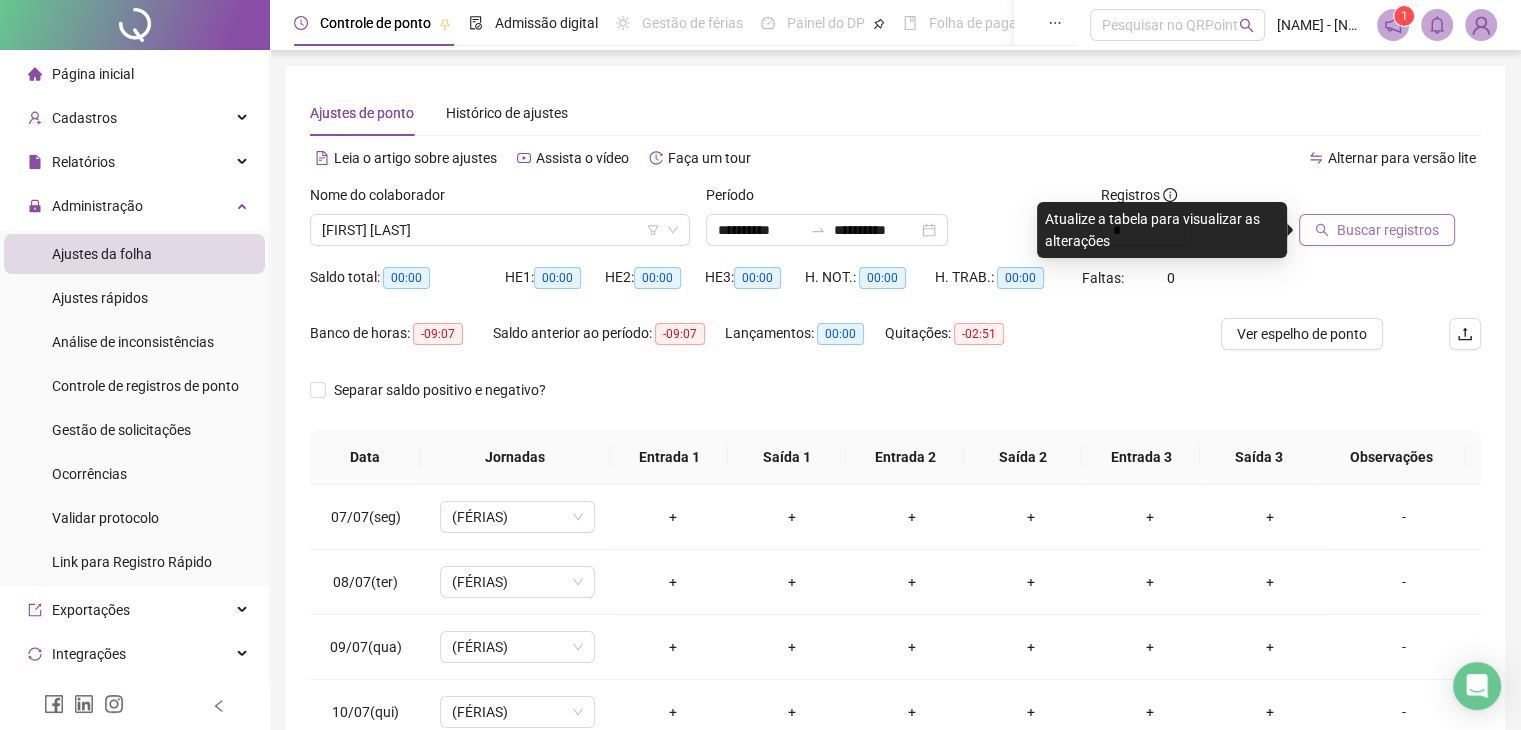 click on "Buscar registros" at bounding box center [1388, 230] 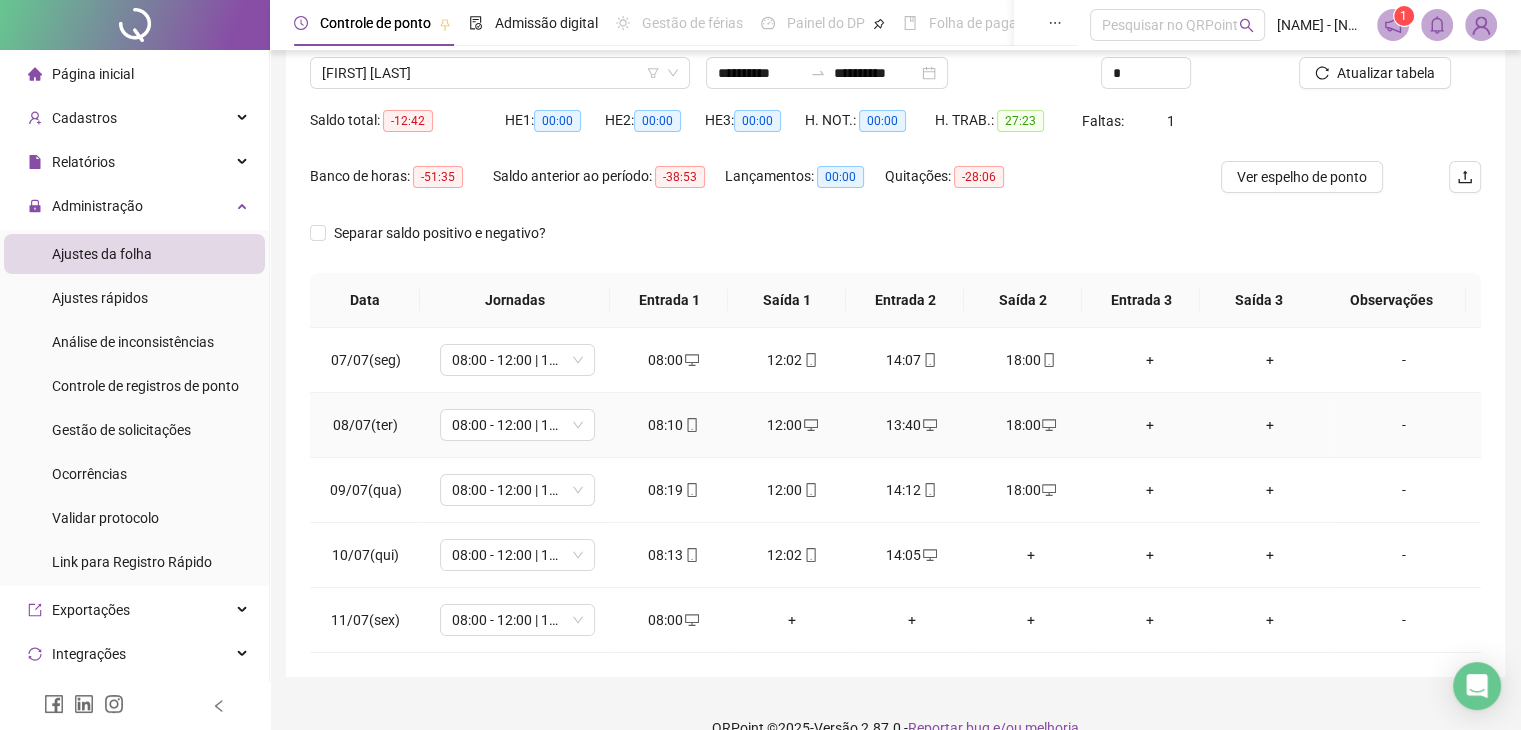 scroll, scrollTop: 189, scrollLeft: 0, axis: vertical 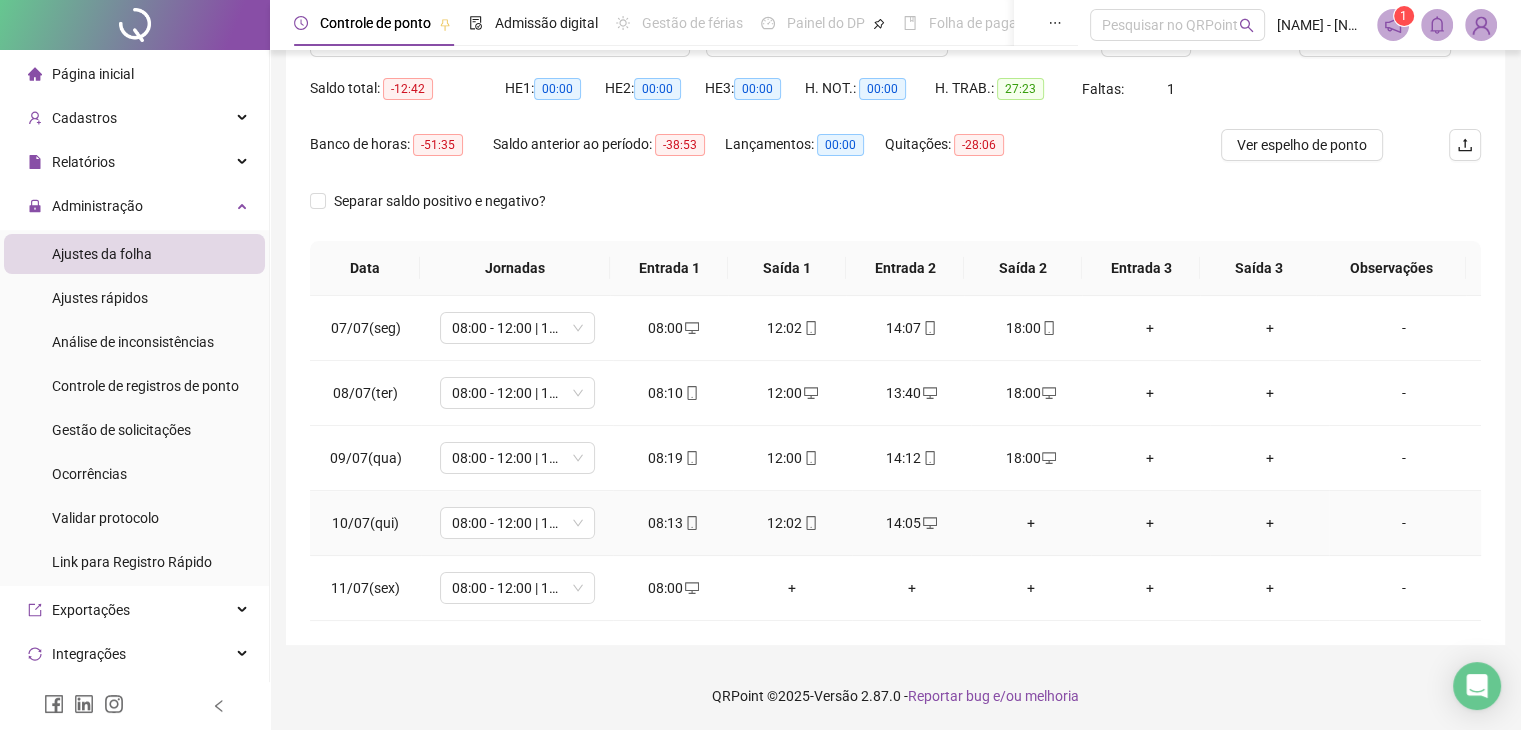 click on "+" at bounding box center [1030, 523] 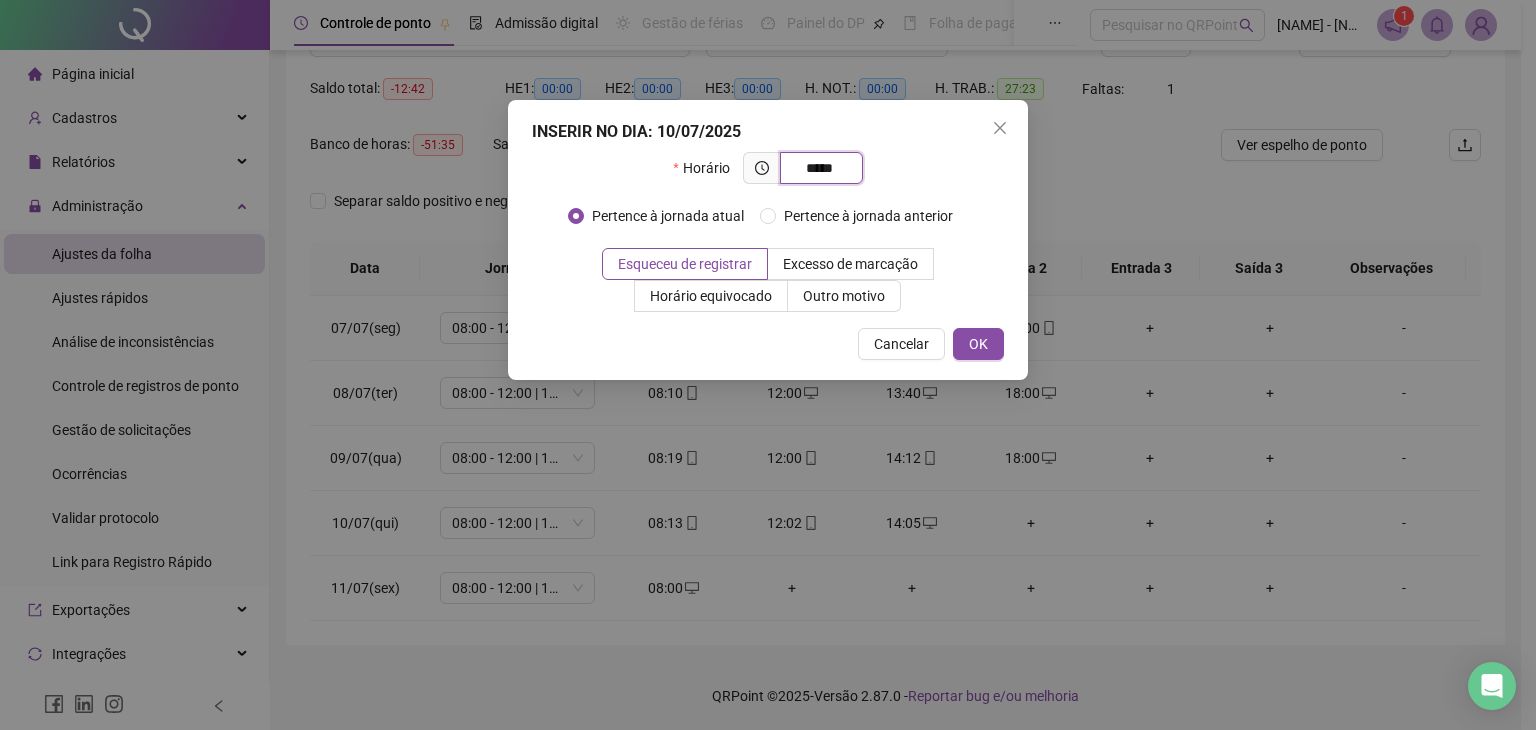 type on "*****" 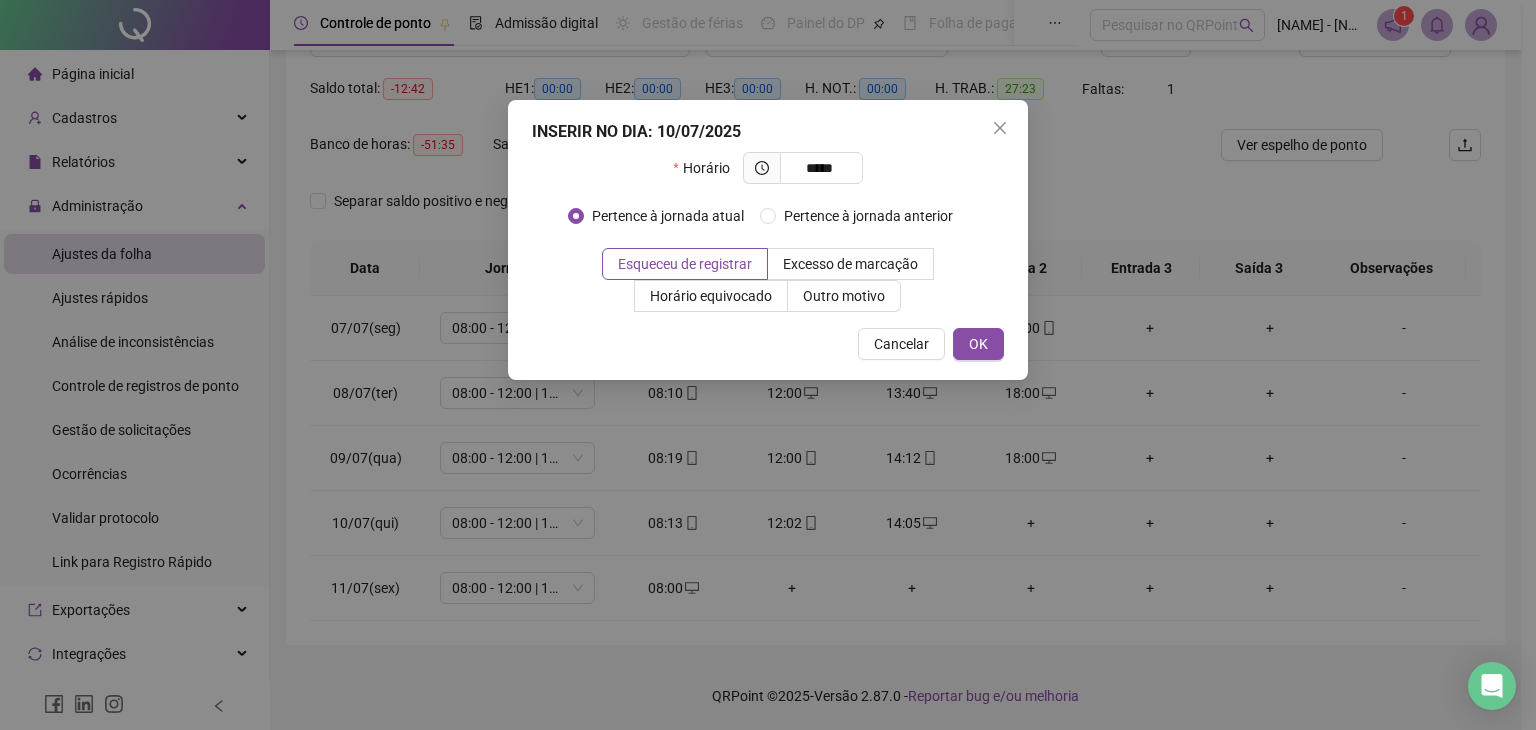 click on "INSERIR NO DIA :   10/07/2025 Horário ***** Pertence à jornada atual Pertence à jornada anterior Esqueceu de registrar Excesso de marcação Horário equivocado Outro motivo Motivo Cancelar OK" at bounding box center [768, 240] 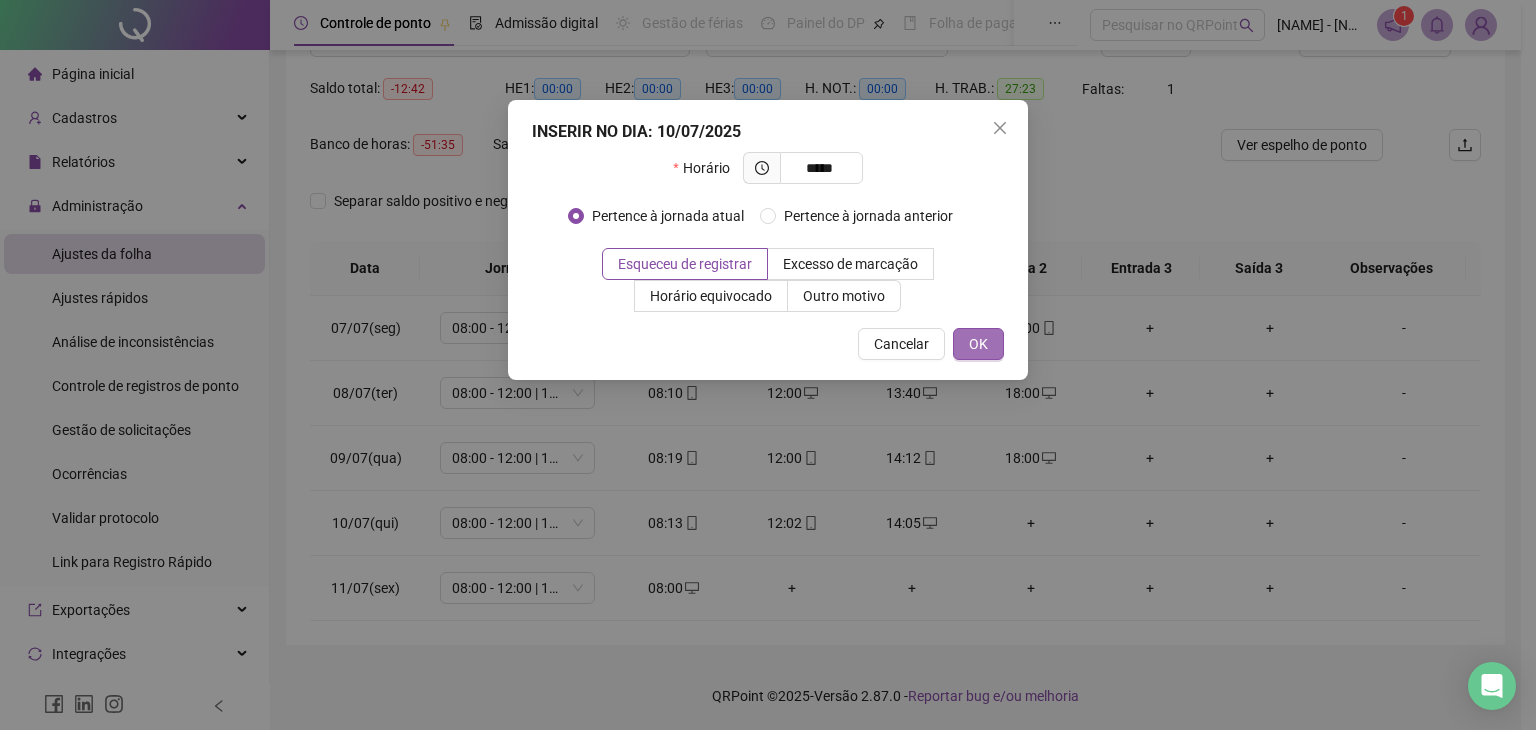 click on "OK" at bounding box center (978, 344) 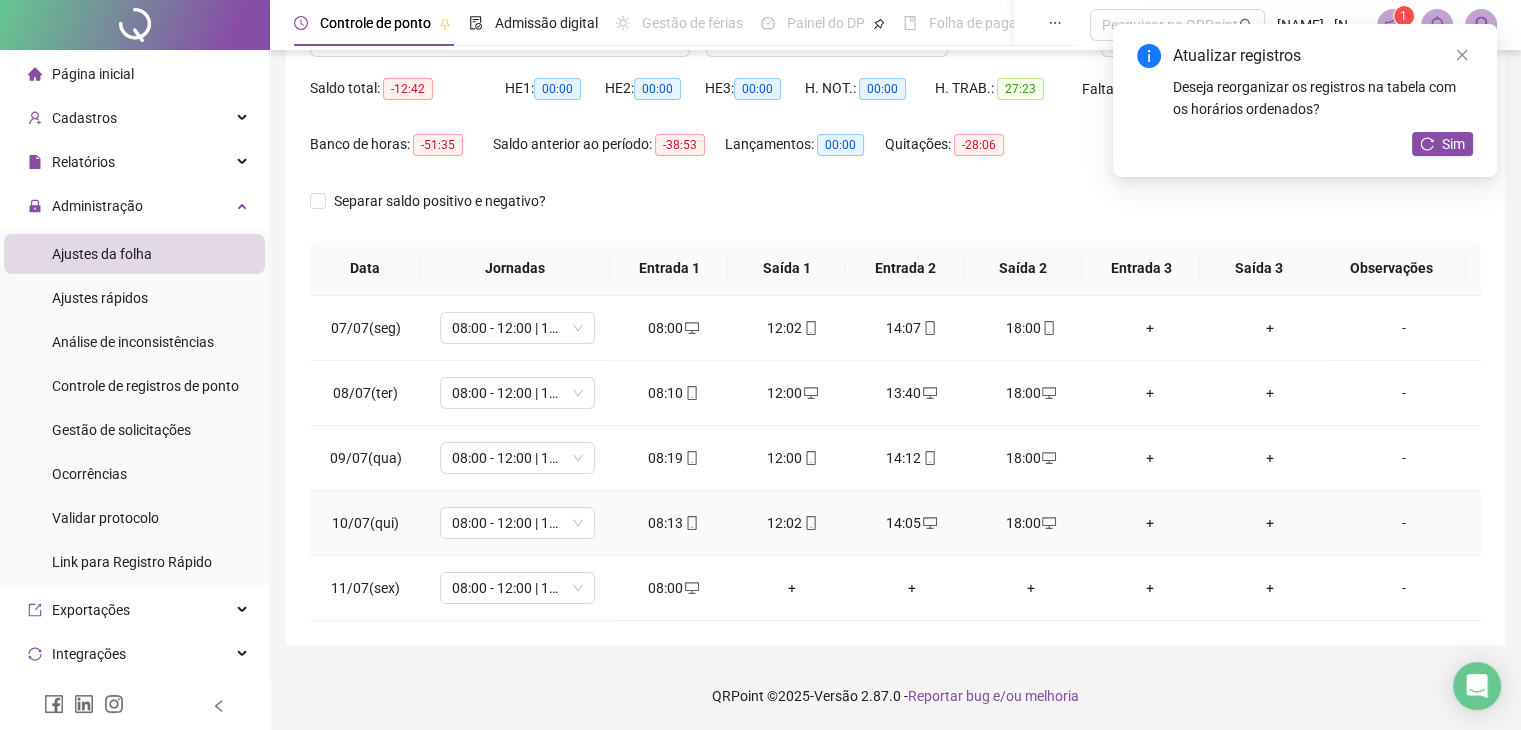 scroll, scrollTop: 0, scrollLeft: 0, axis: both 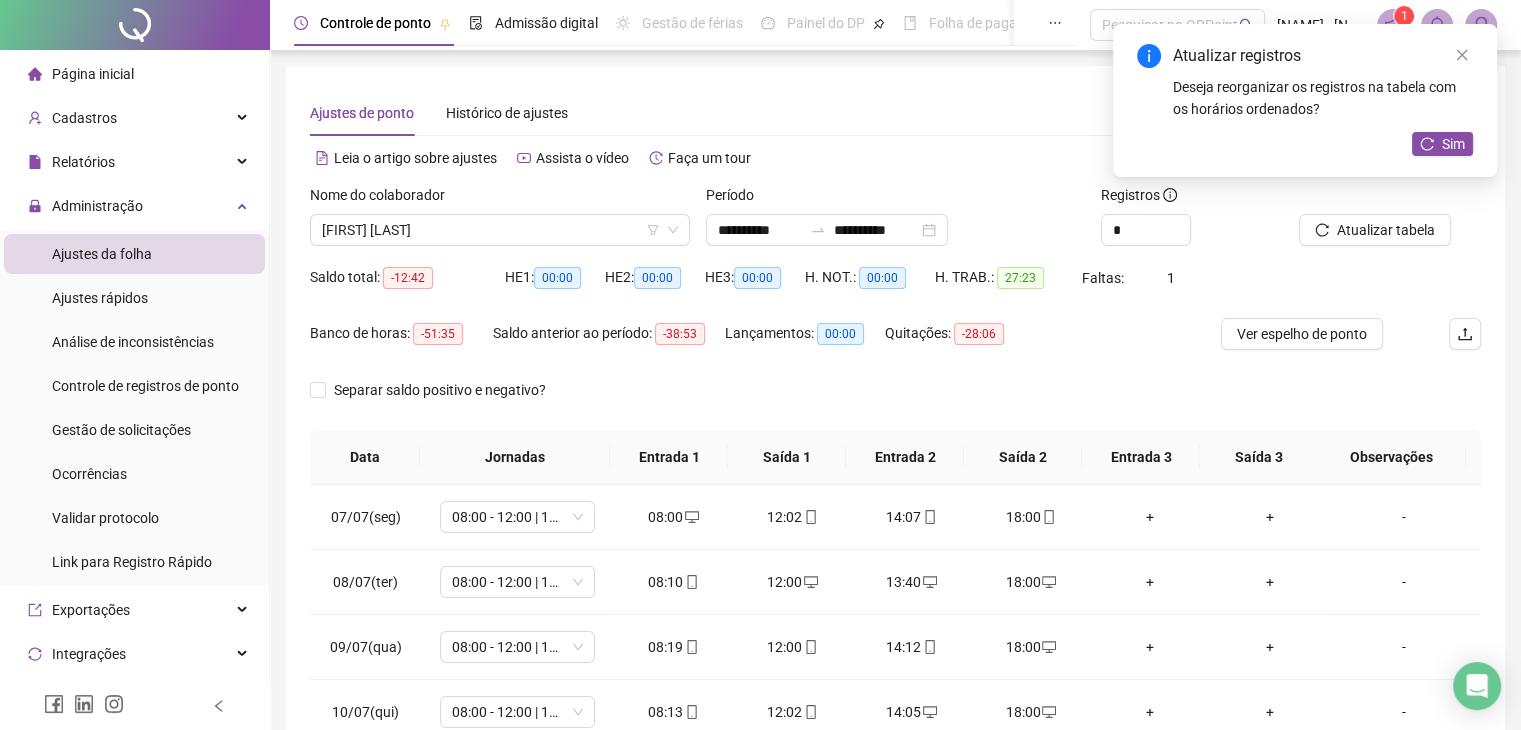 click on "Atualizar registros Deseja reorganizar os registros na tabela com os horários ordenados? Sim" at bounding box center [1305, 100] 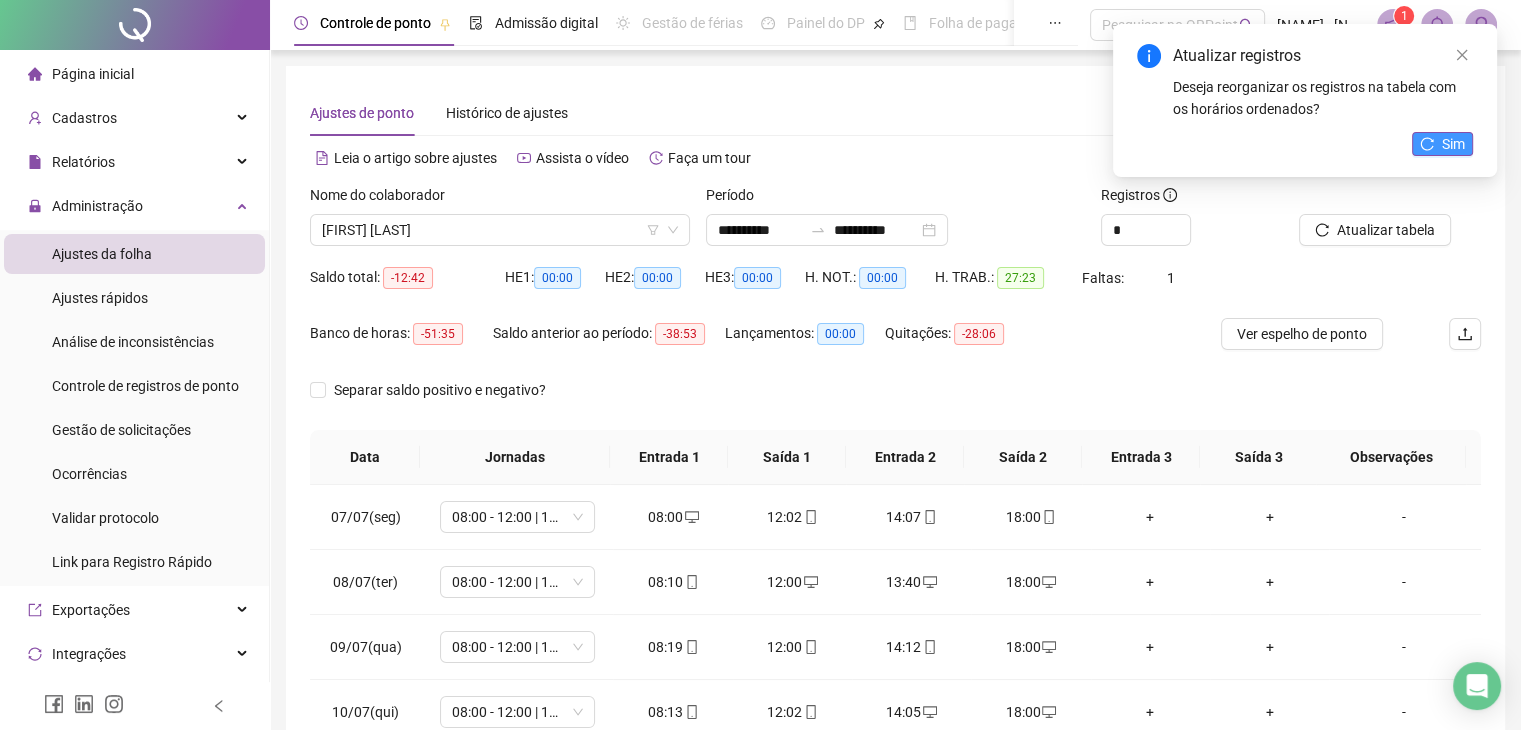 click 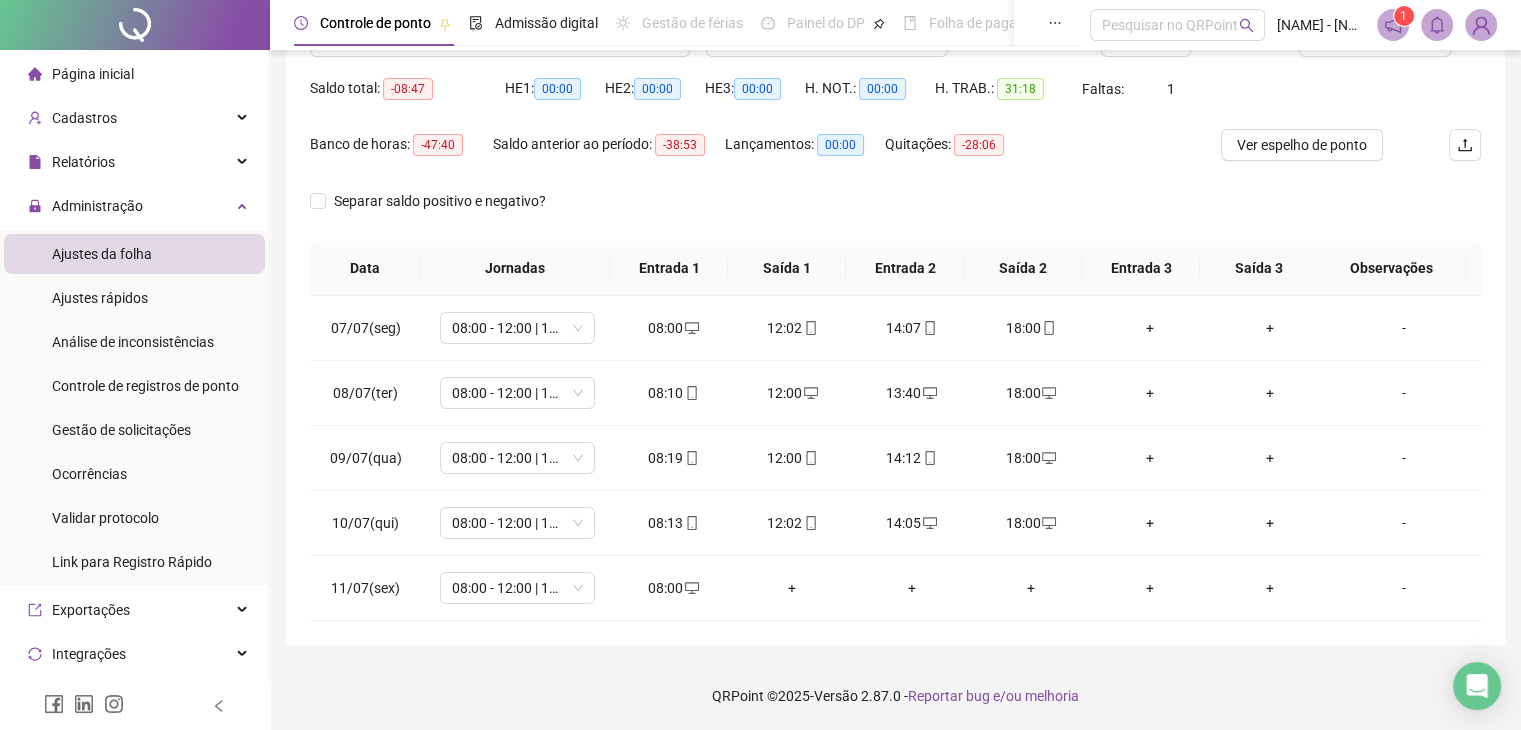 scroll, scrollTop: 89, scrollLeft: 0, axis: vertical 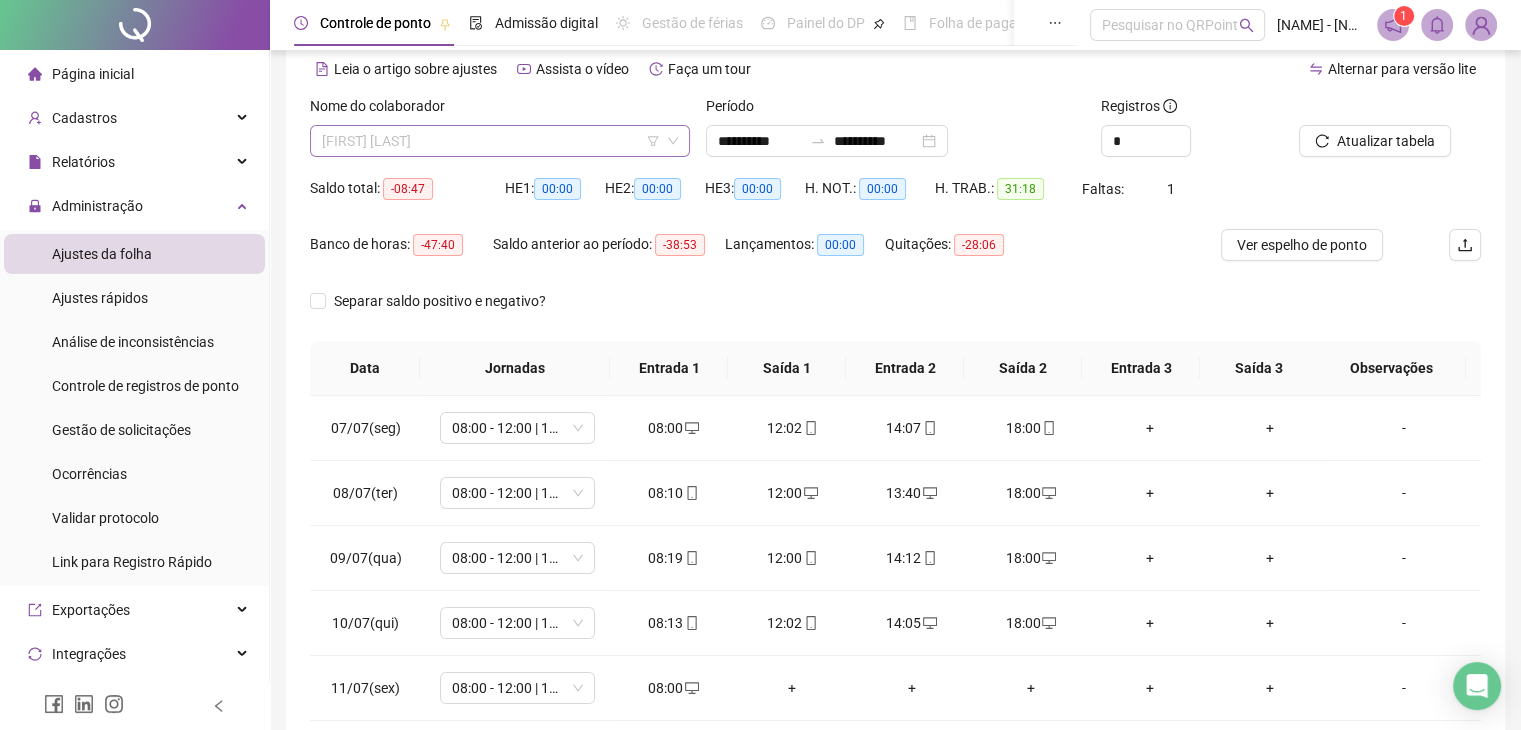 click on "[FIRST] [LAST]" at bounding box center [500, 141] 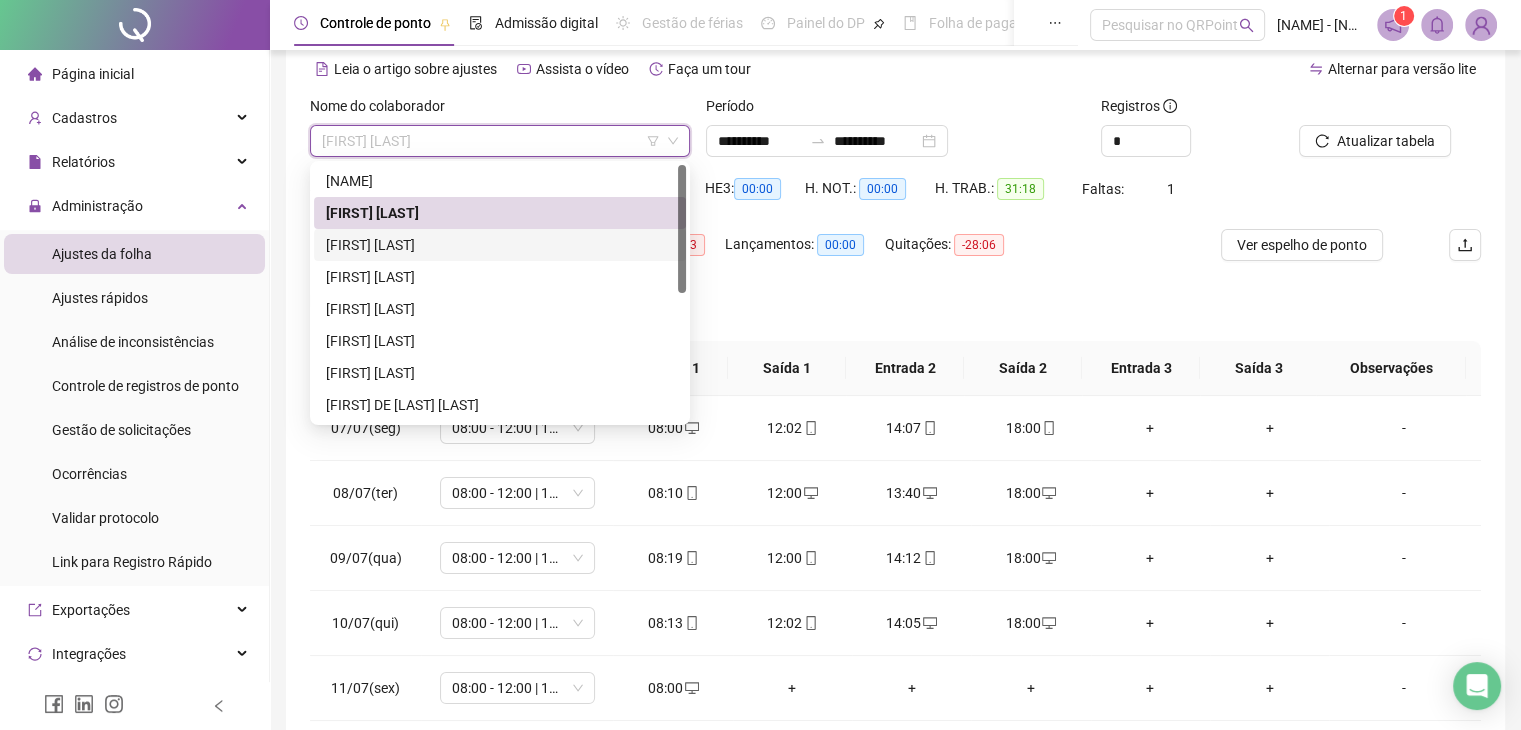 click on "[FIRST] [LAST]" at bounding box center (500, 245) 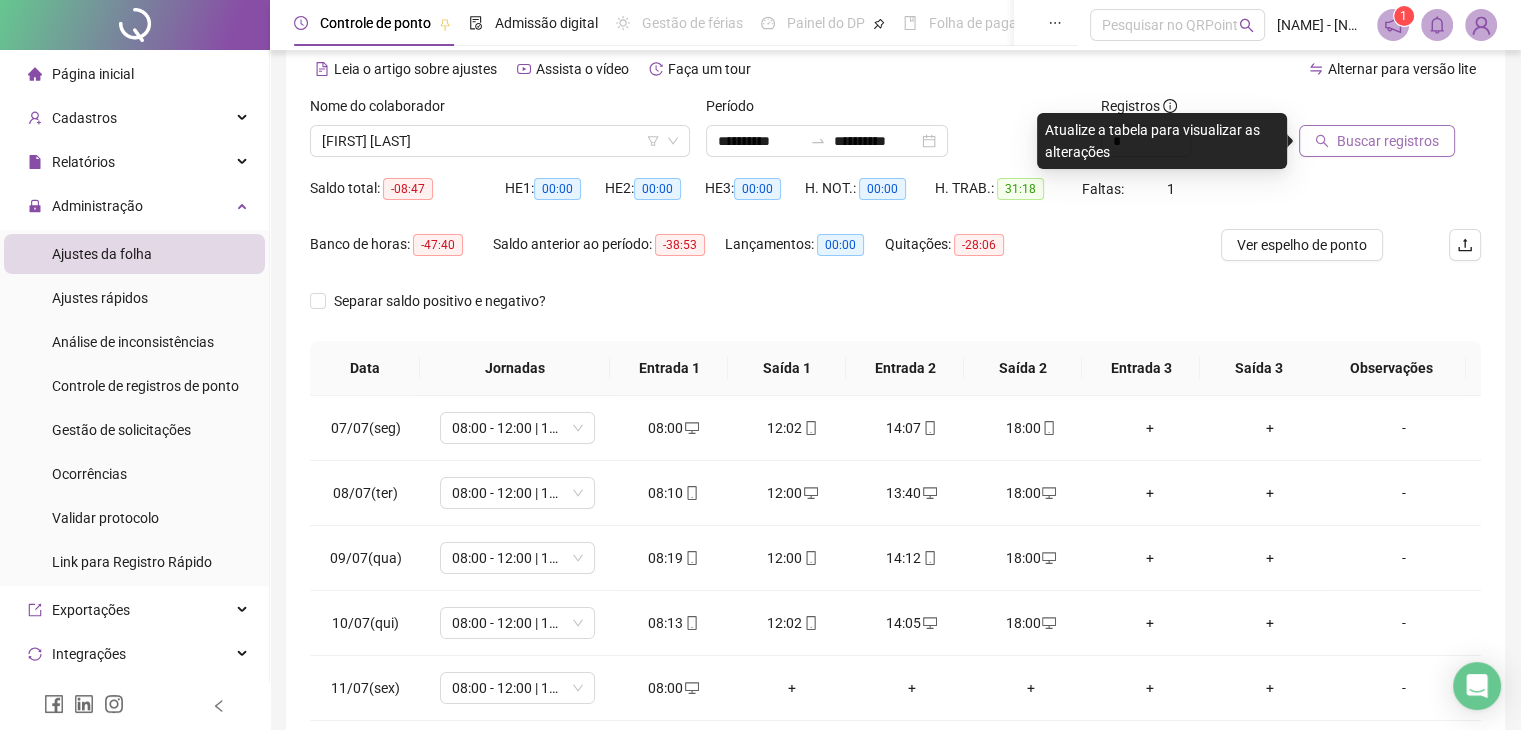 click 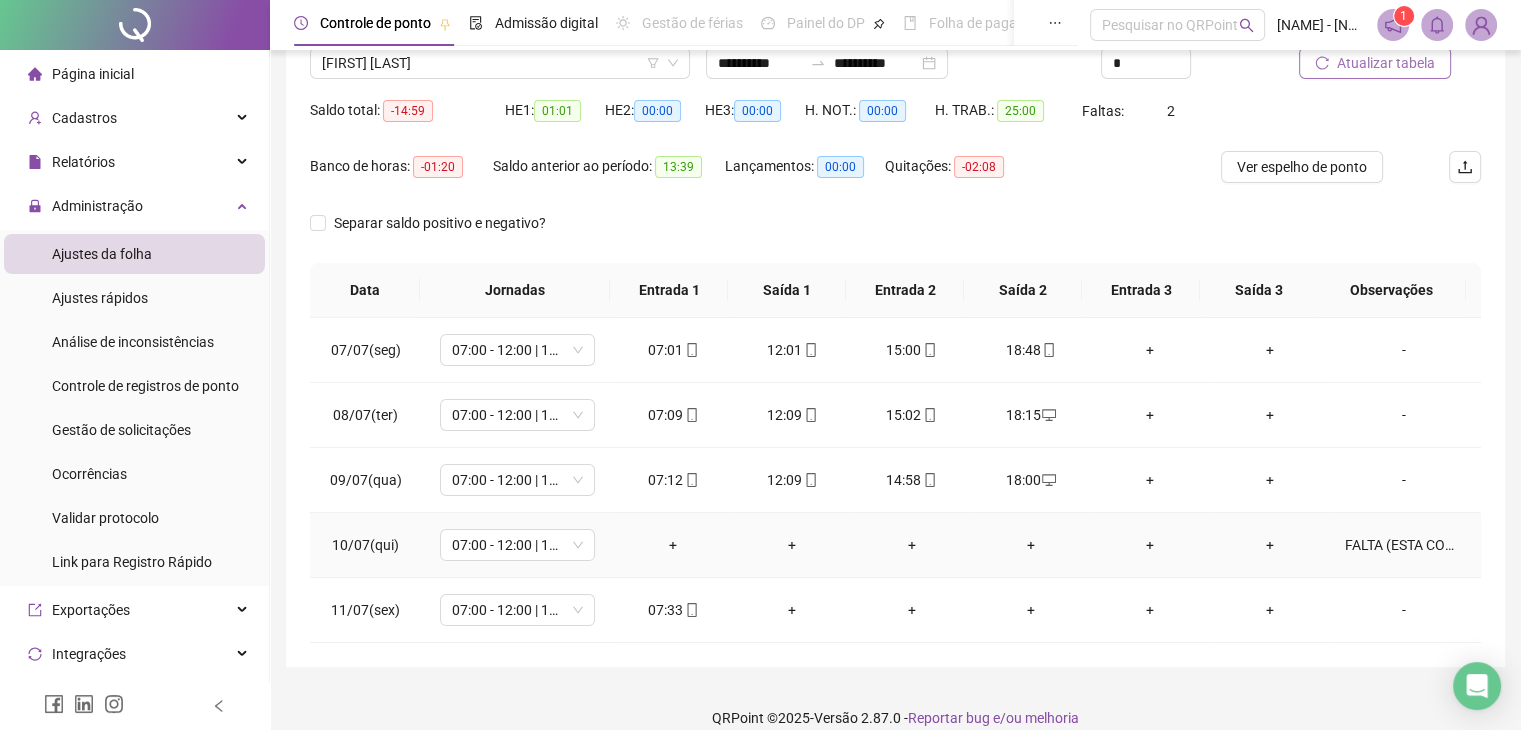 scroll, scrollTop: 189, scrollLeft: 0, axis: vertical 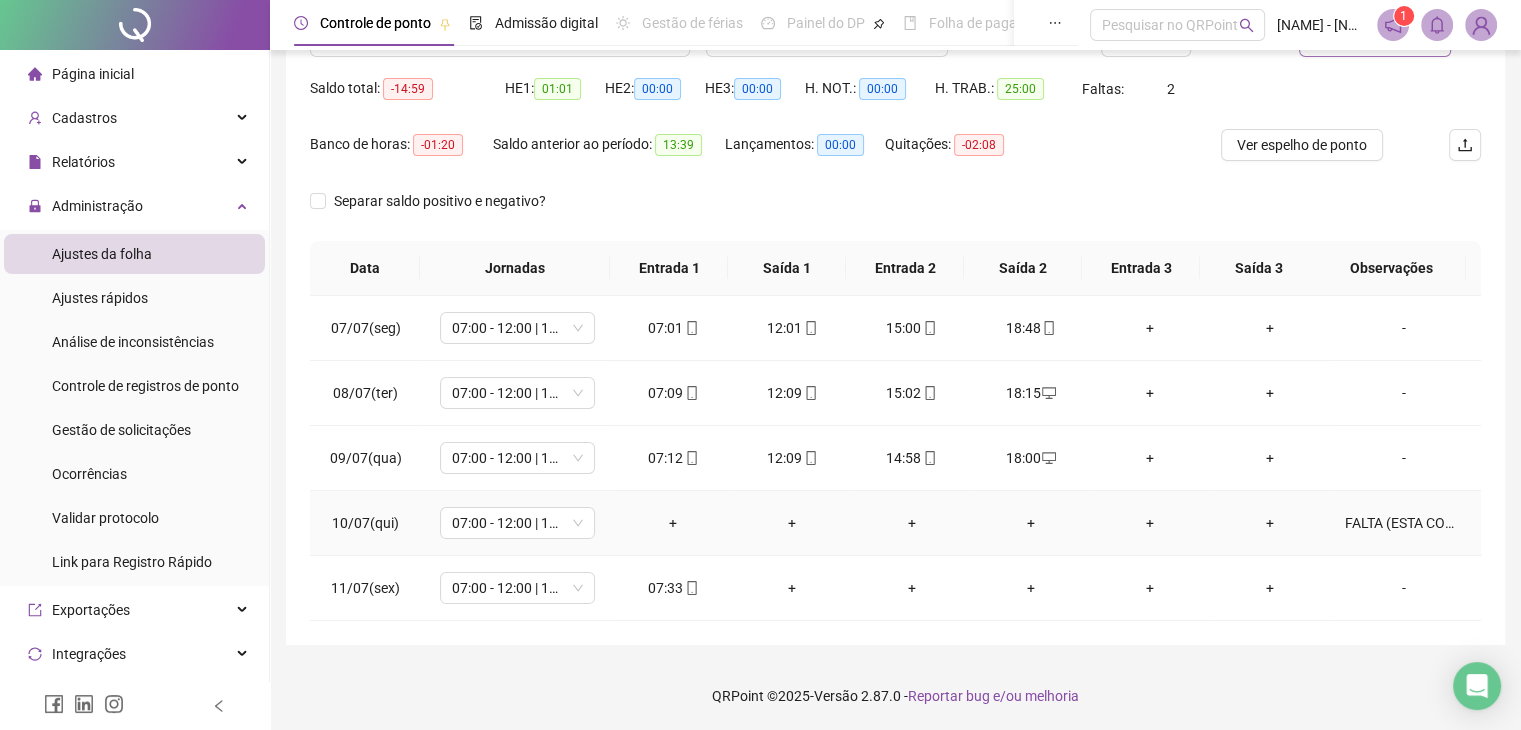 click on "FALTA (ESTA COM DESCONFORTO, DOR DE BARRIGA E FEBRE)" at bounding box center (1404, 523) 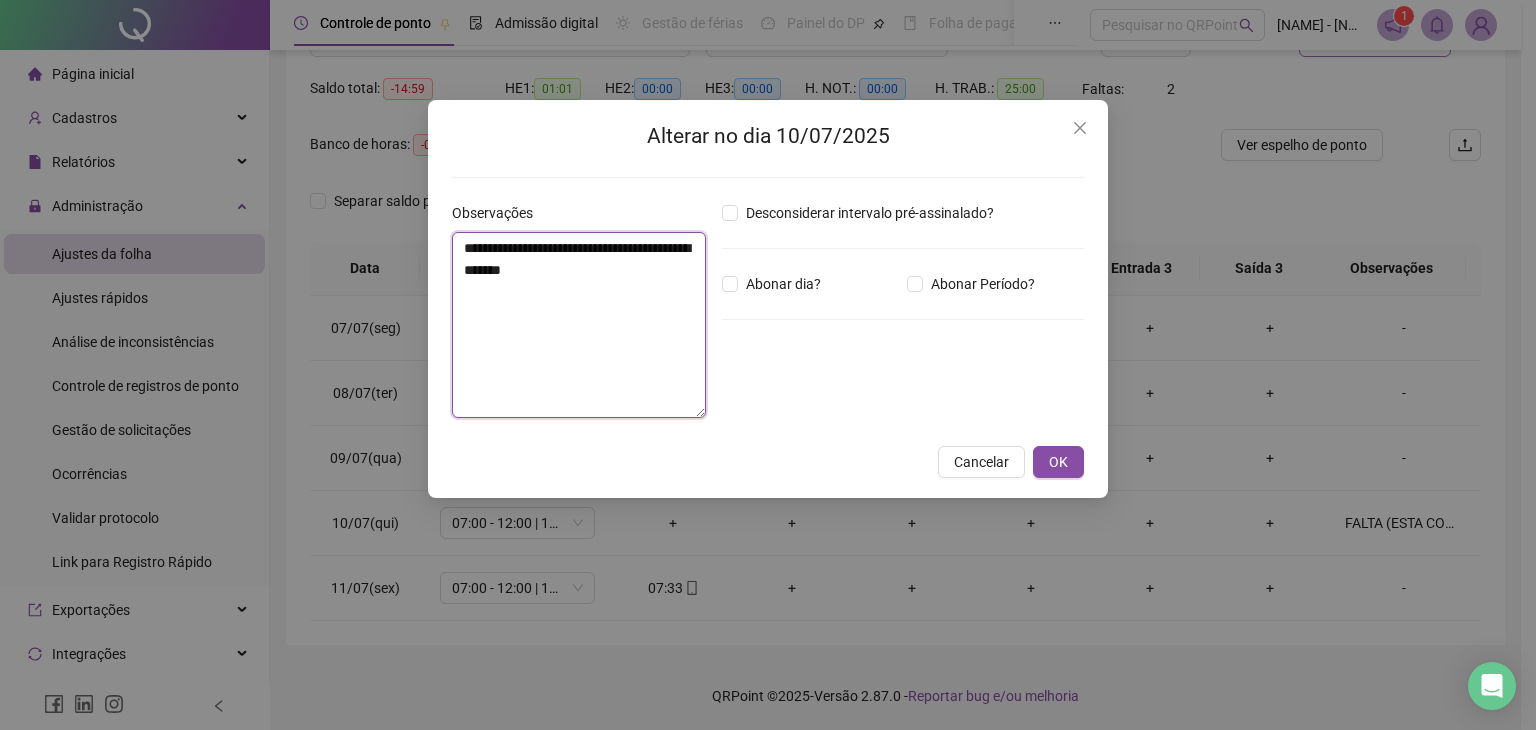 click on "**********" at bounding box center [579, 325] 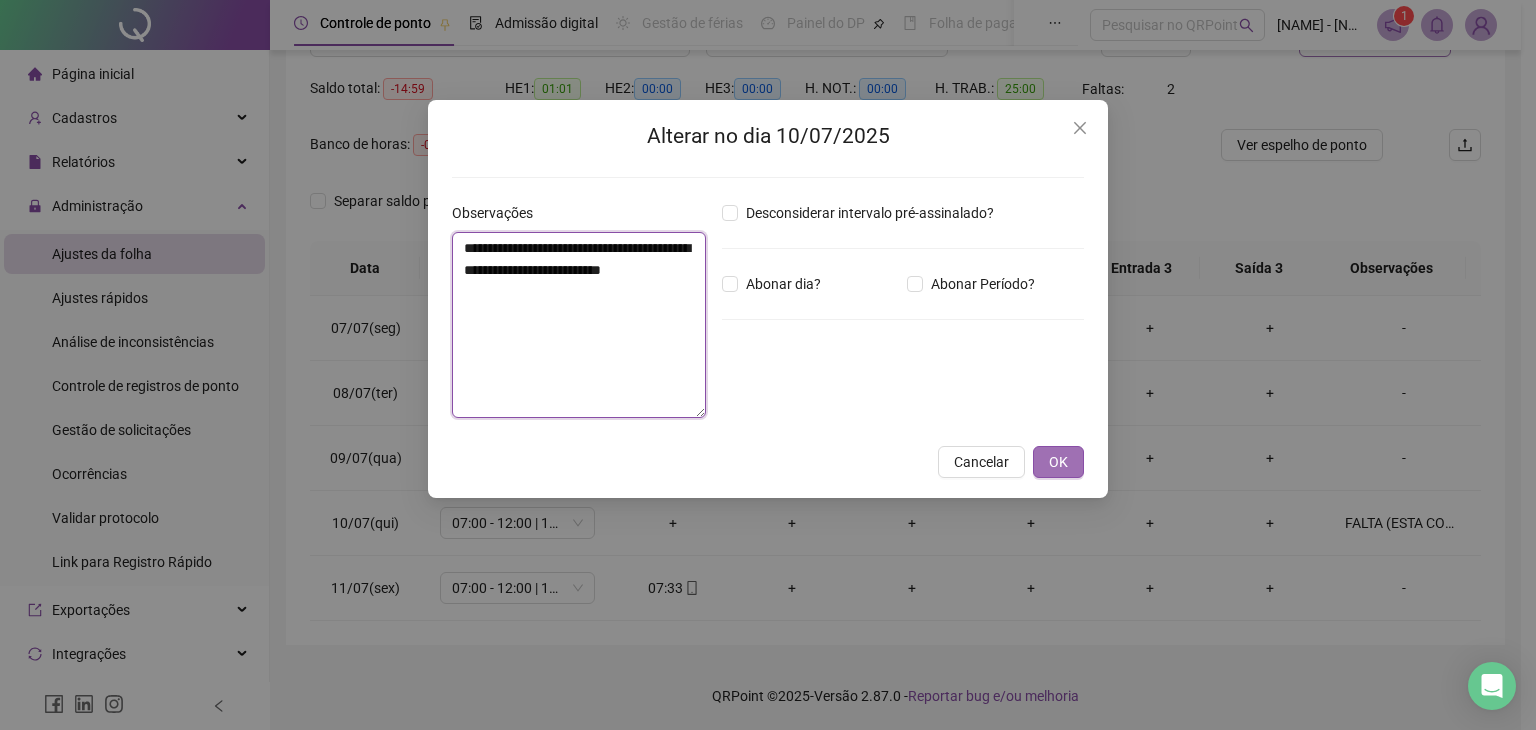type on "**********" 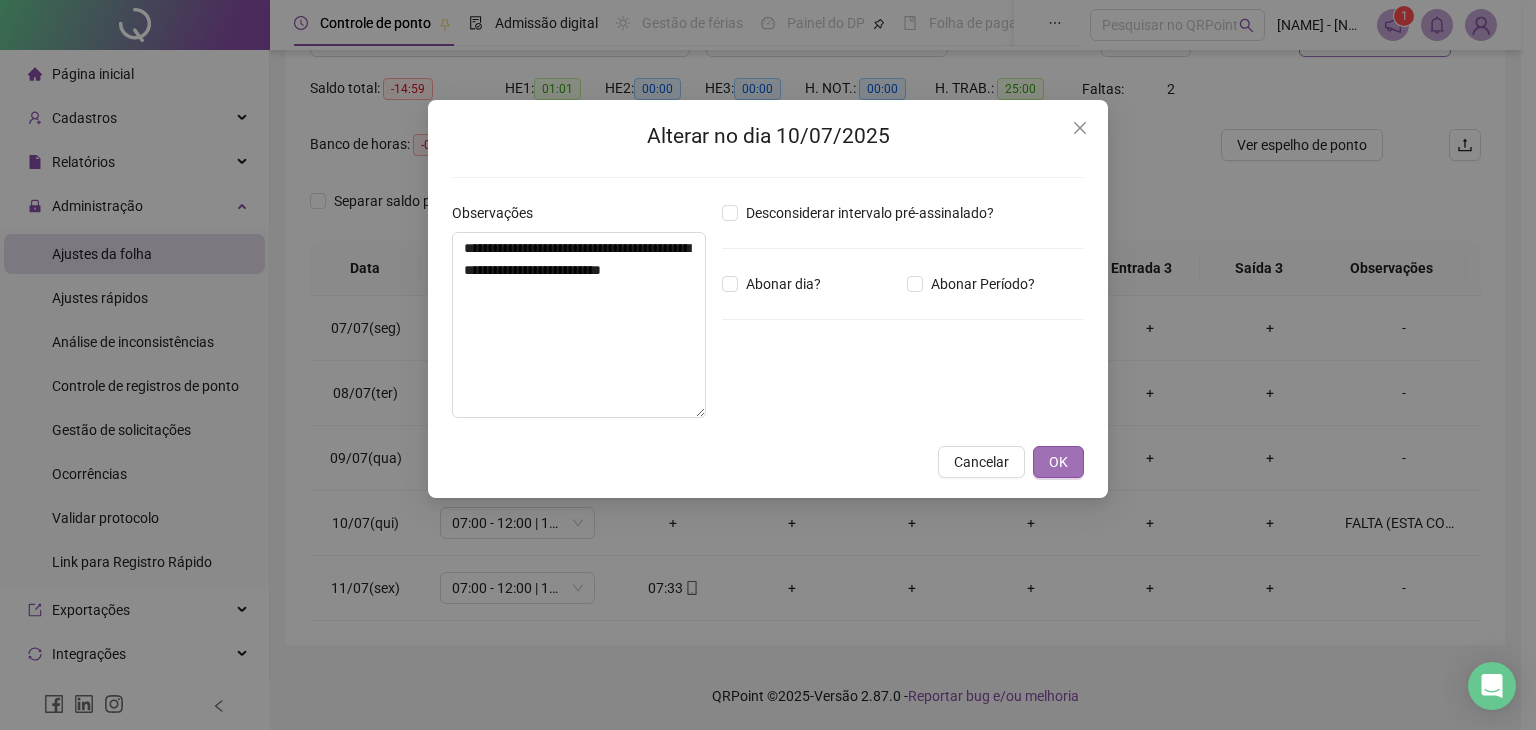 click on "OK" at bounding box center (1058, 462) 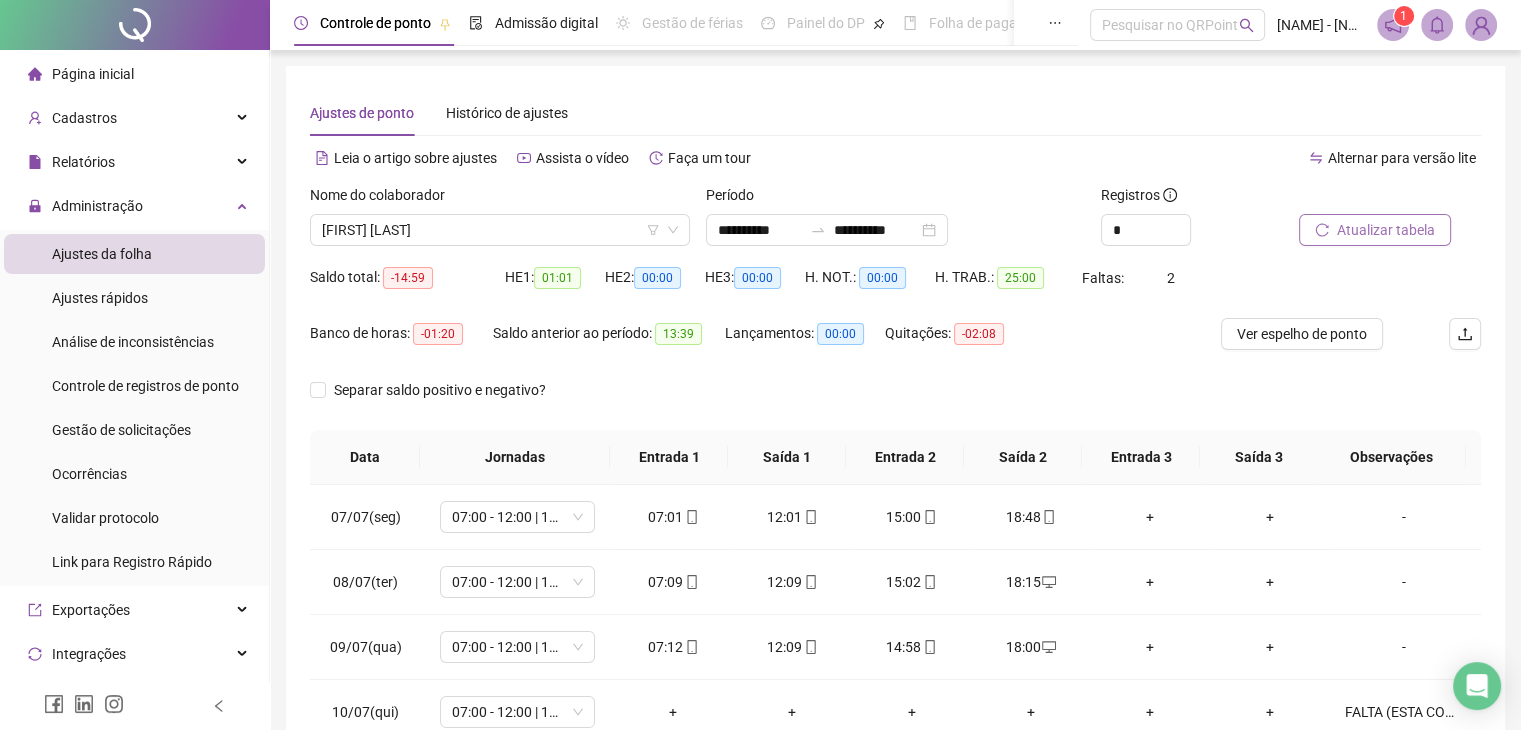 scroll, scrollTop: 0, scrollLeft: 0, axis: both 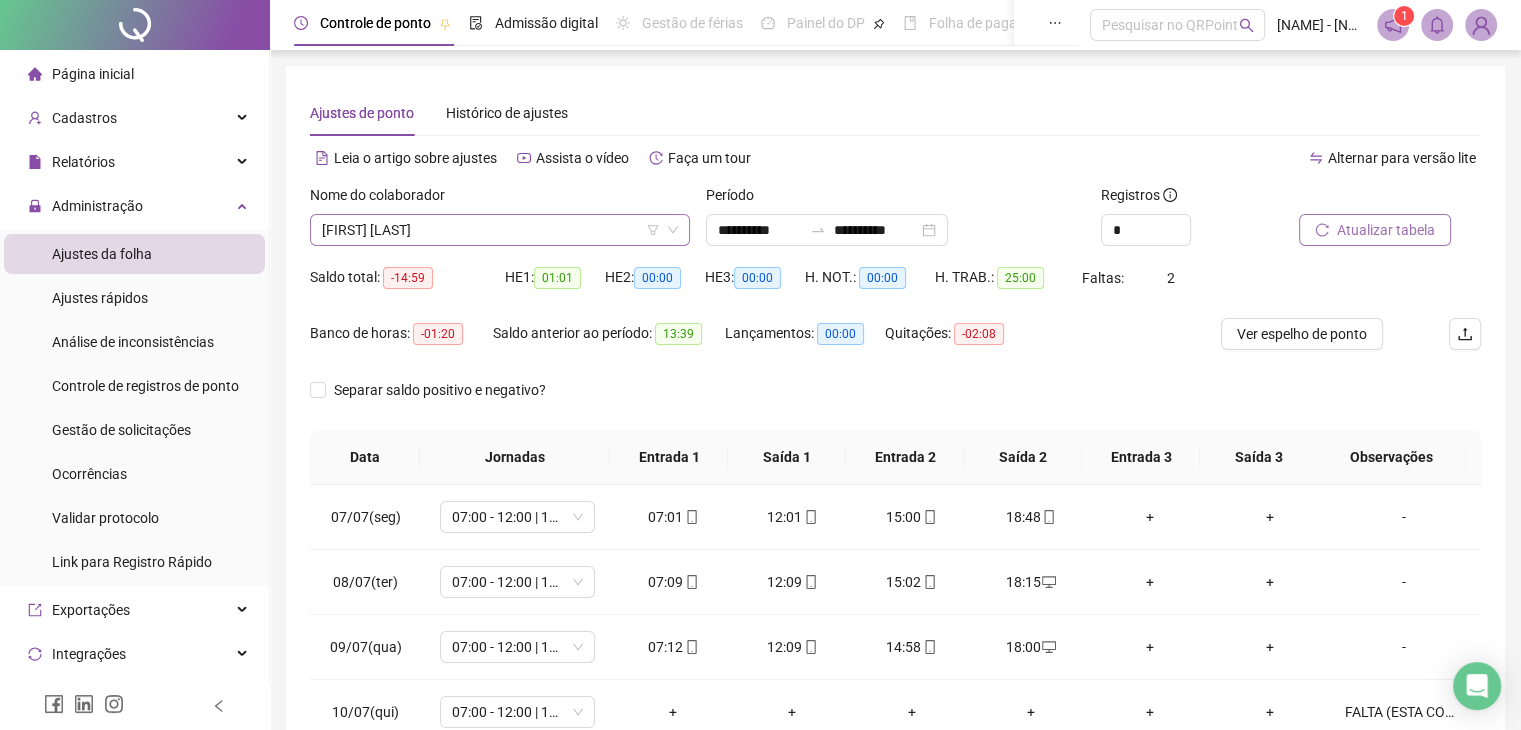 click on "[FIRST] [LAST]" at bounding box center (500, 230) 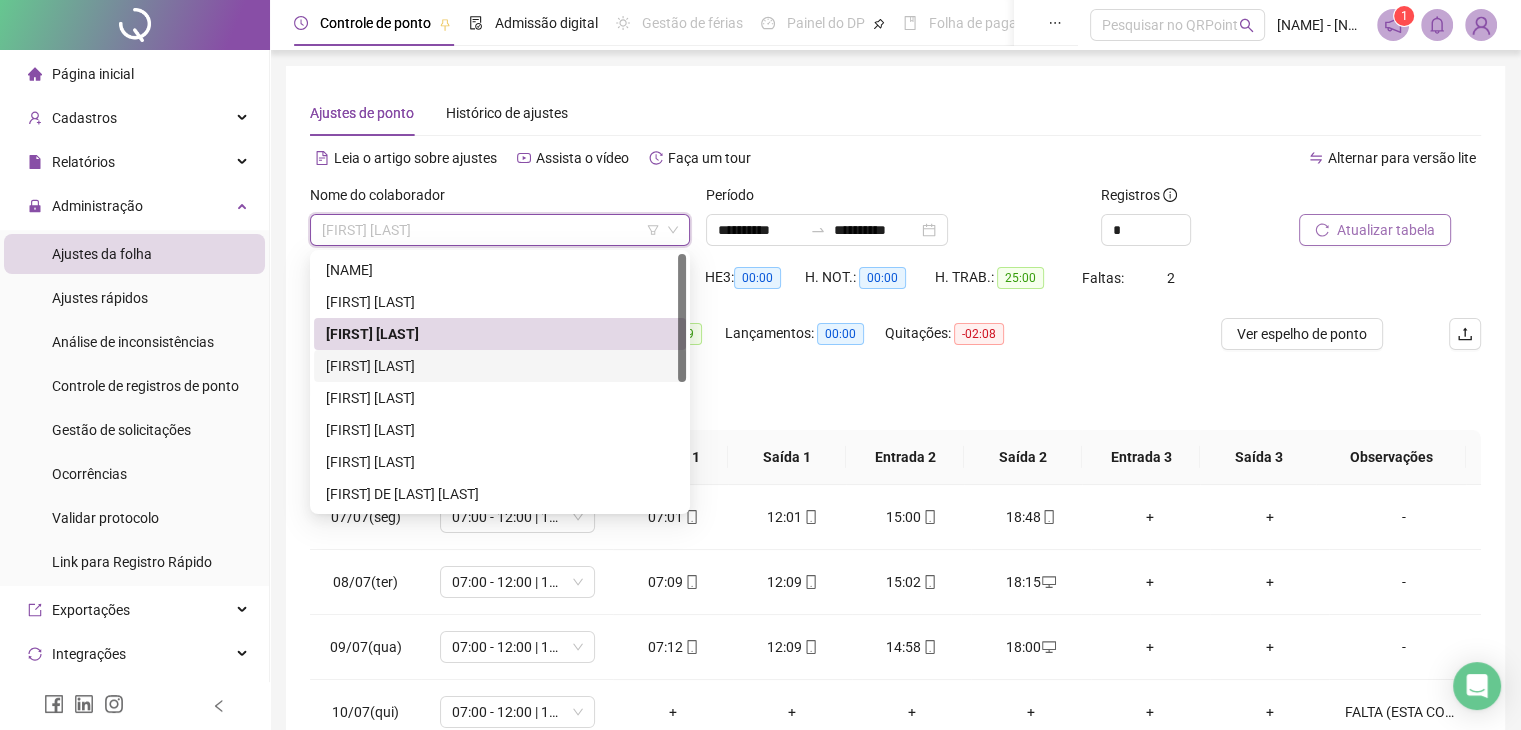 click on "[FIRST] [LAST]" at bounding box center [500, 366] 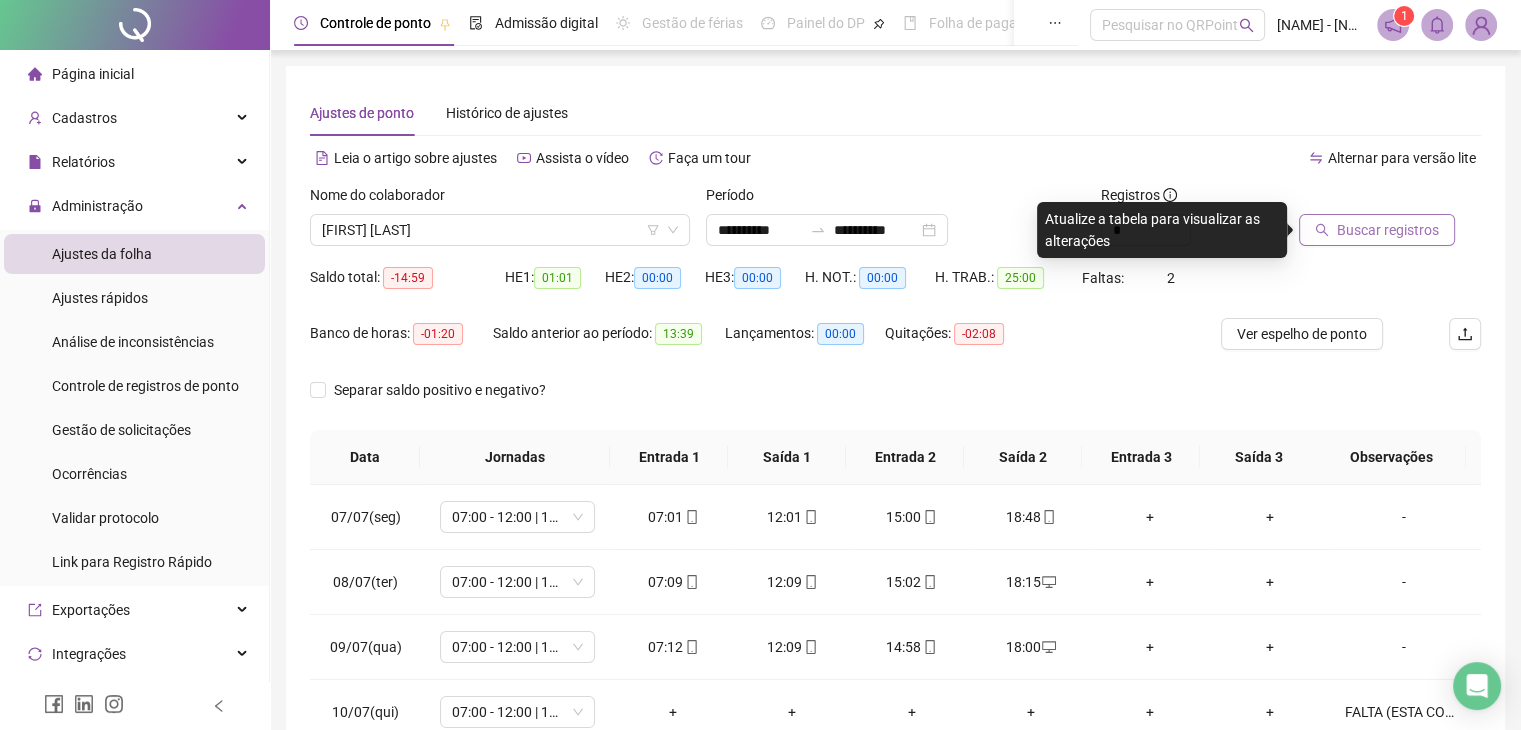 click on "Buscar registros" at bounding box center [1388, 230] 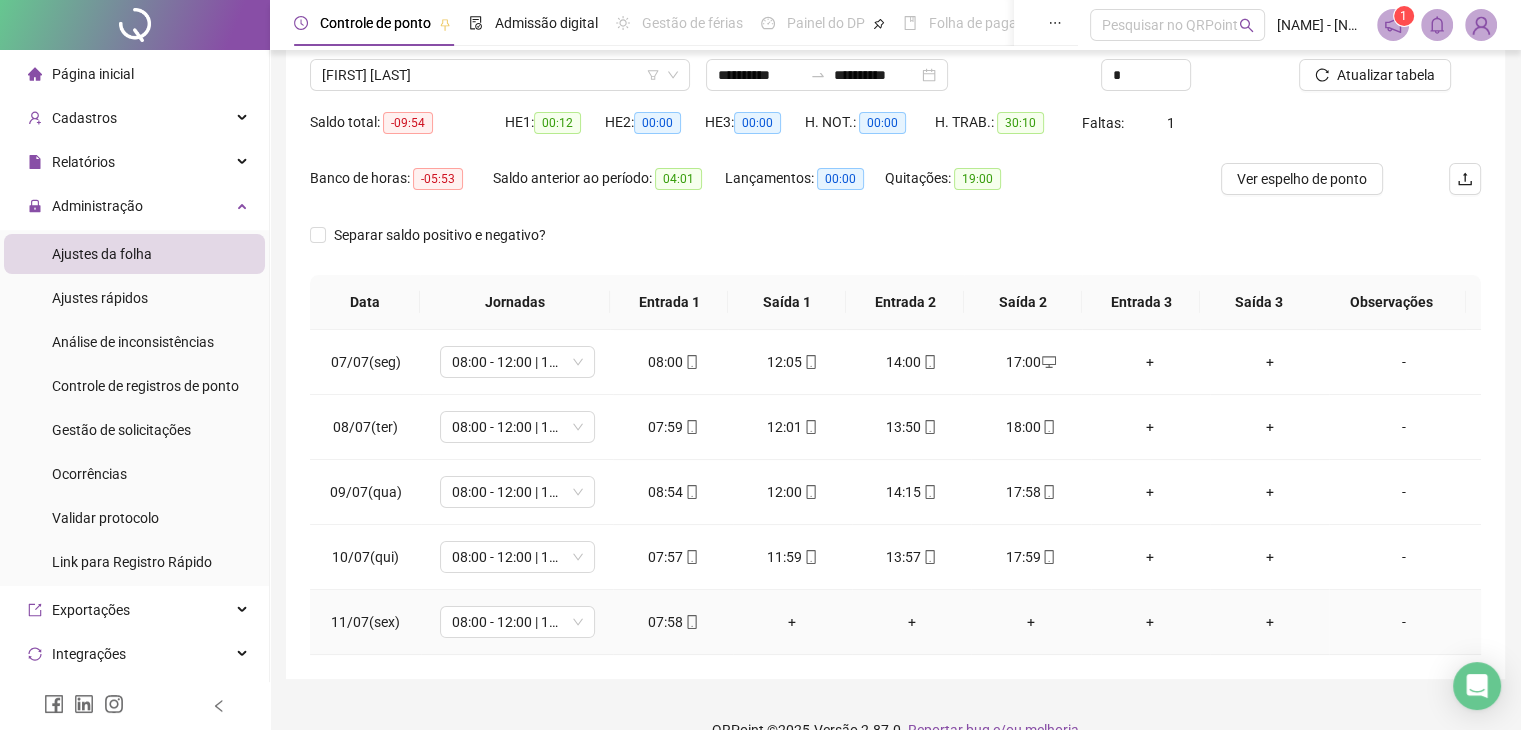 scroll, scrollTop: 189, scrollLeft: 0, axis: vertical 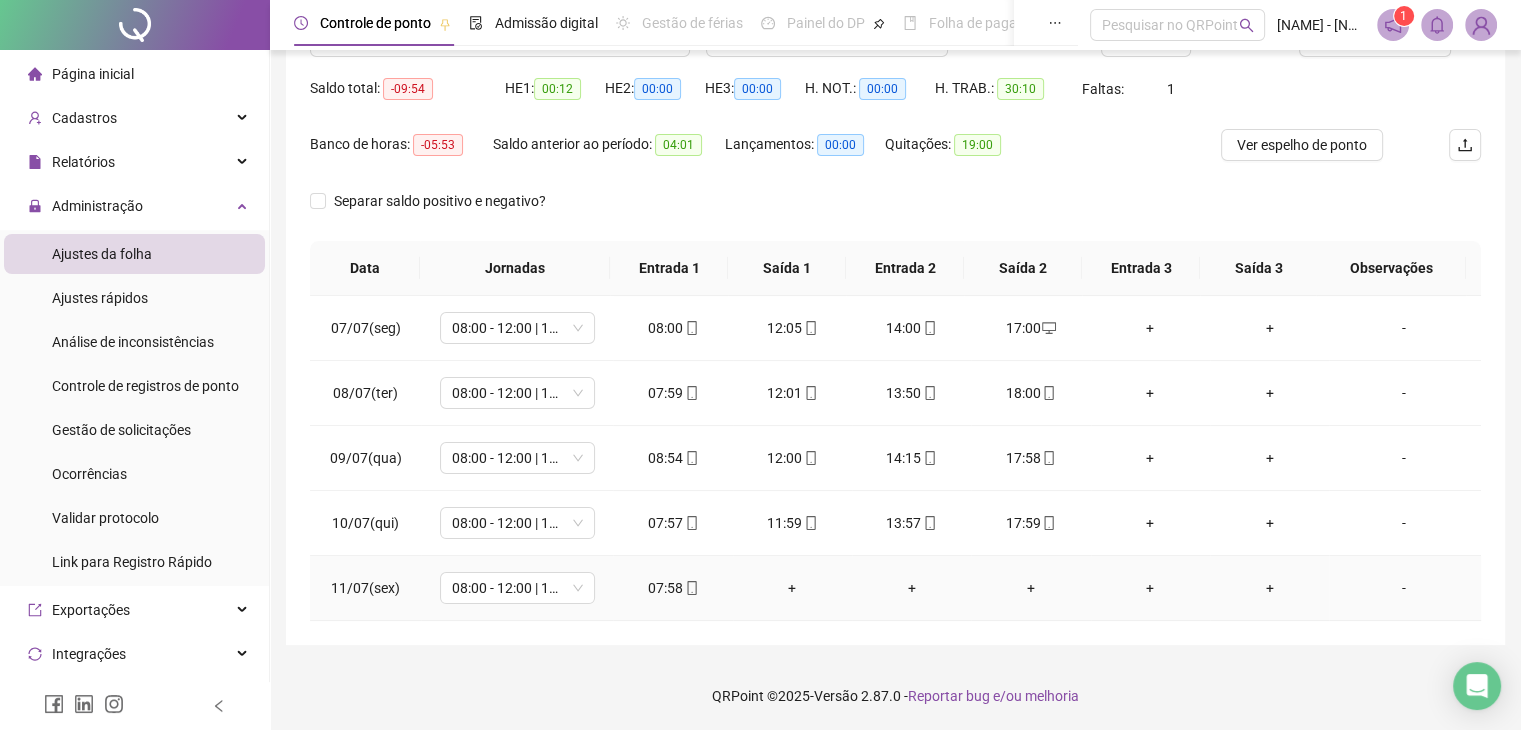 click on "07:58" at bounding box center [672, 588] 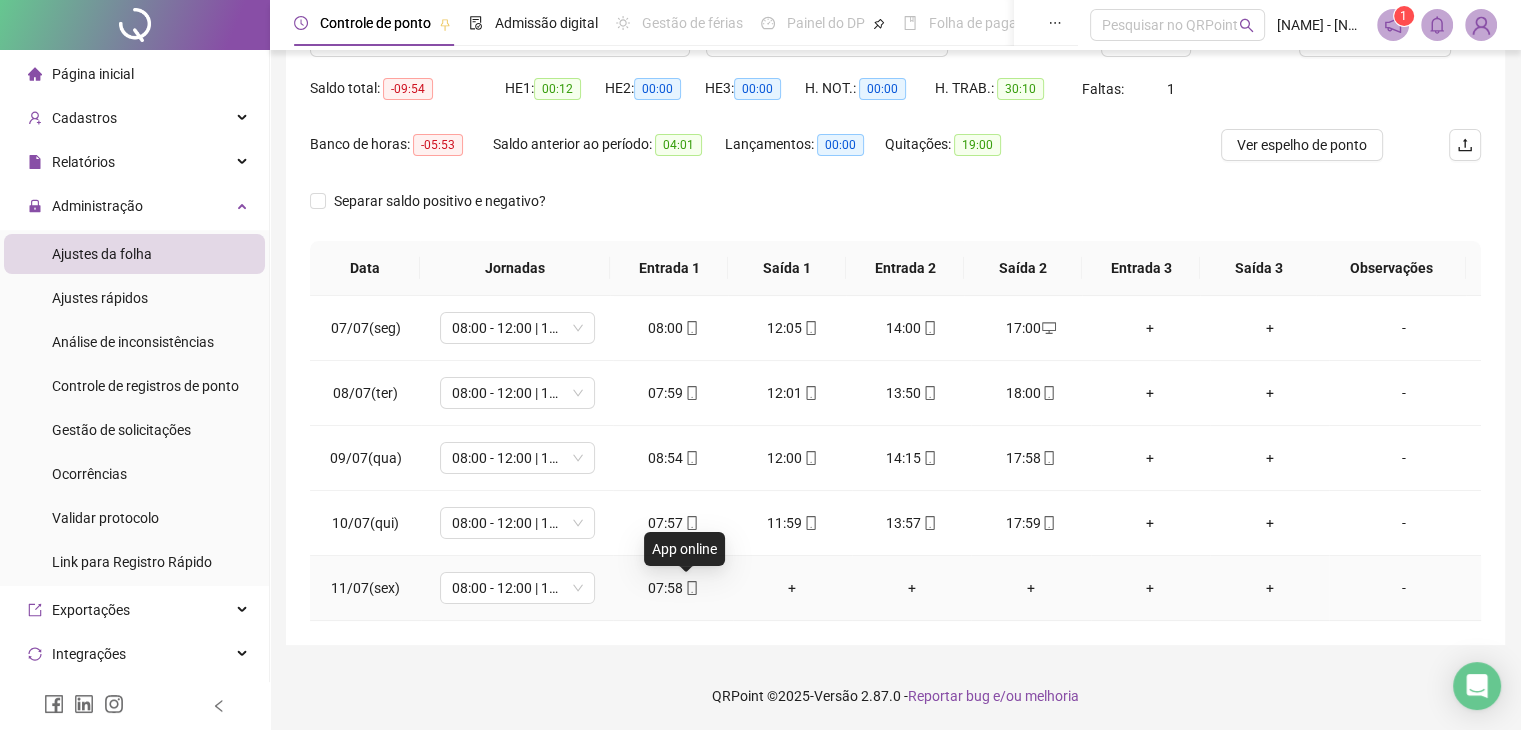 click 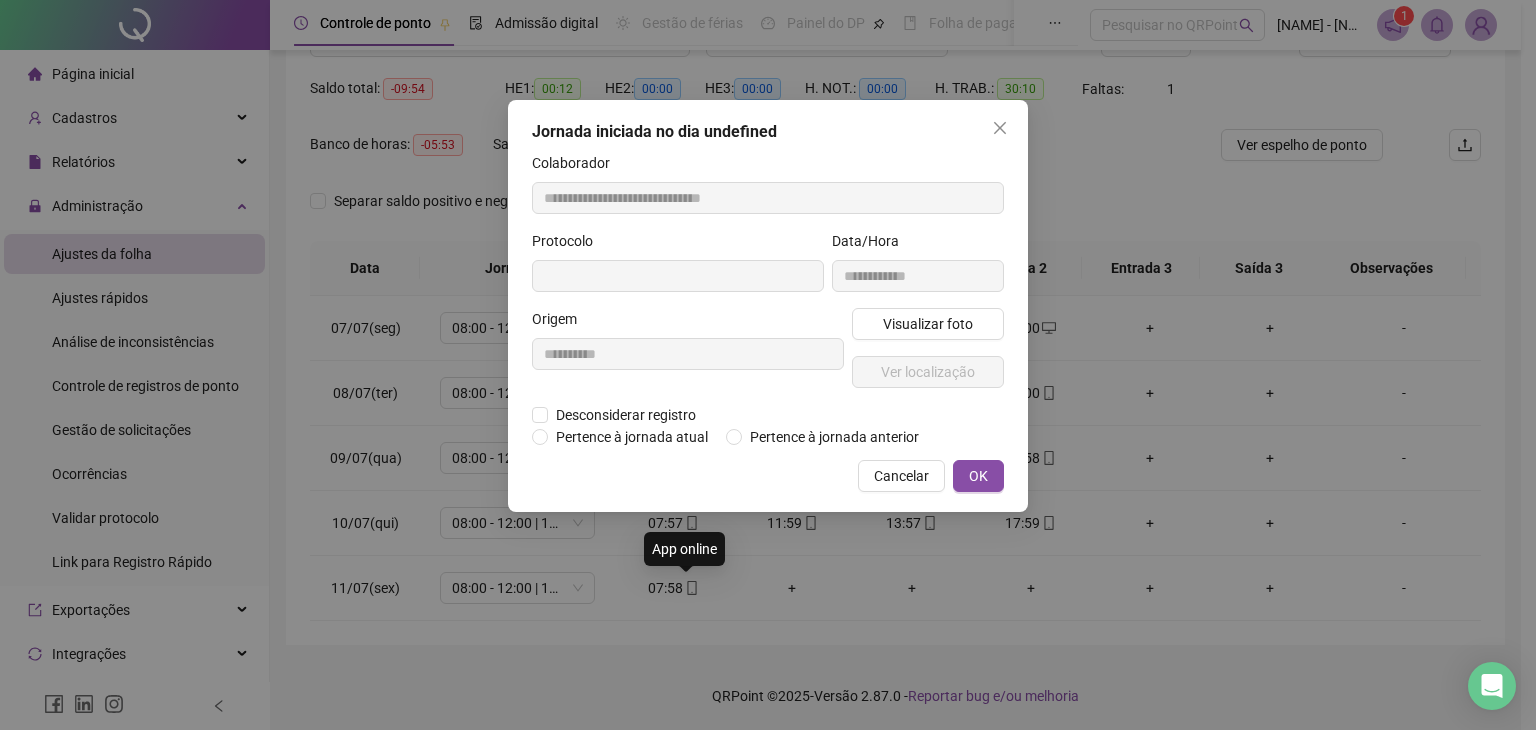 type on "**********" 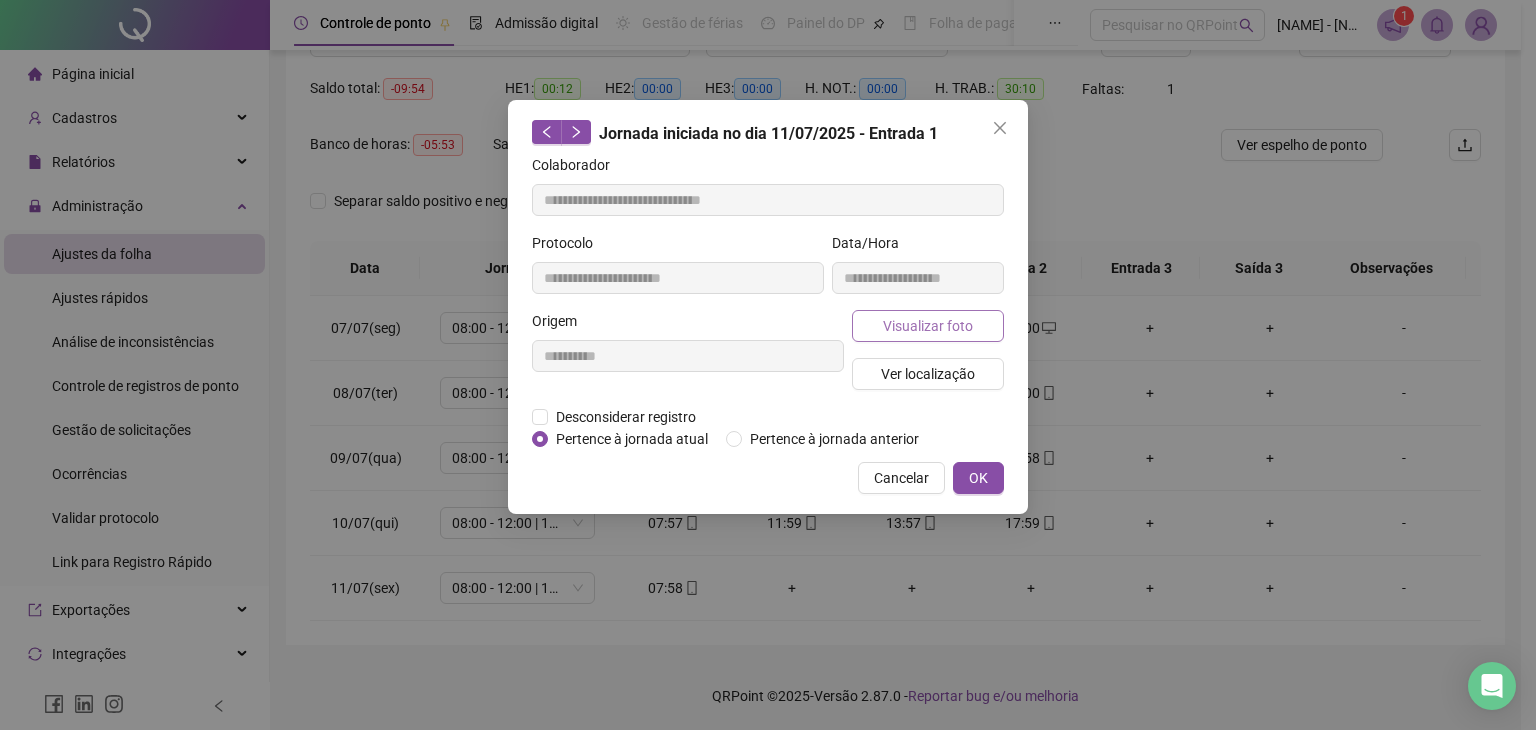 click on "Visualizar foto" at bounding box center [928, 326] 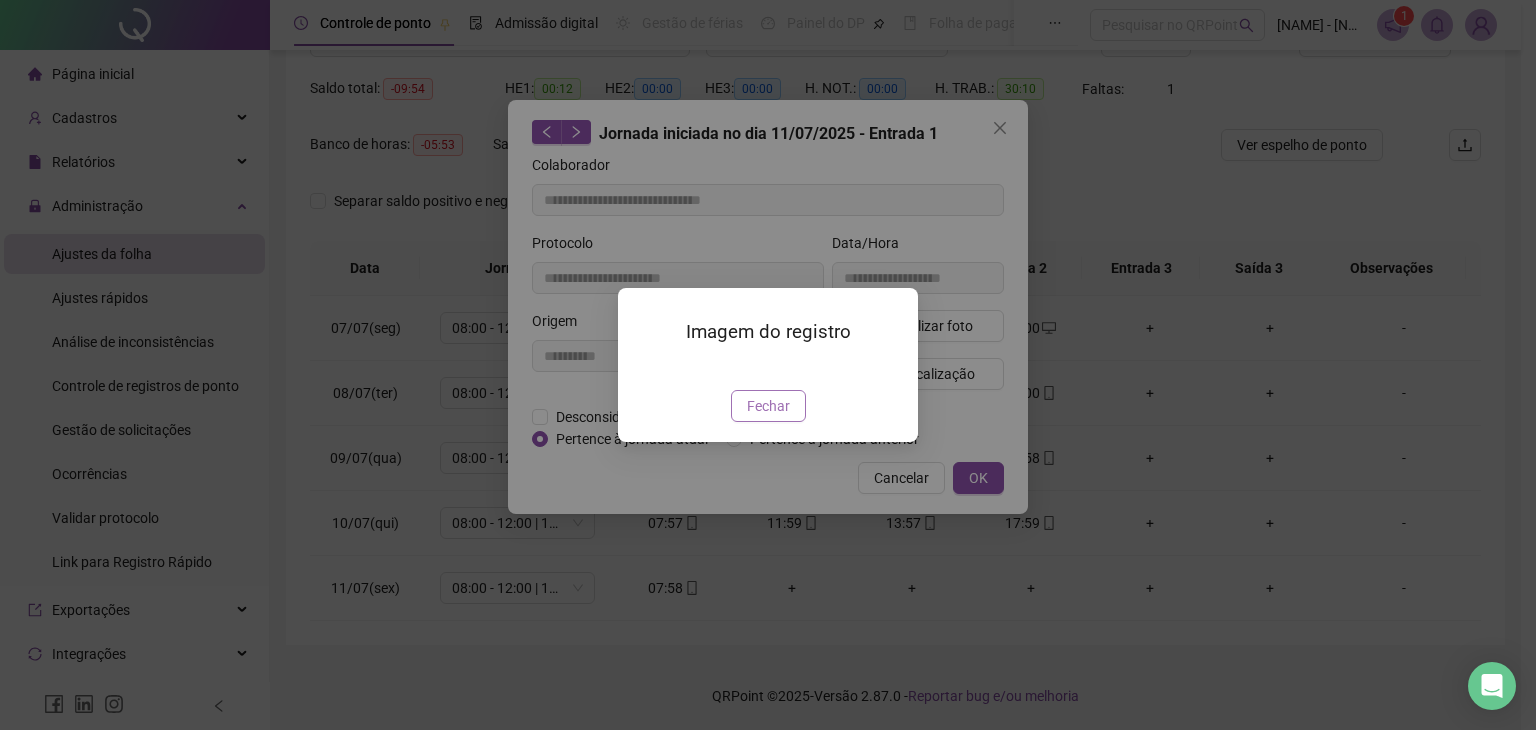 click on "Fechar" at bounding box center (768, 406) 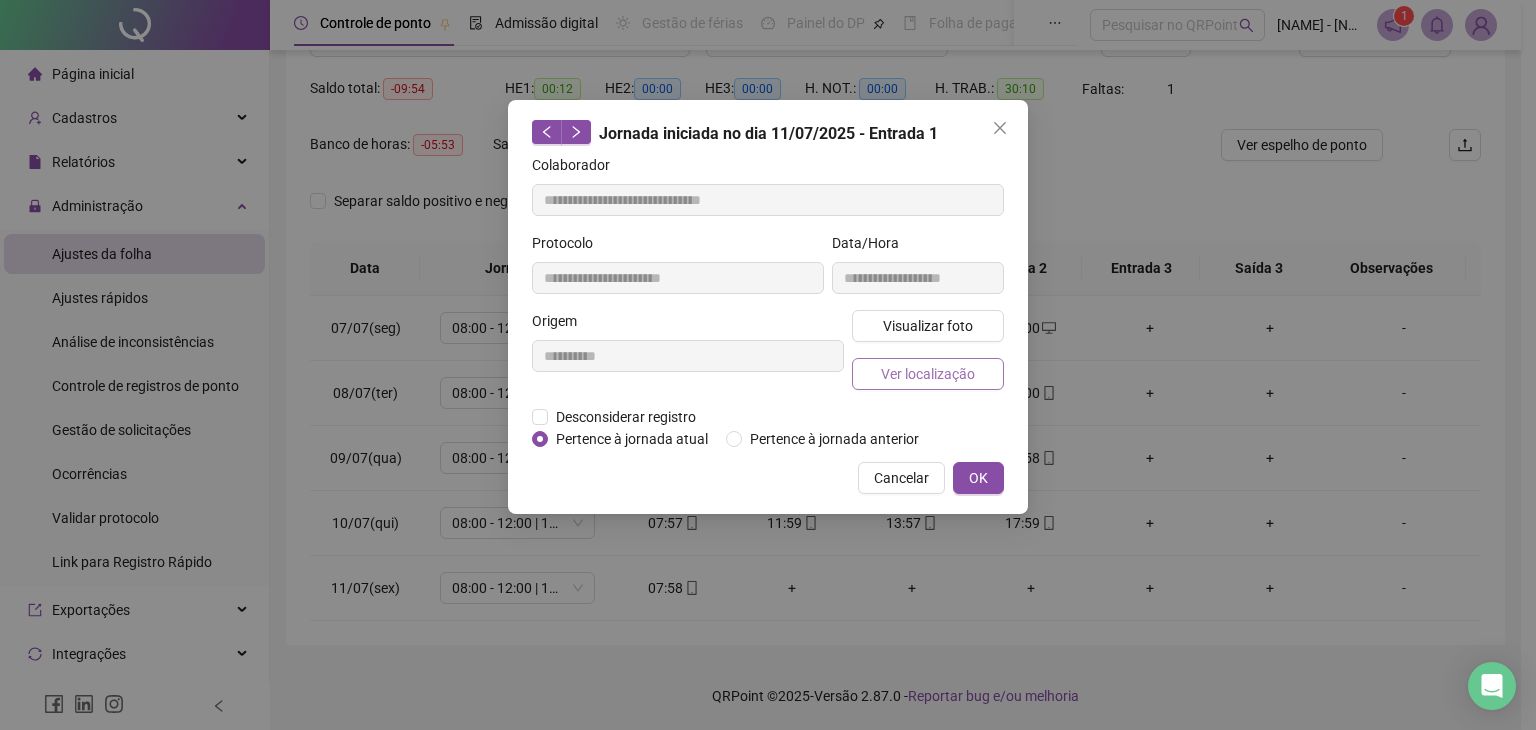 click on "Ver localização" at bounding box center (928, 374) 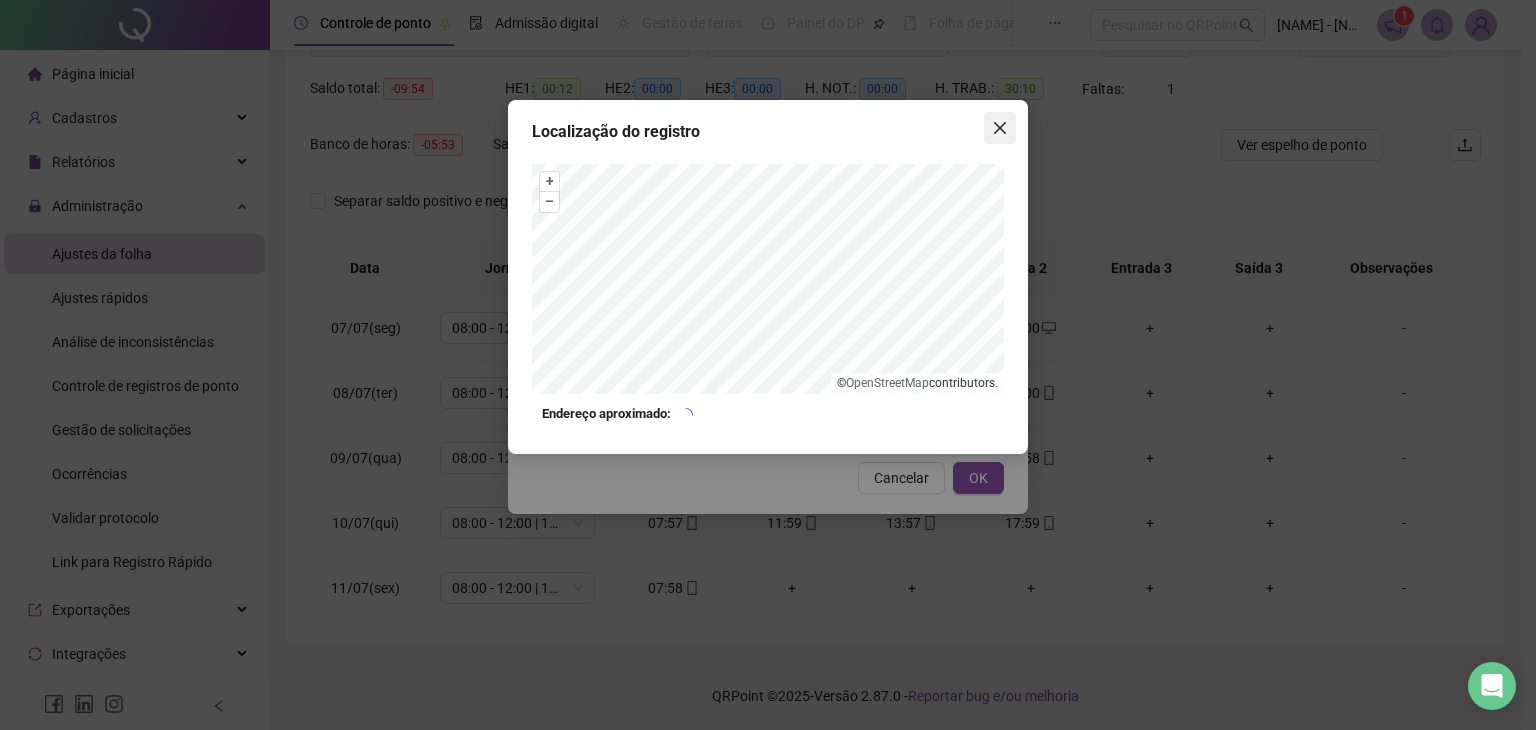 click 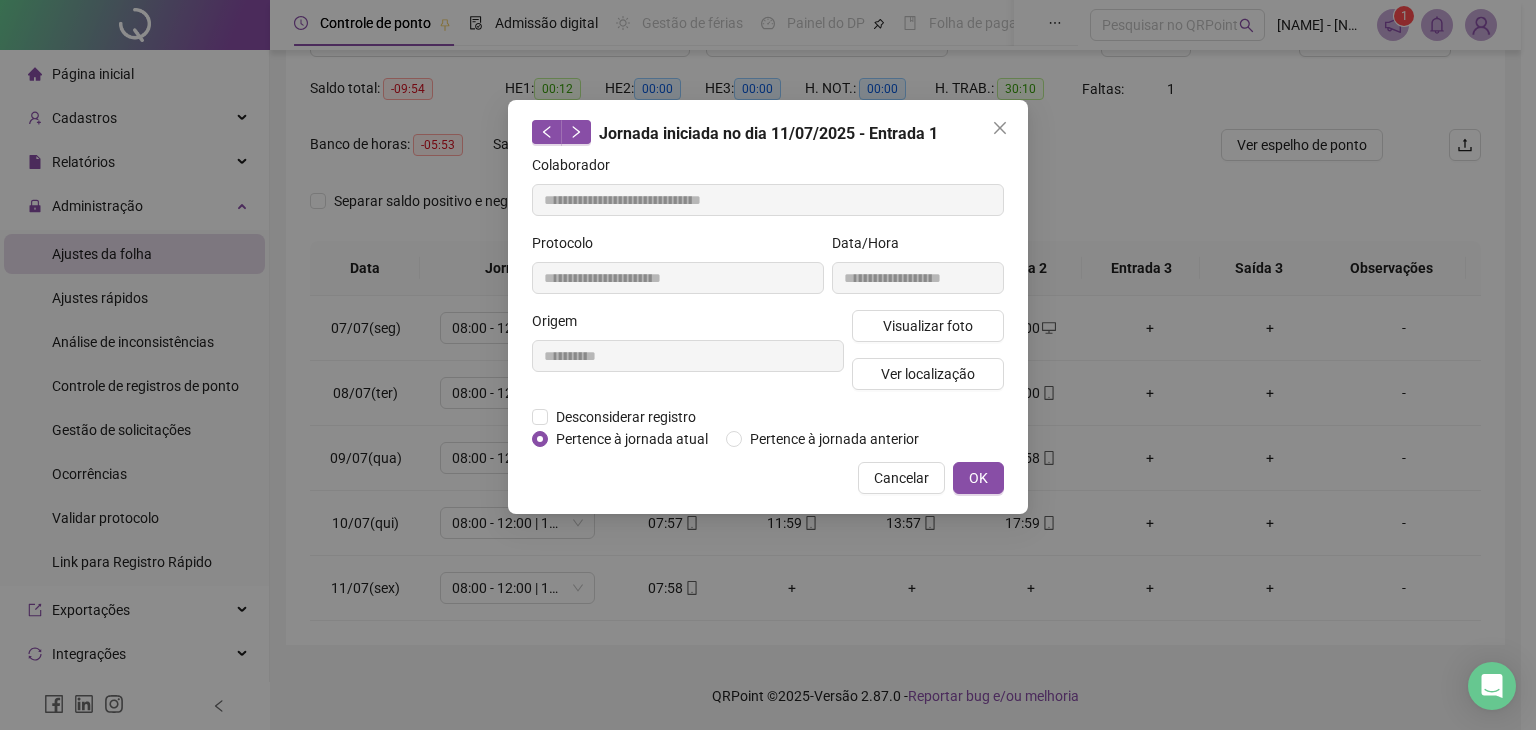 click 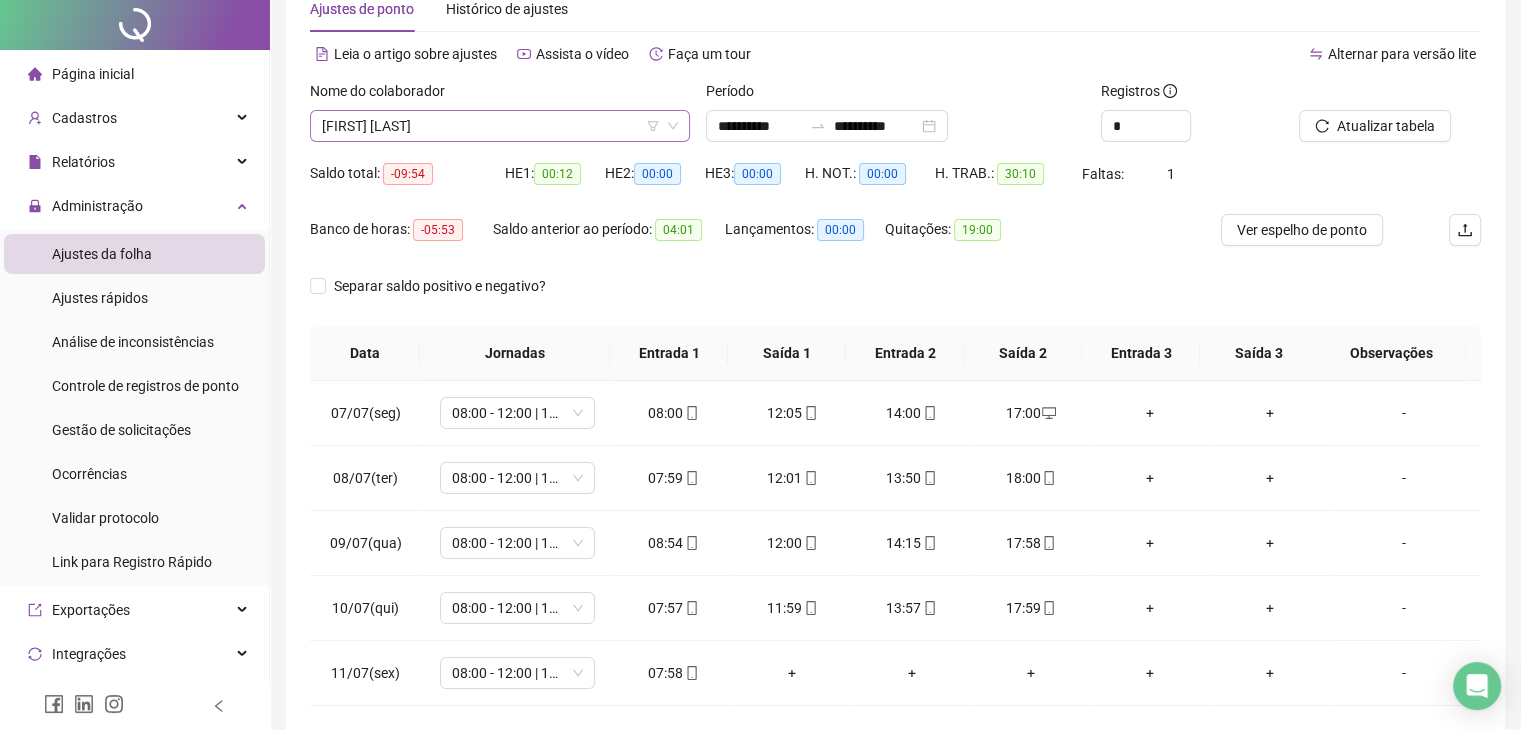 scroll, scrollTop: 0, scrollLeft: 0, axis: both 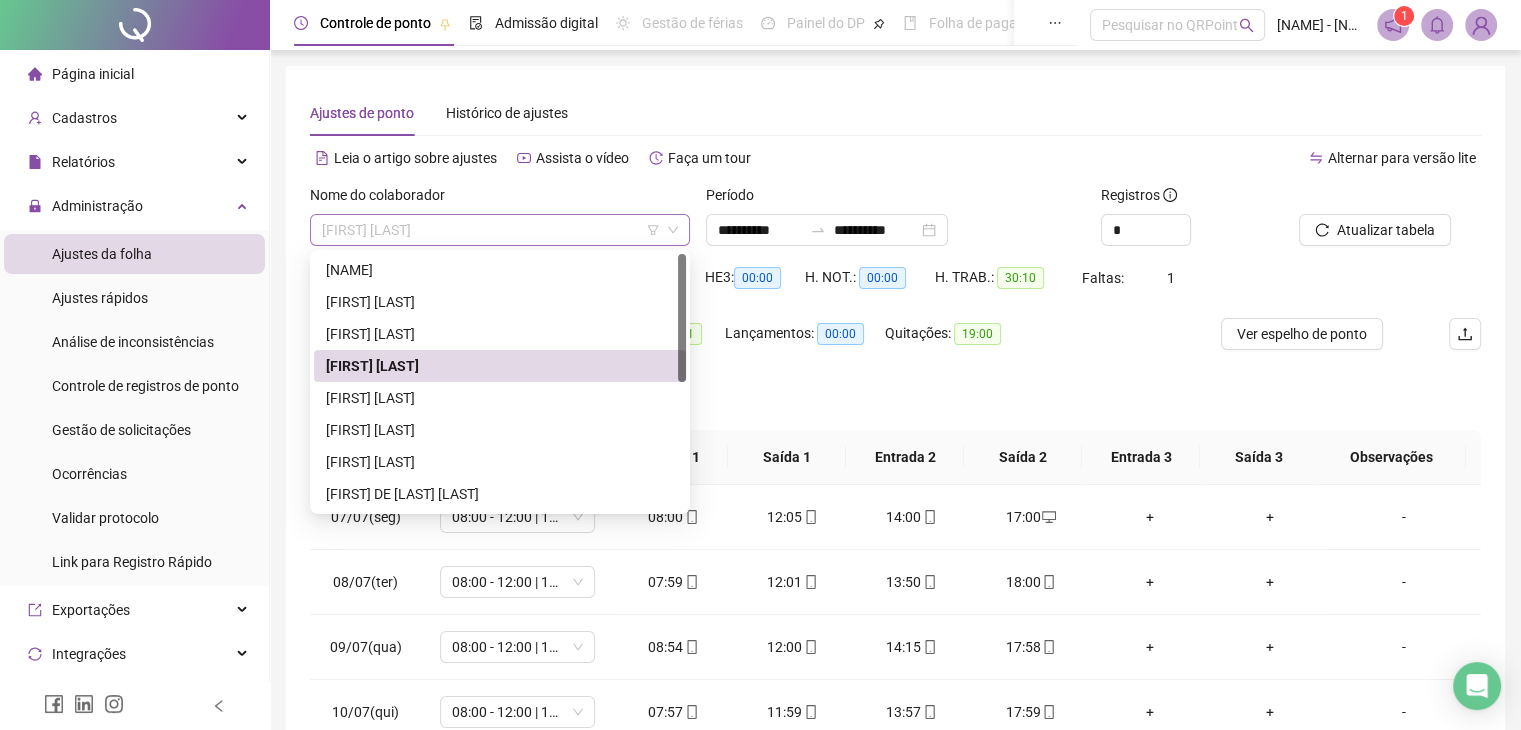 click on "[FIRST] [LAST]" at bounding box center (500, 230) 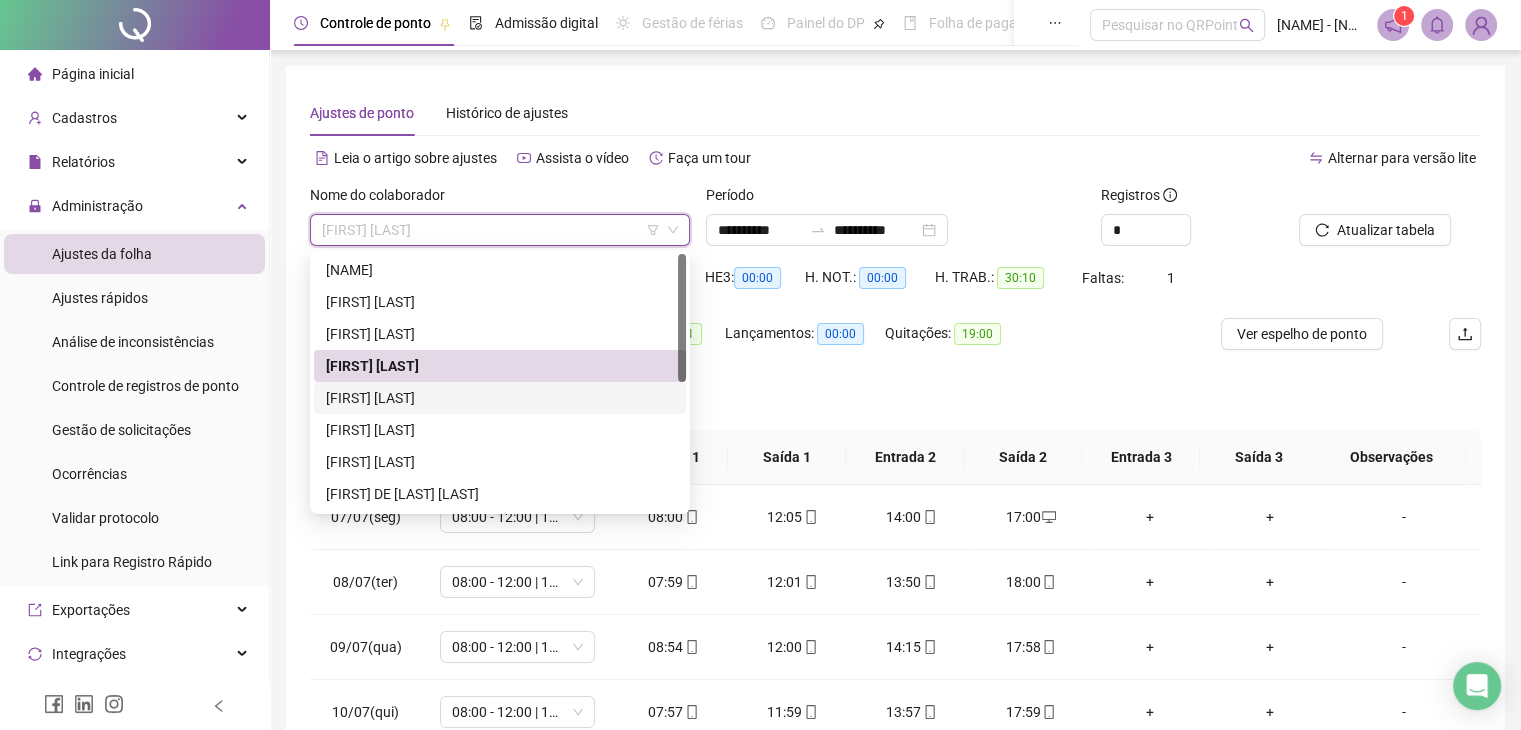 click on "[FIRST] [LAST]" at bounding box center (500, 398) 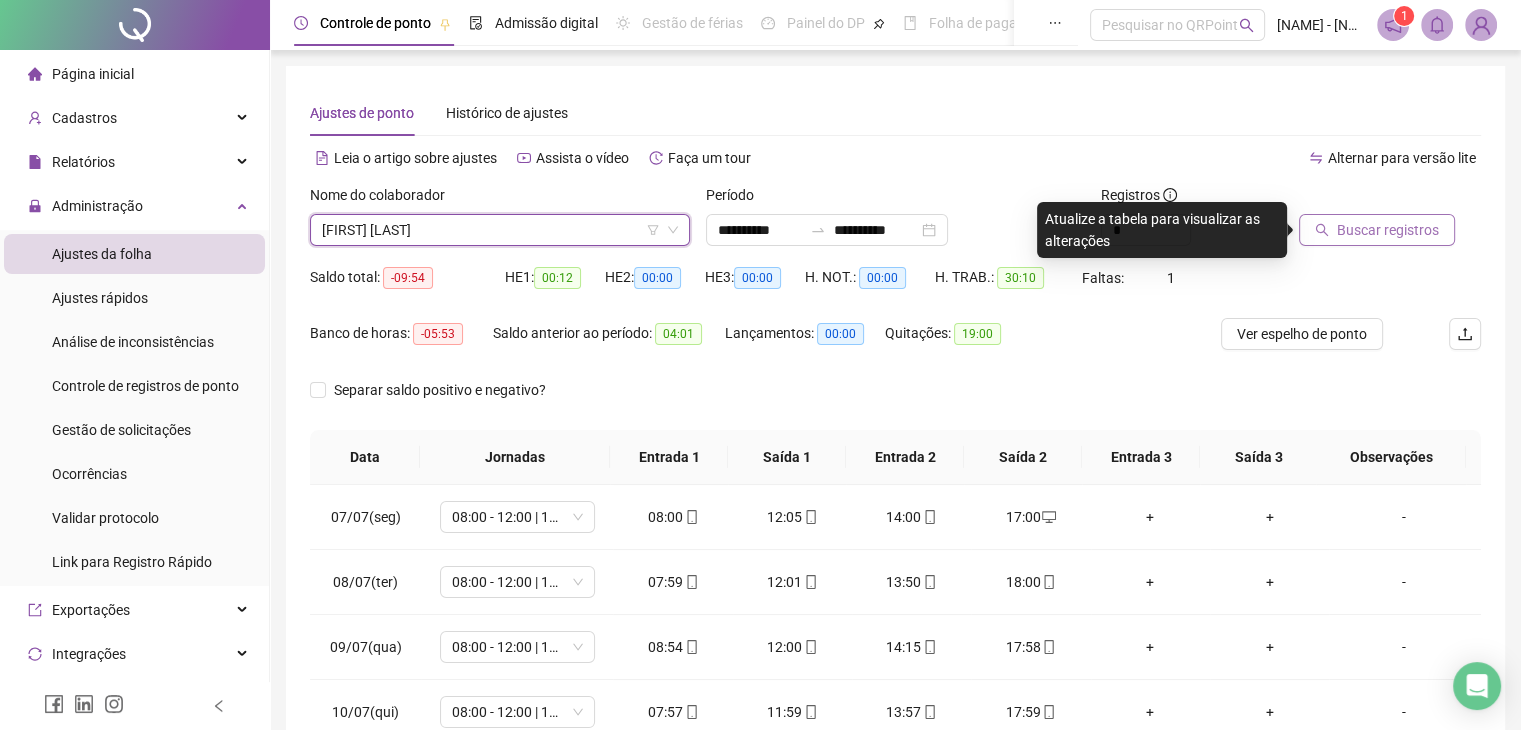 click on "Buscar registros" at bounding box center [1388, 230] 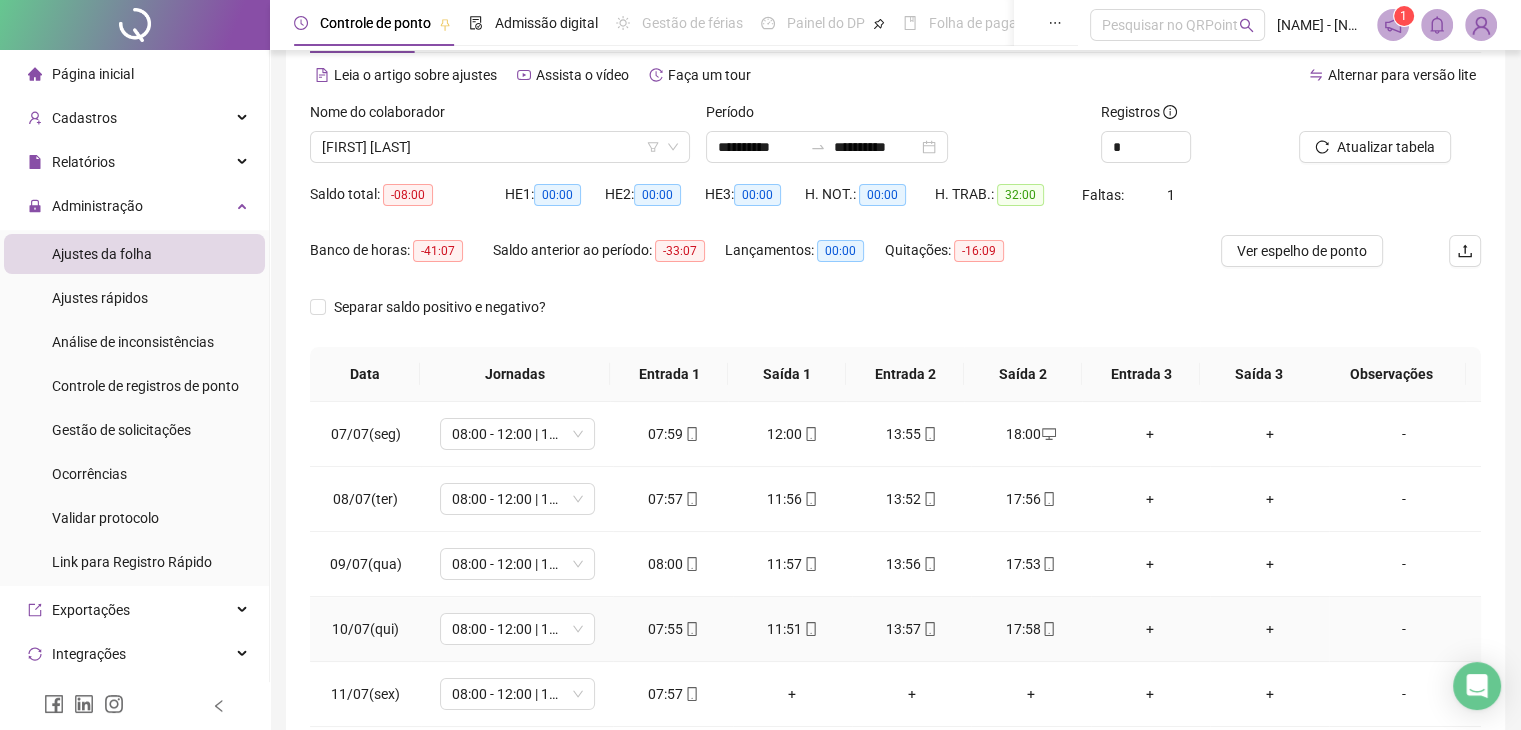 scroll, scrollTop: 0, scrollLeft: 0, axis: both 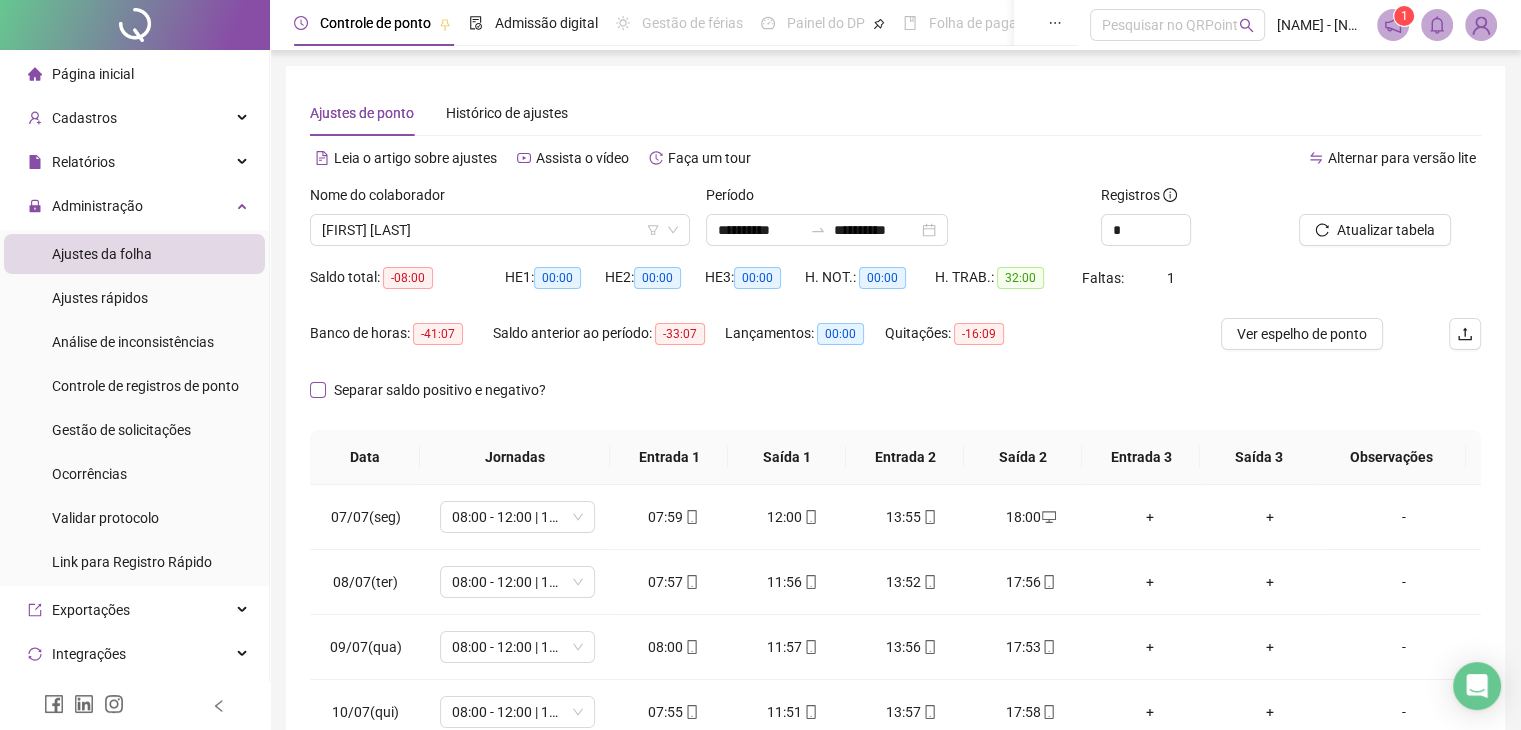 click on "Separar saldo positivo e negativo?" at bounding box center [440, 390] 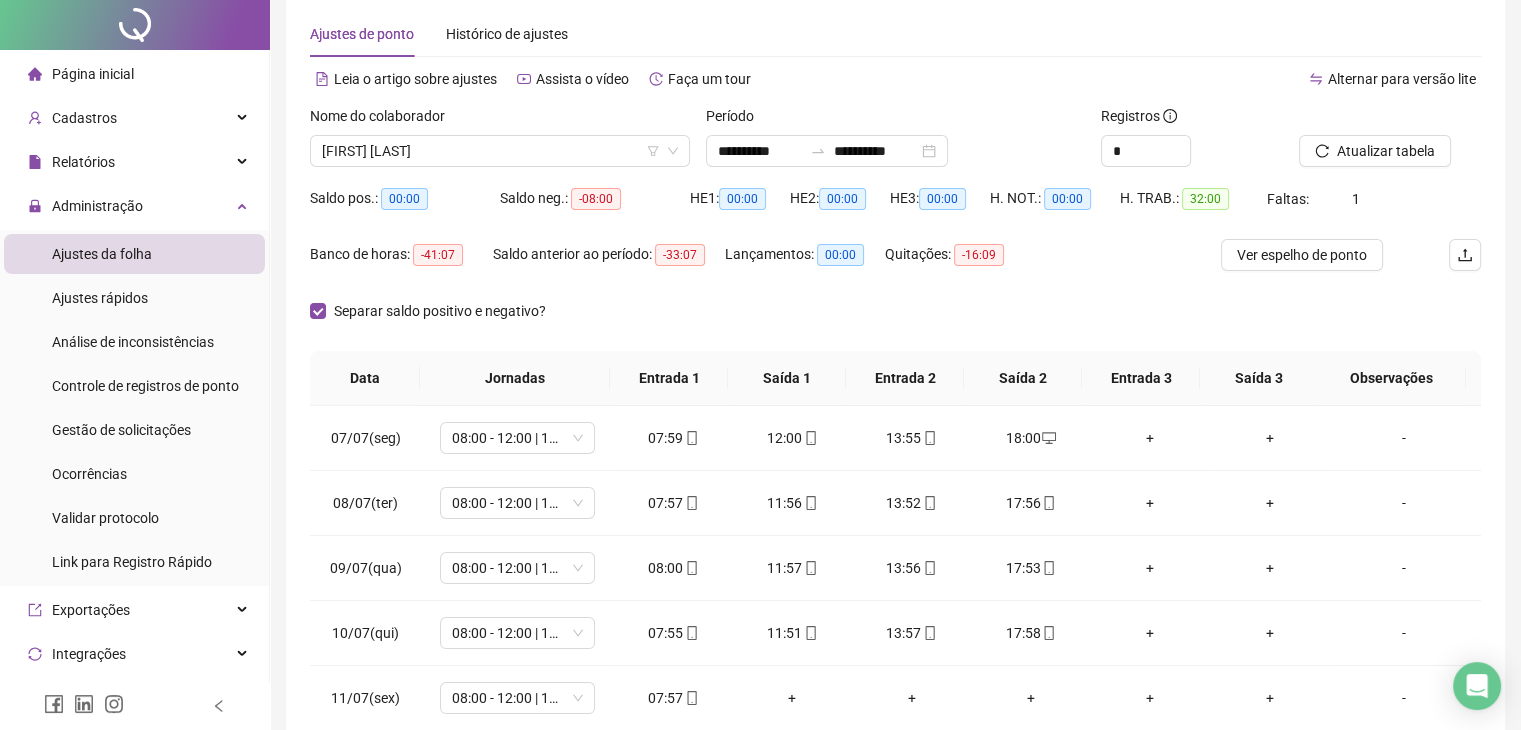 scroll, scrollTop: 189, scrollLeft: 0, axis: vertical 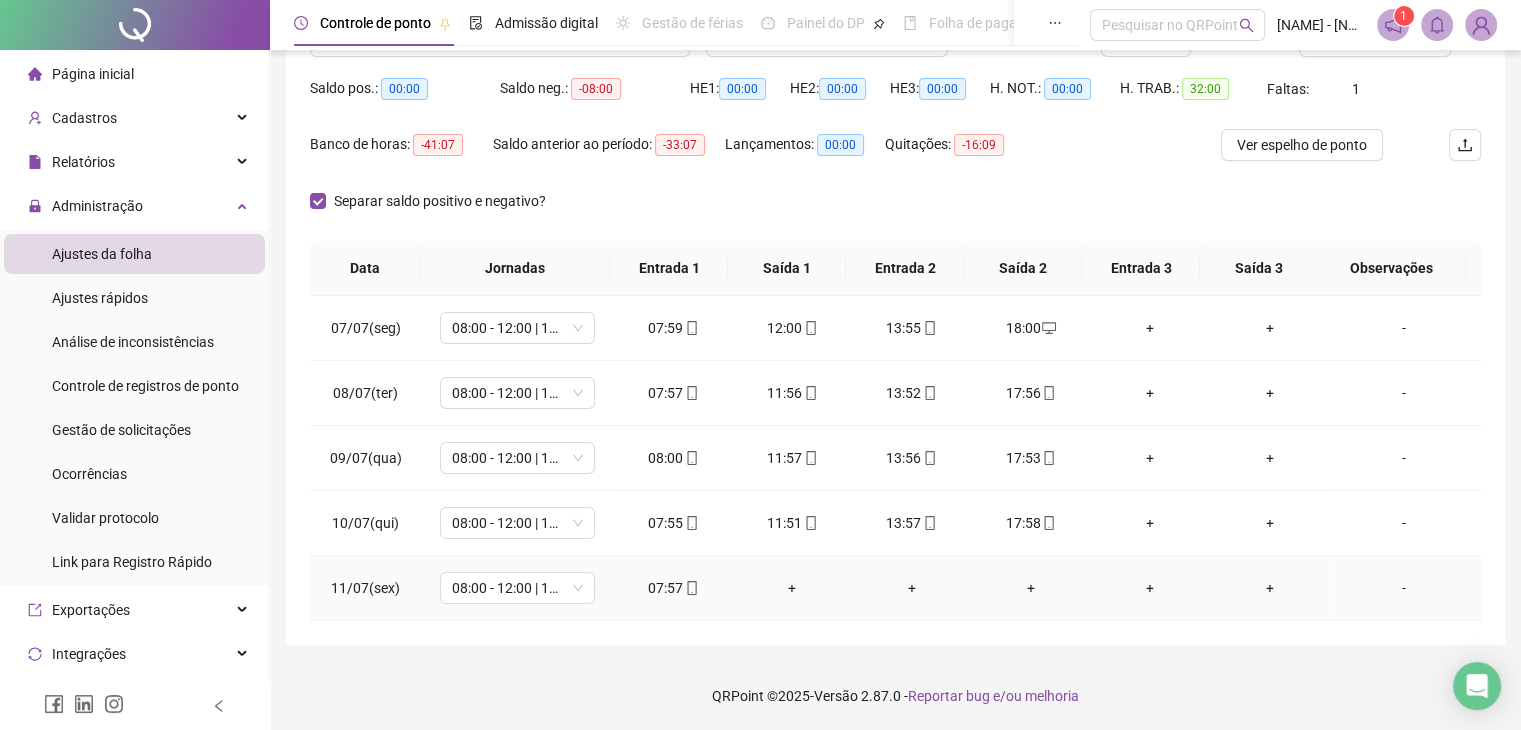 click on "07:57" at bounding box center [672, 588] 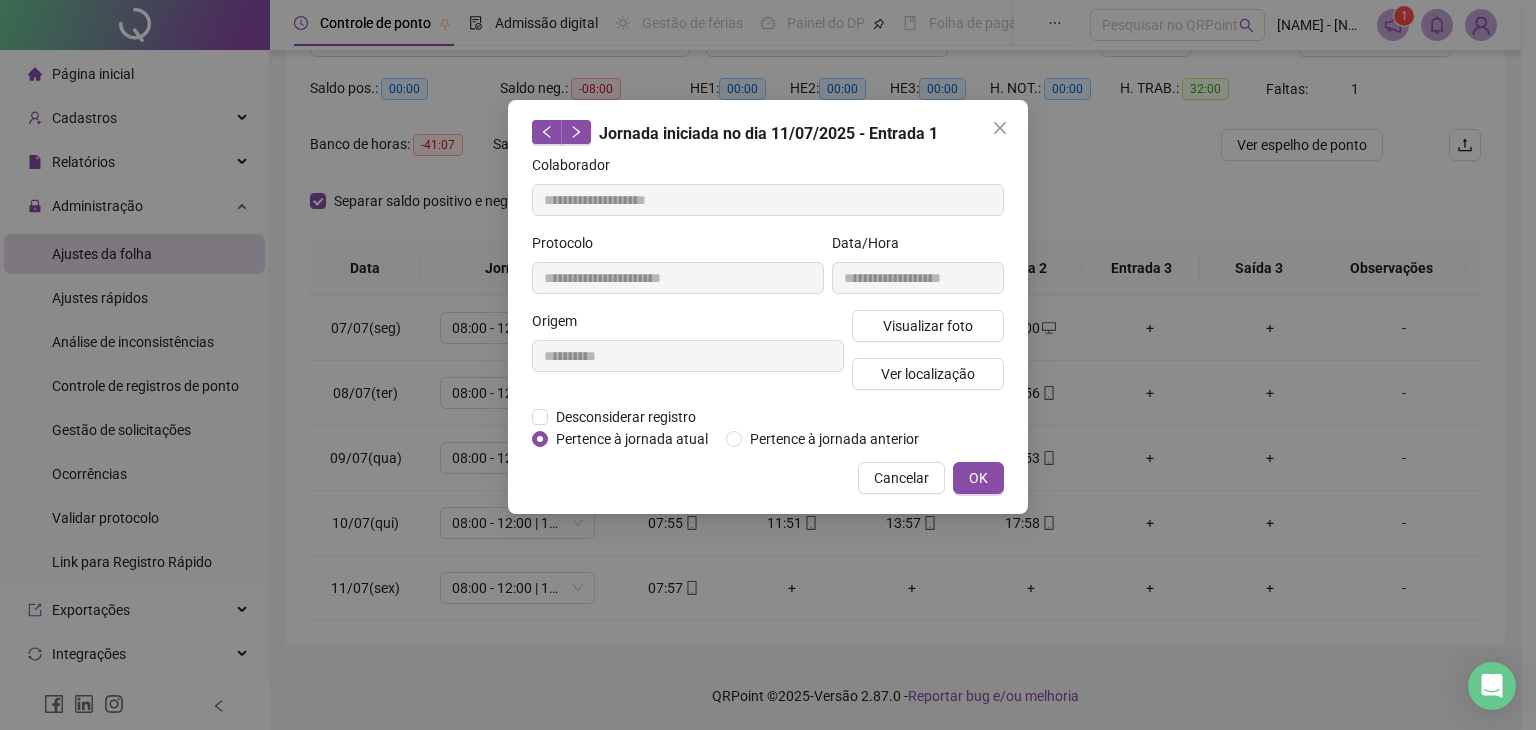 type on "**********" 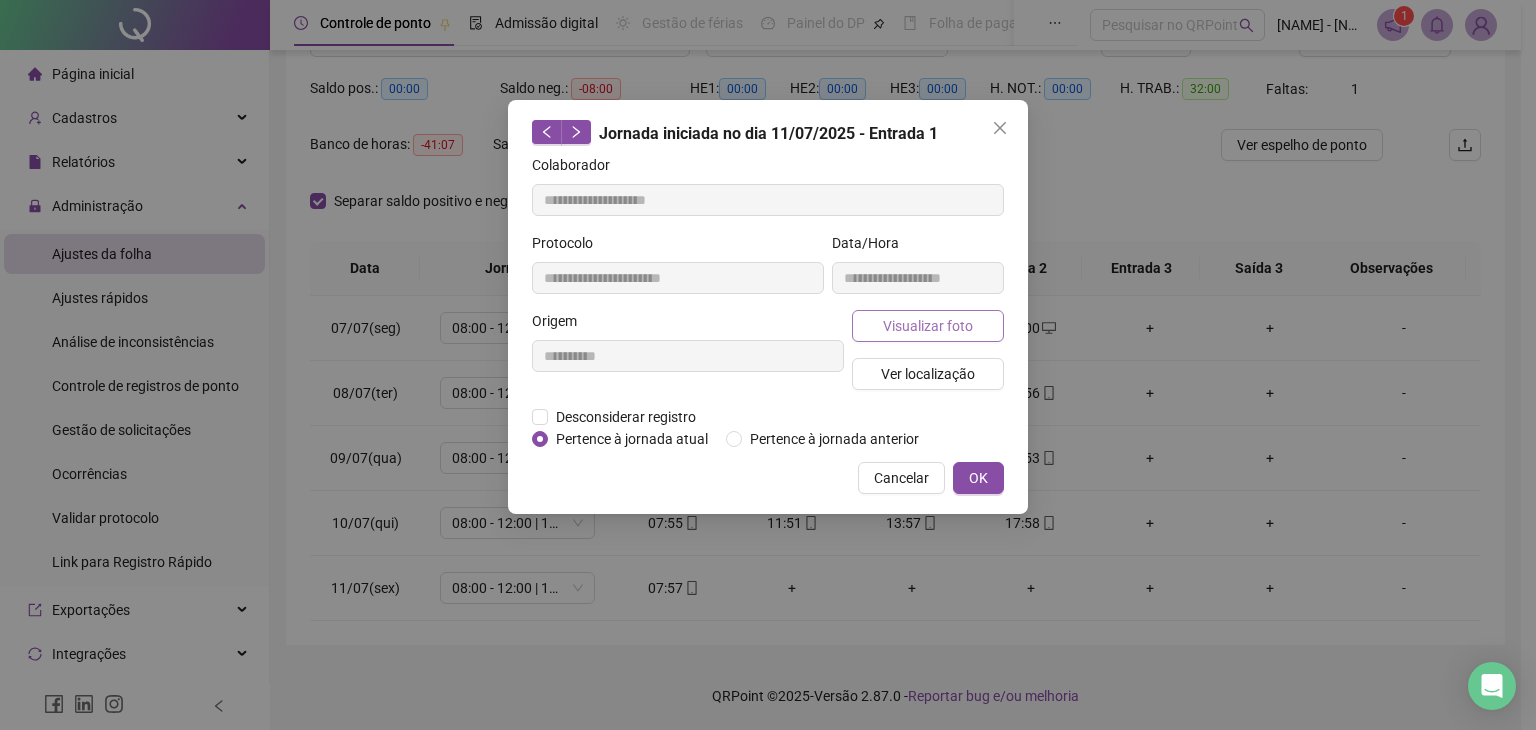 click on "Visualizar foto" at bounding box center [928, 326] 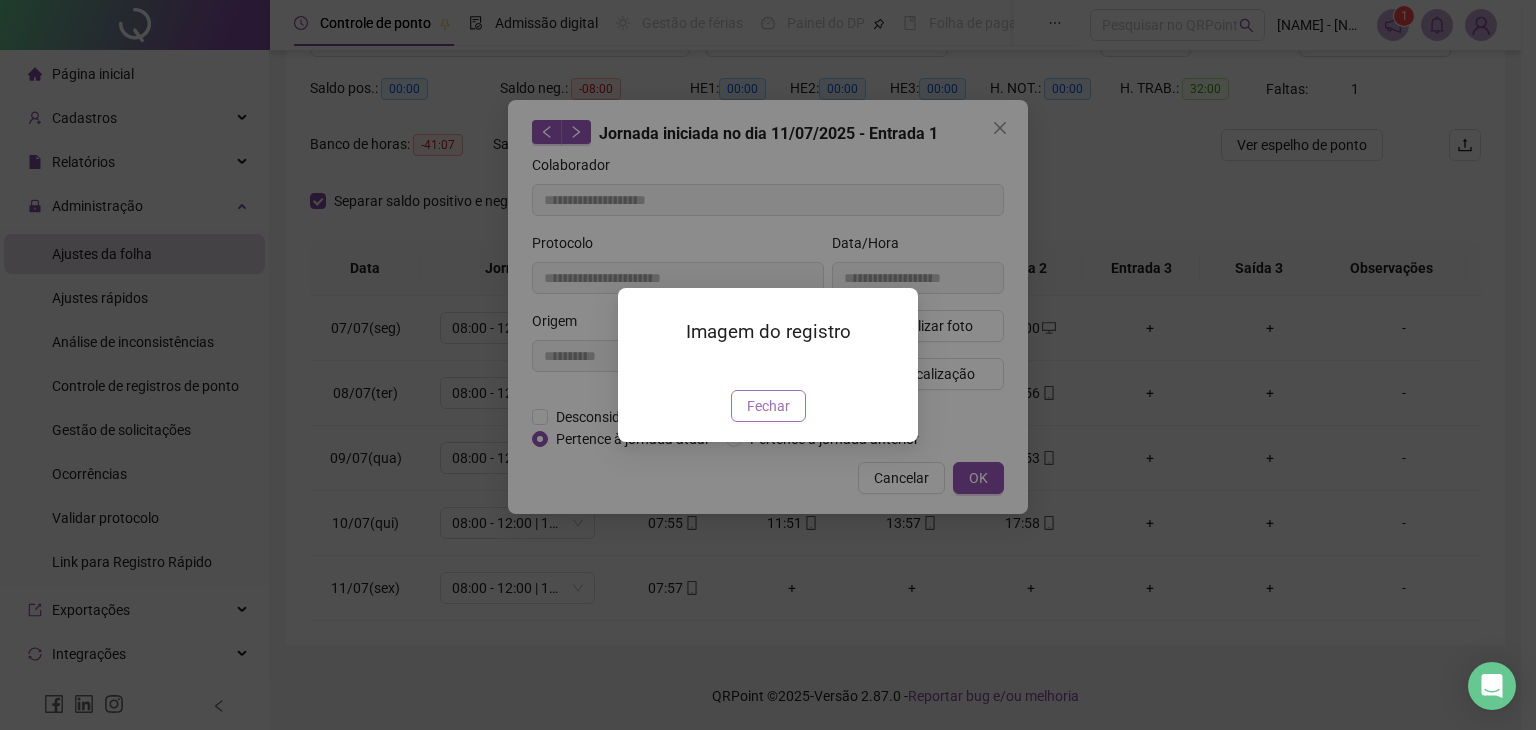 click on "Fechar" at bounding box center (768, 406) 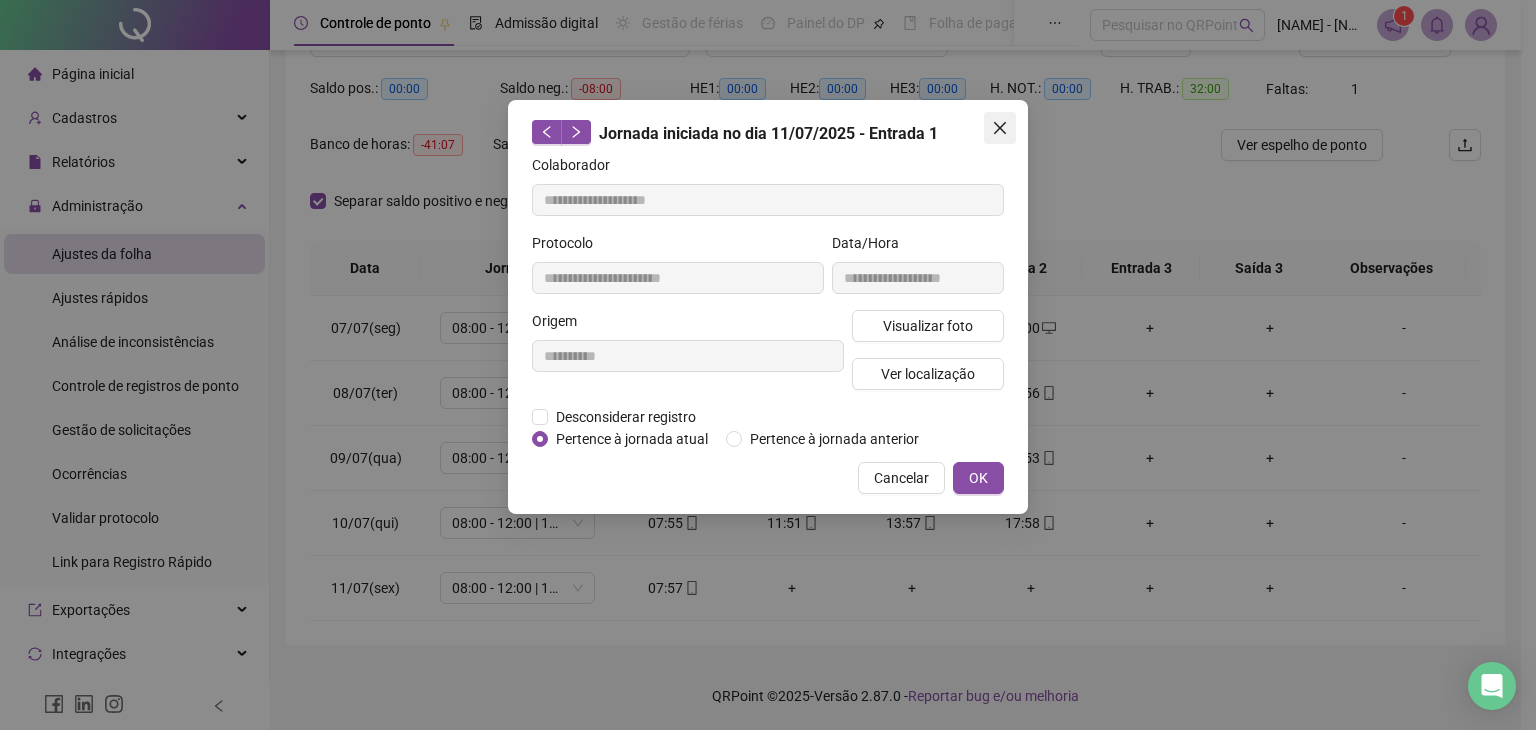 click 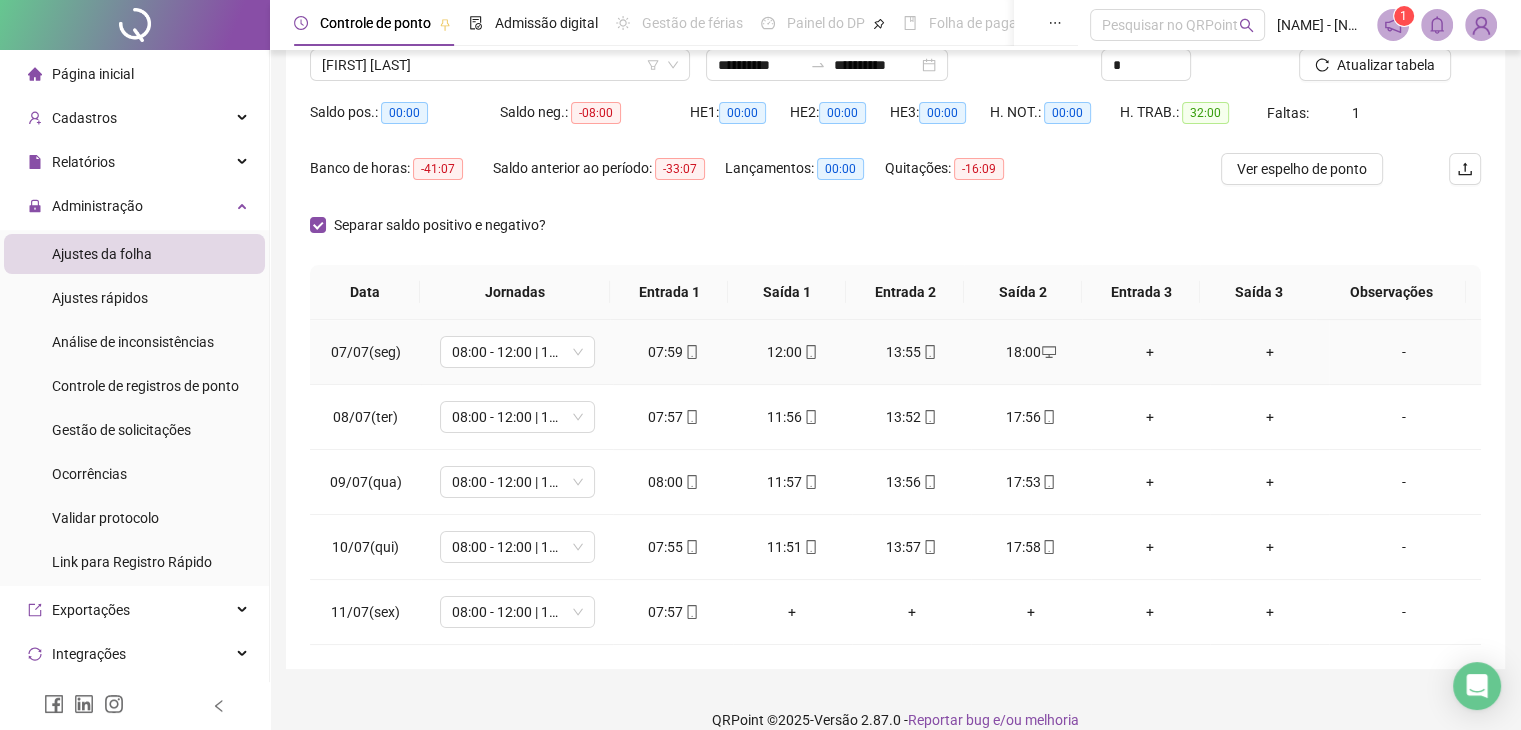 scroll, scrollTop: 0, scrollLeft: 0, axis: both 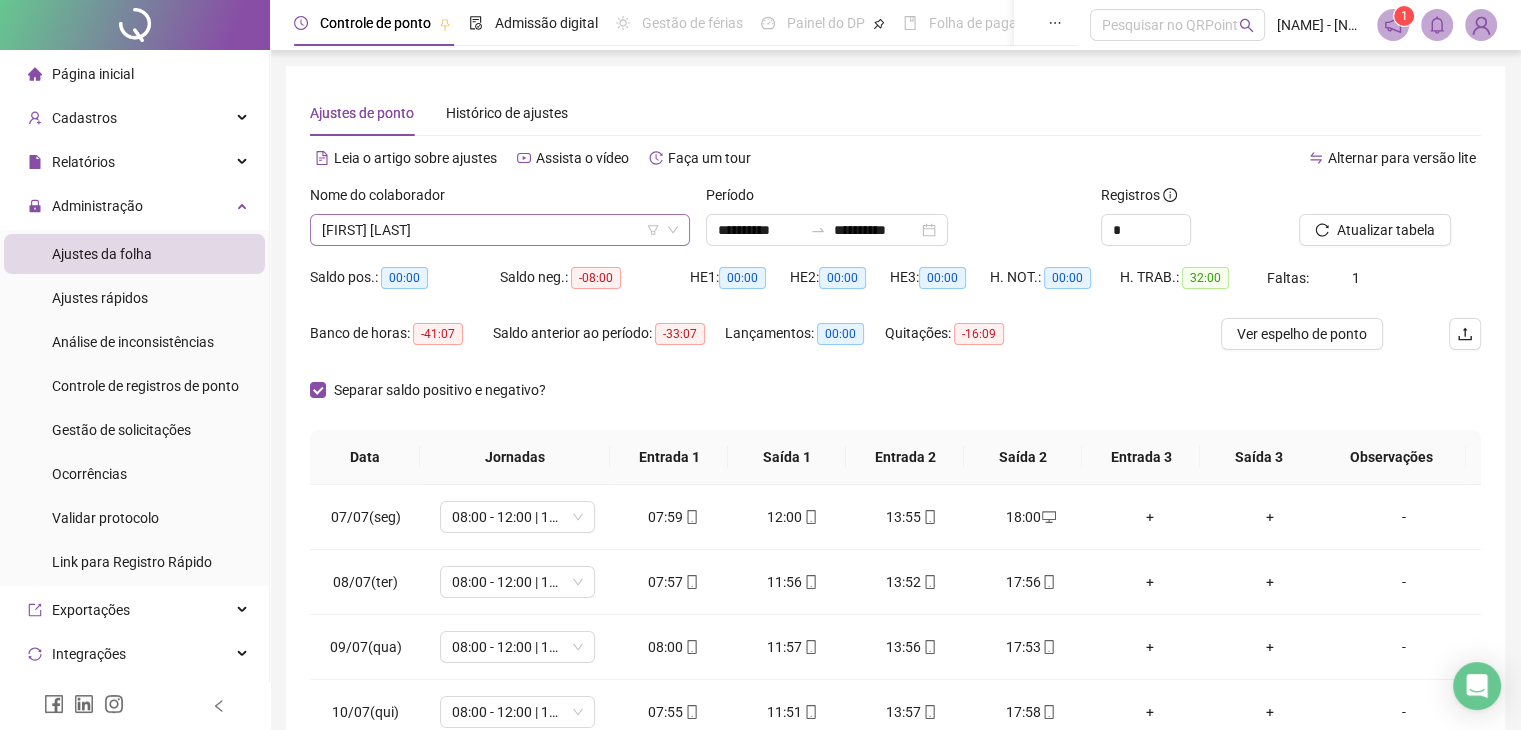 click on "[FIRST] [LAST]" at bounding box center [500, 230] 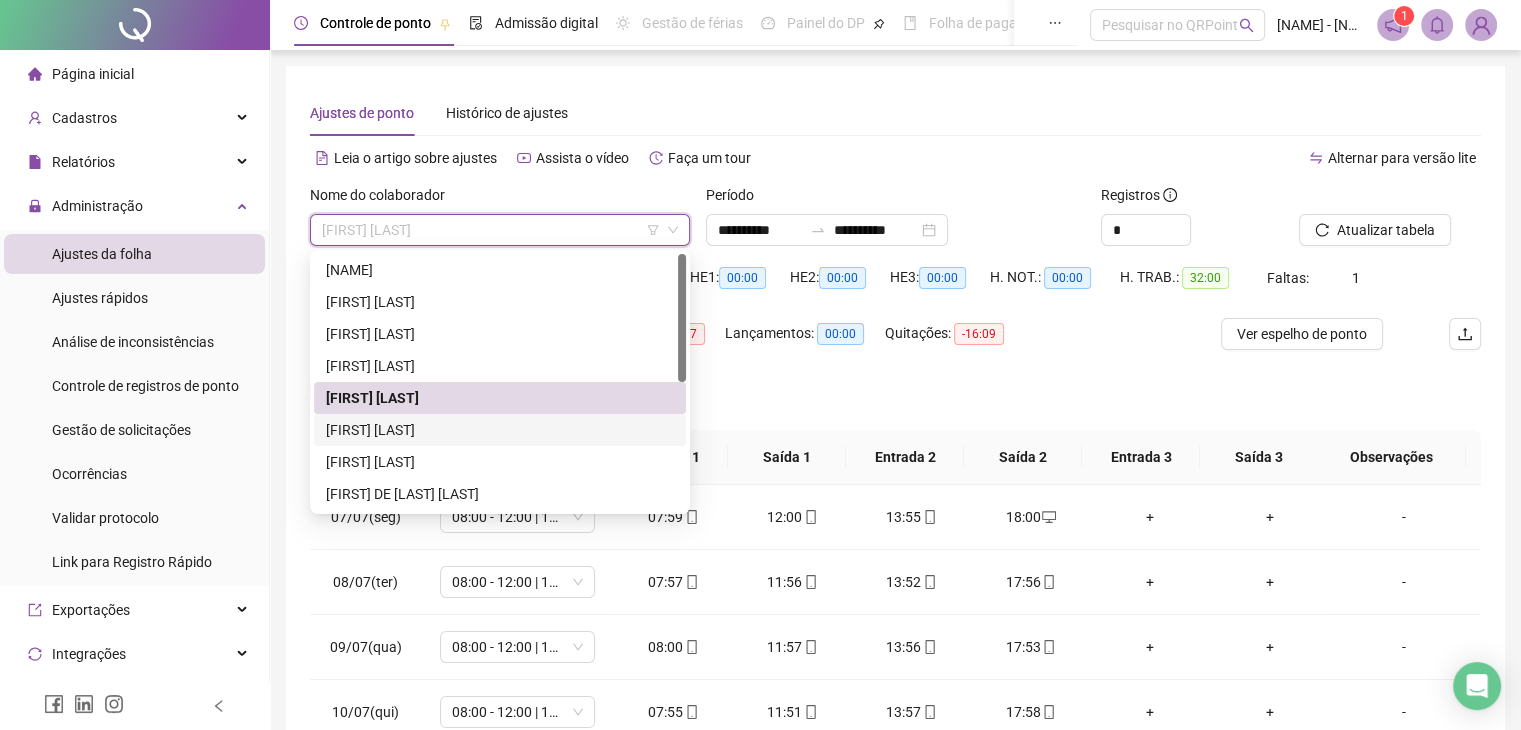 click on "[FIRST] [LAST]" at bounding box center [500, 430] 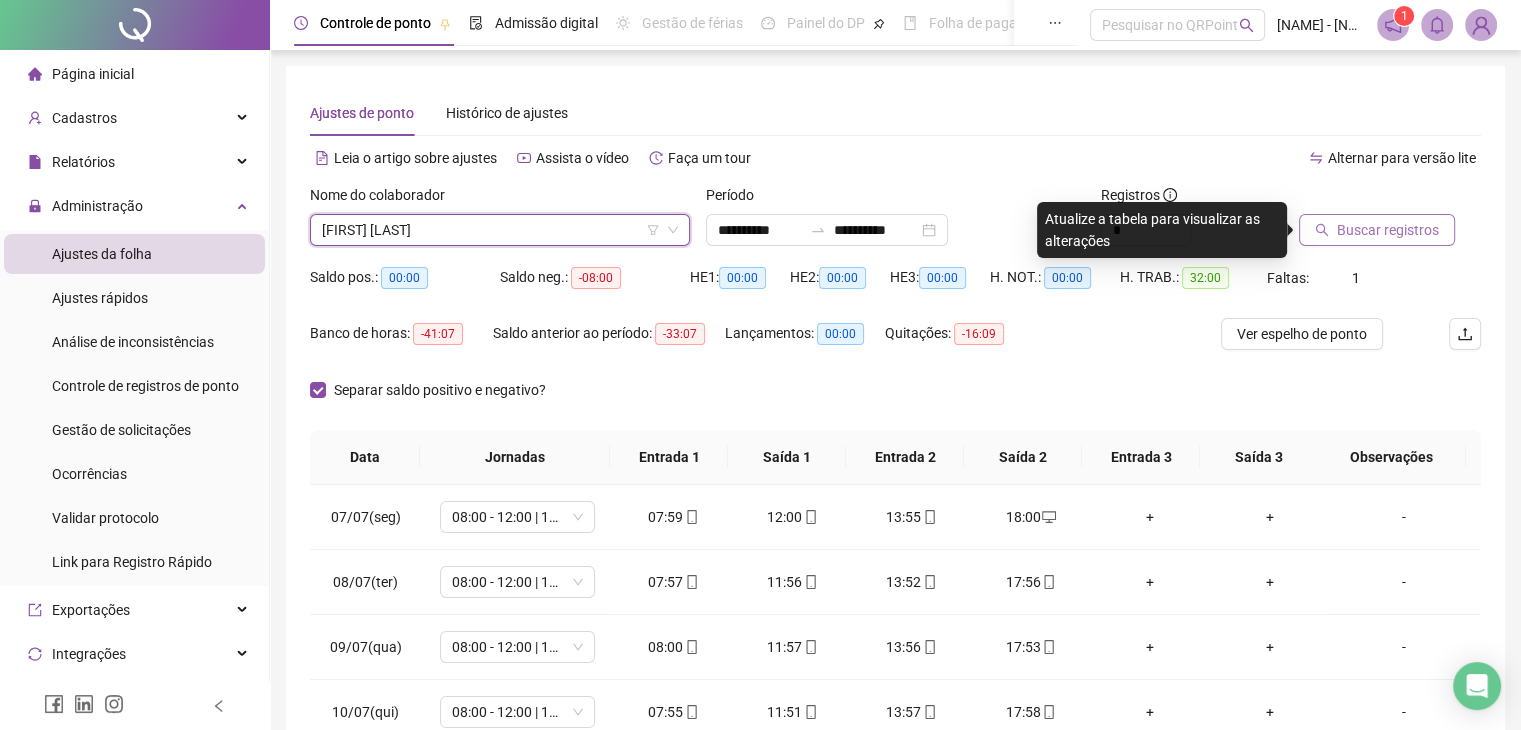 click on "Buscar registros" at bounding box center (1388, 230) 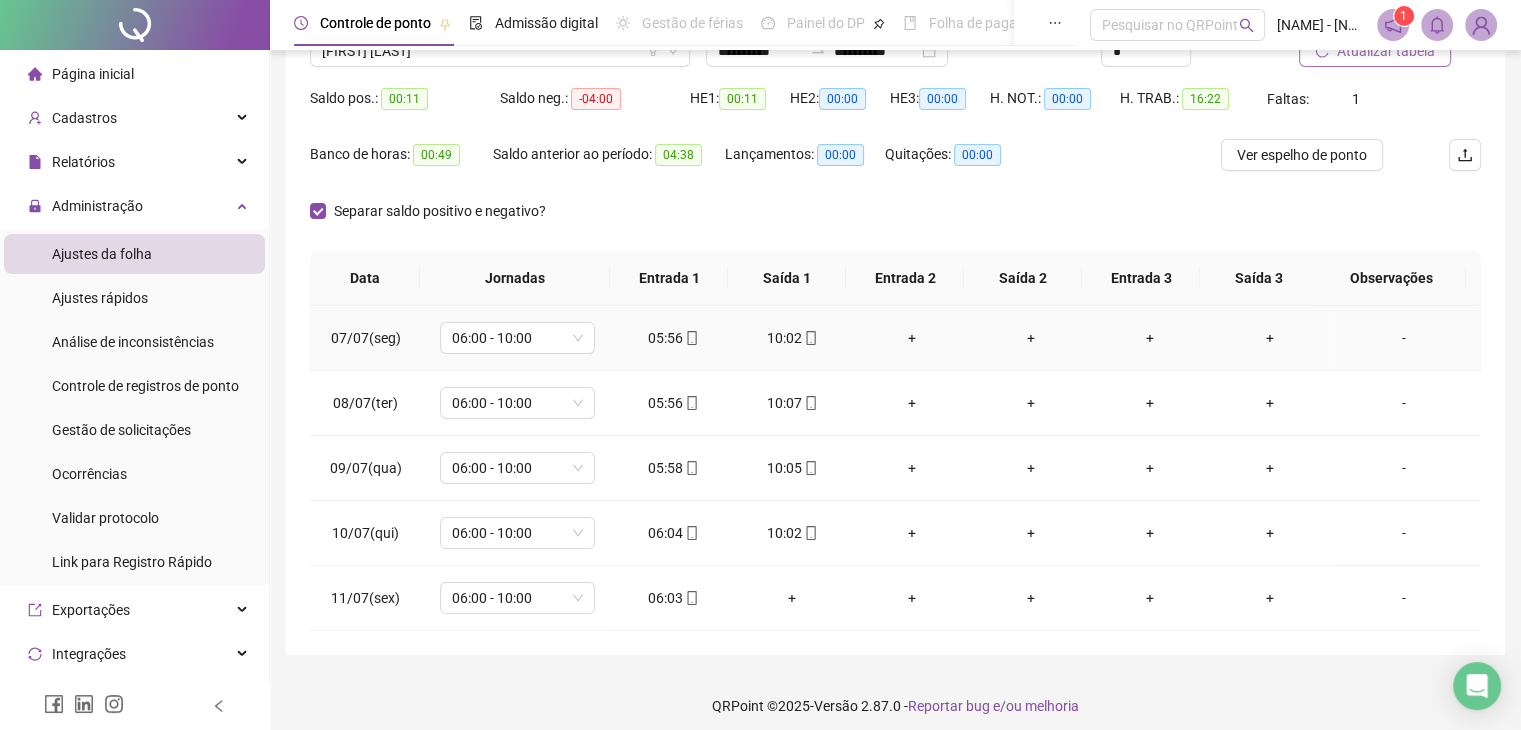 scroll, scrollTop: 189, scrollLeft: 0, axis: vertical 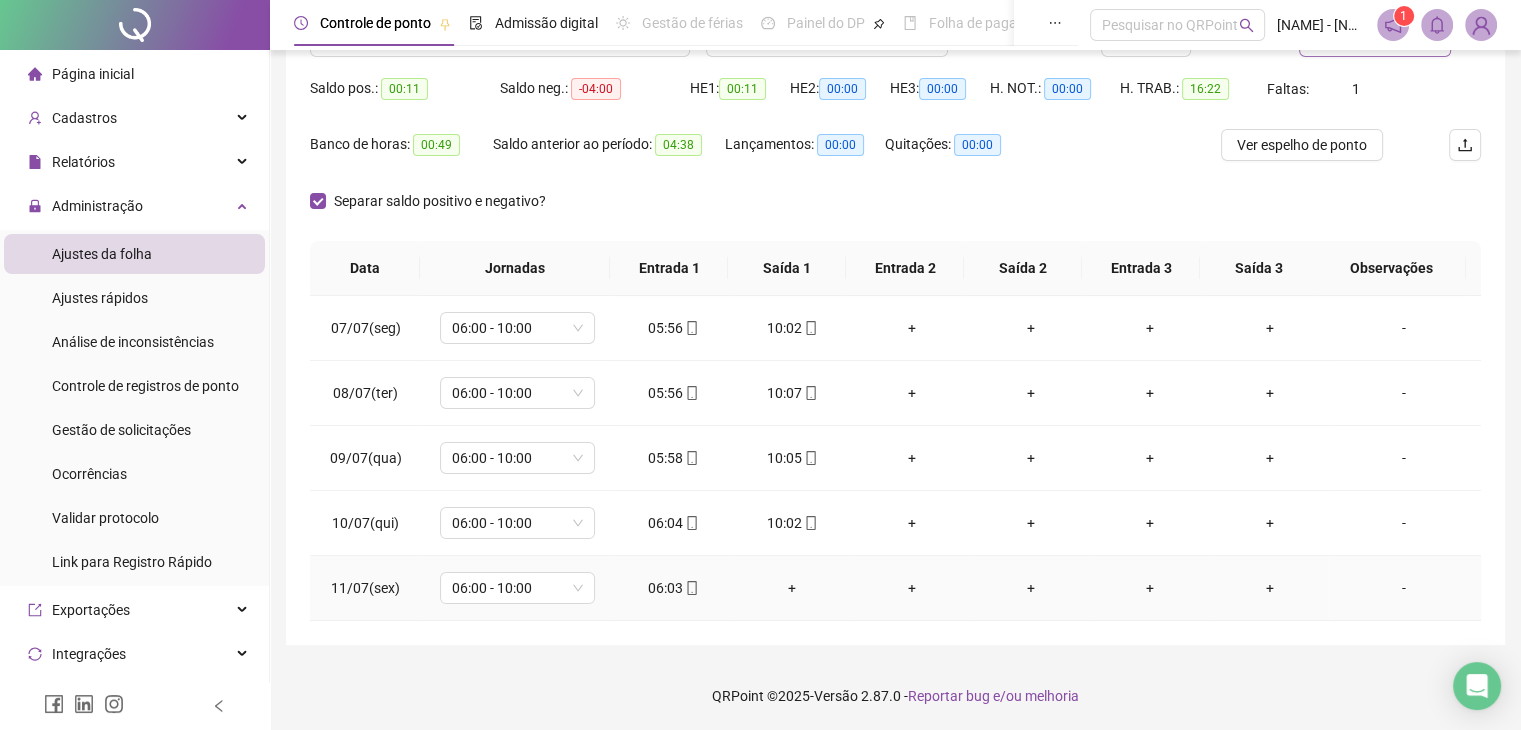click on "06:03" at bounding box center [672, 588] 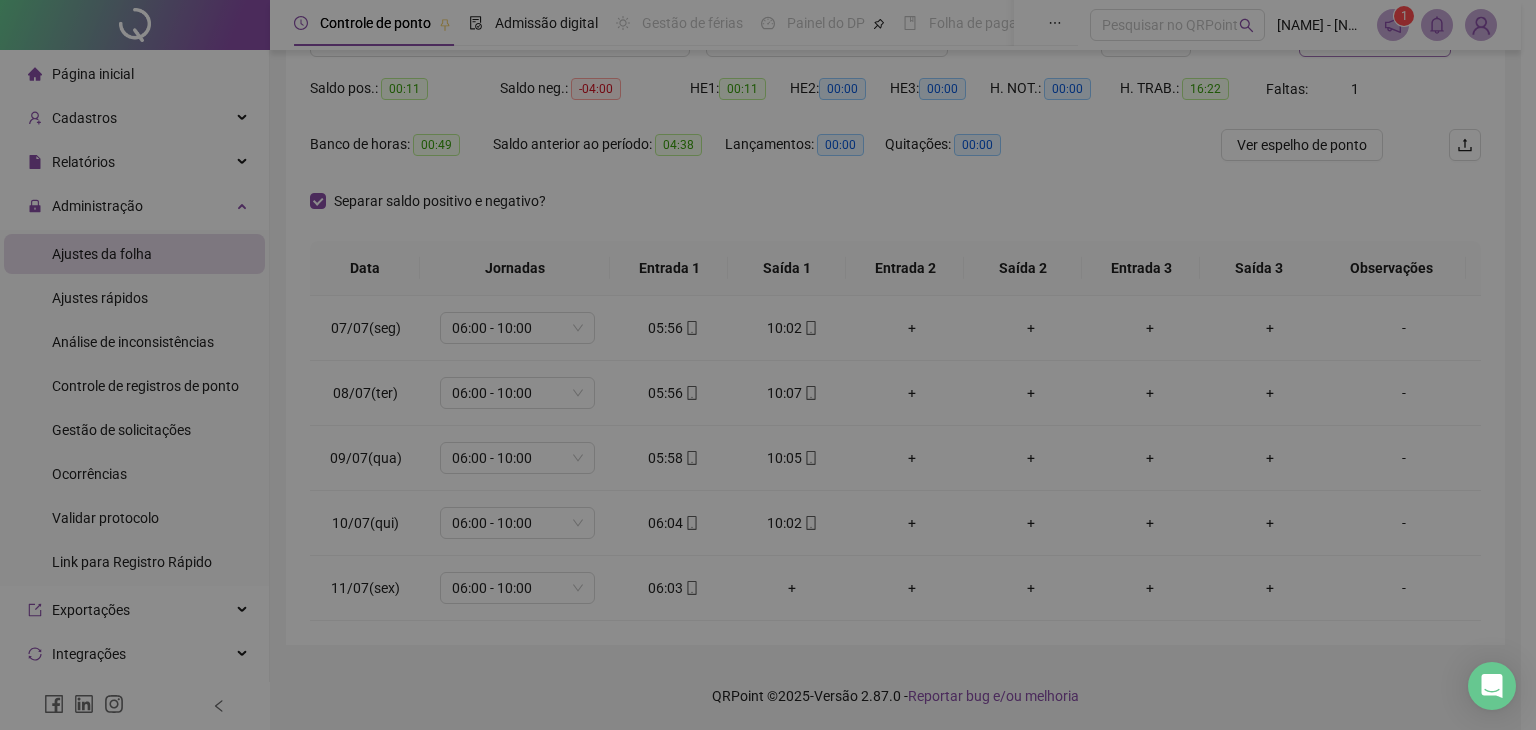 type on "**********" 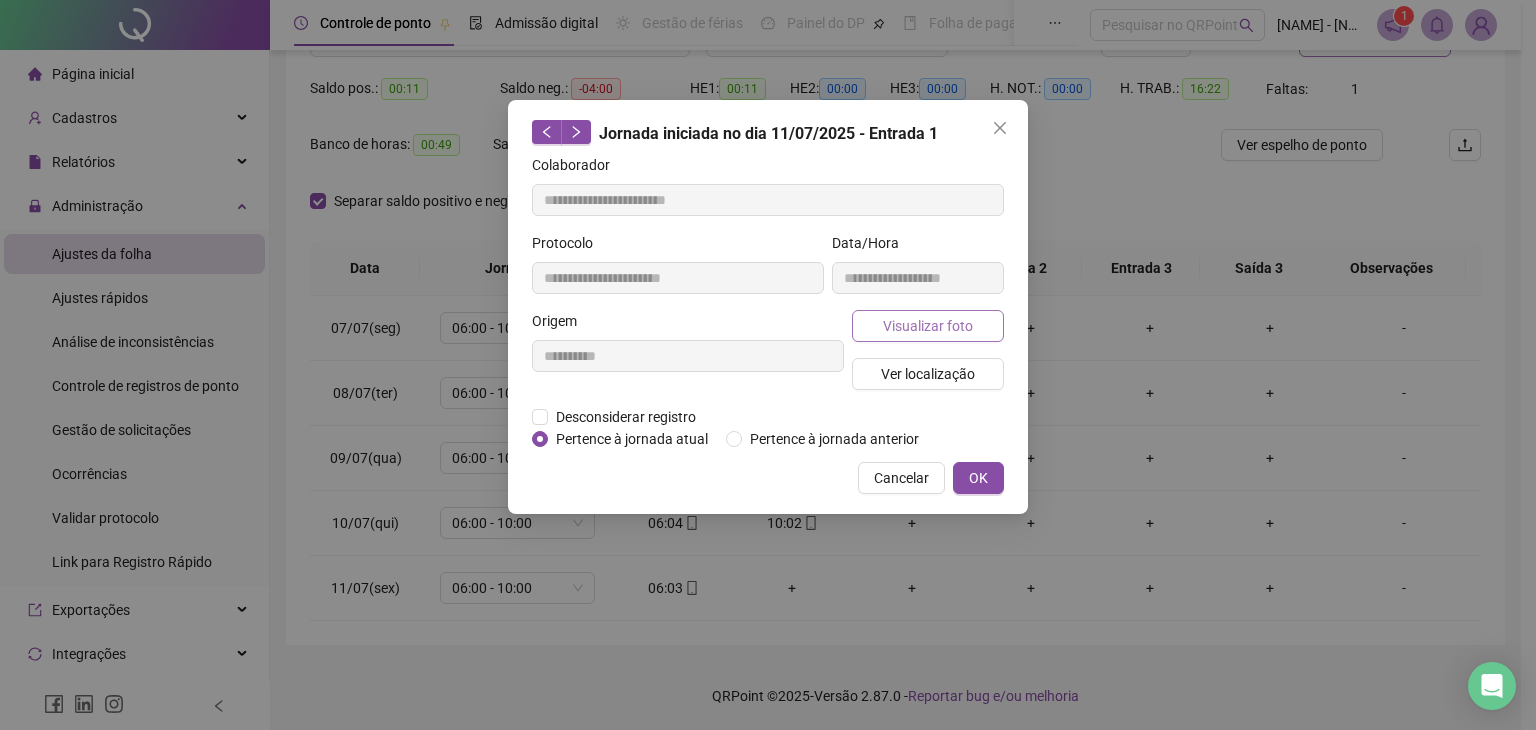 click on "Visualizar foto" at bounding box center (928, 326) 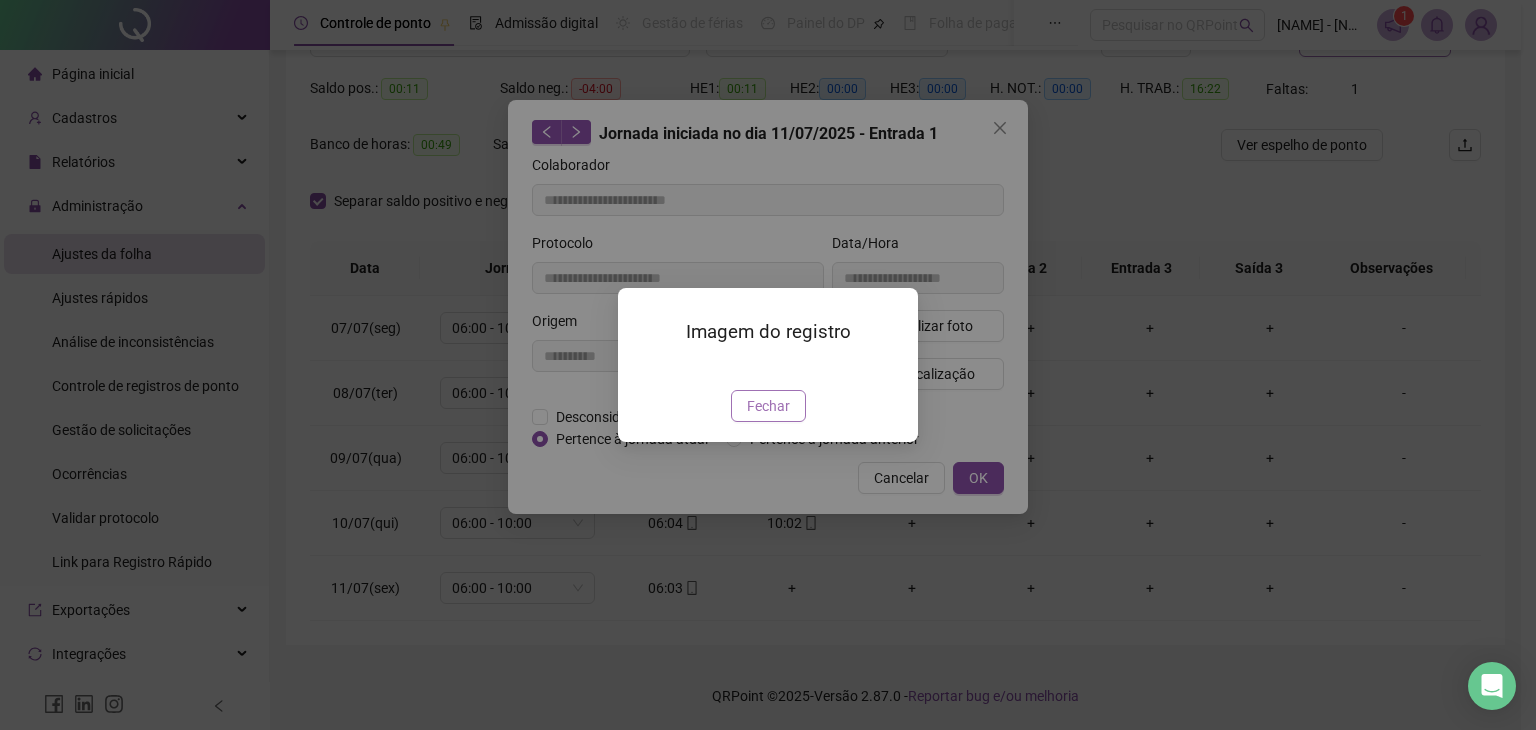 click on "Fechar" at bounding box center [768, 406] 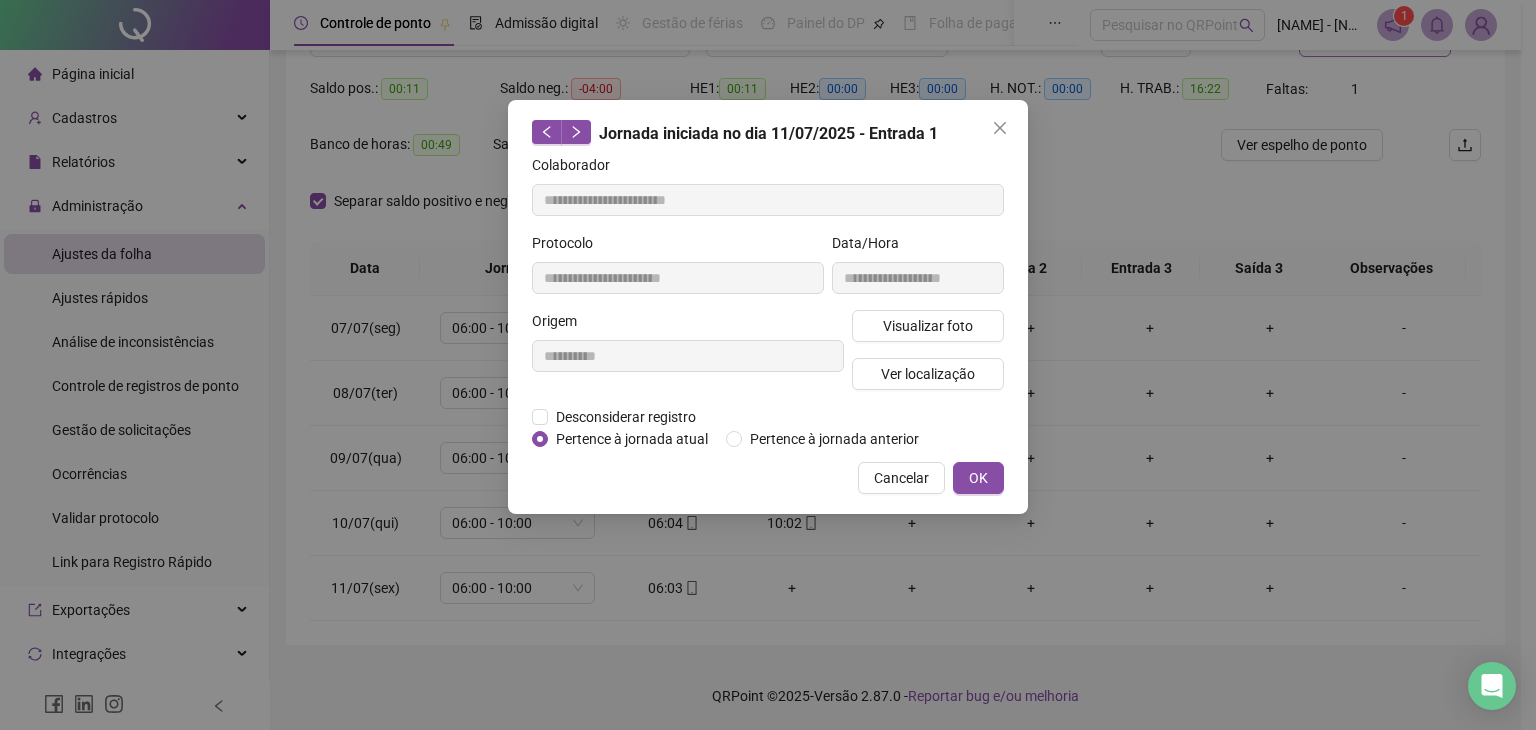 click on "OK" at bounding box center (978, 478) 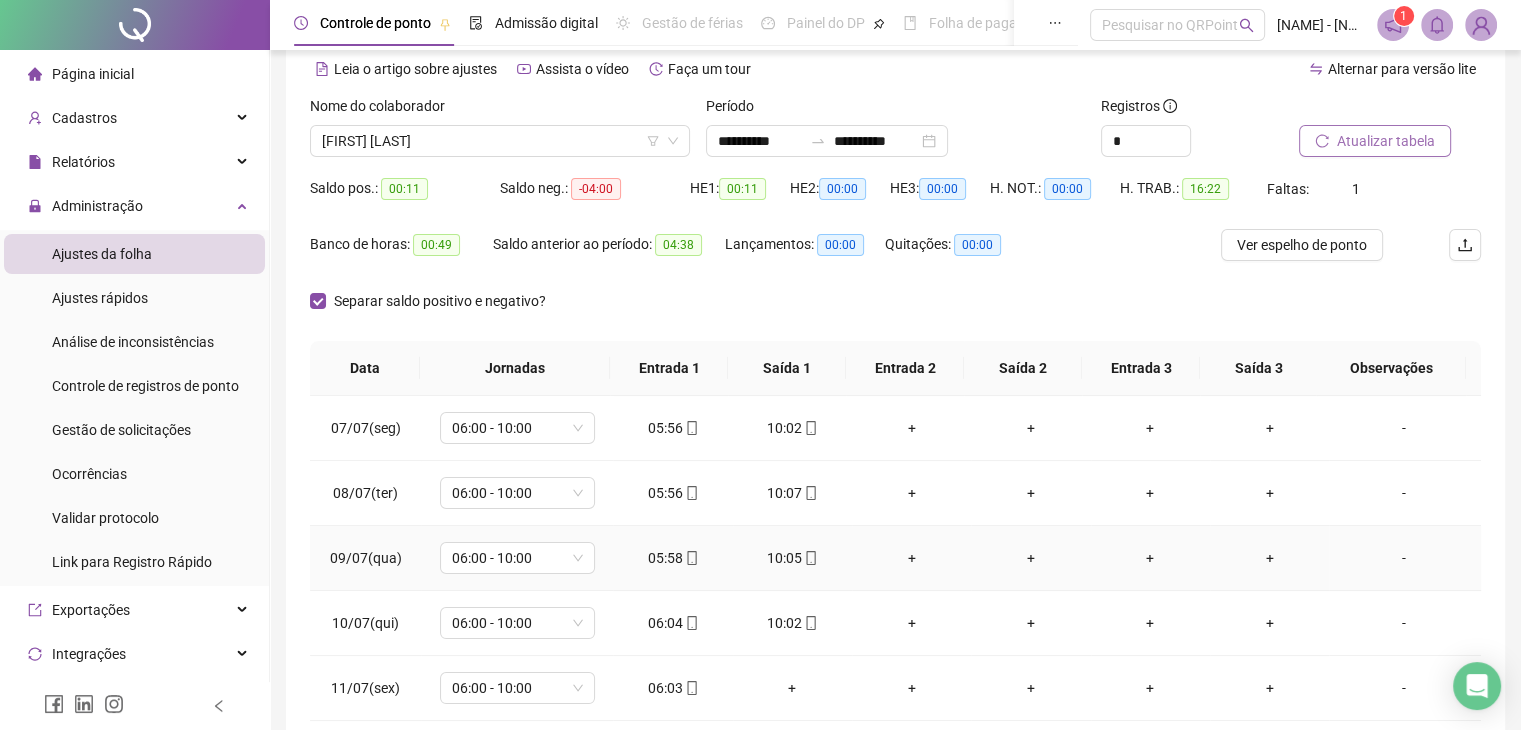 scroll, scrollTop: 0, scrollLeft: 0, axis: both 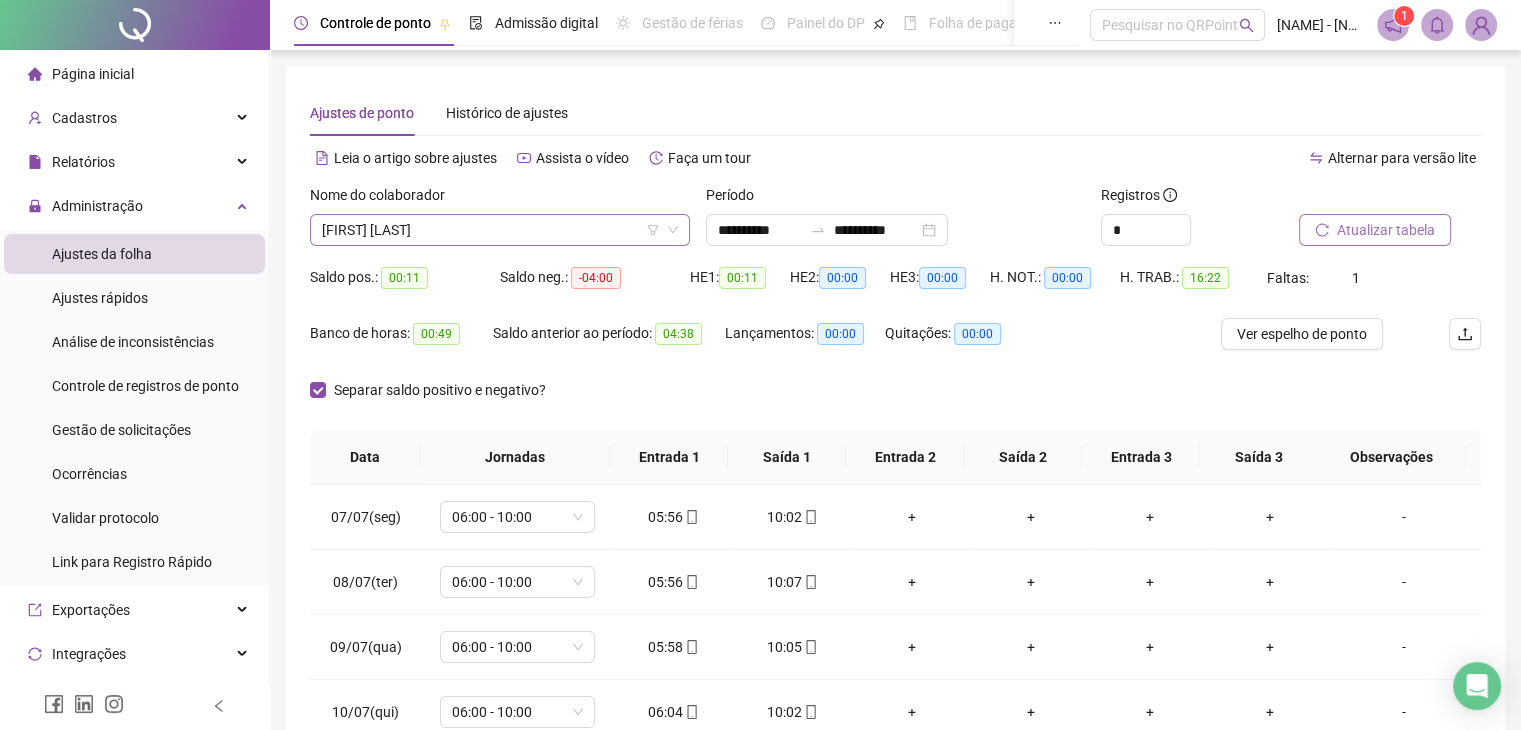 click on "Nome do colaborador" at bounding box center (500, 199) 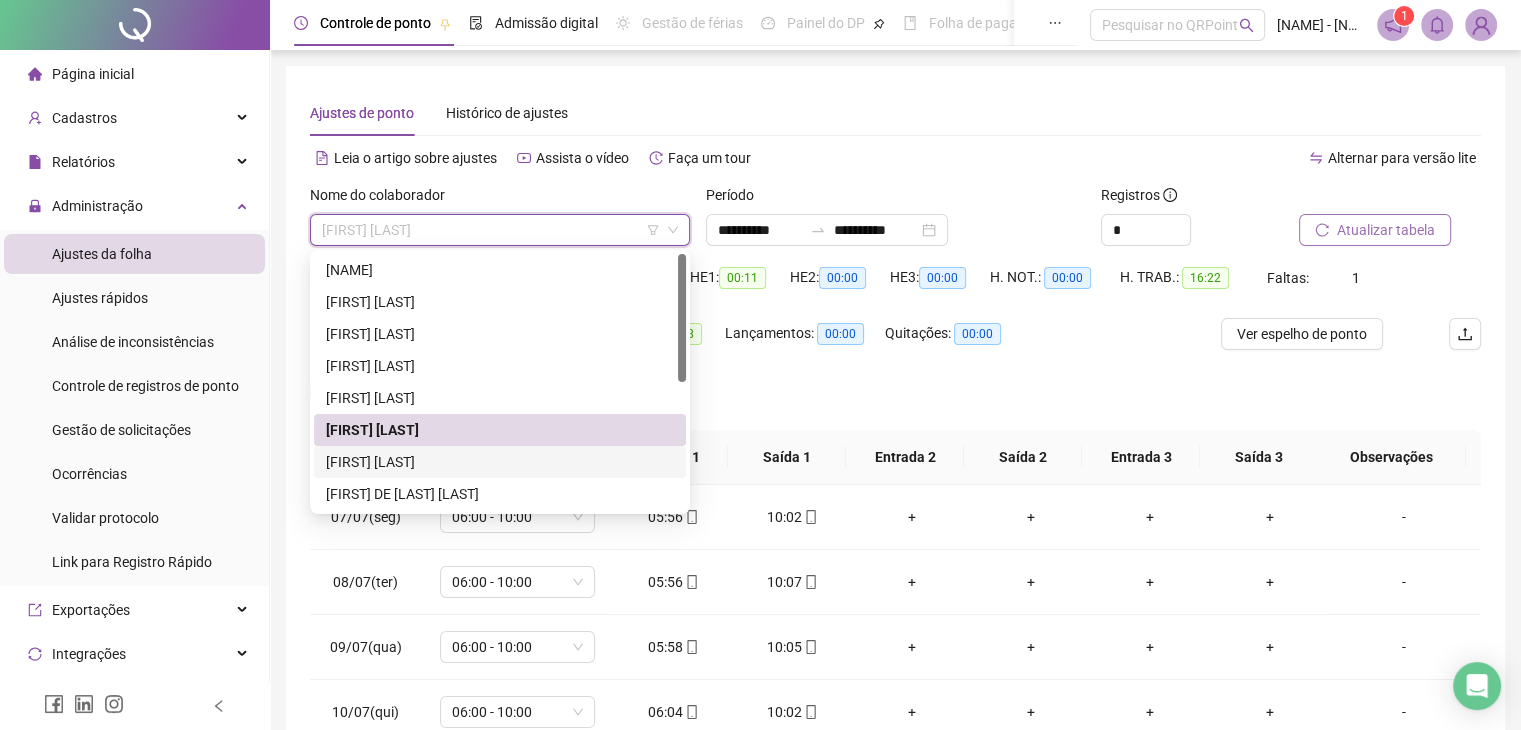 click on "[FIRST] [LAST]" at bounding box center (500, 462) 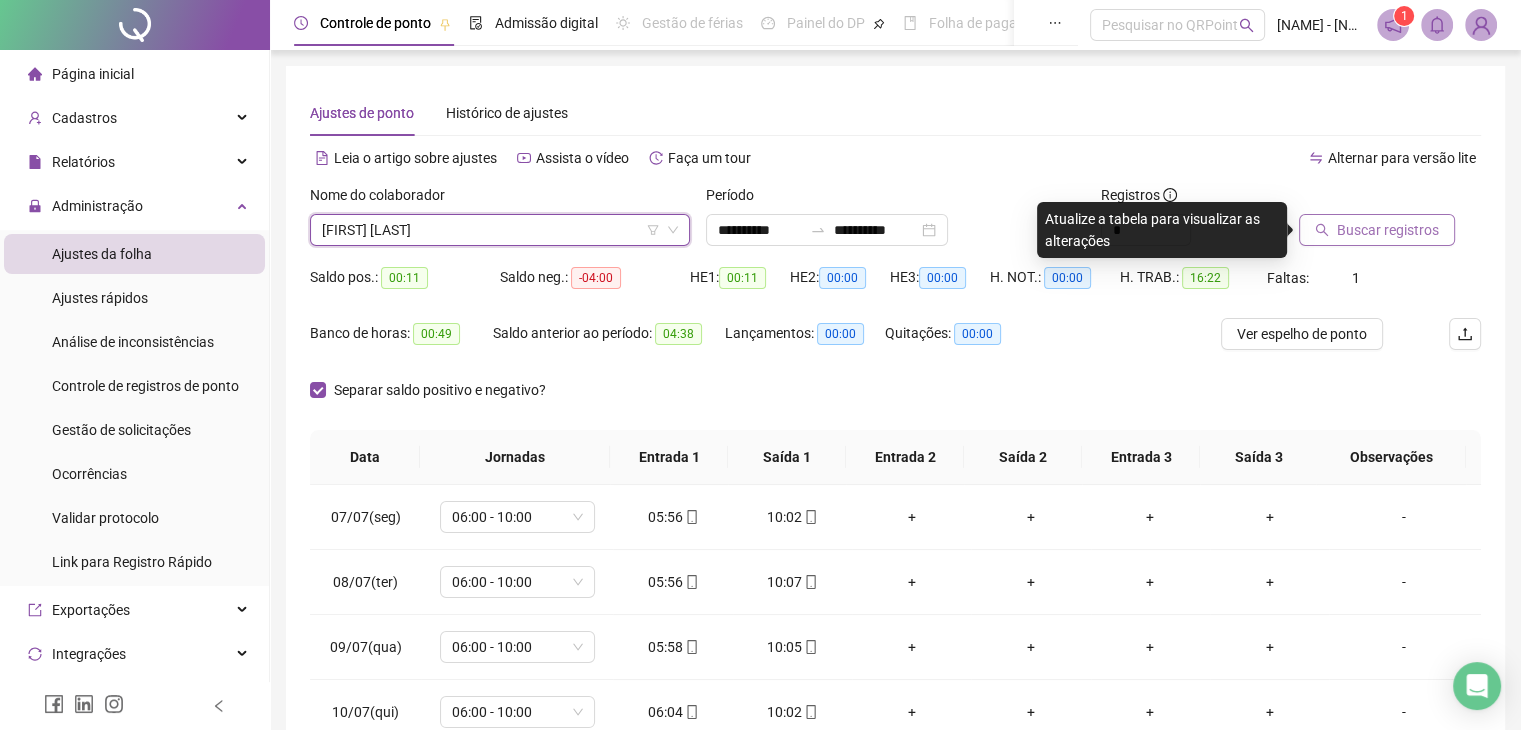 click on "Buscar registros" at bounding box center (1388, 230) 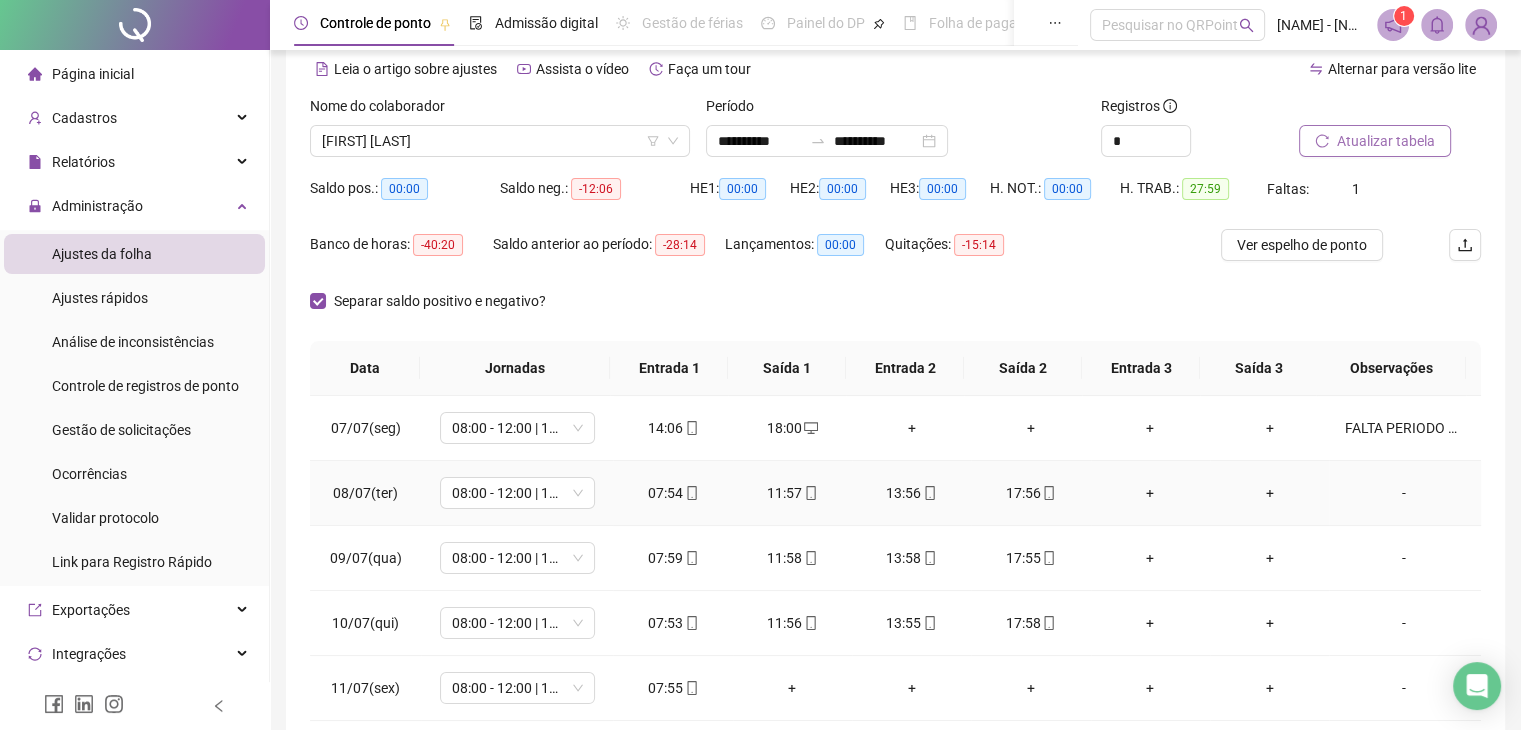 scroll, scrollTop: 189, scrollLeft: 0, axis: vertical 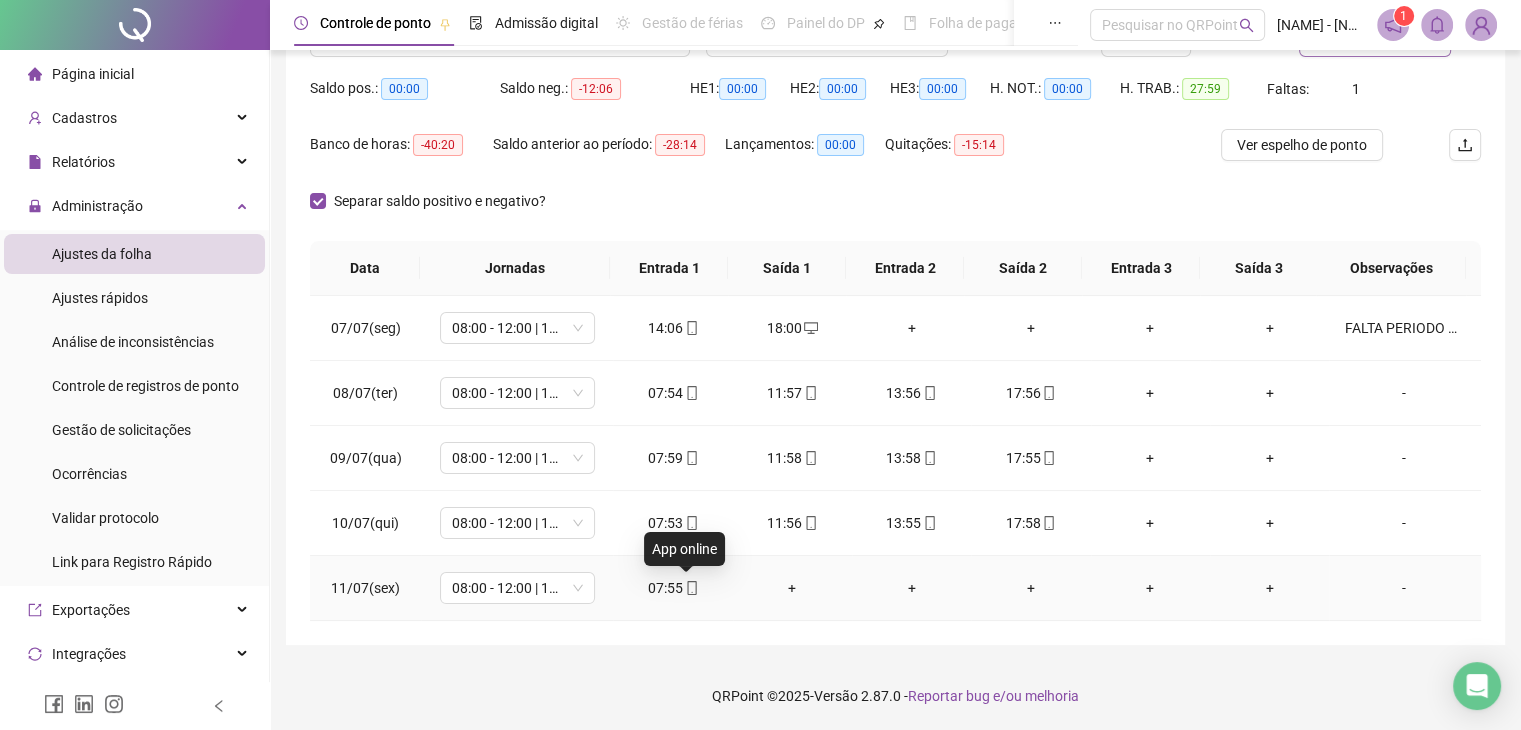 click 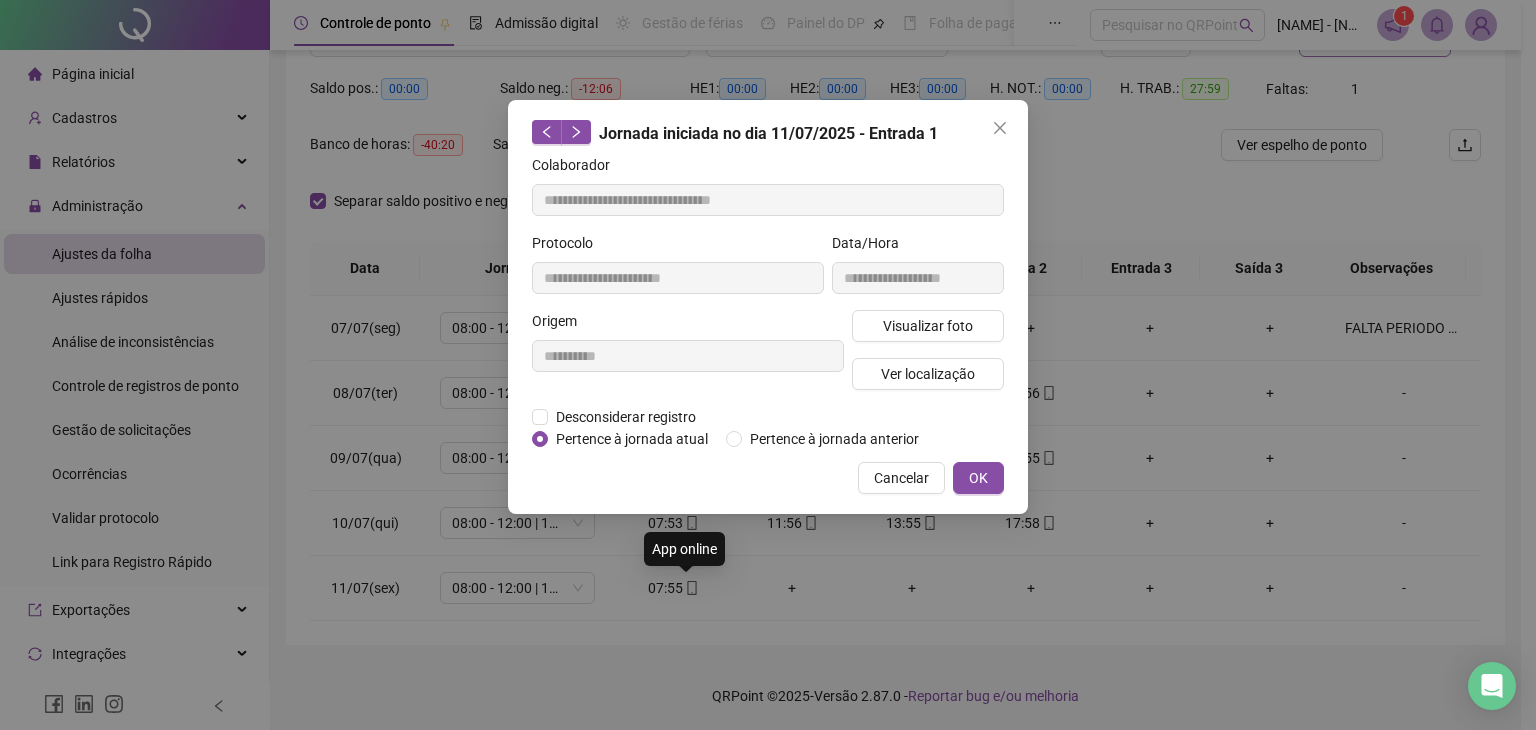 type on "**********" 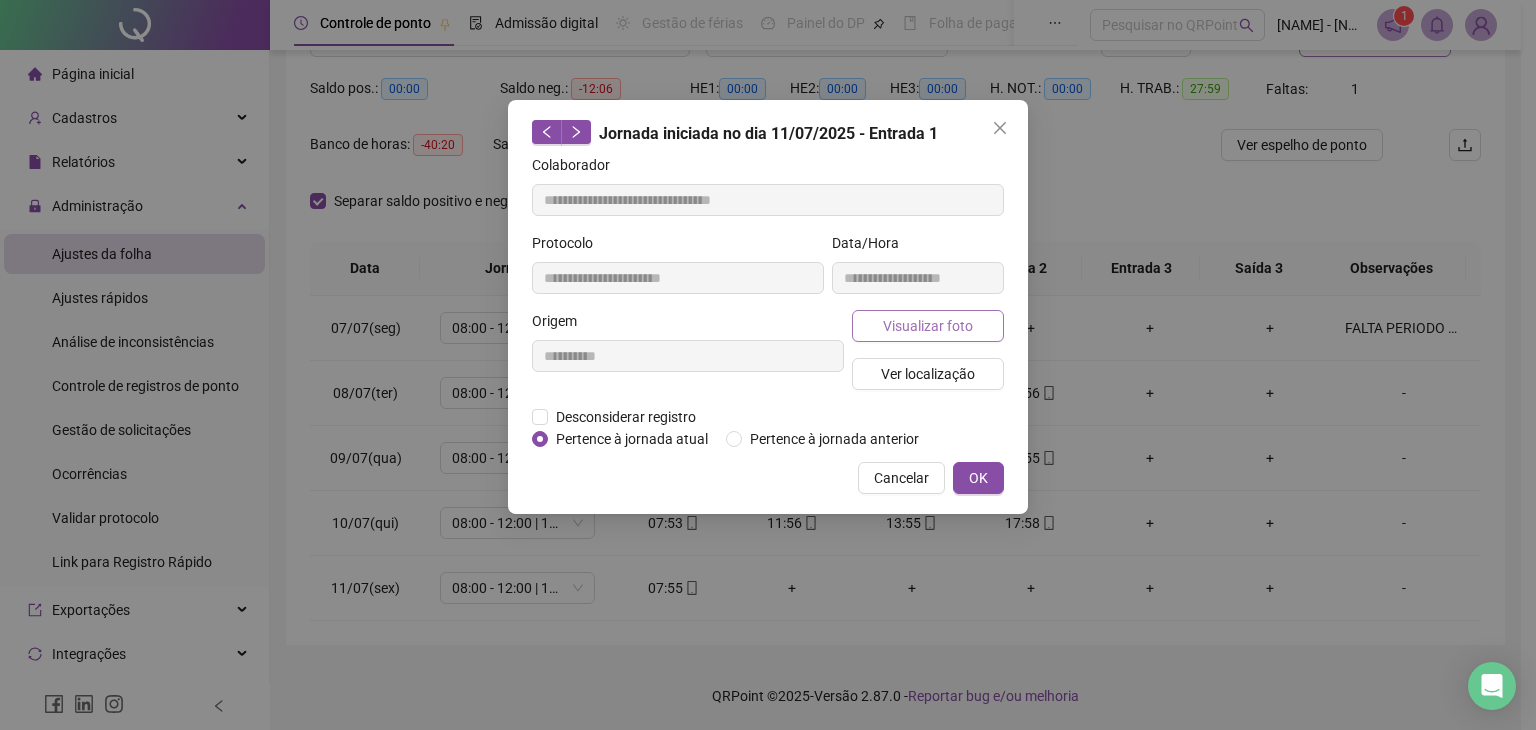 click on "Visualizar foto" at bounding box center (928, 326) 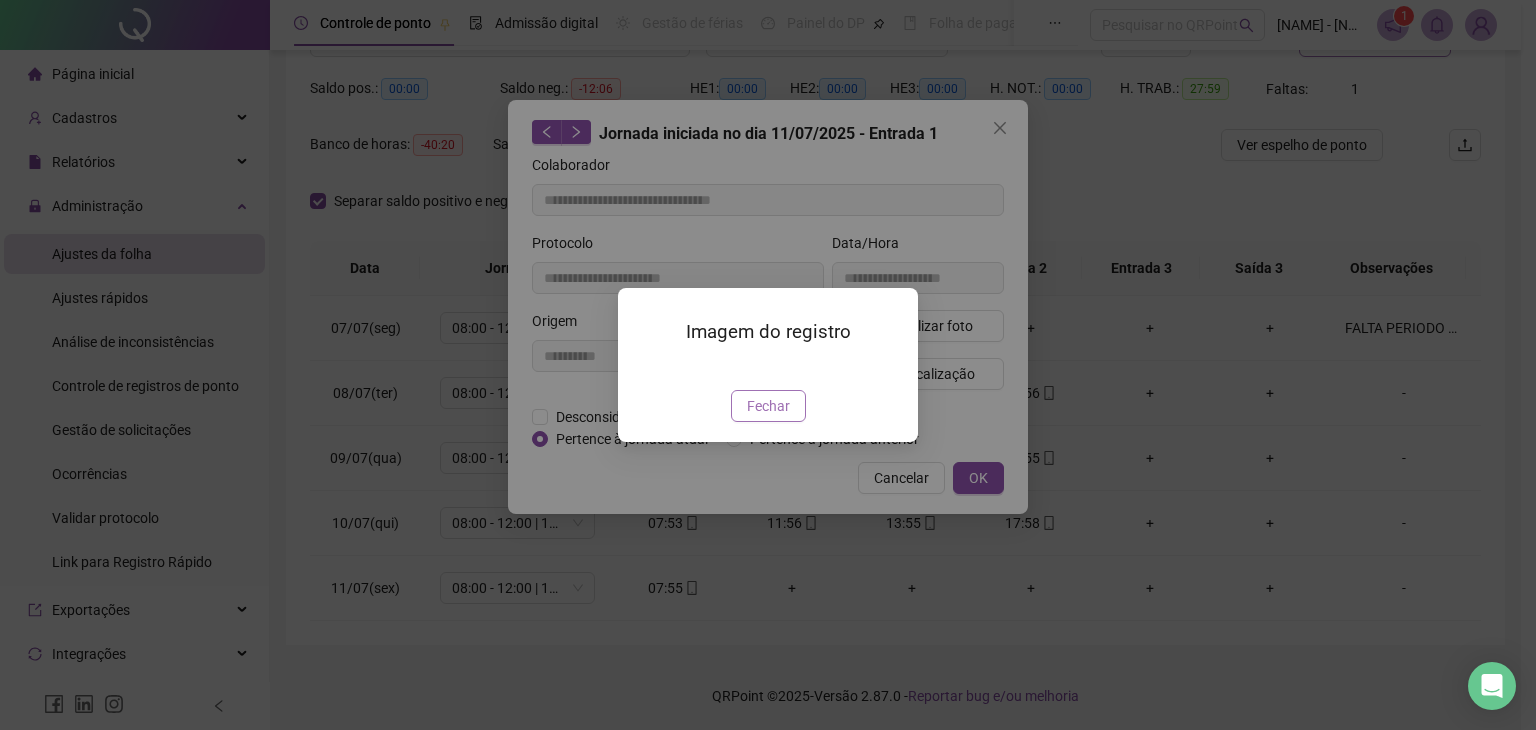 click on "Fechar" at bounding box center [768, 406] 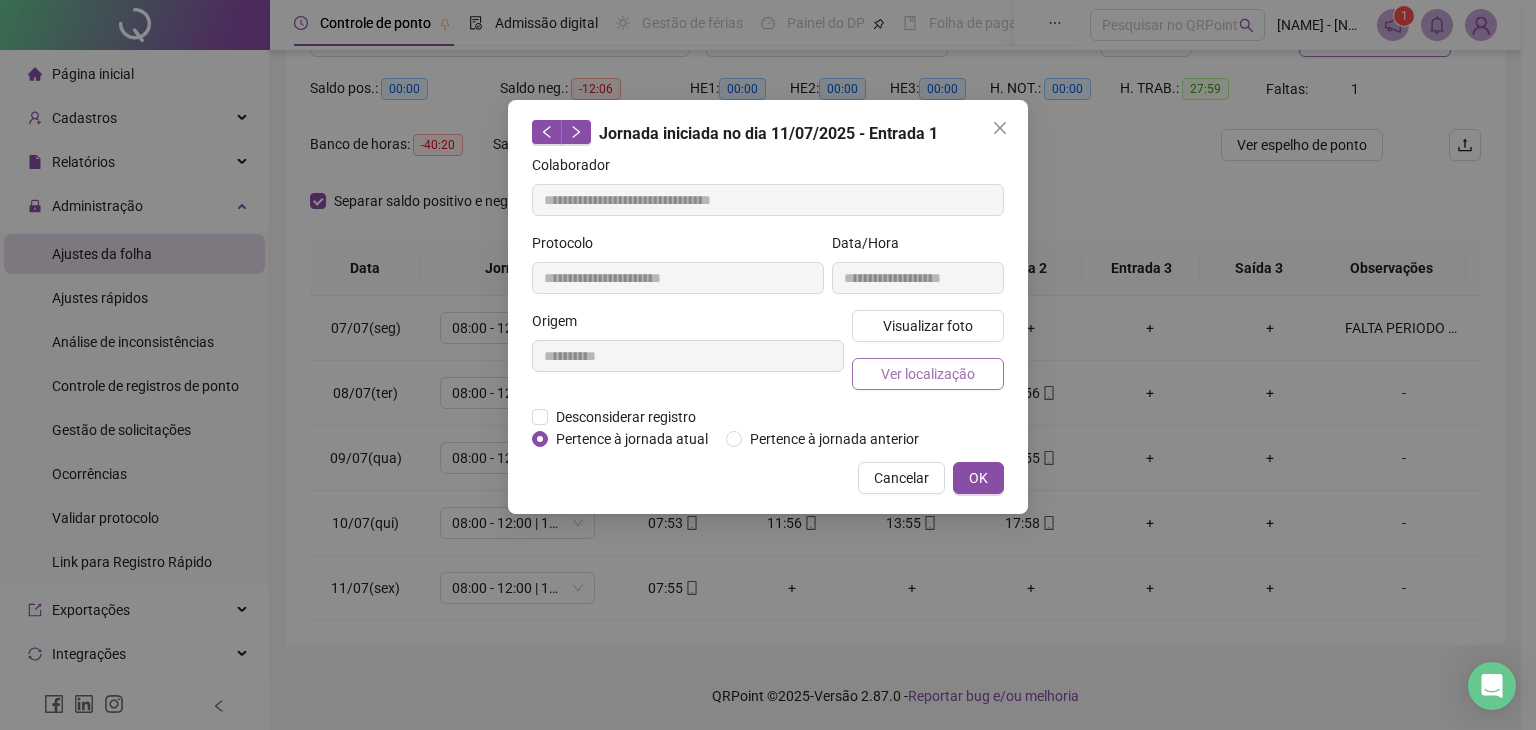 click on "Ver localização" at bounding box center [928, 374] 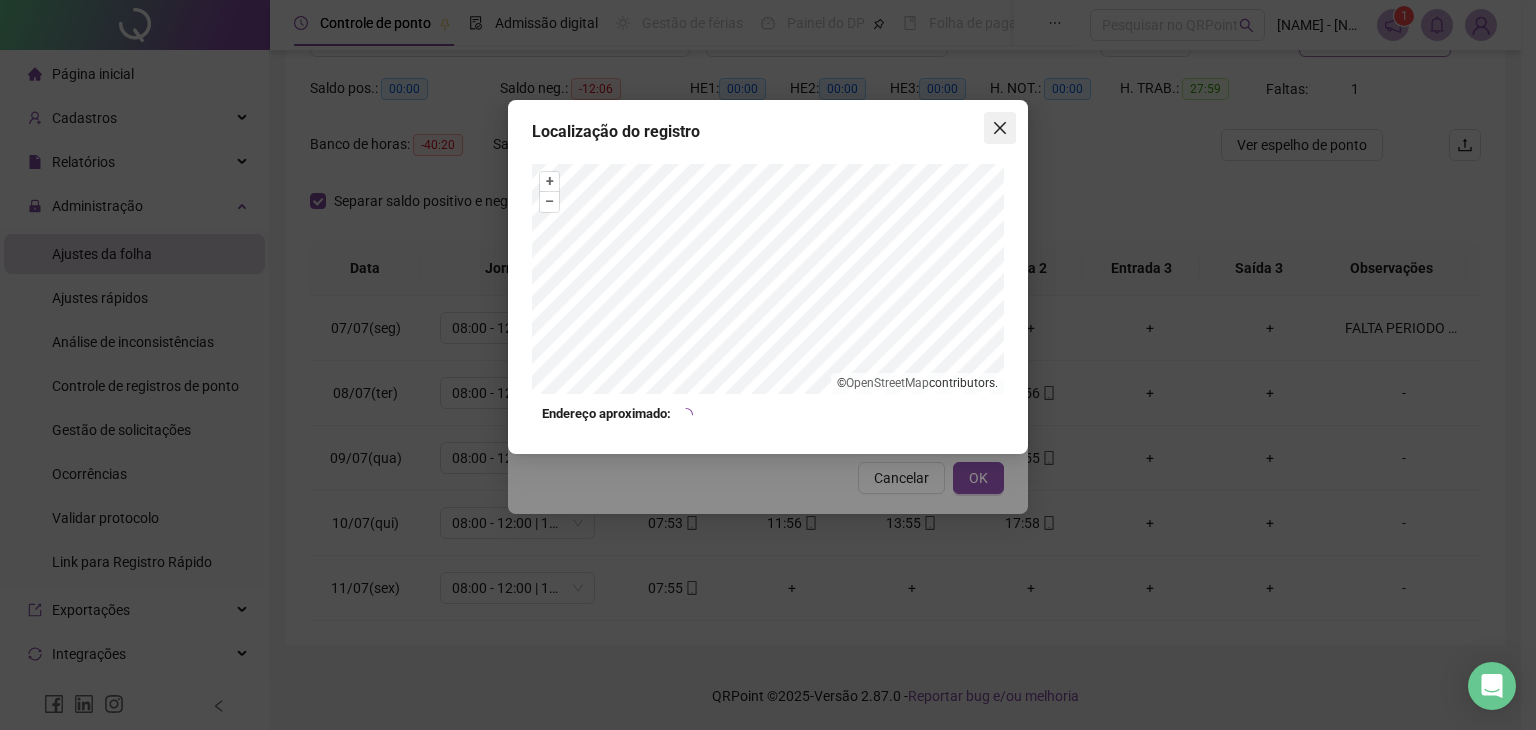 click at bounding box center [1000, 128] 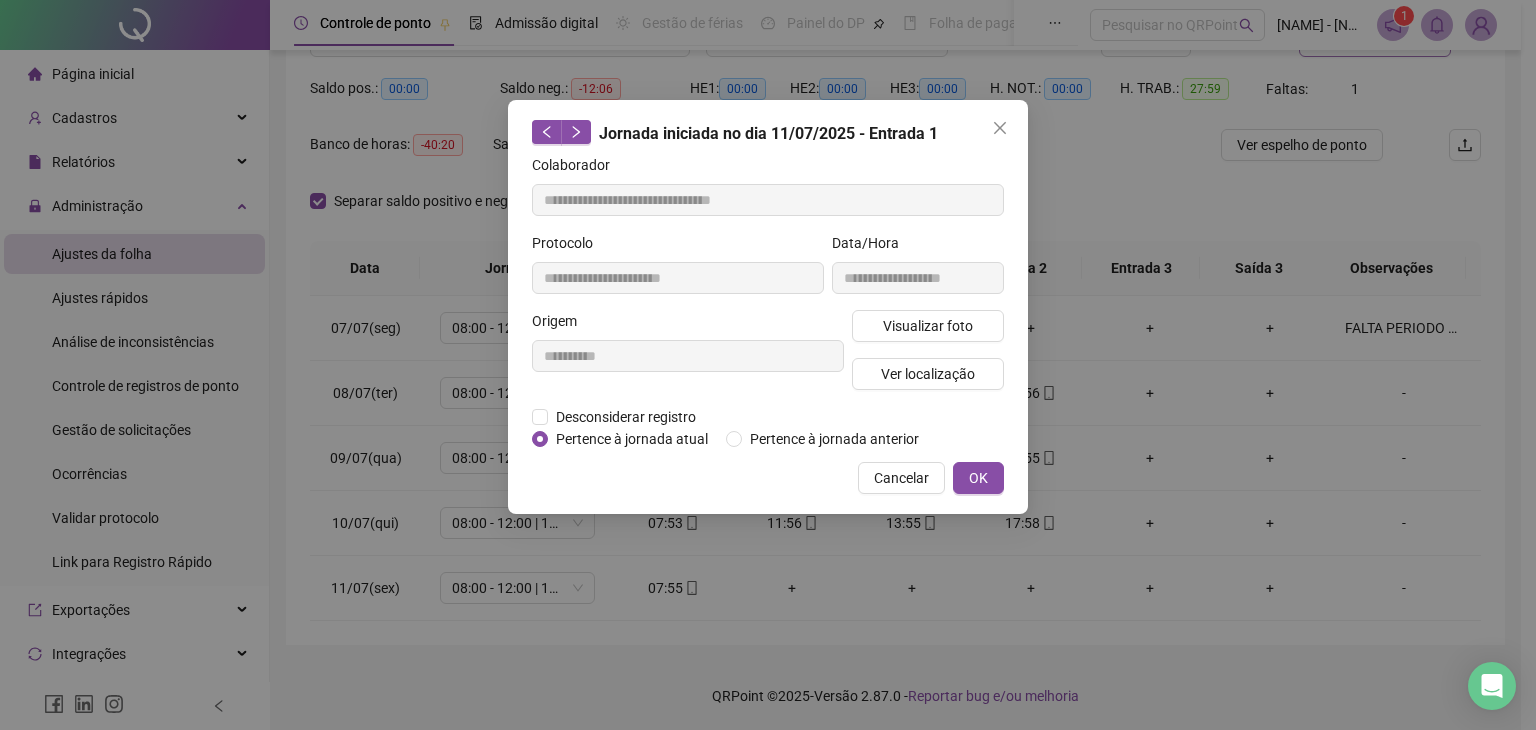 click at bounding box center (1000, 128) 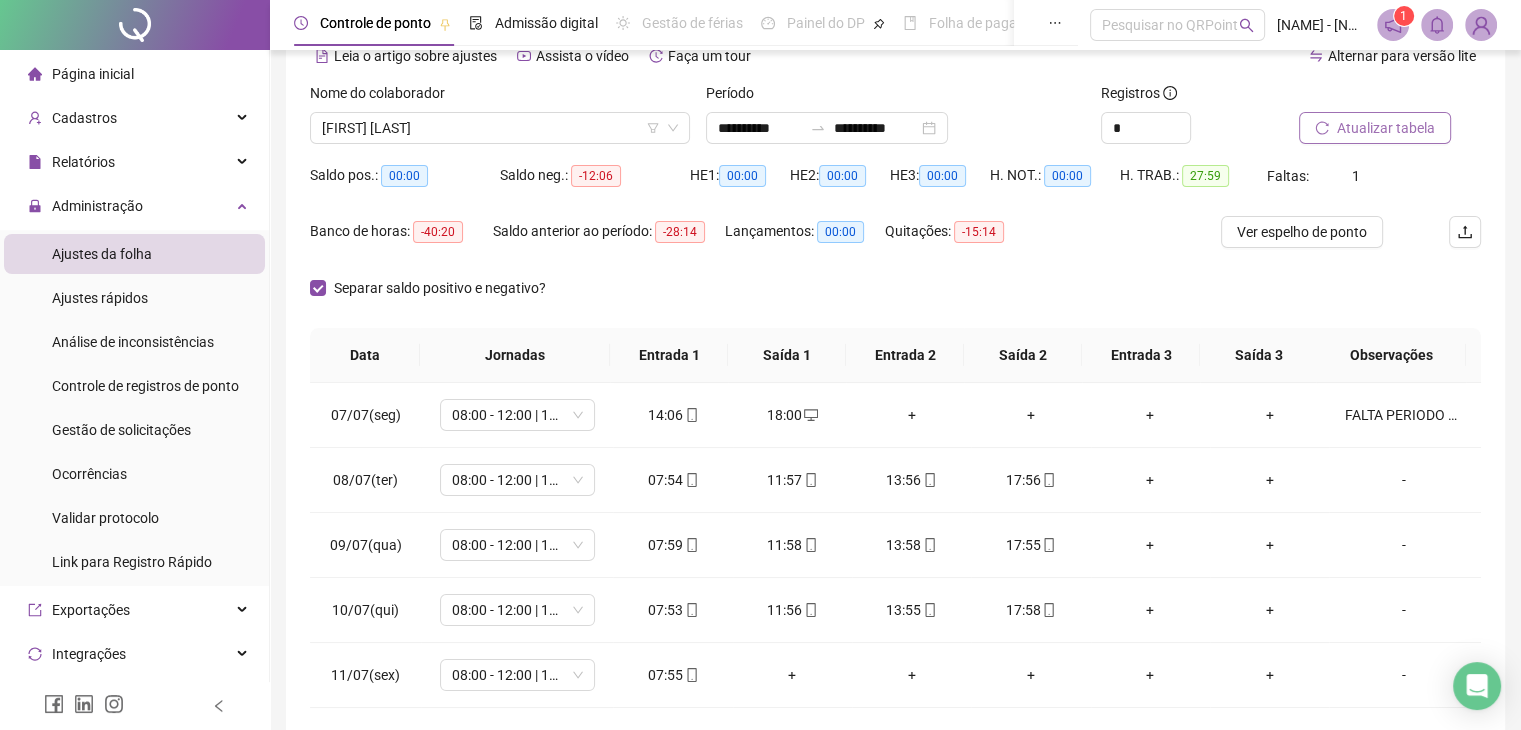 scroll, scrollTop: 0, scrollLeft: 0, axis: both 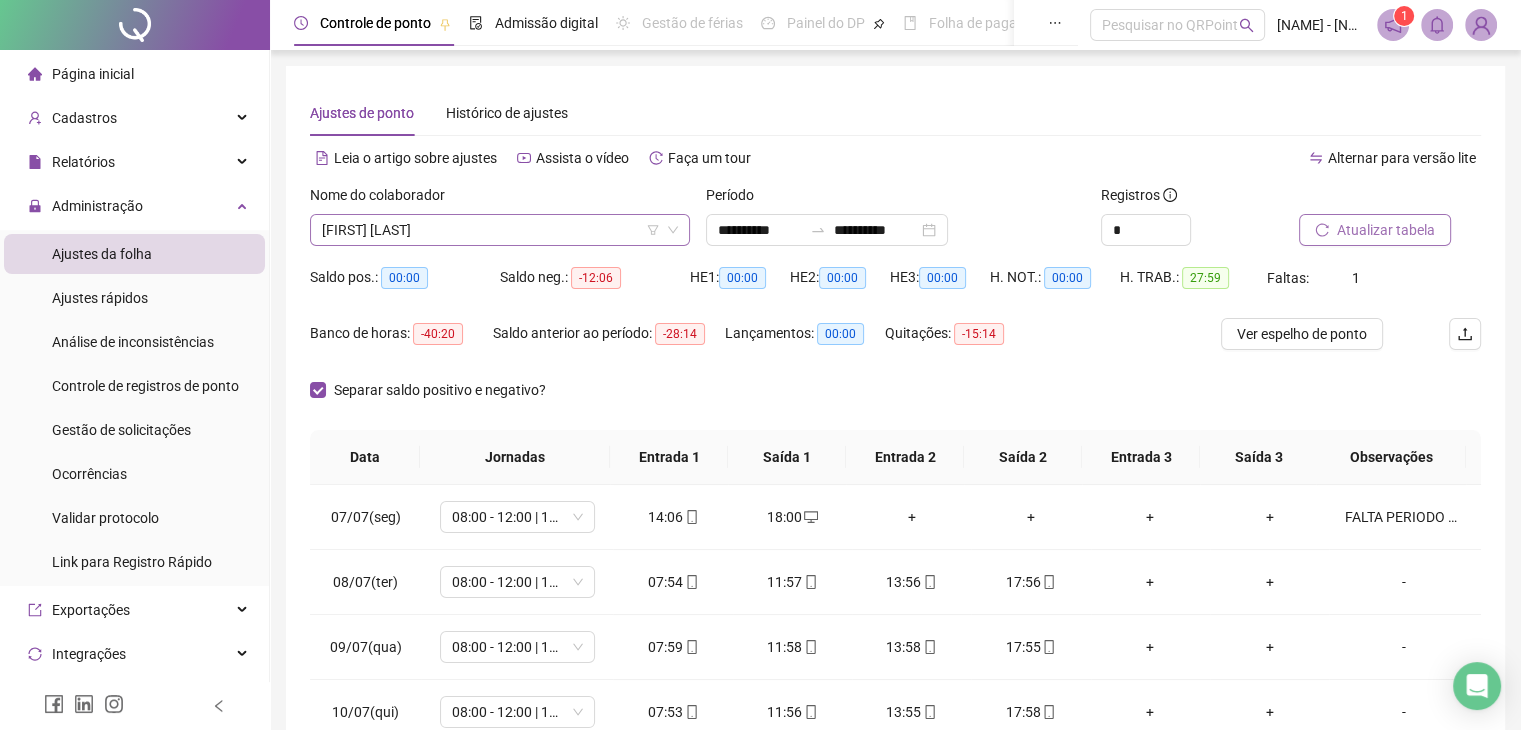 click on "[FIRST] [LAST]" at bounding box center (500, 230) 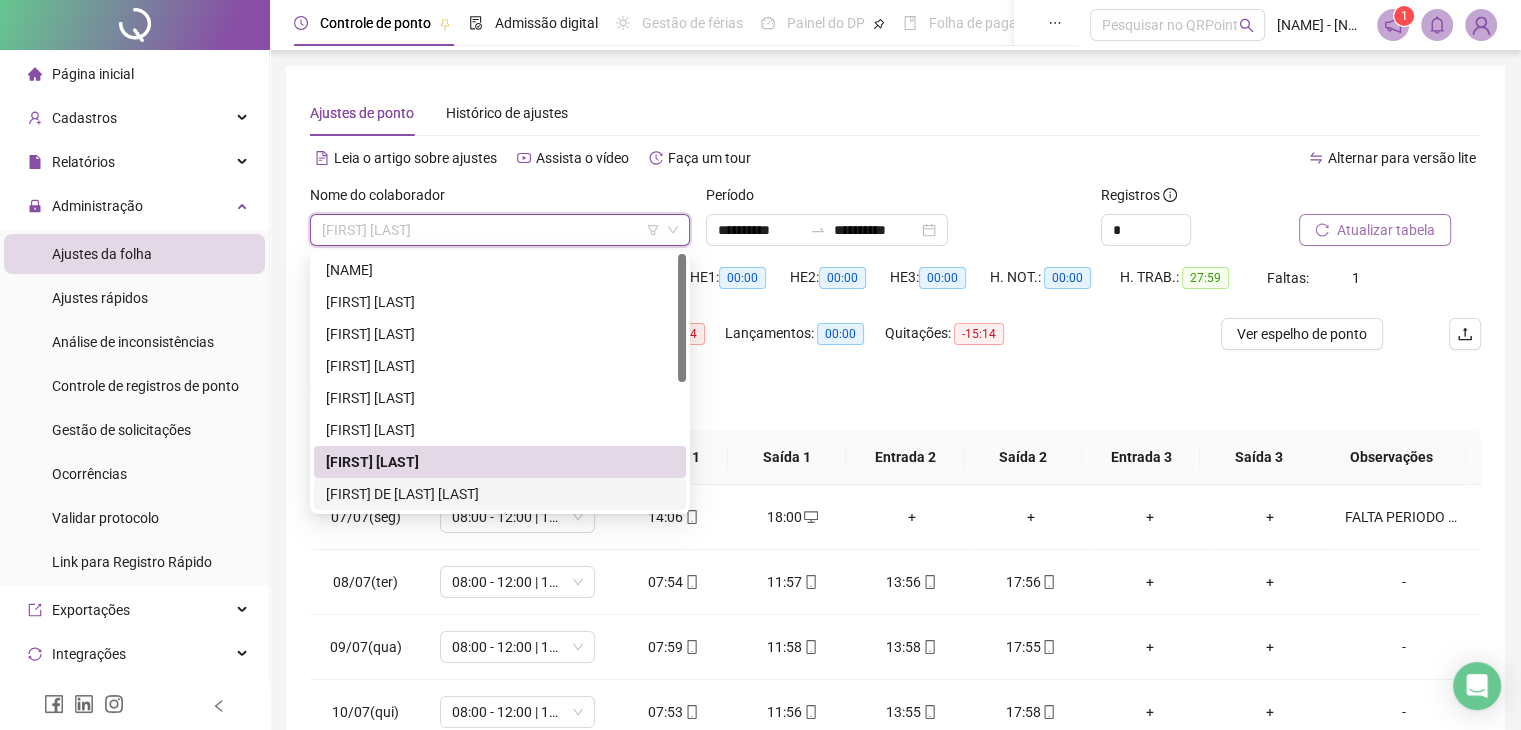 click on "[FIRST] DE [LAST] [LAST]" at bounding box center (500, 494) 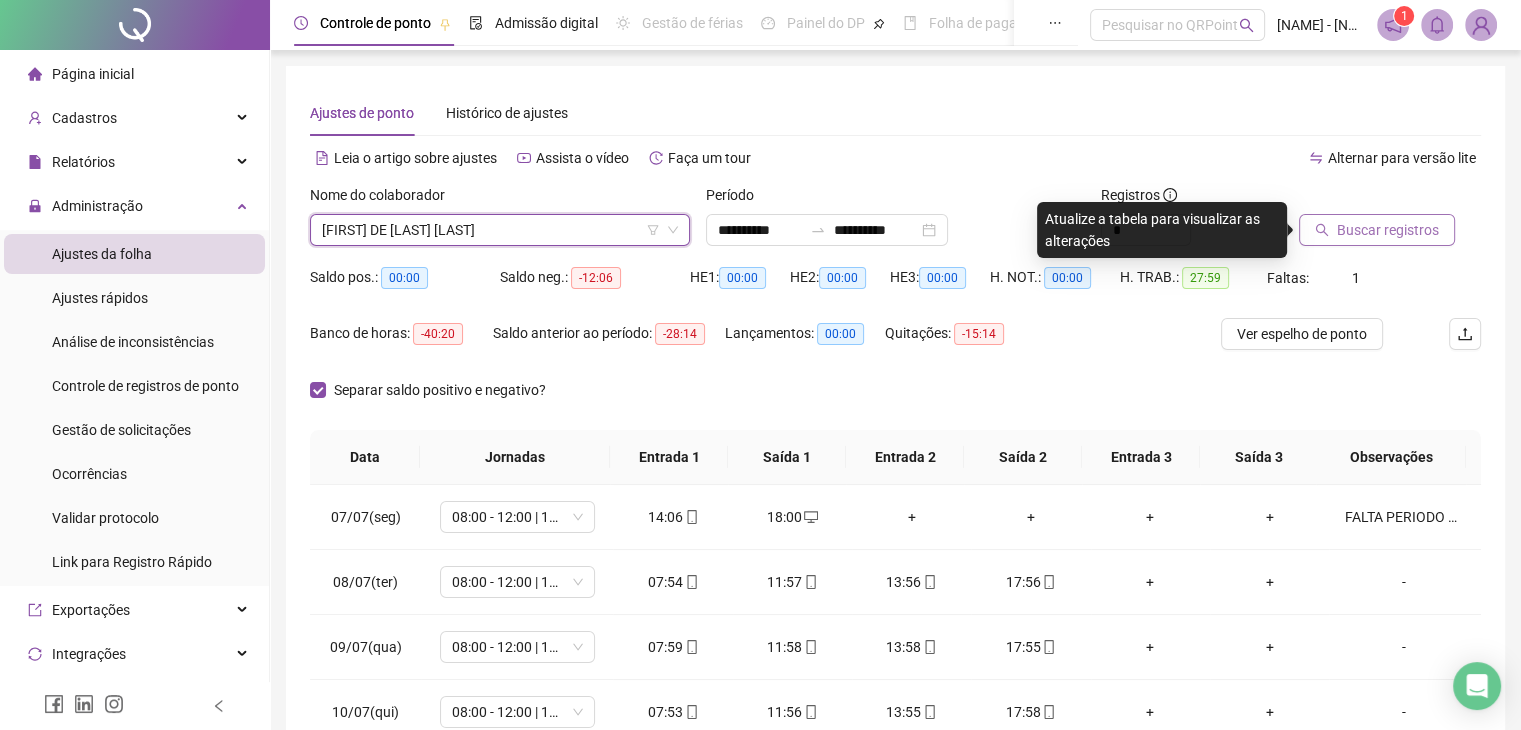 click on "Buscar registros" at bounding box center (1388, 230) 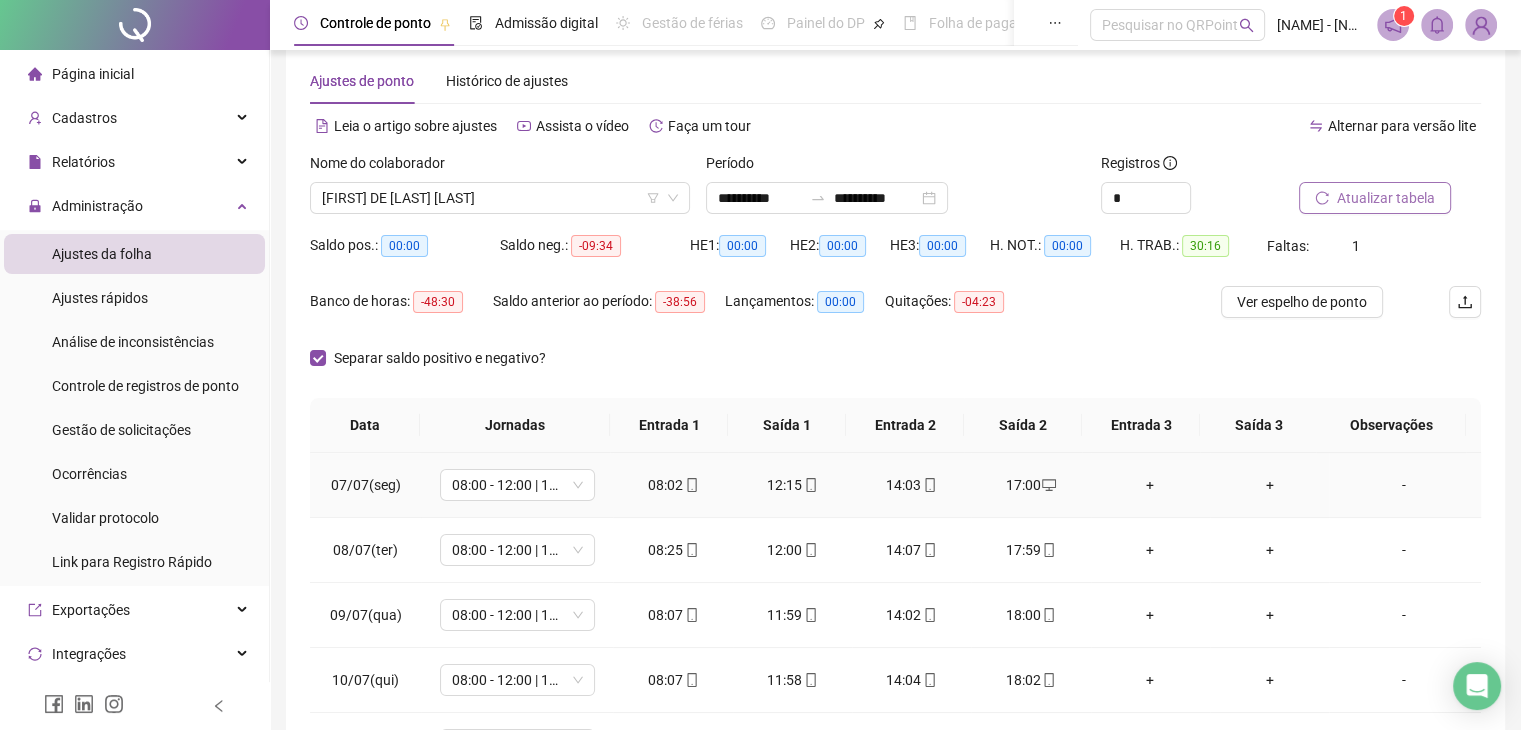 scroll, scrollTop: 189, scrollLeft: 0, axis: vertical 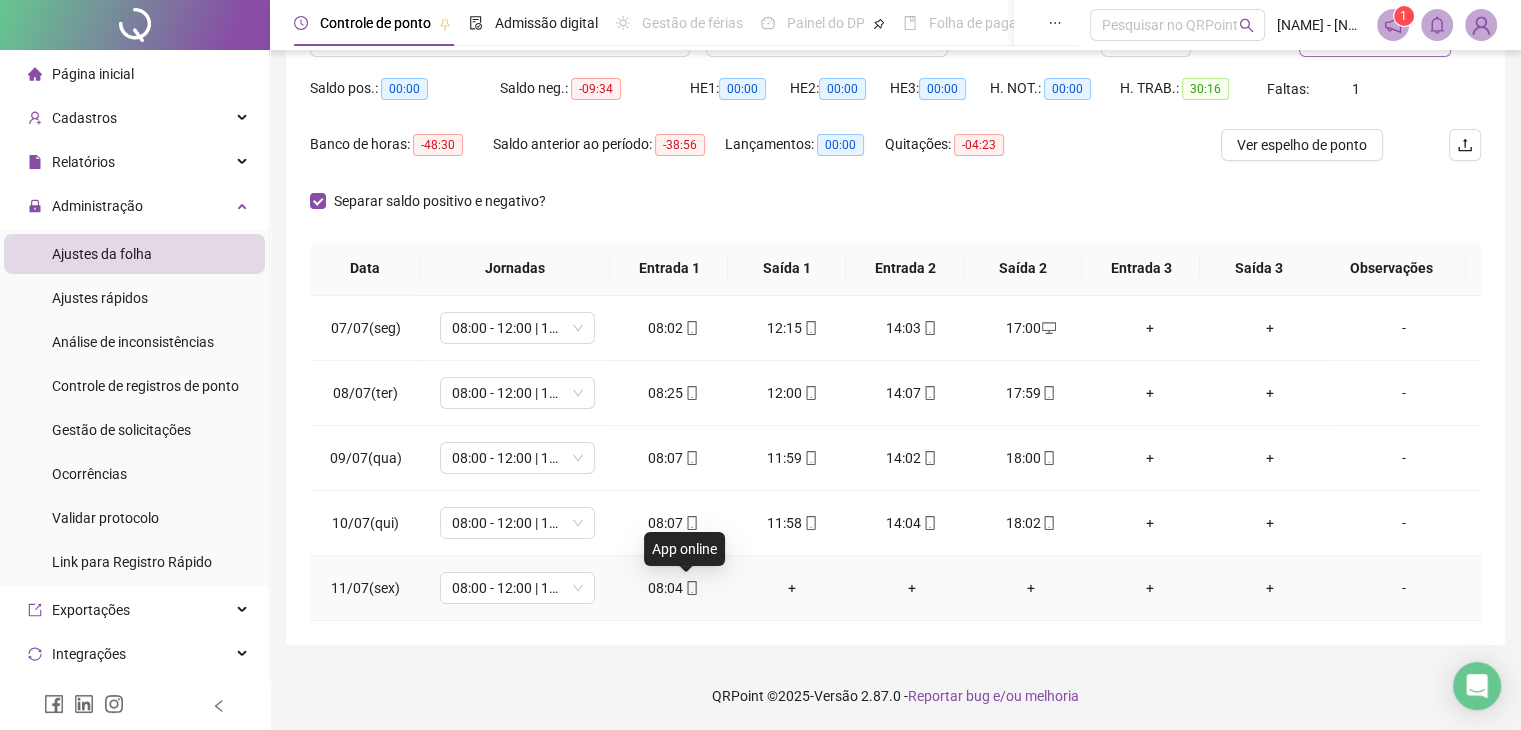 click 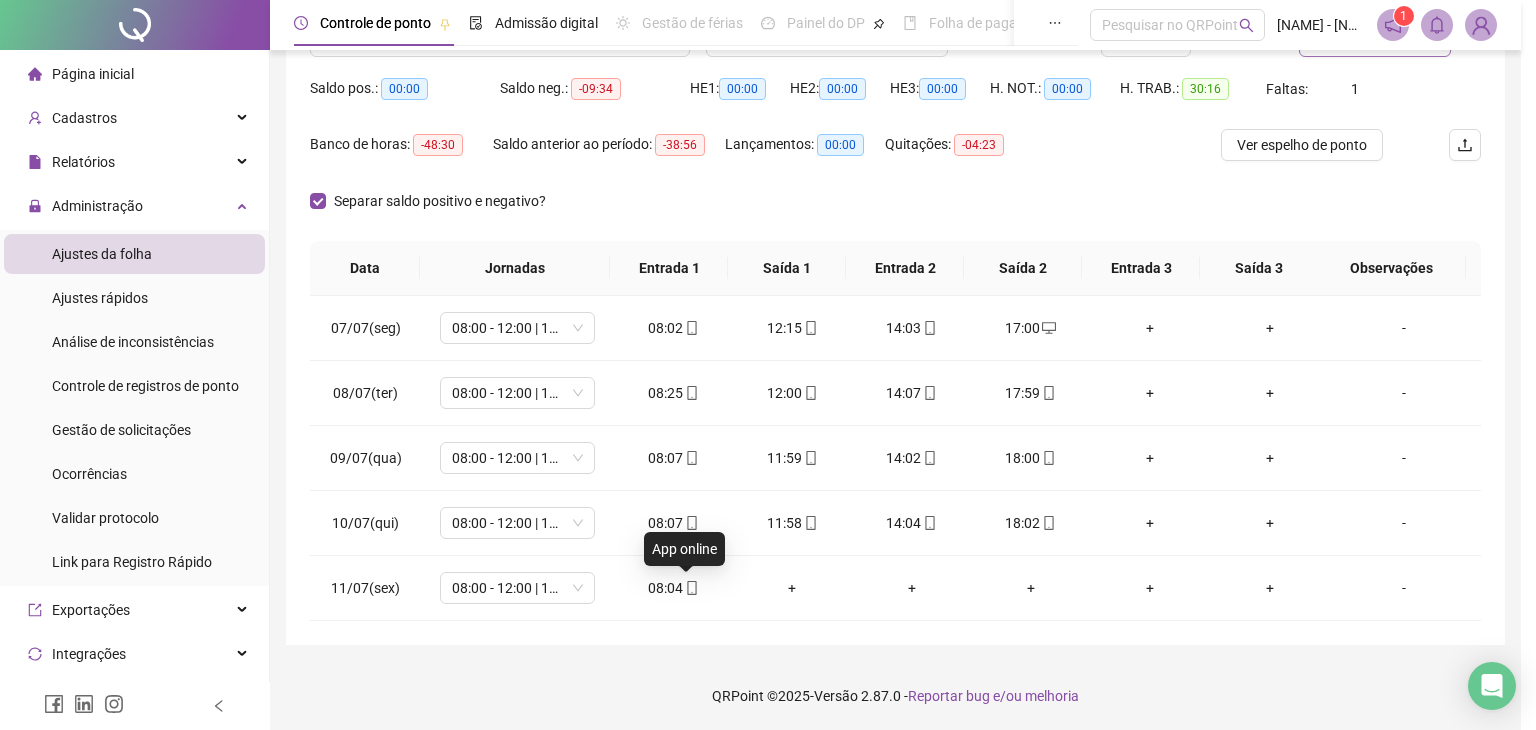 type on "**********" 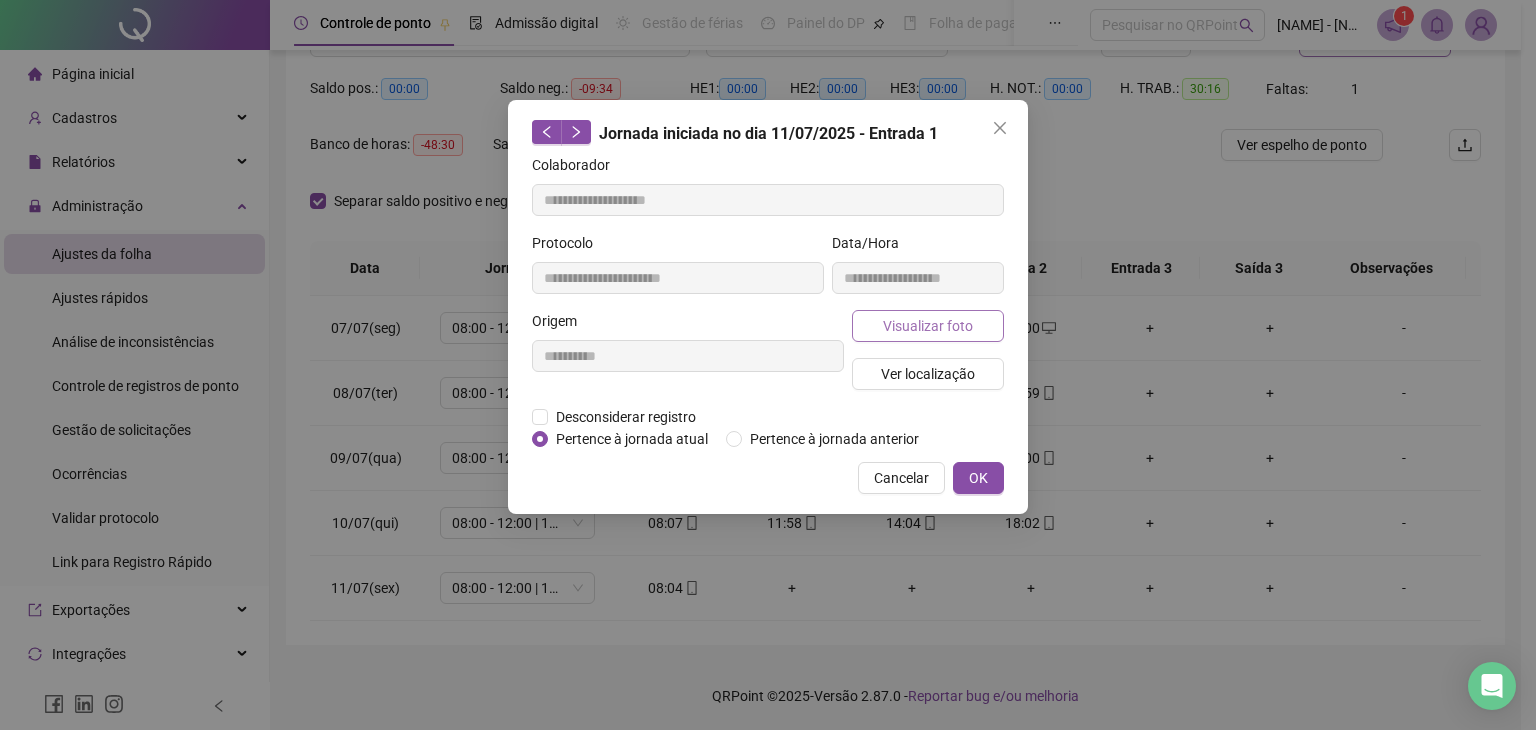 click on "Visualizar foto" at bounding box center [928, 326] 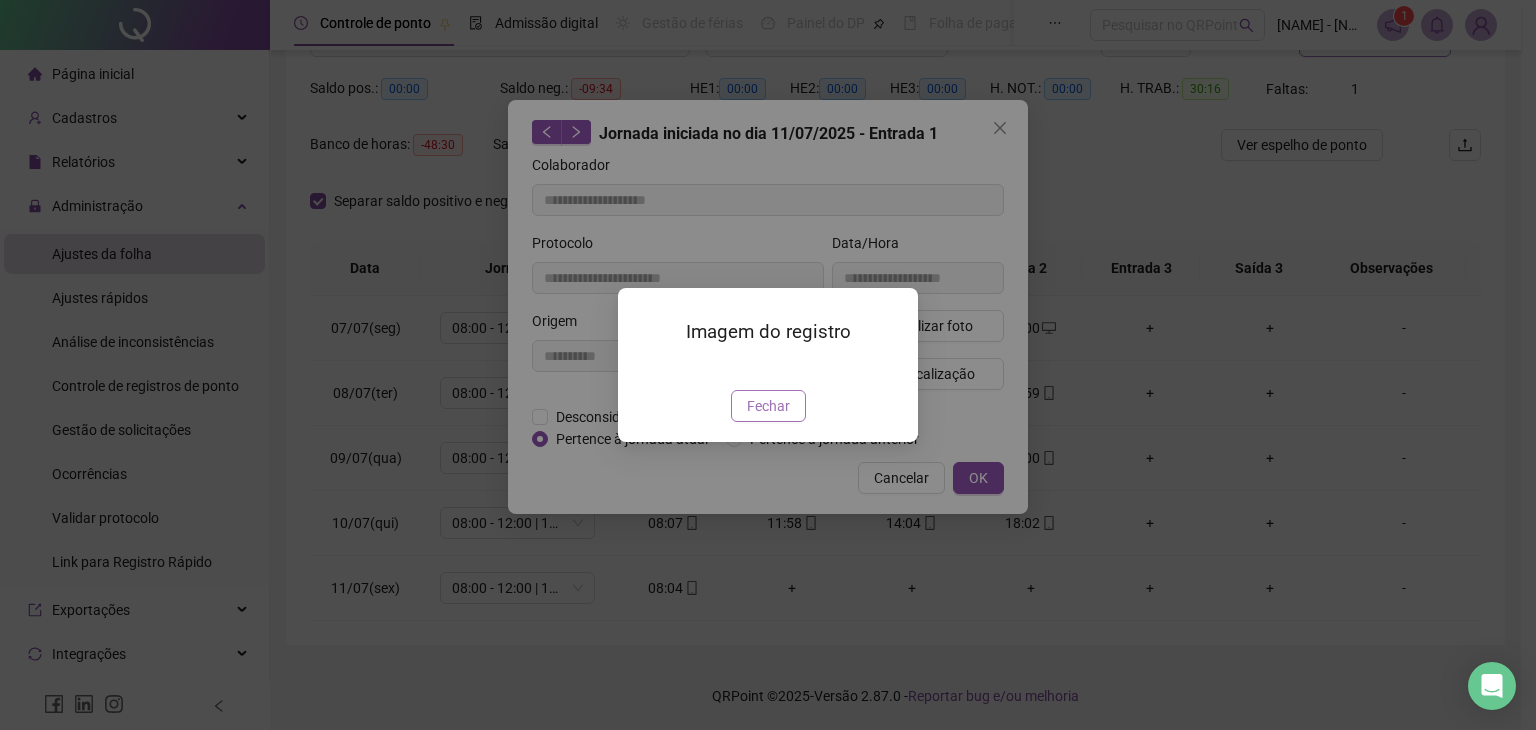 click on "Fechar" at bounding box center (768, 406) 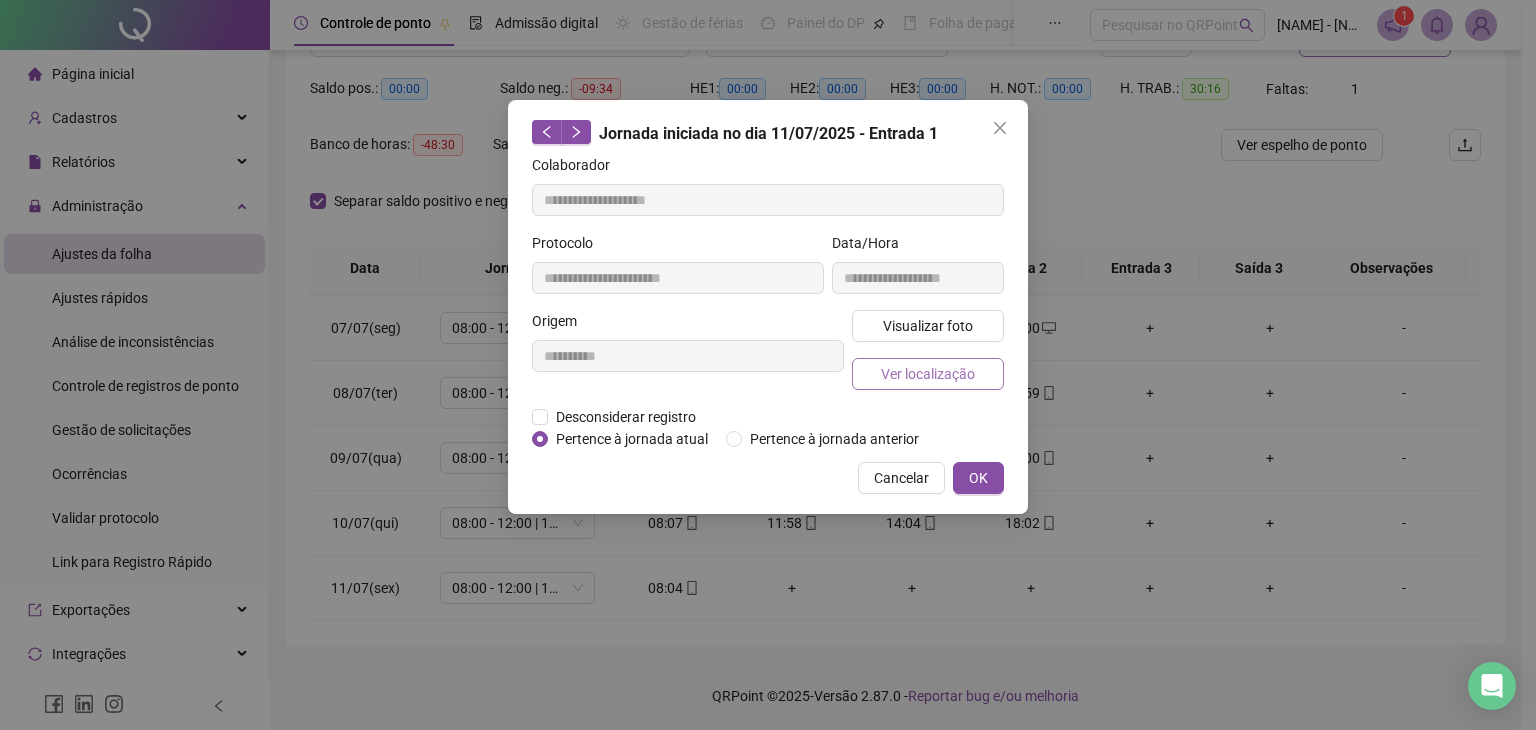 click on "Ver localização" at bounding box center [928, 374] 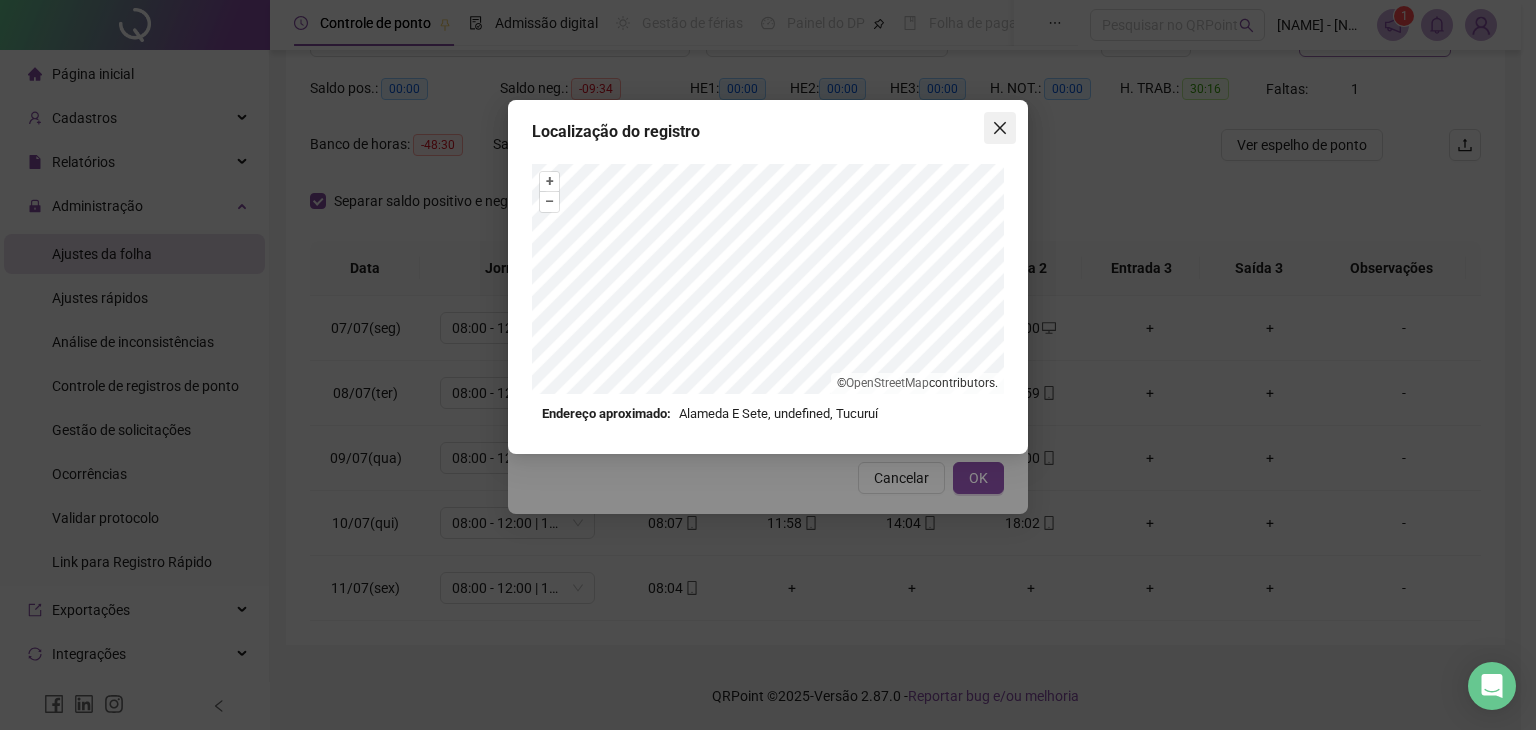 click at bounding box center [1000, 128] 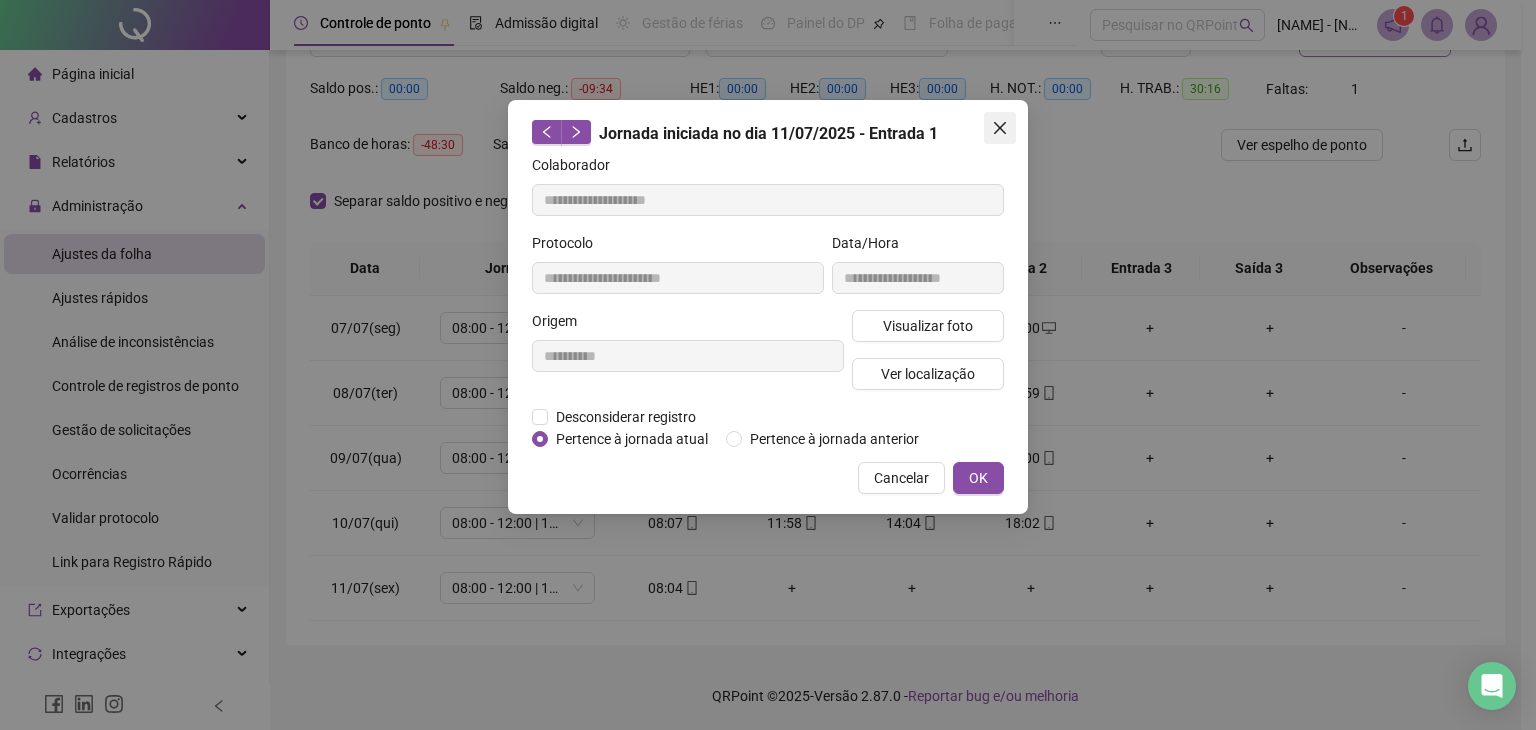 click 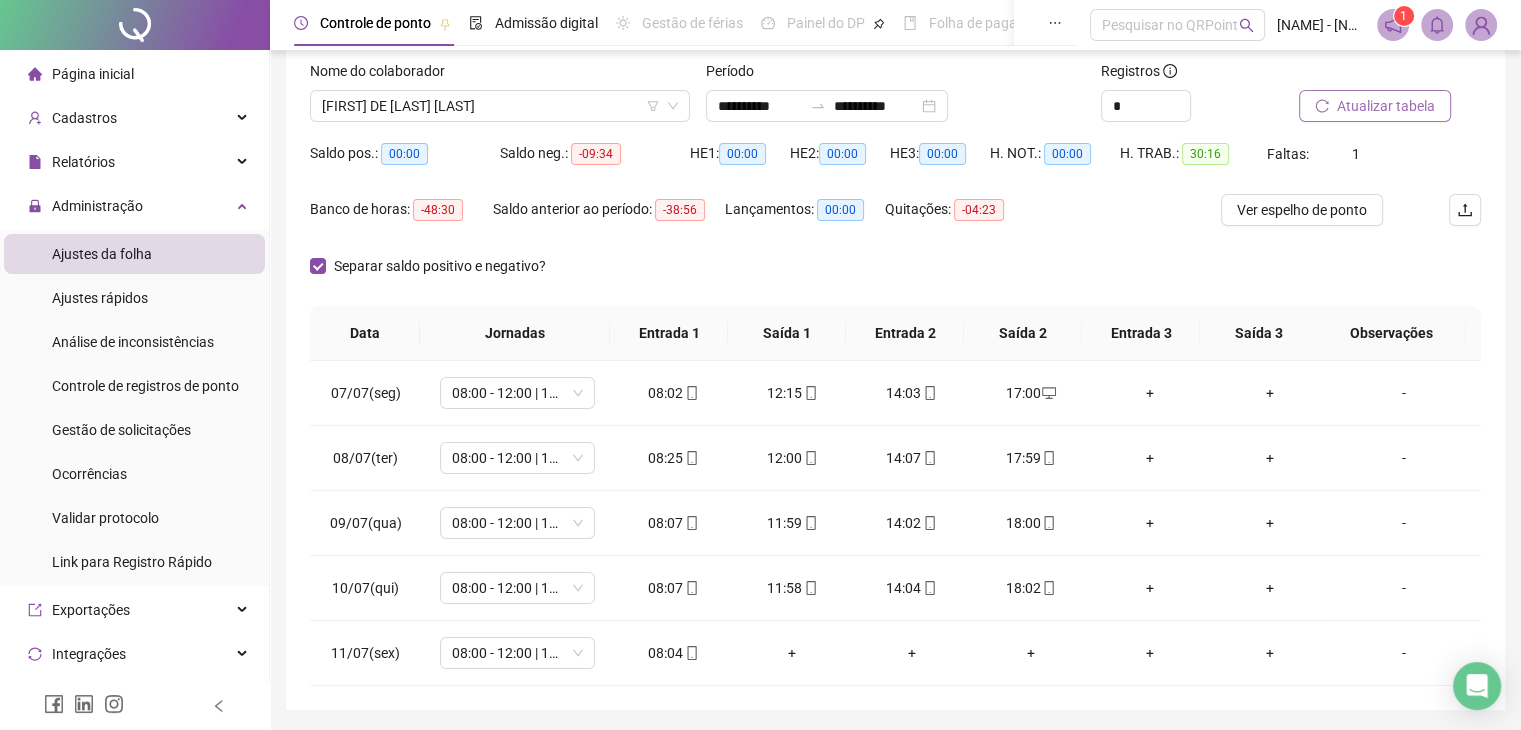 scroll, scrollTop: 89, scrollLeft: 0, axis: vertical 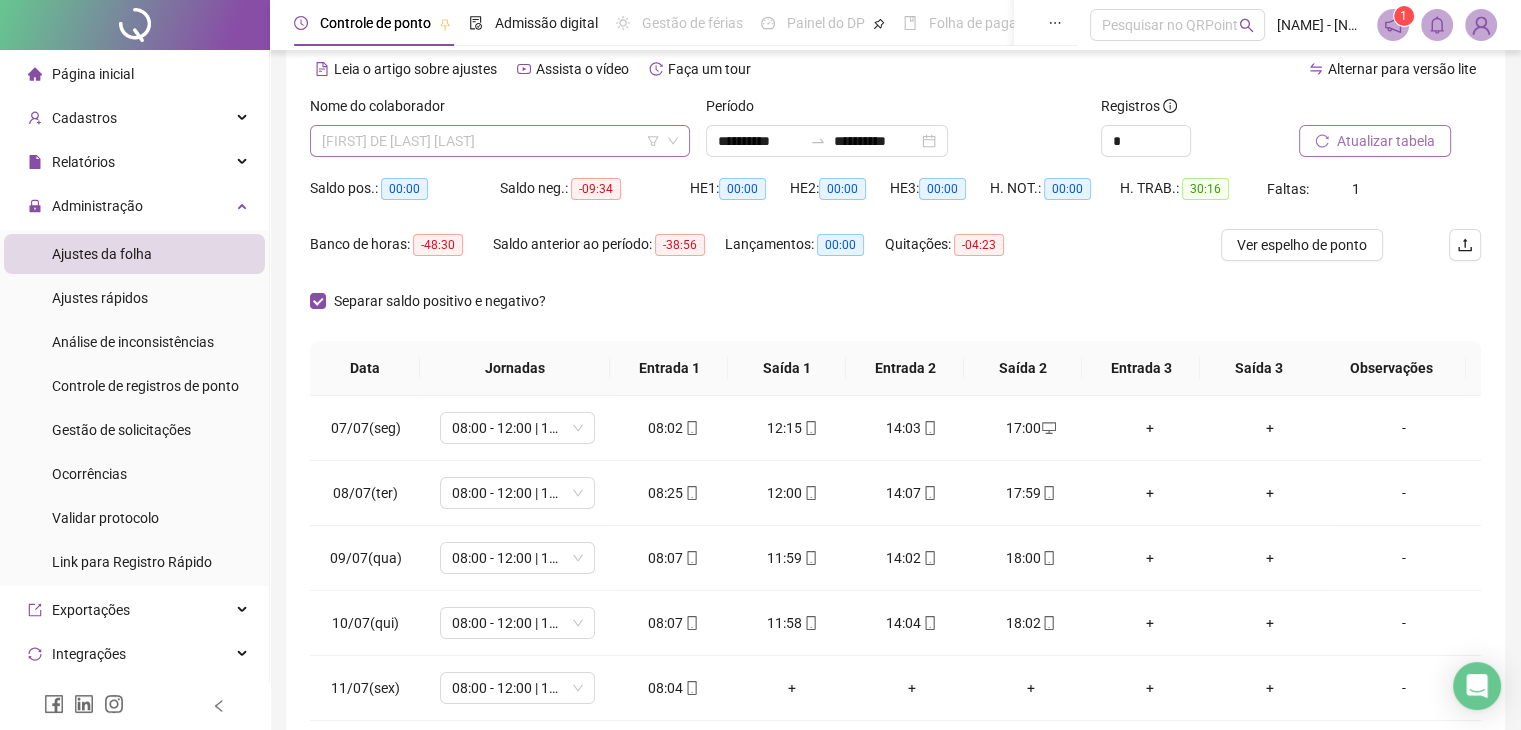 click on "[FIRST] DE [LAST] [LAST]" at bounding box center [500, 141] 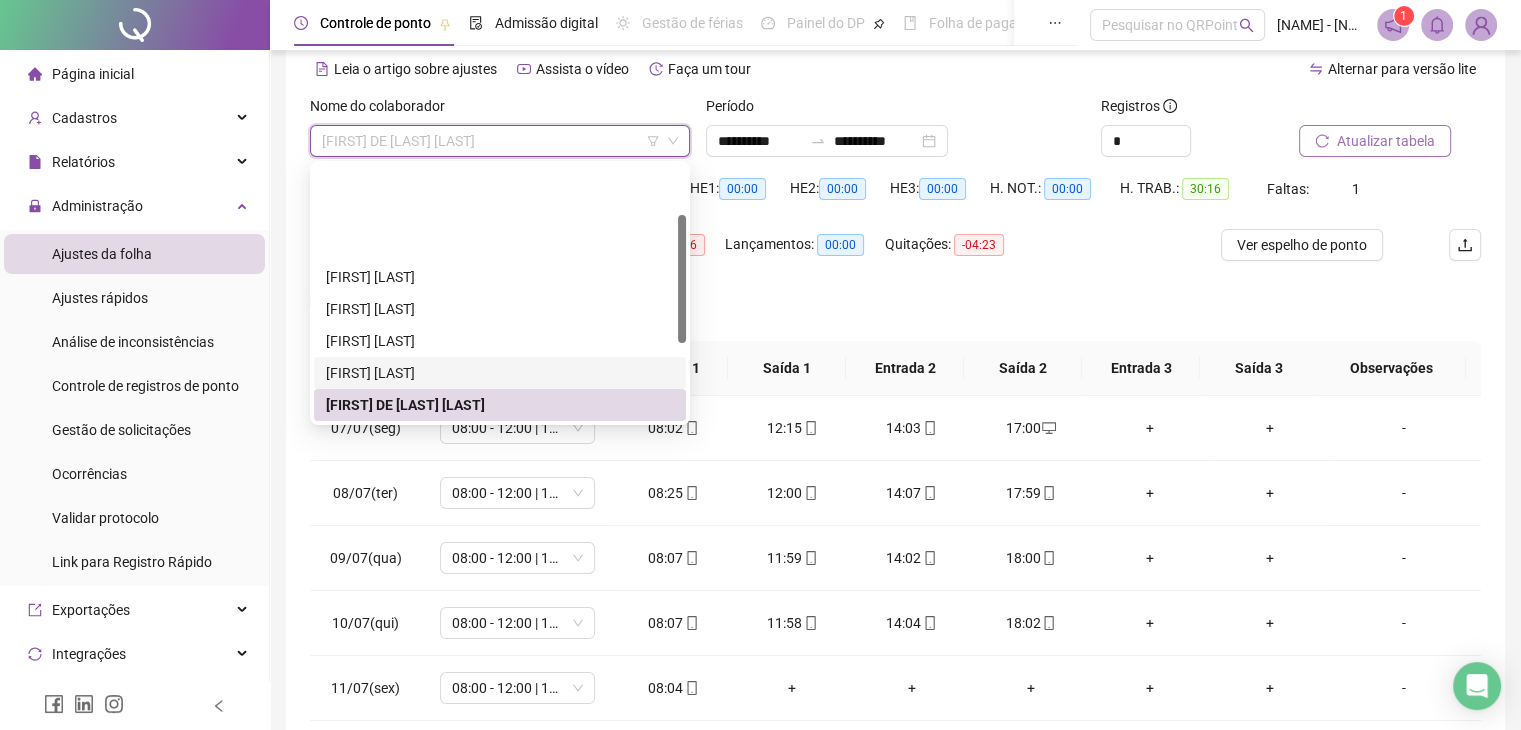 scroll, scrollTop: 100, scrollLeft: 0, axis: vertical 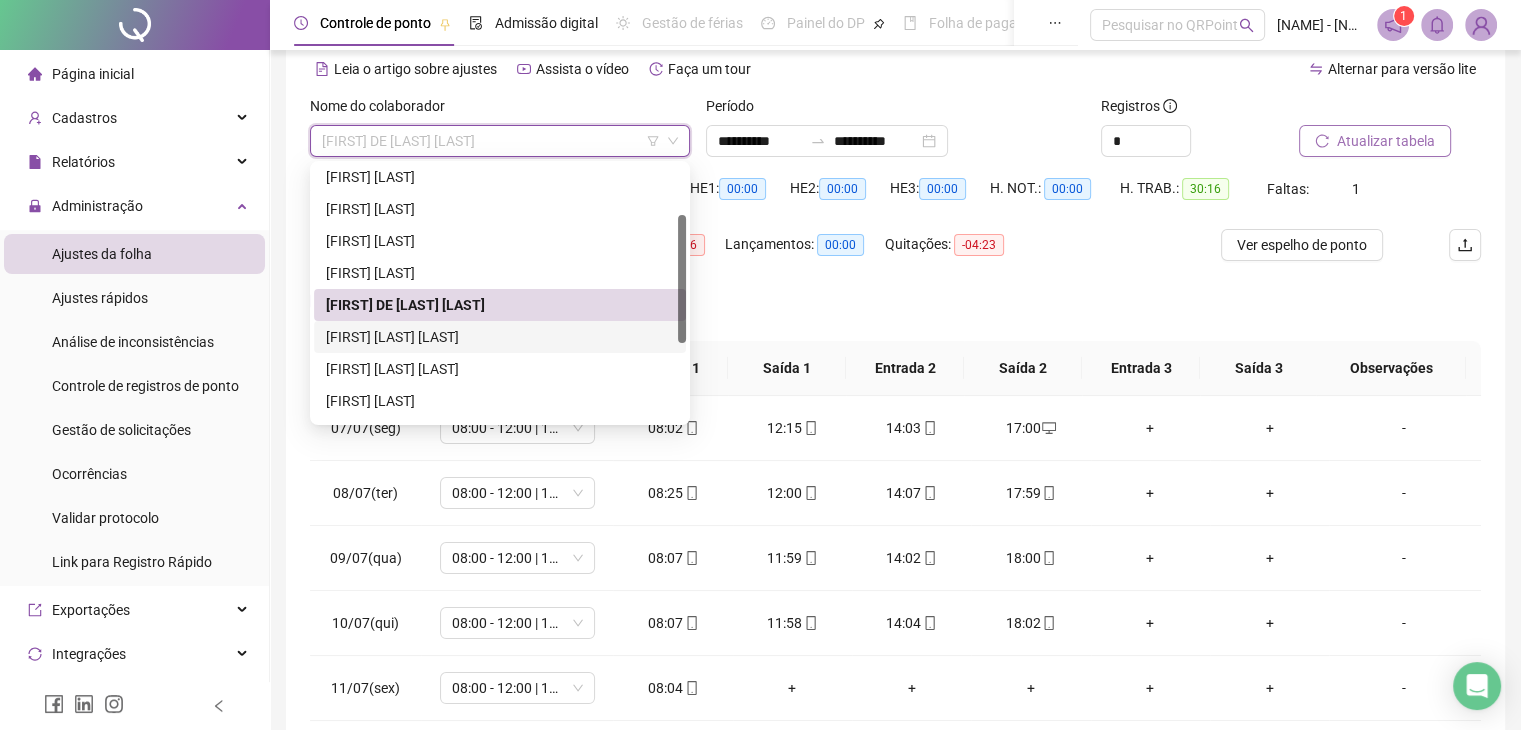 click on "[FIRST] [LAST] [LAST]" at bounding box center [500, 337] 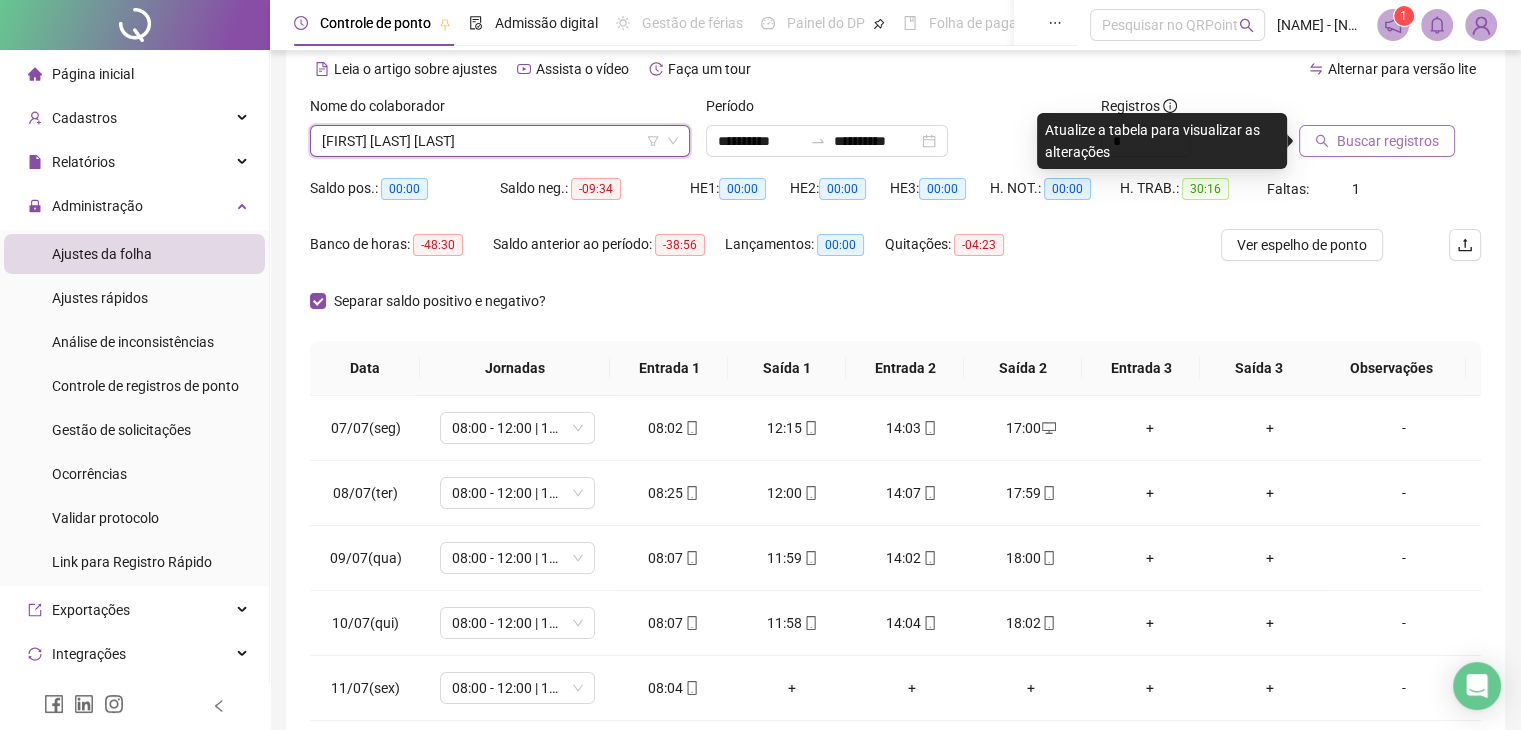 click on "Buscar registros" at bounding box center [1388, 141] 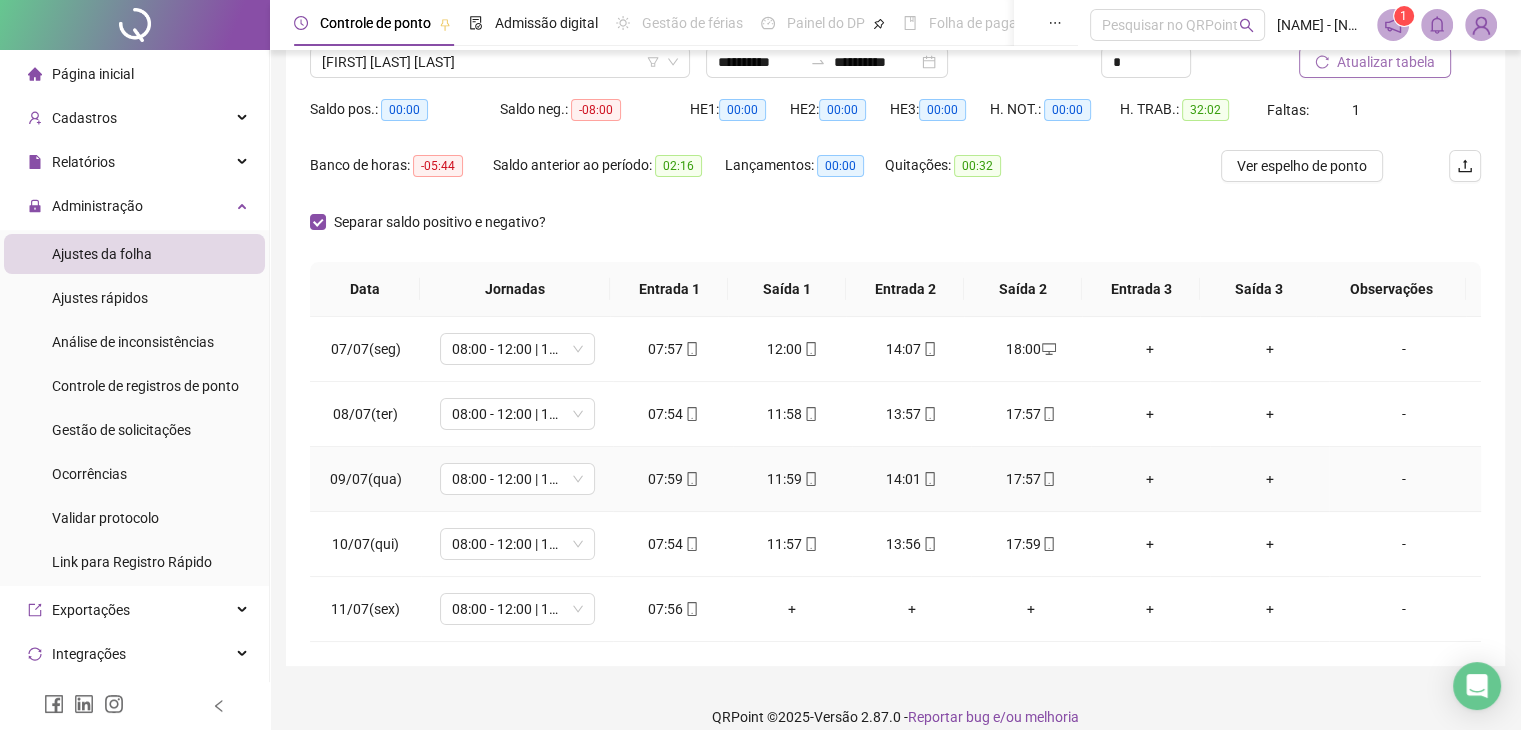scroll, scrollTop: 189, scrollLeft: 0, axis: vertical 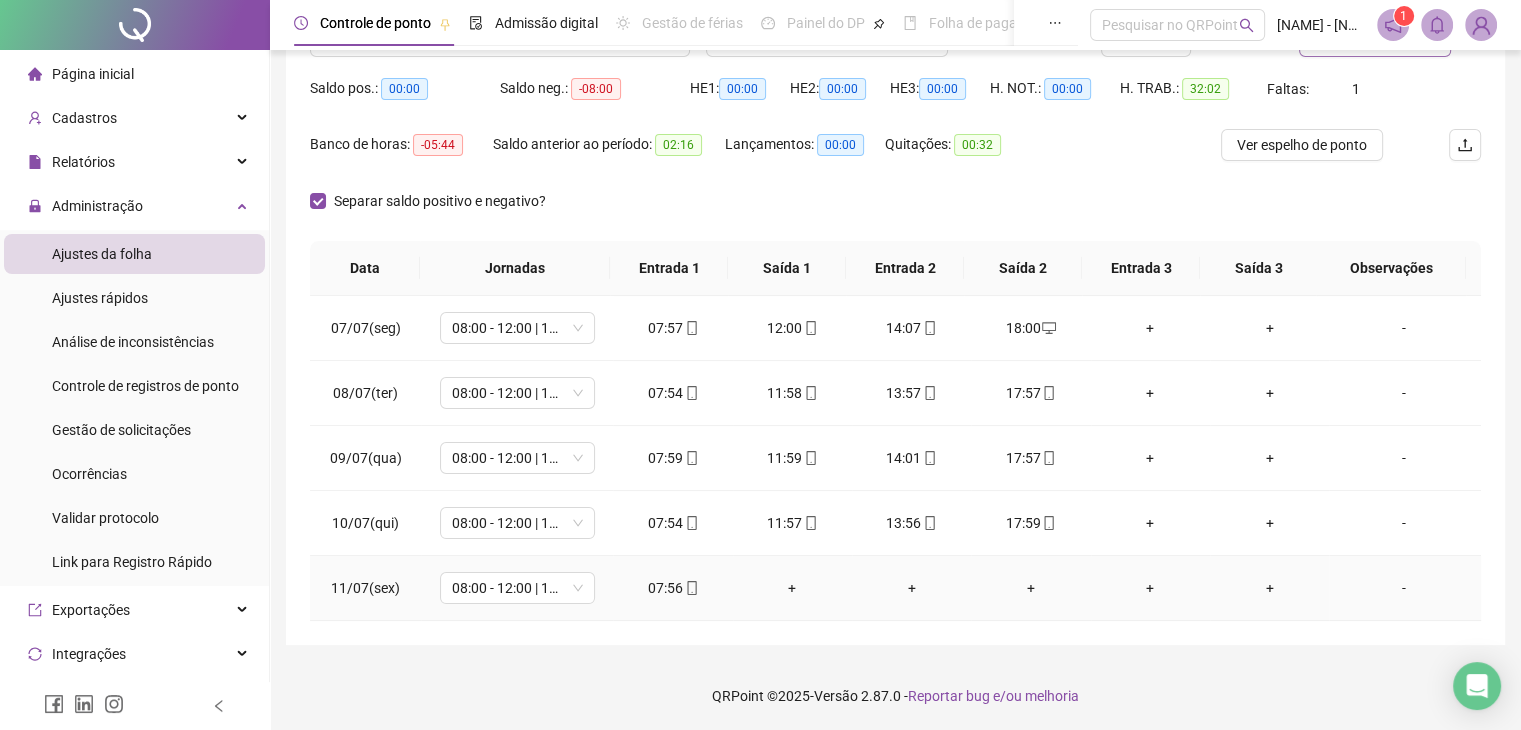 click at bounding box center [691, 588] 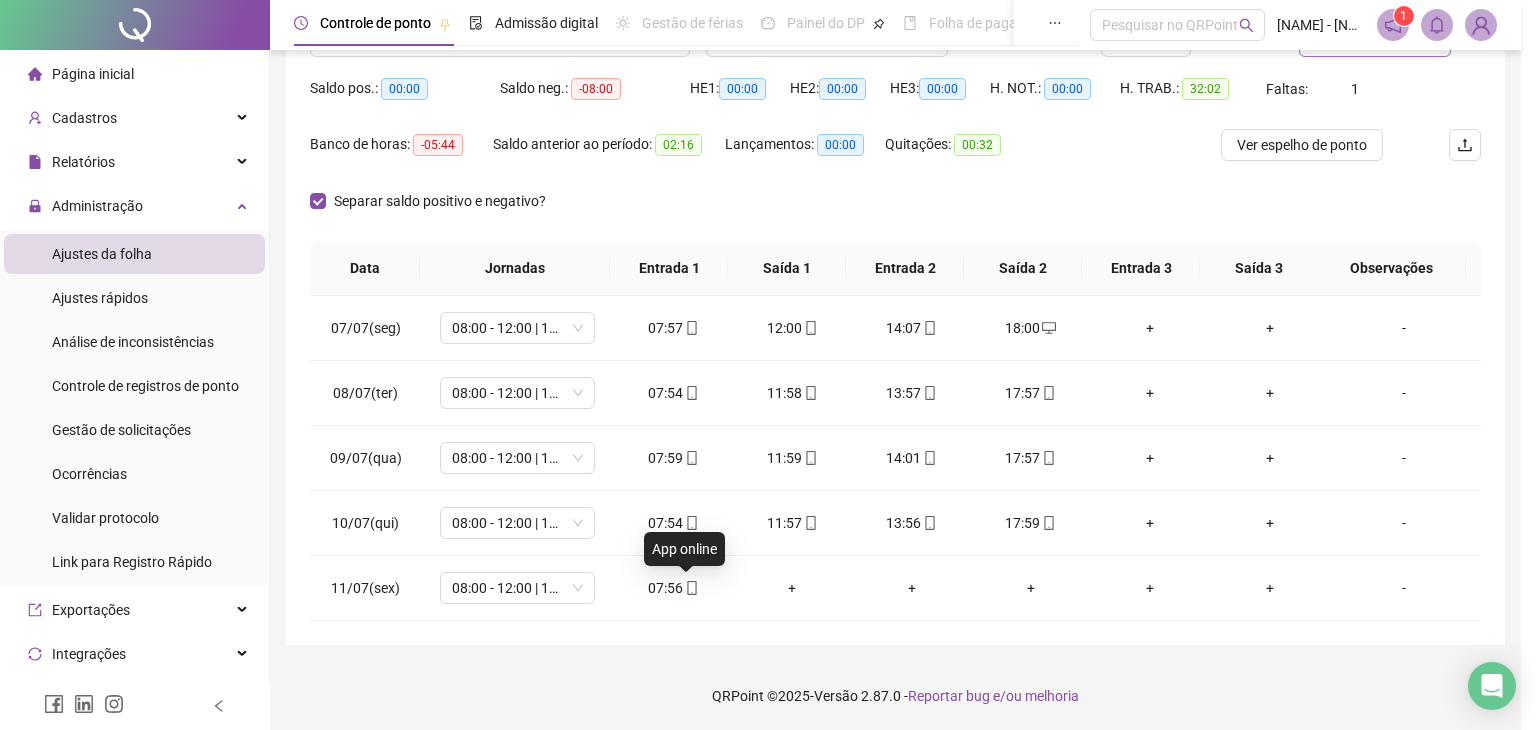 type on "**********" 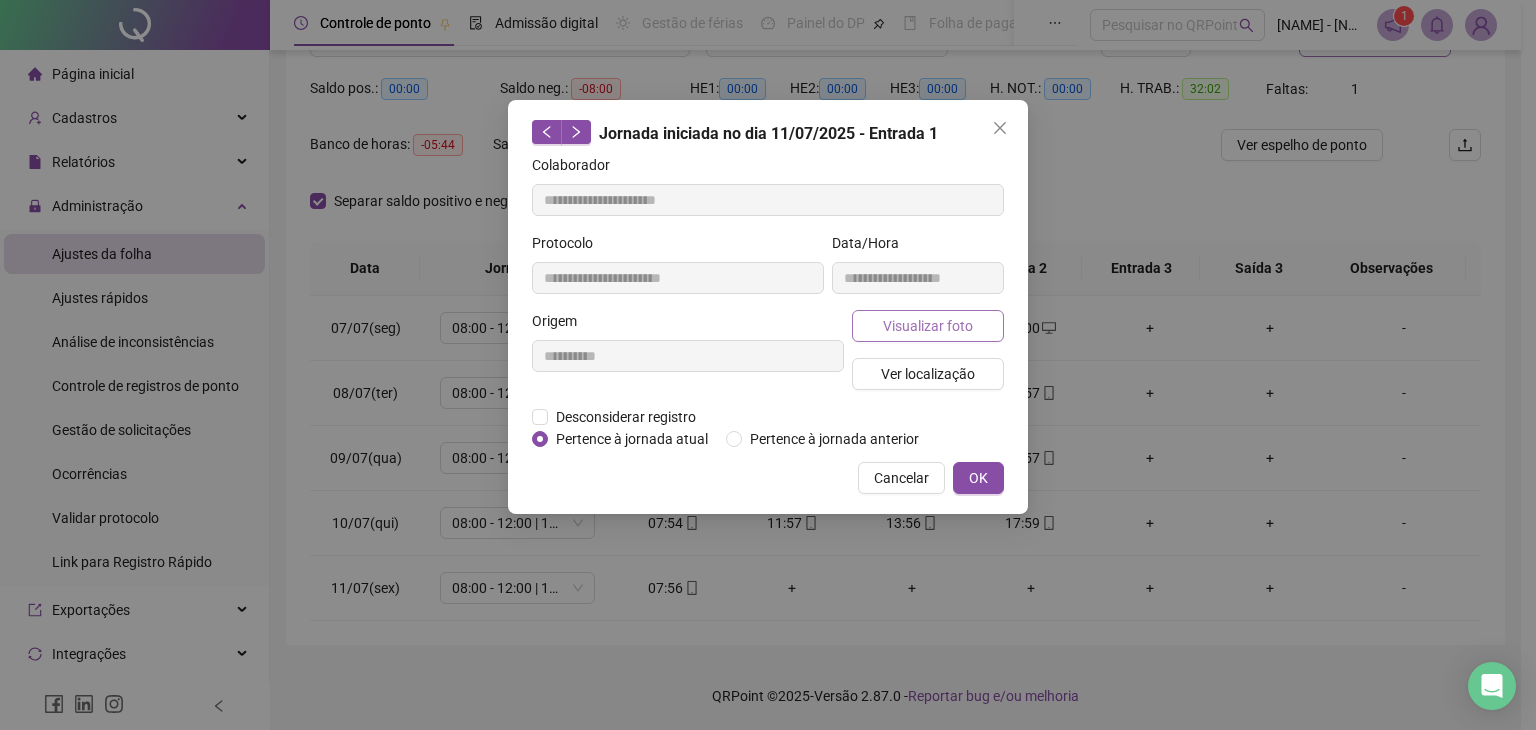 click on "Visualizar foto" at bounding box center (928, 326) 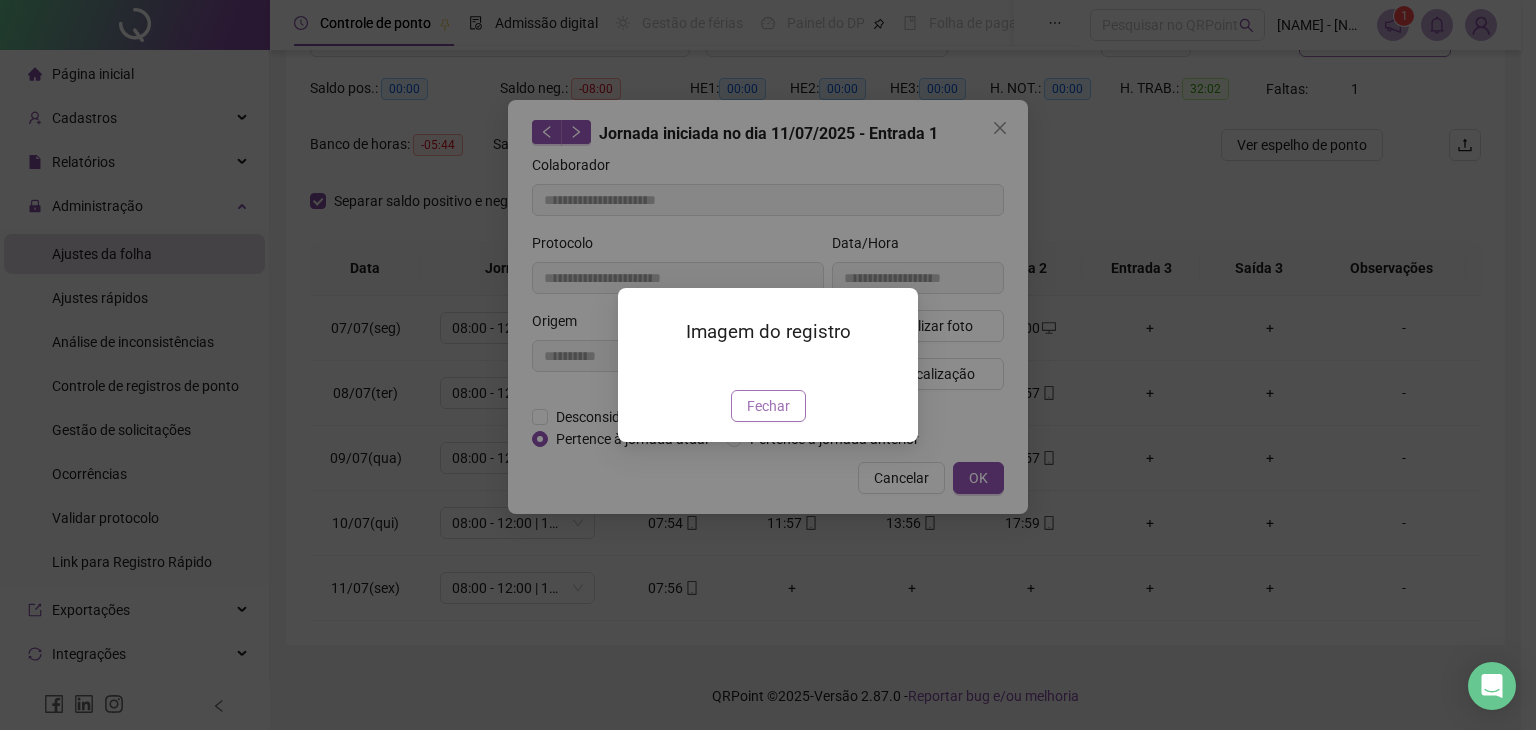 click on "Fechar" at bounding box center [768, 406] 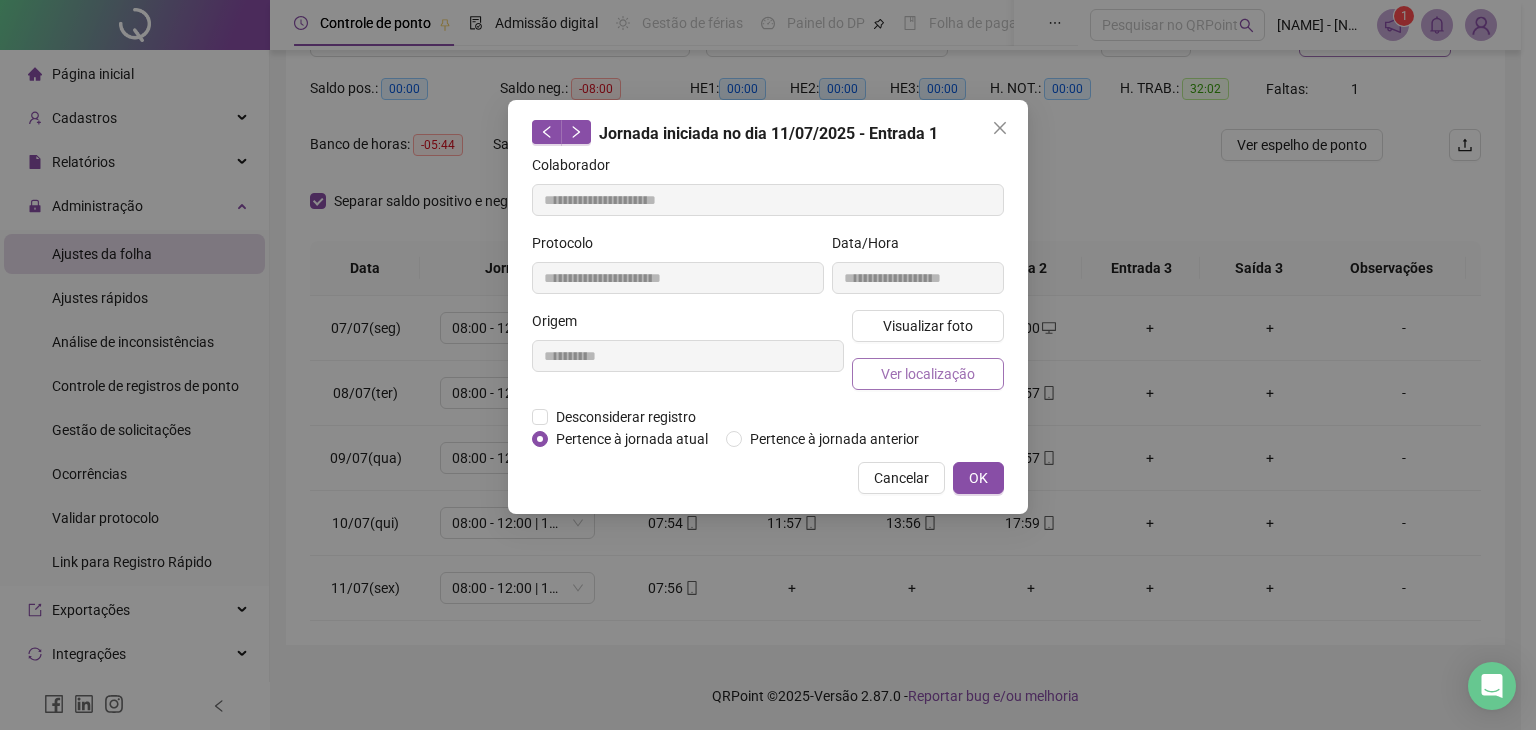 click on "Ver localização" at bounding box center (928, 374) 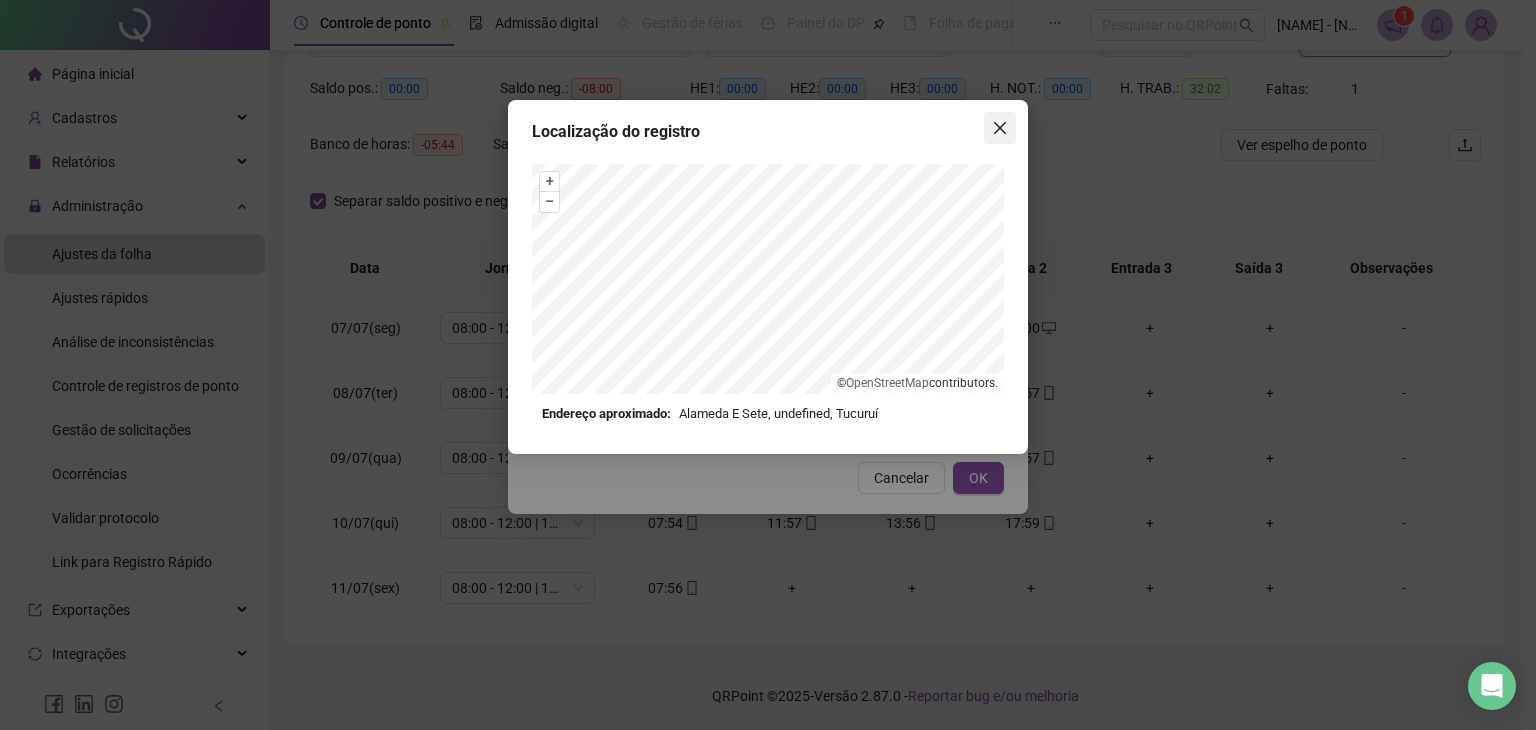 click 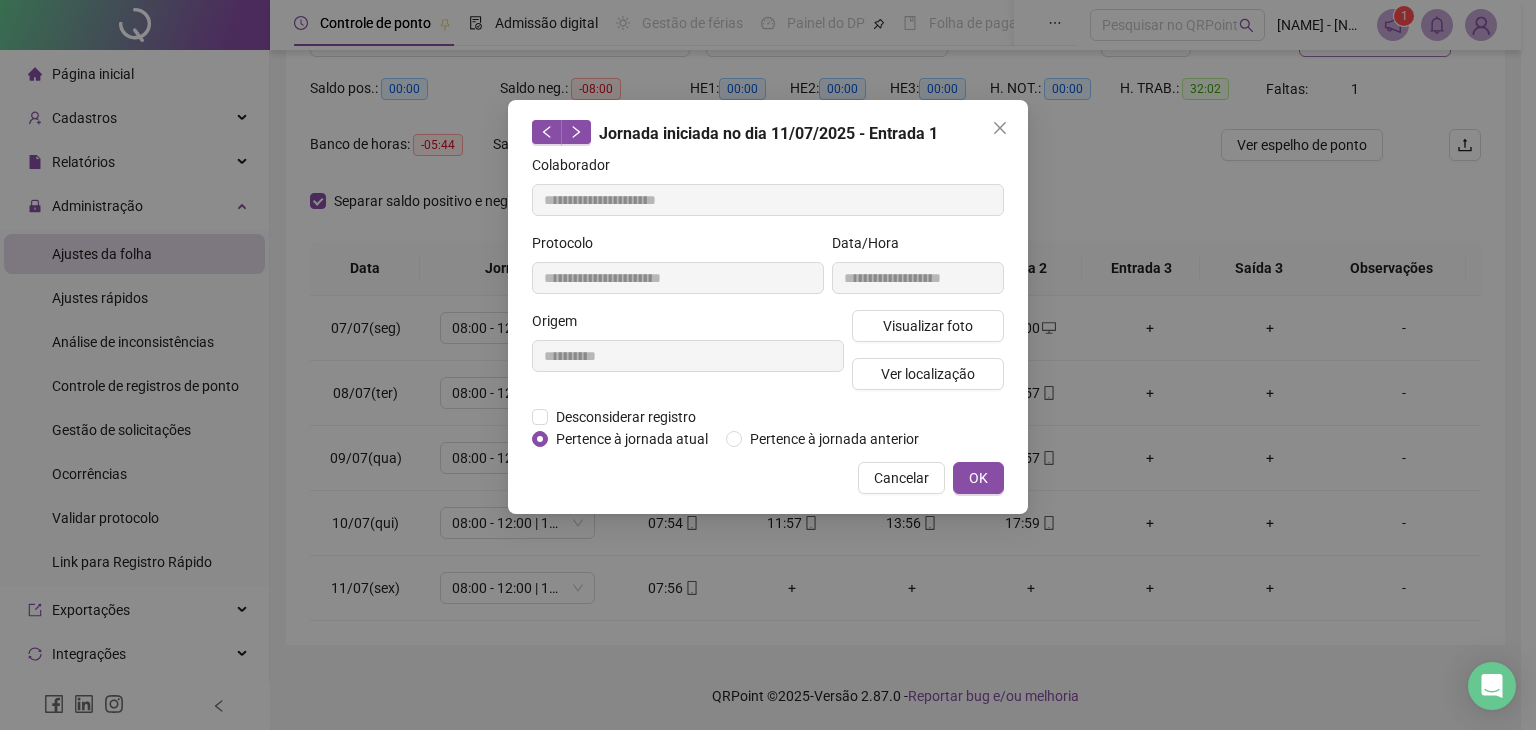 click 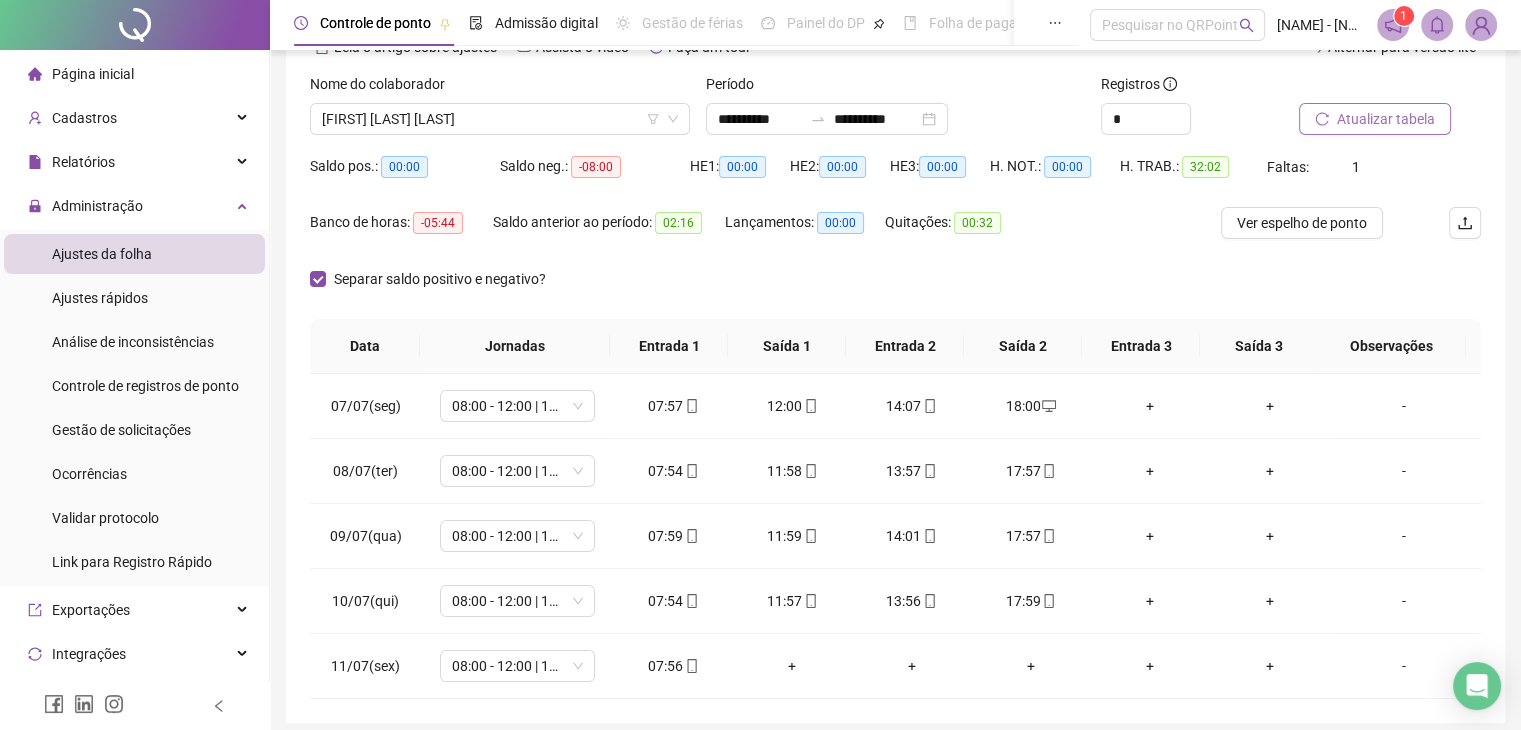 scroll, scrollTop: 89, scrollLeft: 0, axis: vertical 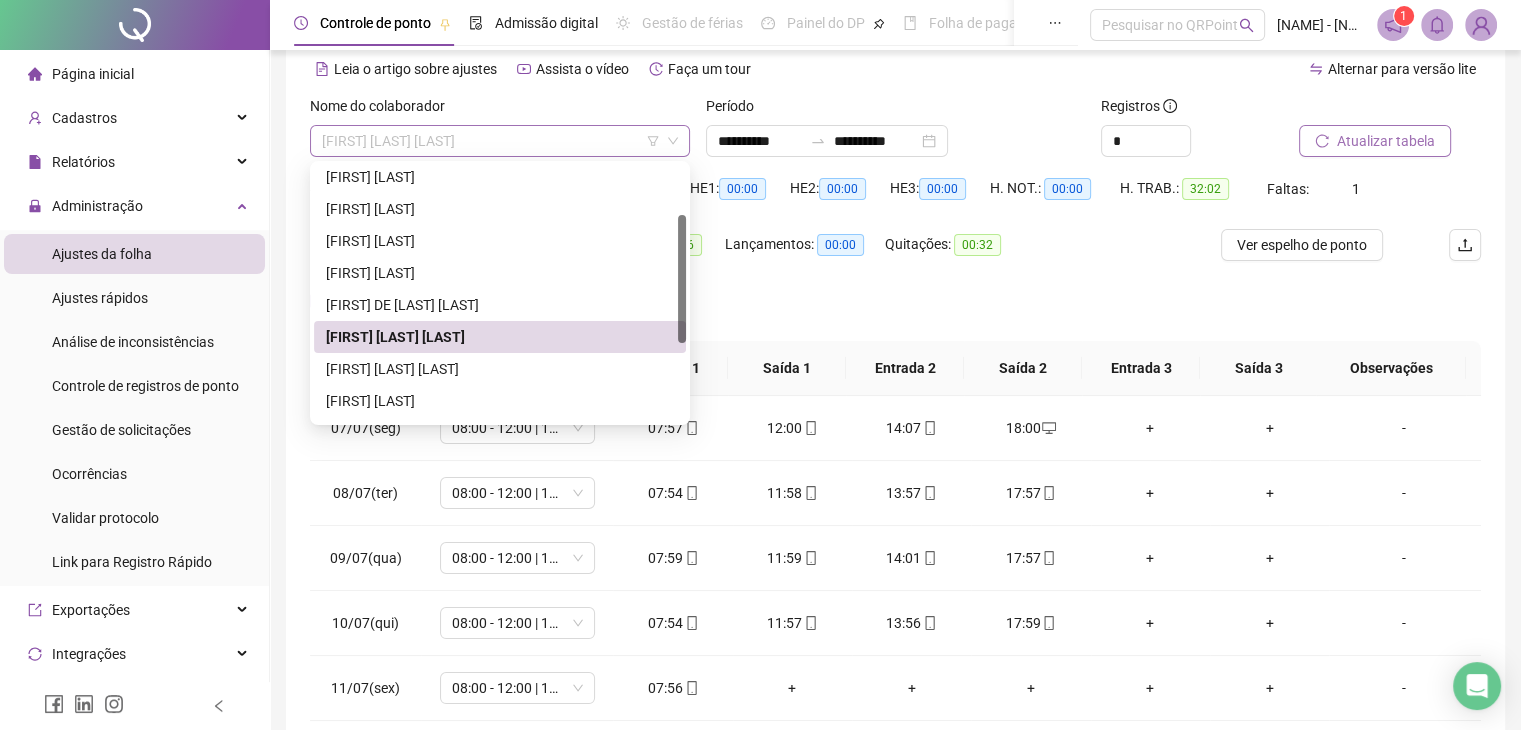 click on "[FIRST] [LAST] [LAST]" at bounding box center (500, 141) 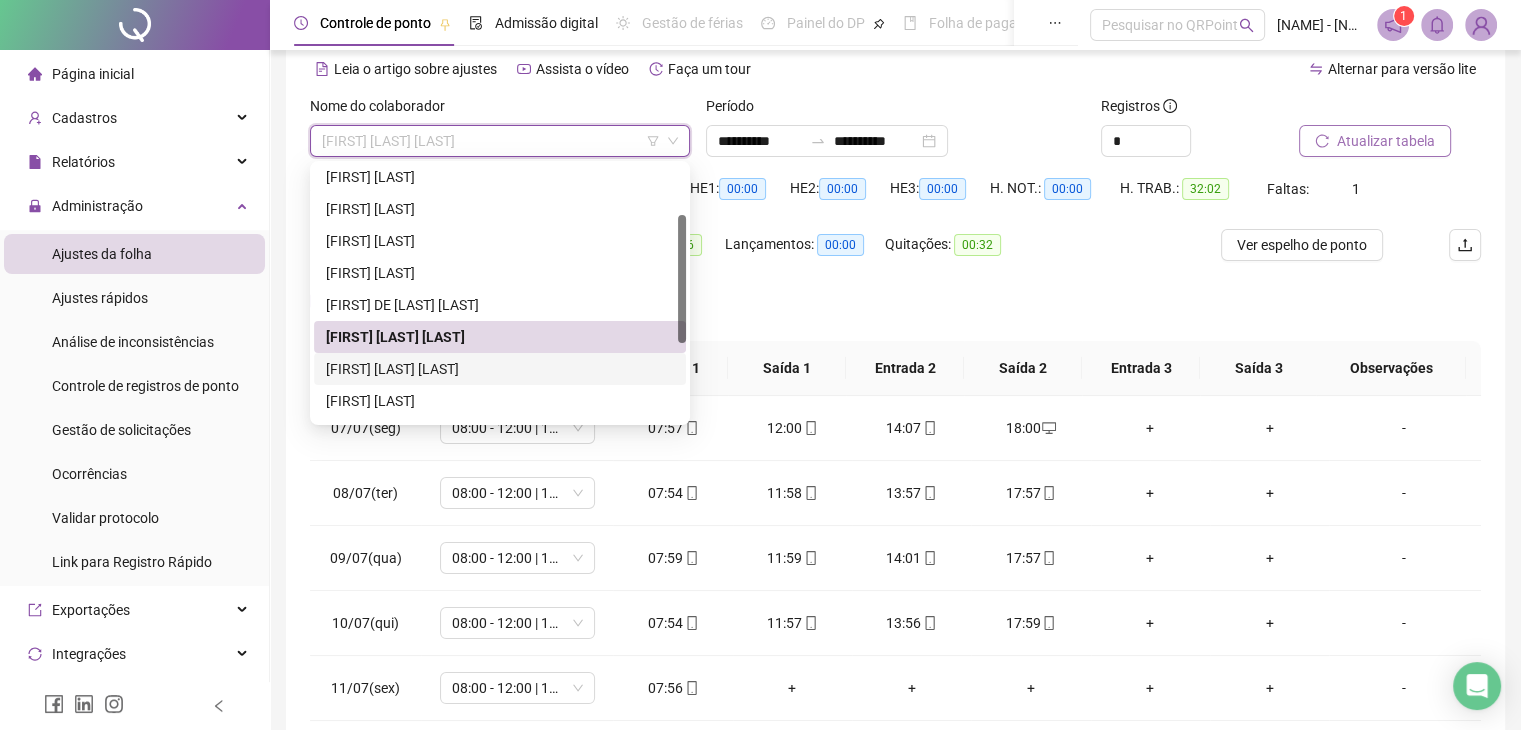 click on "[FIRST] [LAST] [LAST]" at bounding box center (500, 369) 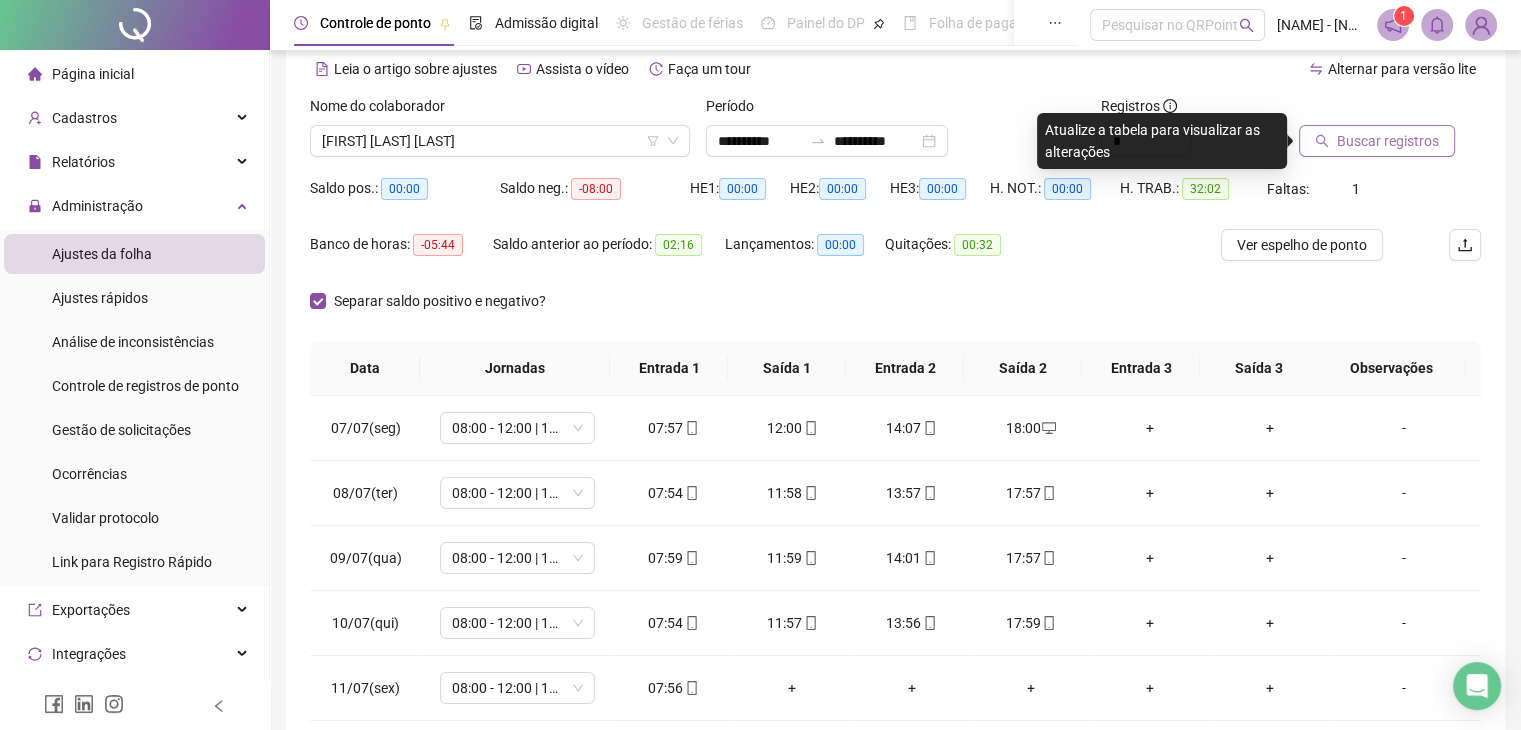 click on "Buscar registros" at bounding box center (1377, 141) 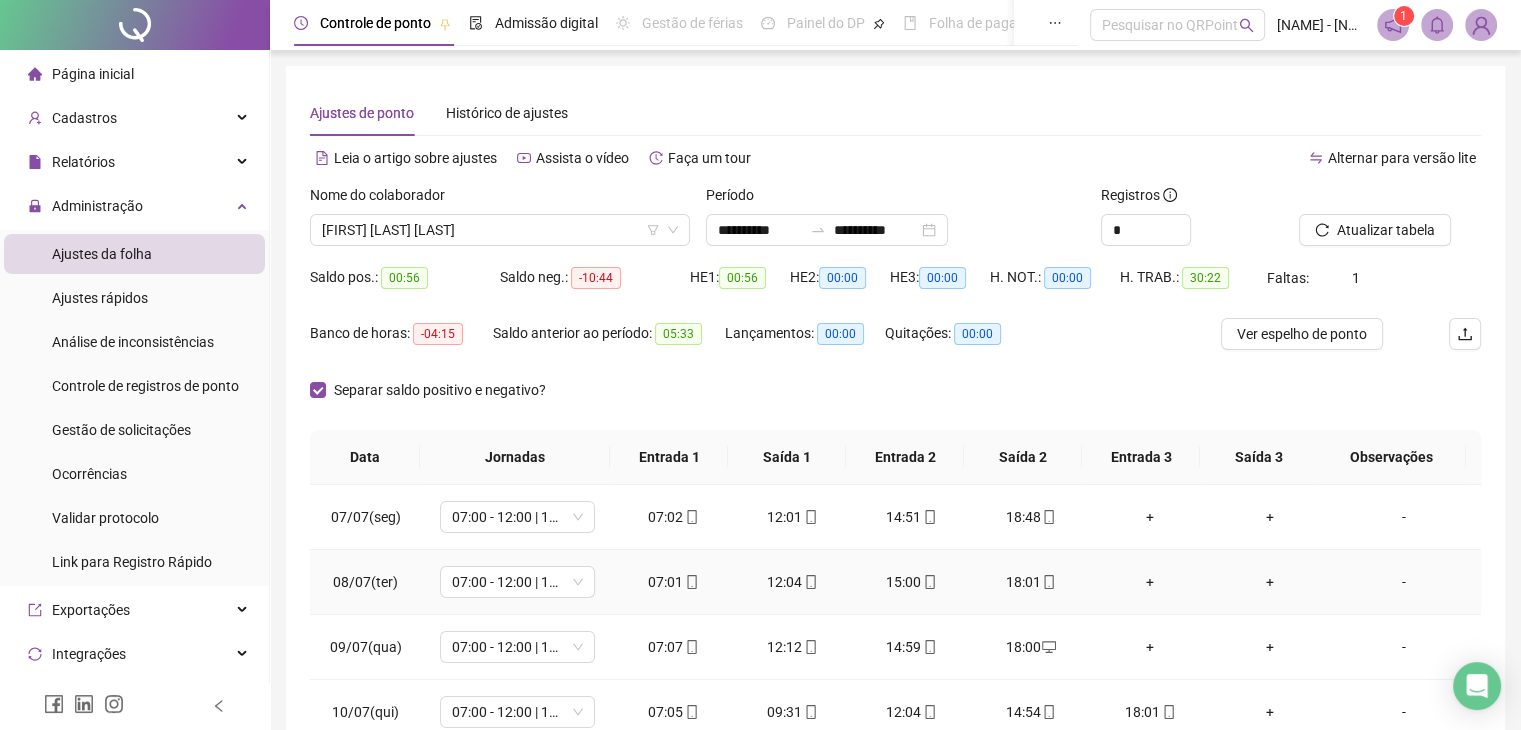 scroll, scrollTop: 189, scrollLeft: 0, axis: vertical 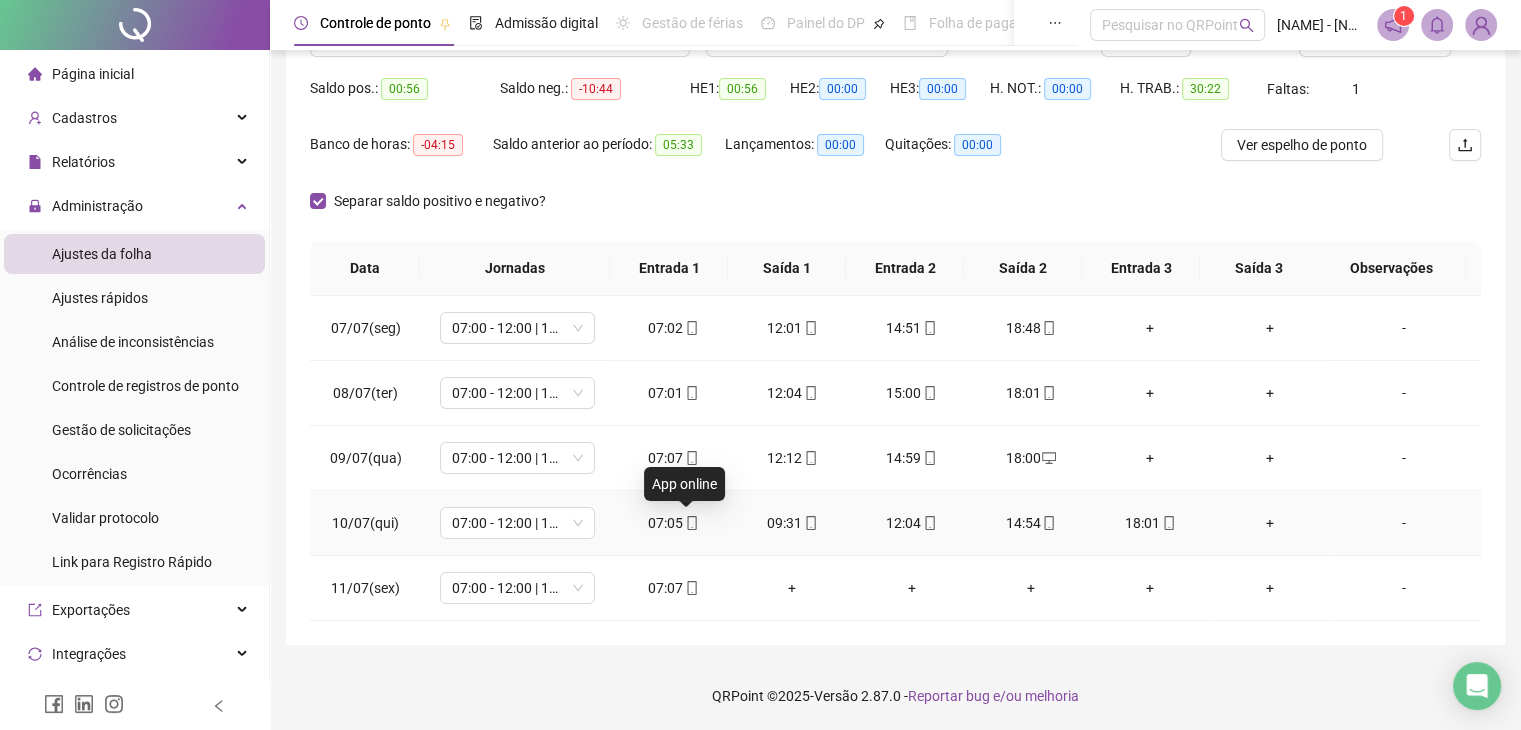 click 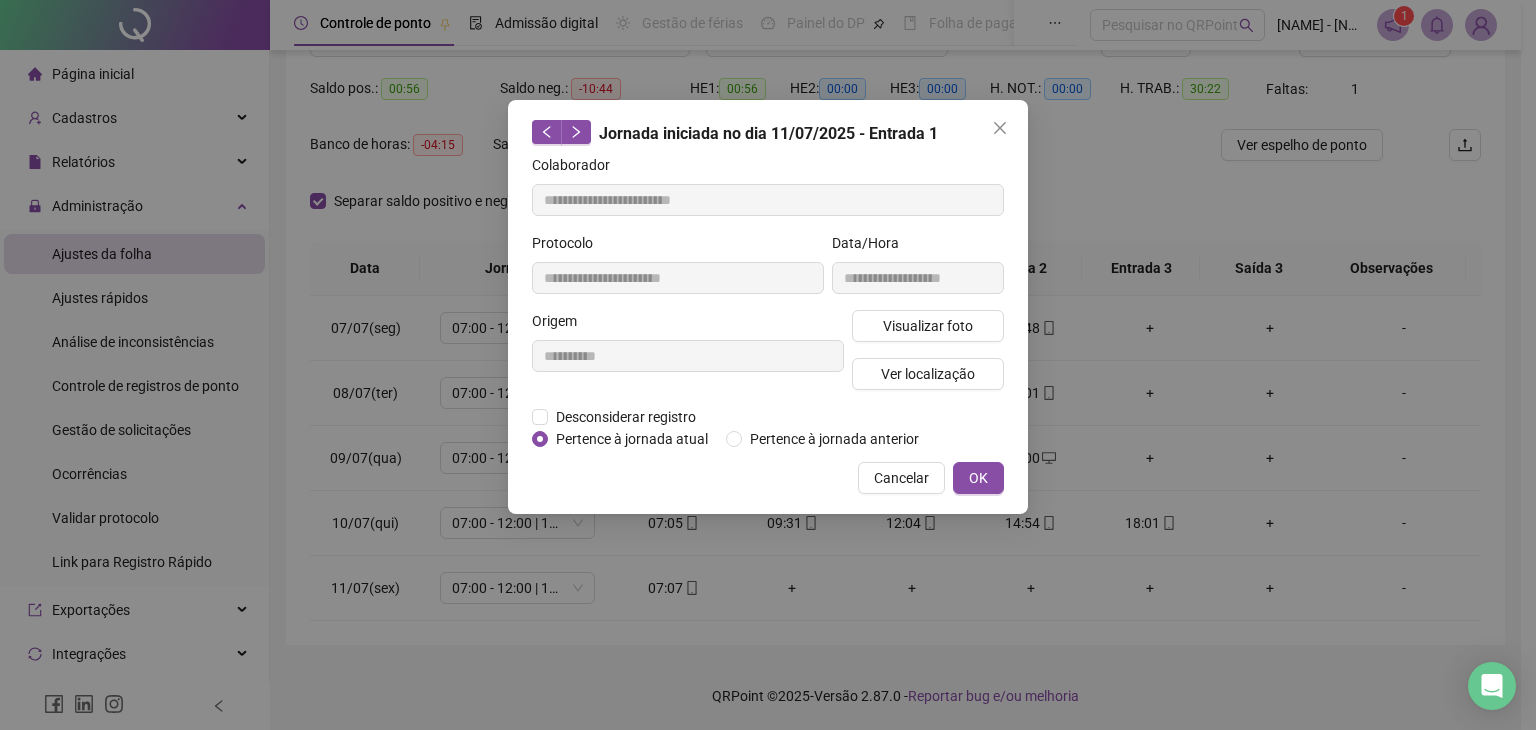 type on "**********" 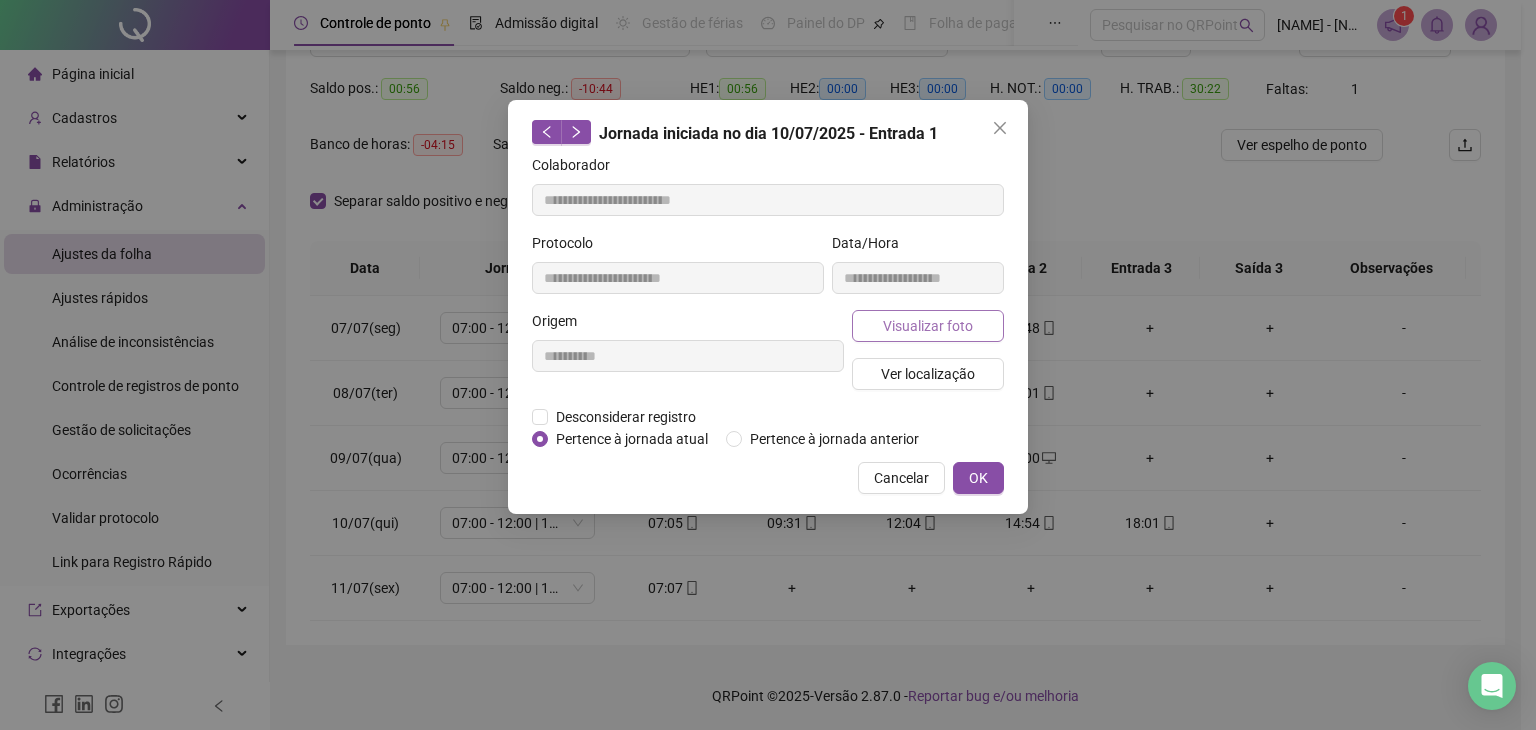 click on "Visualizar foto" at bounding box center [928, 326] 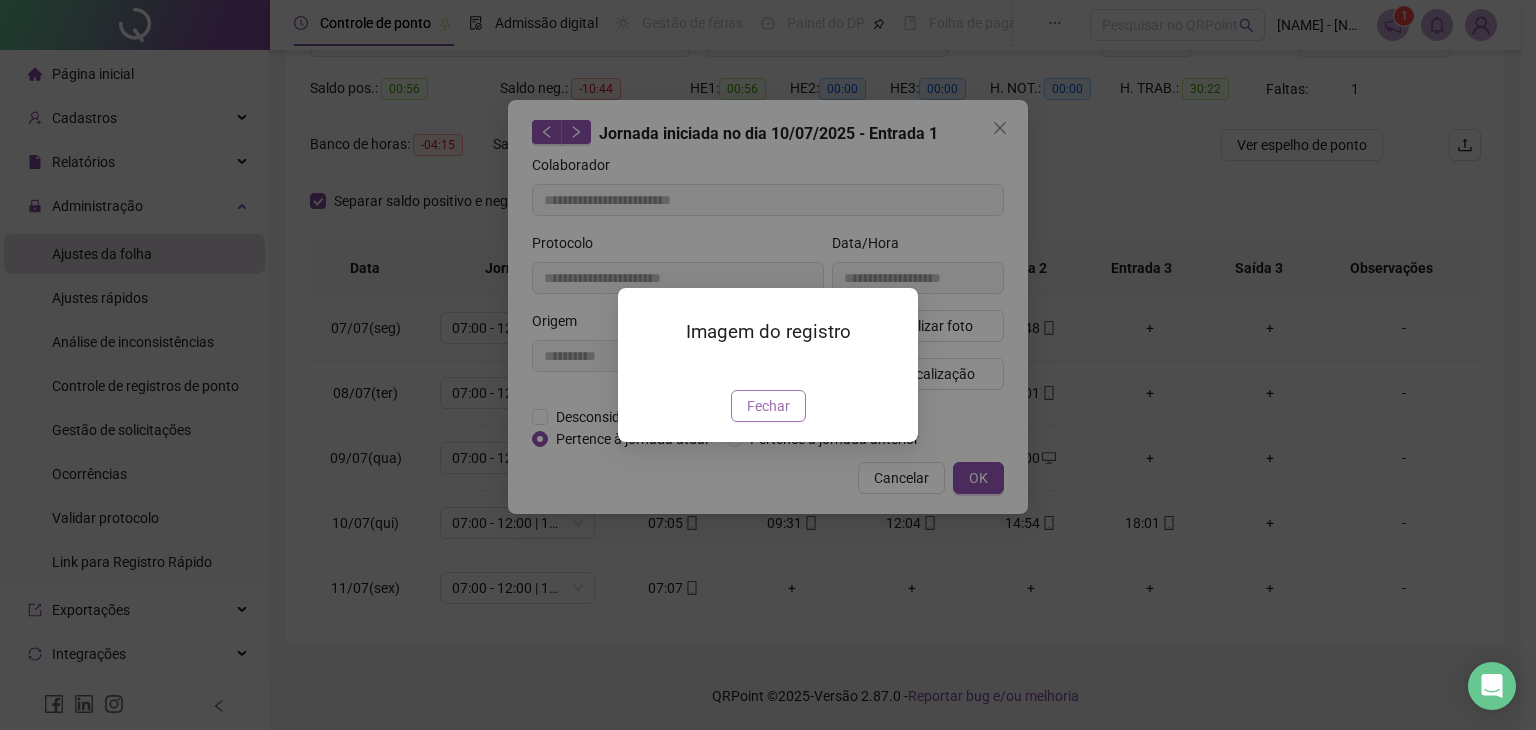 click on "Fechar" at bounding box center [768, 406] 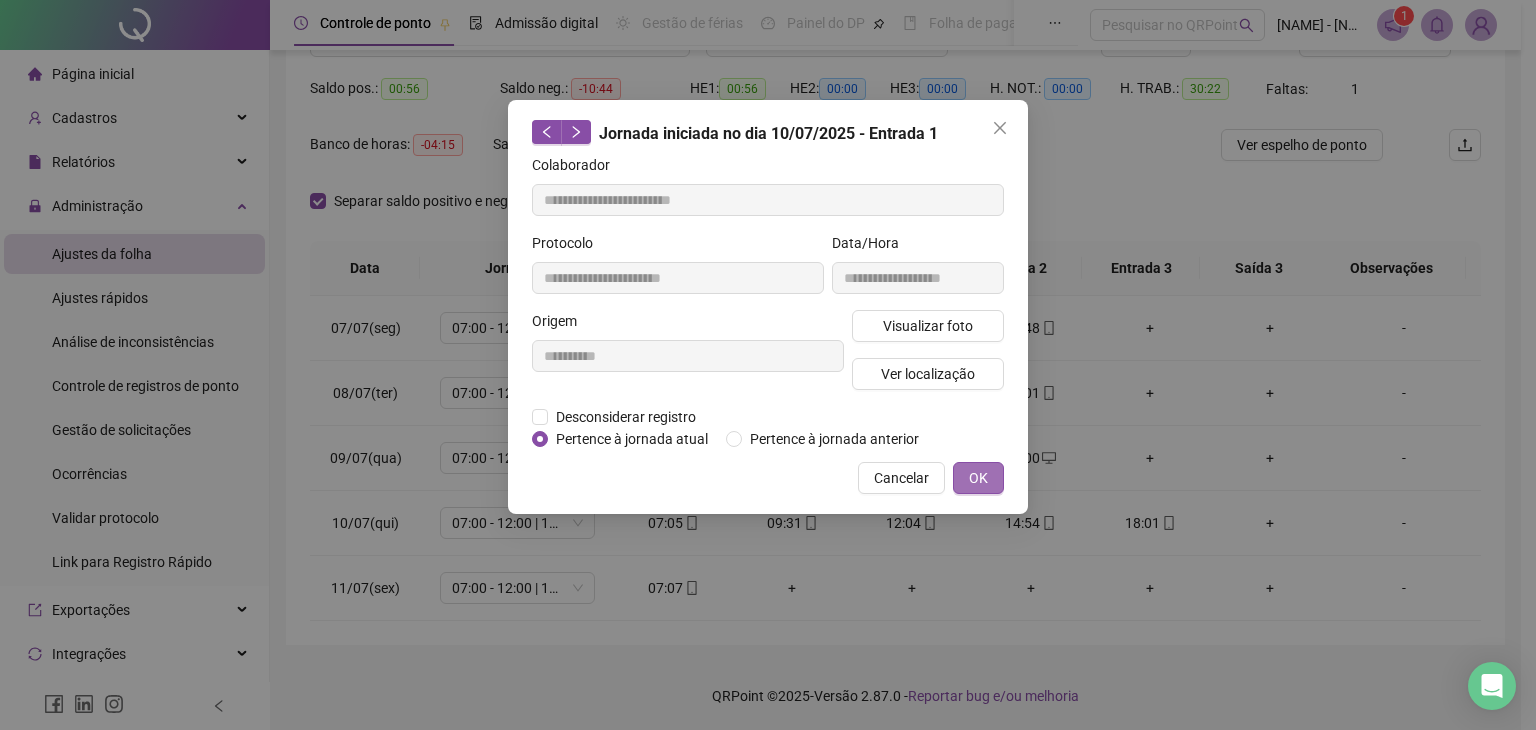 click on "OK" at bounding box center (978, 478) 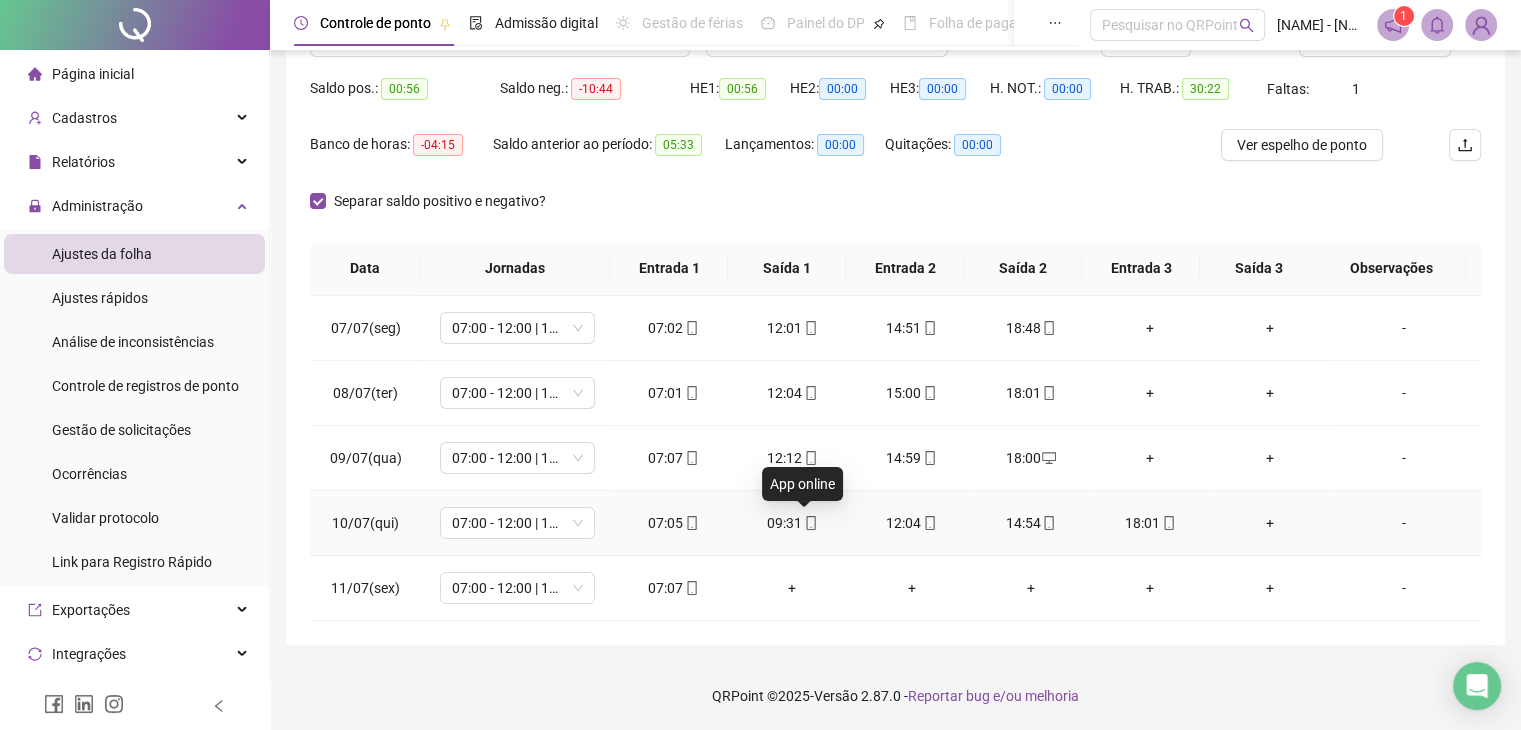 click 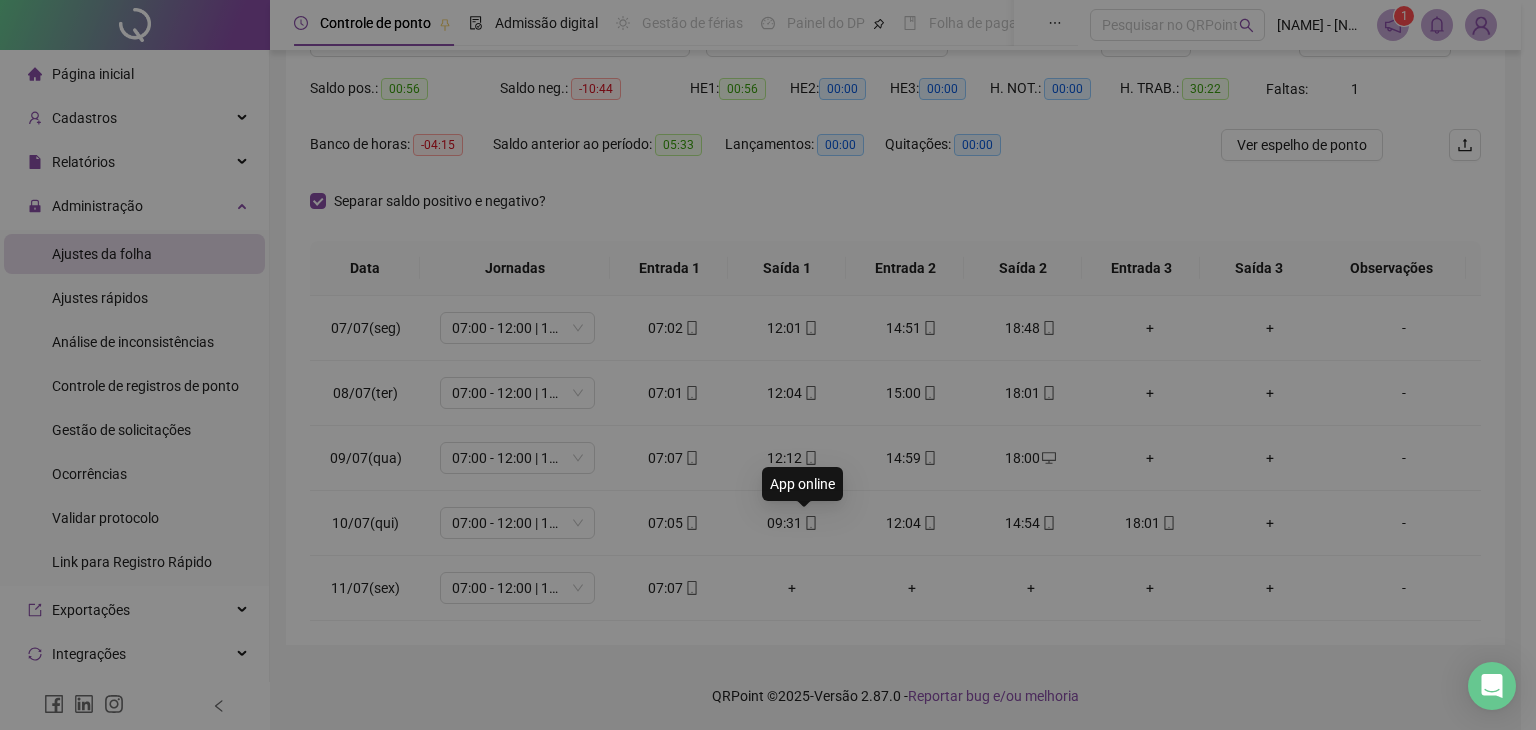 type on "**********" 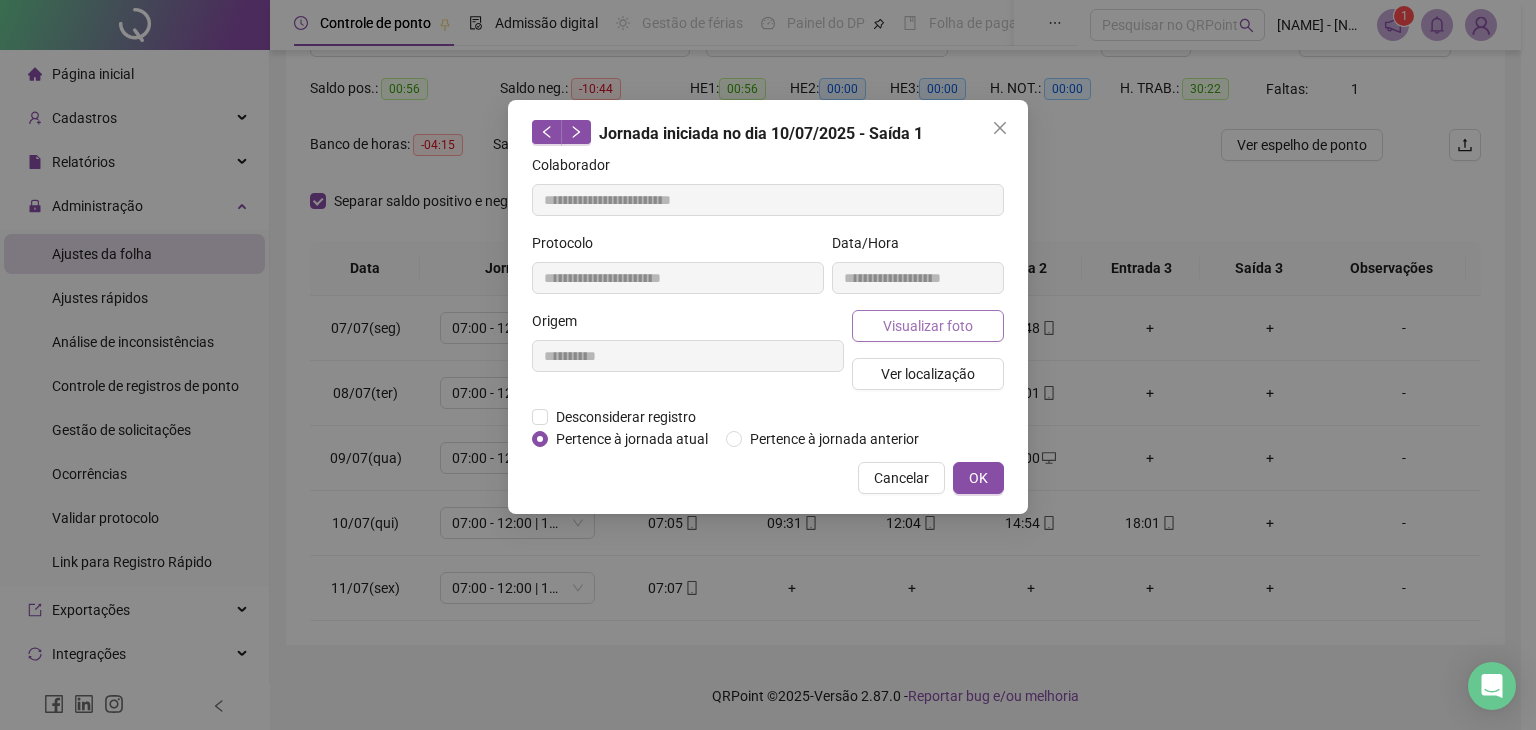 click on "Visualizar foto" at bounding box center (928, 326) 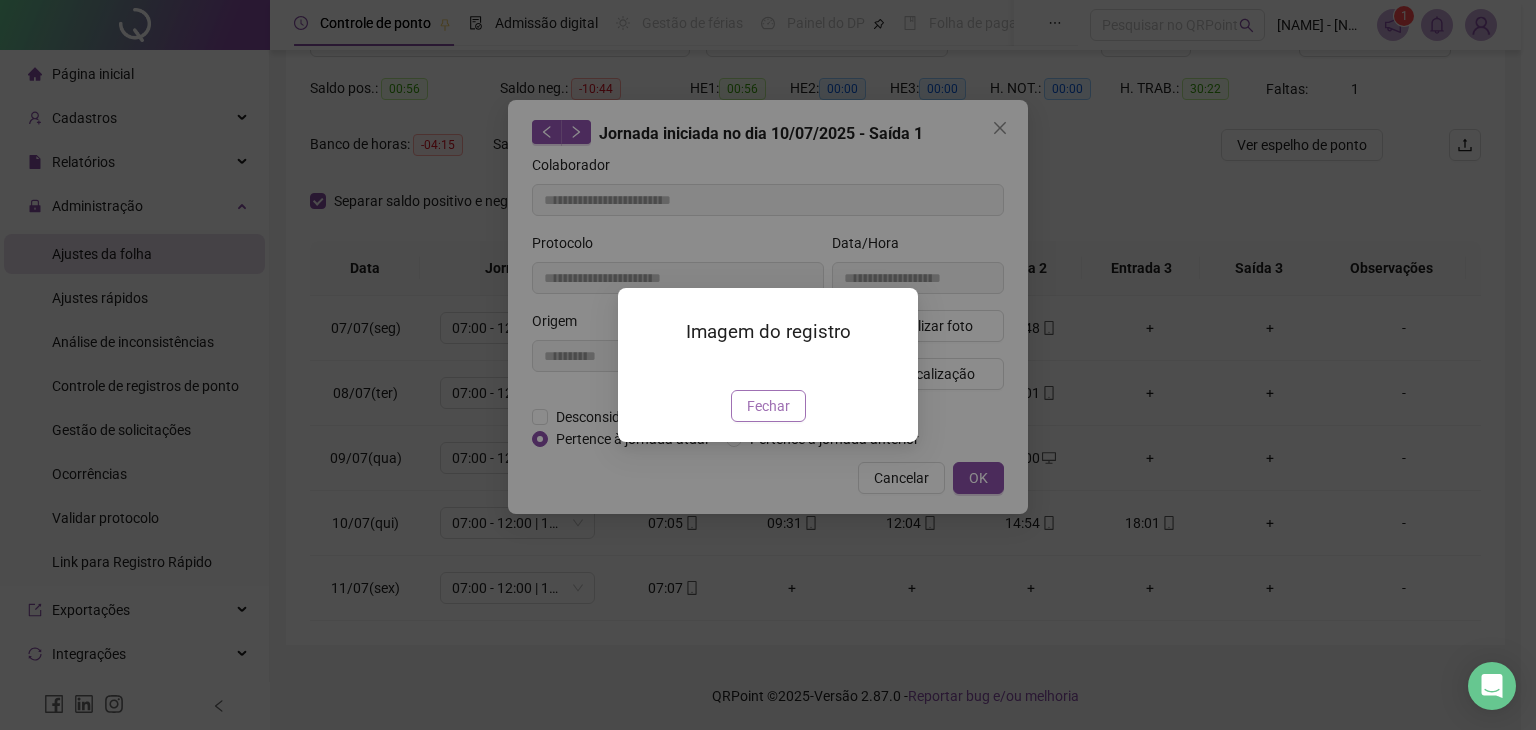 click on "Fechar" at bounding box center [768, 406] 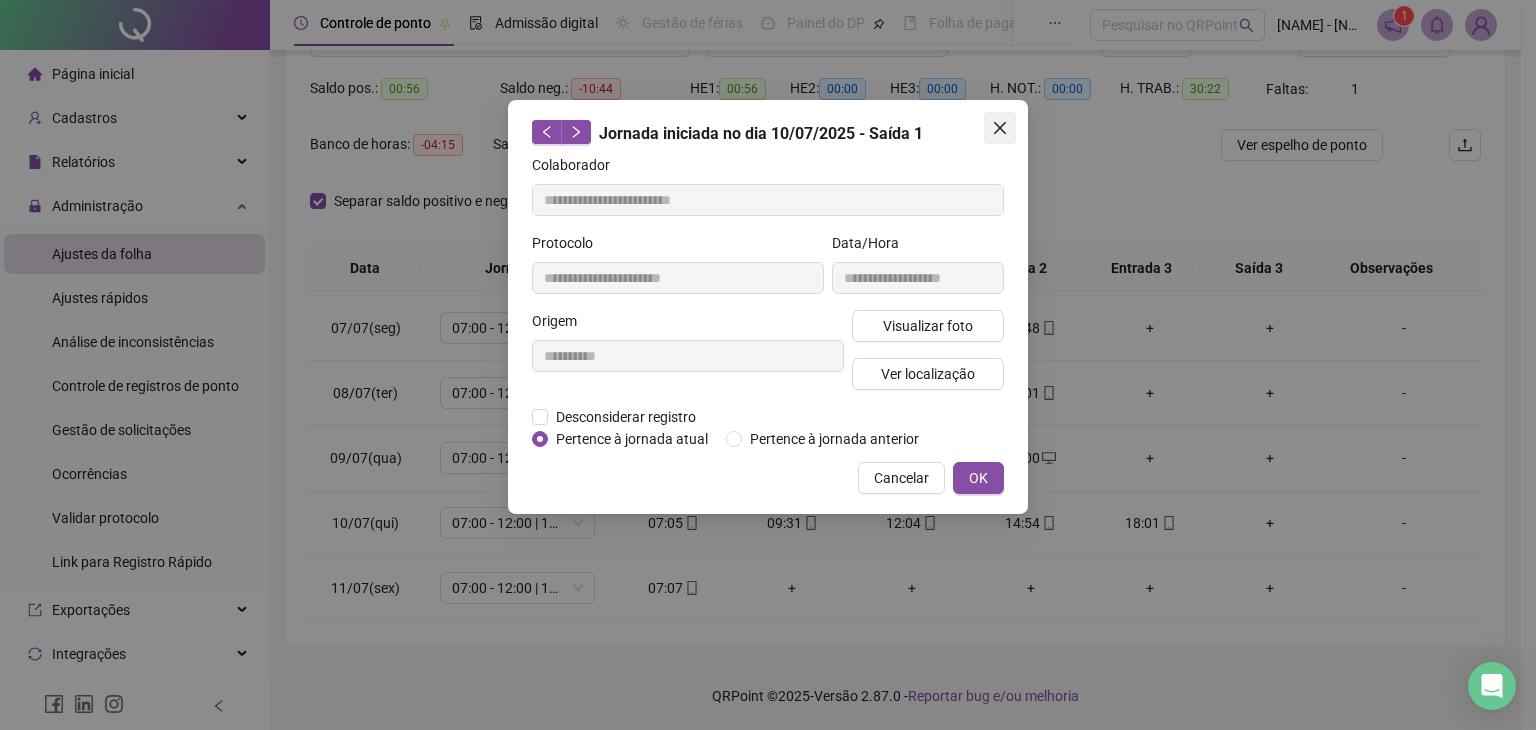 click 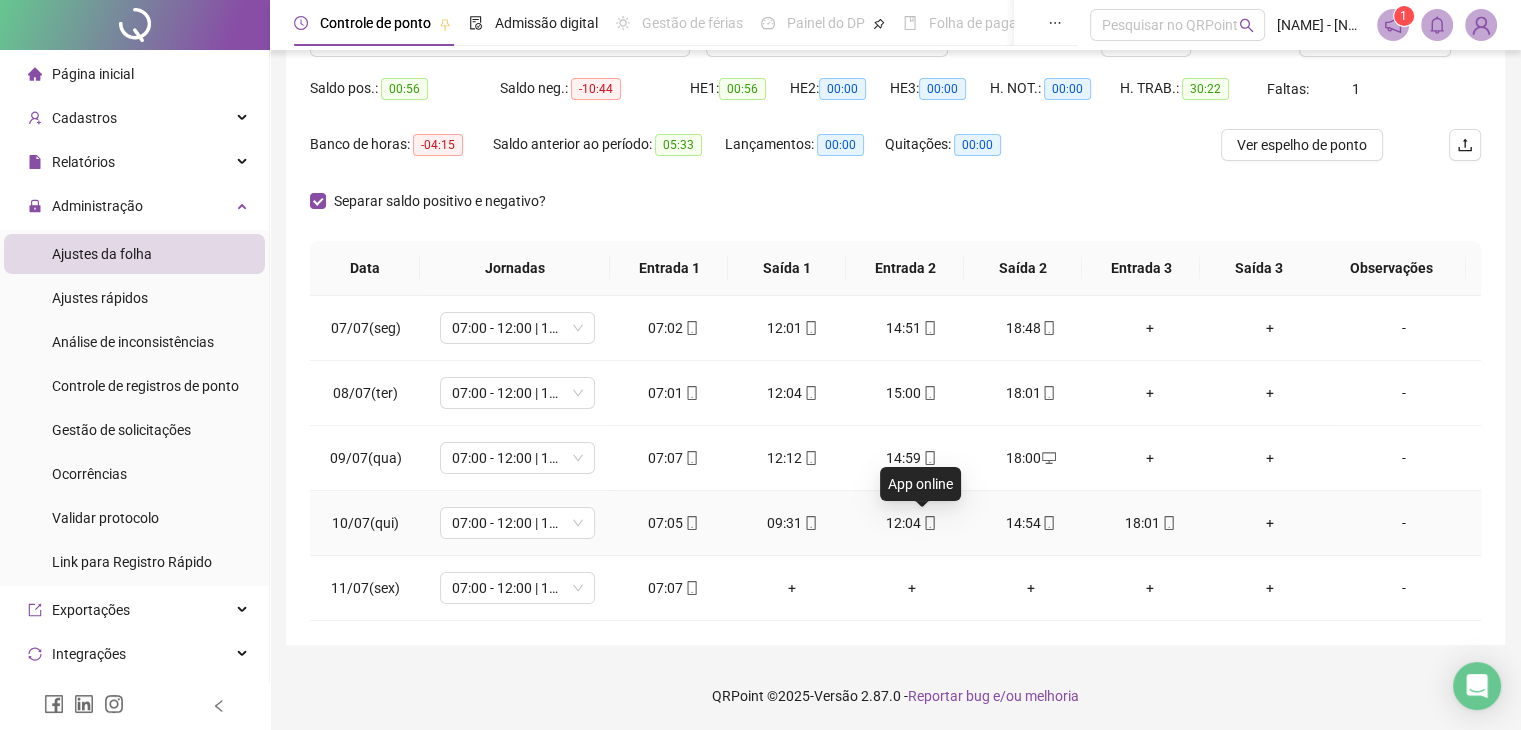 click 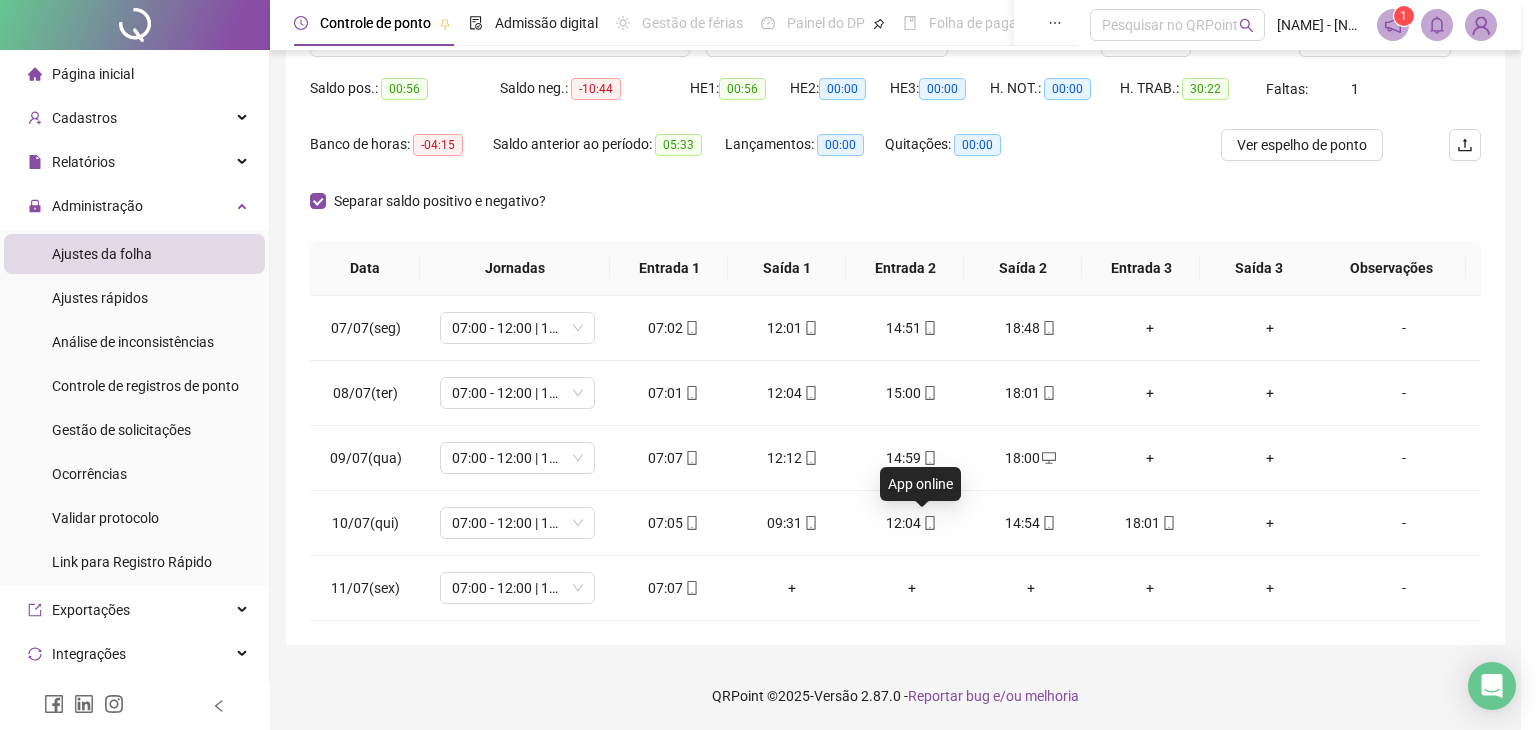type on "**********" 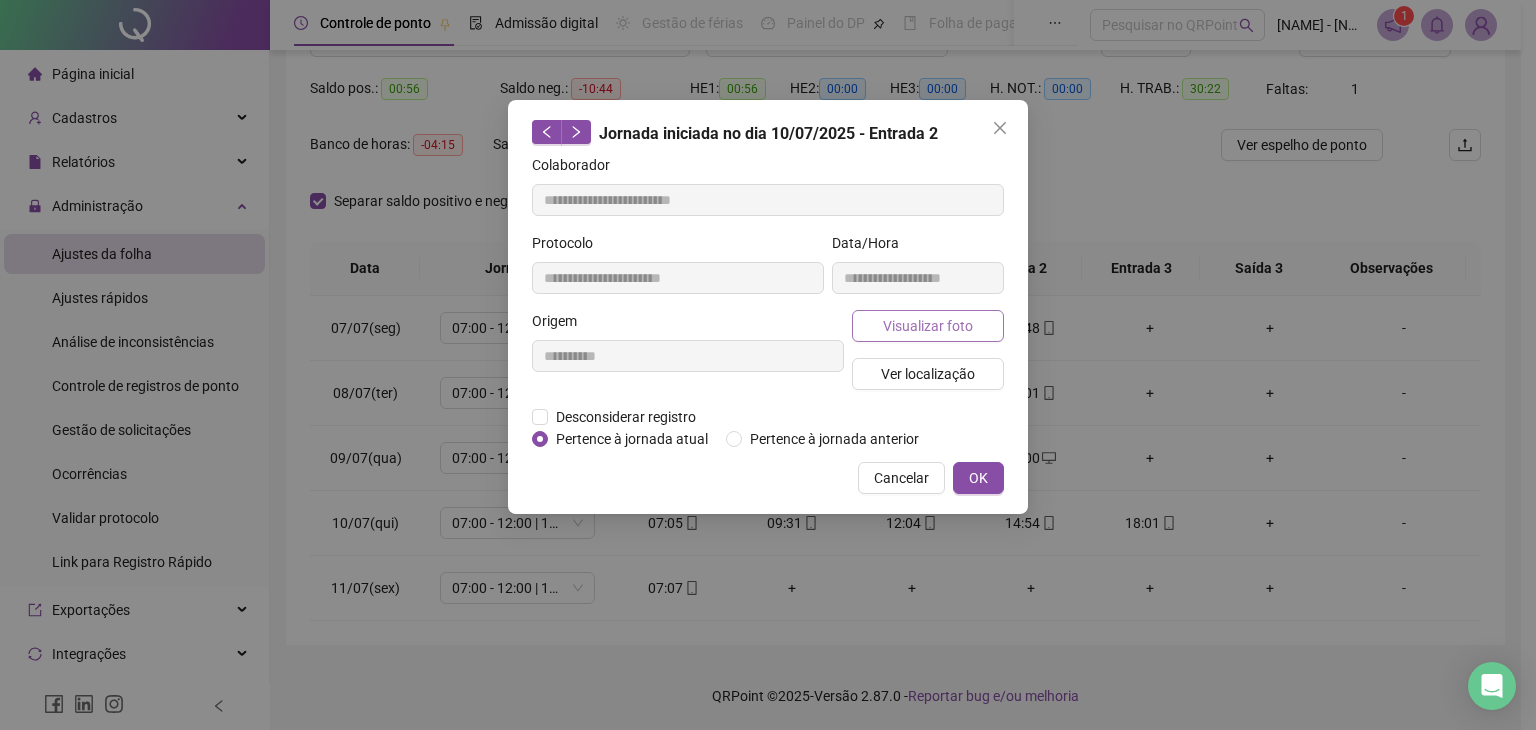 click on "Visualizar foto" at bounding box center (928, 326) 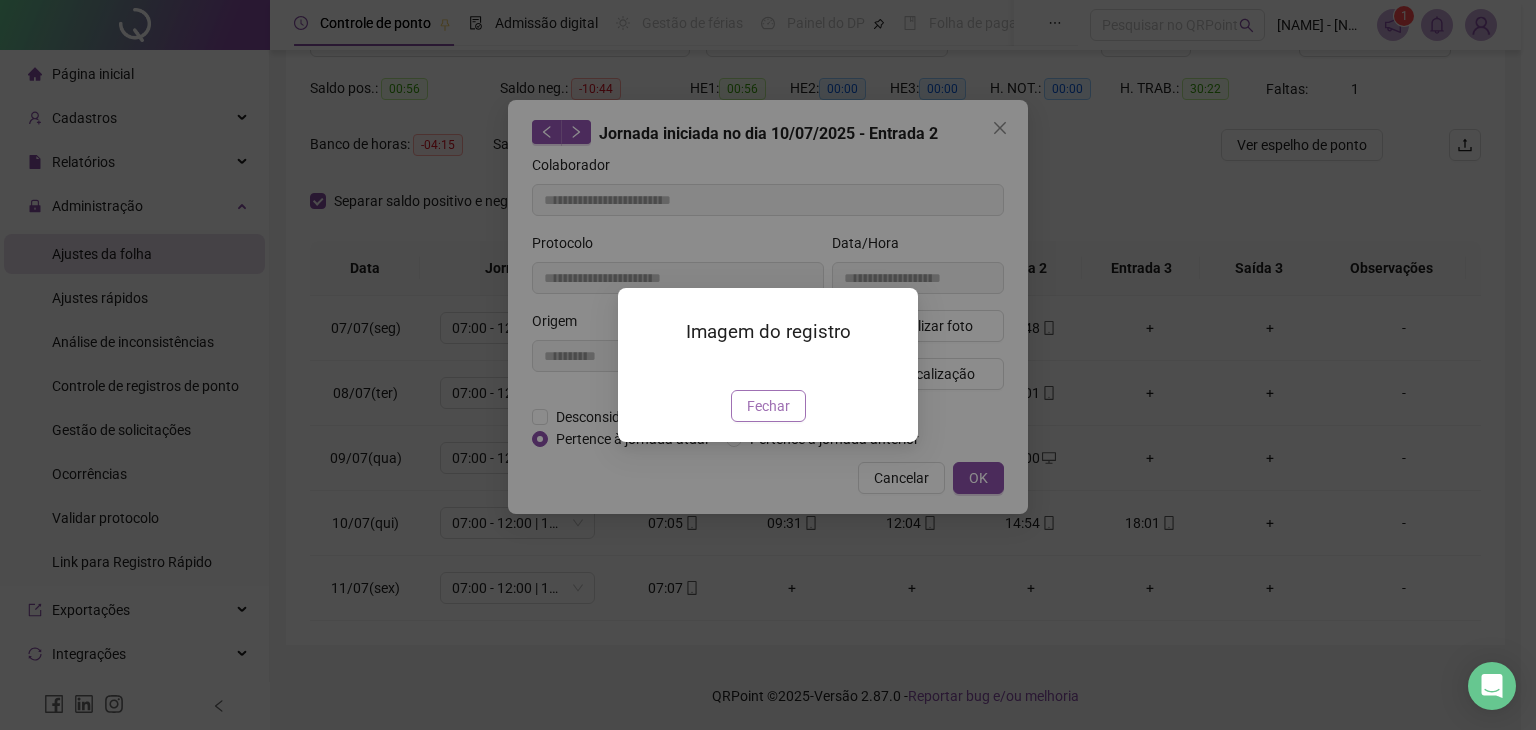 click on "Fechar" at bounding box center [768, 406] 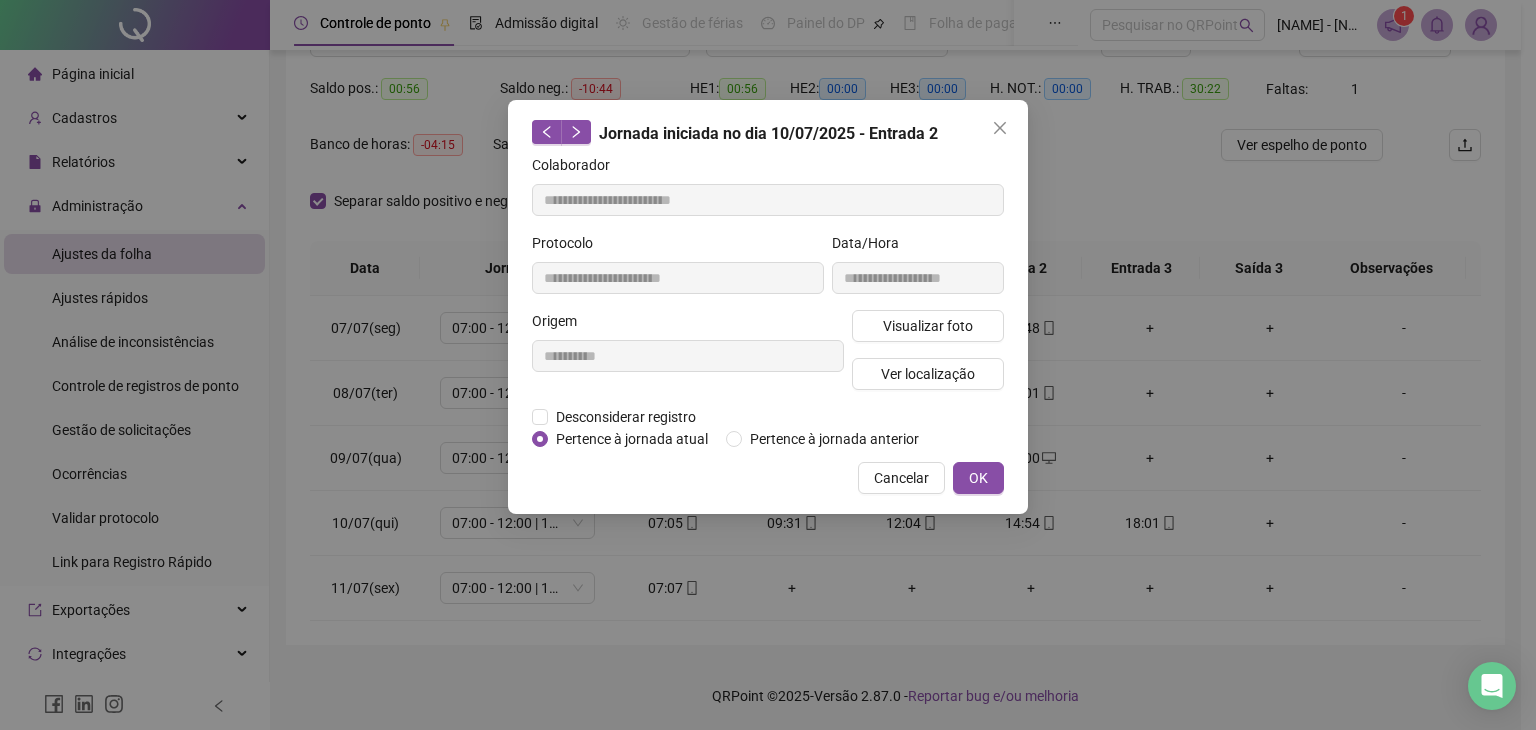 click on "Visualizar foto Ver localização" at bounding box center (928, 358) 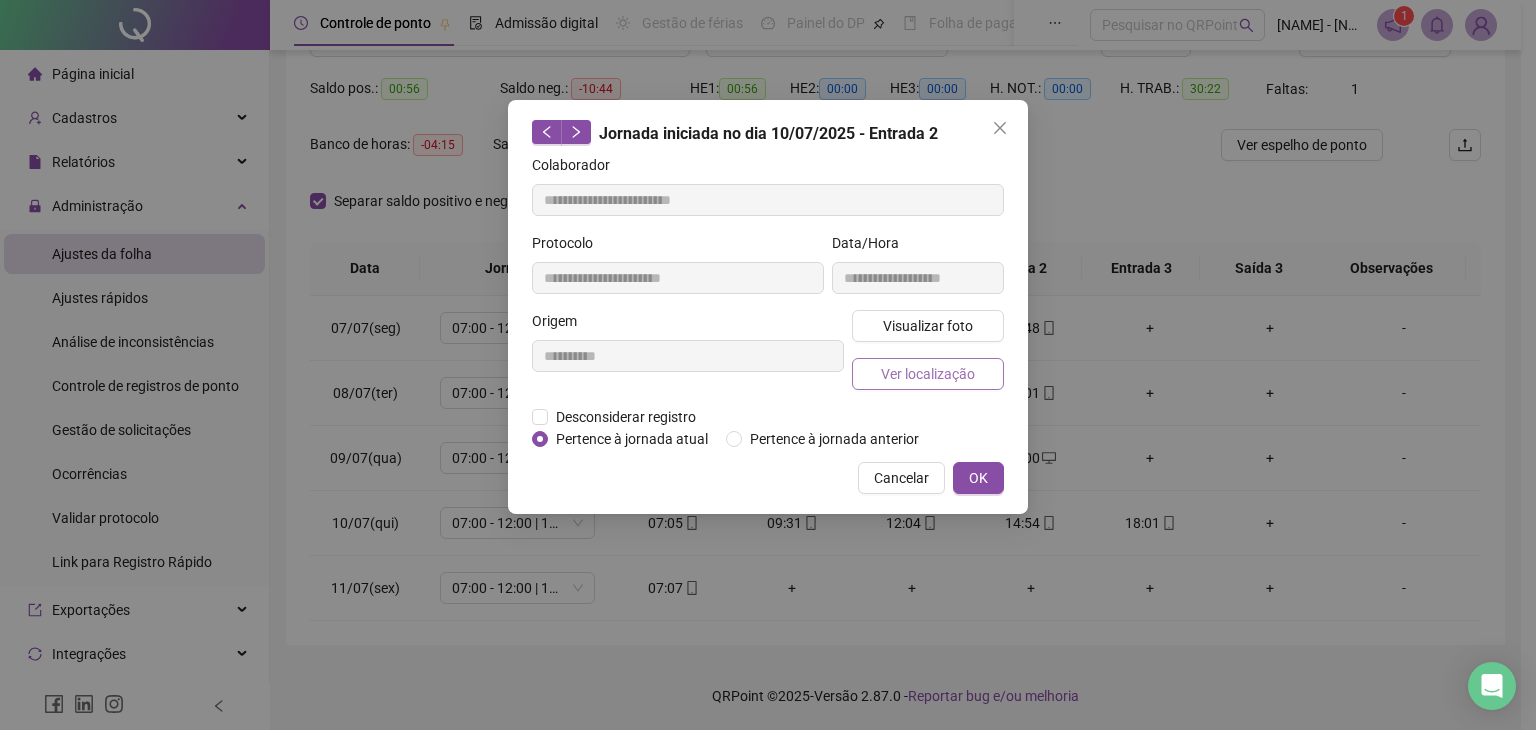 click on "Ver localização" at bounding box center (928, 374) 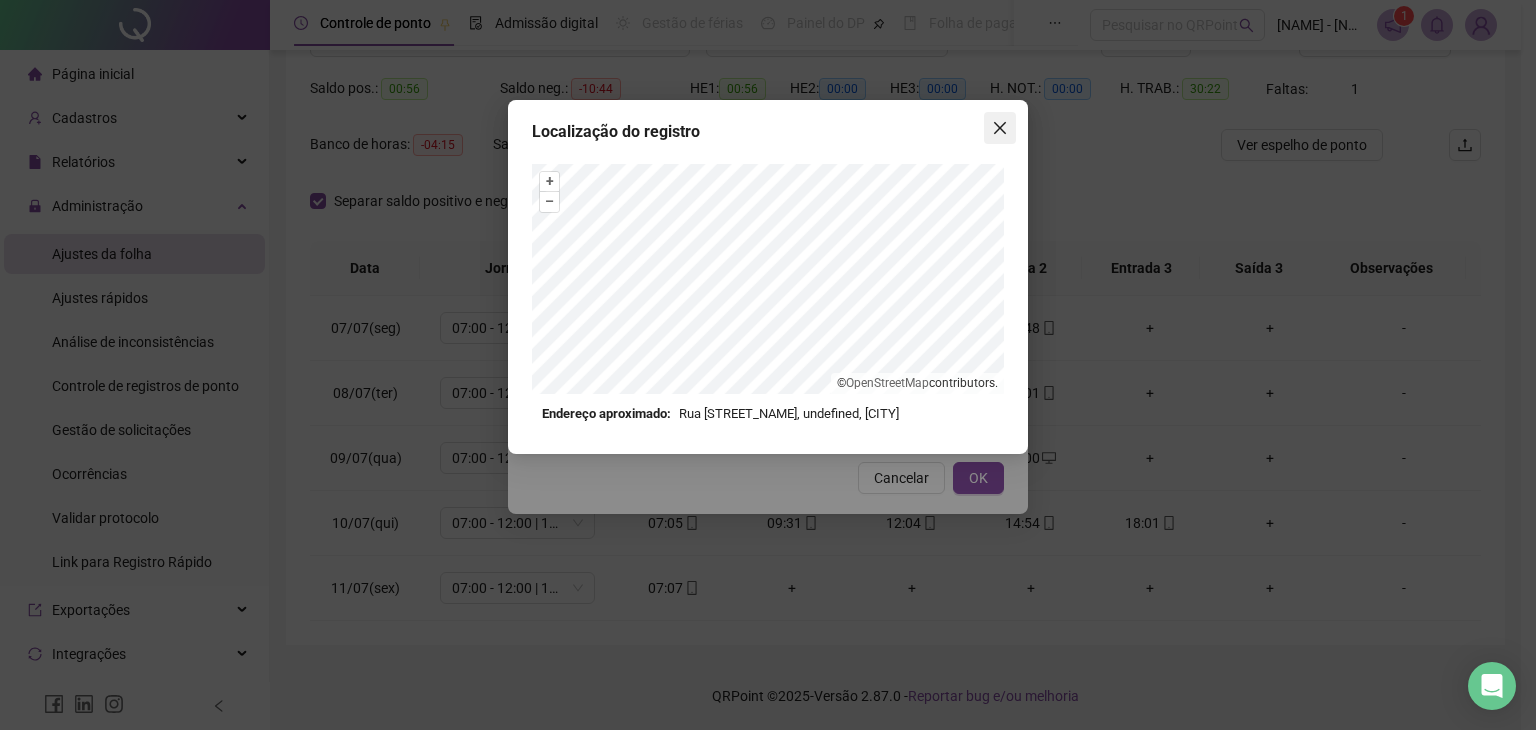 click 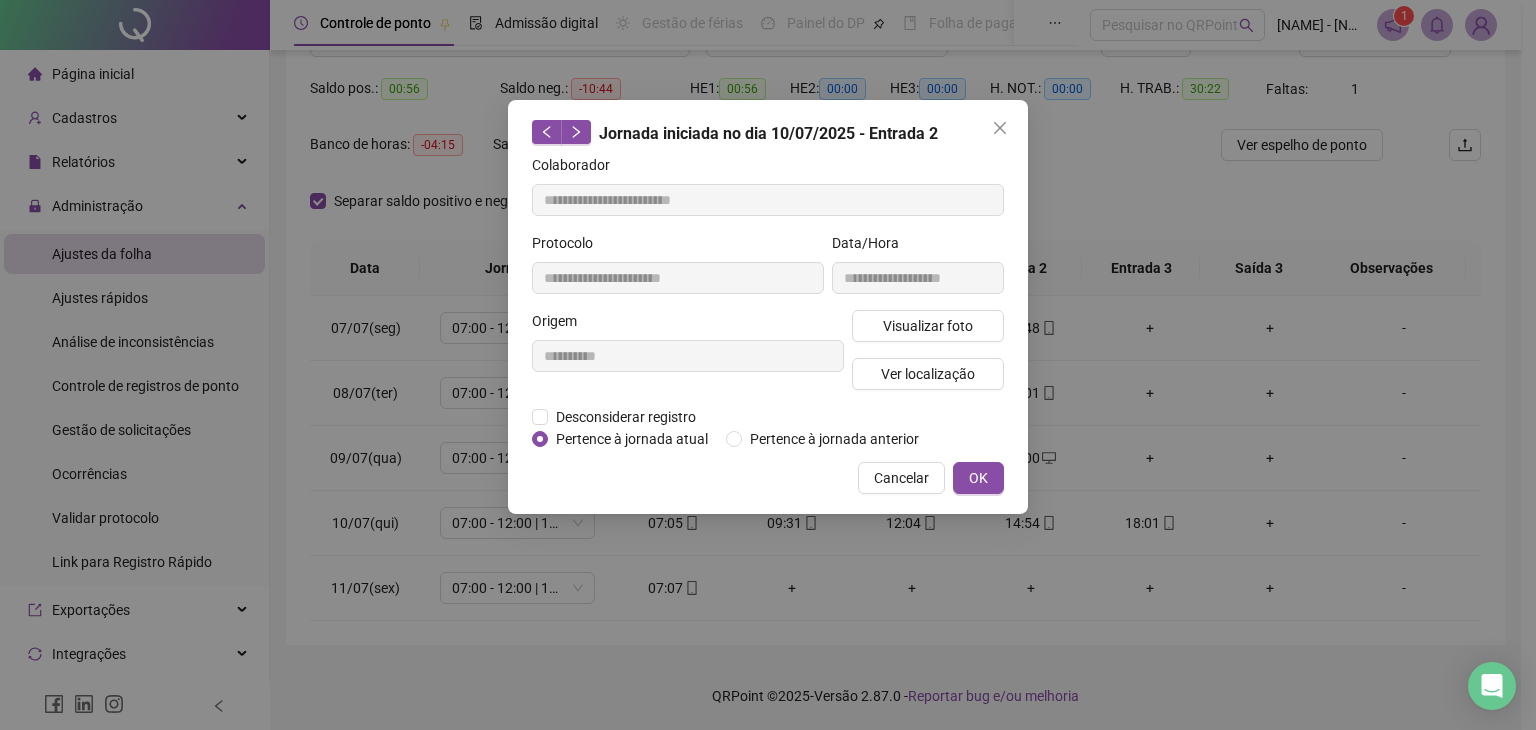 click 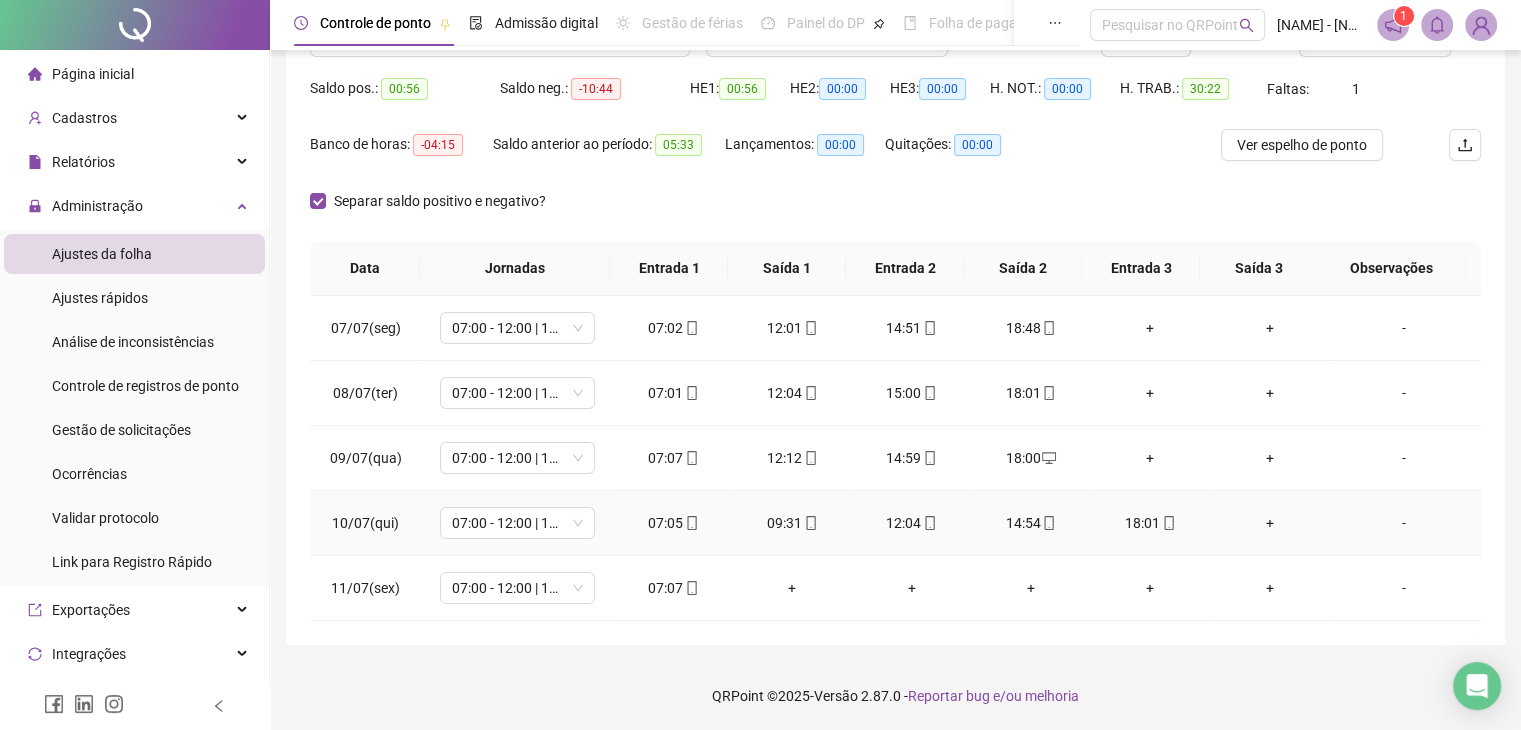 click on "09:31" at bounding box center (792, 523) 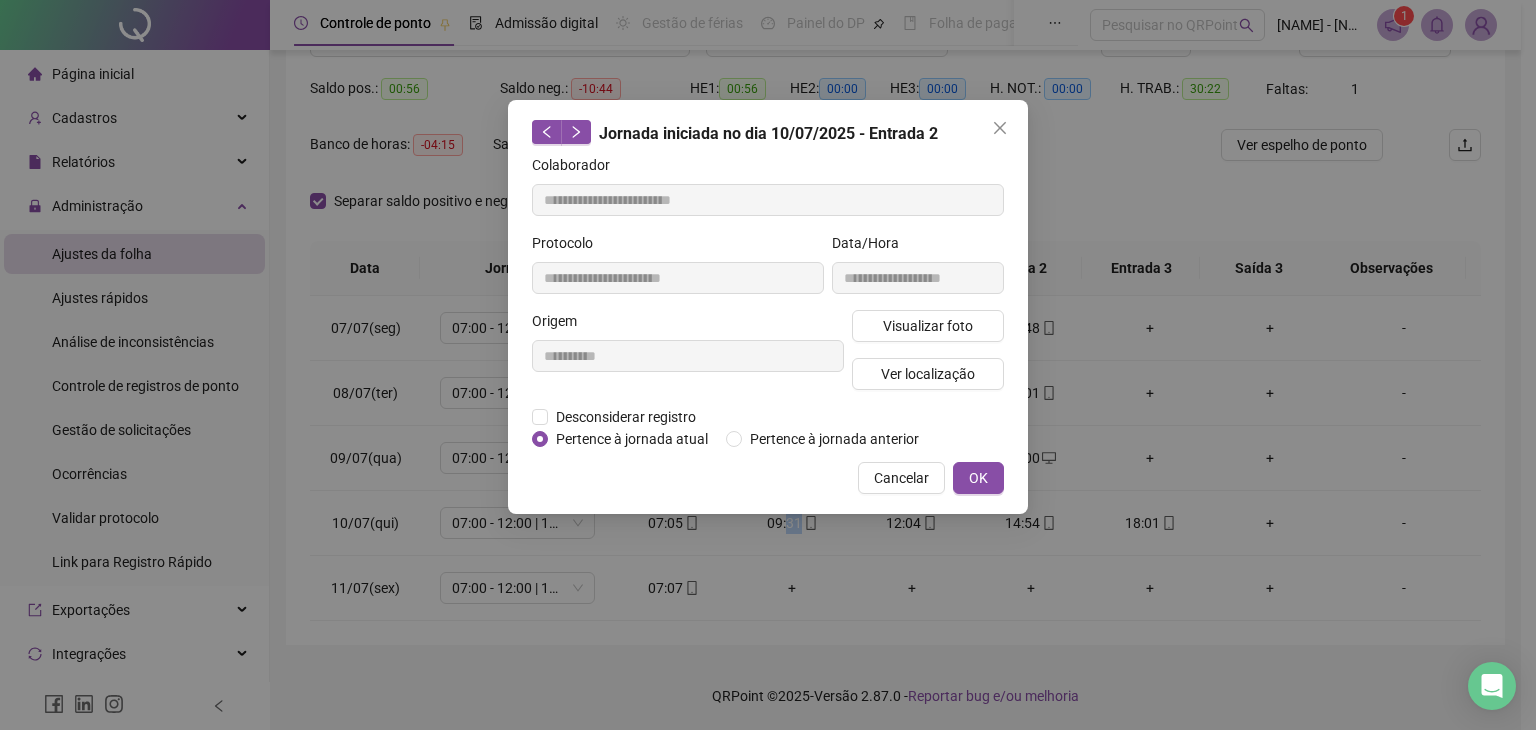 type on "**********" 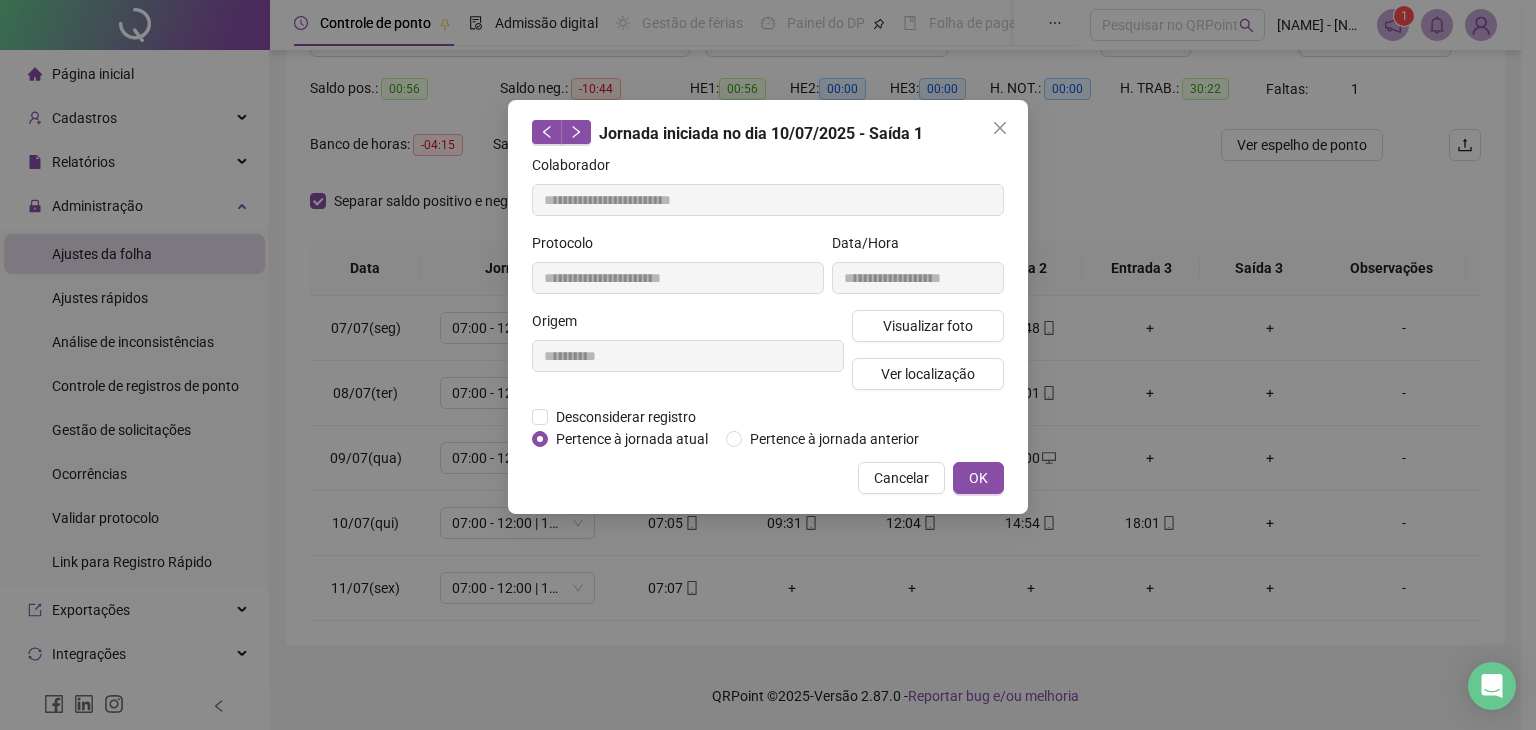 click on "**********" at bounding box center (768, 365) 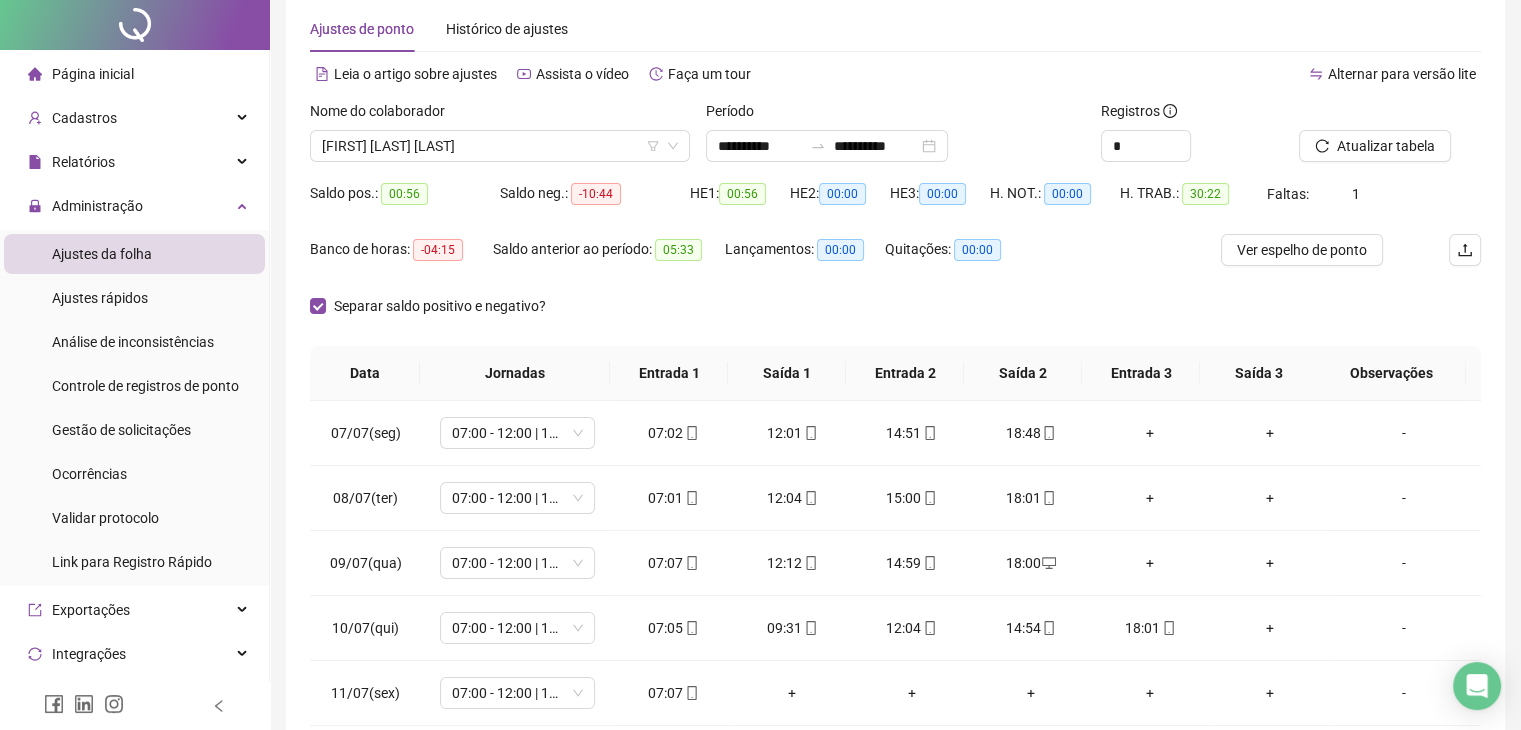 scroll, scrollTop: 0, scrollLeft: 0, axis: both 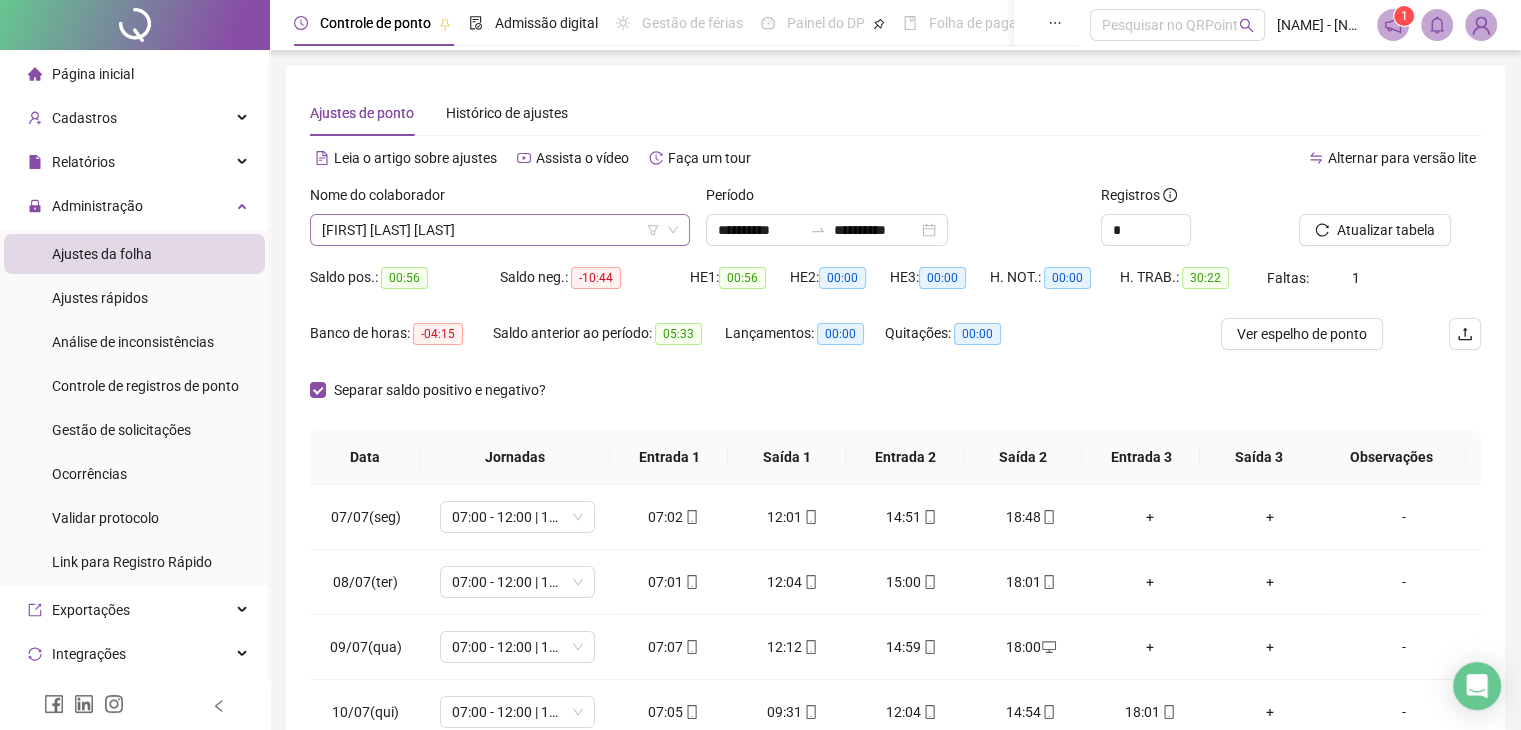 click on "[FIRST] [LAST] [LAST]" at bounding box center (500, 230) 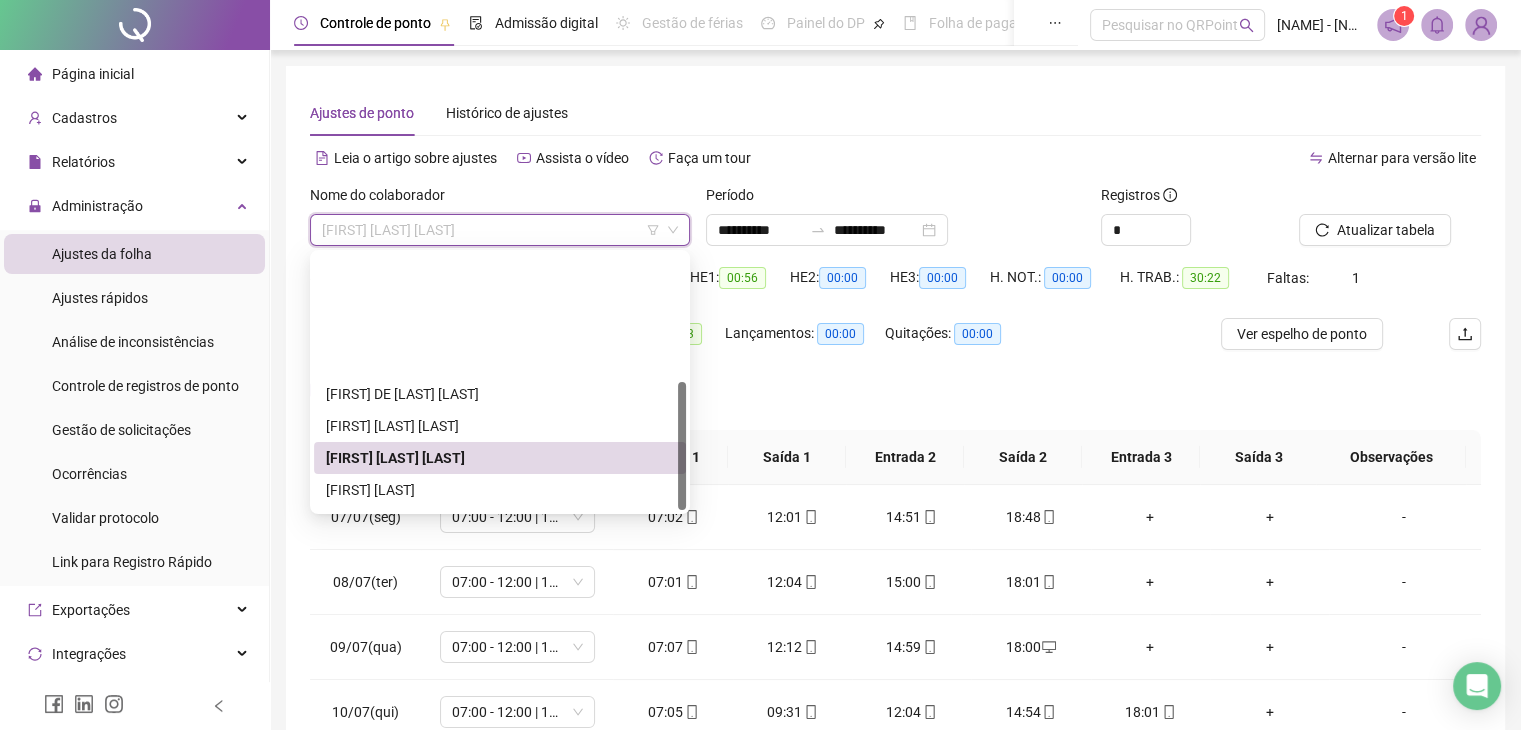 scroll, scrollTop: 256, scrollLeft: 0, axis: vertical 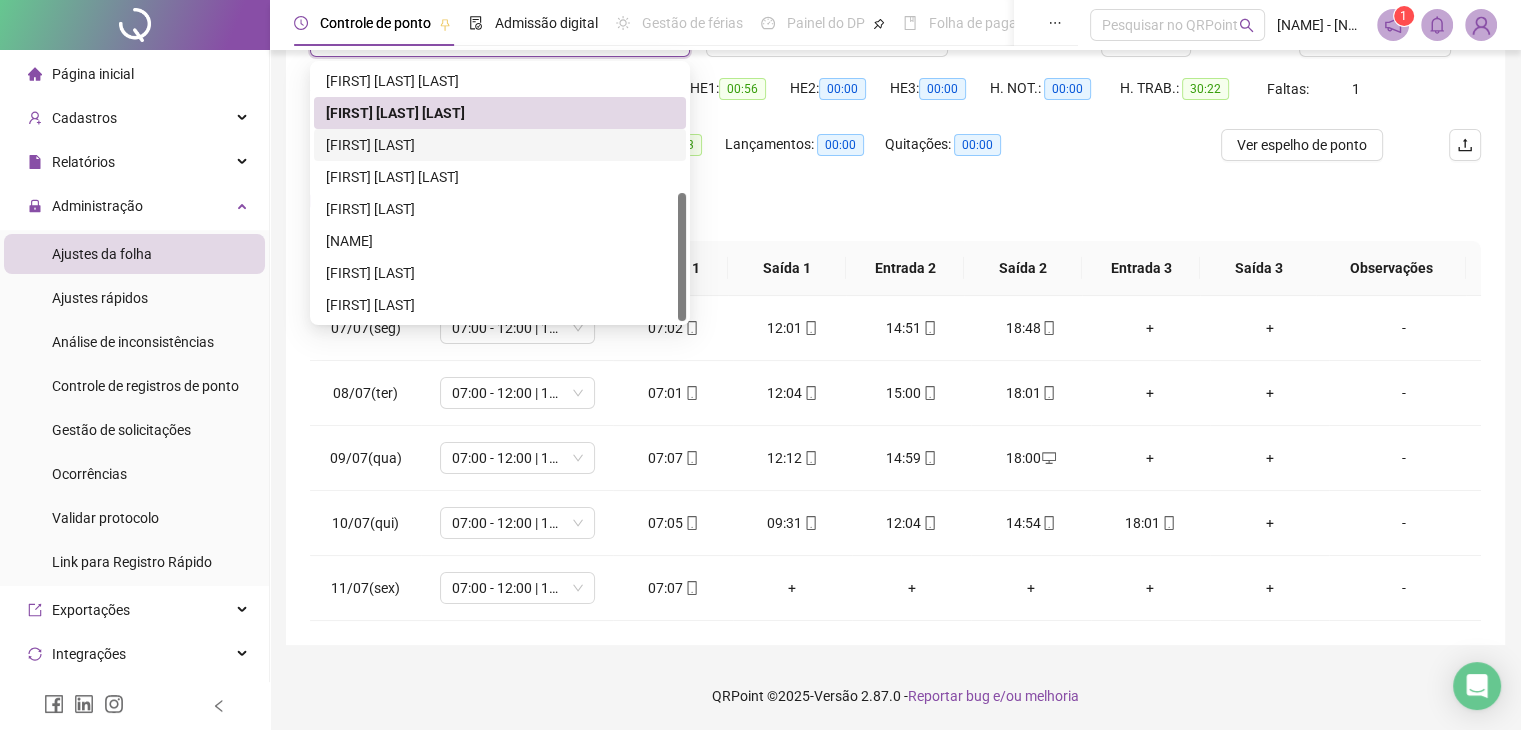 click on "[FIRST] [LAST]" at bounding box center [500, 145] 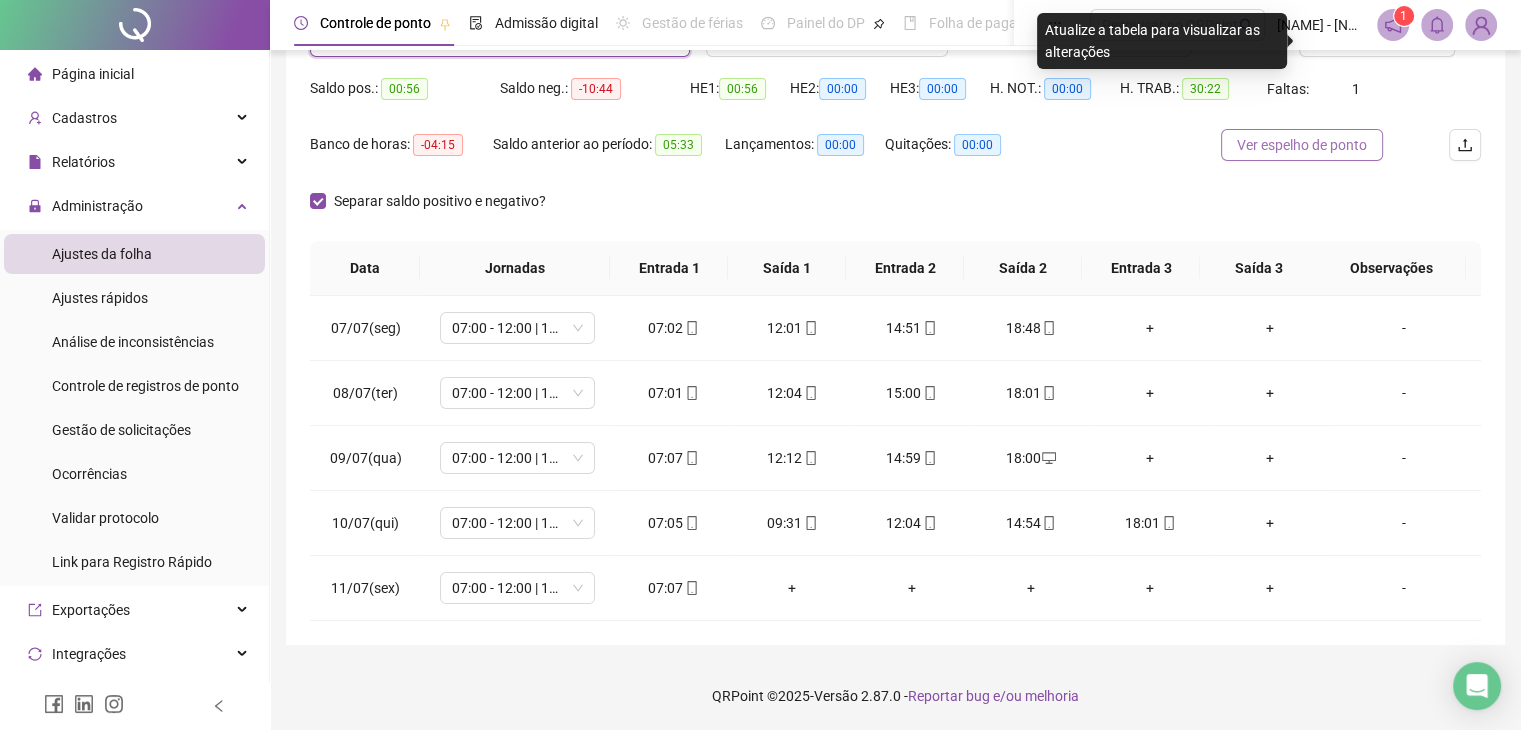 scroll, scrollTop: 89, scrollLeft: 0, axis: vertical 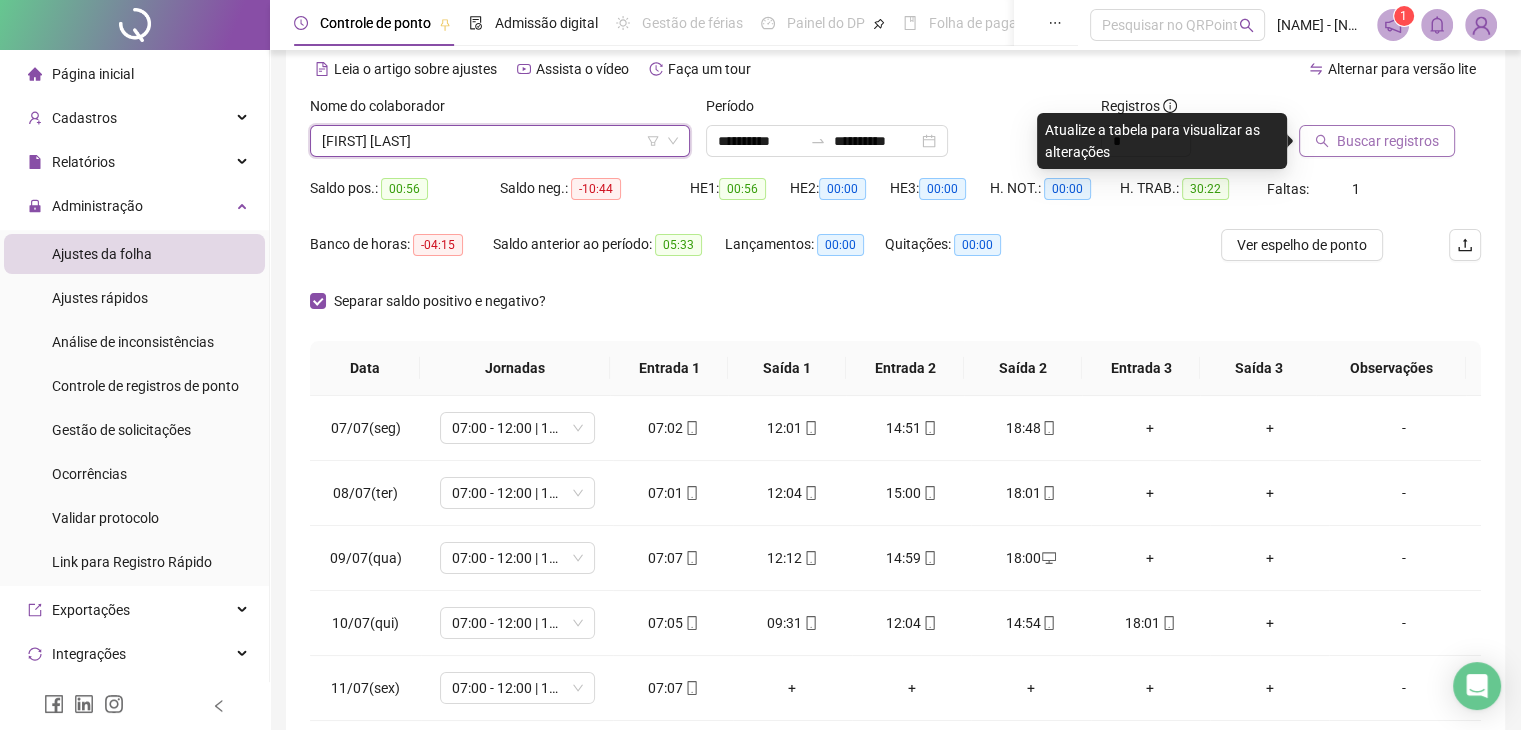 click on "Buscar registros" at bounding box center [1388, 141] 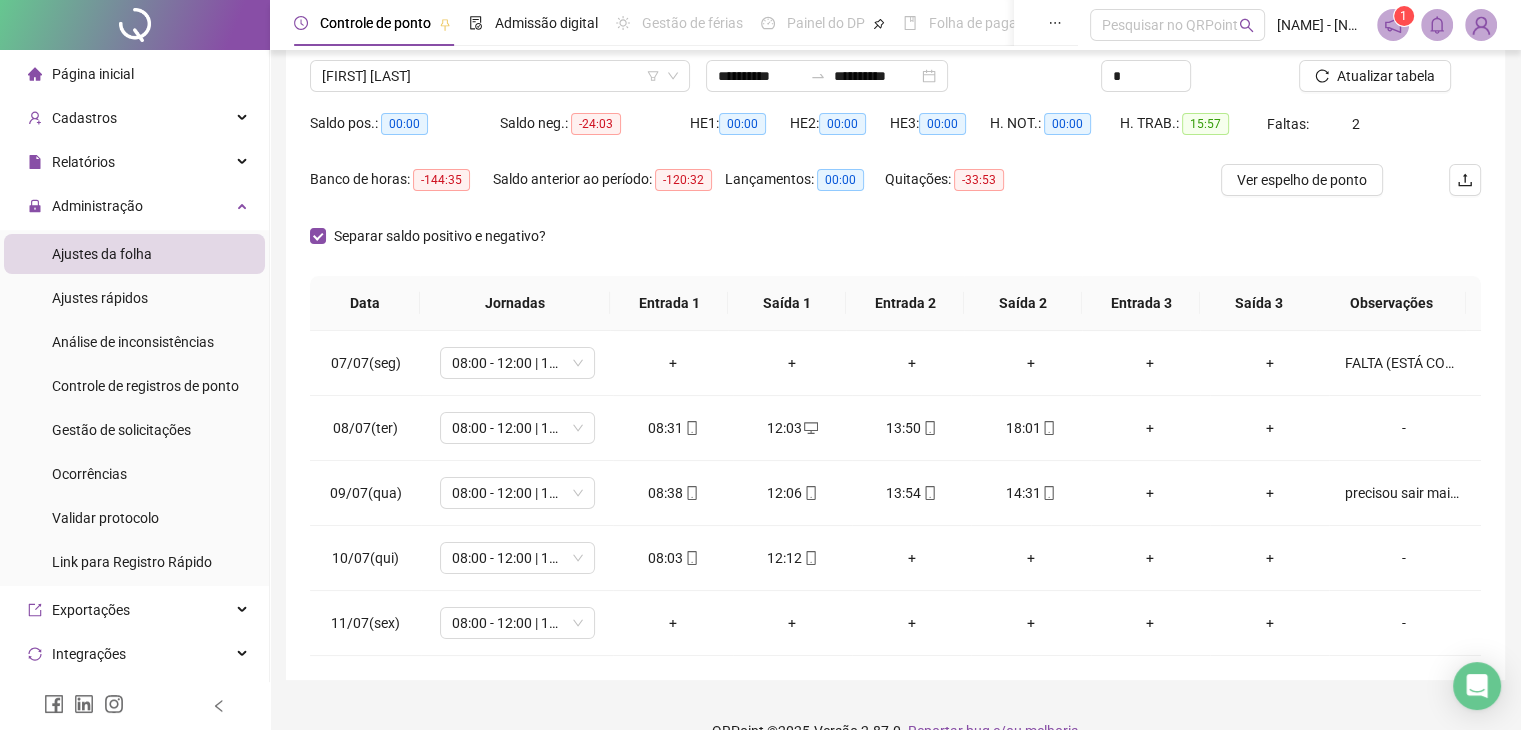 scroll, scrollTop: 189, scrollLeft: 0, axis: vertical 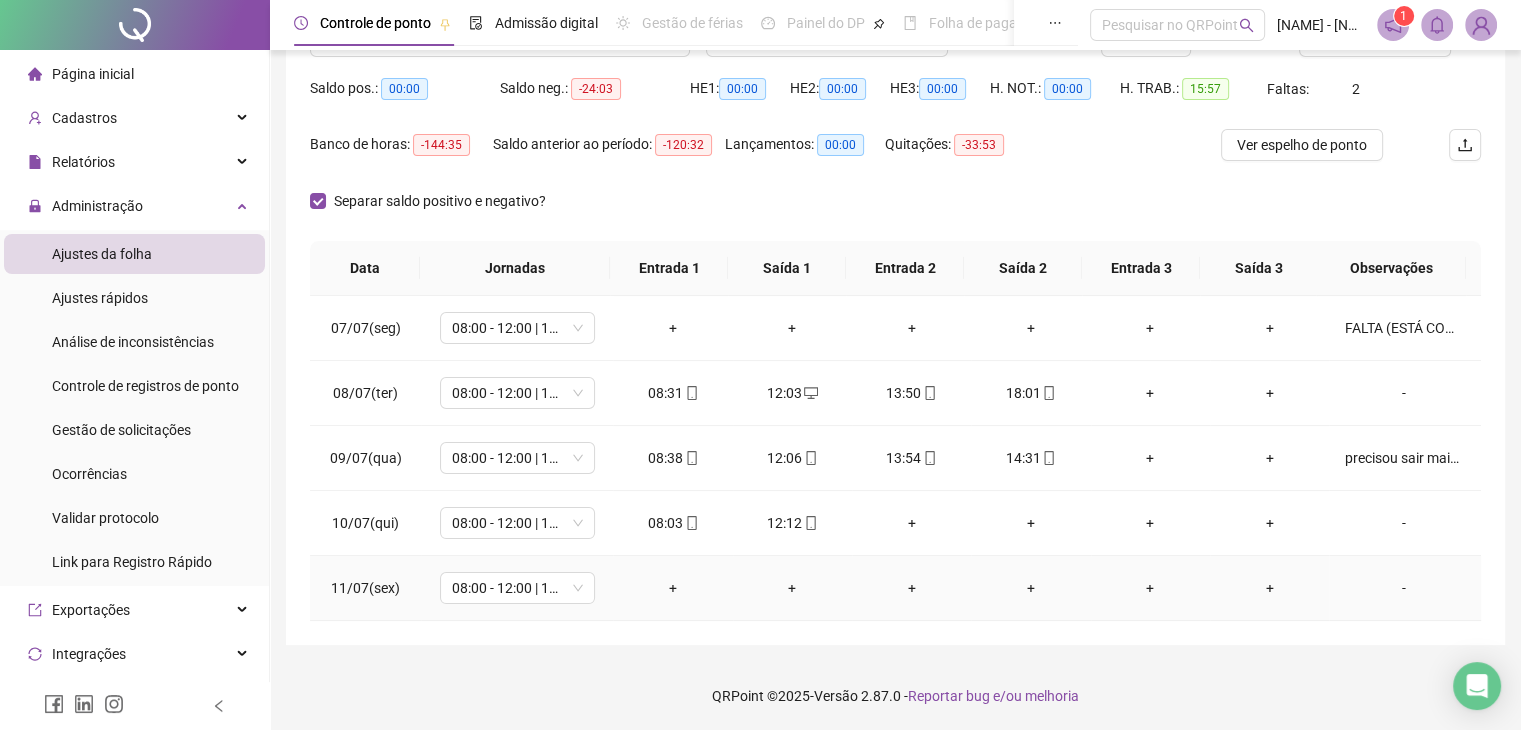 click on "-" at bounding box center (1404, 588) 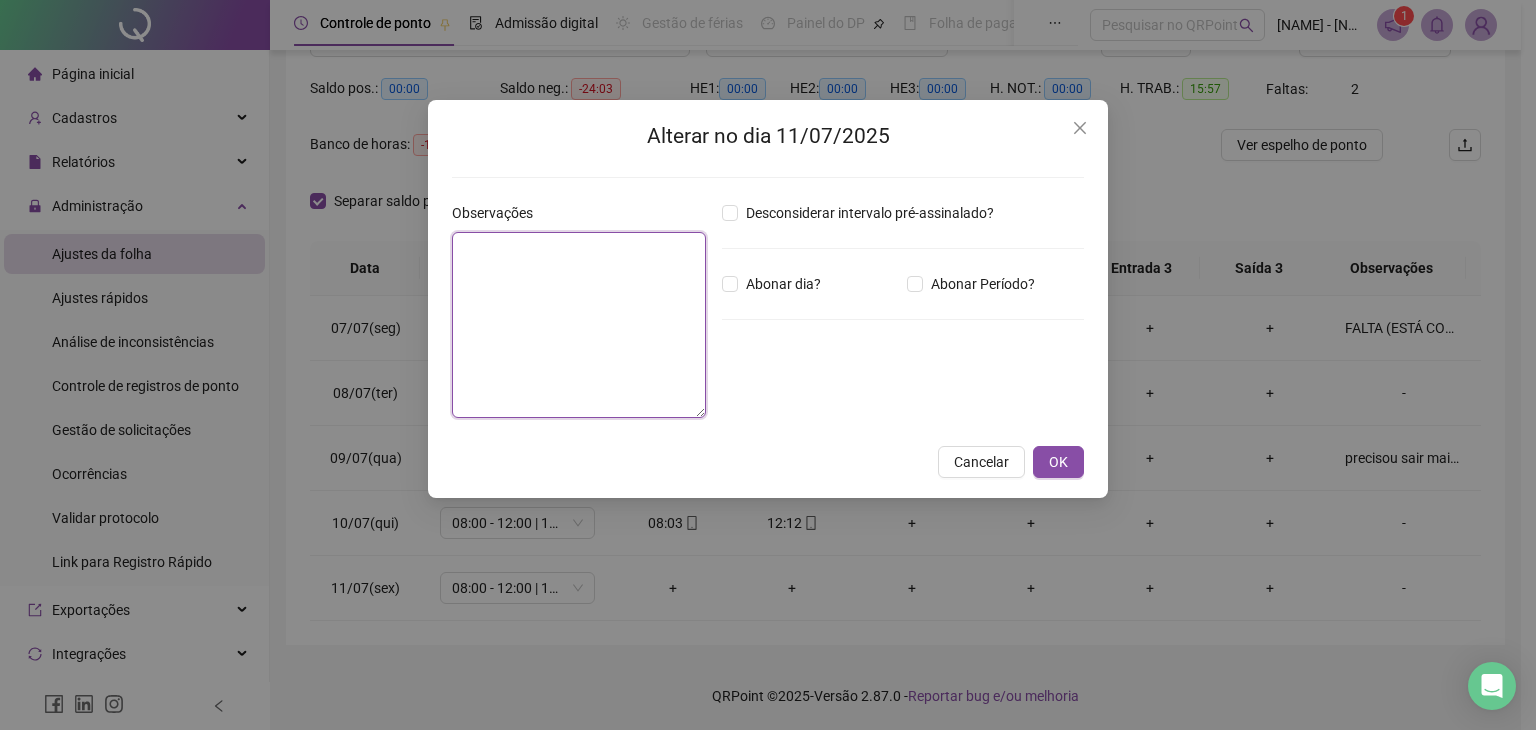 click at bounding box center [579, 325] 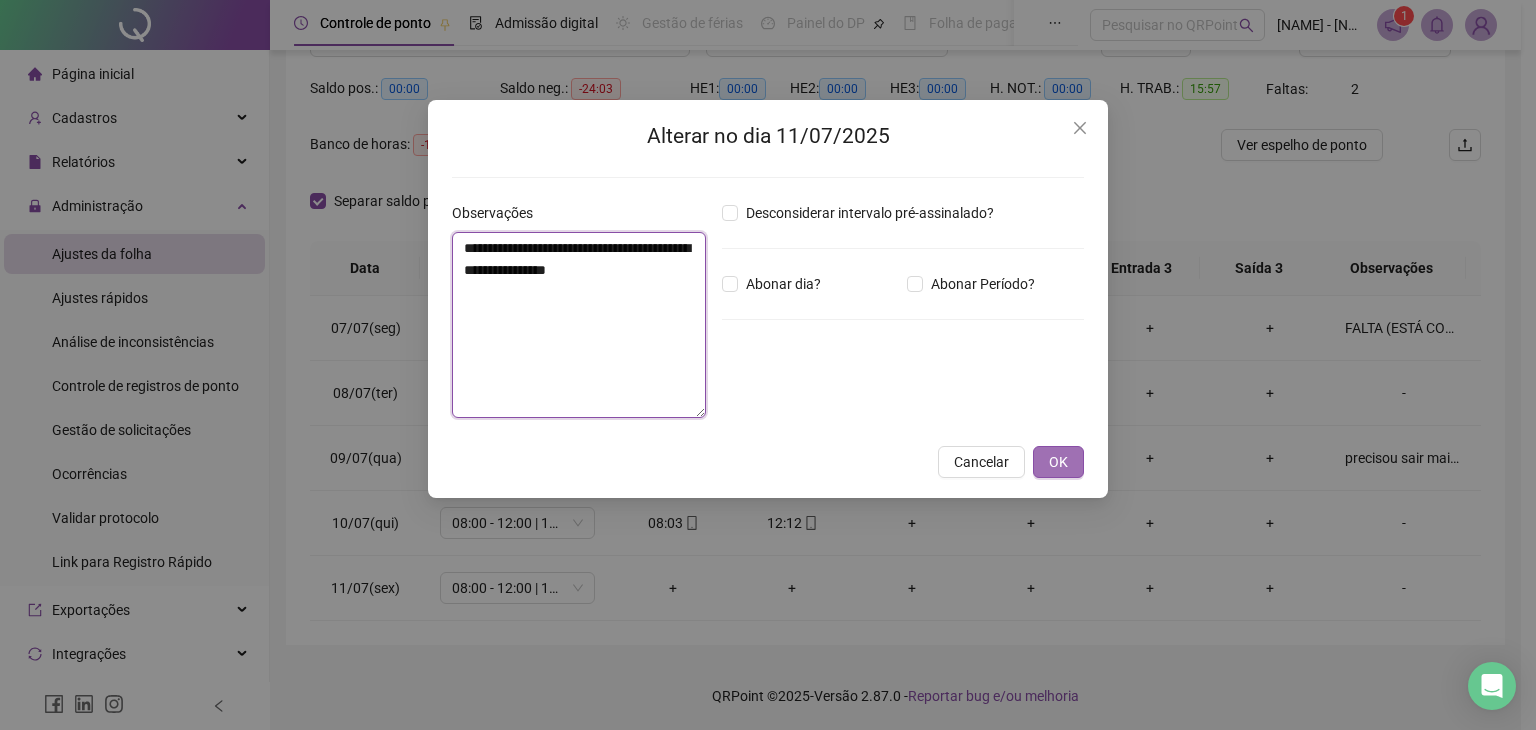 type on "**********" 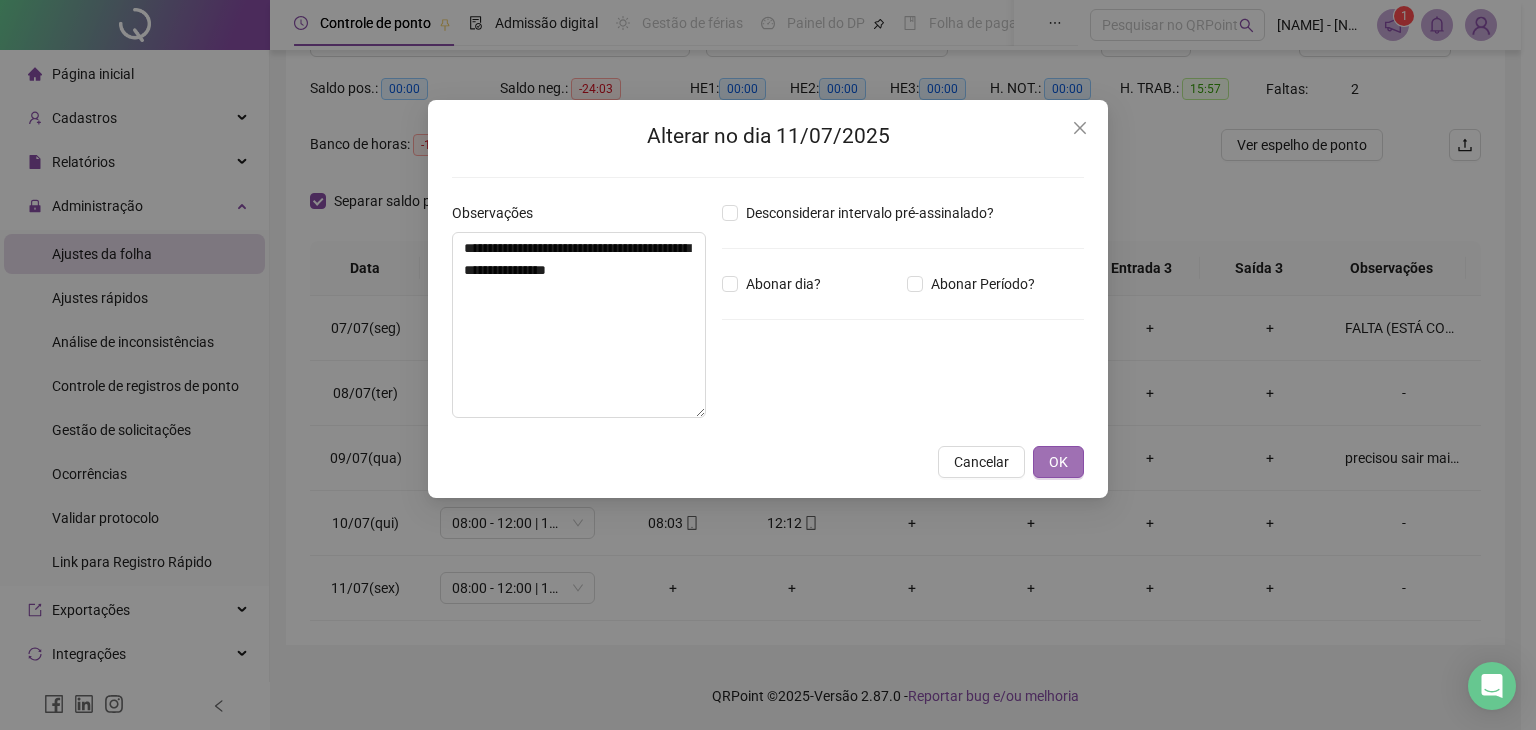 click on "OK" at bounding box center (1058, 462) 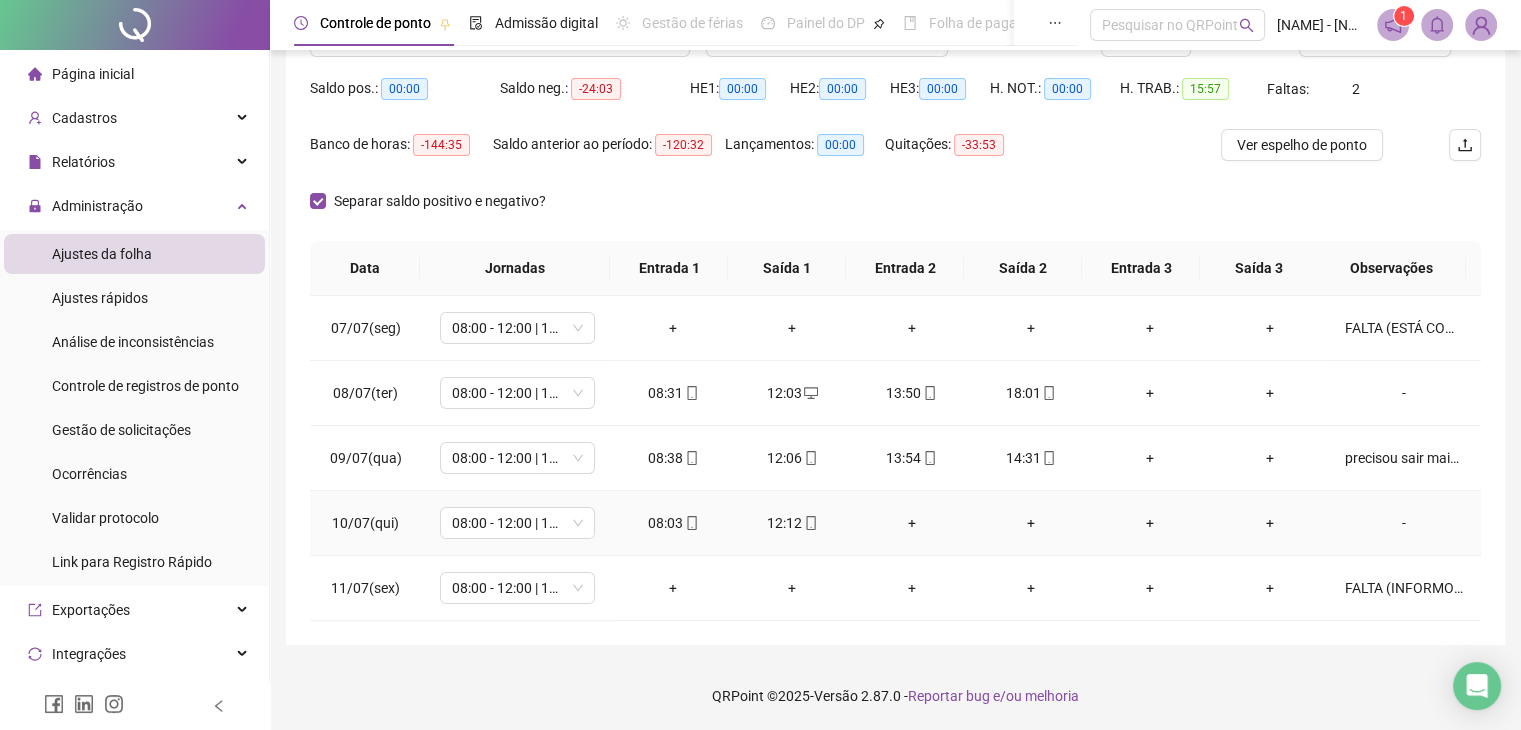 click on "-" at bounding box center (1404, 523) 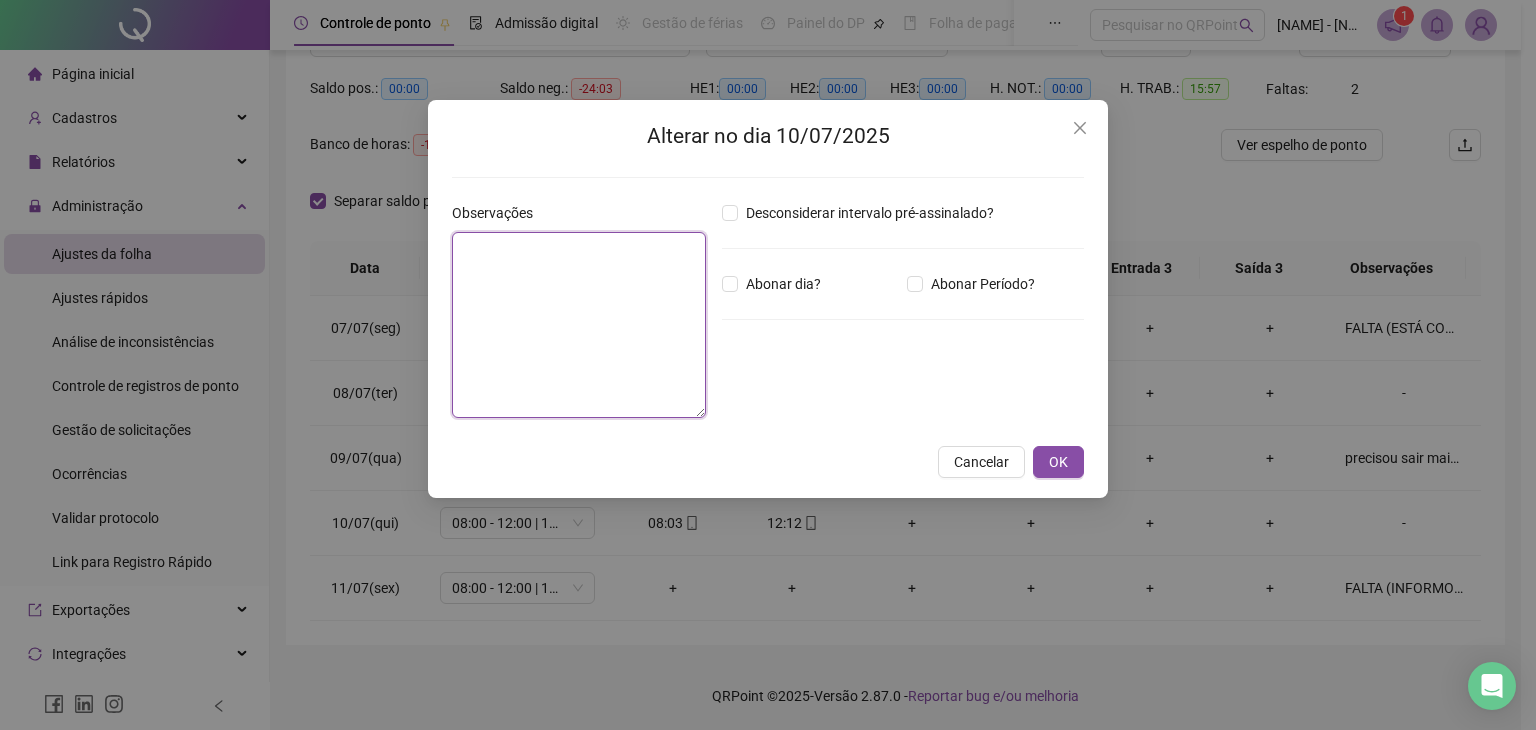 click at bounding box center (579, 325) 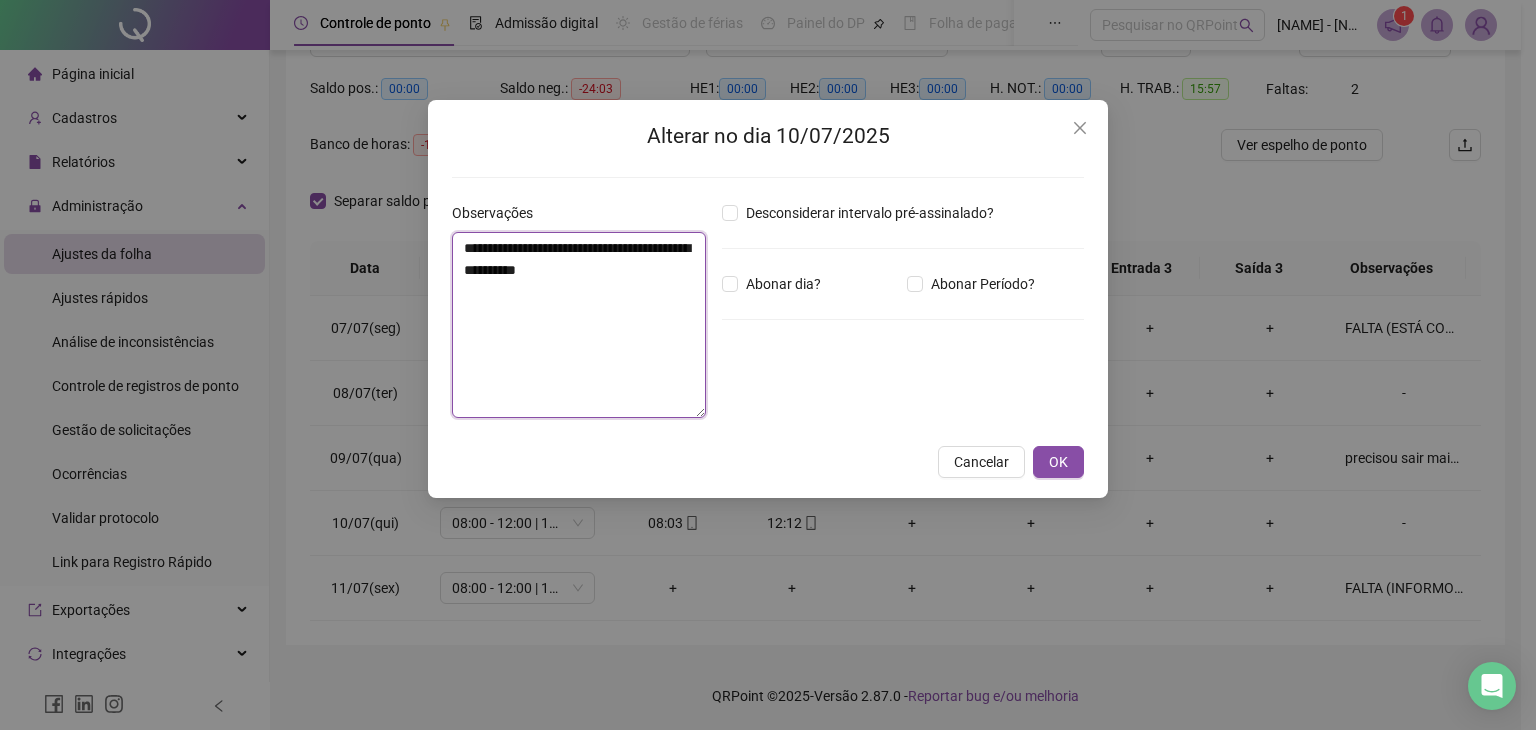 click on "**********" at bounding box center (579, 325) 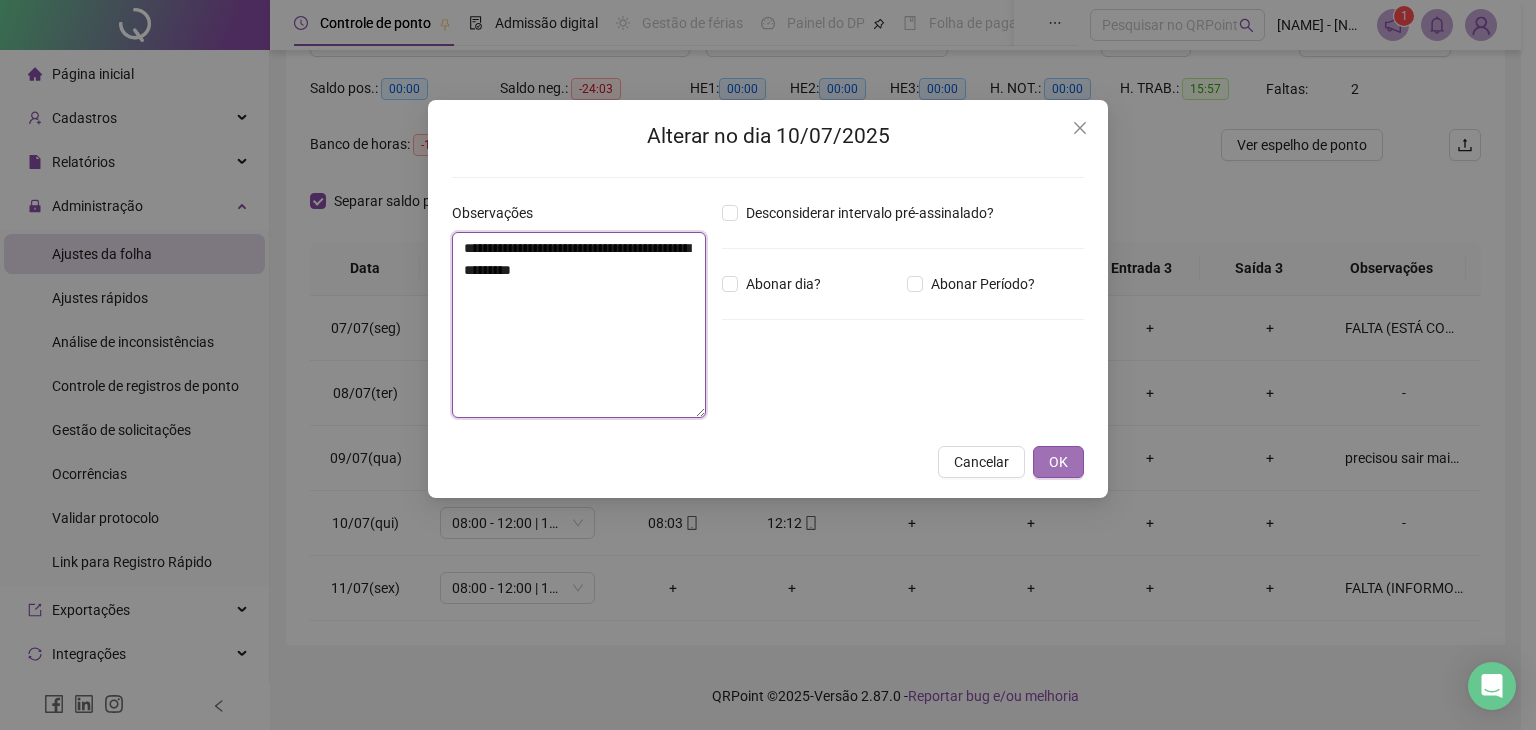 type on "**********" 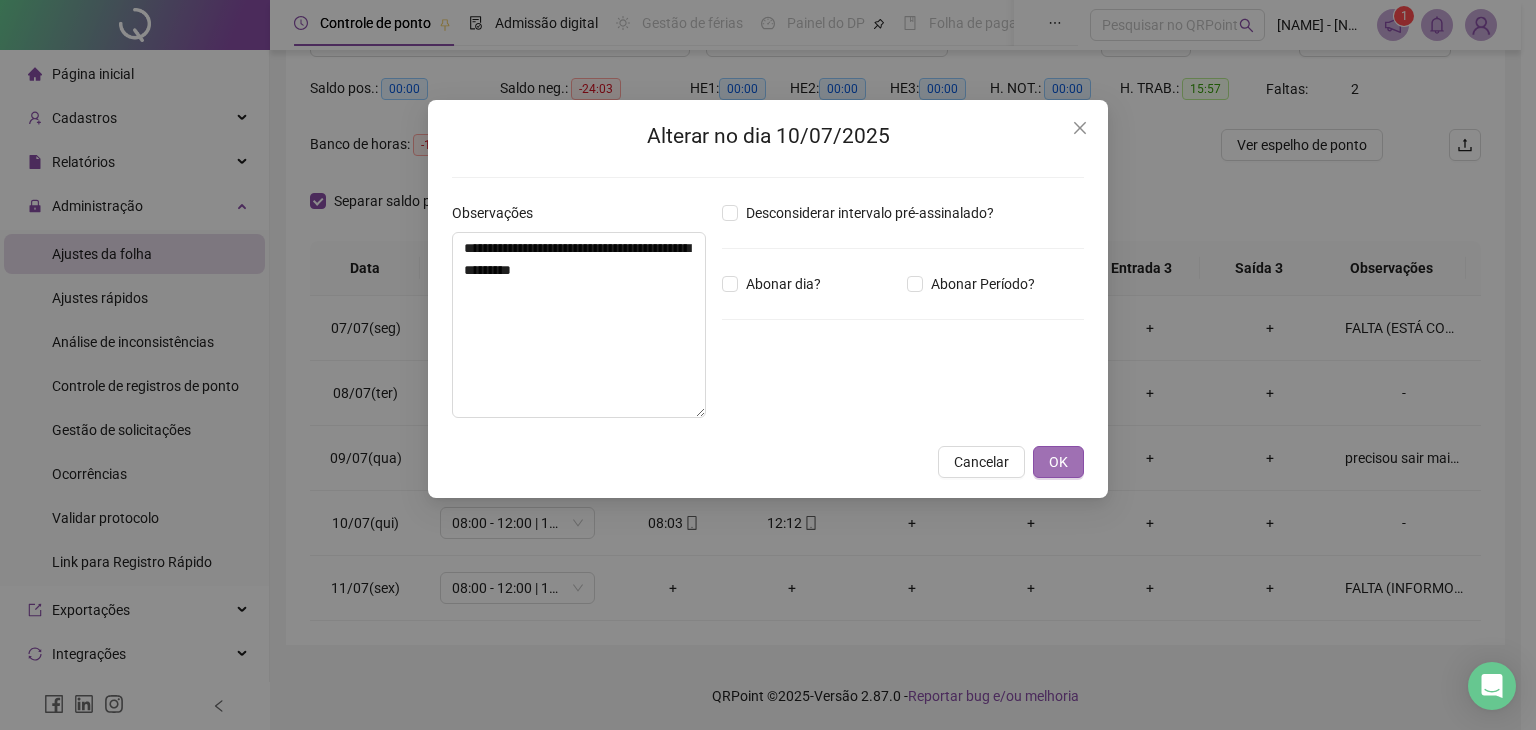click on "OK" at bounding box center (1058, 462) 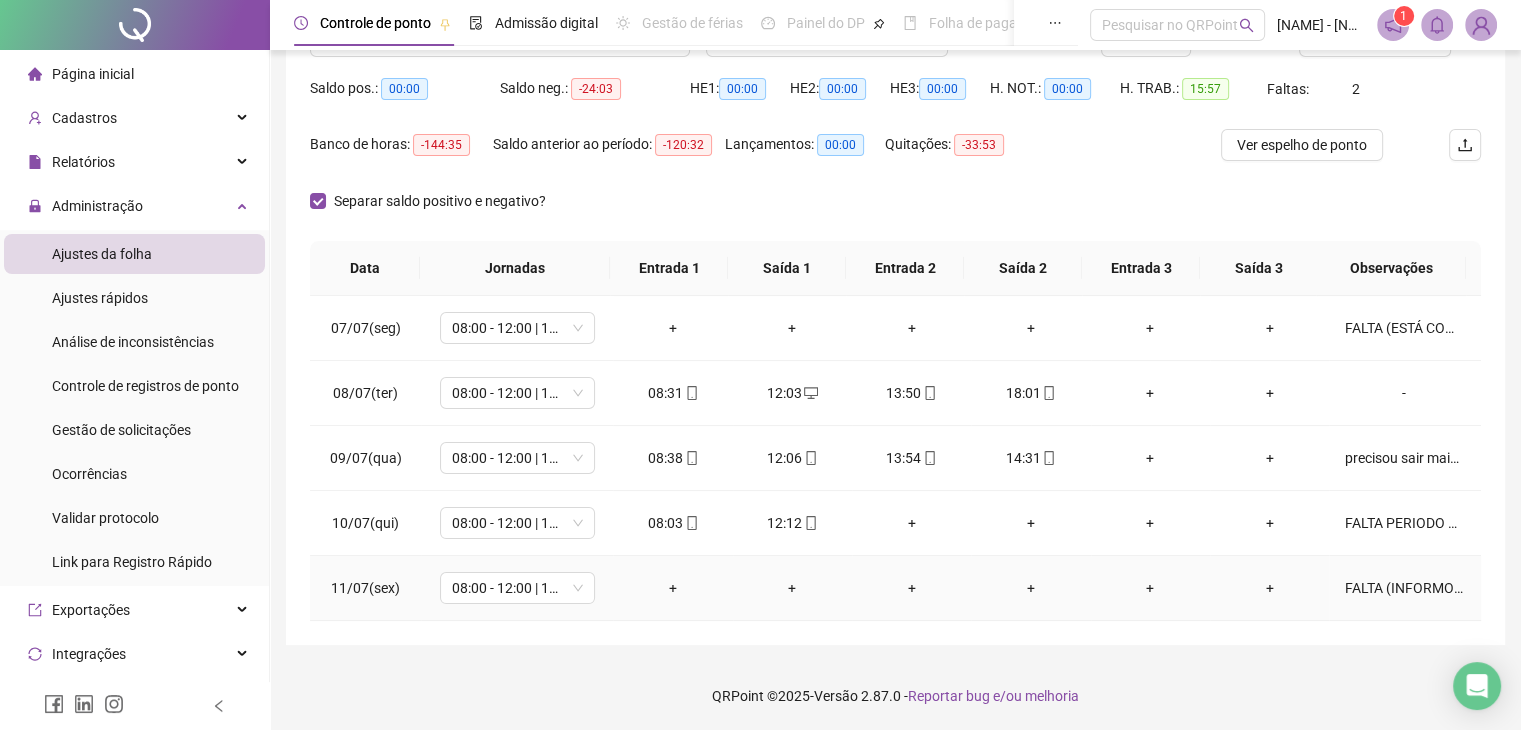 click on "FALTA (INFORMOU QUE NÃO PODERIA VIR DE MOTO PARA O TRABALHO )" at bounding box center (1404, 588) 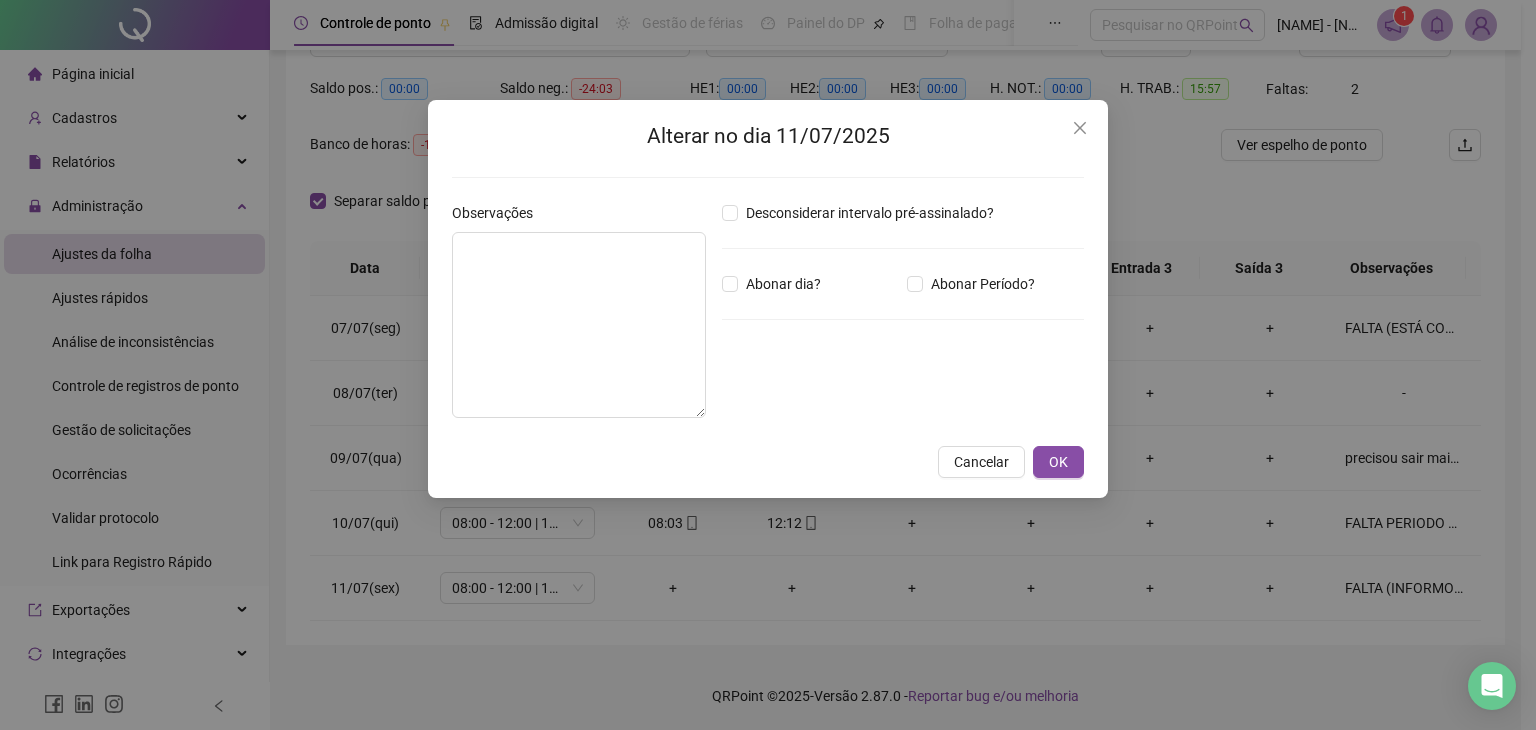type on "**********" 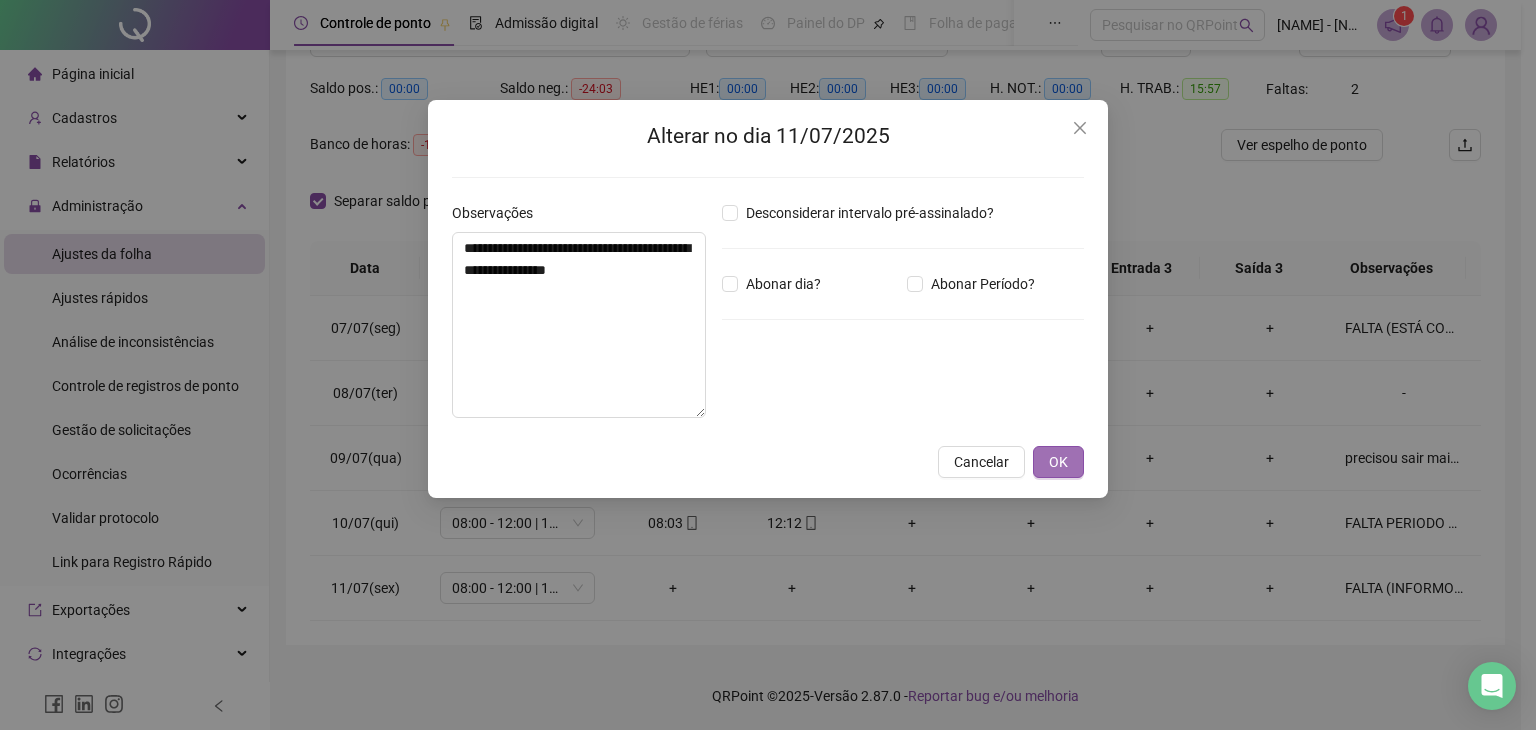 click on "OK" at bounding box center (1058, 462) 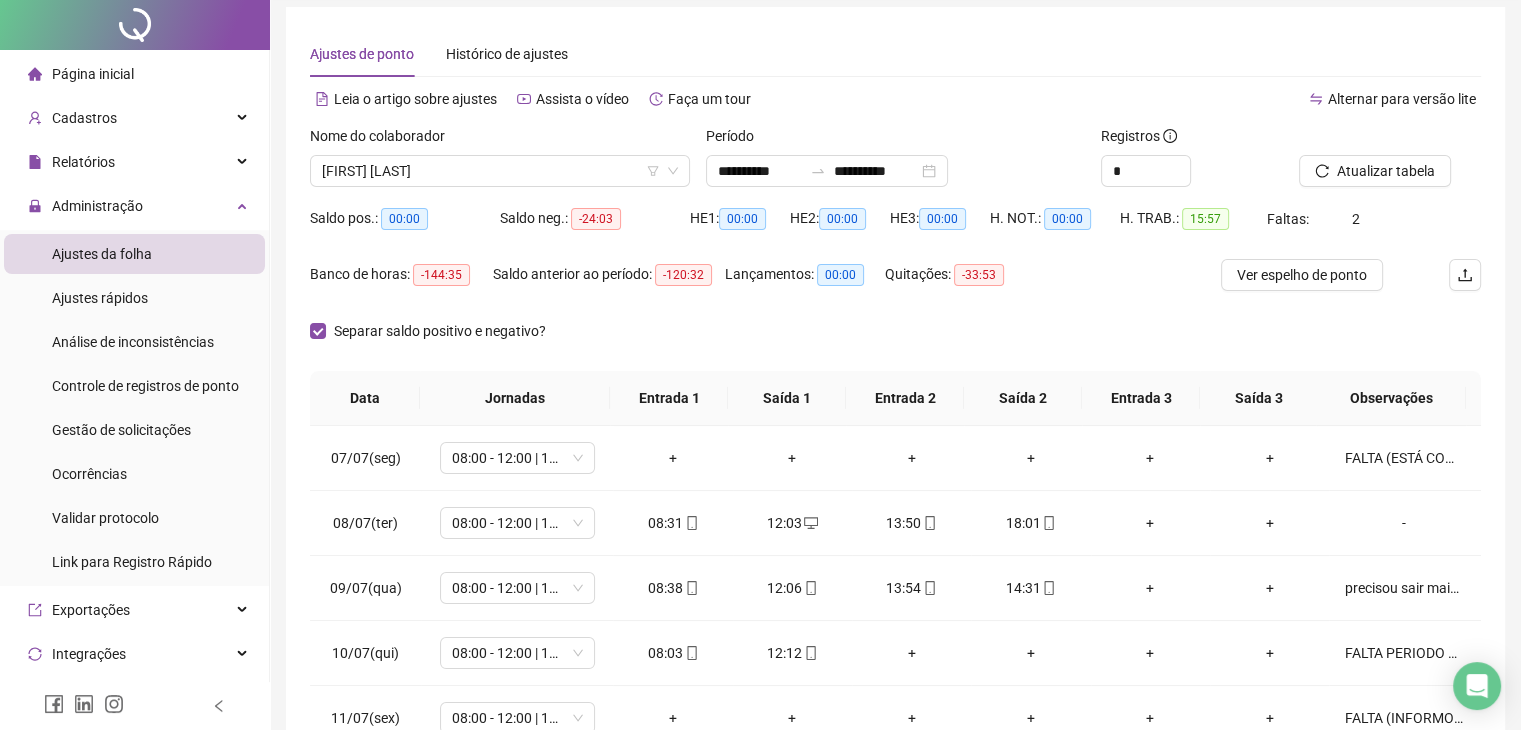 scroll, scrollTop: 0, scrollLeft: 0, axis: both 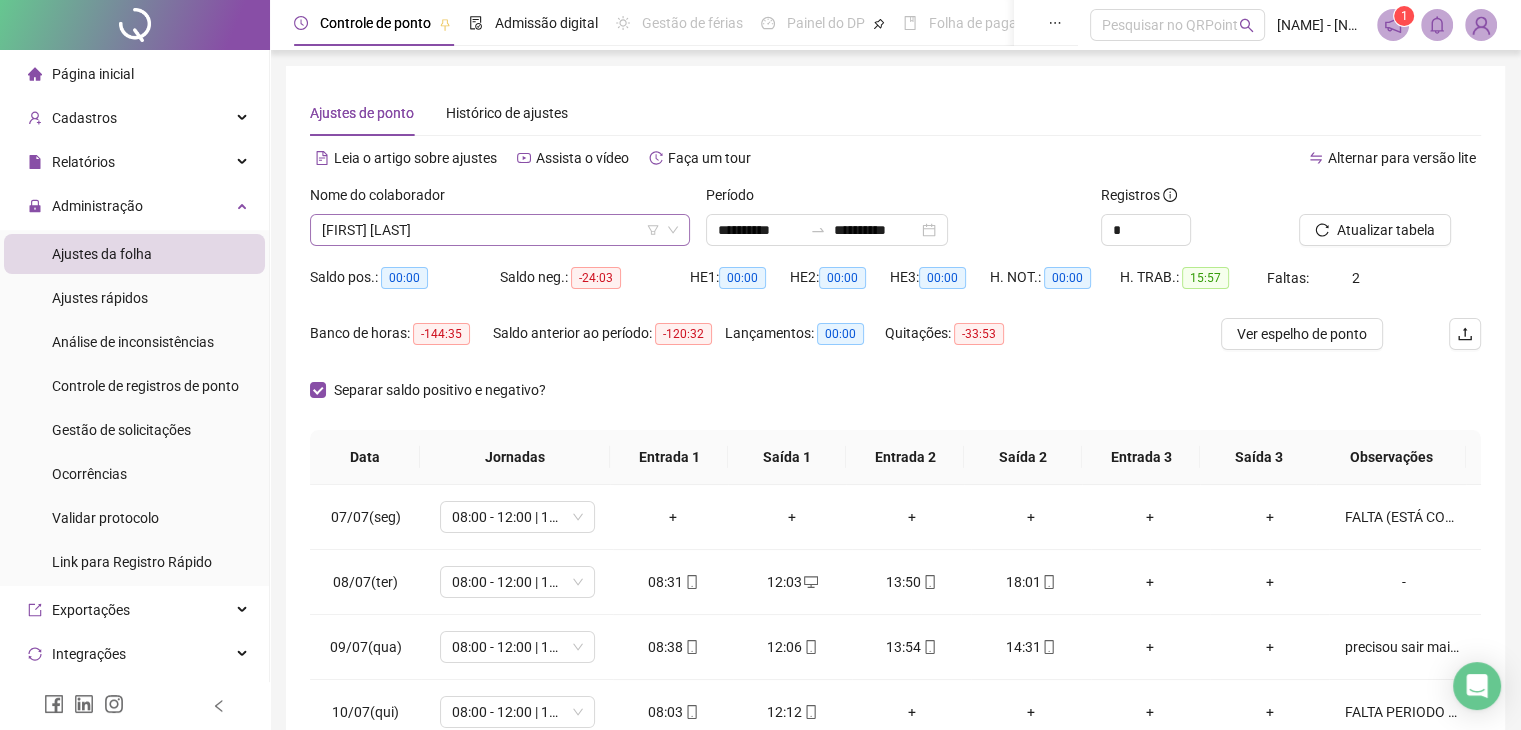 click on "[FIRST] [LAST]" at bounding box center [500, 230] 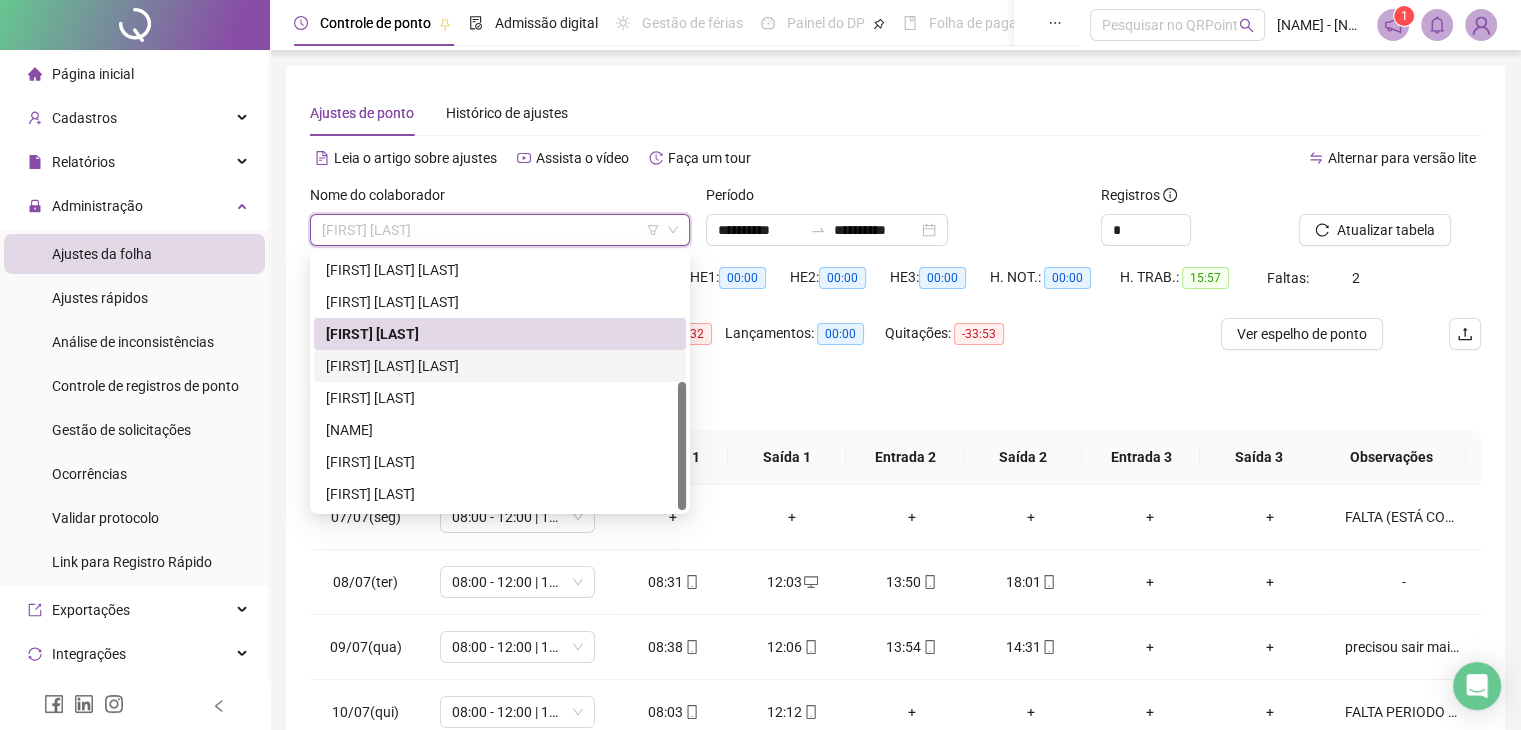 click on "[FIRST] [LAST] [LAST]" at bounding box center [500, 366] 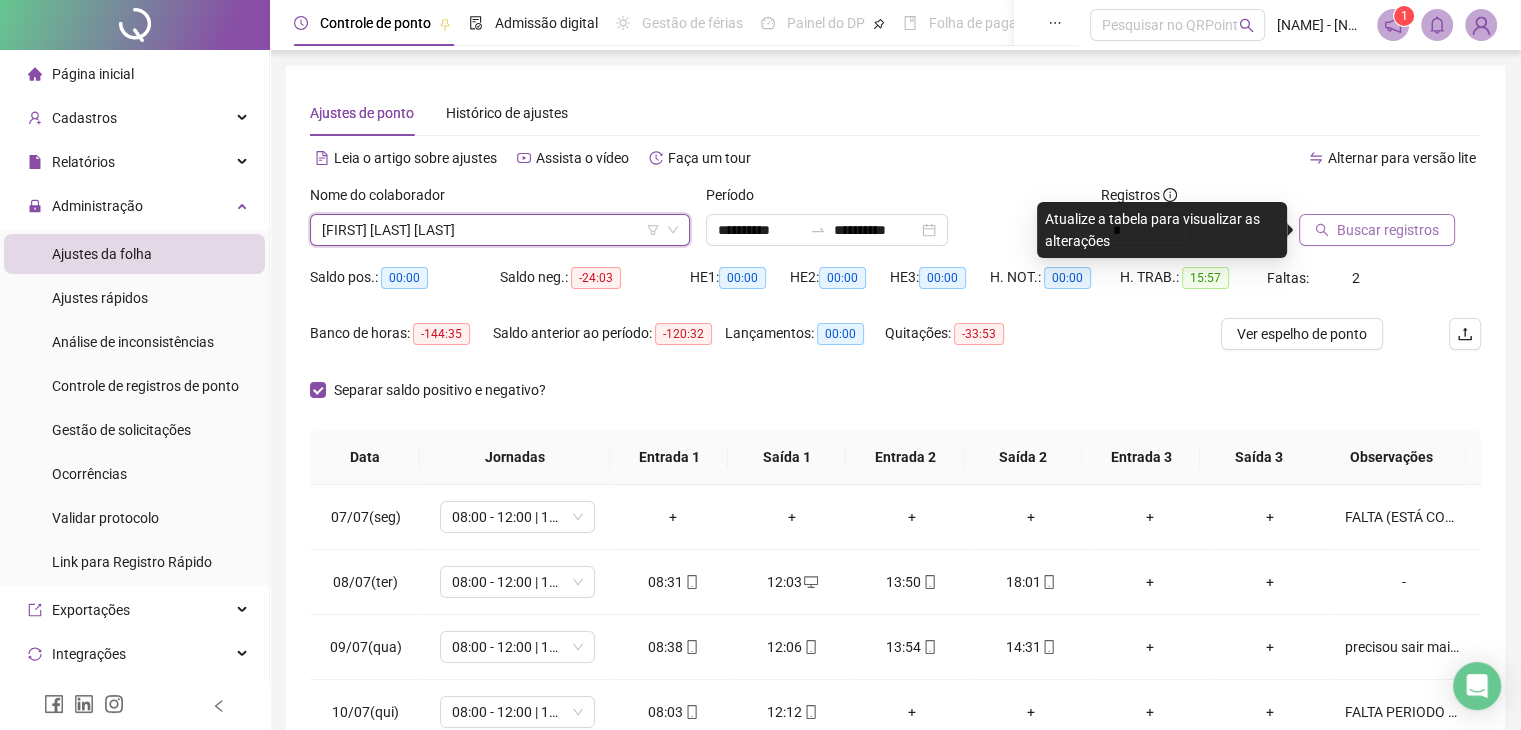 click on "Buscar registros" at bounding box center (1377, 230) 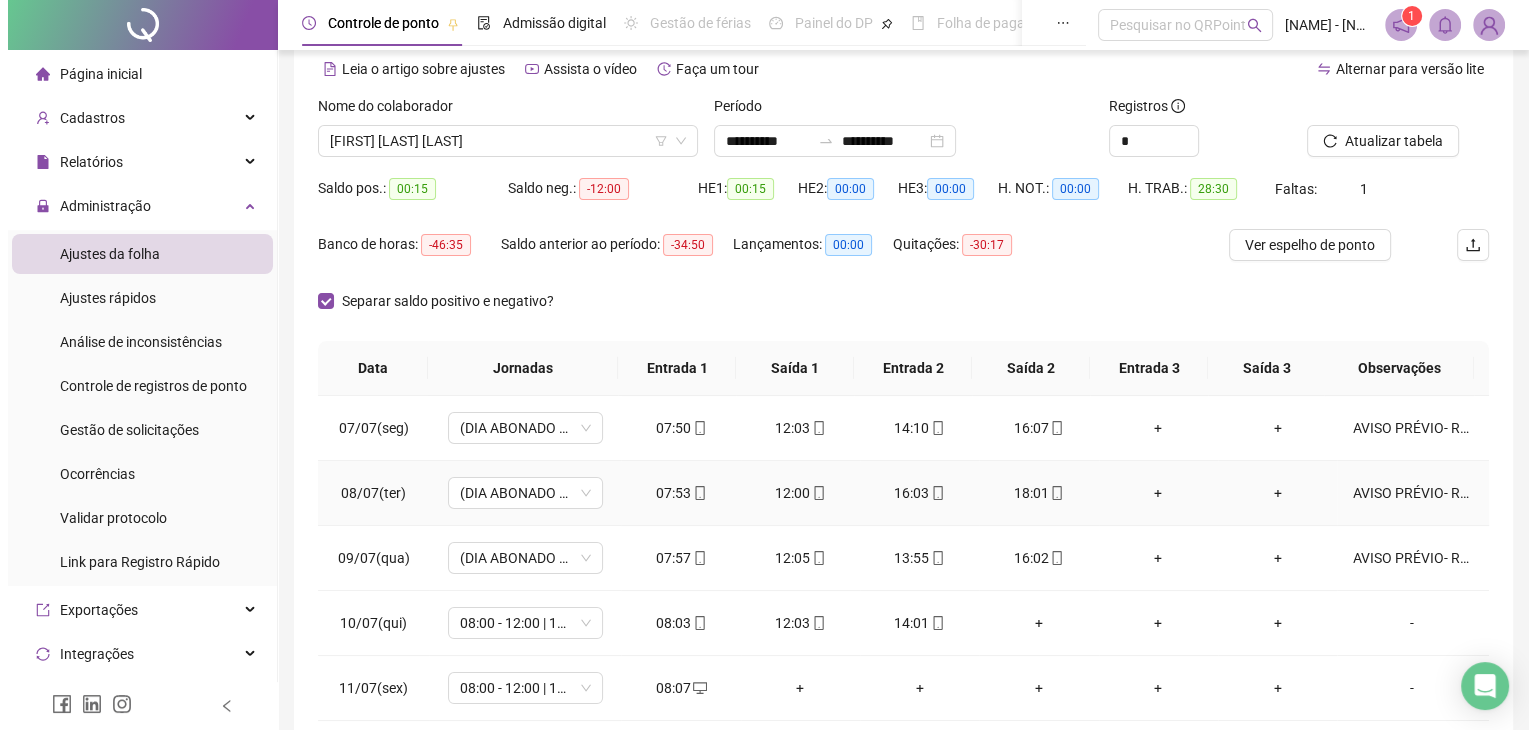 scroll, scrollTop: 189, scrollLeft: 0, axis: vertical 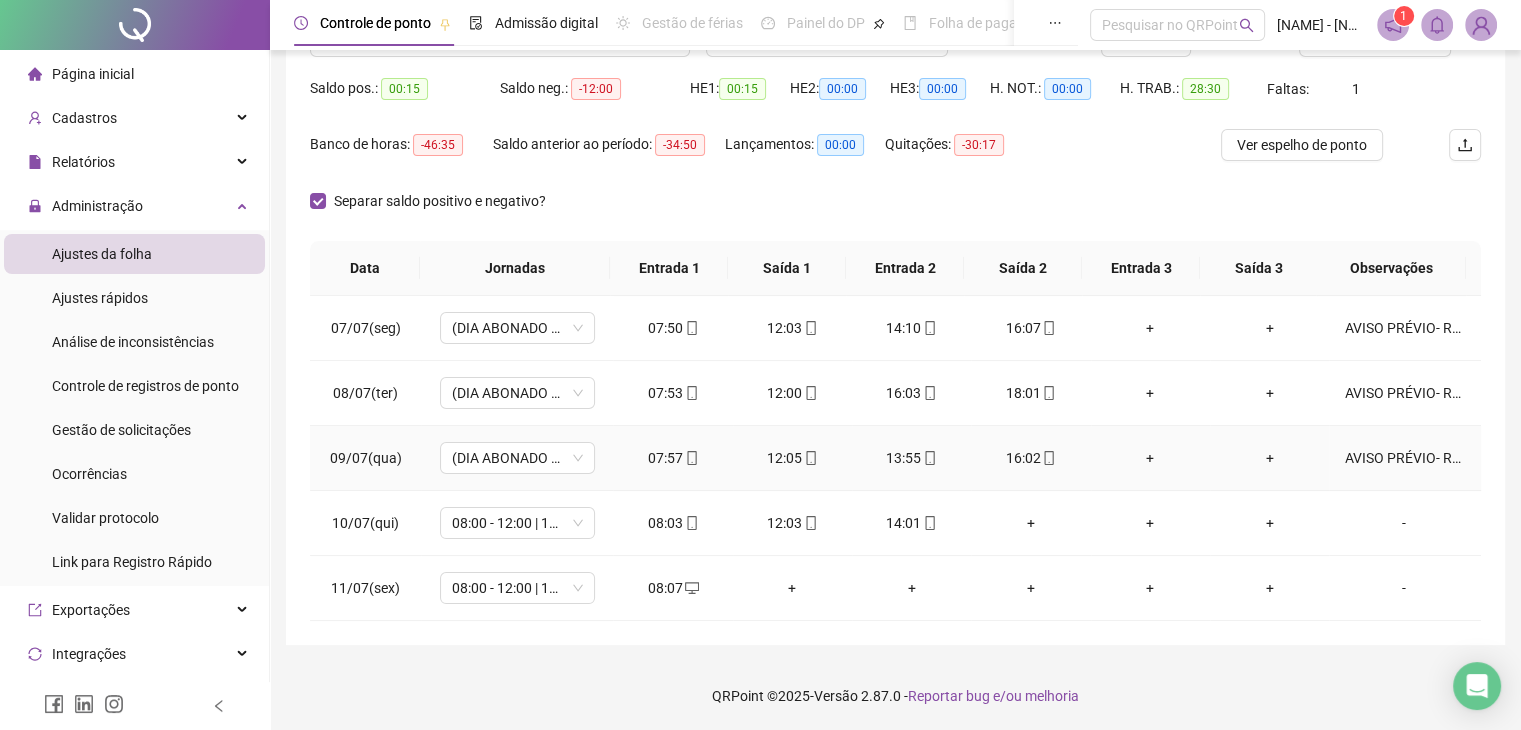 click on "AVISO PRÉVIO- REDUÇÃO DE 2 HORAS" at bounding box center (1404, 458) 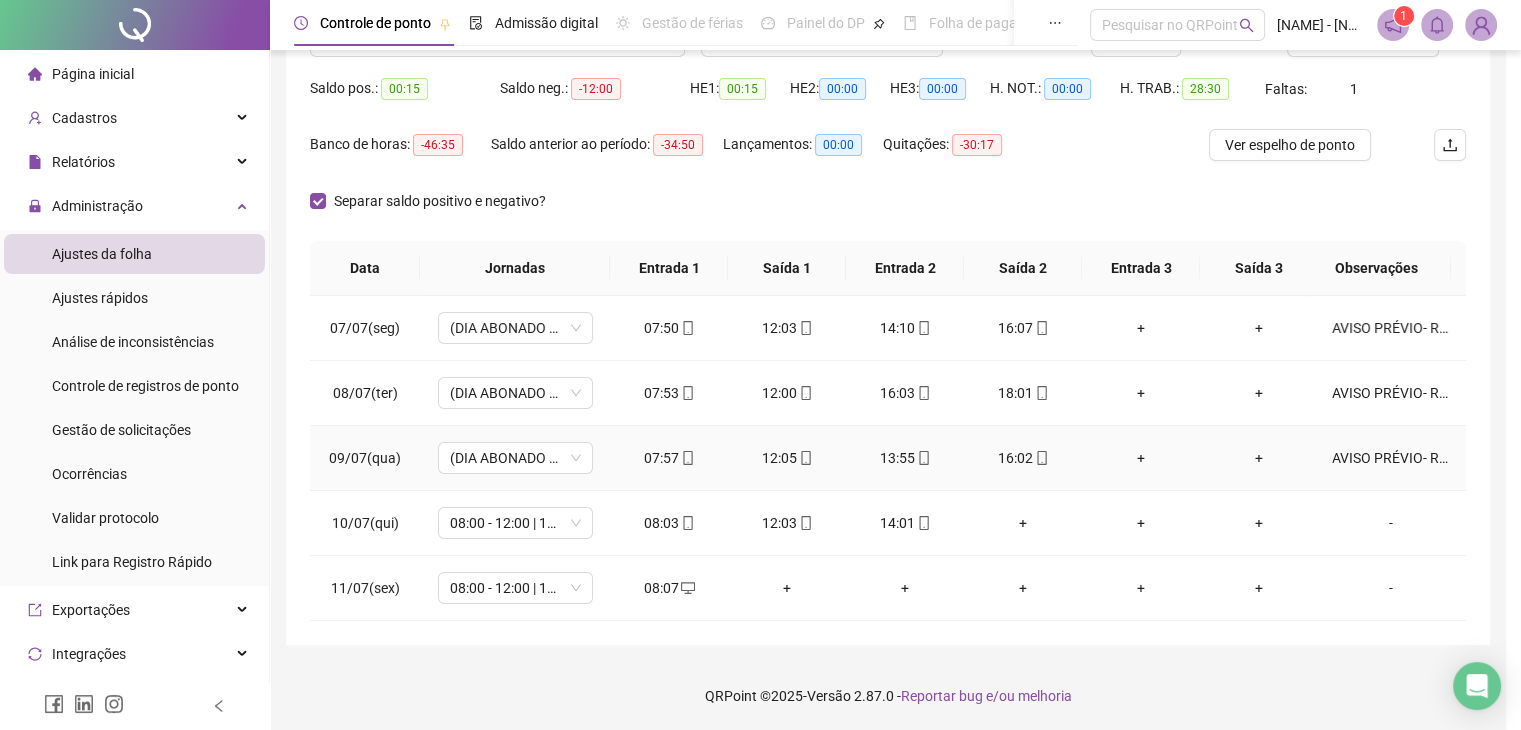 type on "**********" 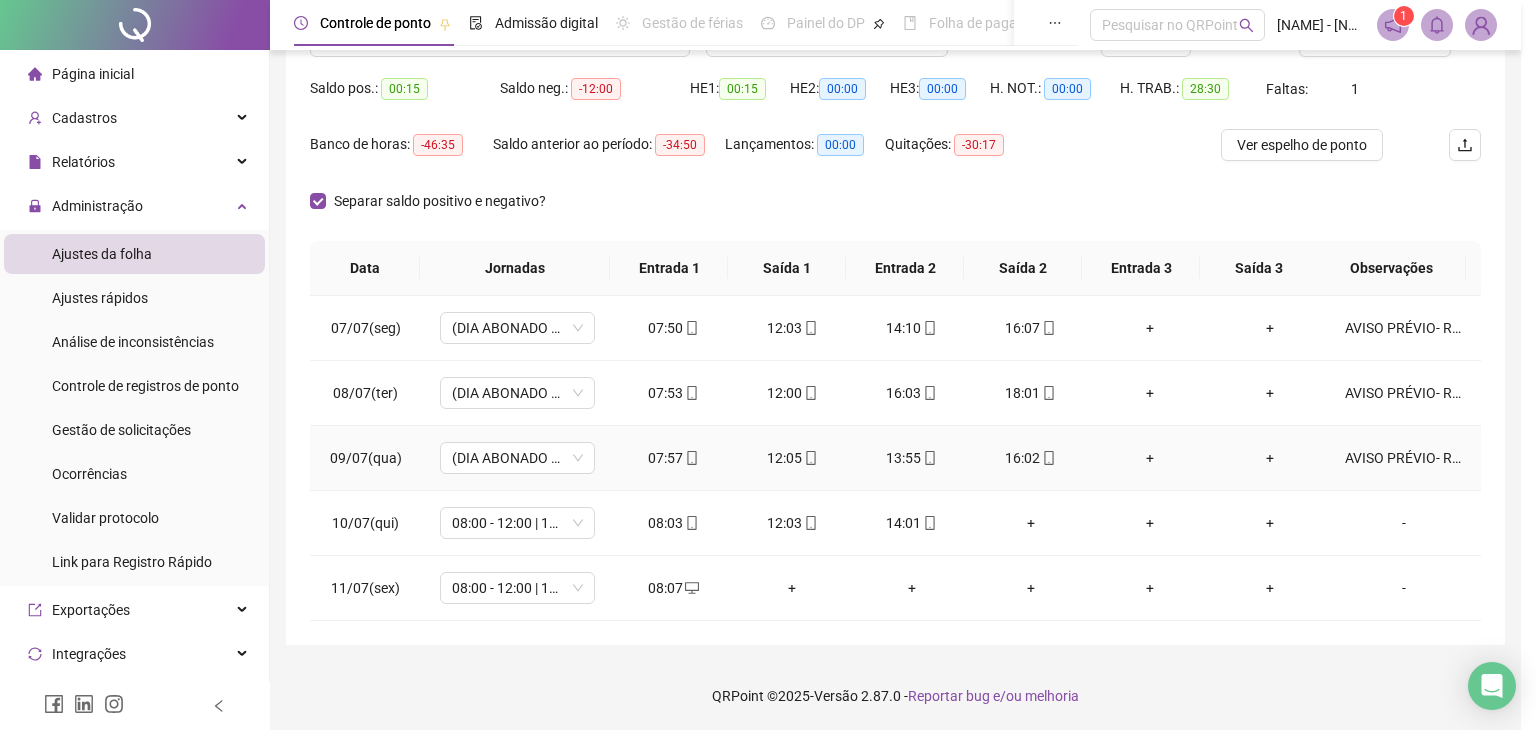 type on "*****" 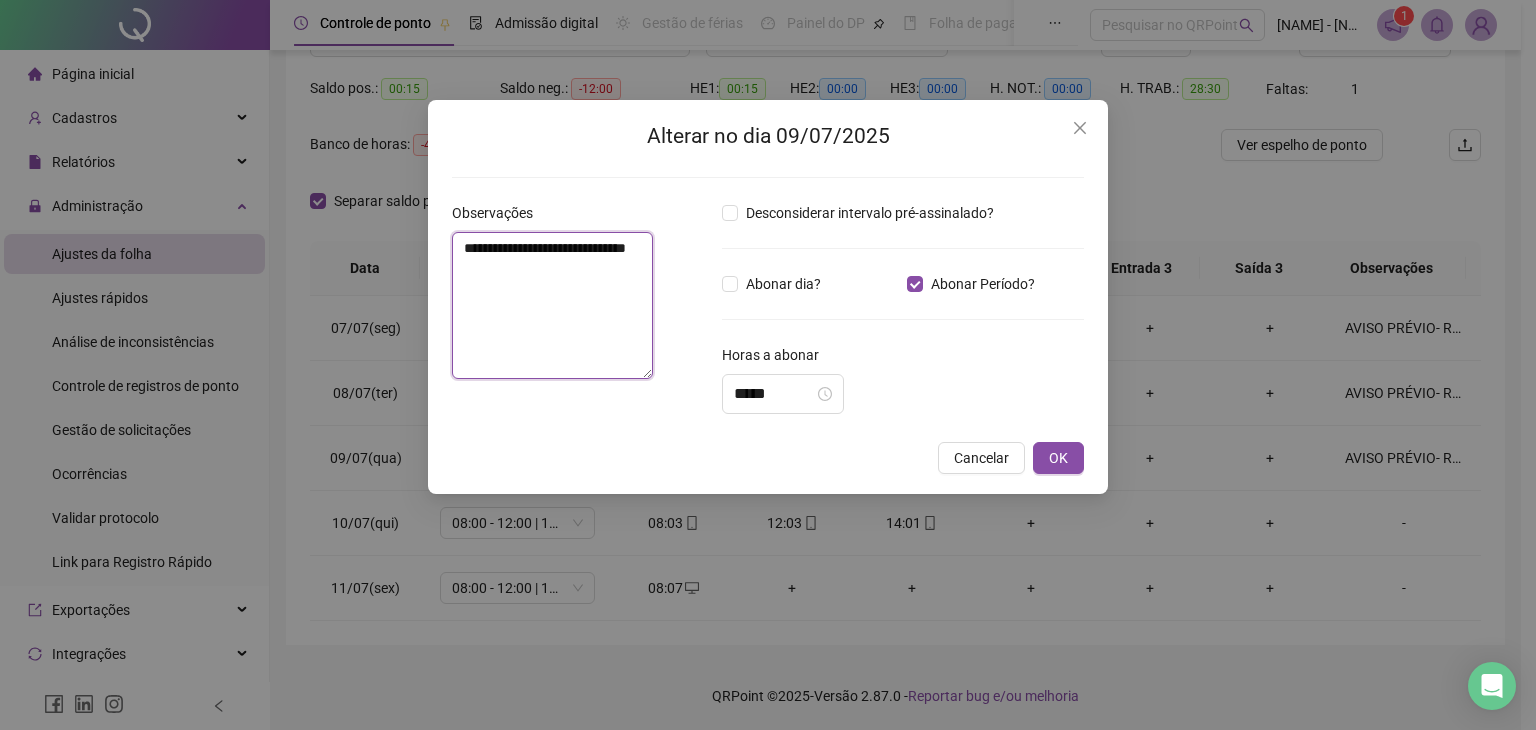 drag, startPoint x: 460, startPoint y: 249, endPoint x: 559, endPoint y: 285, distance: 105.3423 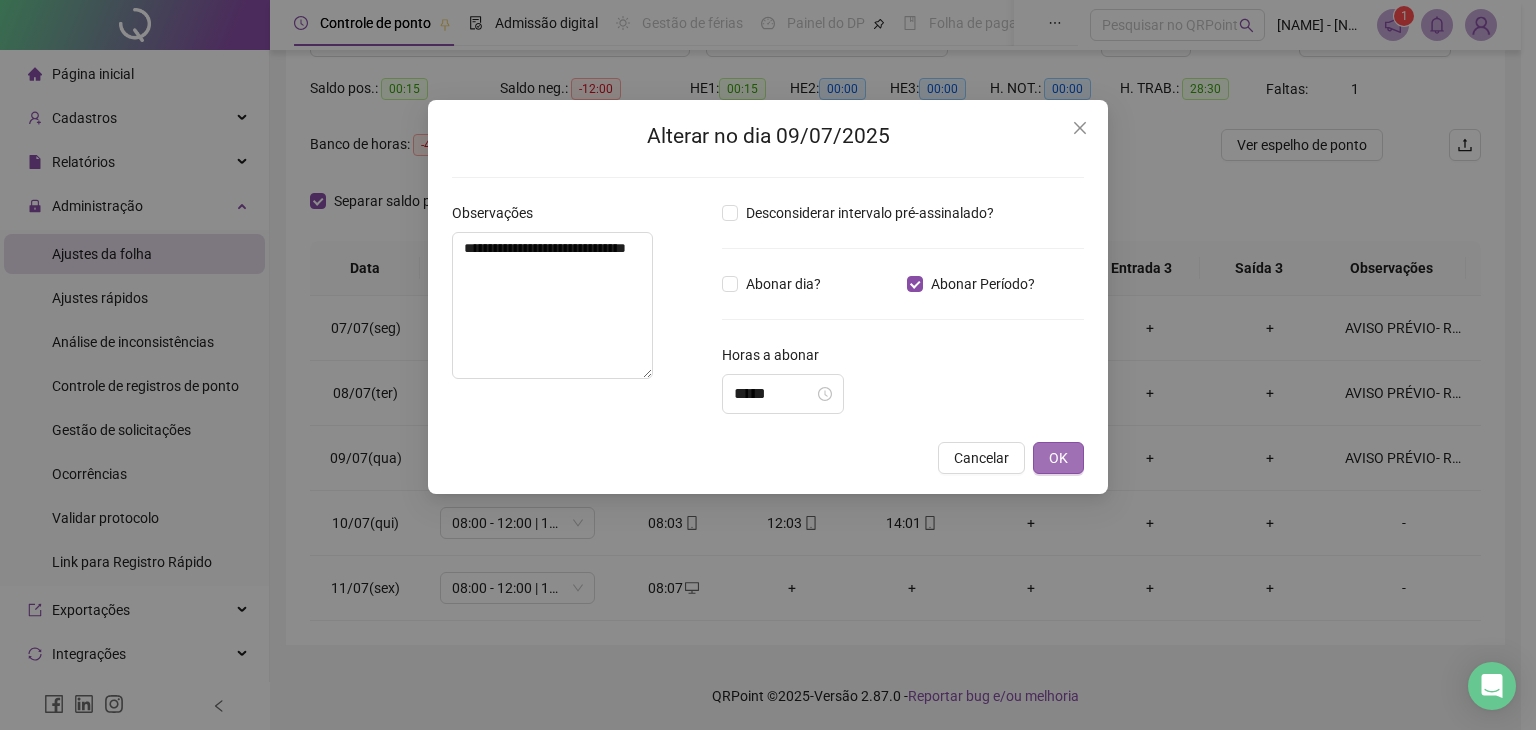 click on "OK" at bounding box center (1058, 458) 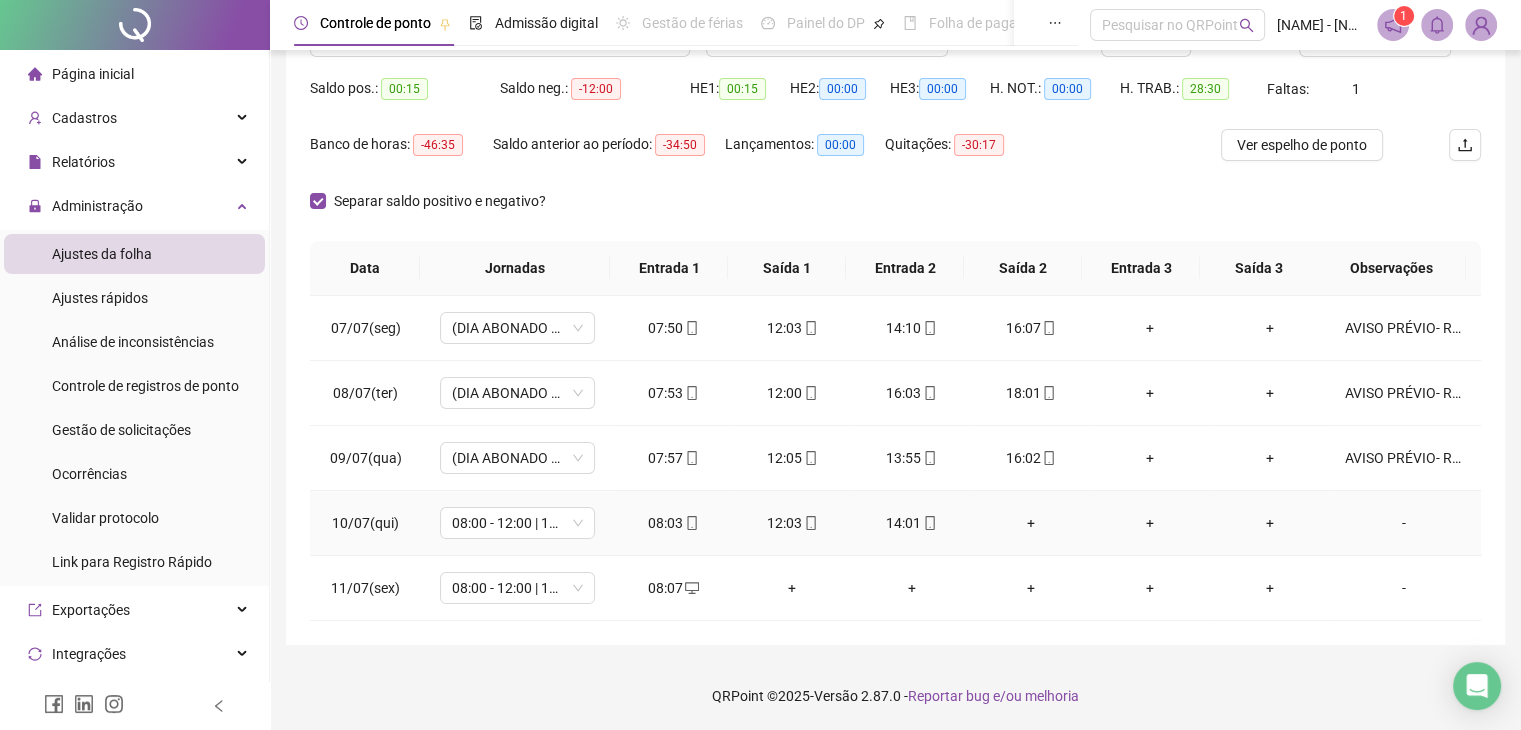 click on "-" at bounding box center [1404, 523] 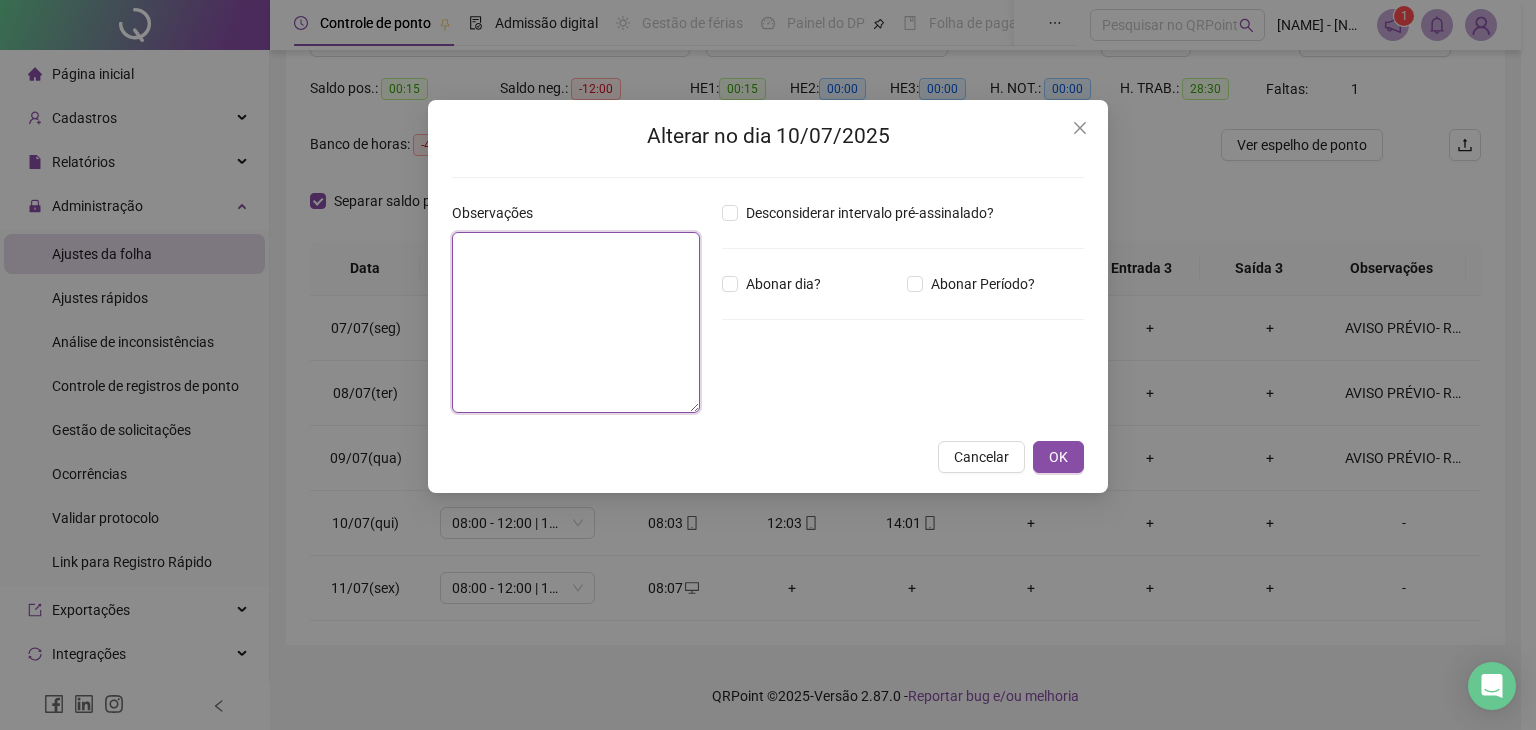click at bounding box center [576, 322] 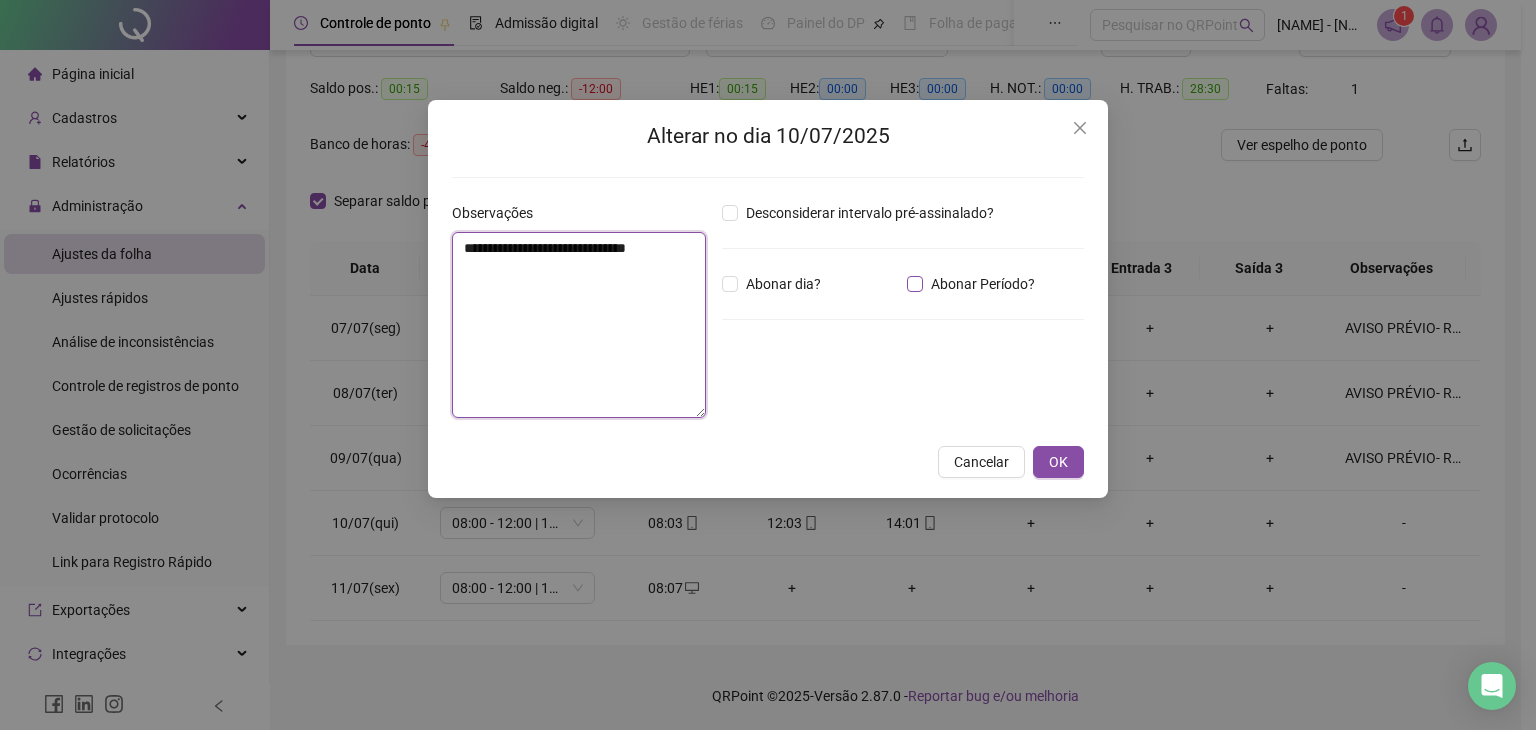 type on "**********" 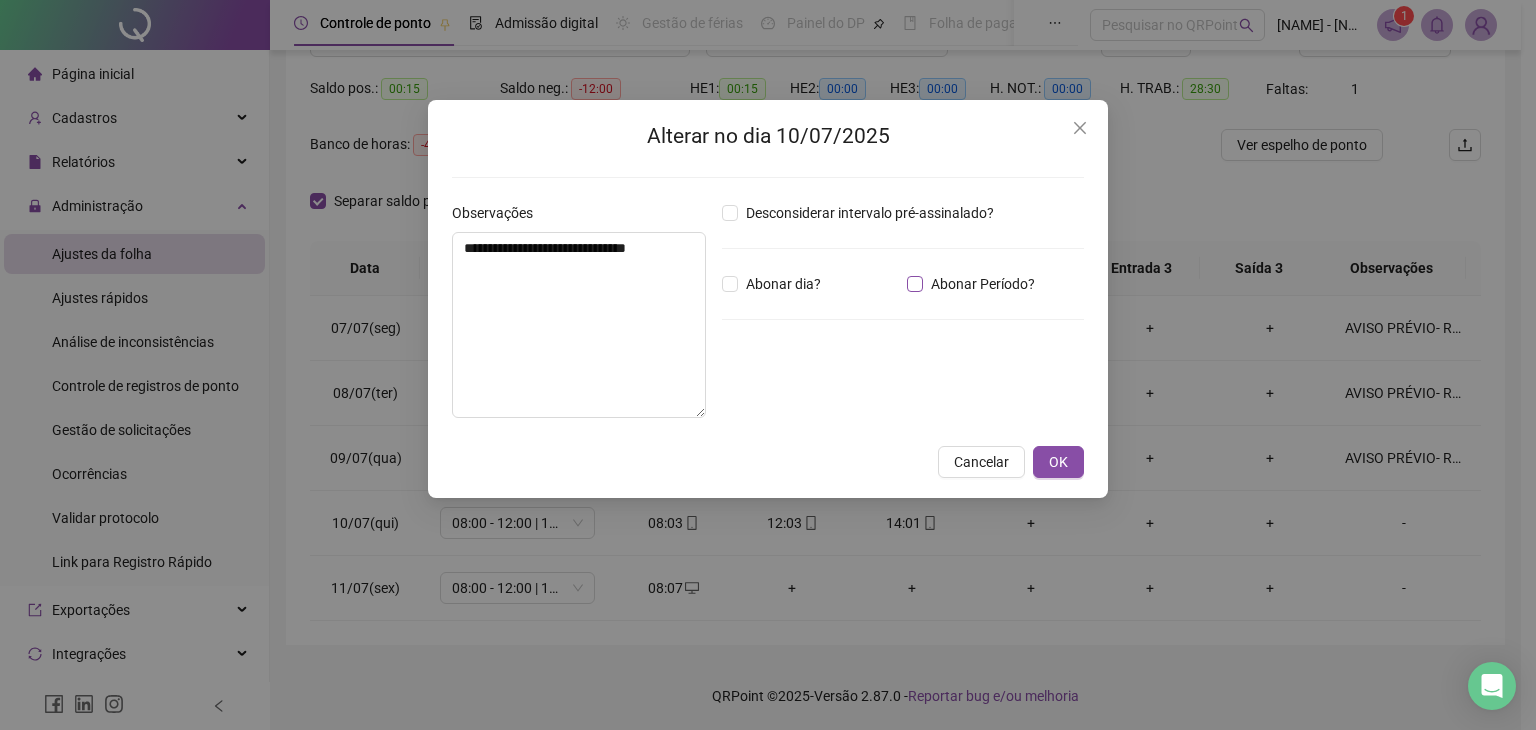 click on "Abonar Período?" at bounding box center (983, 284) 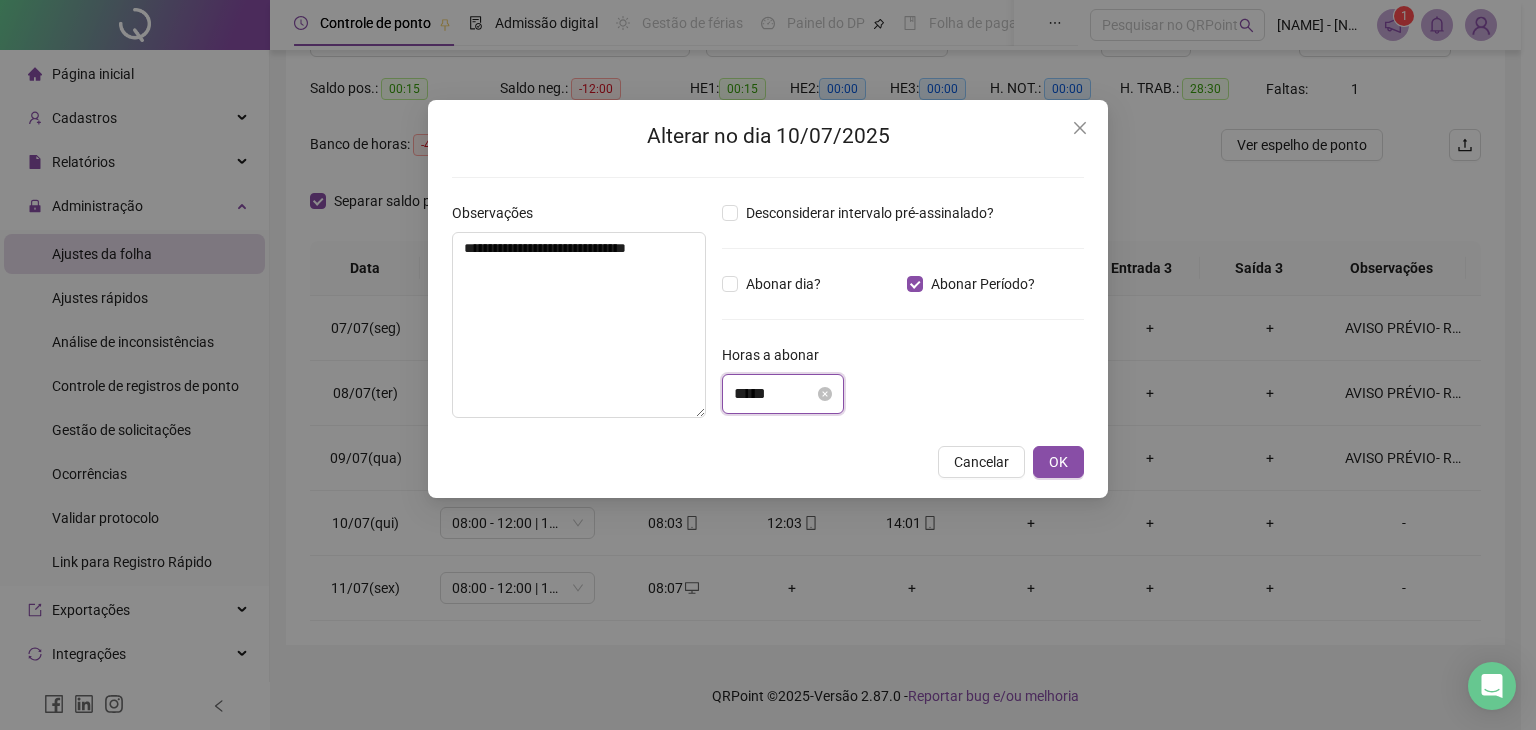 click on "*****" at bounding box center [774, 394] 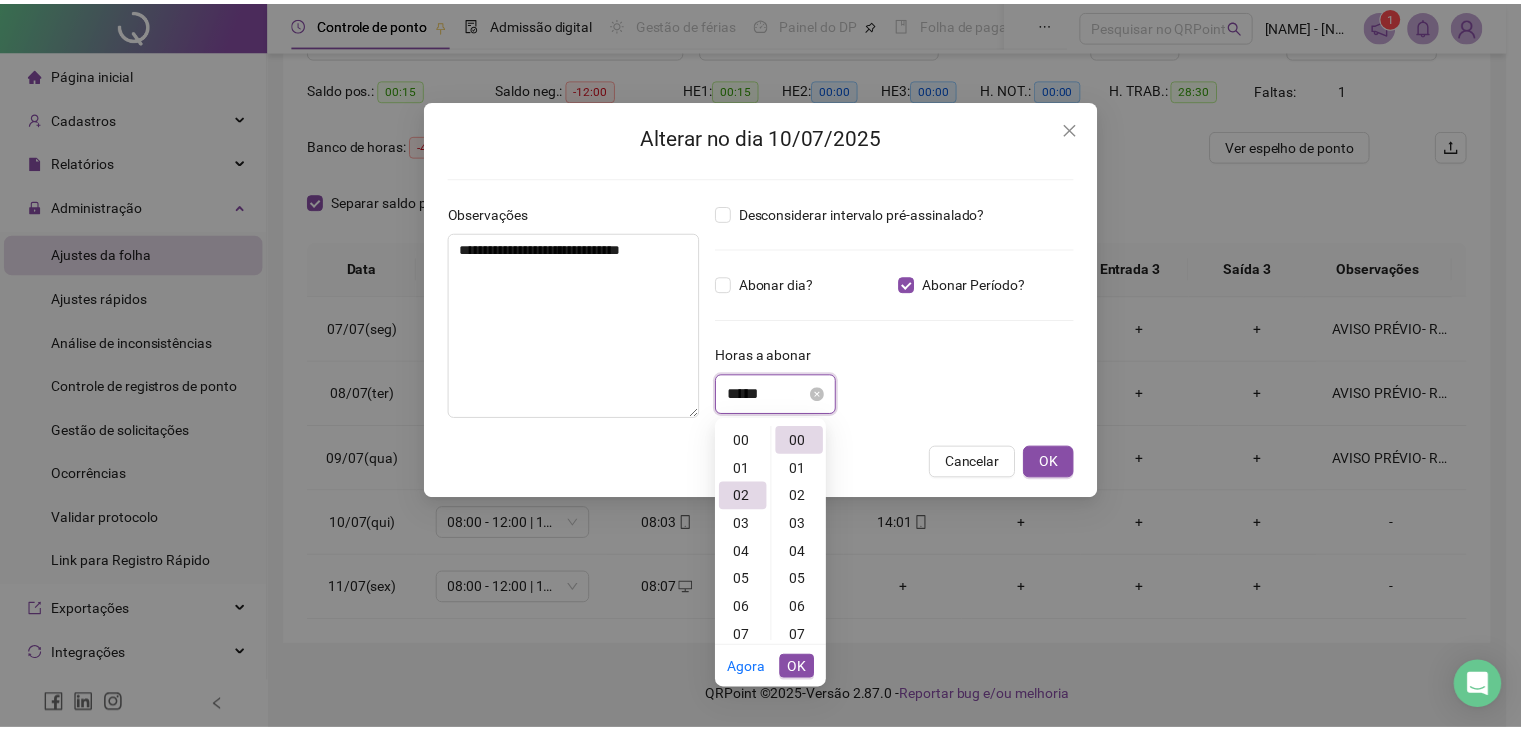 scroll, scrollTop: 56, scrollLeft: 0, axis: vertical 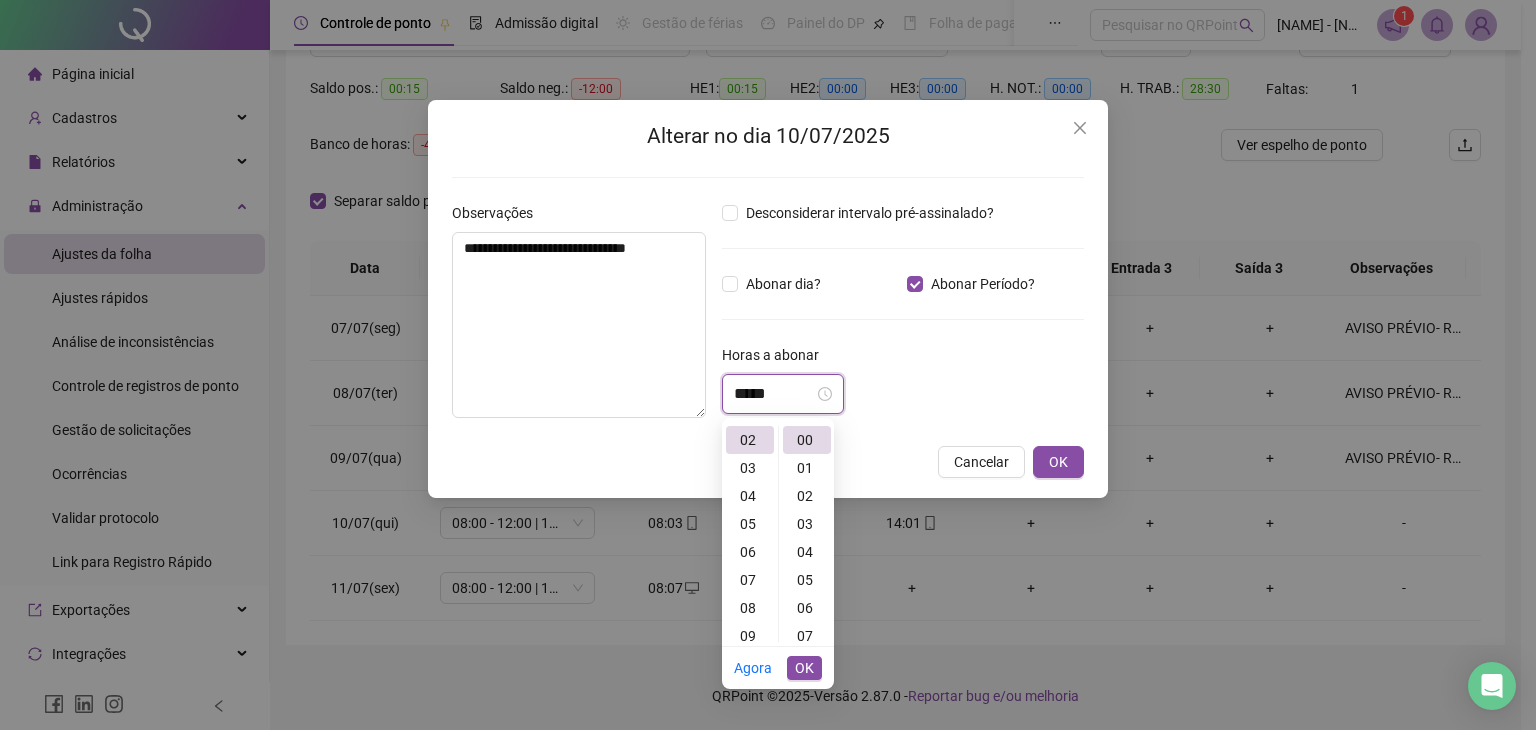 type on "*****" 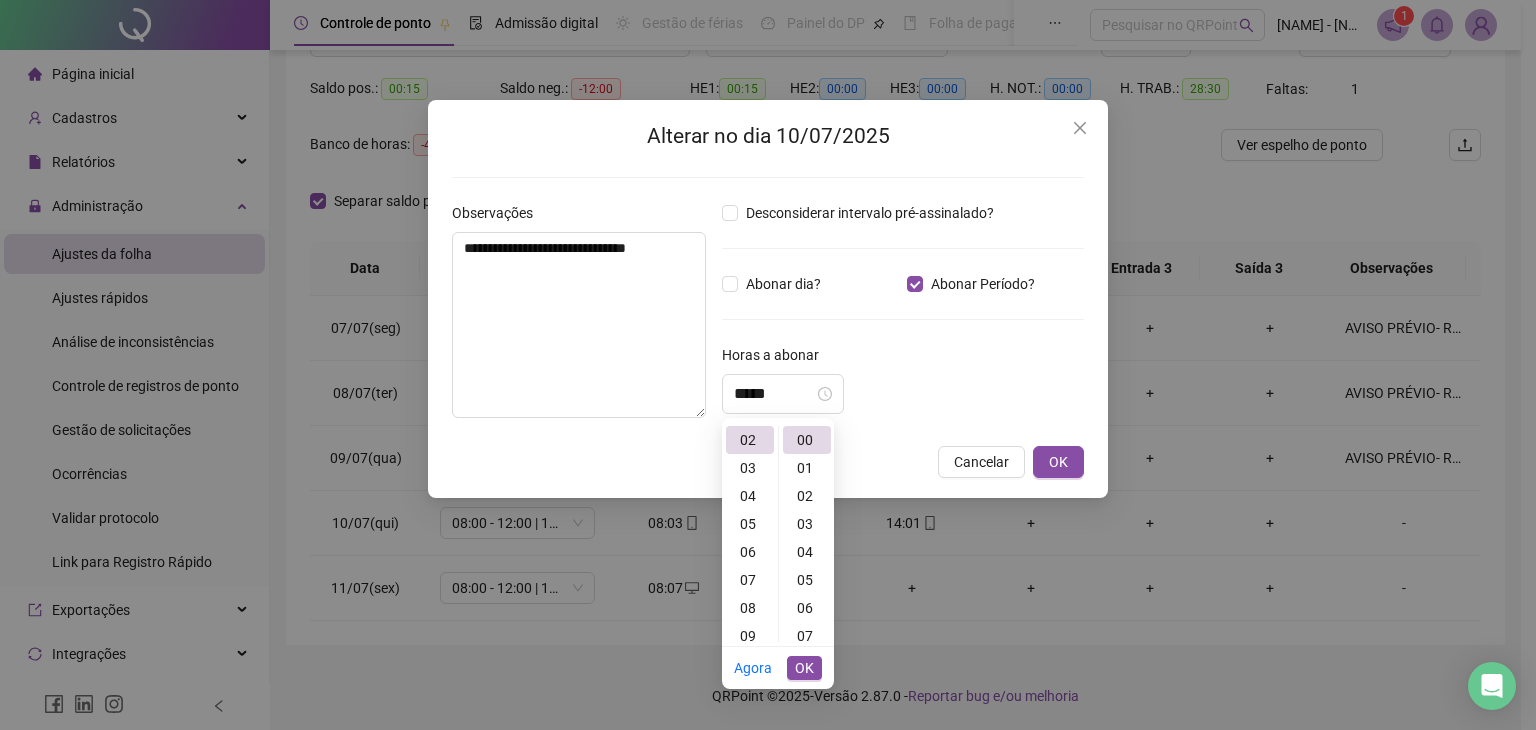 click on "*****" at bounding box center [903, 394] 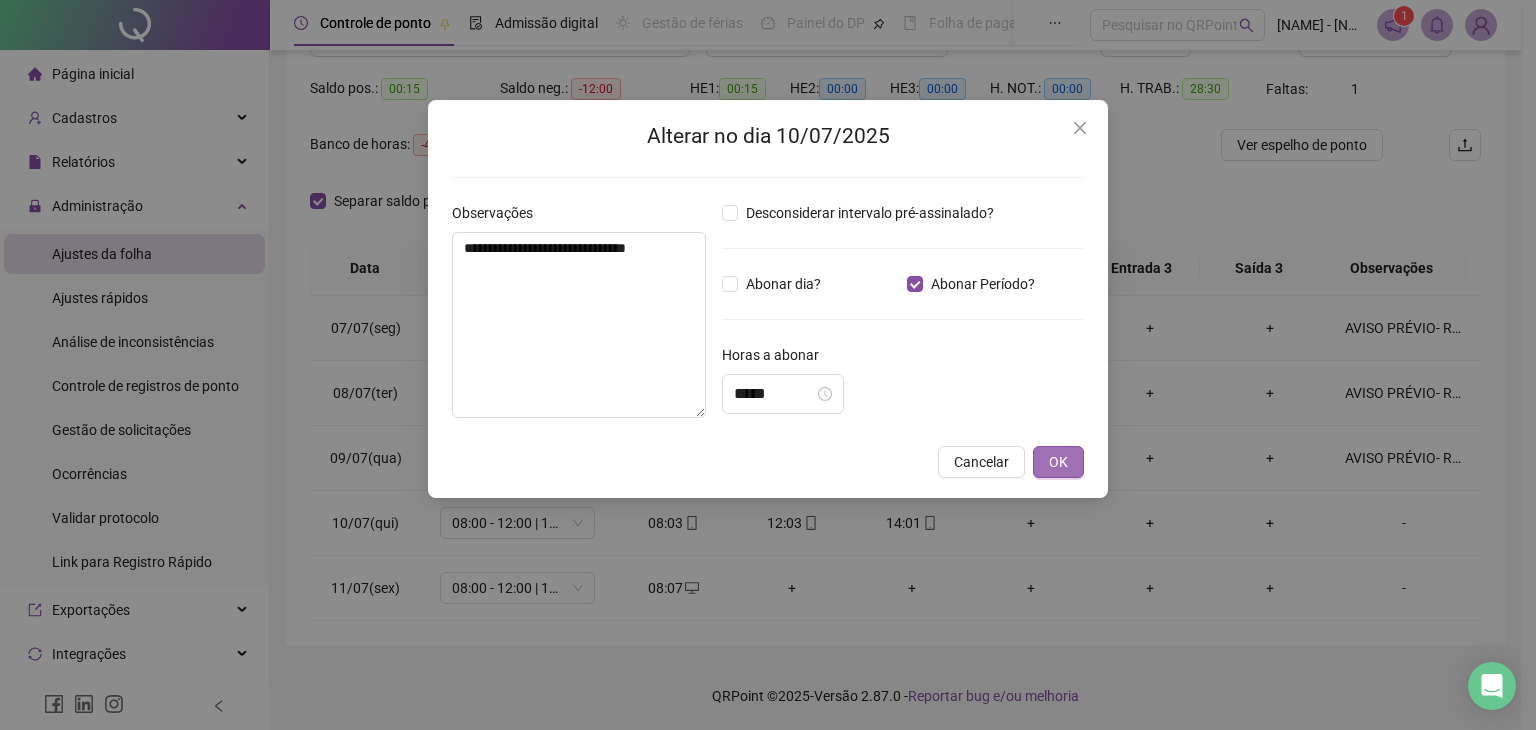click on "OK" at bounding box center [1058, 462] 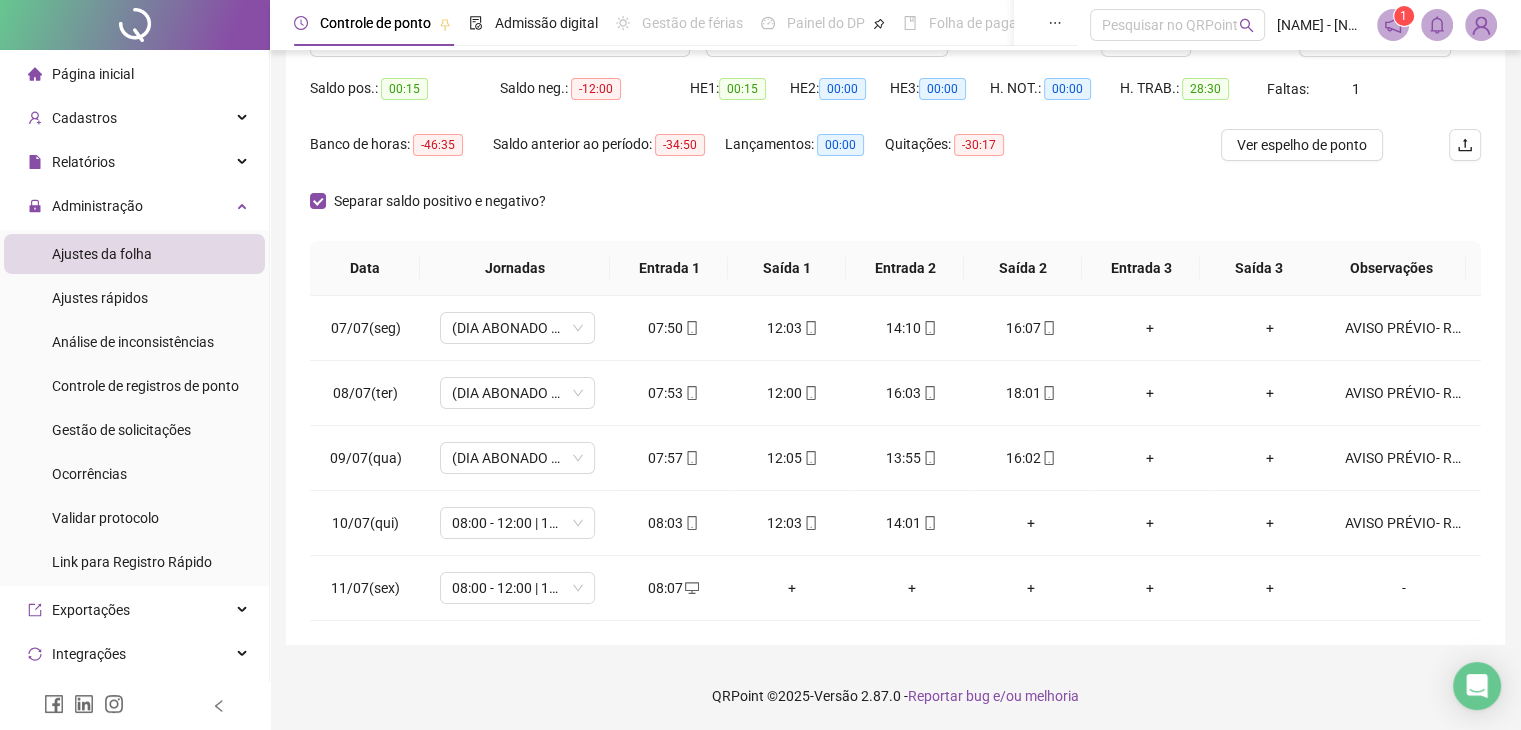 scroll, scrollTop: 0, scrollLeft: 0, axis: both 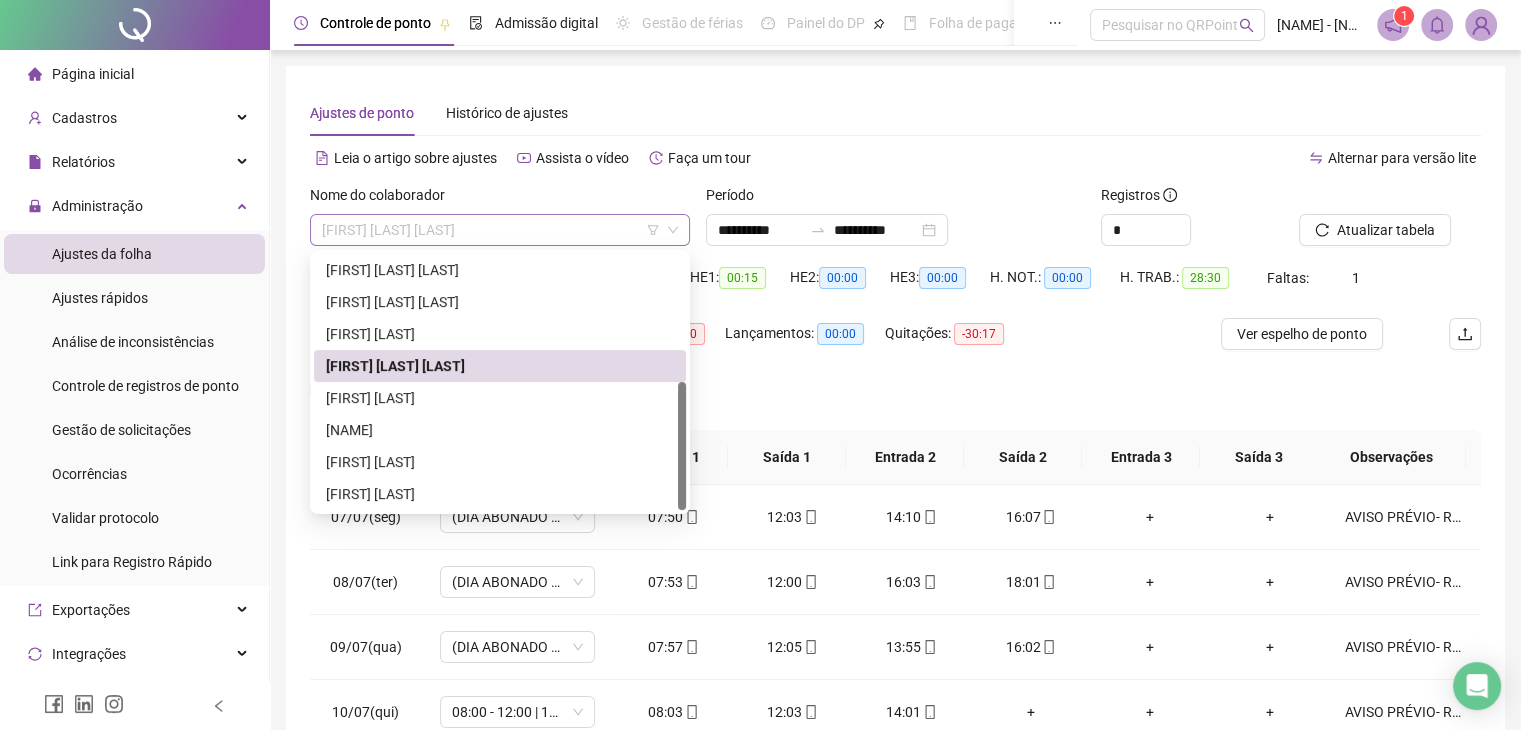 click on "[FIRST] [LAST] [LAST]" at bounding box center (500, 230) 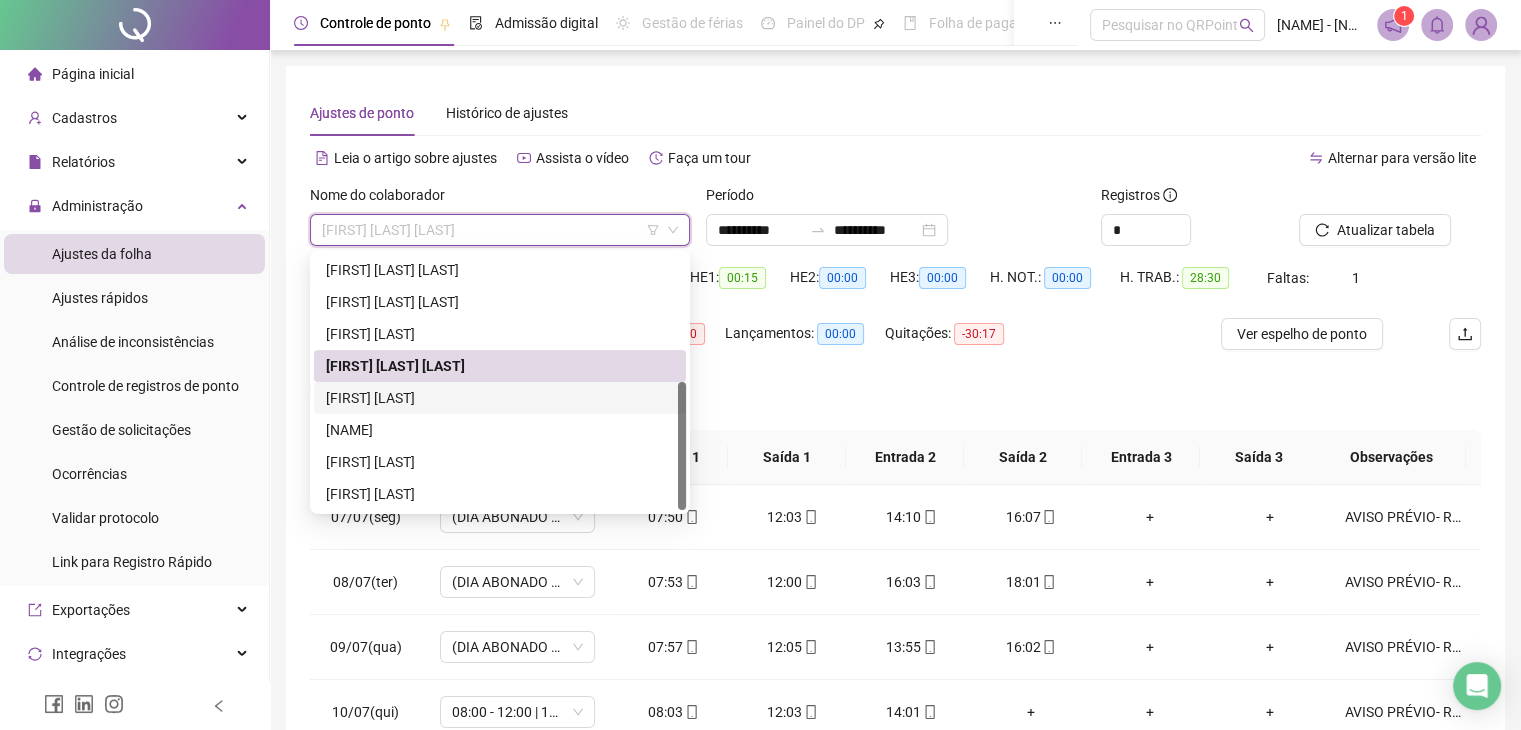 click on "[FIRST] [LAST]" at bounding box center [500, 398] 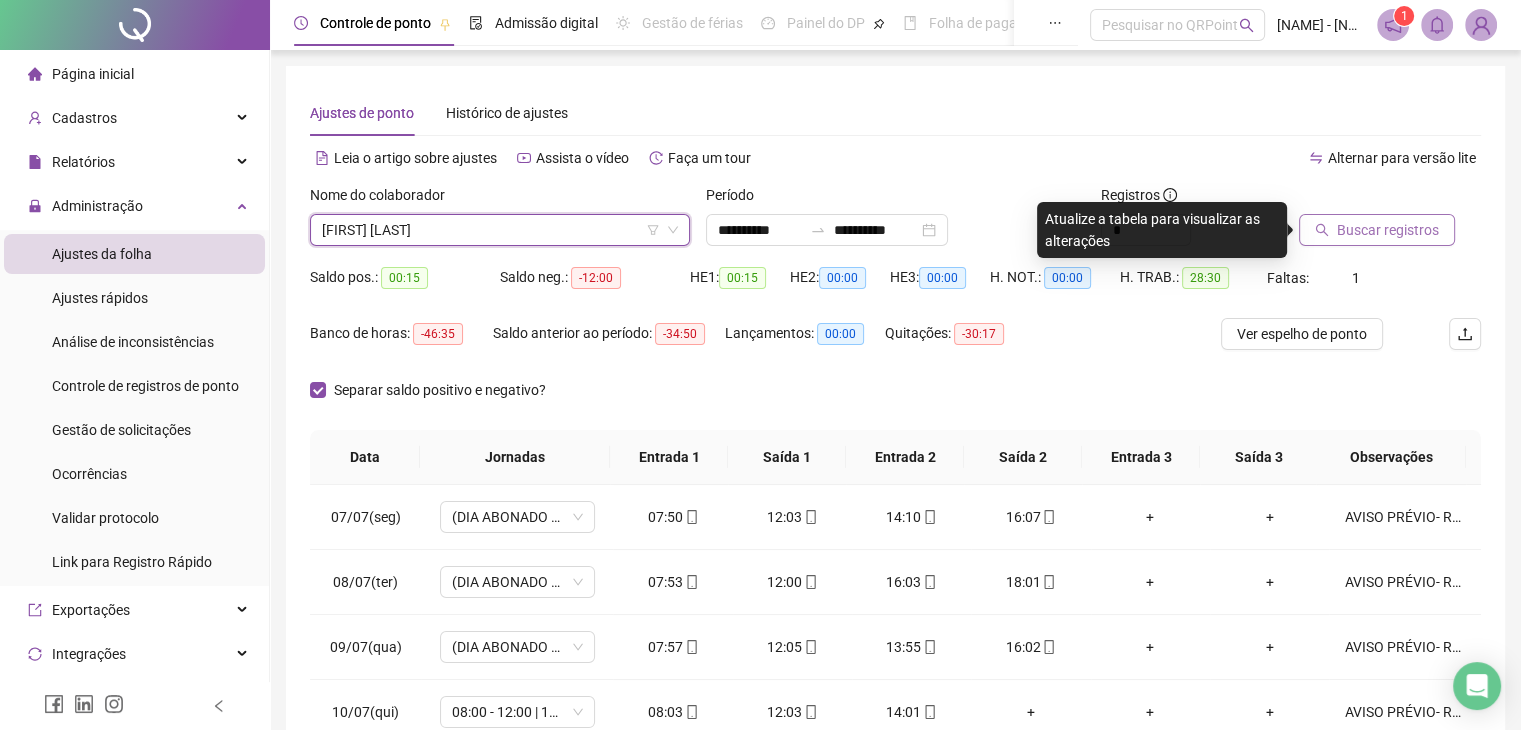 click on "Buscar registros" at bounding box center (1388, 230) 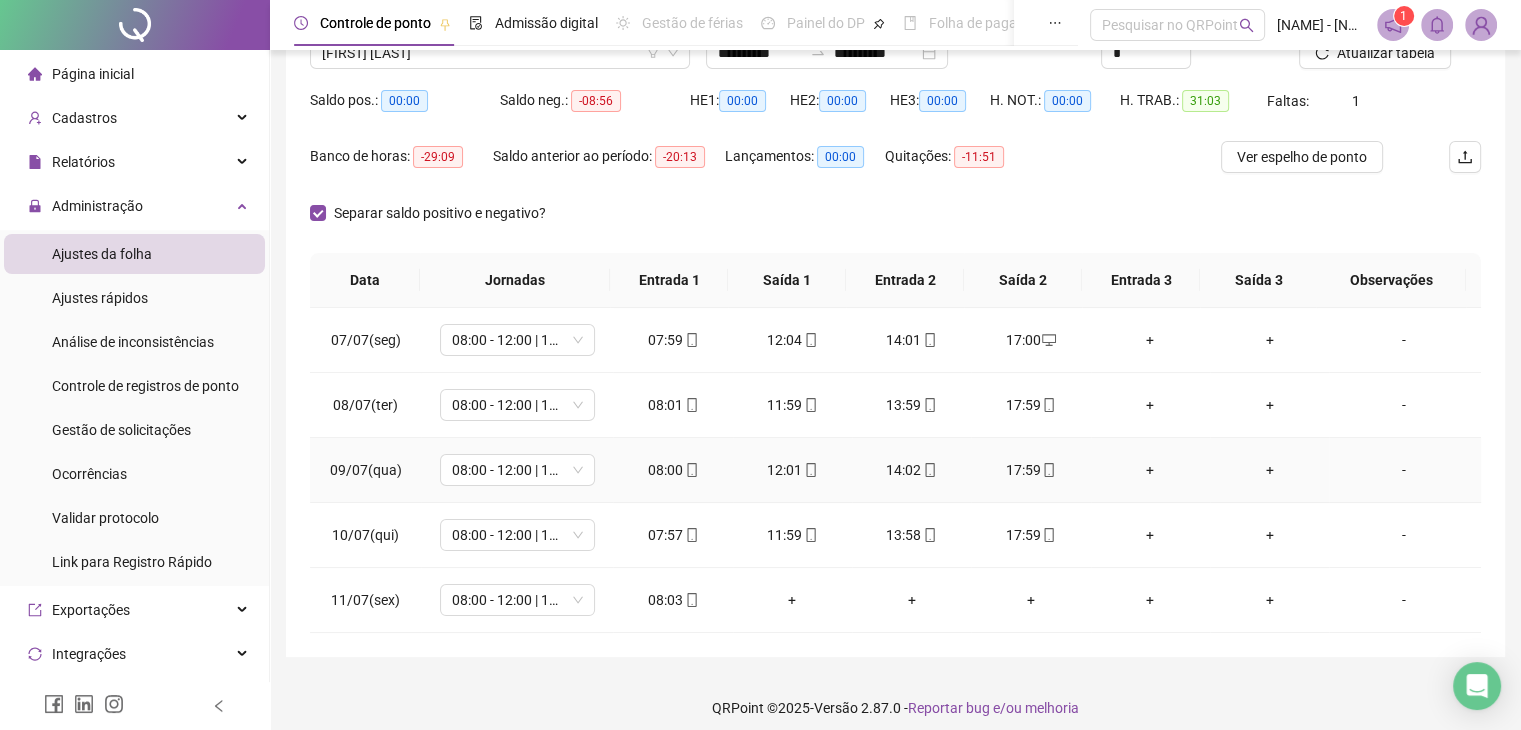 scroll, scrollTop: 189, scrollLeft: 0, axis: vertical 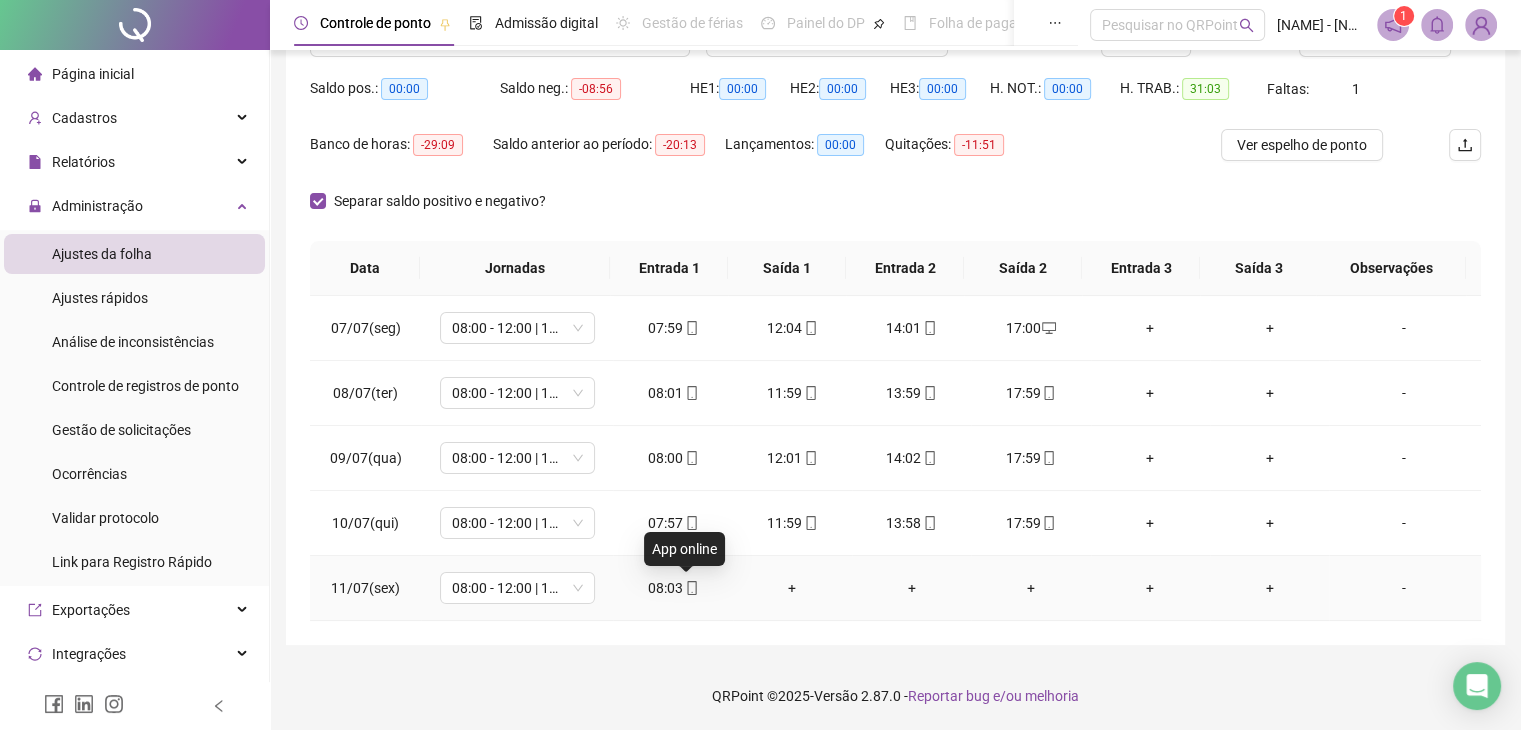 click on "08:03" at bounding box center (672, 588) 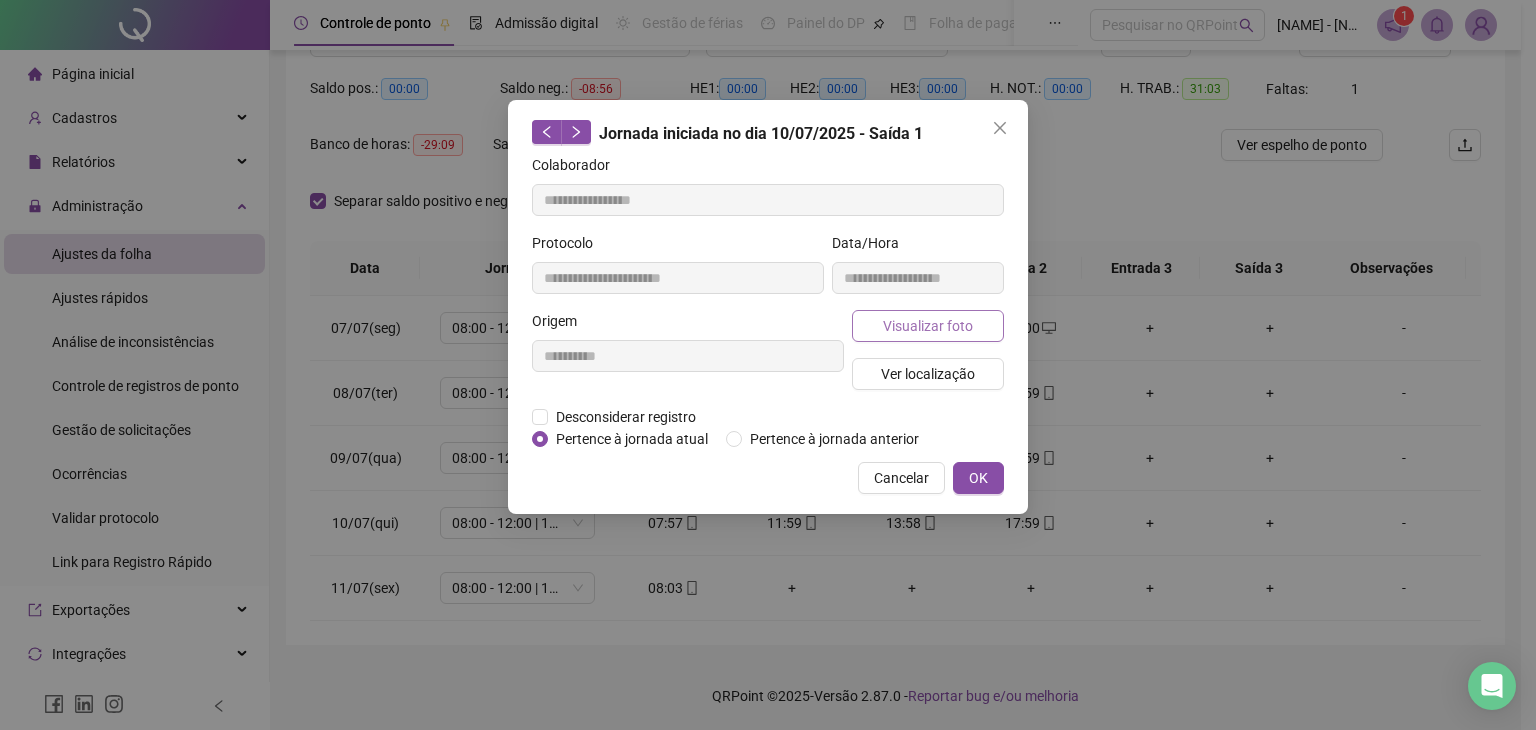 type on "**********" 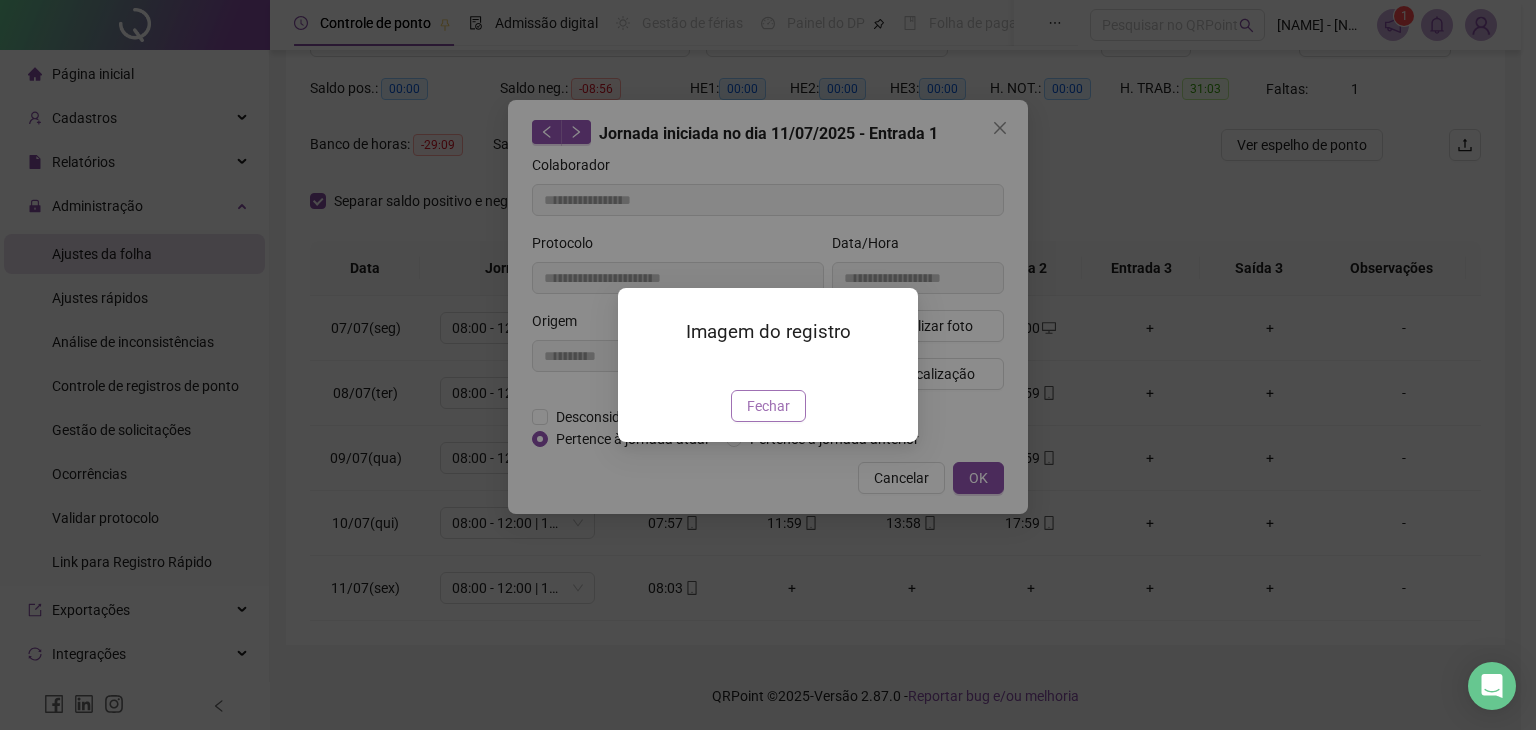 click on "Fechar" at bounding box center (768, 406) 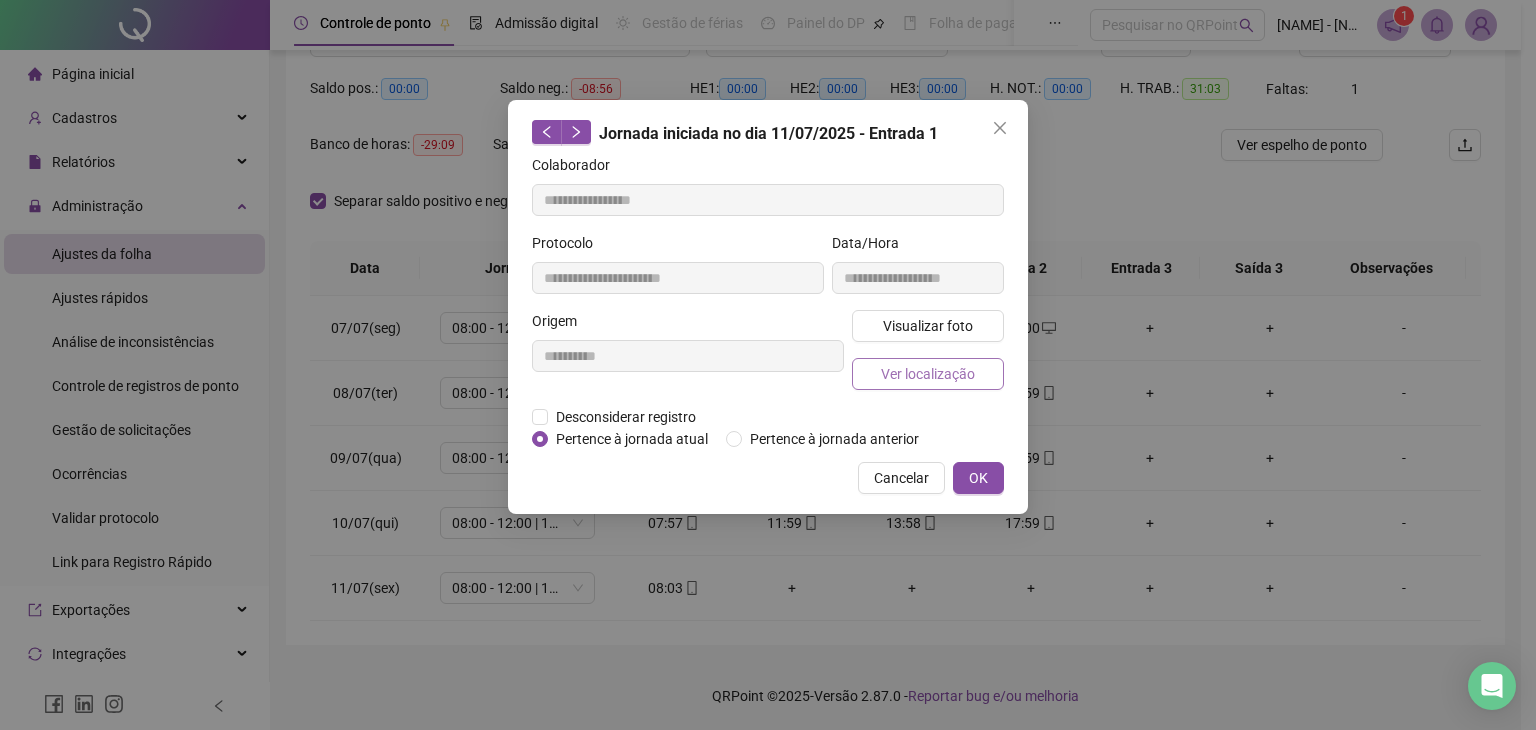 click on "Ver localização" at bounding box center [928, 374] 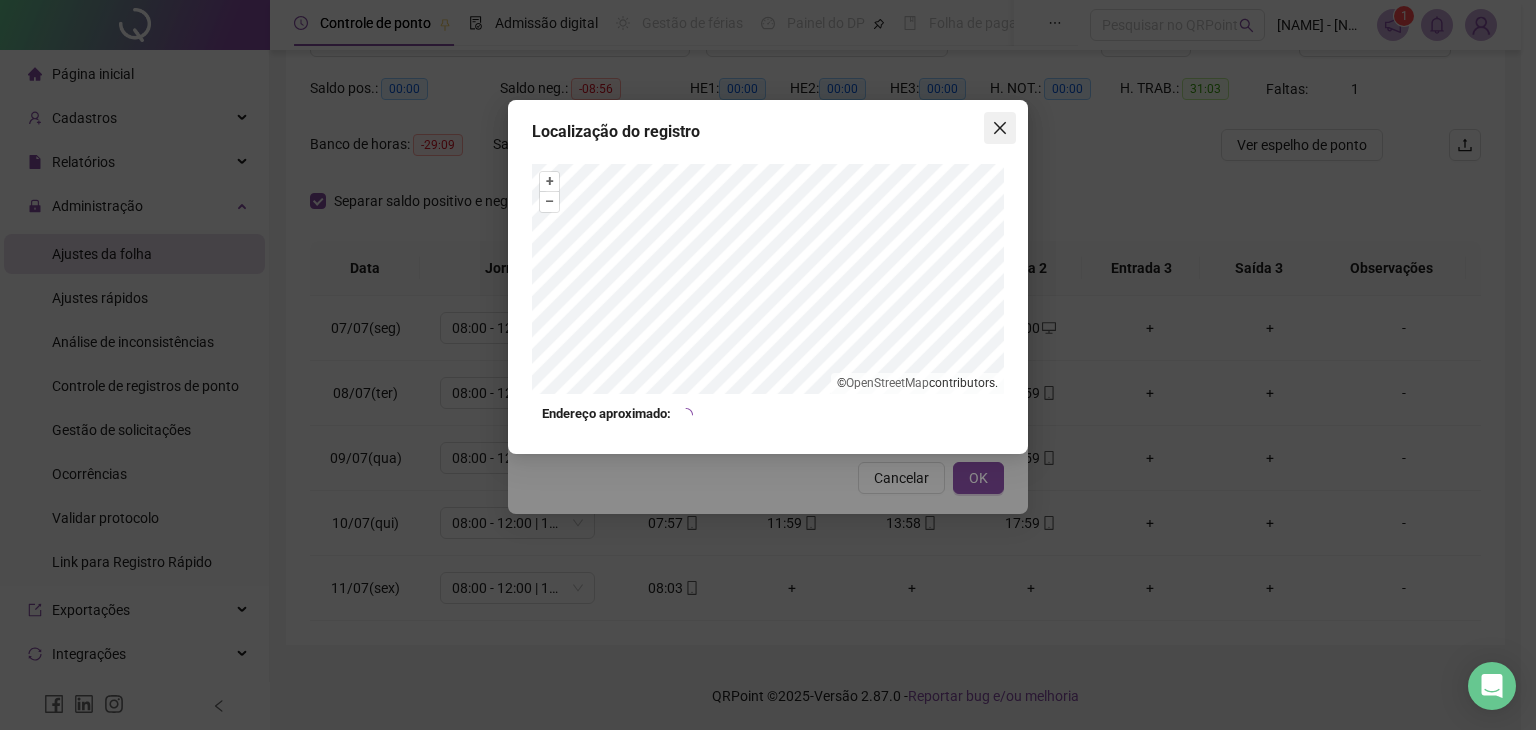 click at bounding box center [1000, 128] 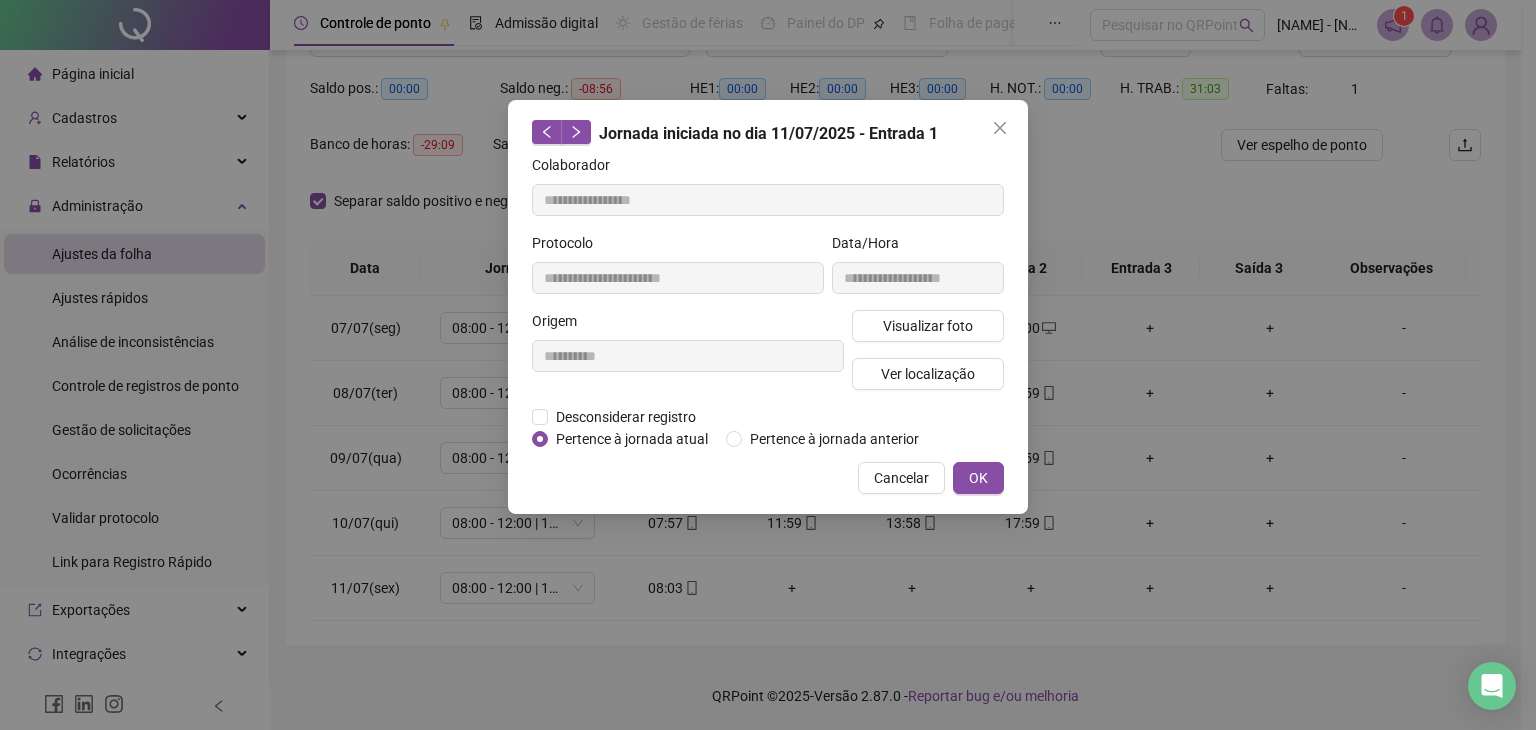 click at bounding box center [1000, 128] 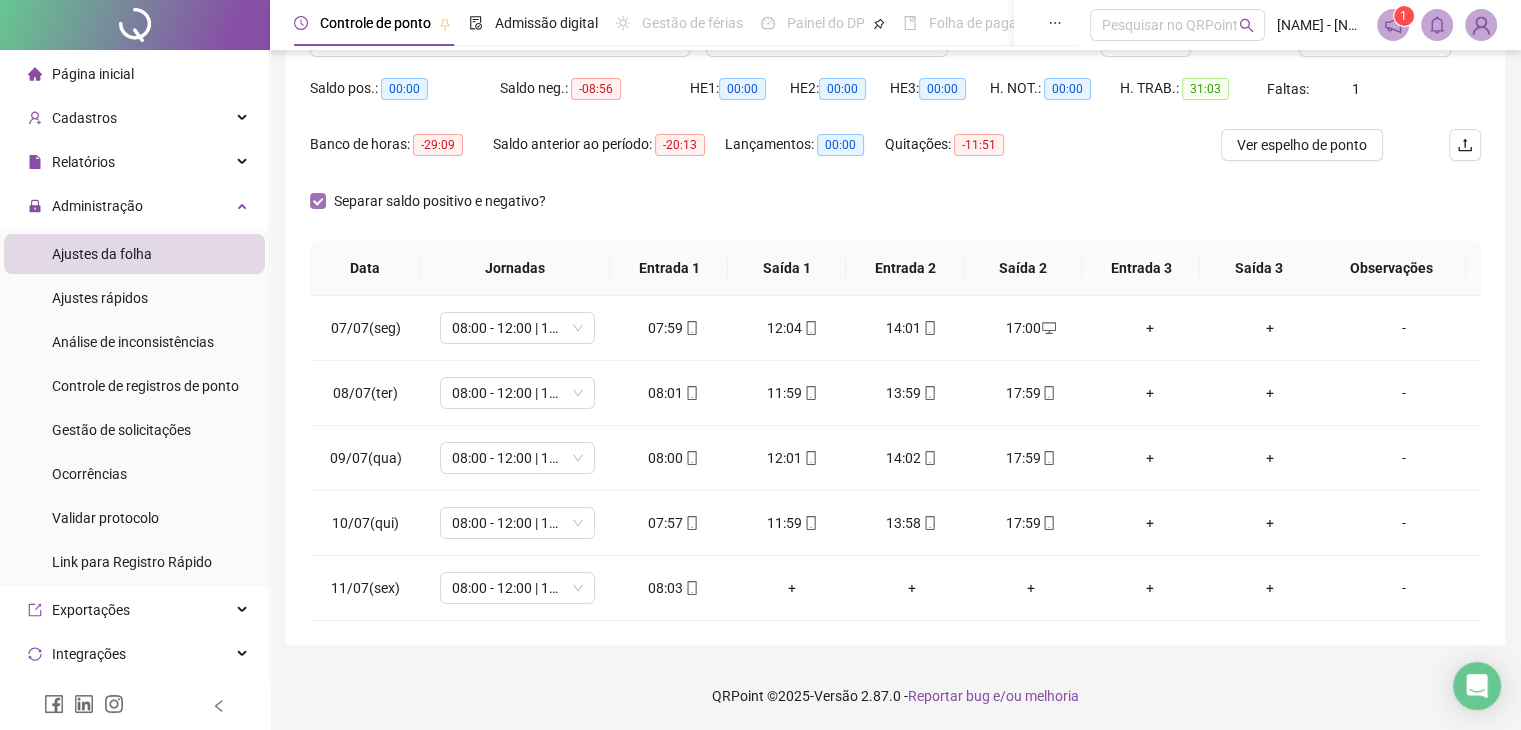 scroll, scrollTop: 0, scrollLeft: 0, axis: both 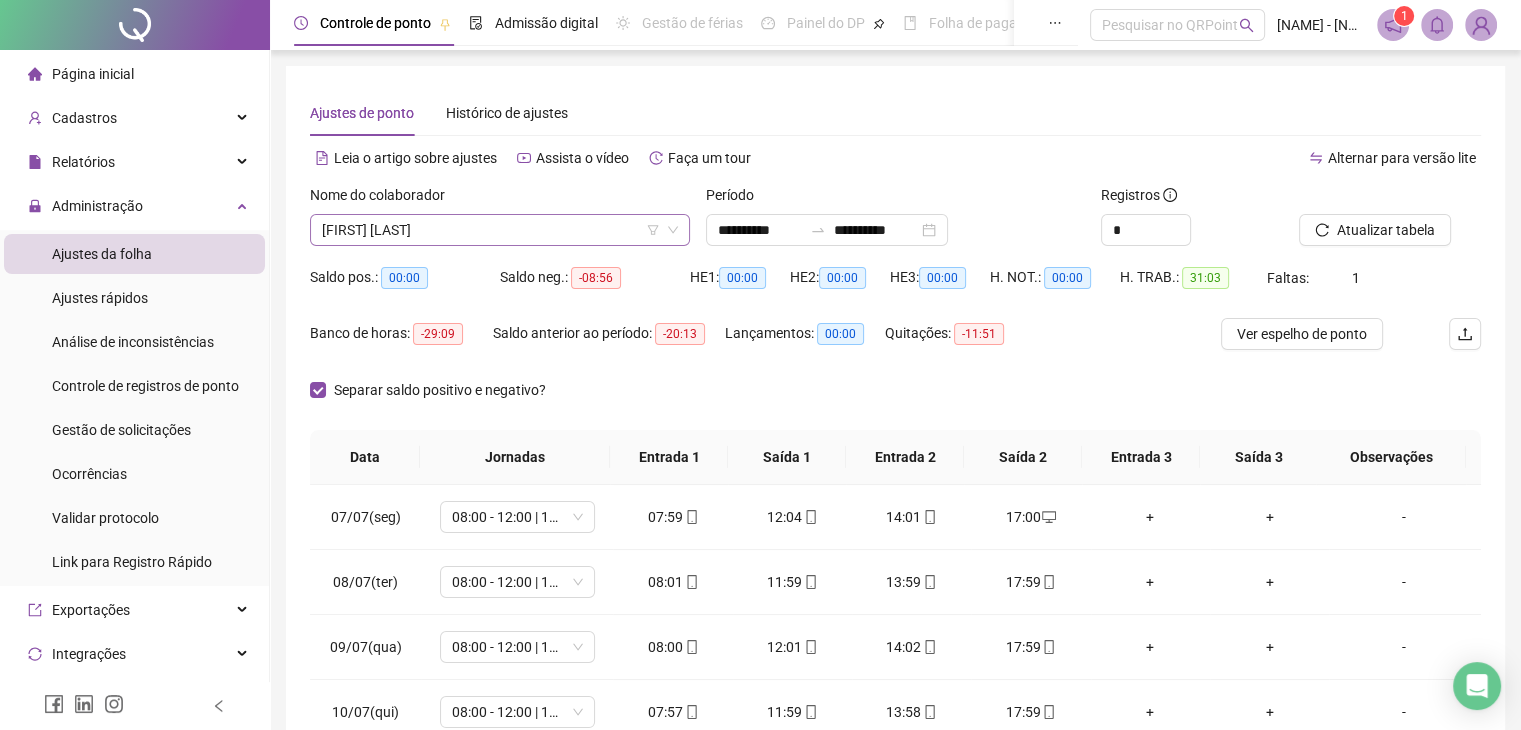 click on "[FIRST] [LAST]" at bounding box center [500, 230] 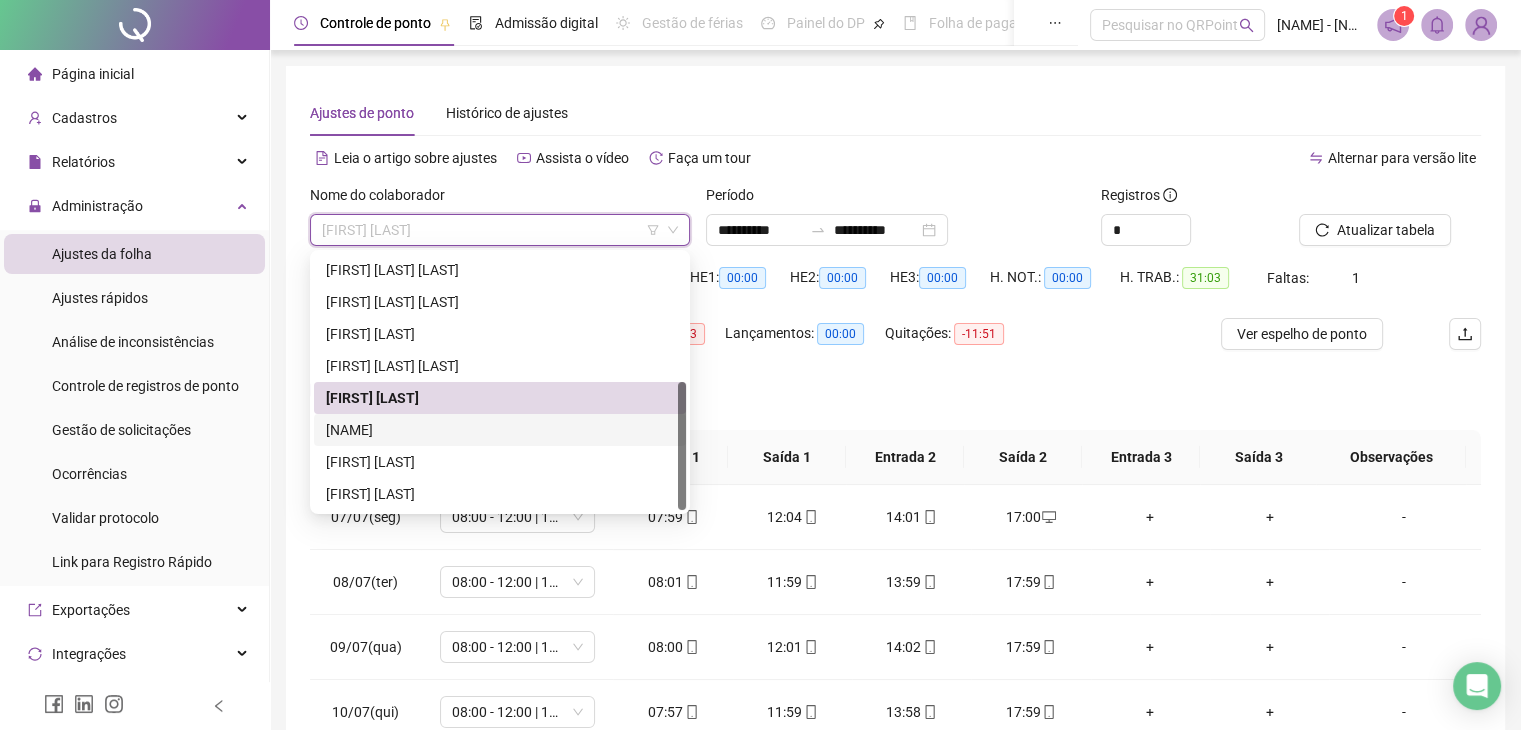 click on "[NAME]" at bounding box center [500, 430] 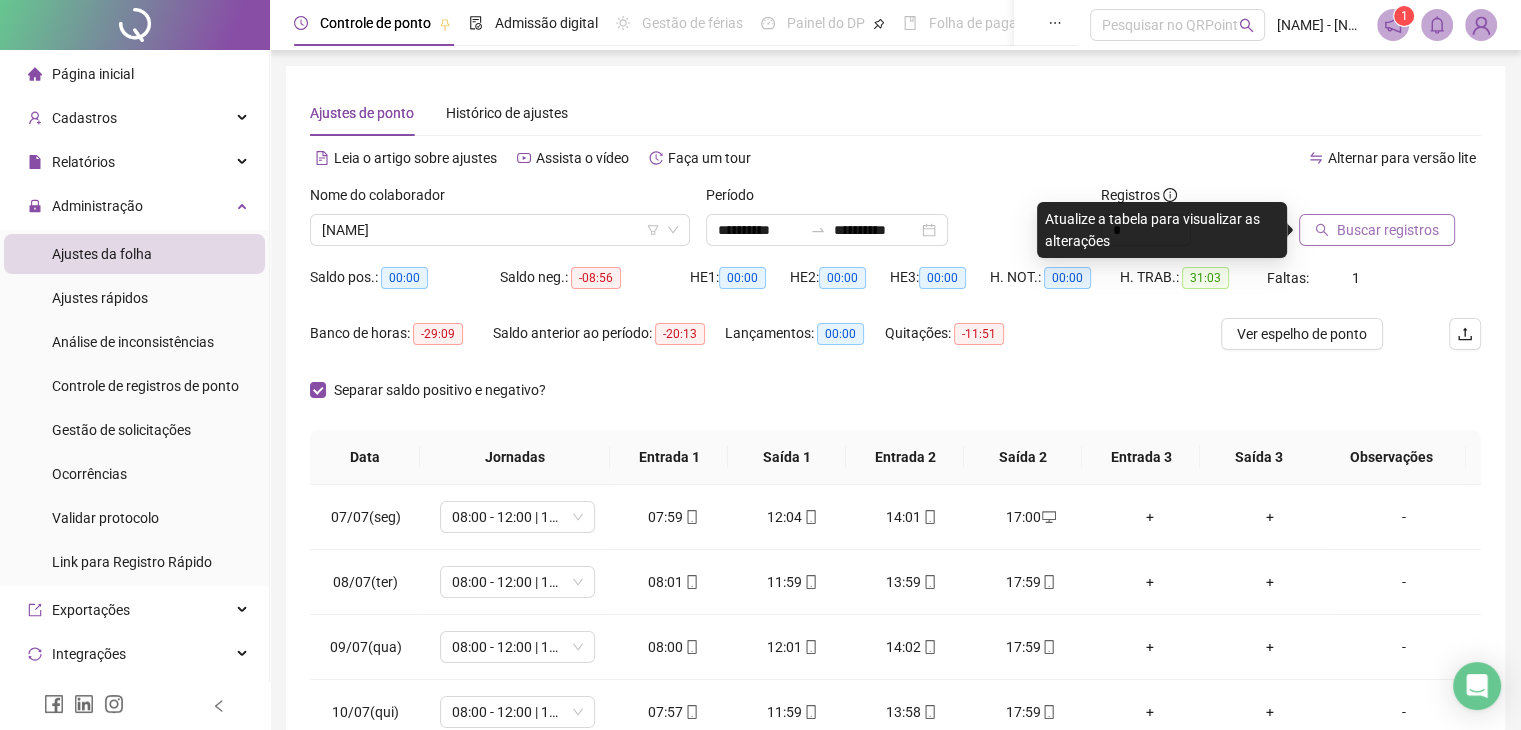 click on "Buscar registros" at bounding box center (1388, 230) 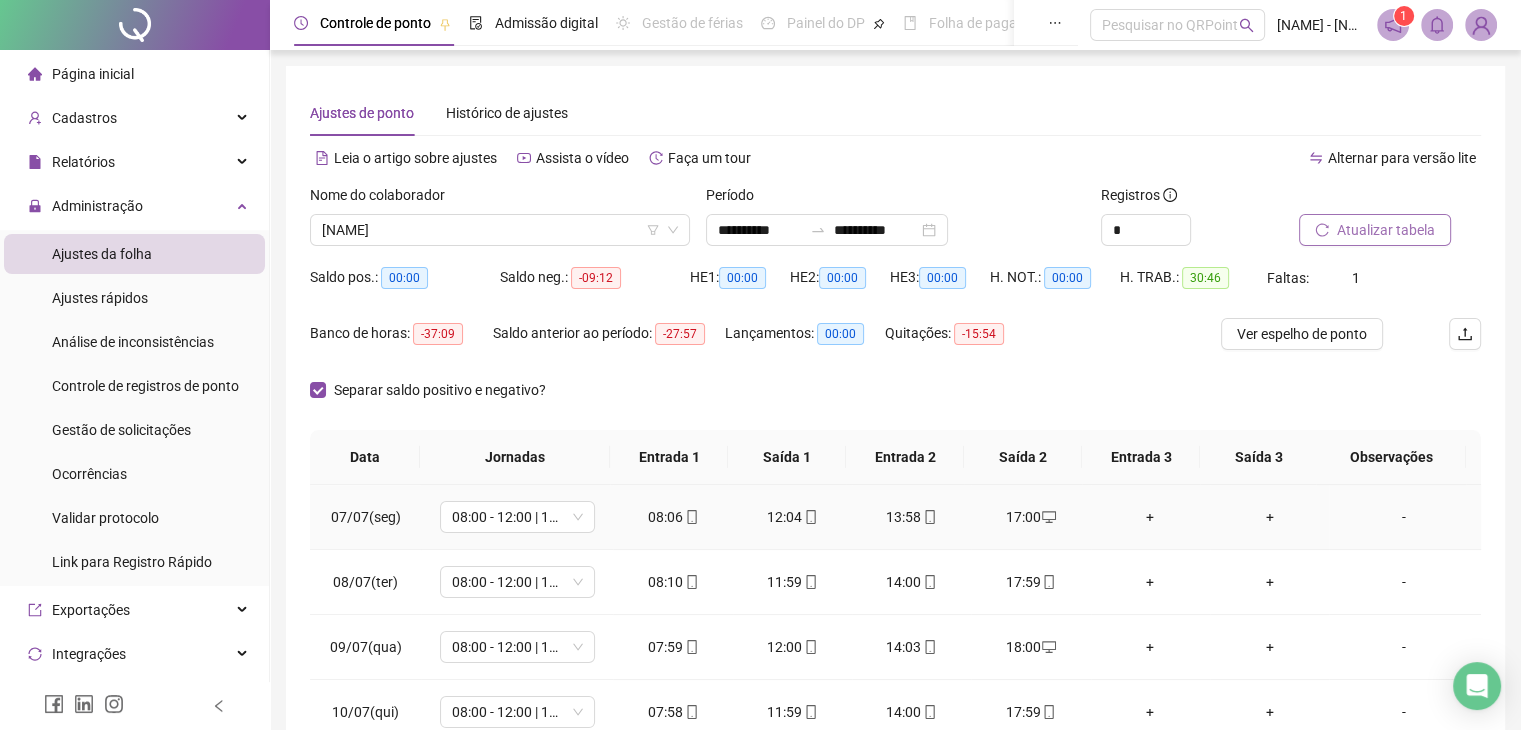 scroll, scrollTop: 189, scrollLeft: 0, axis: vertical 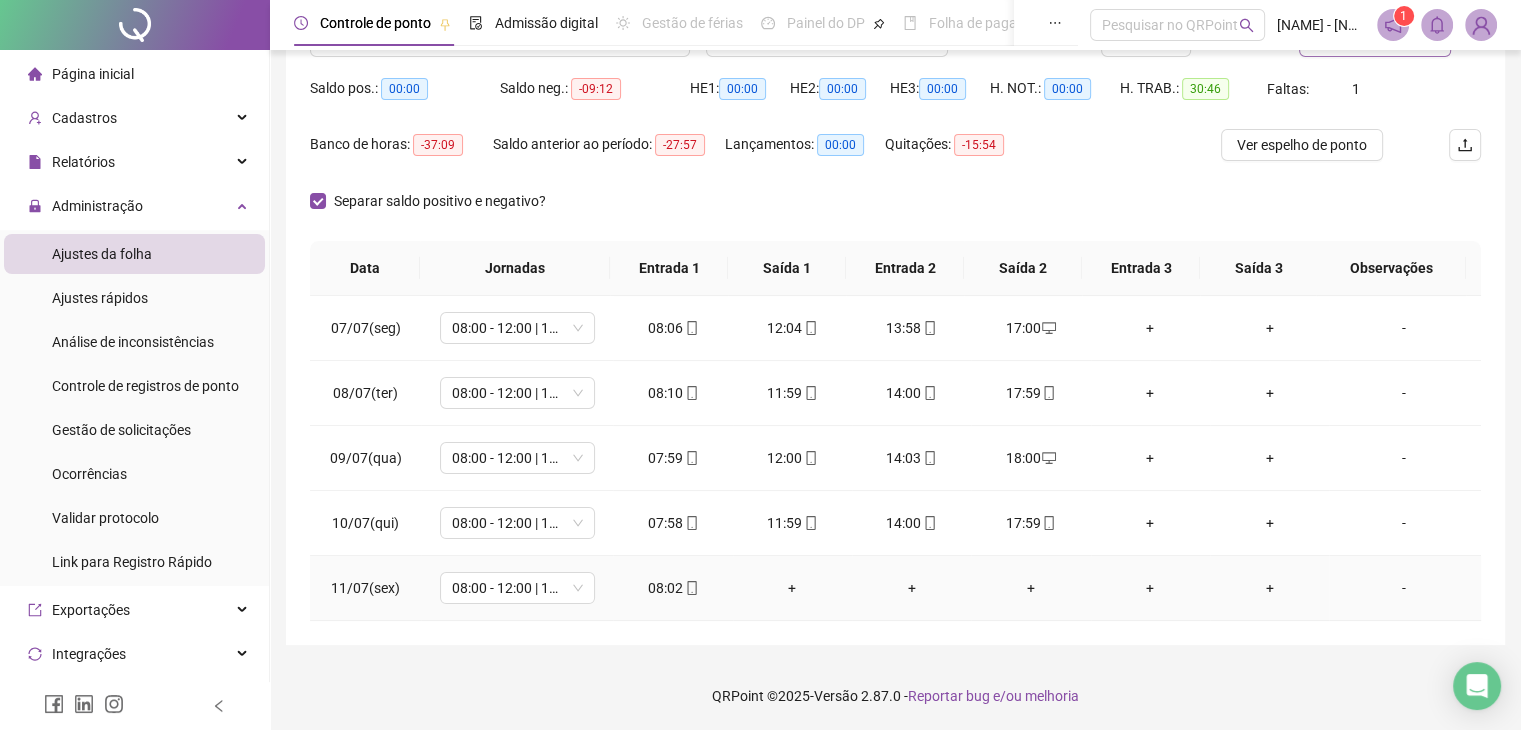 click on "08:02" at bounding box center [672, 588] 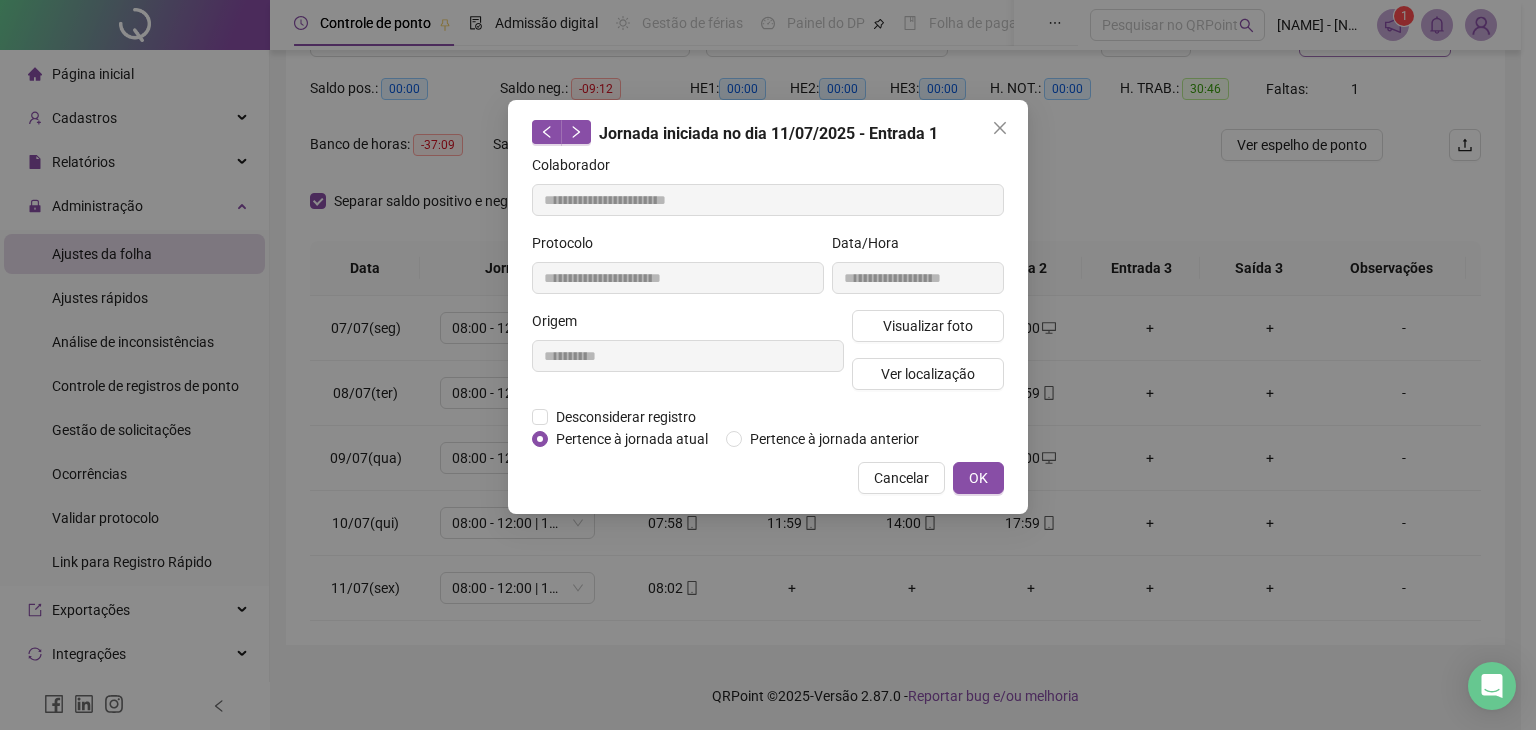 type on "**********" 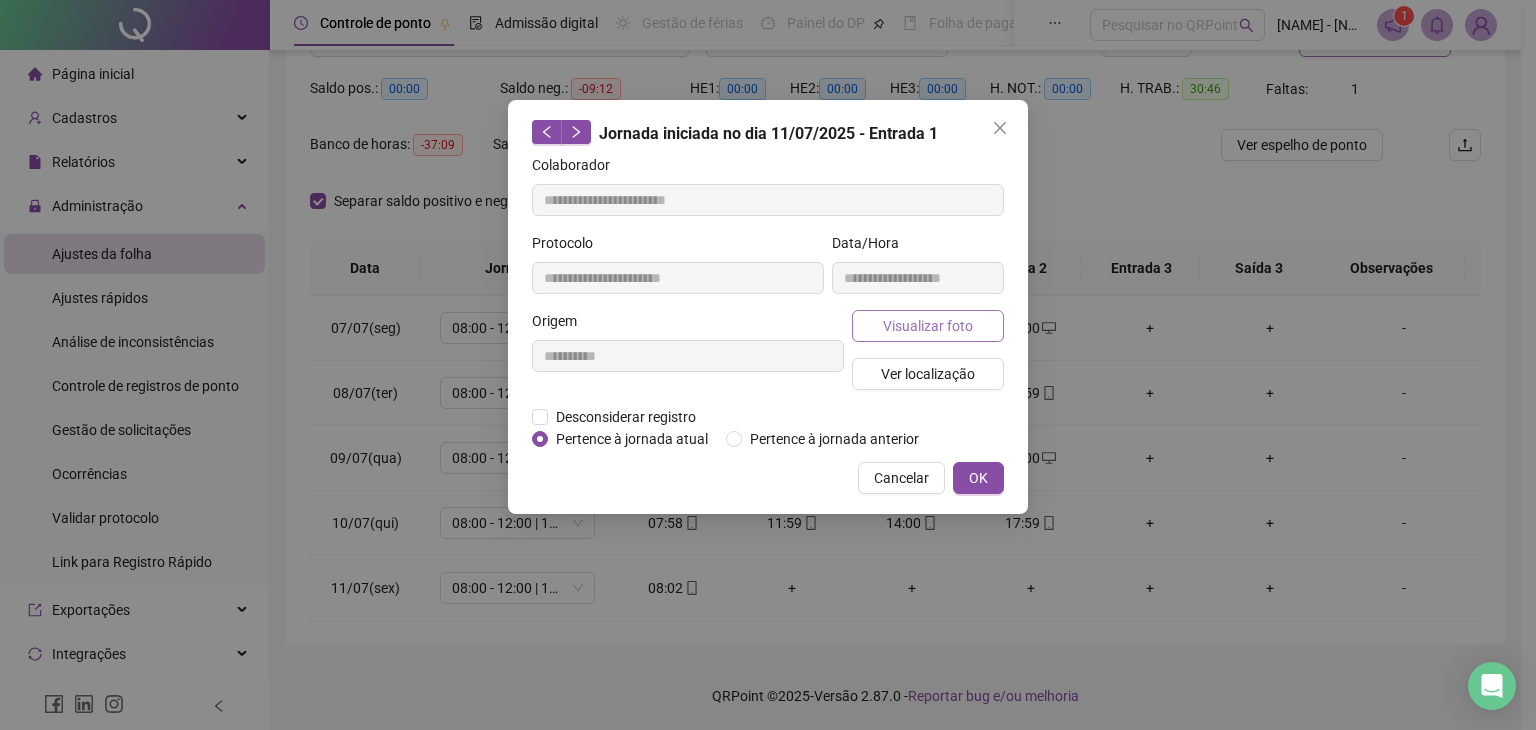click on "Visualizar foto" at bounding box center [928, 326] 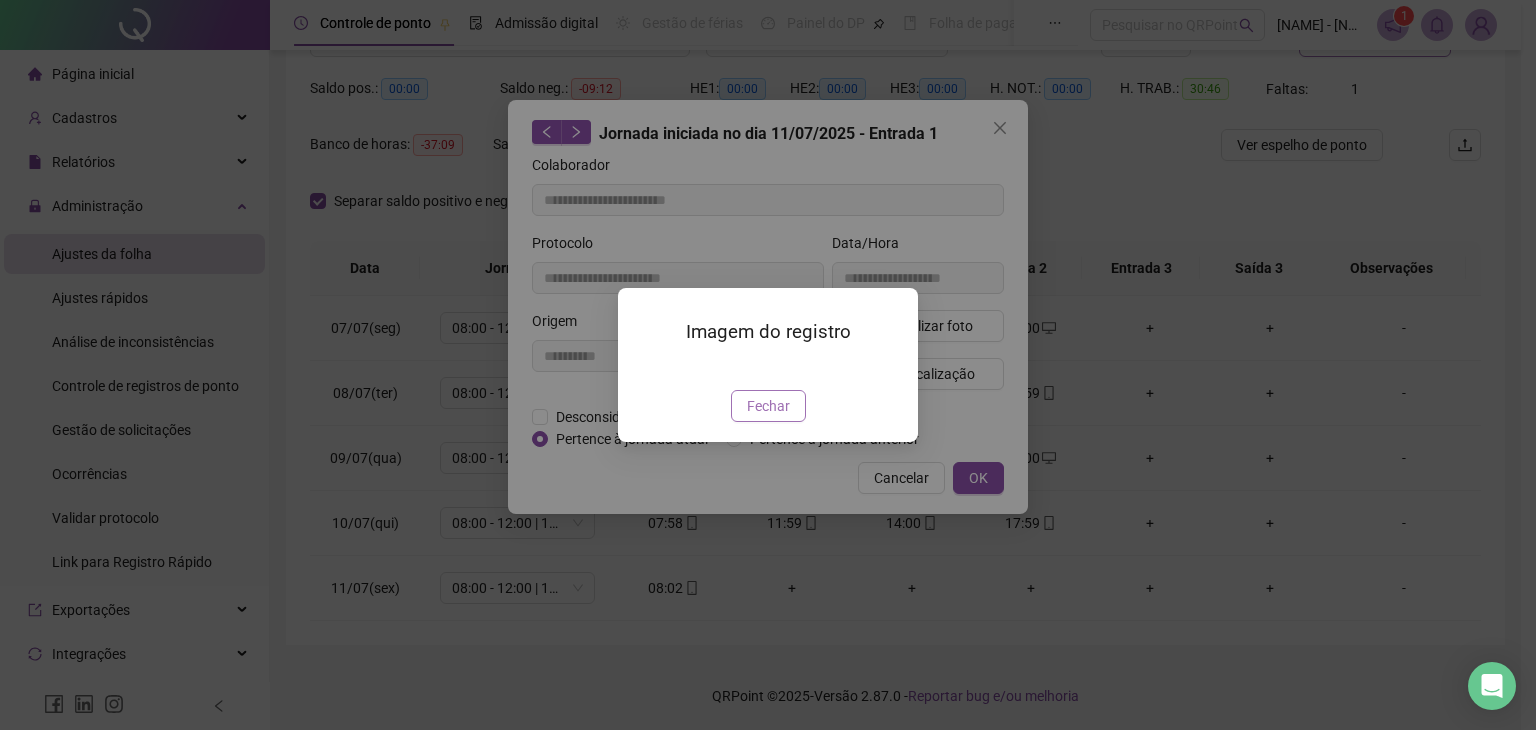 click on "Fechar" at bounding box center (768, 406) 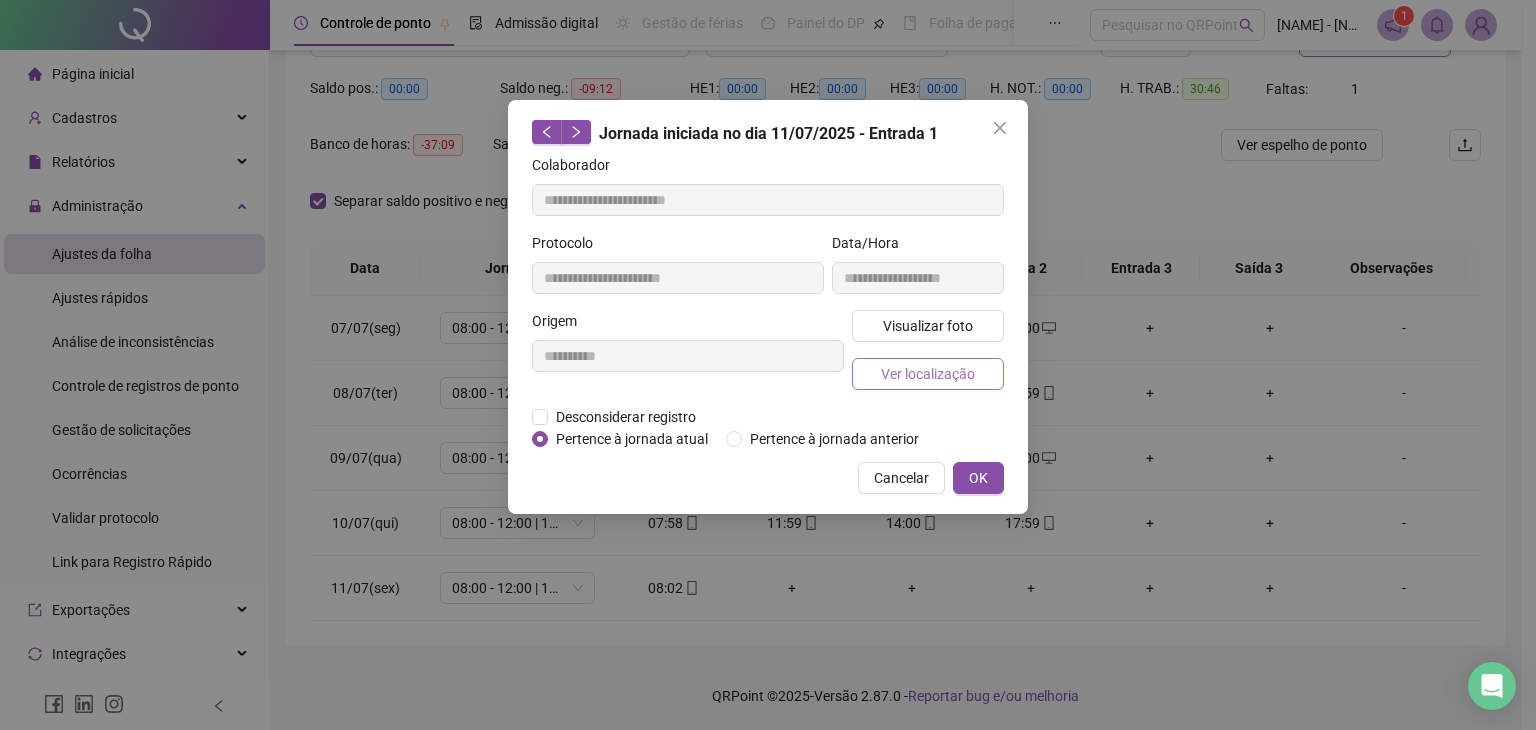 click on "Ver localização" at bounding box center [928, 374] 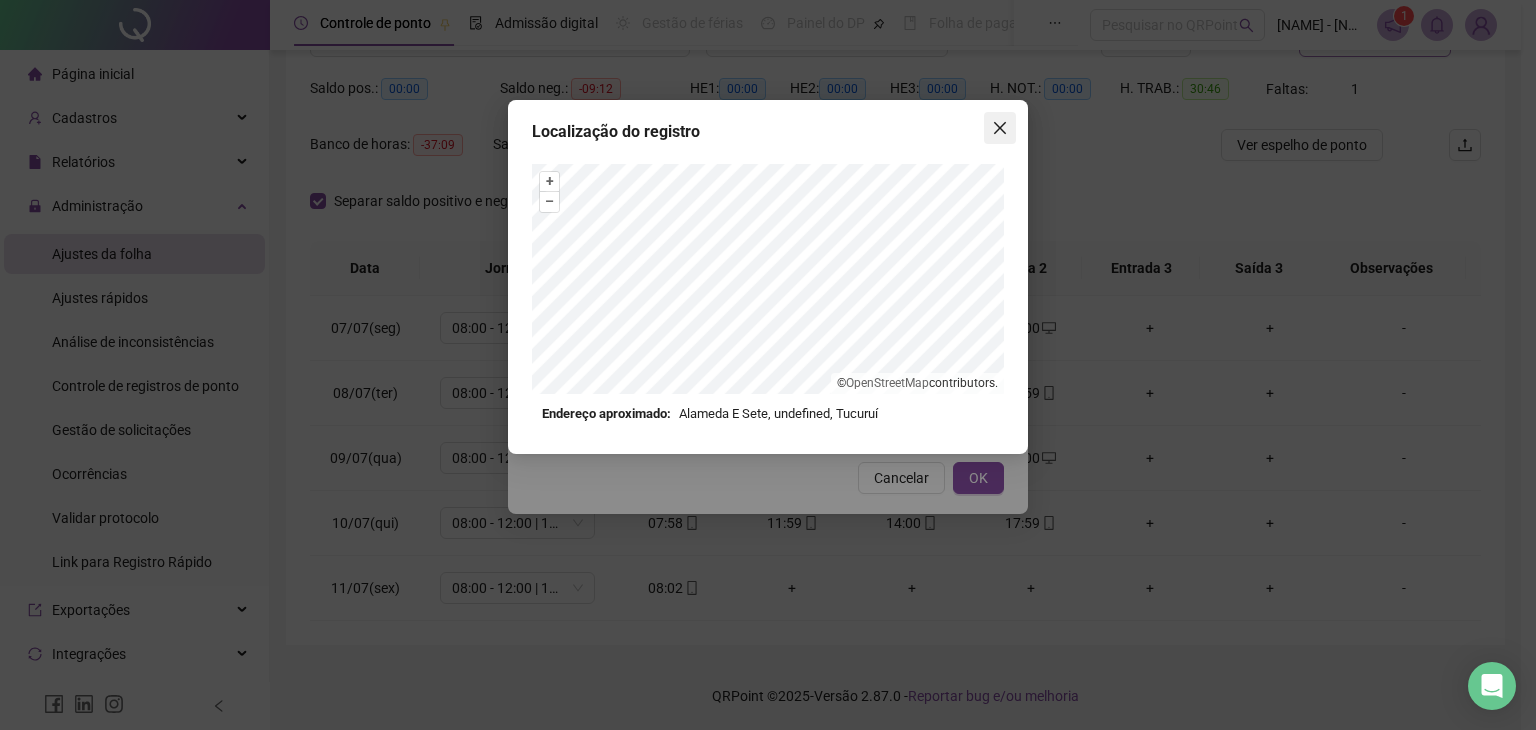 click 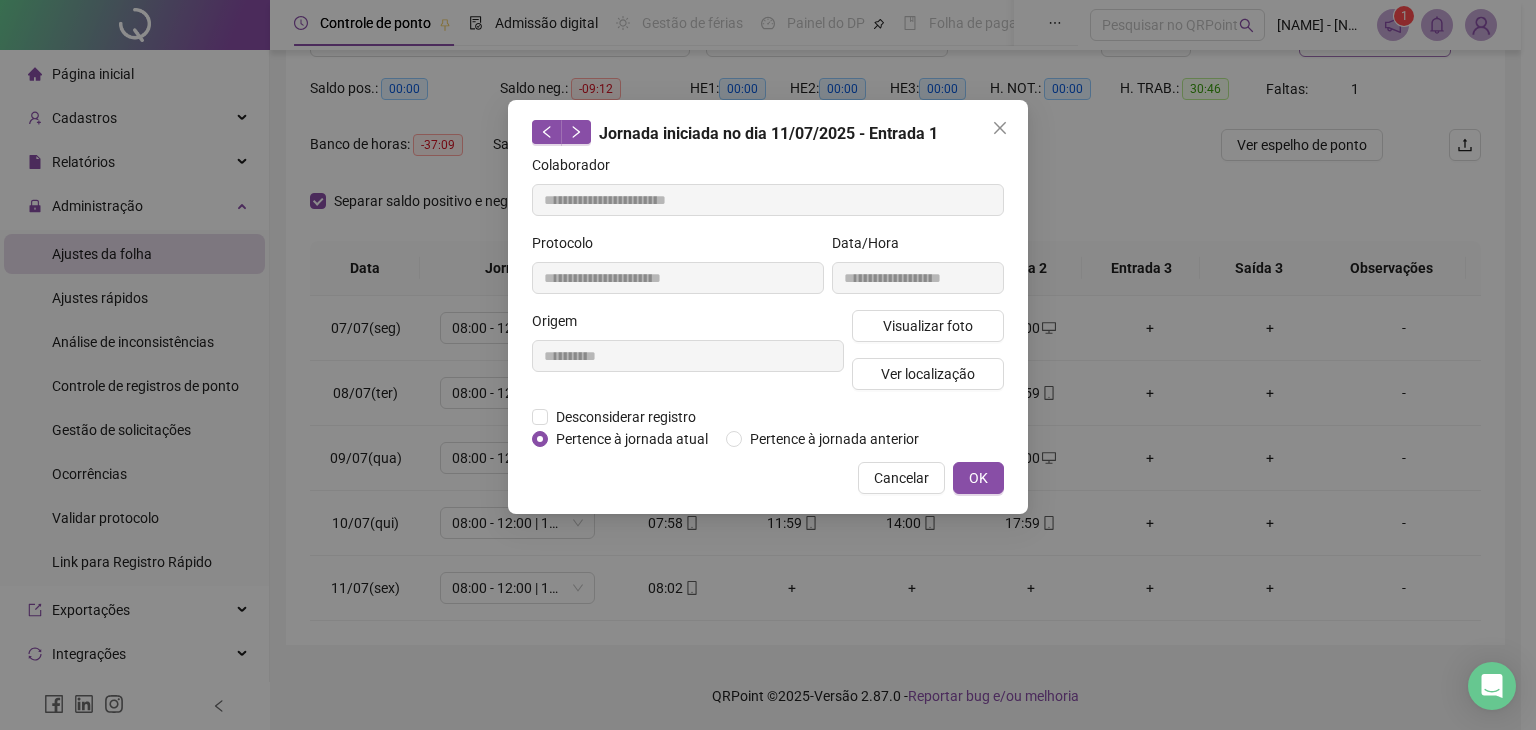click 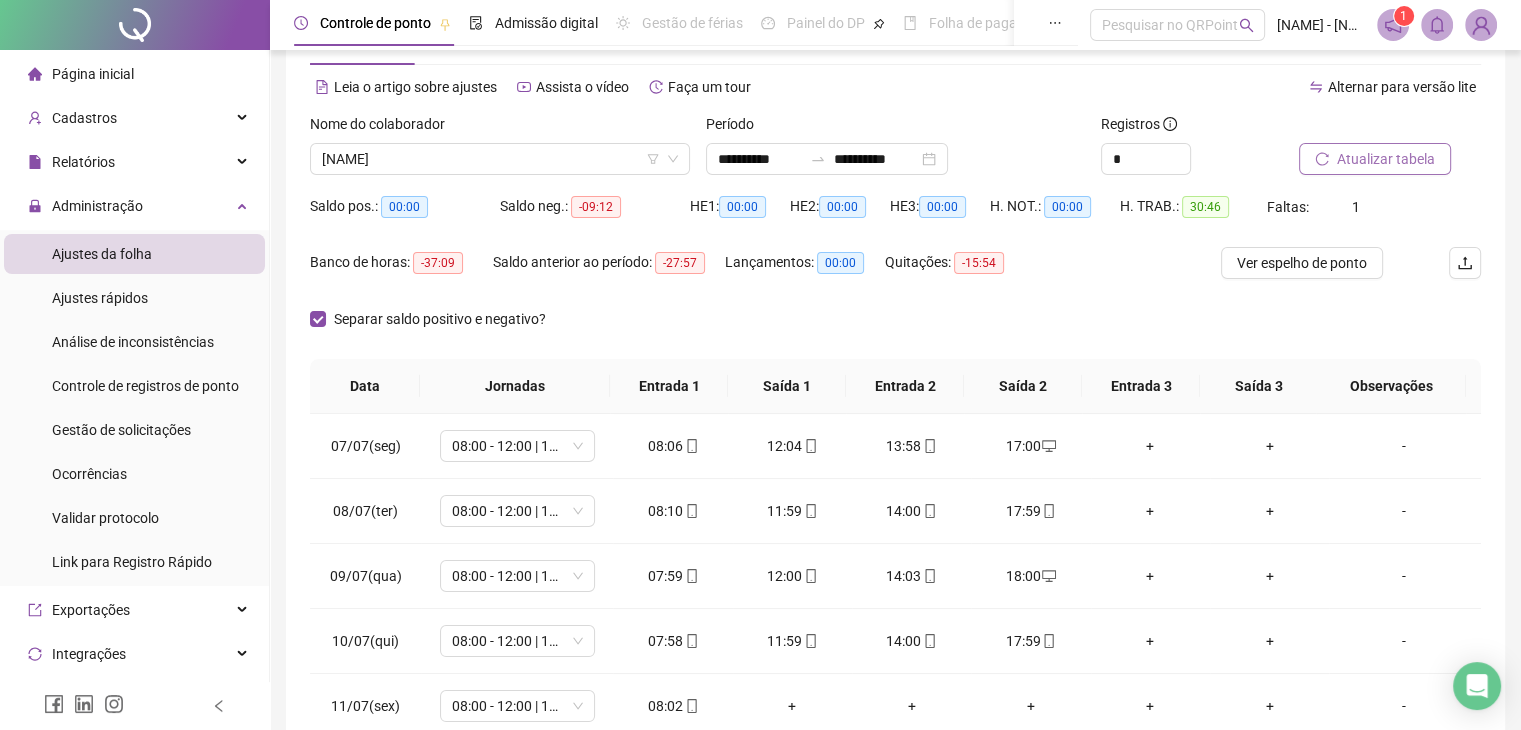 scroll, scrollTop: 0, scrollLeft: 0, axis: both 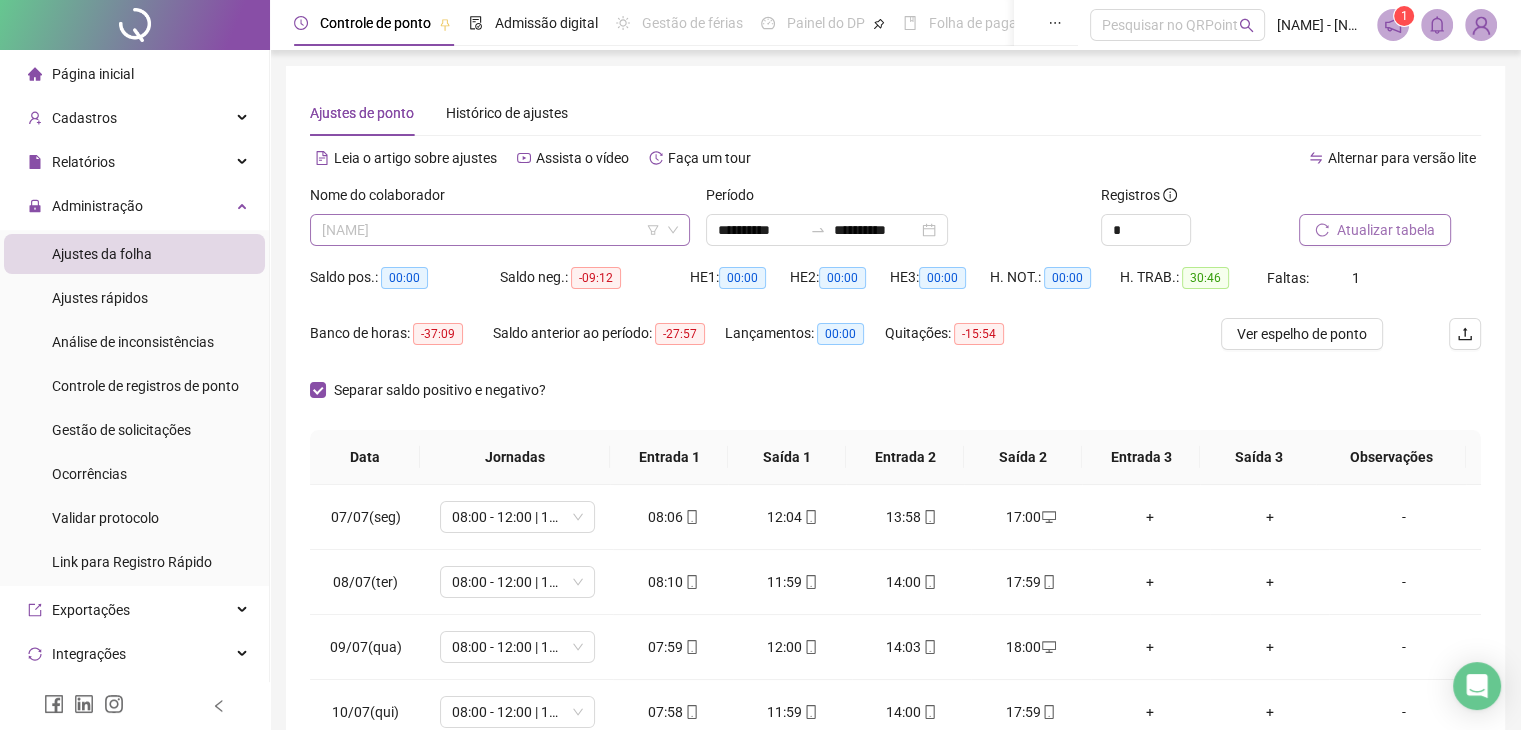 click on "[NAME]" at bounding box center (500, 230) 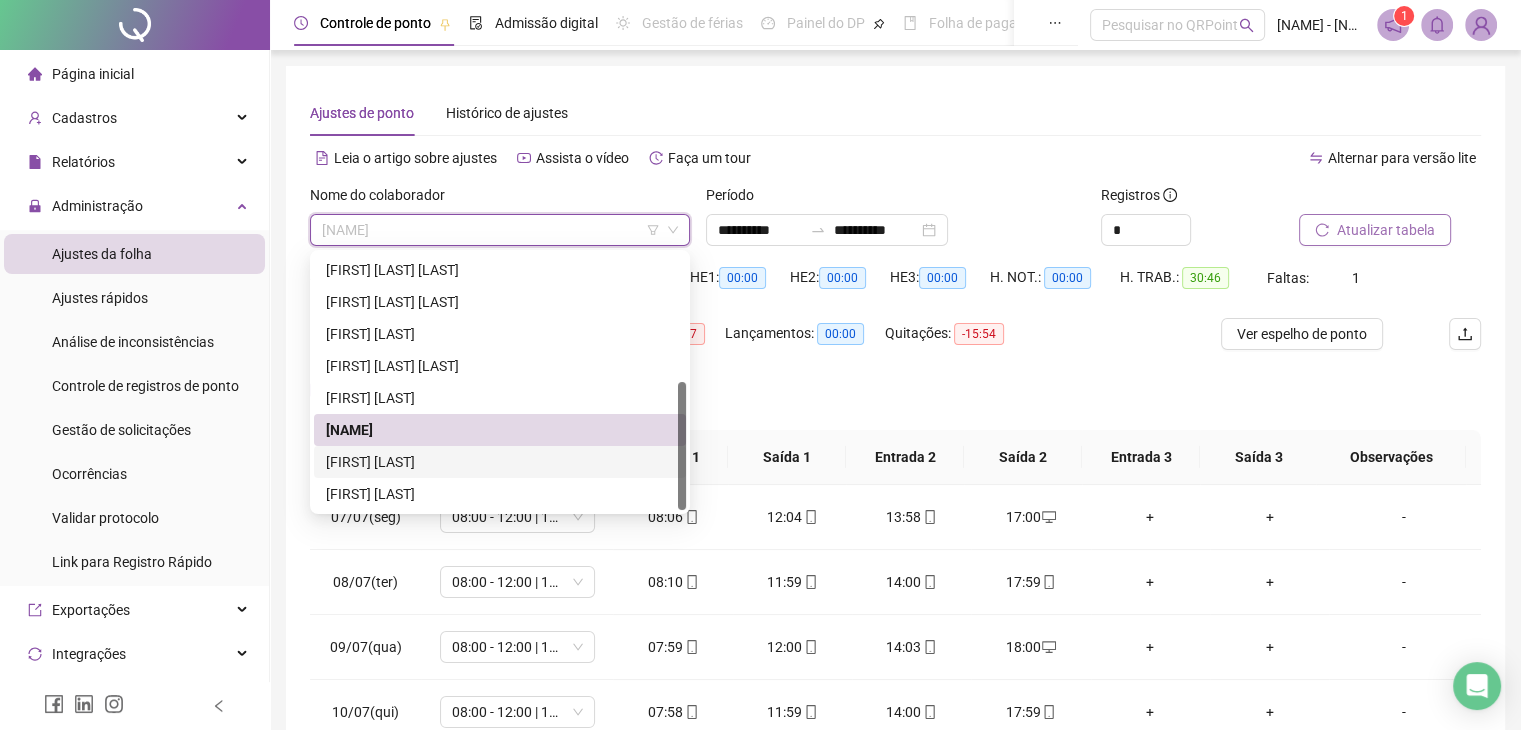 click on "[FIRST] [LAST]" at bounding box center (500, 462) 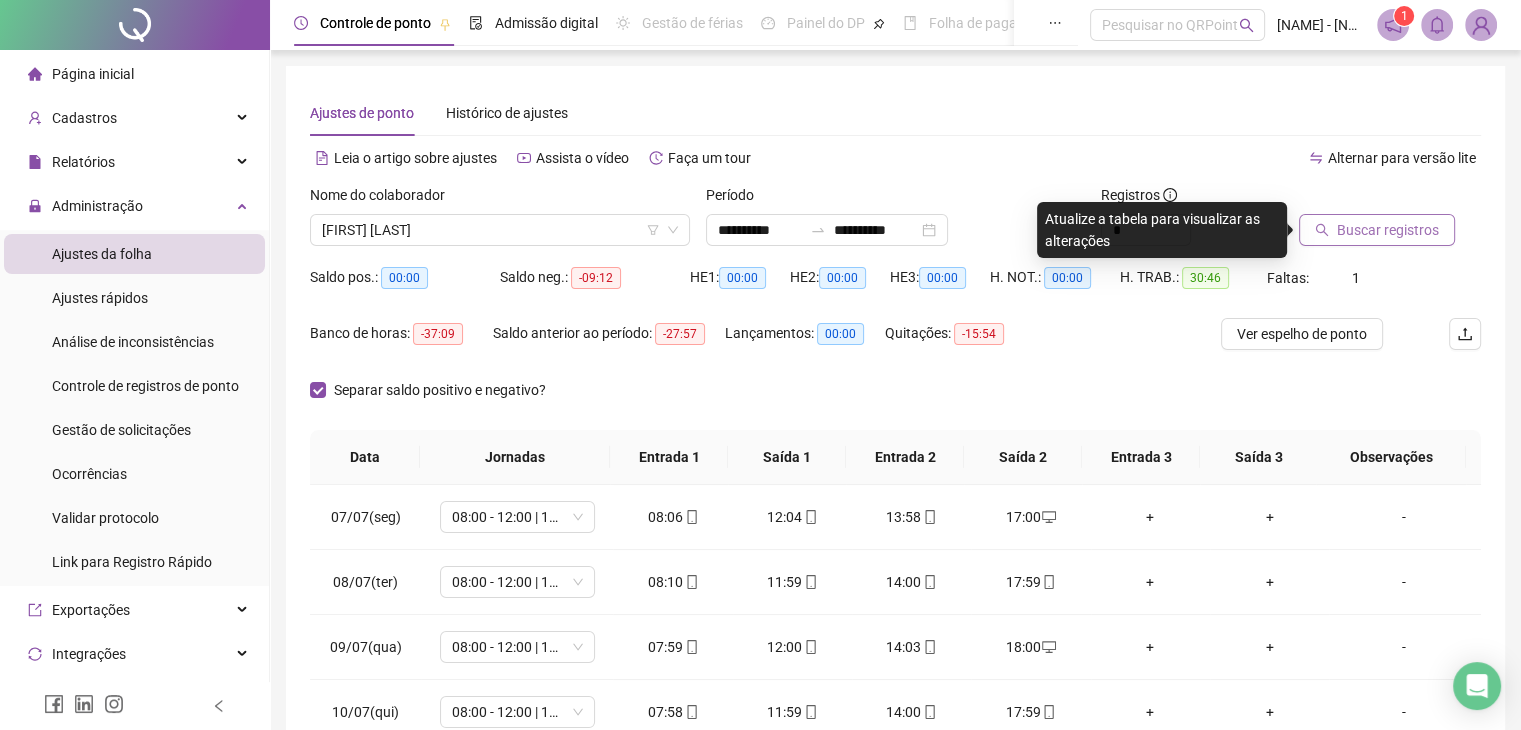 click on "Buscar registros" at bounding box center [1388, 230] 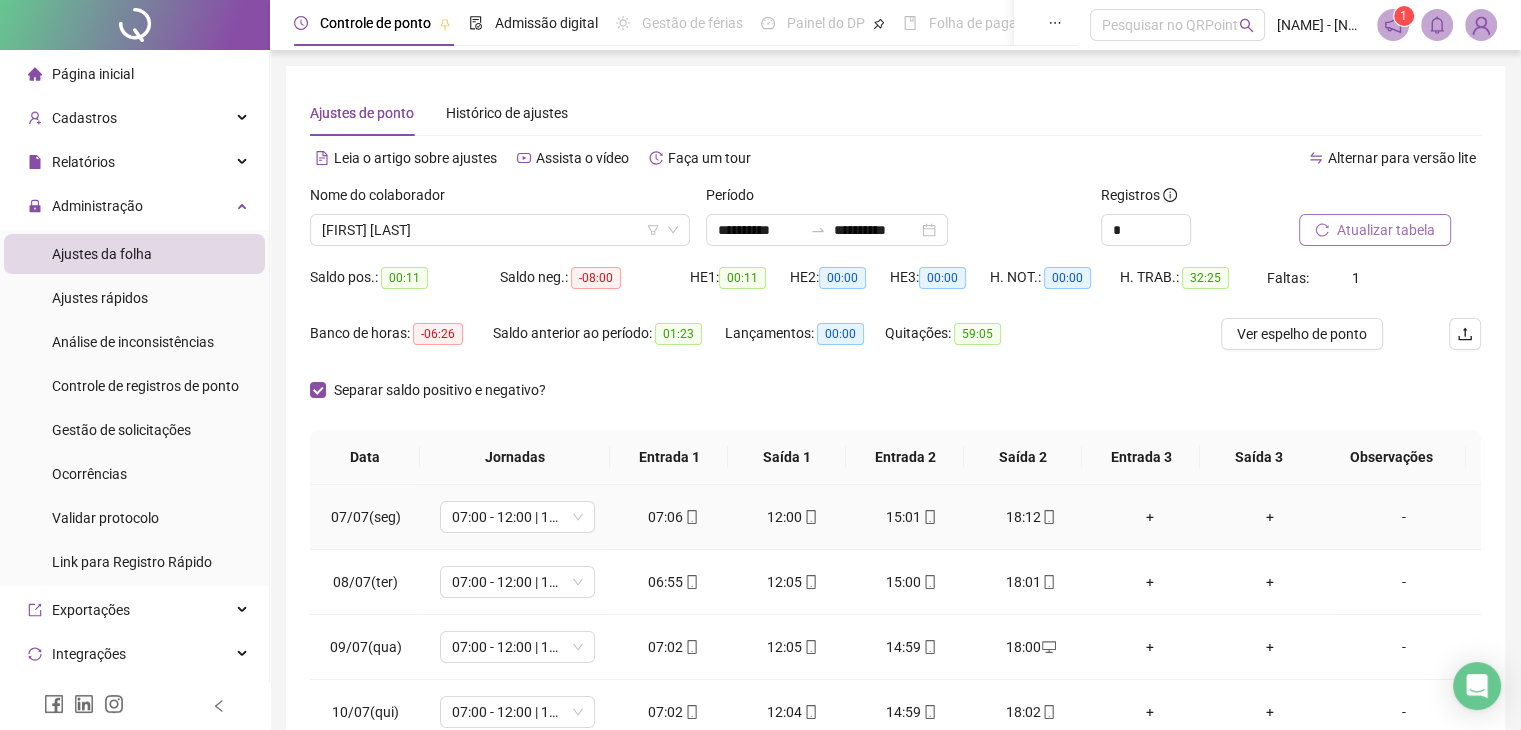 scroll, scrollTop: 100, scrollLeft: 0, axis: vertical 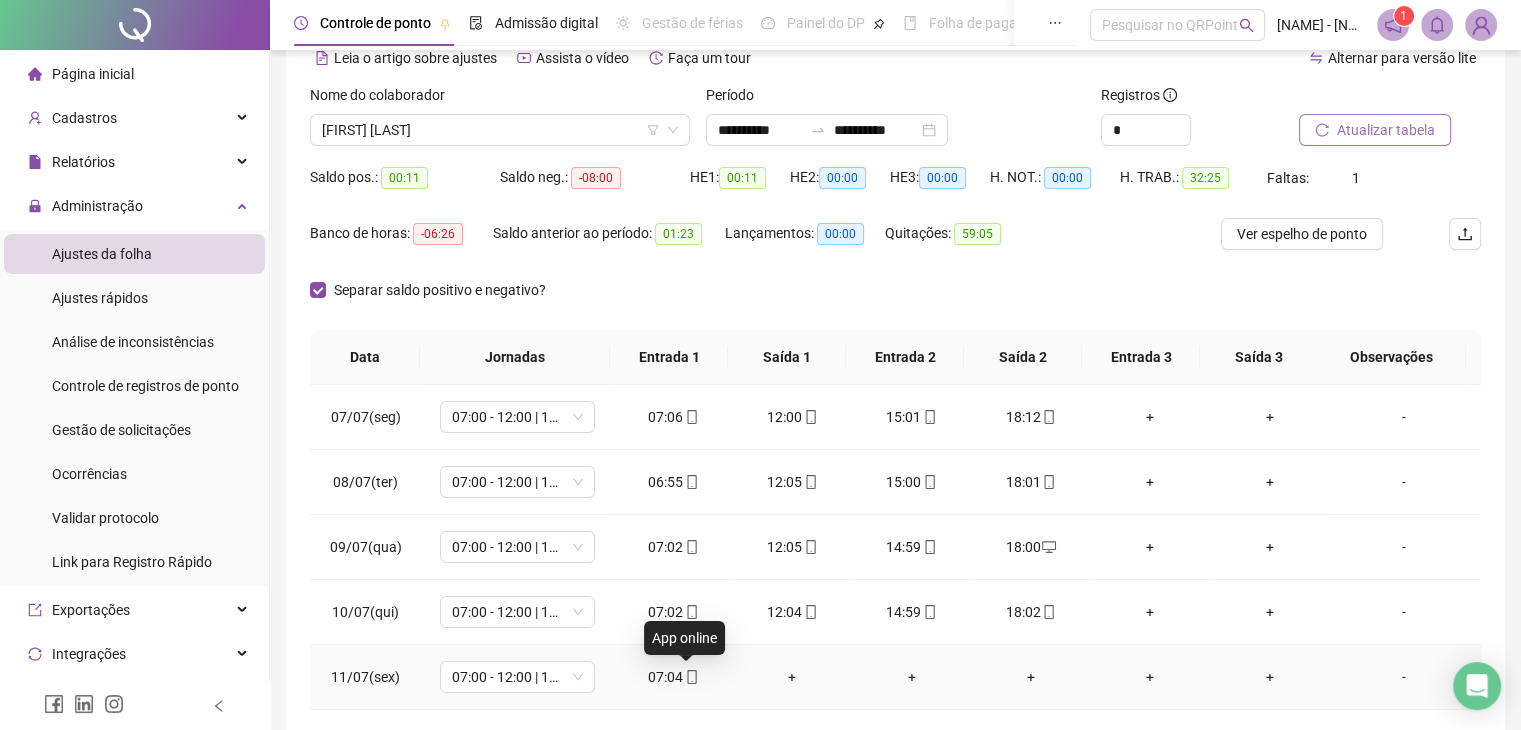 click 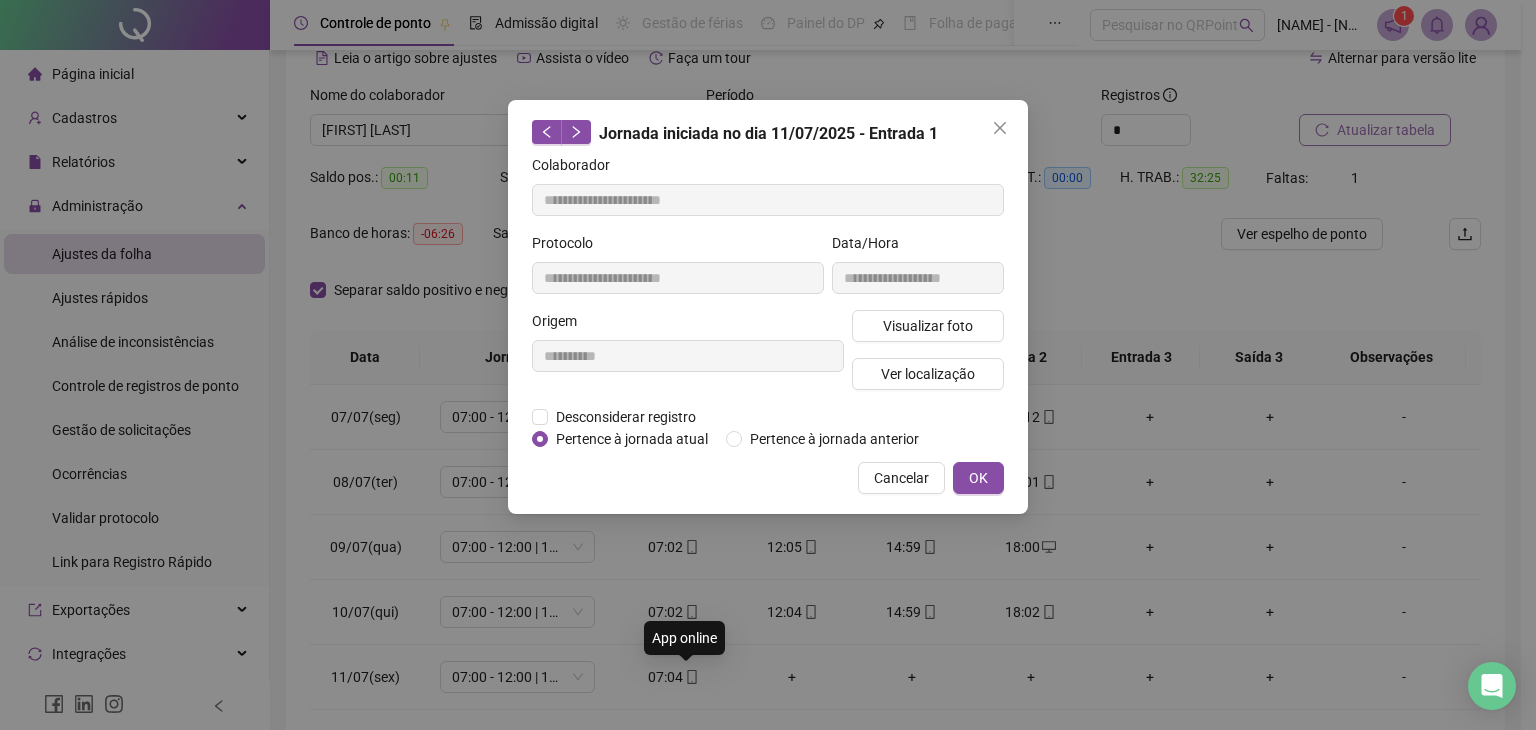 type on "**********" 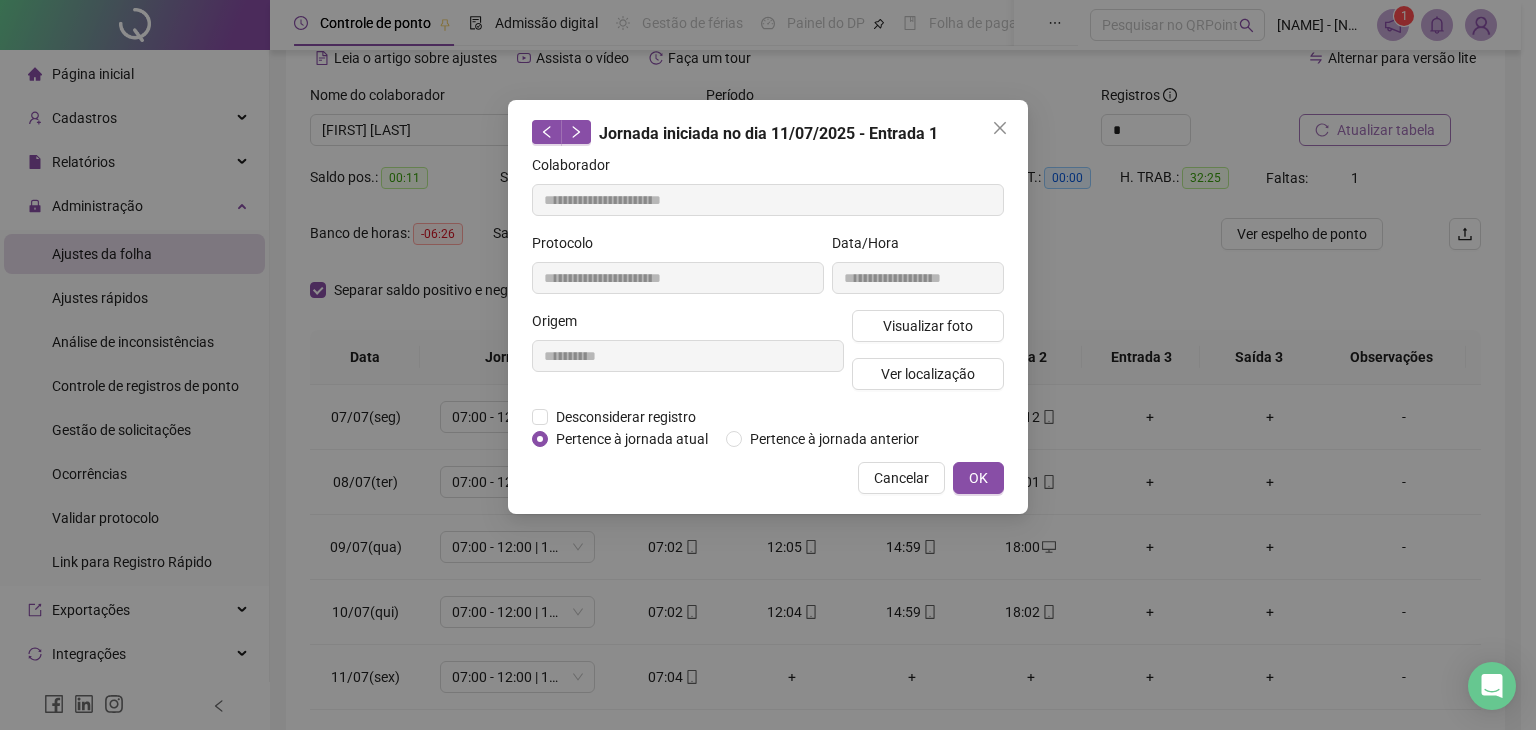click on "**********" at bounding box center [918, 271] 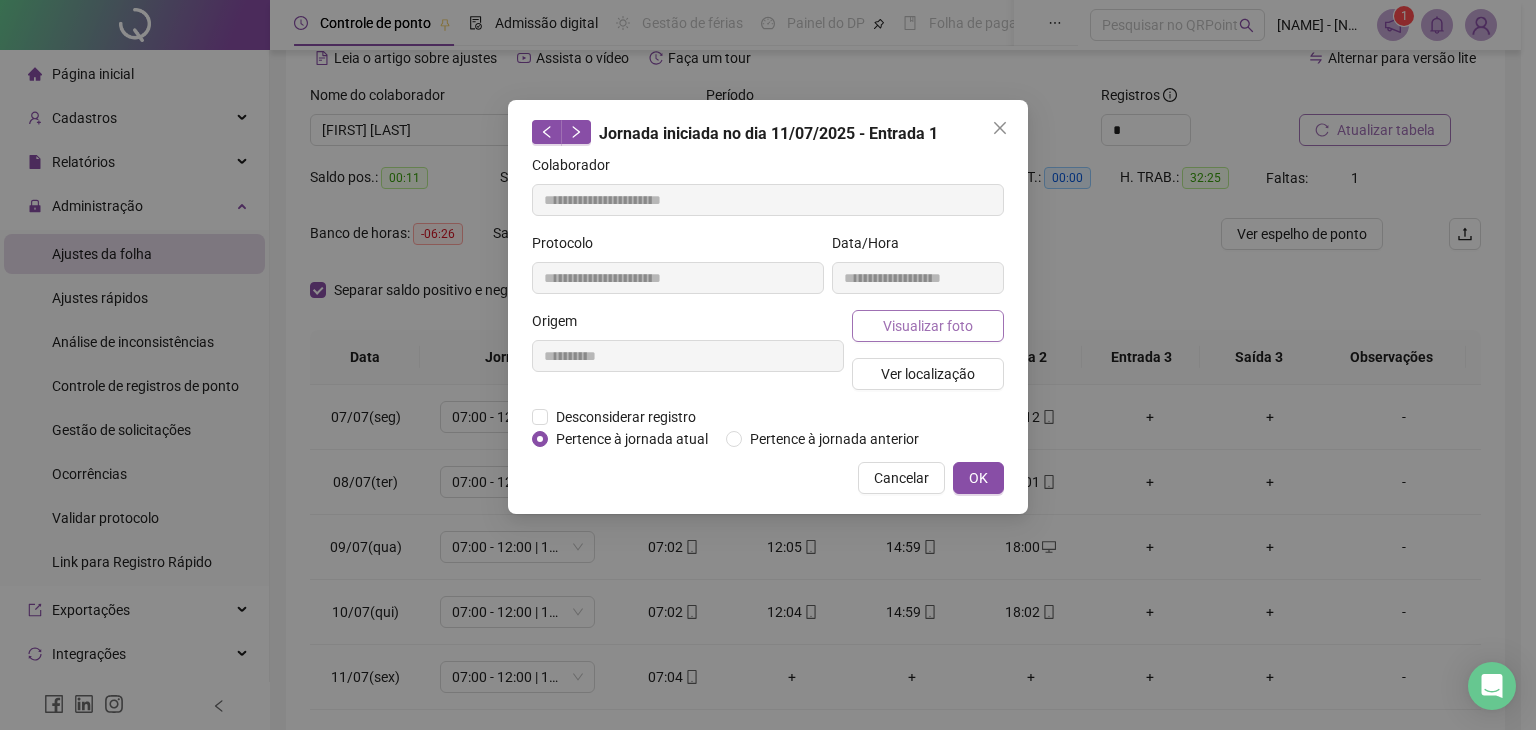 click on "Visualizar foto" at bounding box center (928, 326) 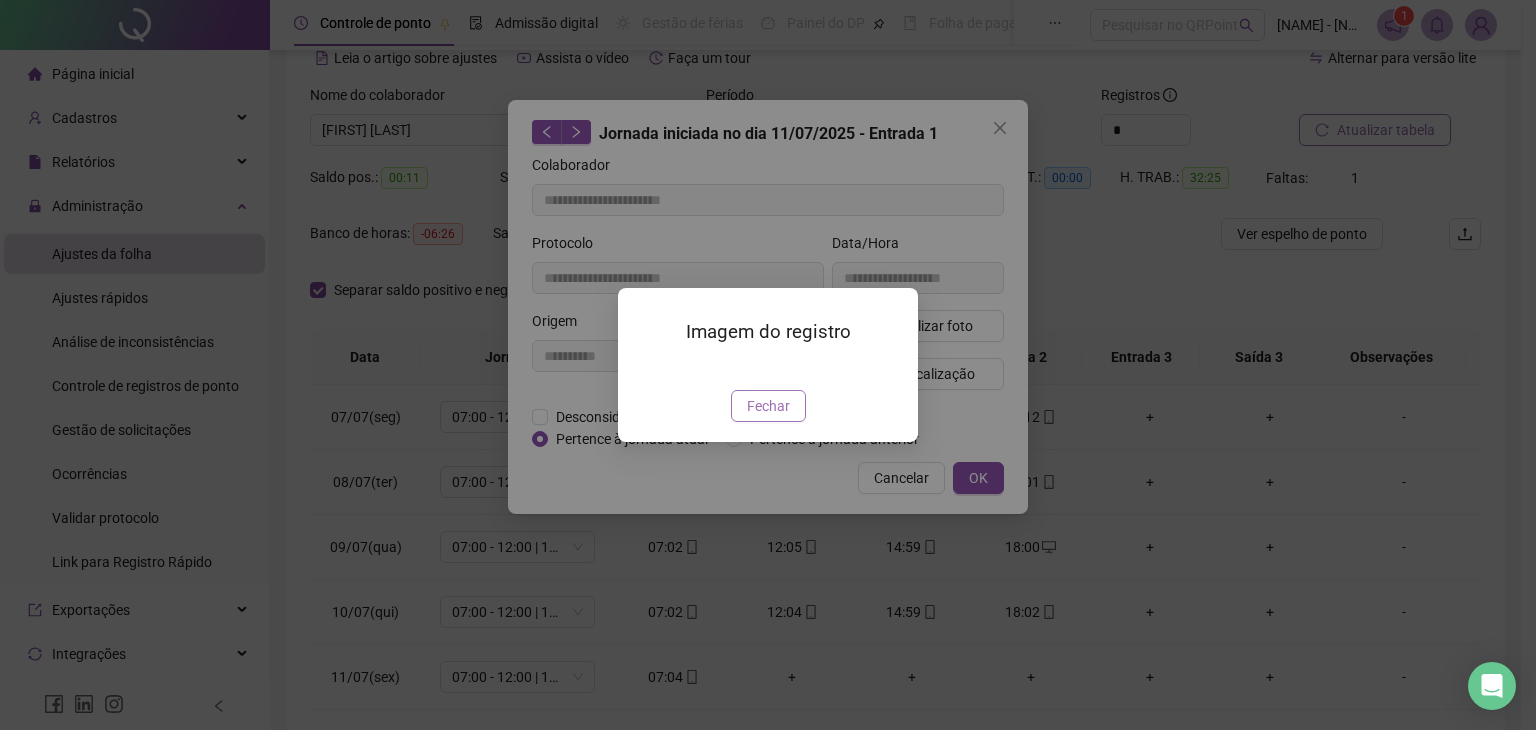 click on "Fechar" at bounding box center (768, 406) 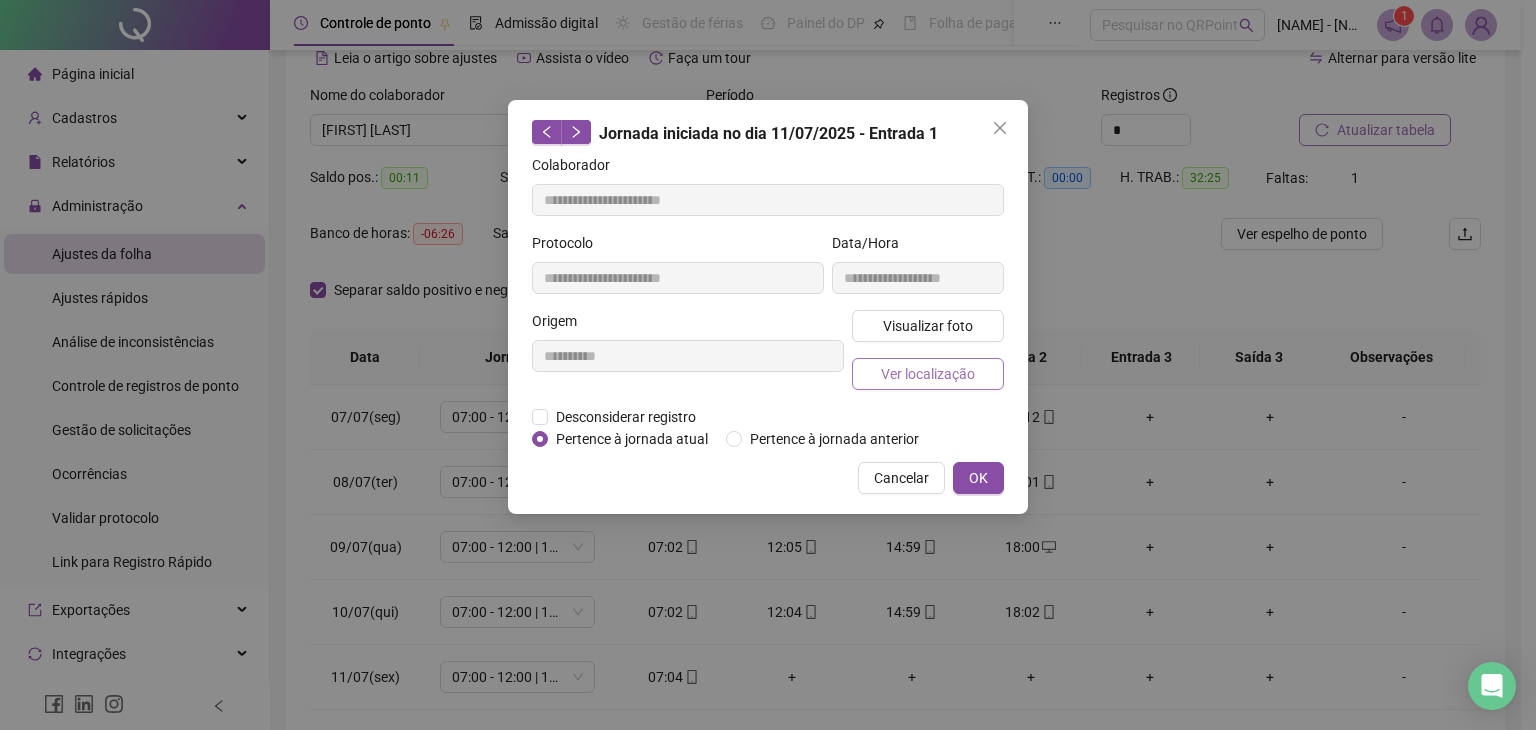 click on "Ver localização" at bounding box center [928, 374] 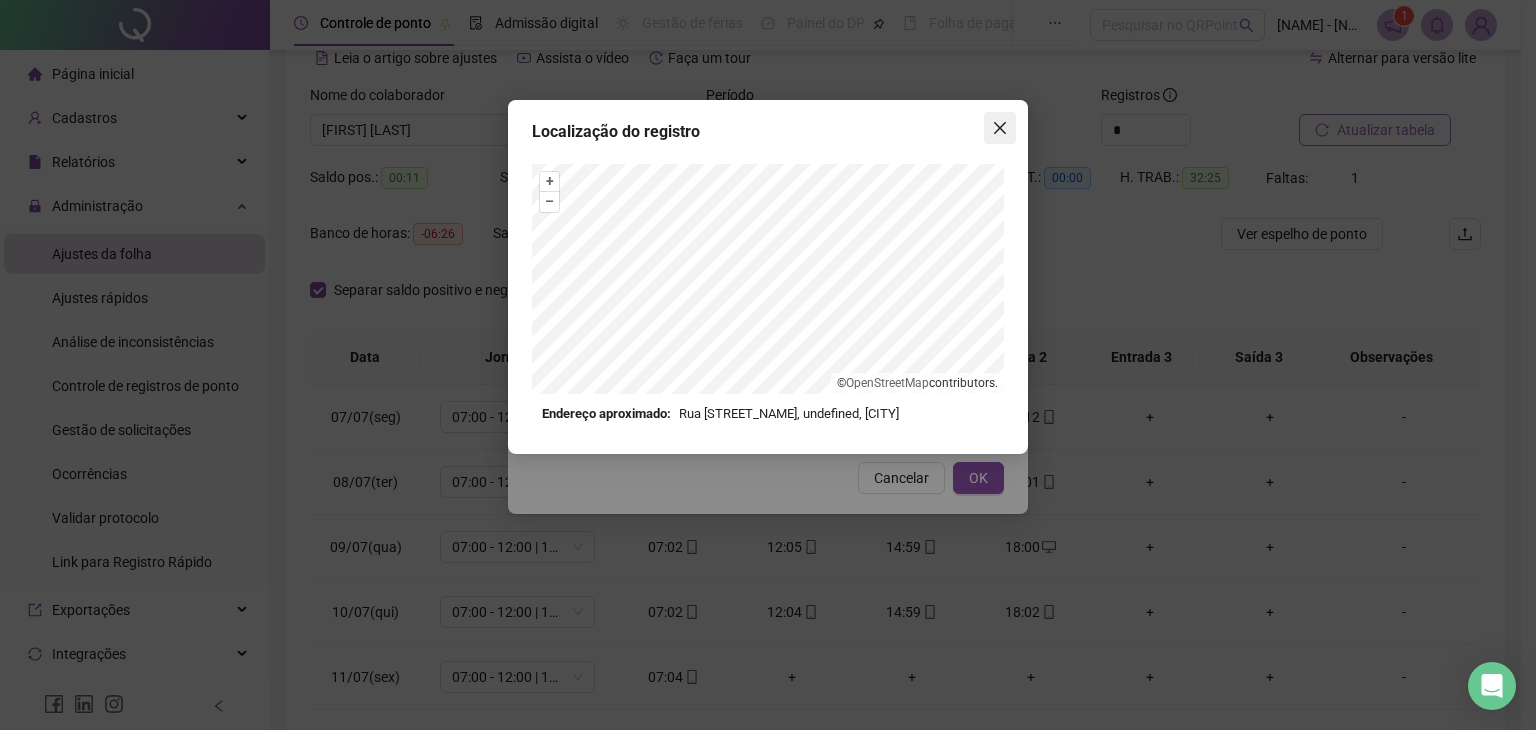 click 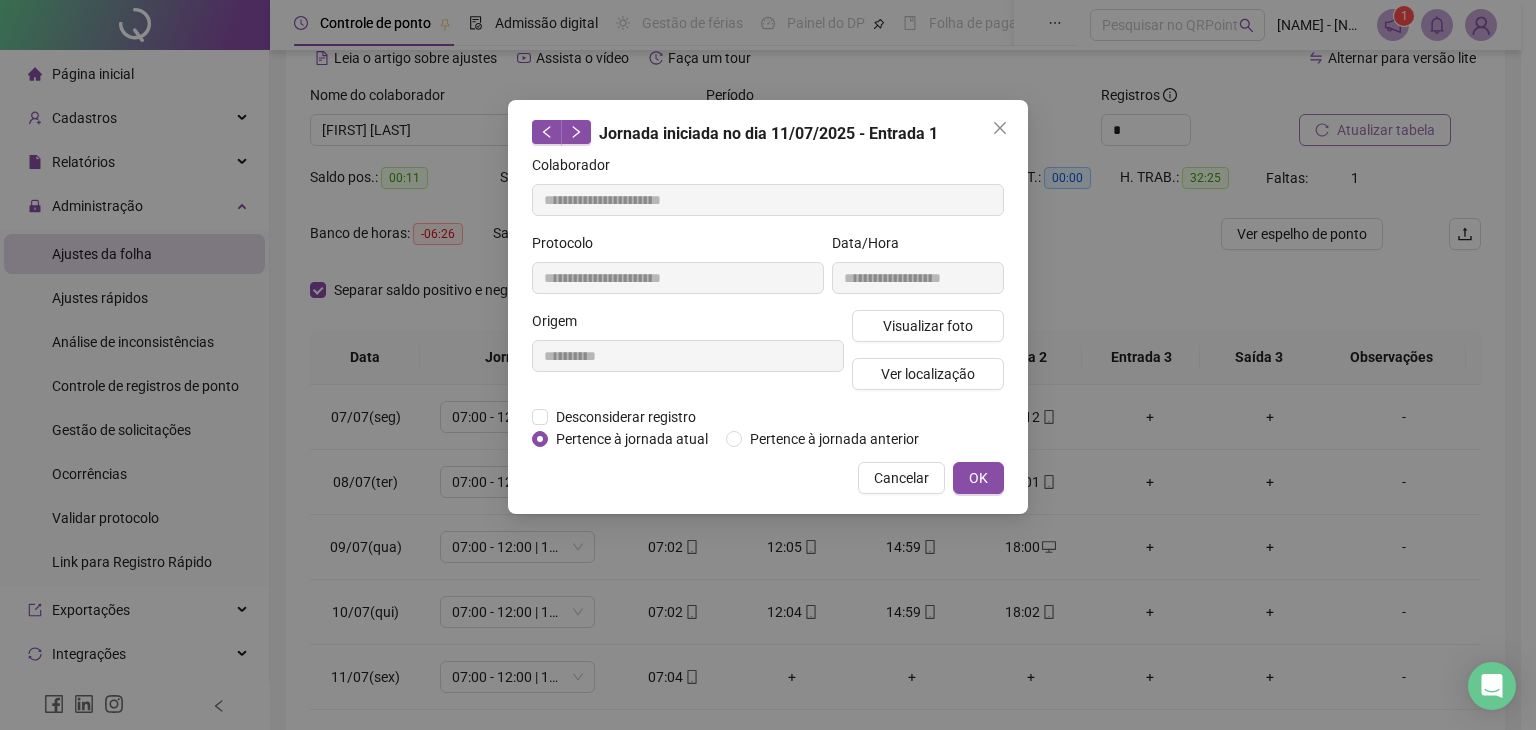click 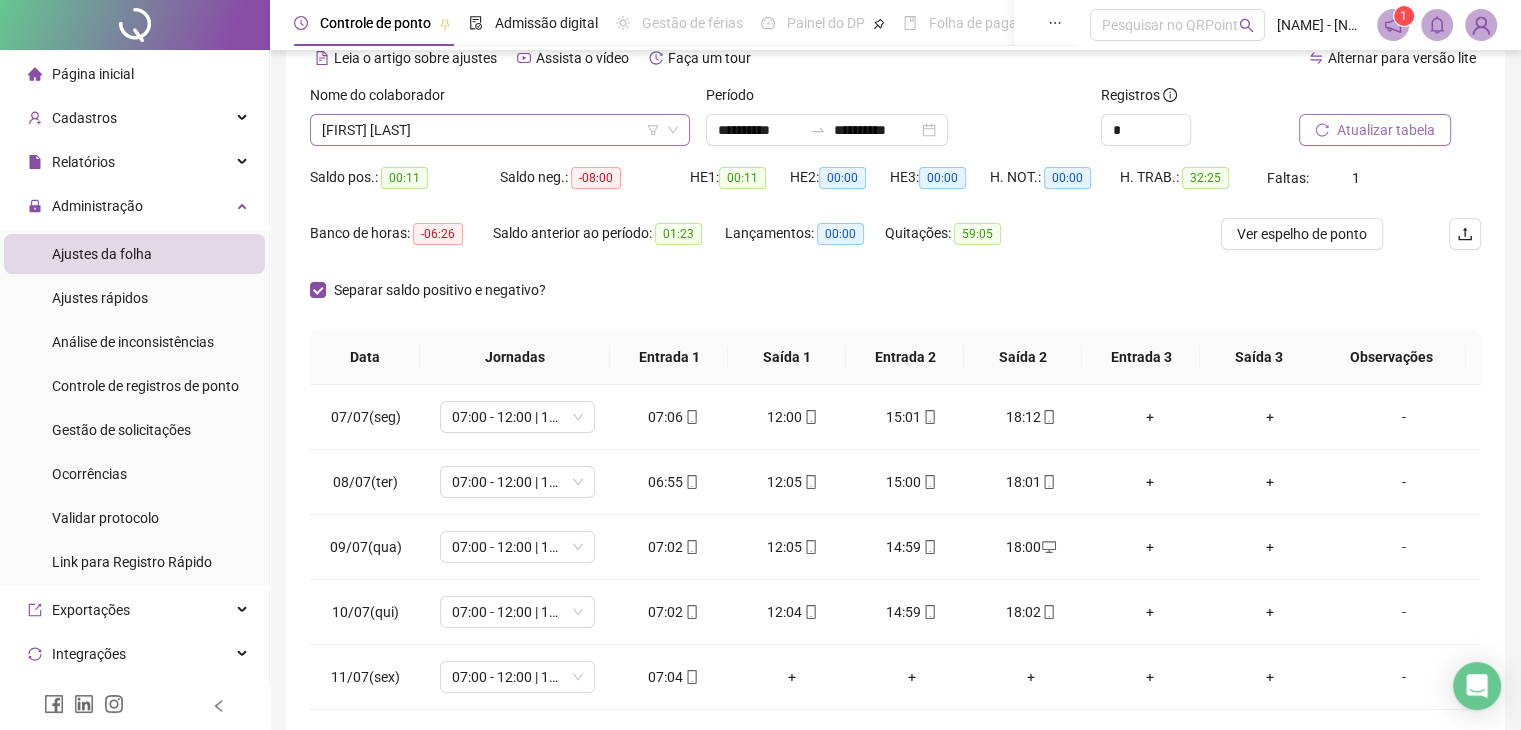 click on "[FIRST] [LAST]" at bounding box center (500, 130) 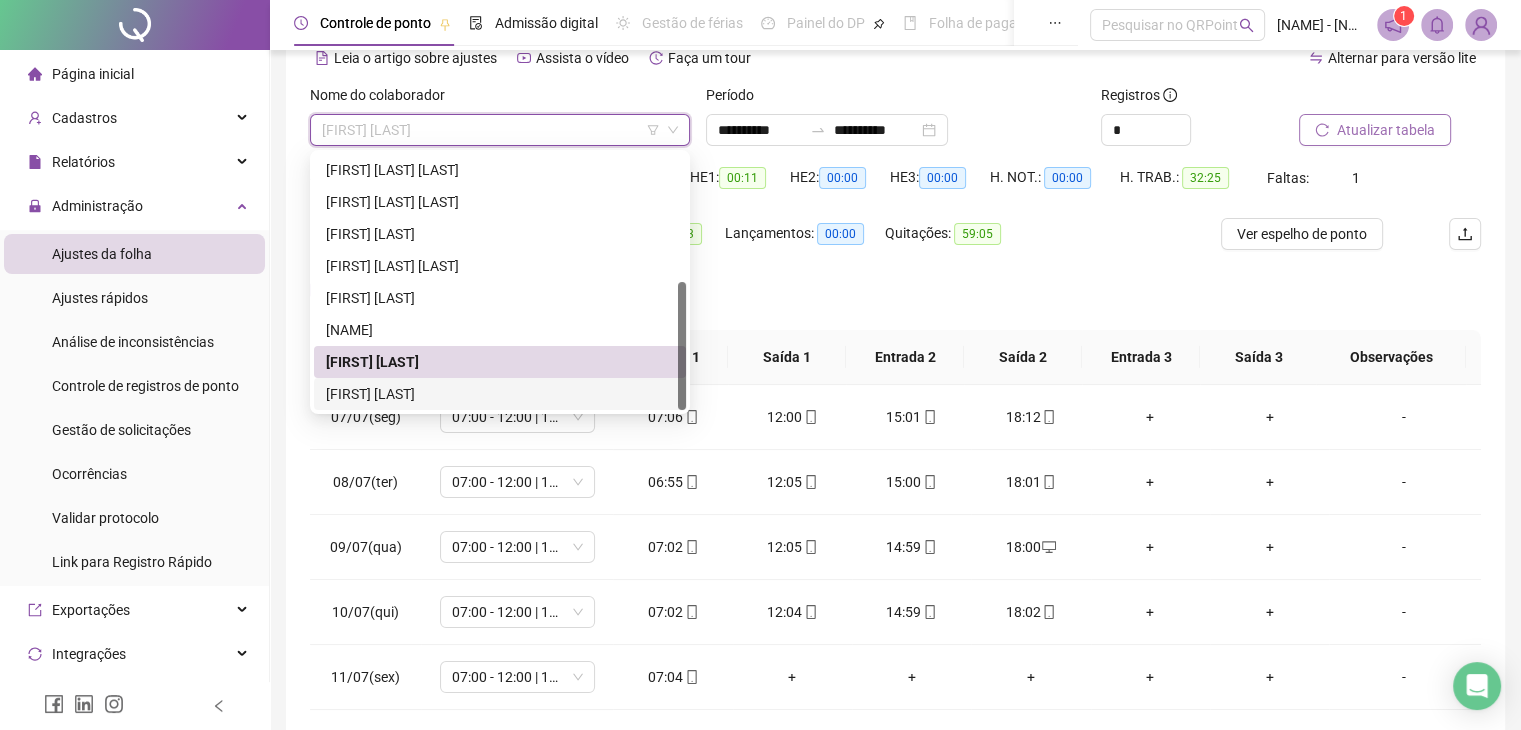 click on "[FIRST] [LAST]" at bounding box center (500, 394) 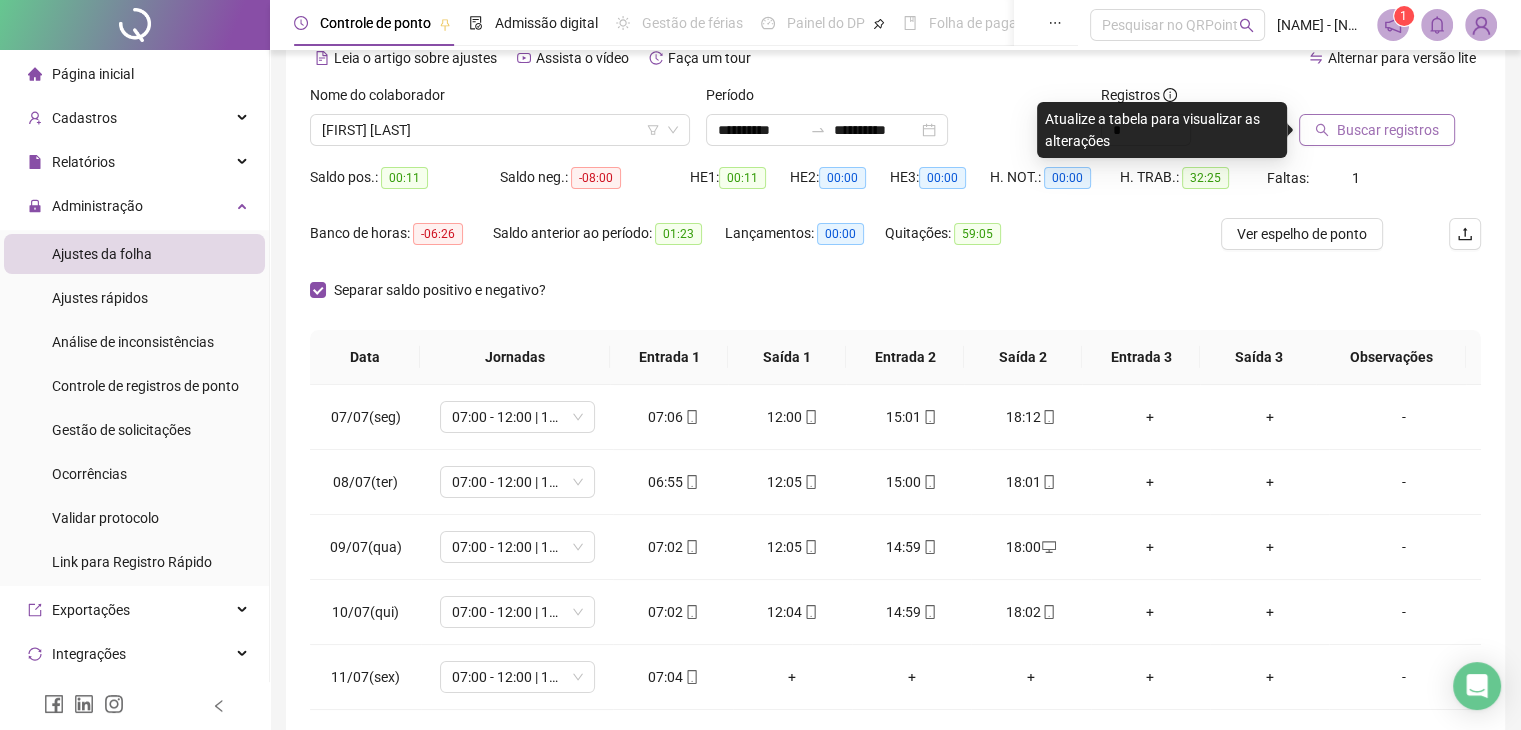 click on "Buscar registros" at bounding box center [1388, 130] 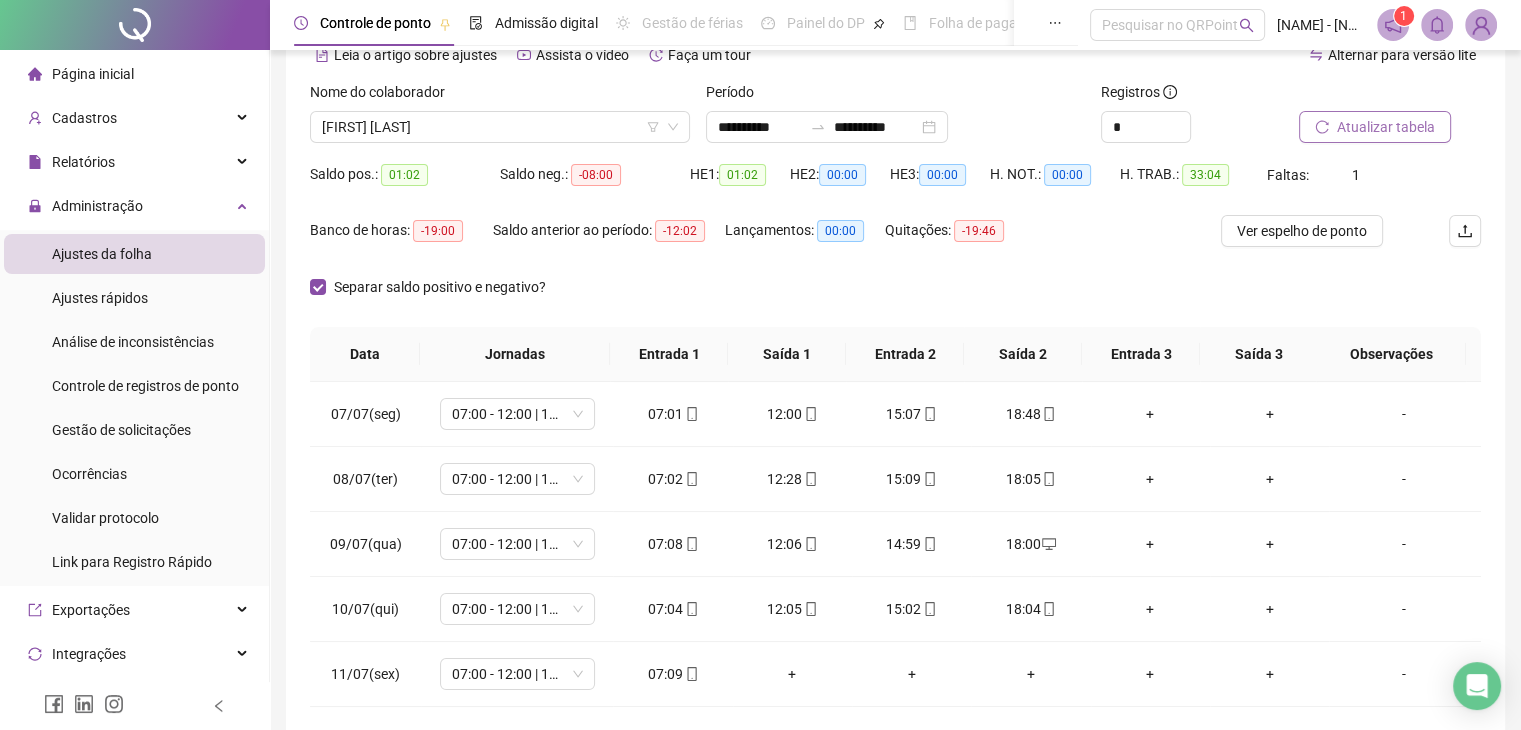 scroll, scrollTop: 0, scrollLeft: 0, axis: both 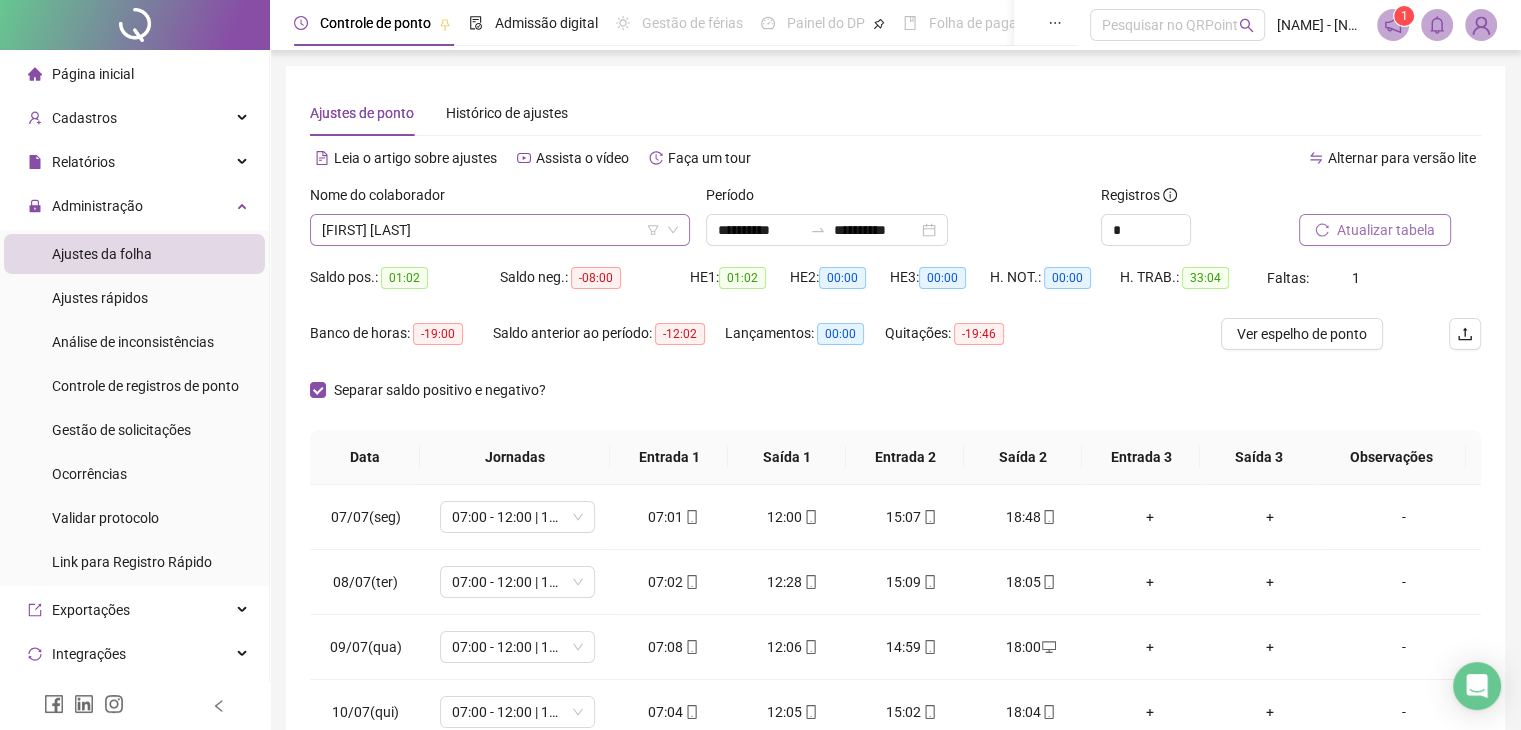 click on "[FIRST] [LAST]" at bounding box center [500, 230] 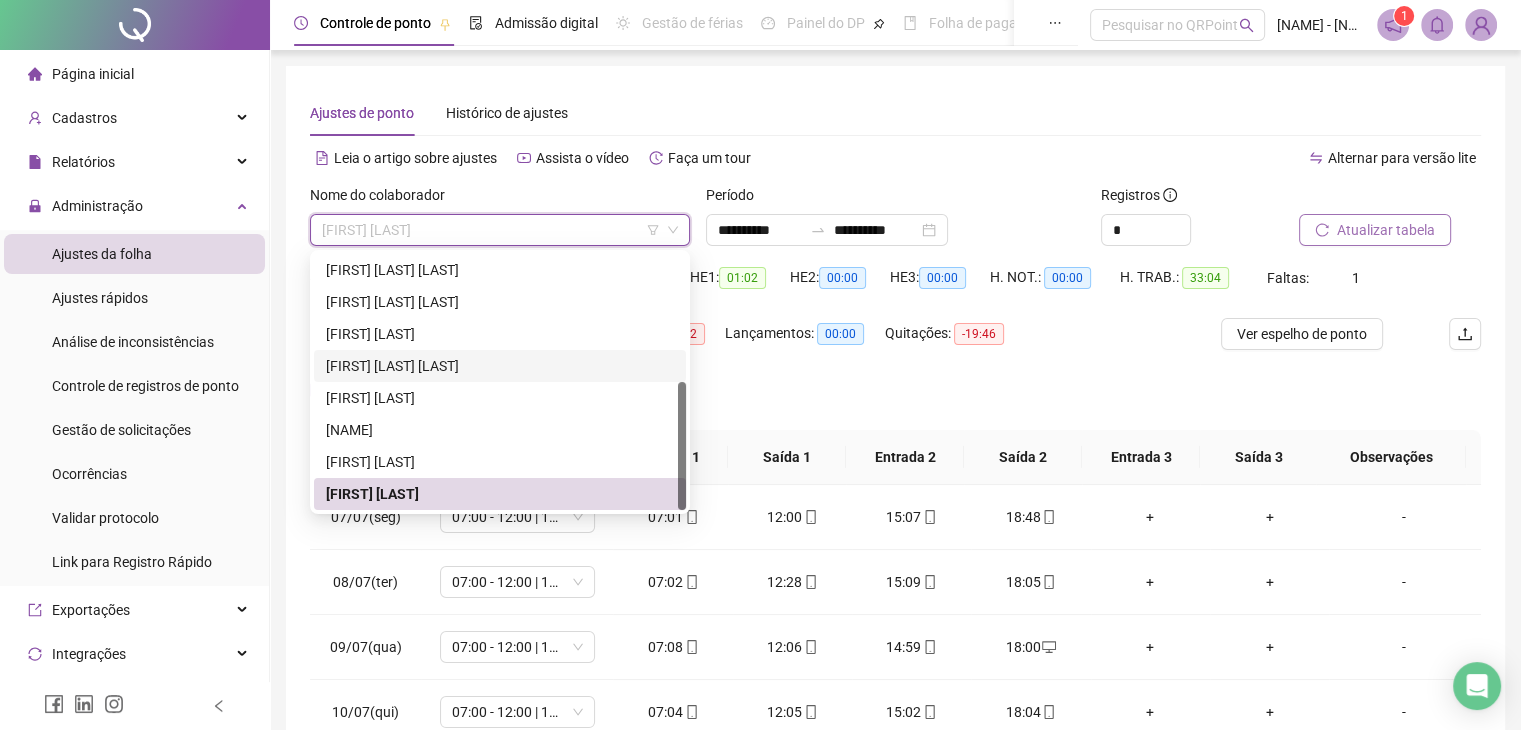 click on "[FIRST] [LAST] [LAST]" at bounding box center (500, 366) 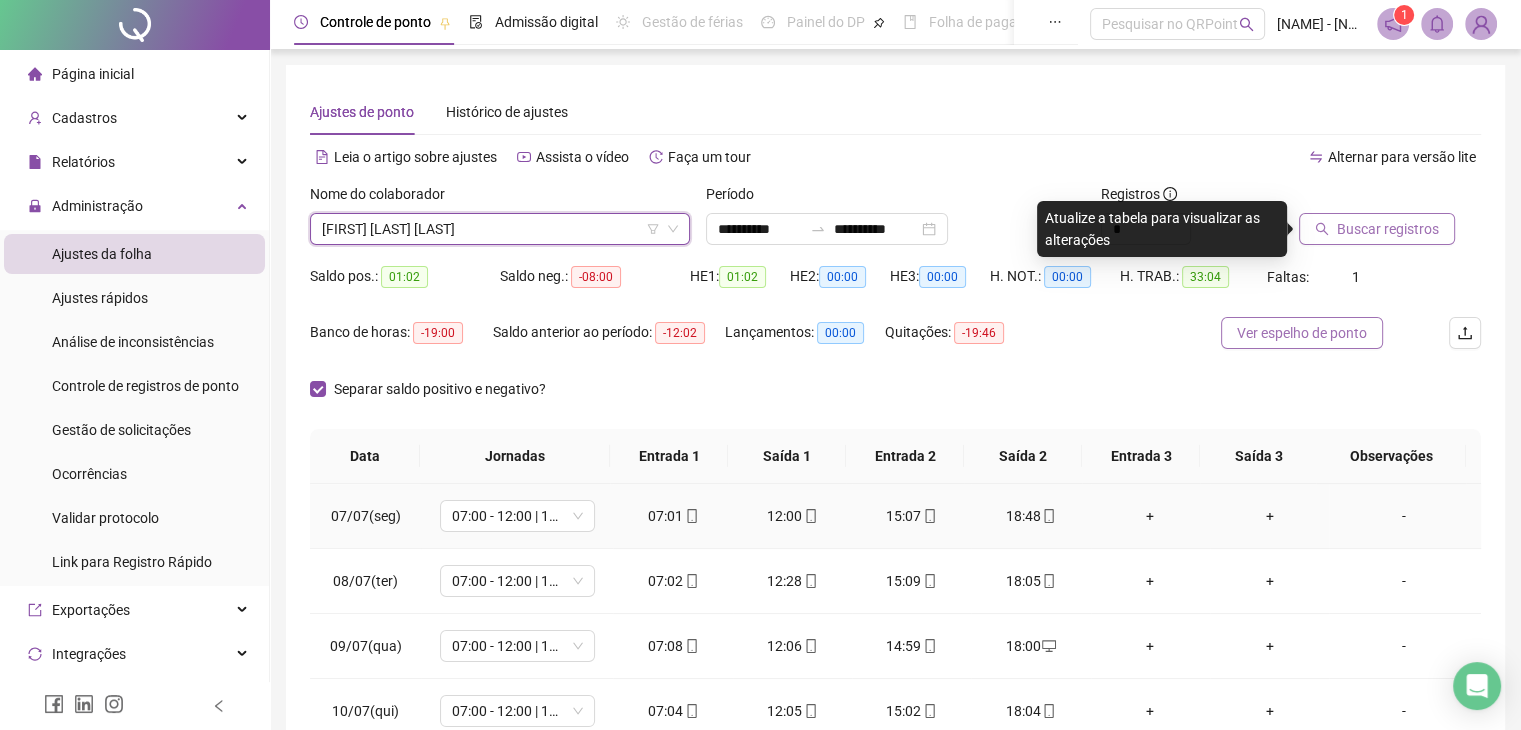 scroll, scrollTop: 0, scrollLeft: 0, axis: both 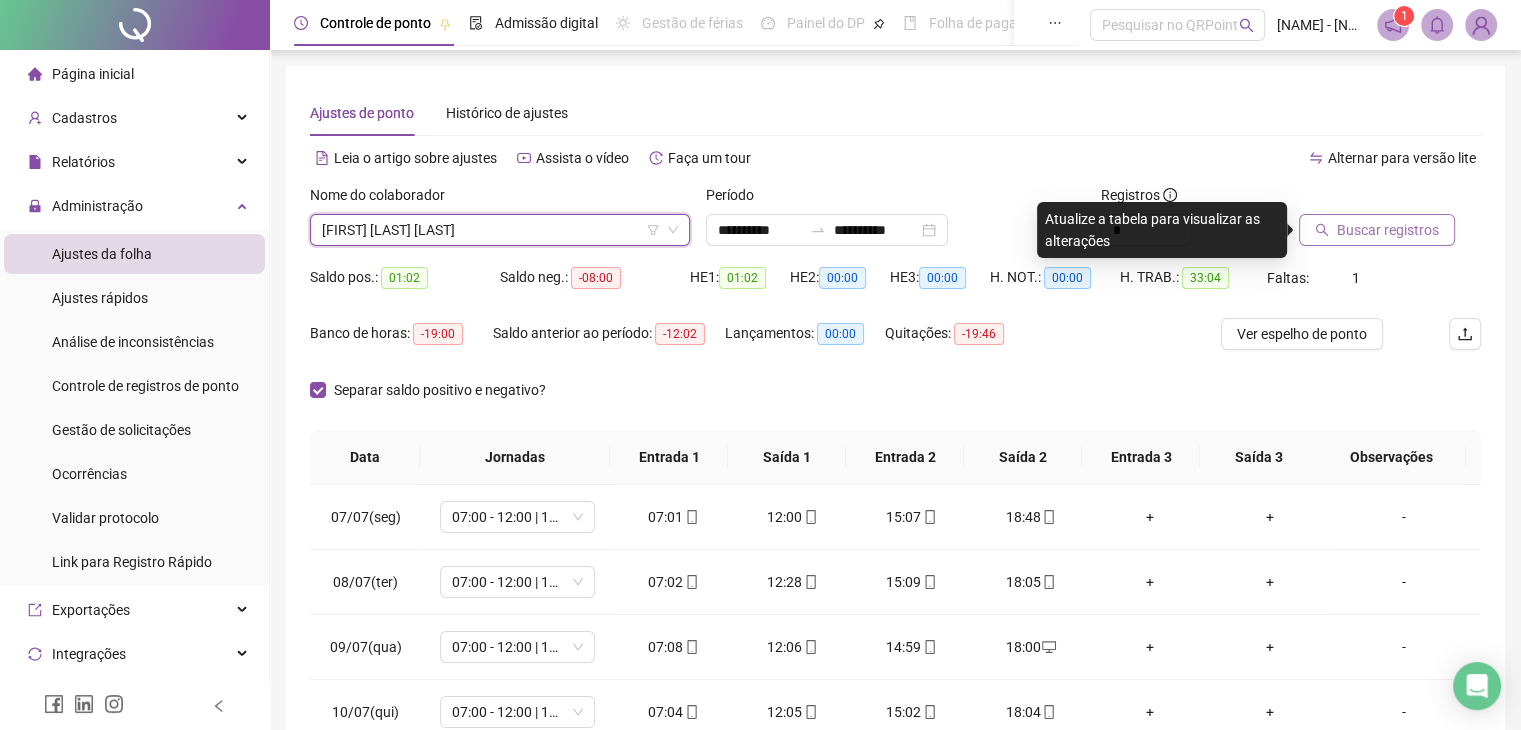 click on "Buscar registros" at bounding box center [1388, 230] 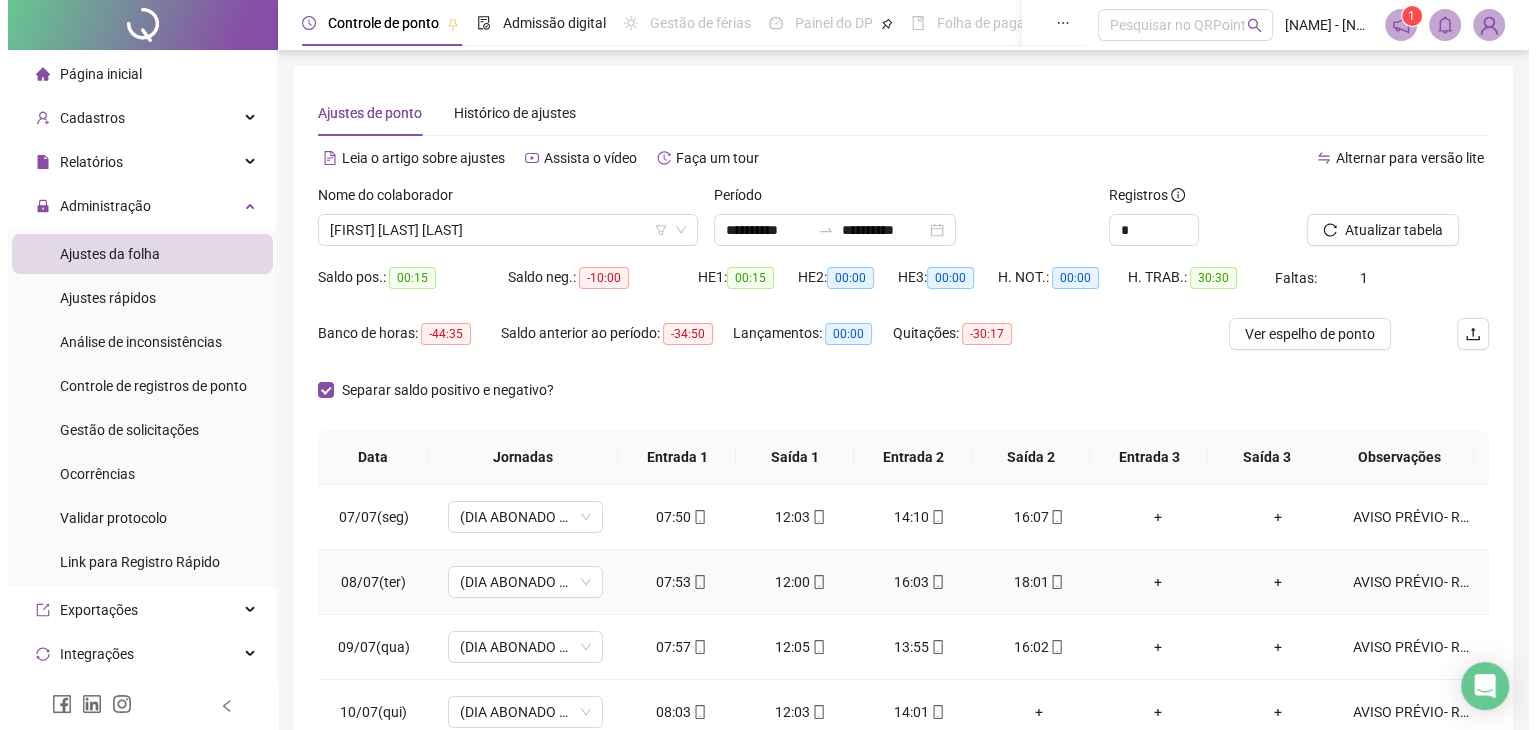 scroll, scrollTop: 189, scrollLeft: 0, axis: vertical 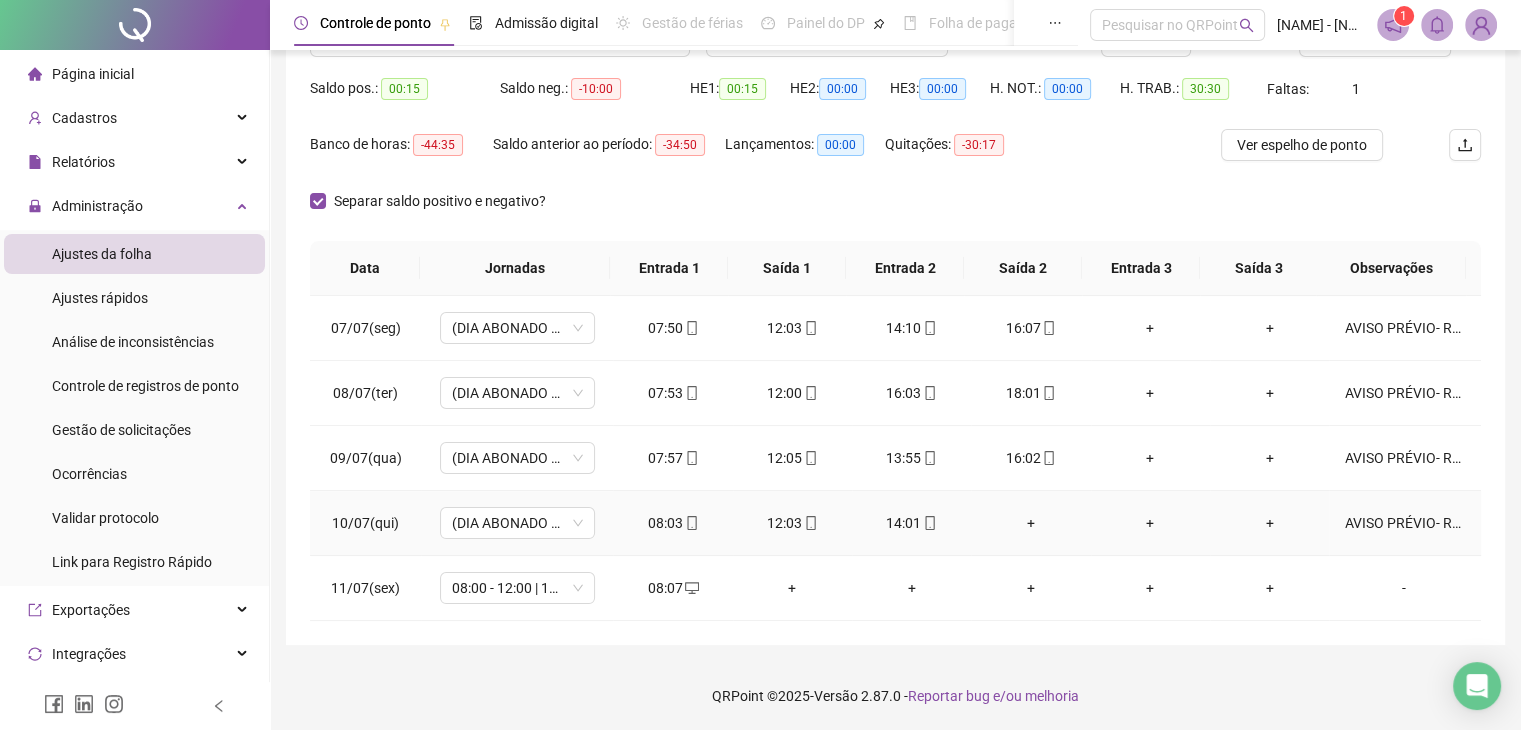 click on "+" at bounding box center [1030, 523] 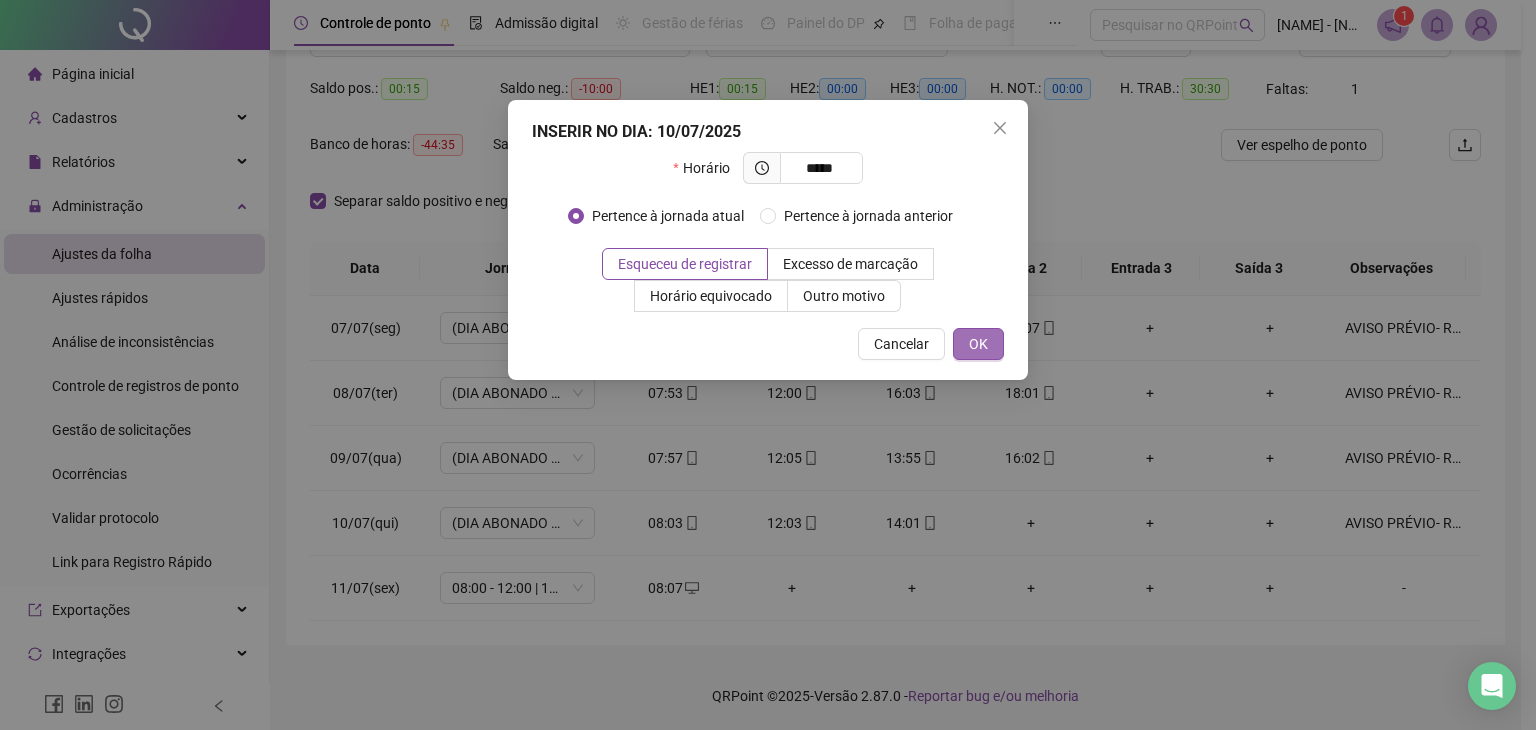 type on "*****" 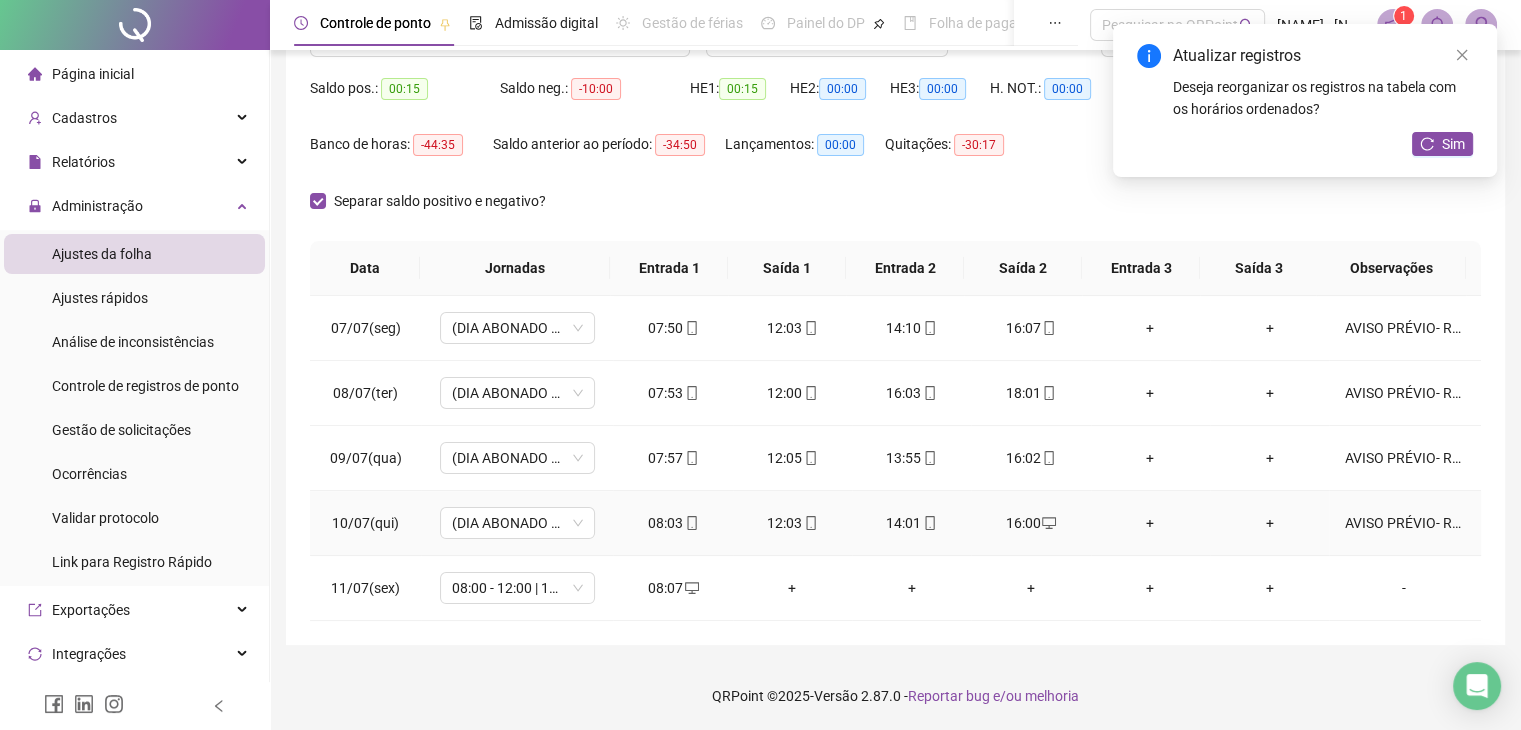 click on "AVISO PRÉVIO- REDUÇÃO DE 2 HORAS" at bounding box center (1405, 523) 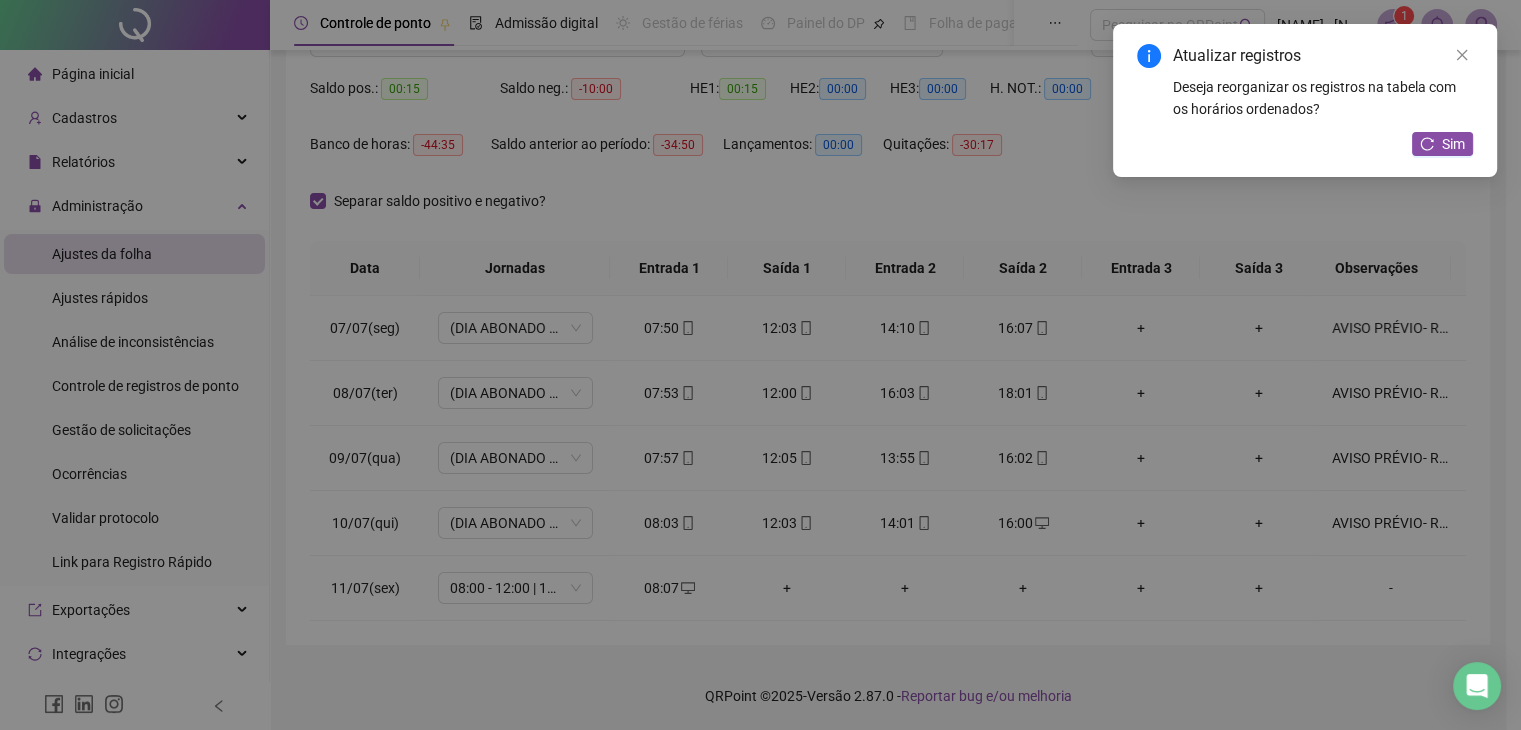 type on "*****" 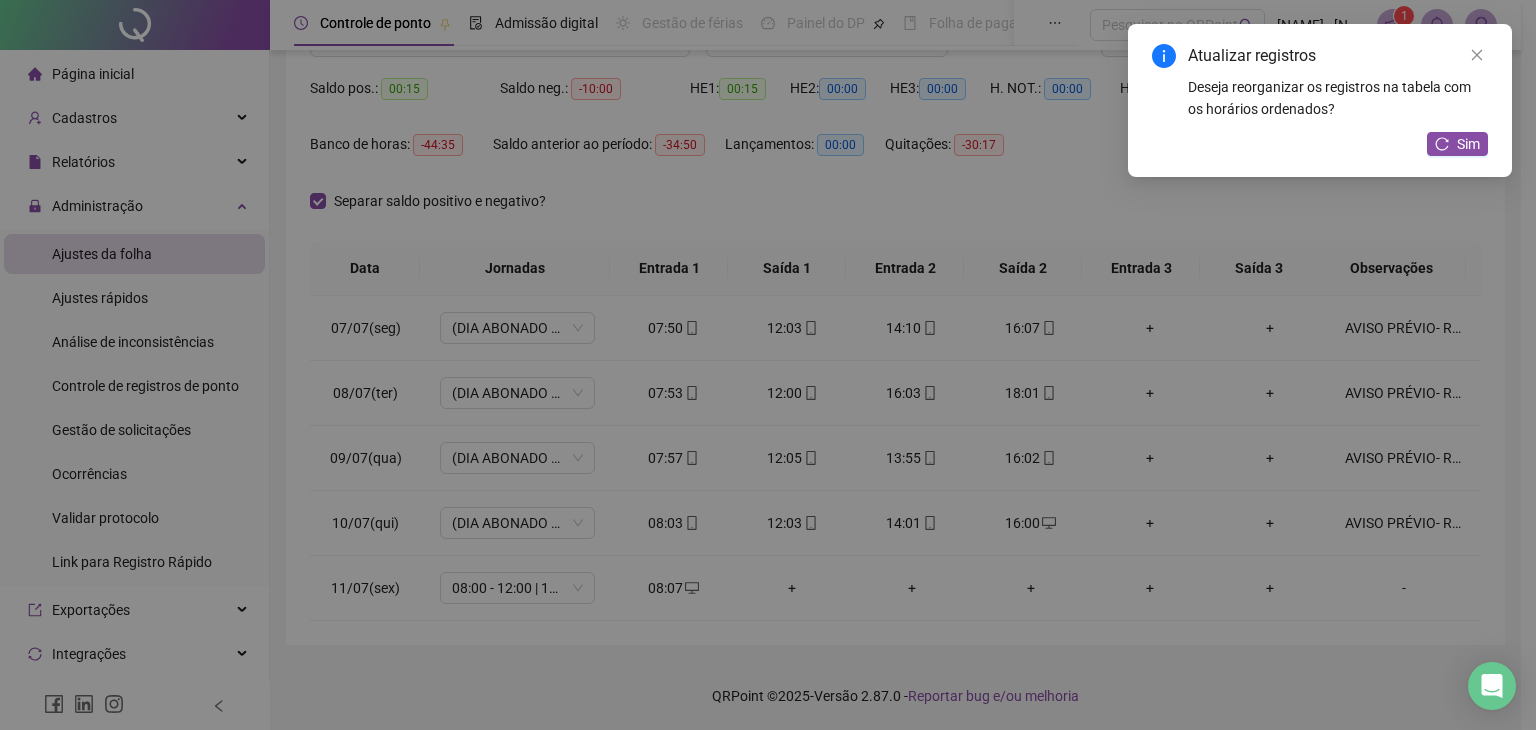 type on "**********" 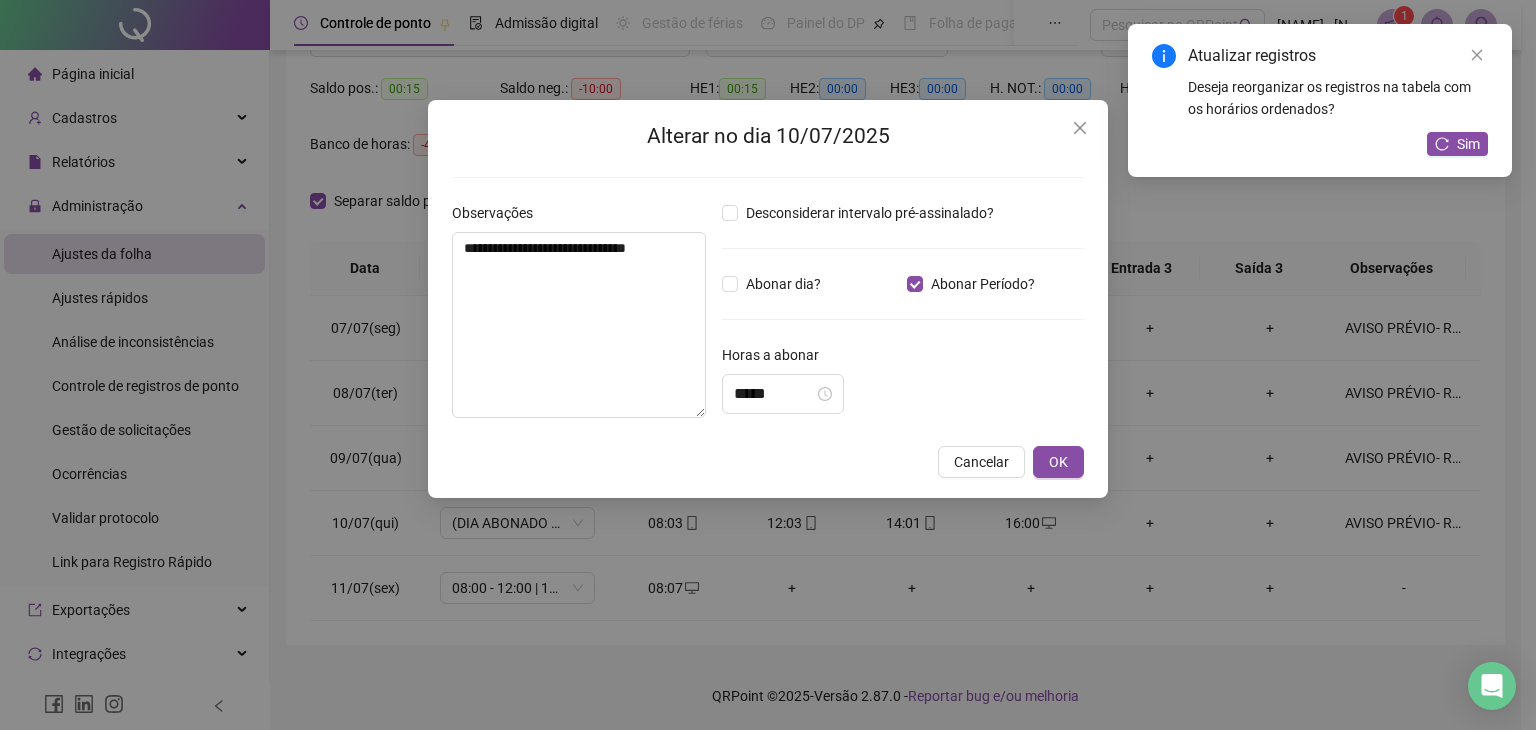 type on "*****" 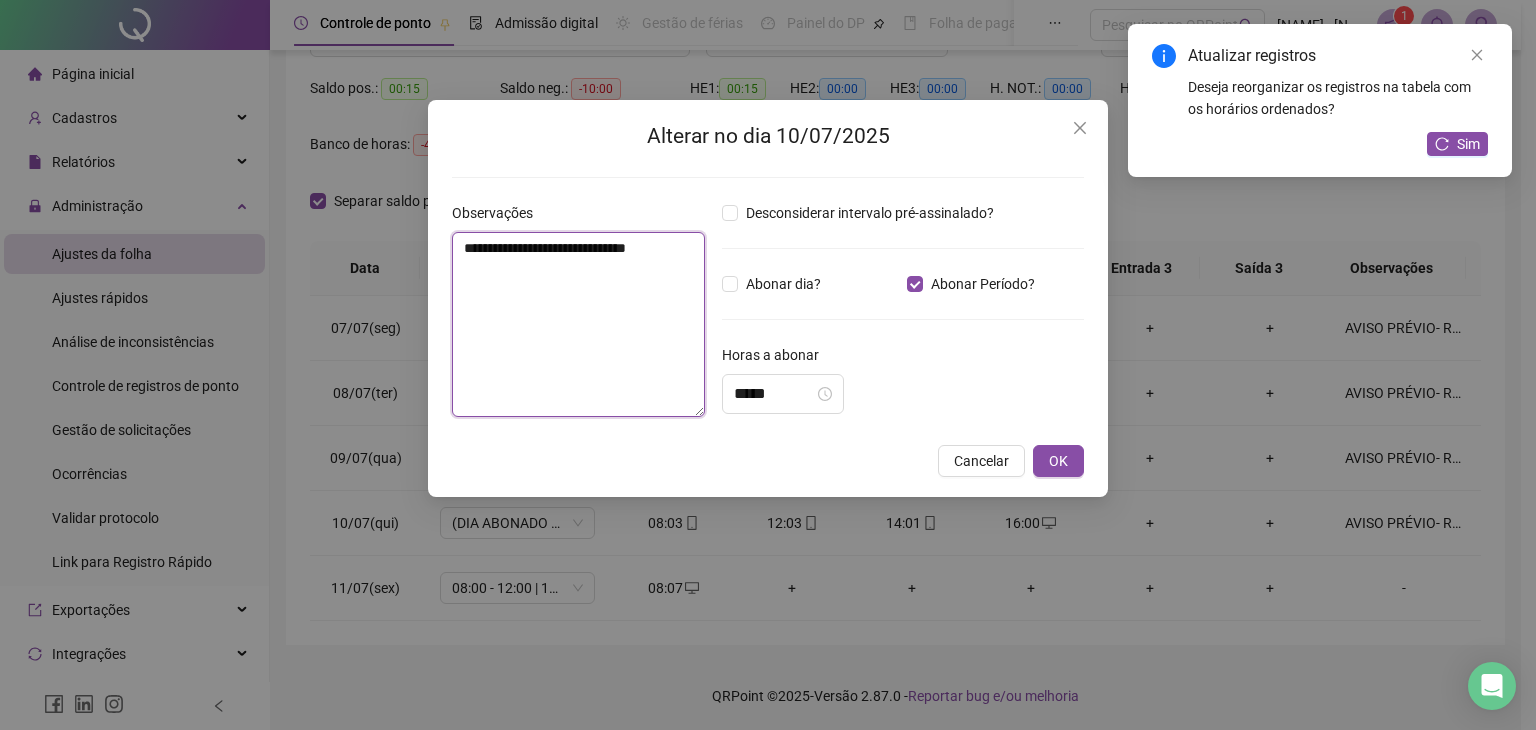 drag, startPoint x: 467, startPoint y: 253, endPoint x: 564, endPoint y: 293, distance: 104.92378 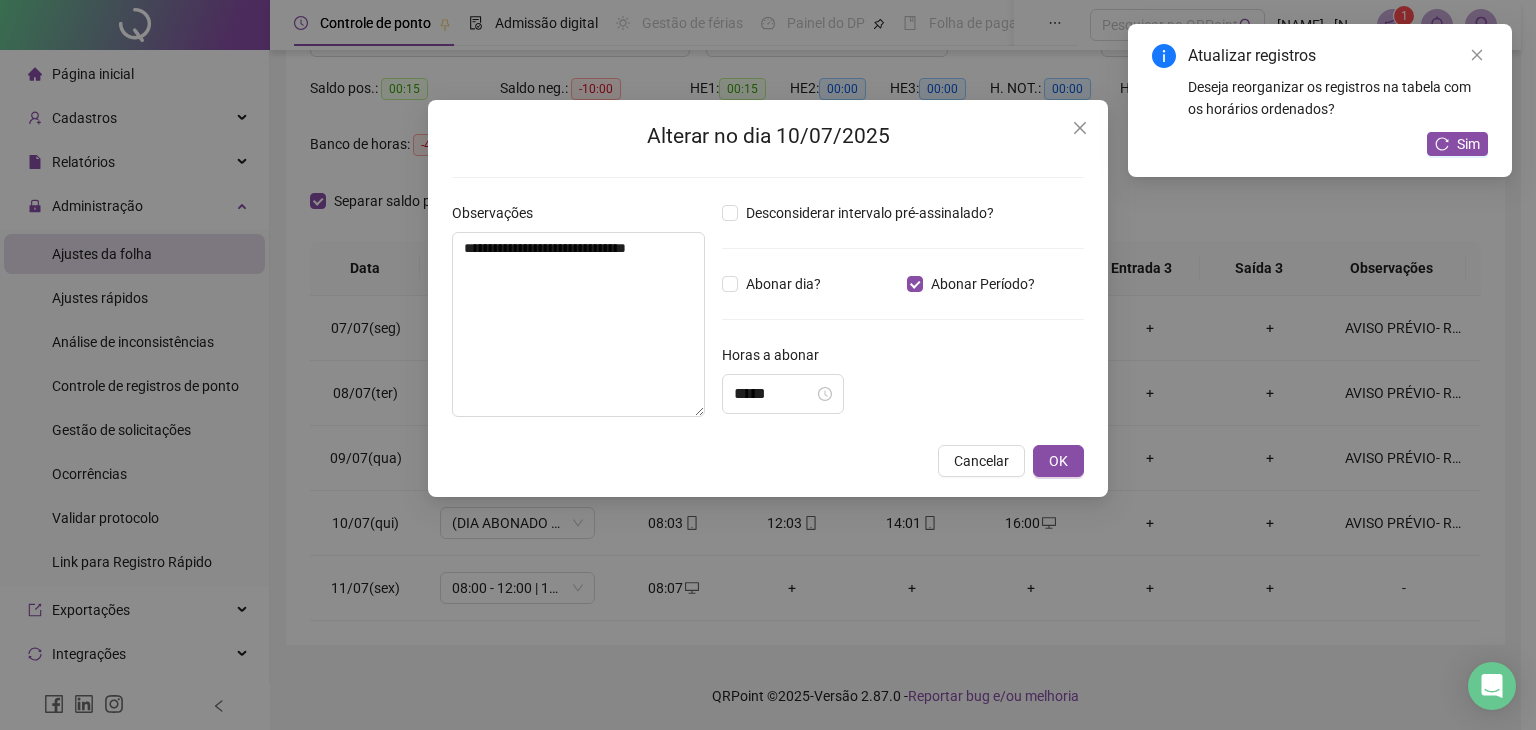 drag, startPoint x: 1048, startPoint y: 457, endPoint x: 1192, endPoint y: 593, distance: 198.0707 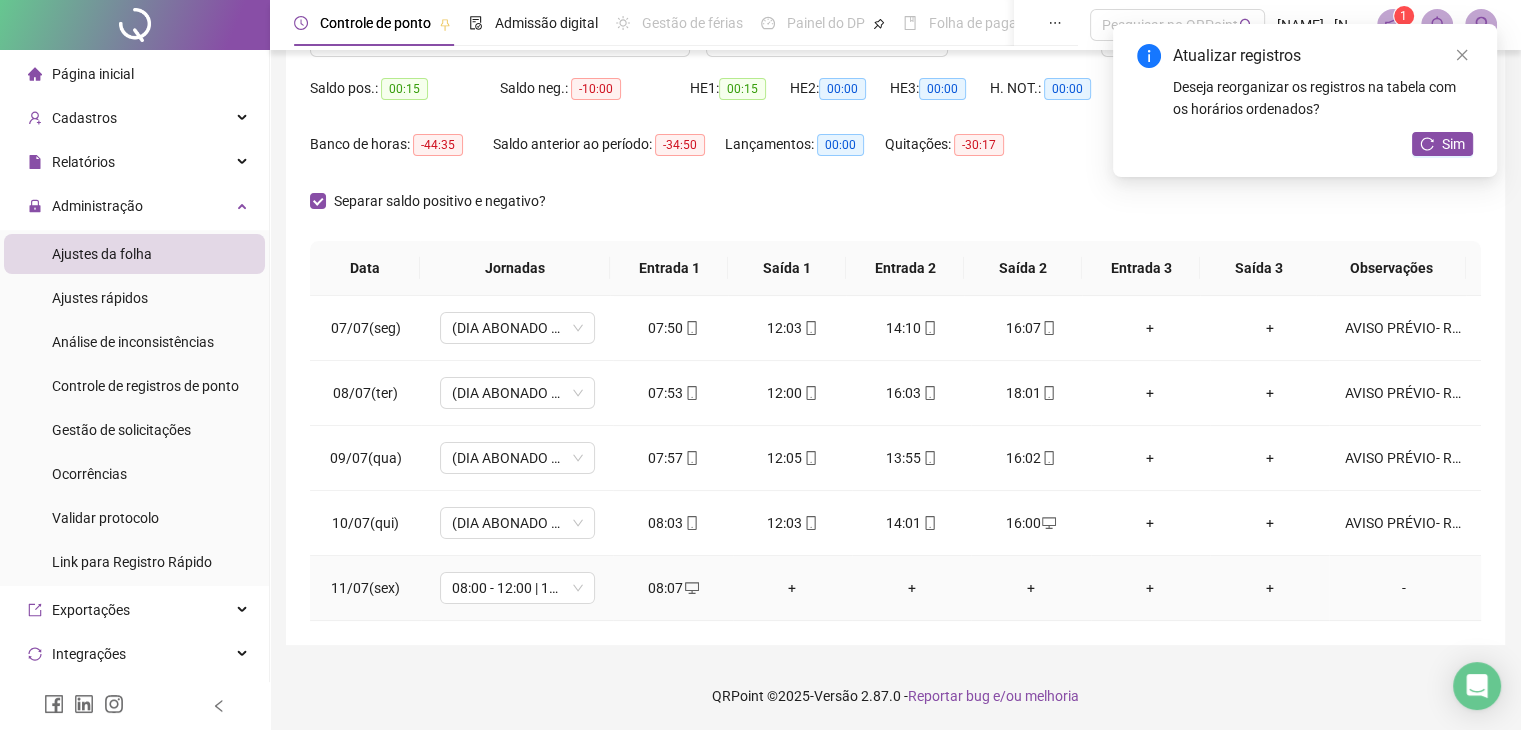 click on "-" at bounding box center [1404, 588] 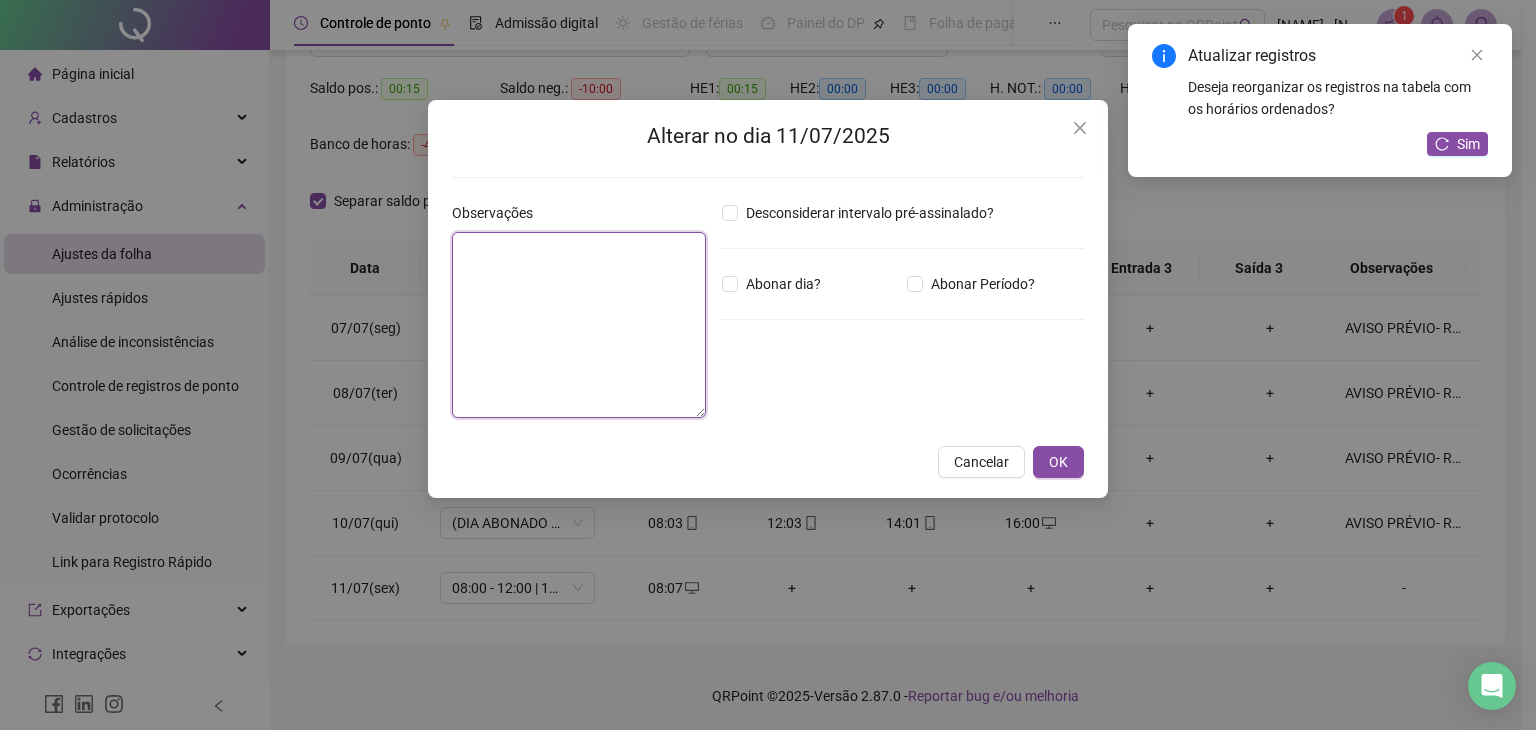 click at bounding box center (579, 325) 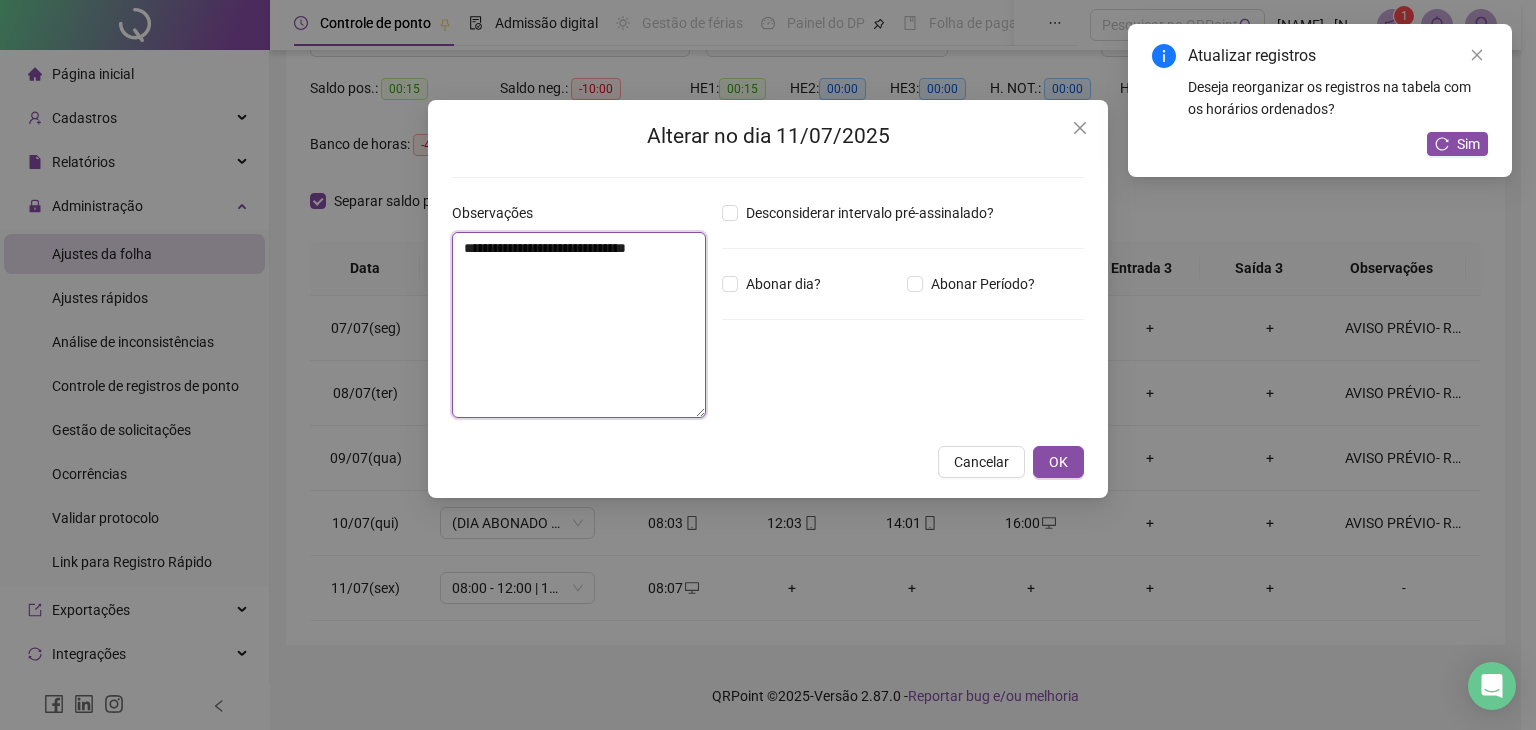 type on "**********" 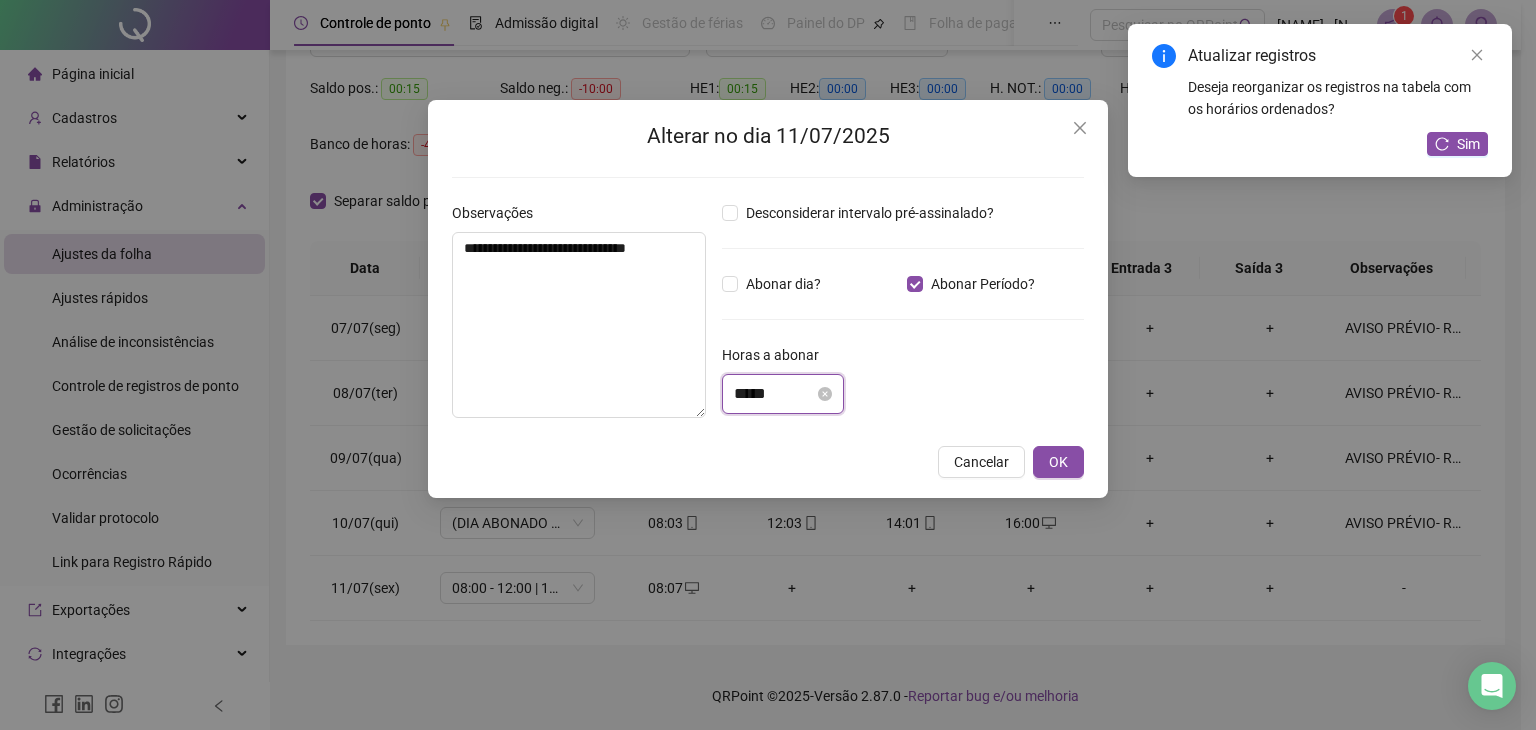 click on "*****" at bounding box center [774, 394] 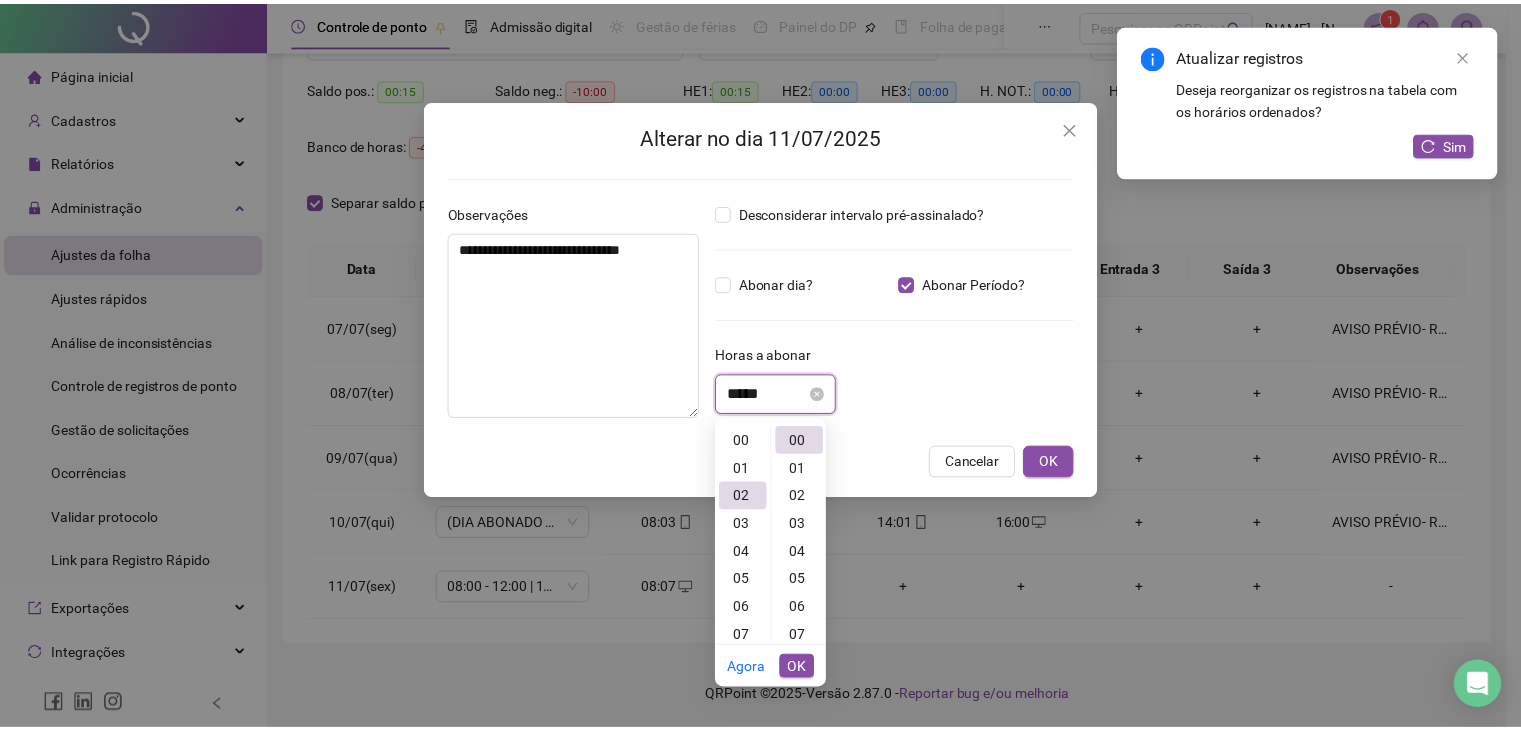 scroll, scrollTop: 56, scrollLeft: 0, axis: vertical 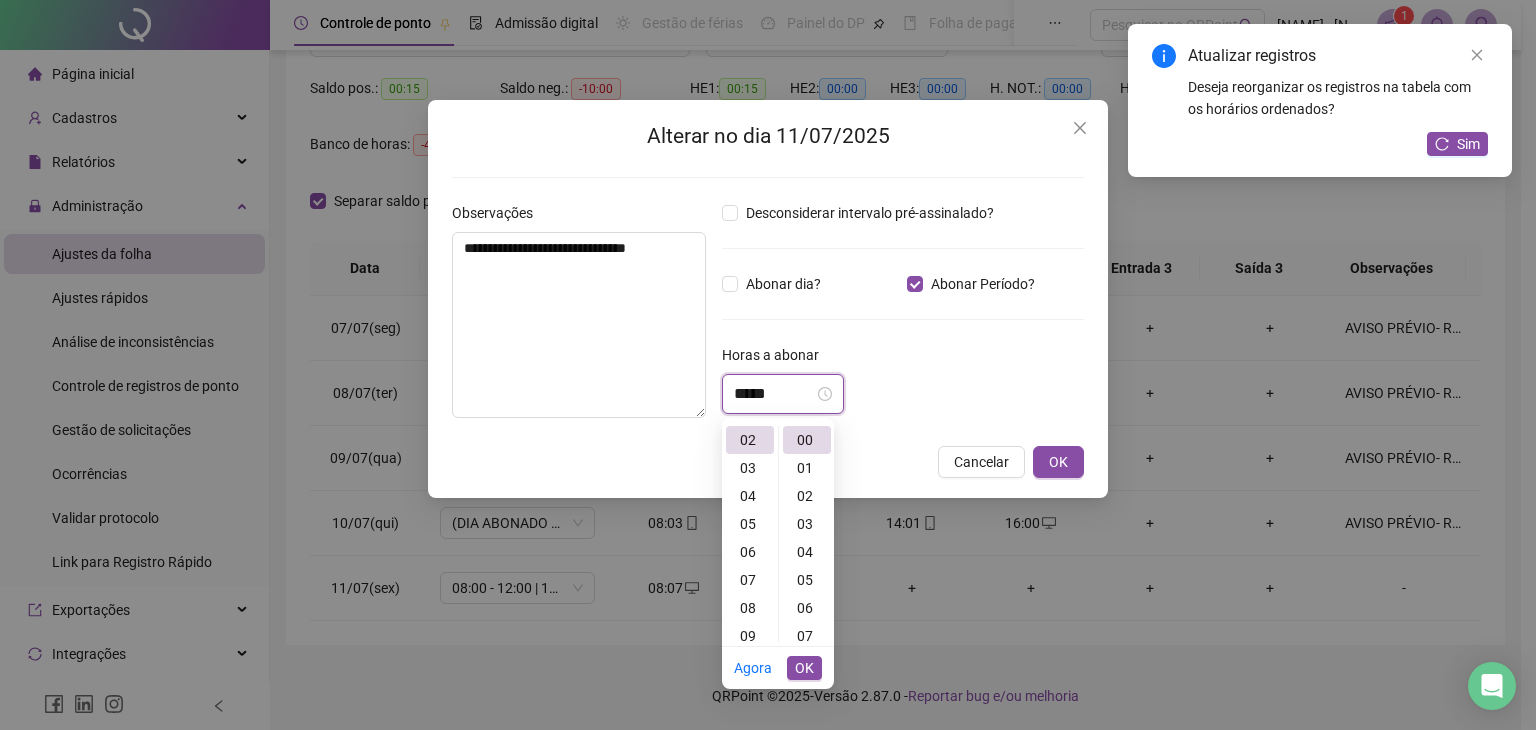 type on "*****" 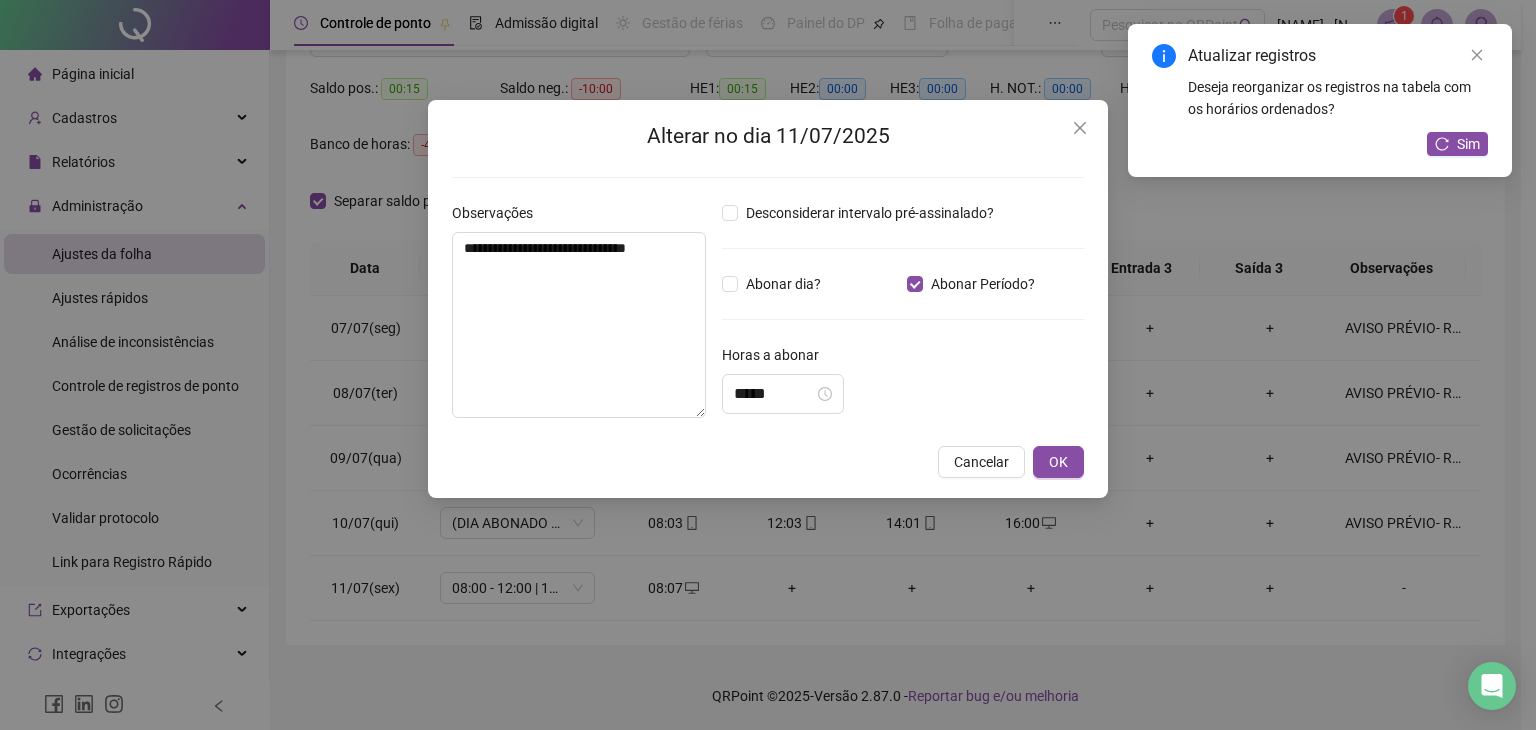 click on "*****" at bounding box center (903, 394) 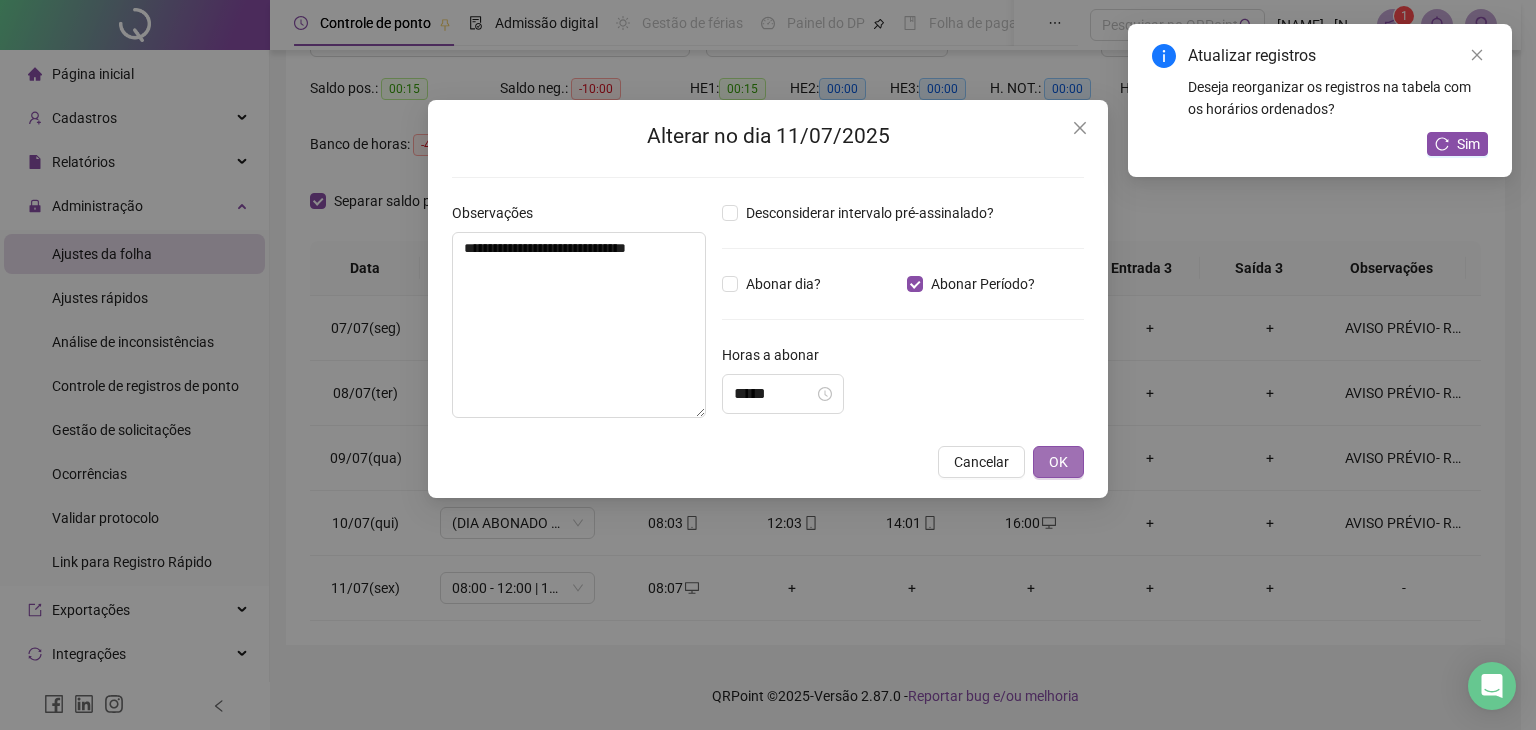 click on "OK" at bounding box center (1058, 462) 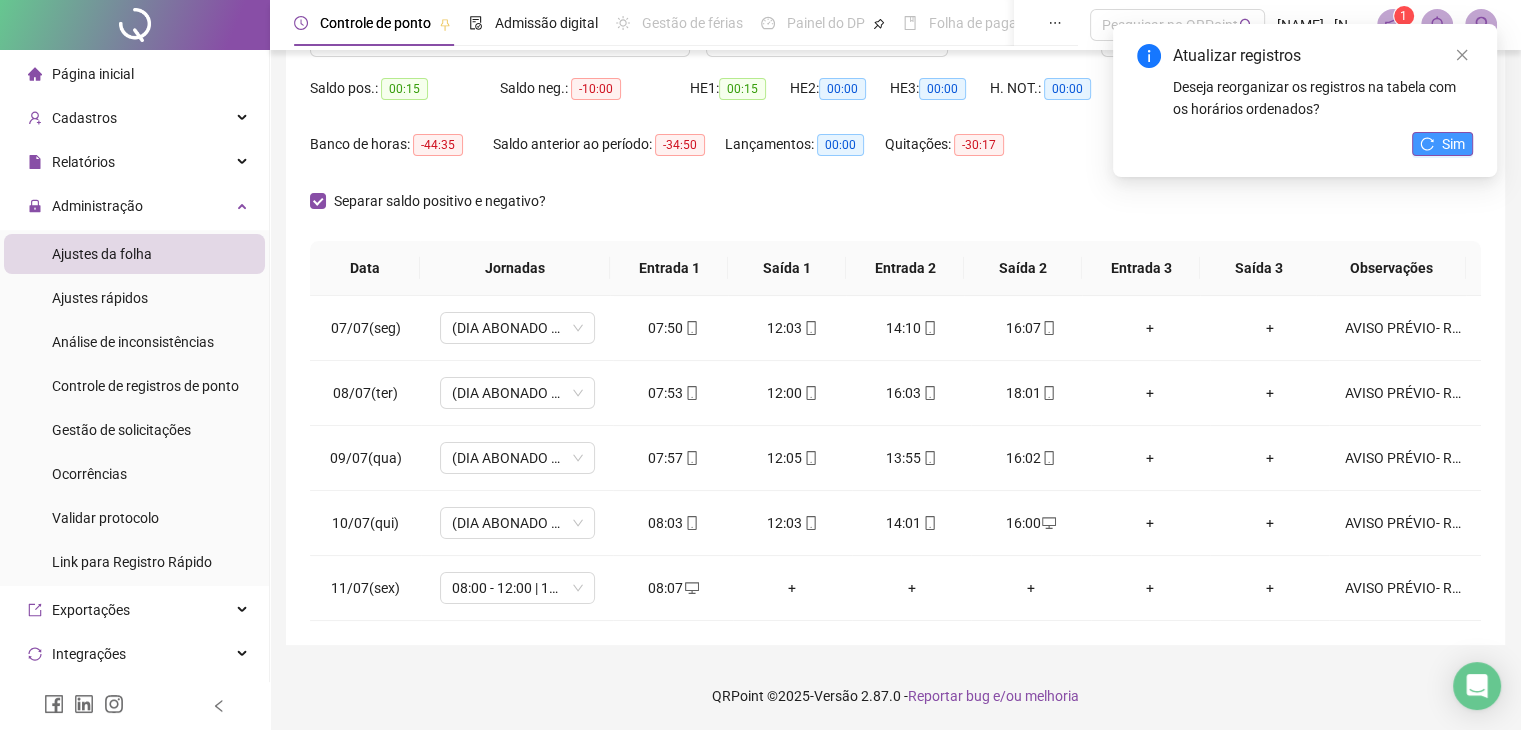 click on "Sim" at bounding box center (1453, 144) 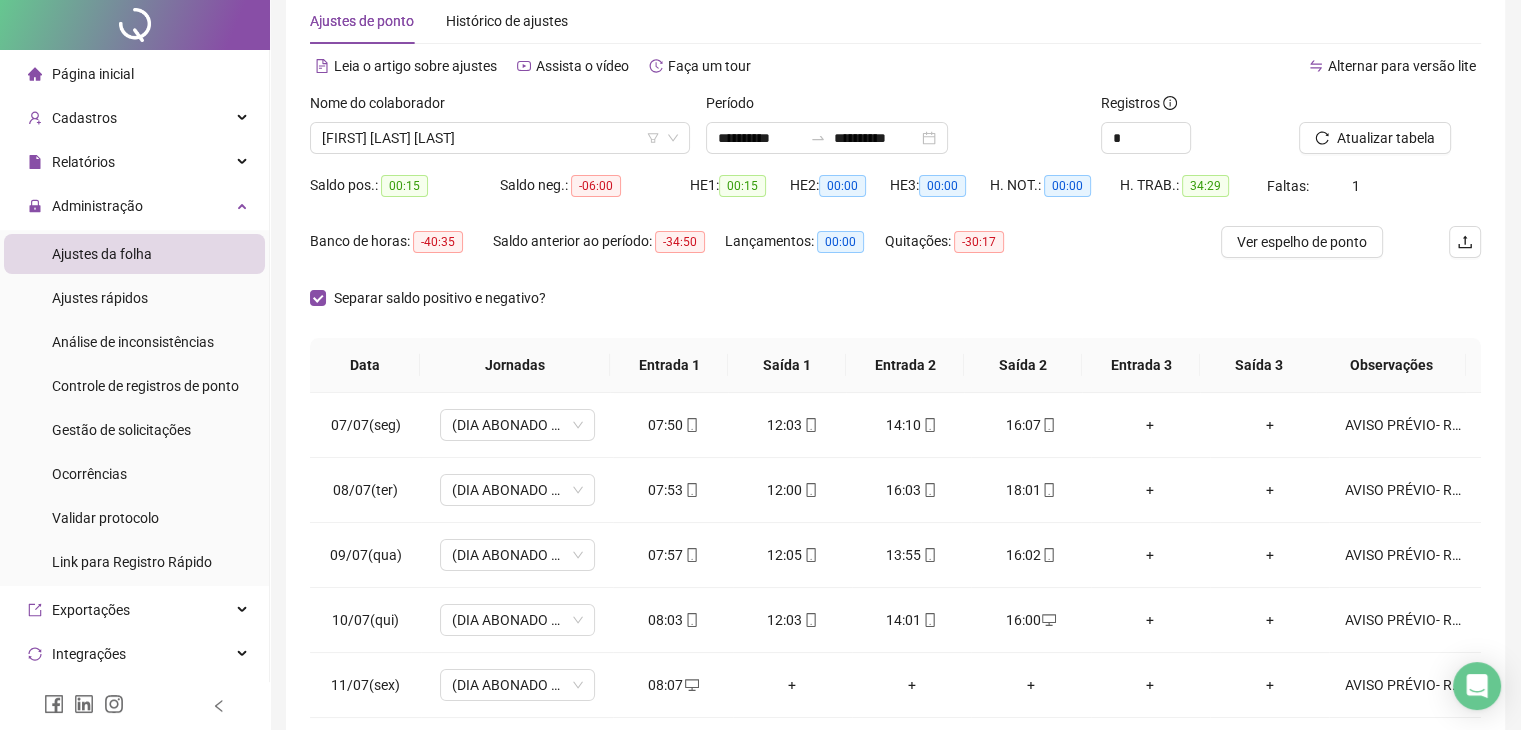 scroll, scrollTop: 0, scrollLeft: 0, axis: both 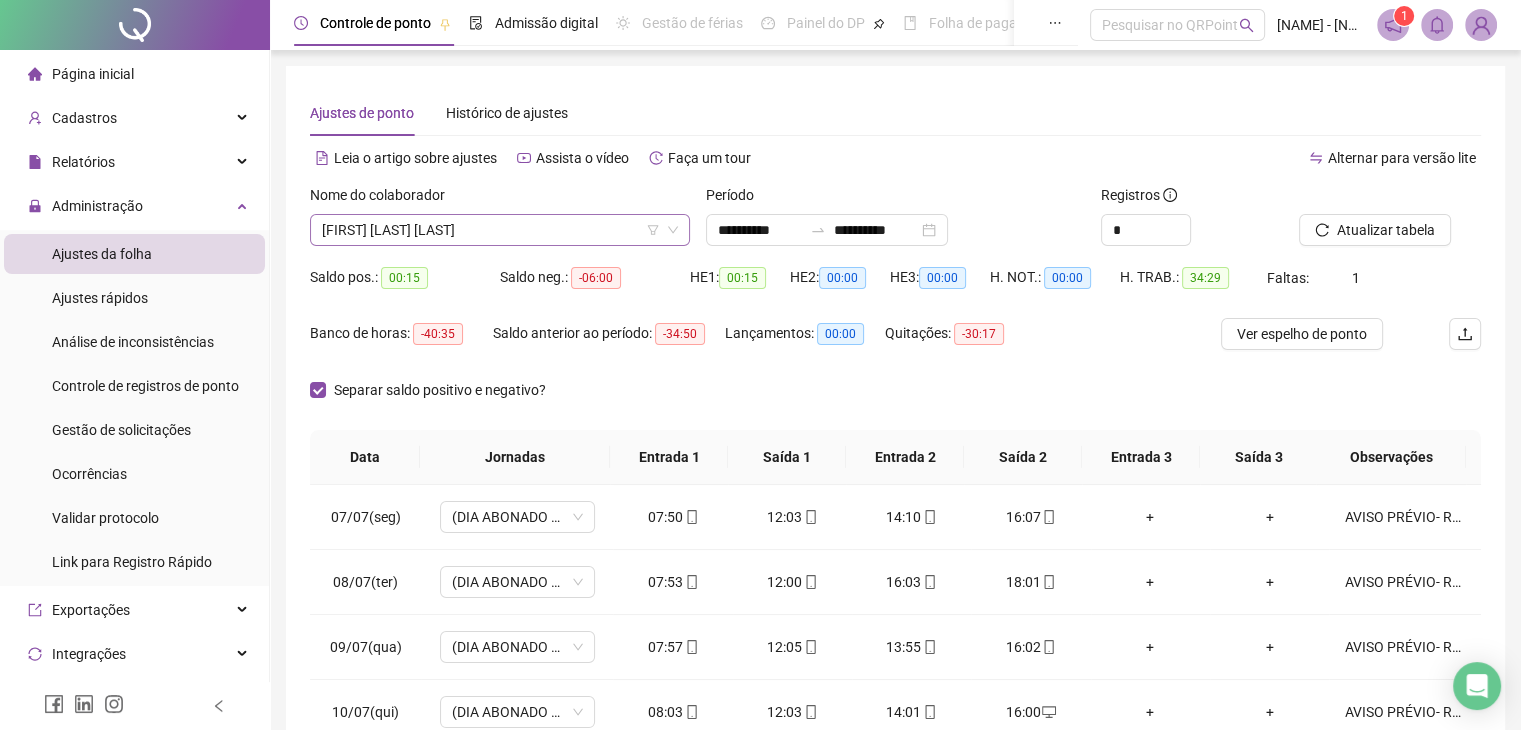 click on "[FIRST] [LAST] [LAST]" at bounding box center (500, 230) 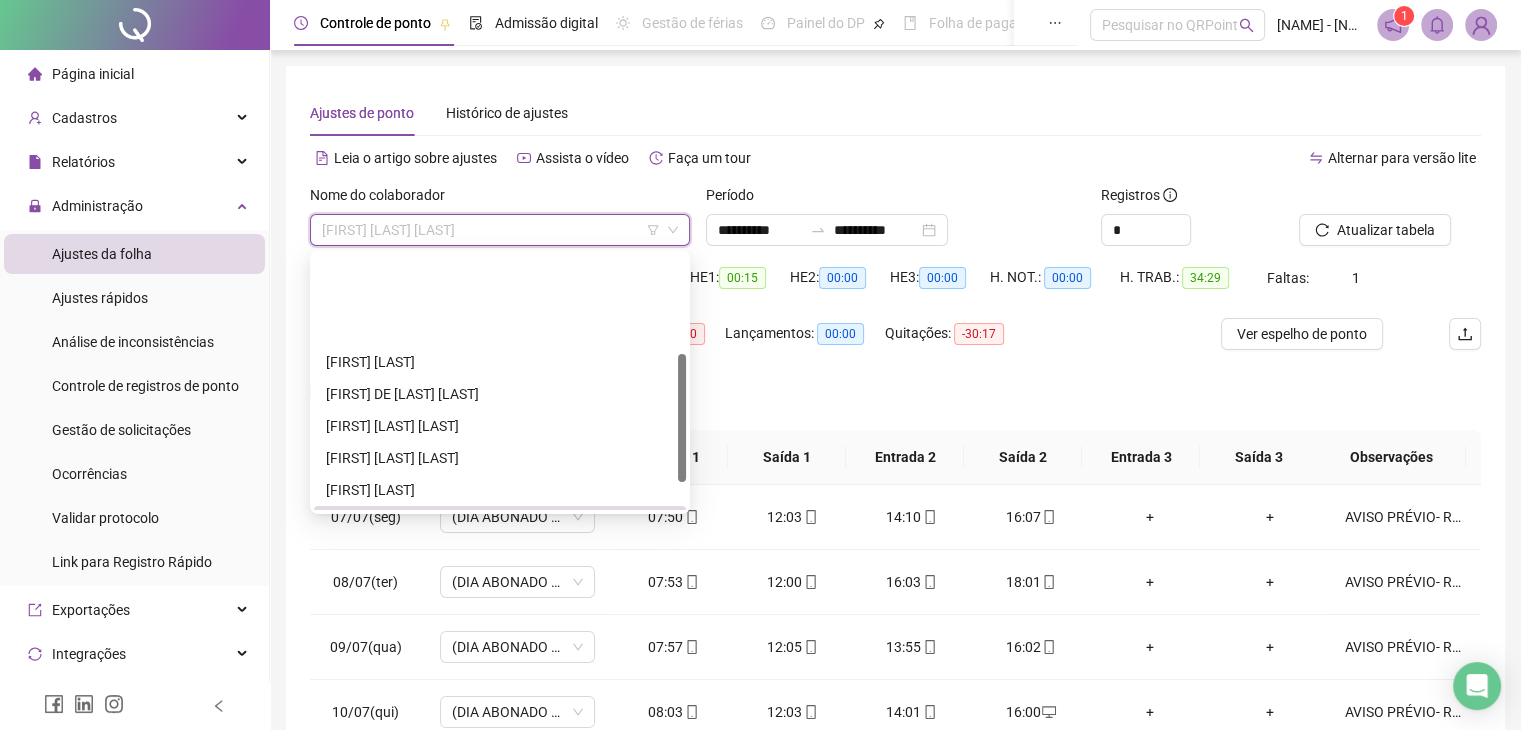 scroll, scrollTop: 200, scrollLeft: 0, axis: vertical 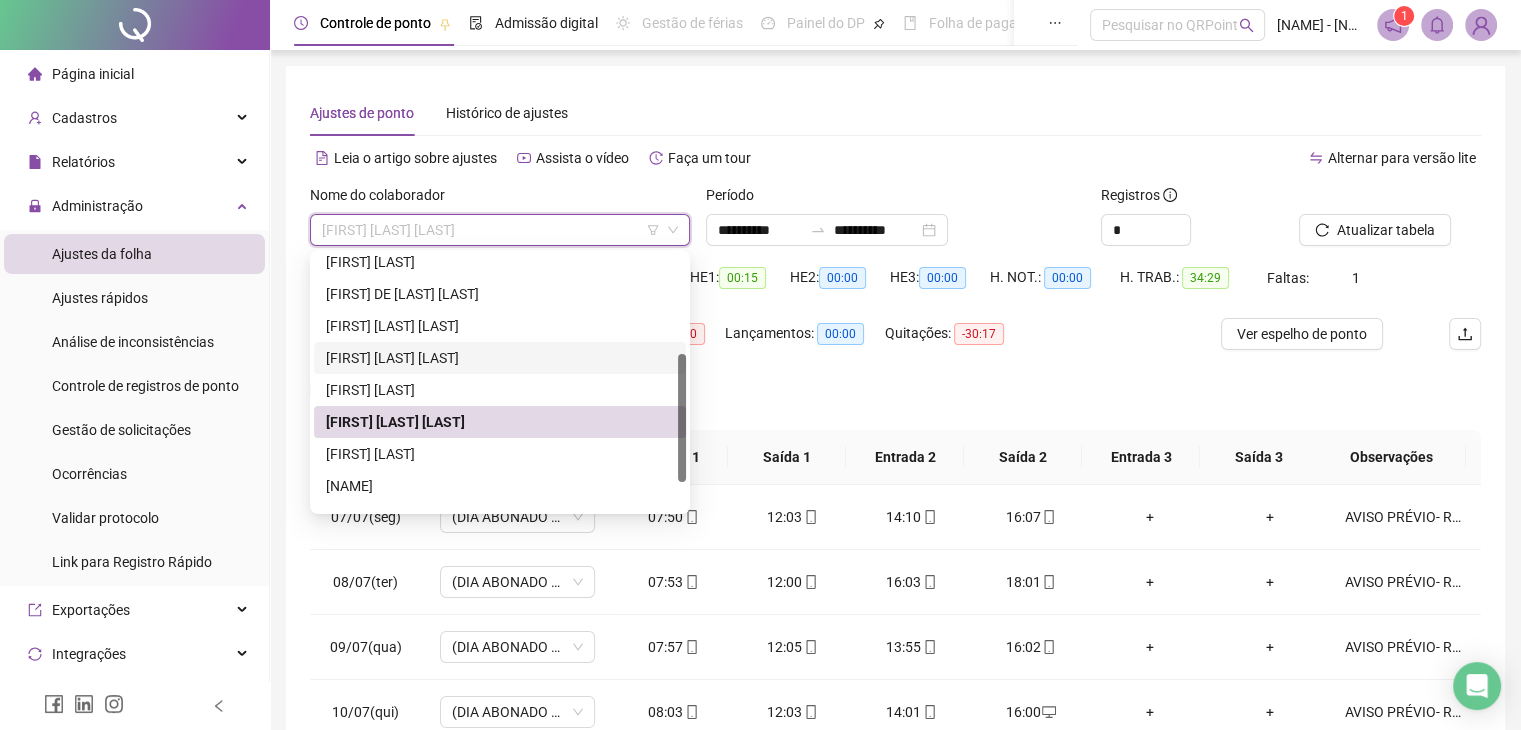 click on "[FIRST] [LAST] [LAST]" at bounding box center [500, 358] 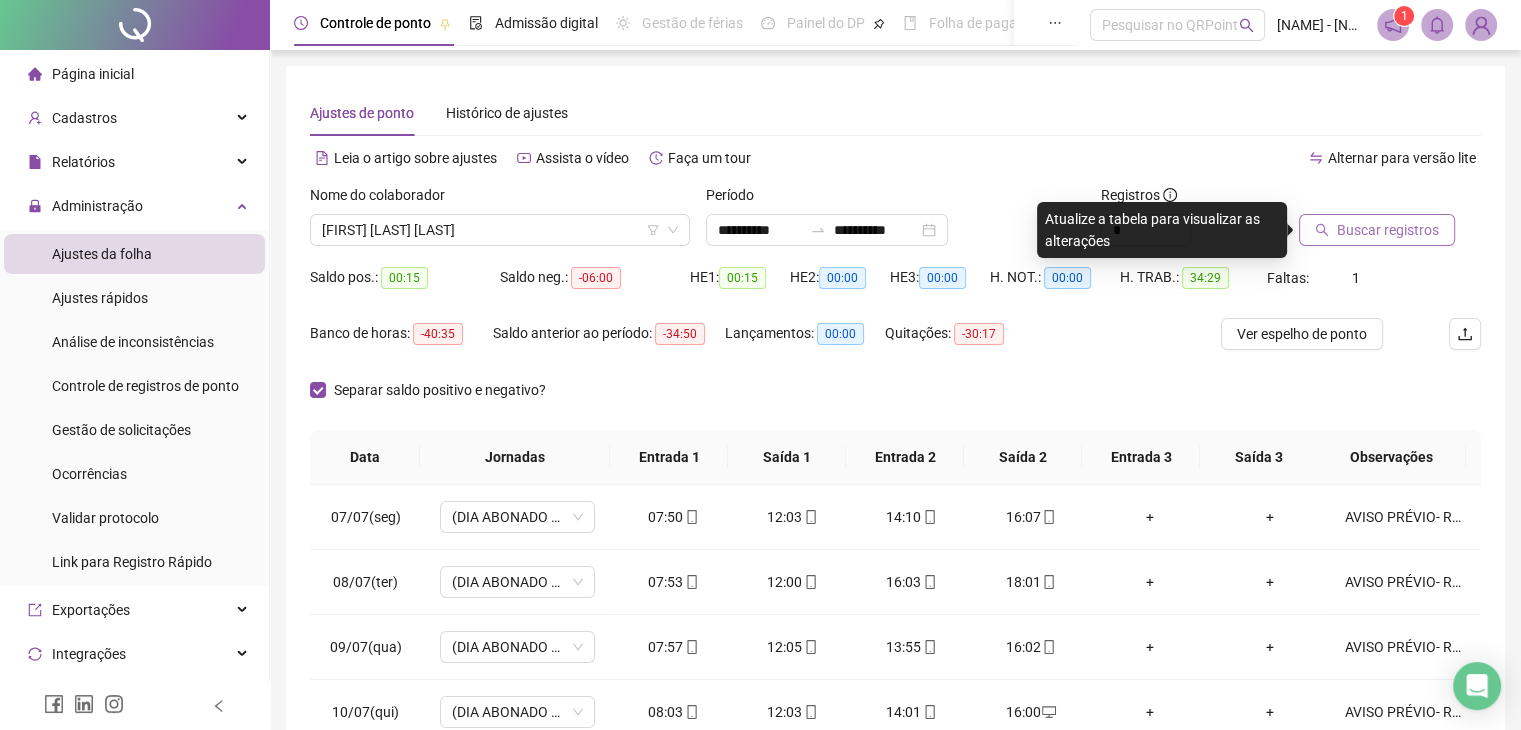 click on "Buscar registros" at bounding box center [1377, 230] 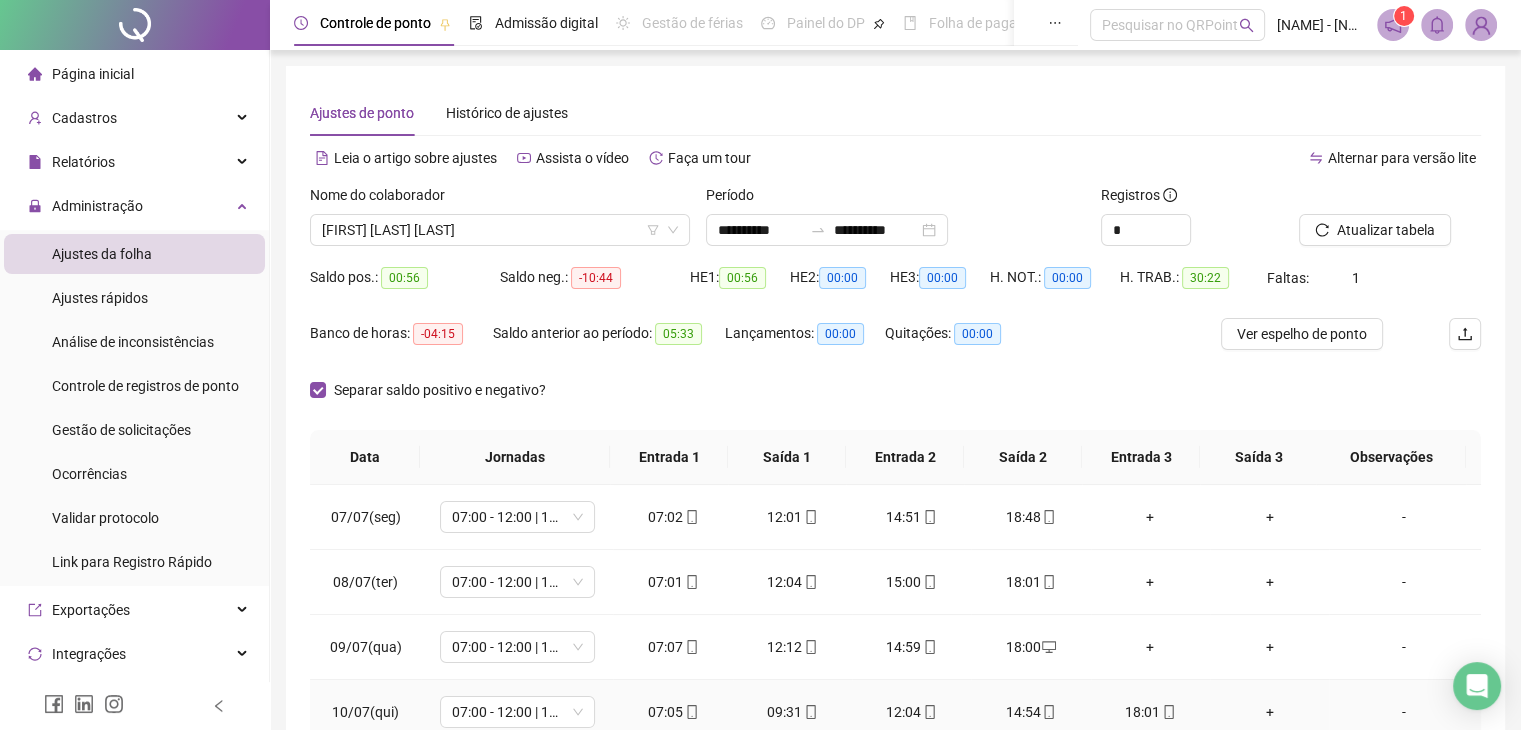scroll, scrollTop: 189, scrollLeft: 0, axis: vertical 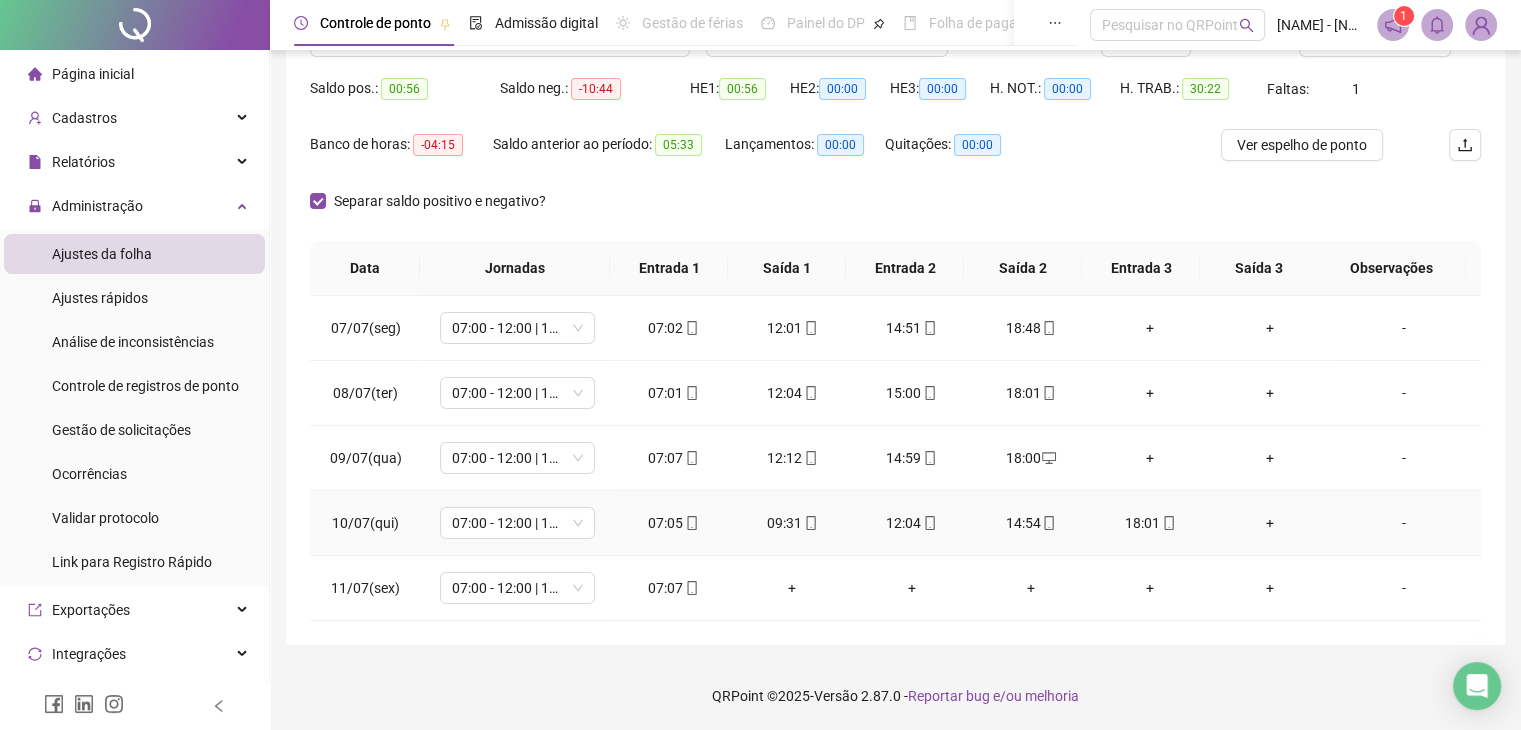 click on "09:31" at bounding box center [792, 523] 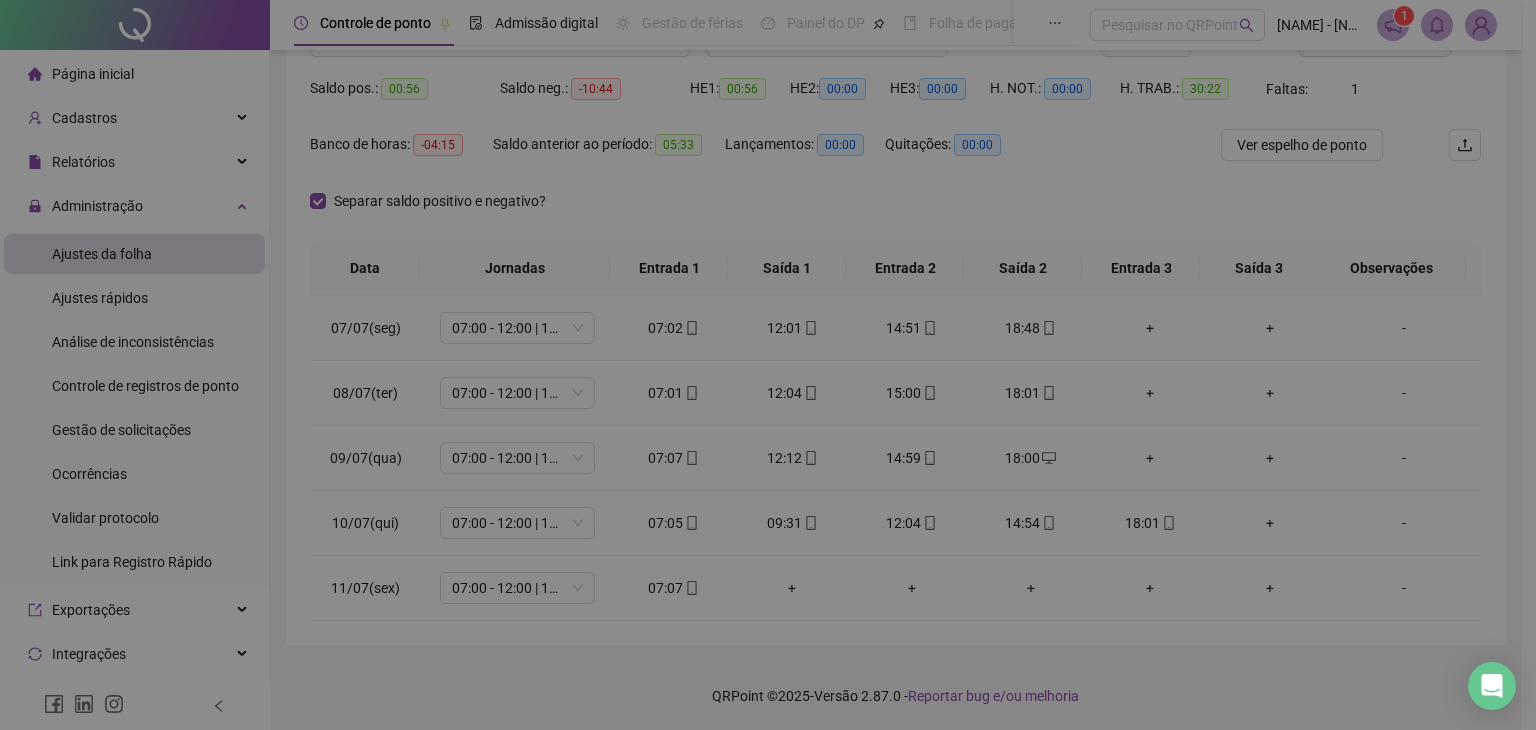 type on "**********" 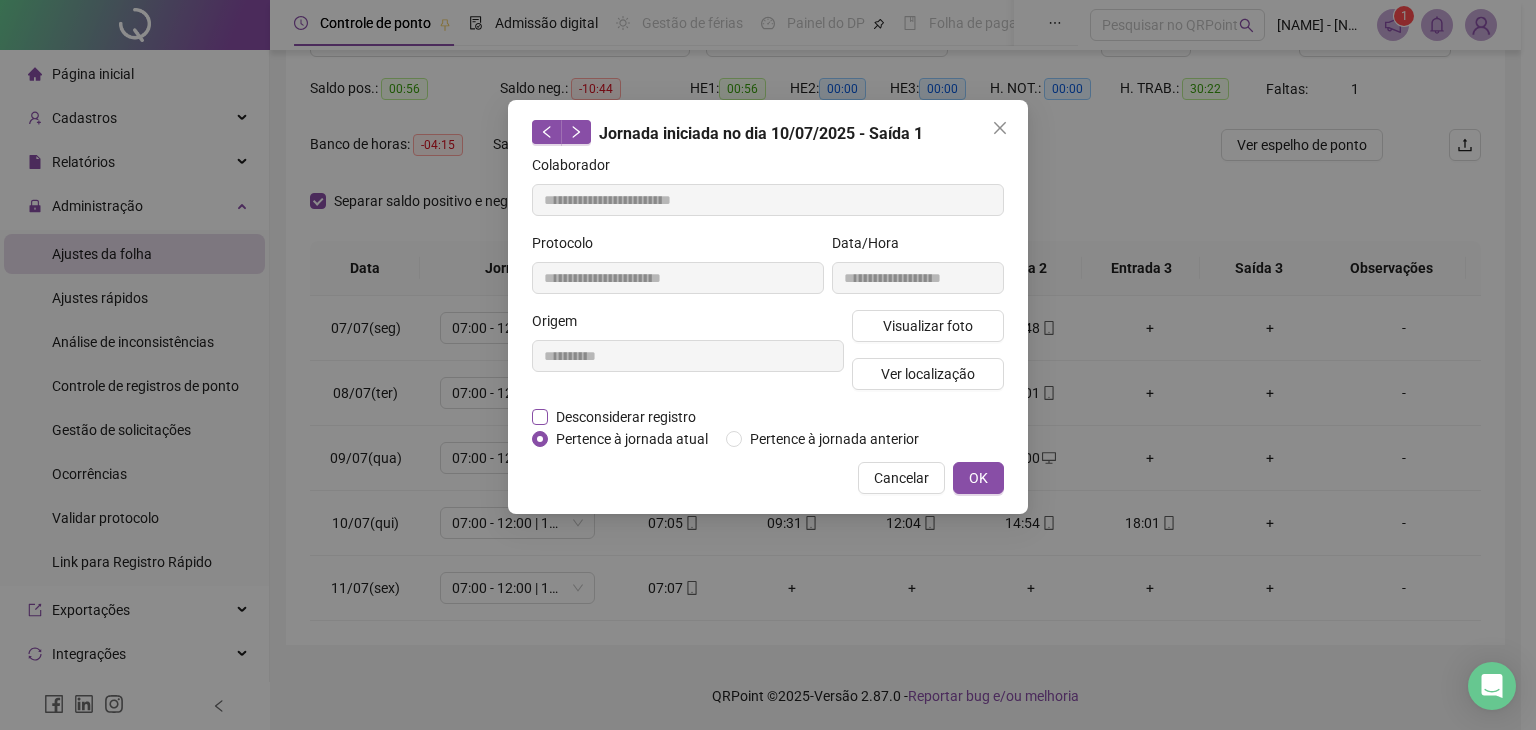 click on "Desconsiderar registro" at bounding box center (626, 417) 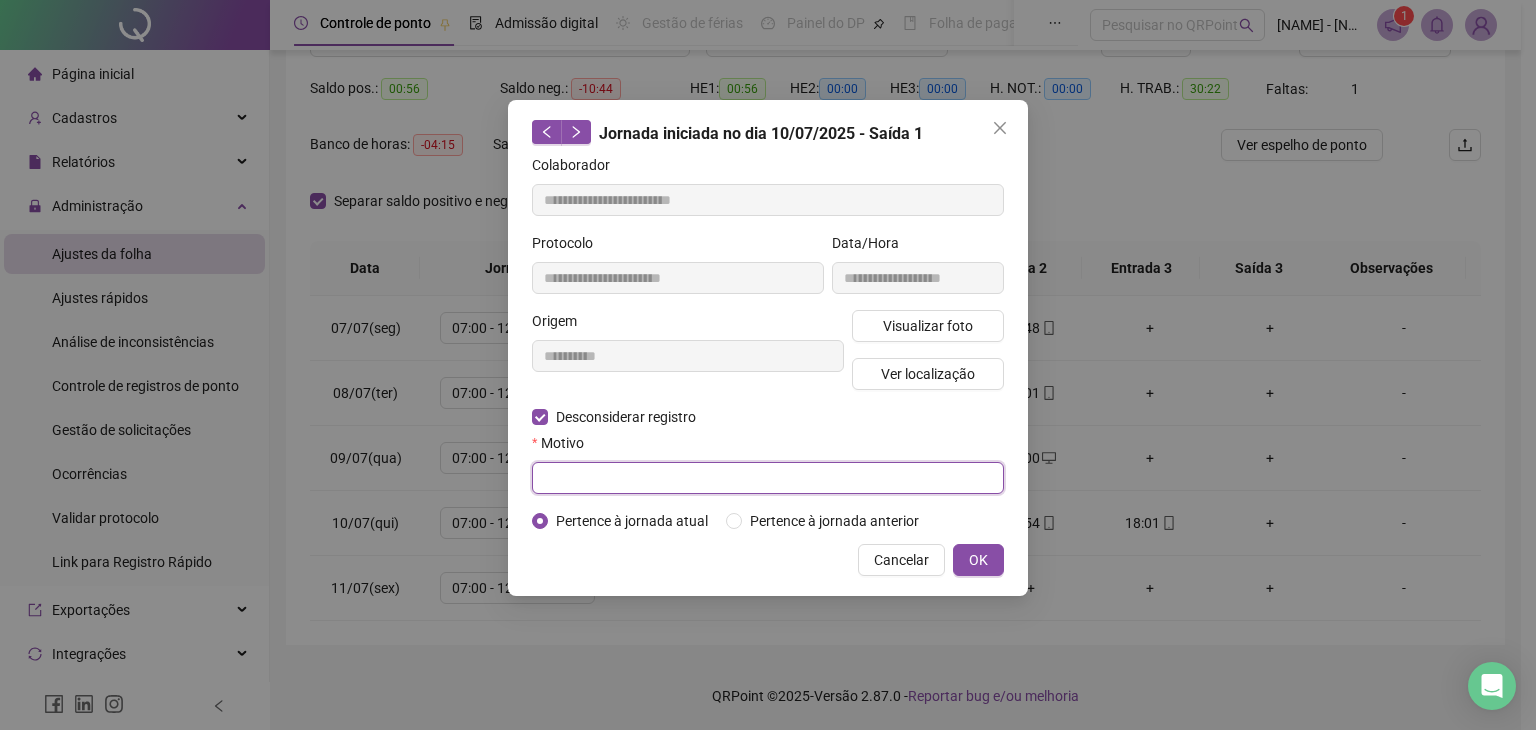 click at bounding box center (768, 478) 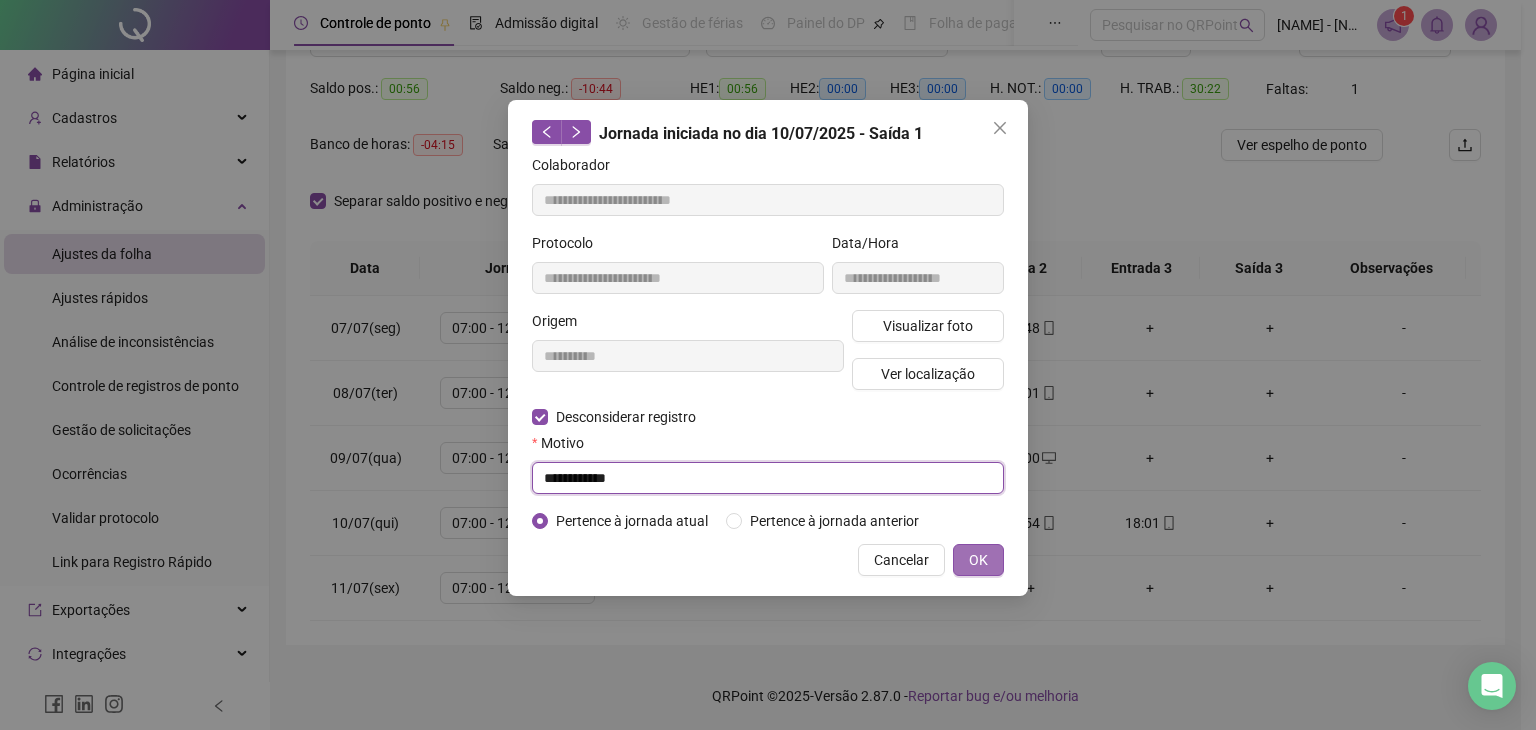 type on "**********" 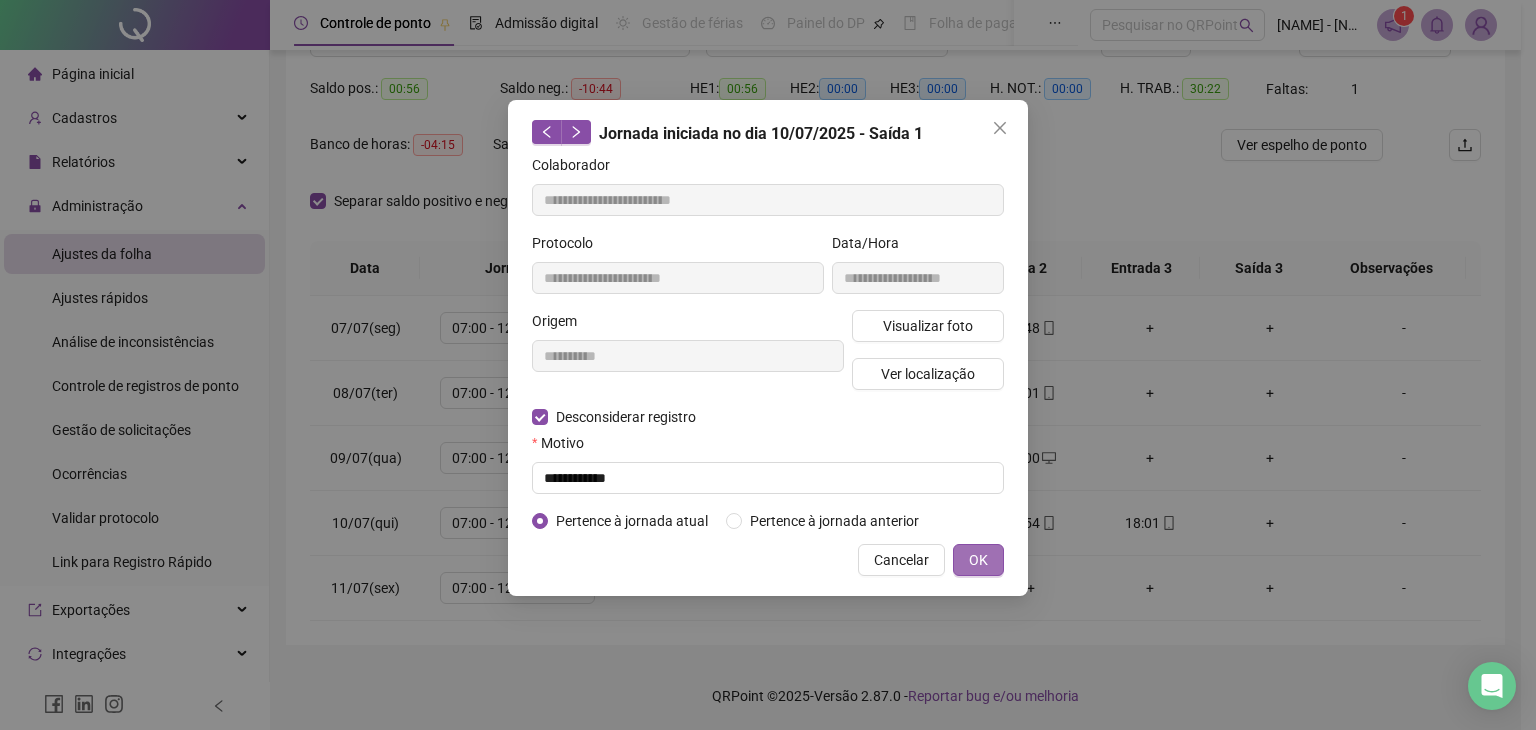 click on "OK" at bounding box center (978, 560) 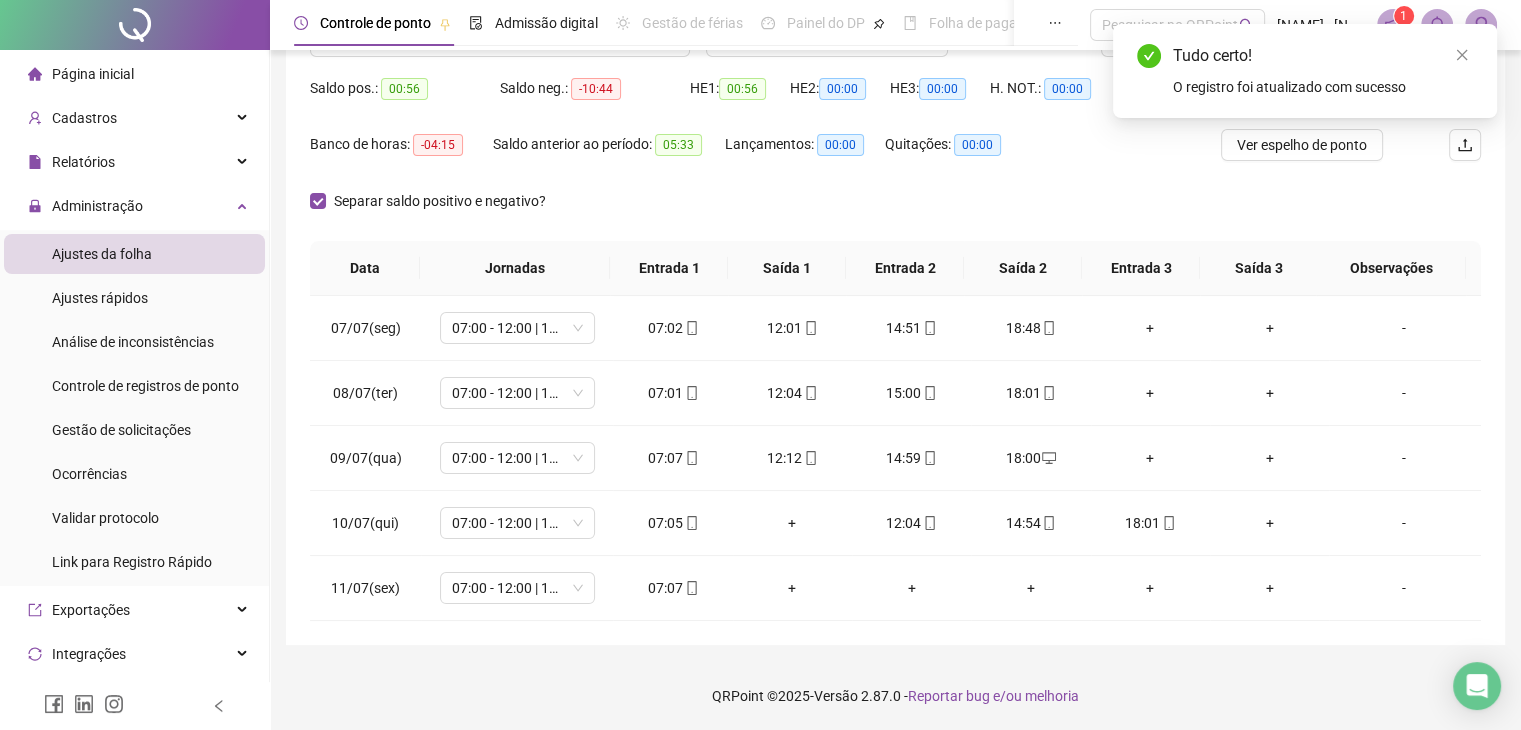 click on "Separar saldo positivo e negativo?" at bounding box center (895, 213) 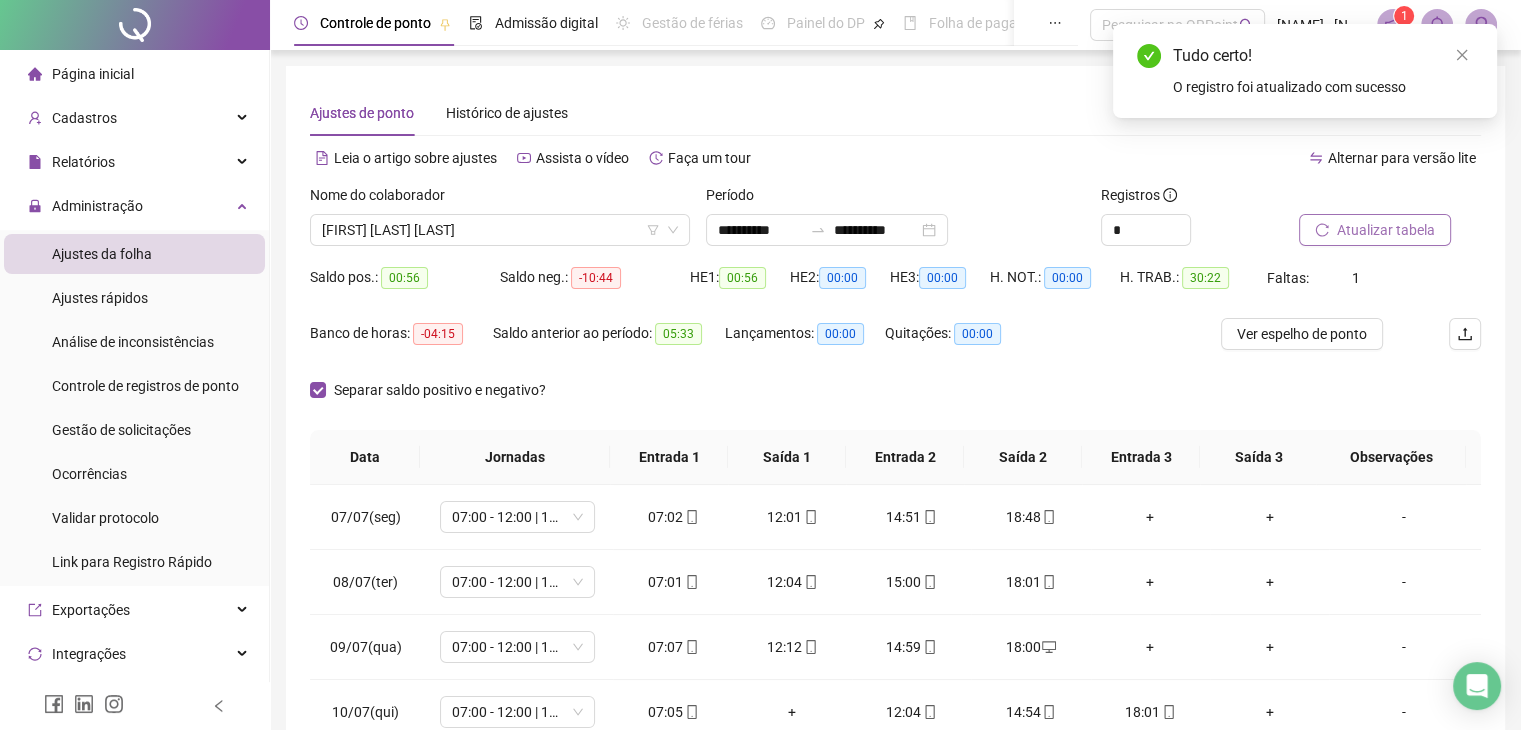 scroll, scrollTop: 0, scrollLeft: 0, axis: both 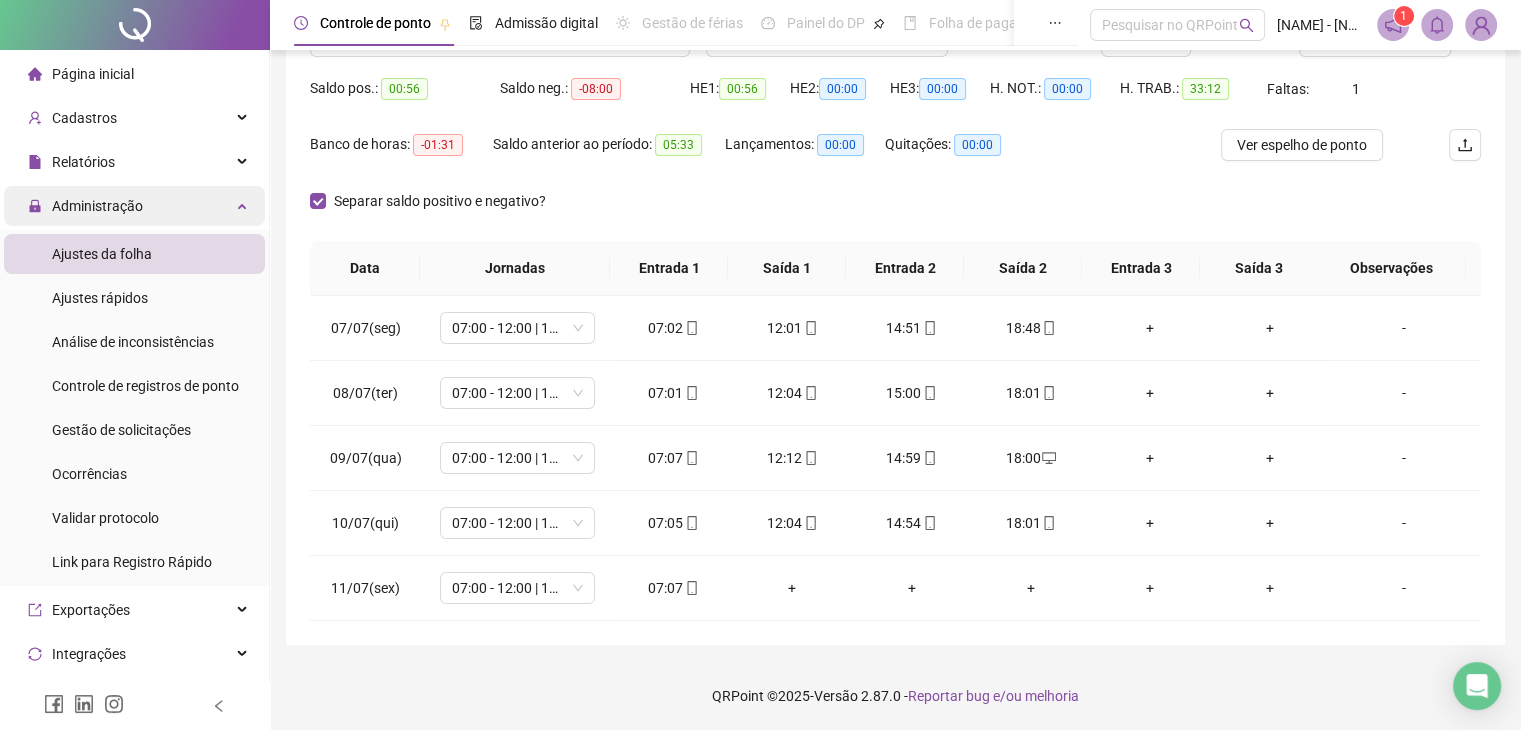 click on "Administração" at bounding box center (134, 206) 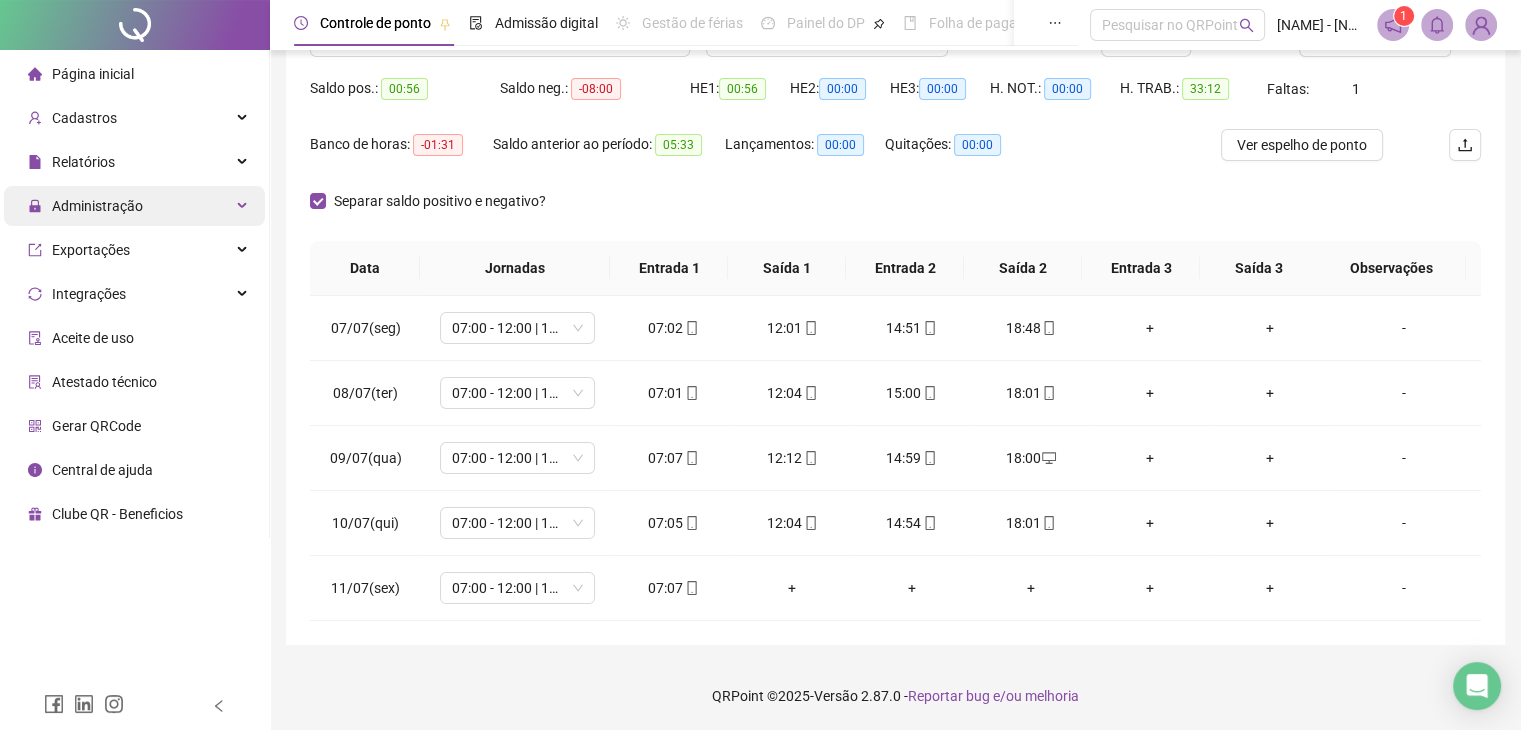 click on "Administração" at bounding box center [134, 206] 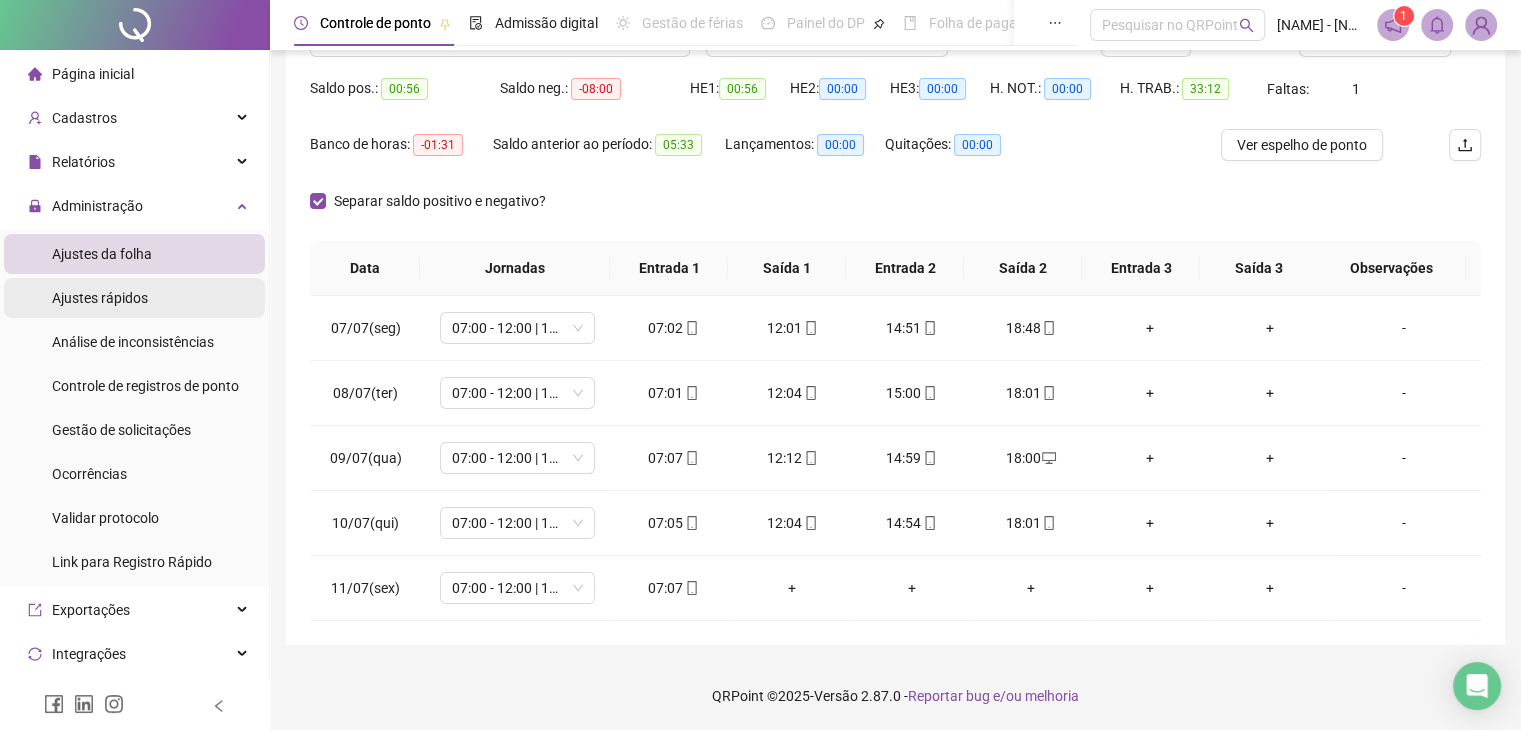 click on "Ajustes rápidos" at bounding box center [134, 298] 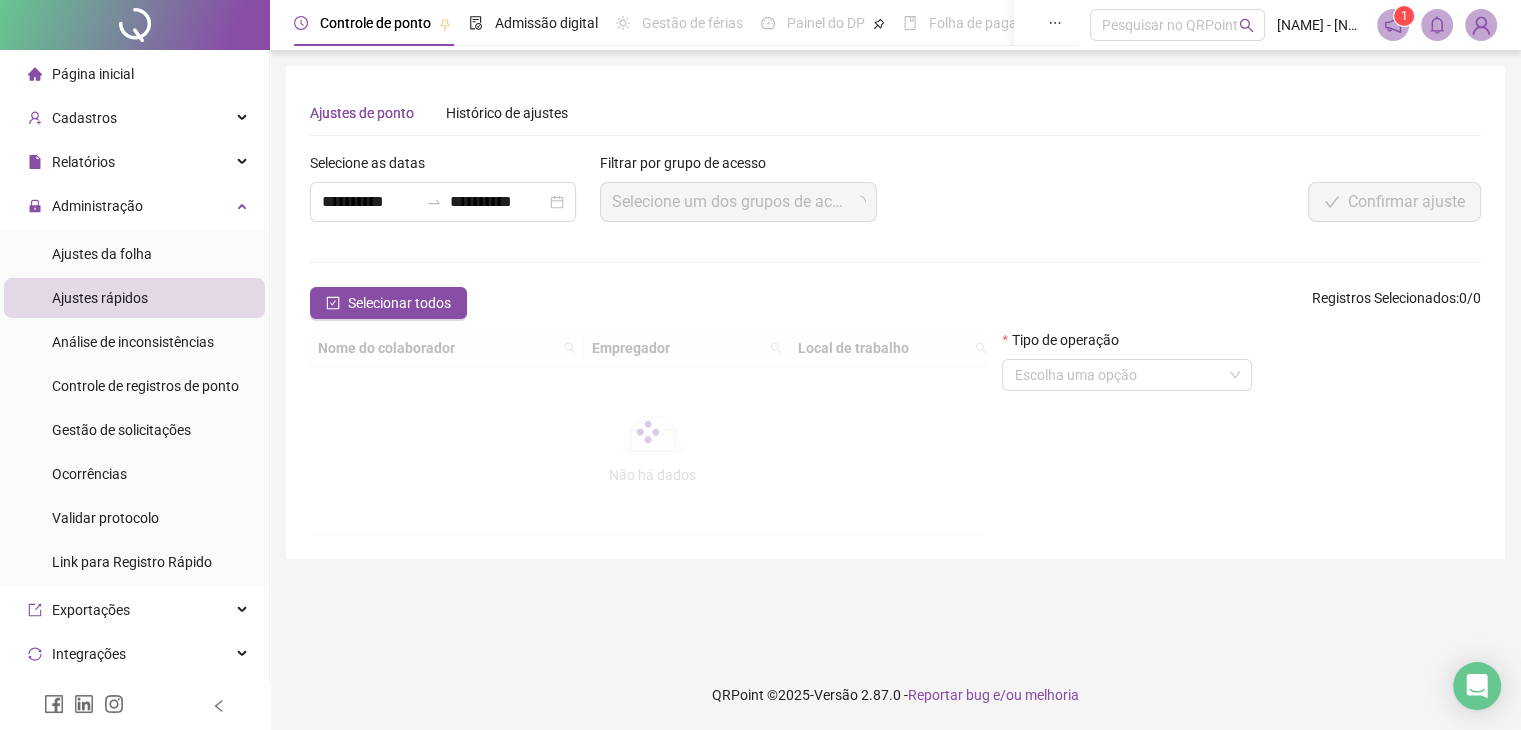 scroll, scrollTop: 0, scrollLeft: 0, axis: both 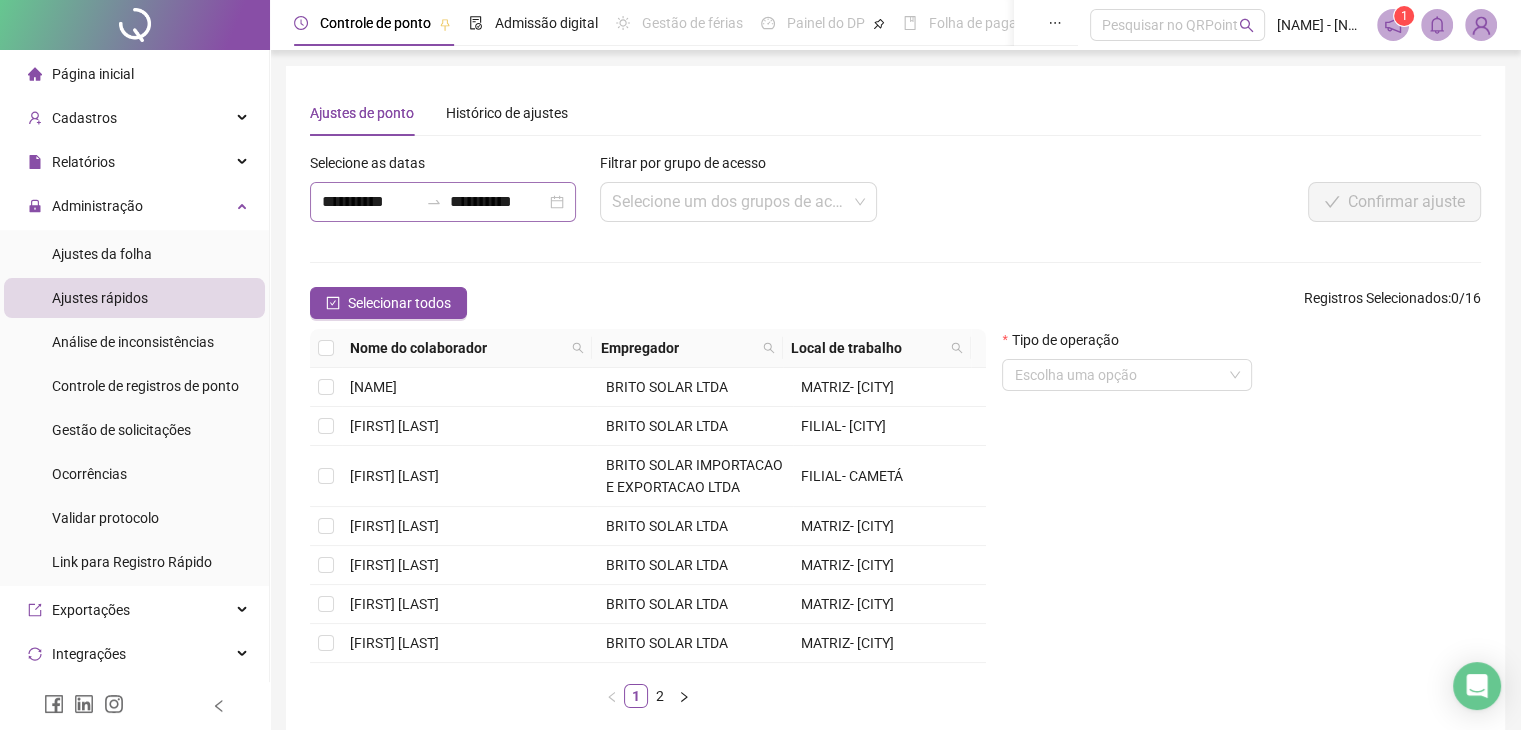 click at bounding box center (434, 202) 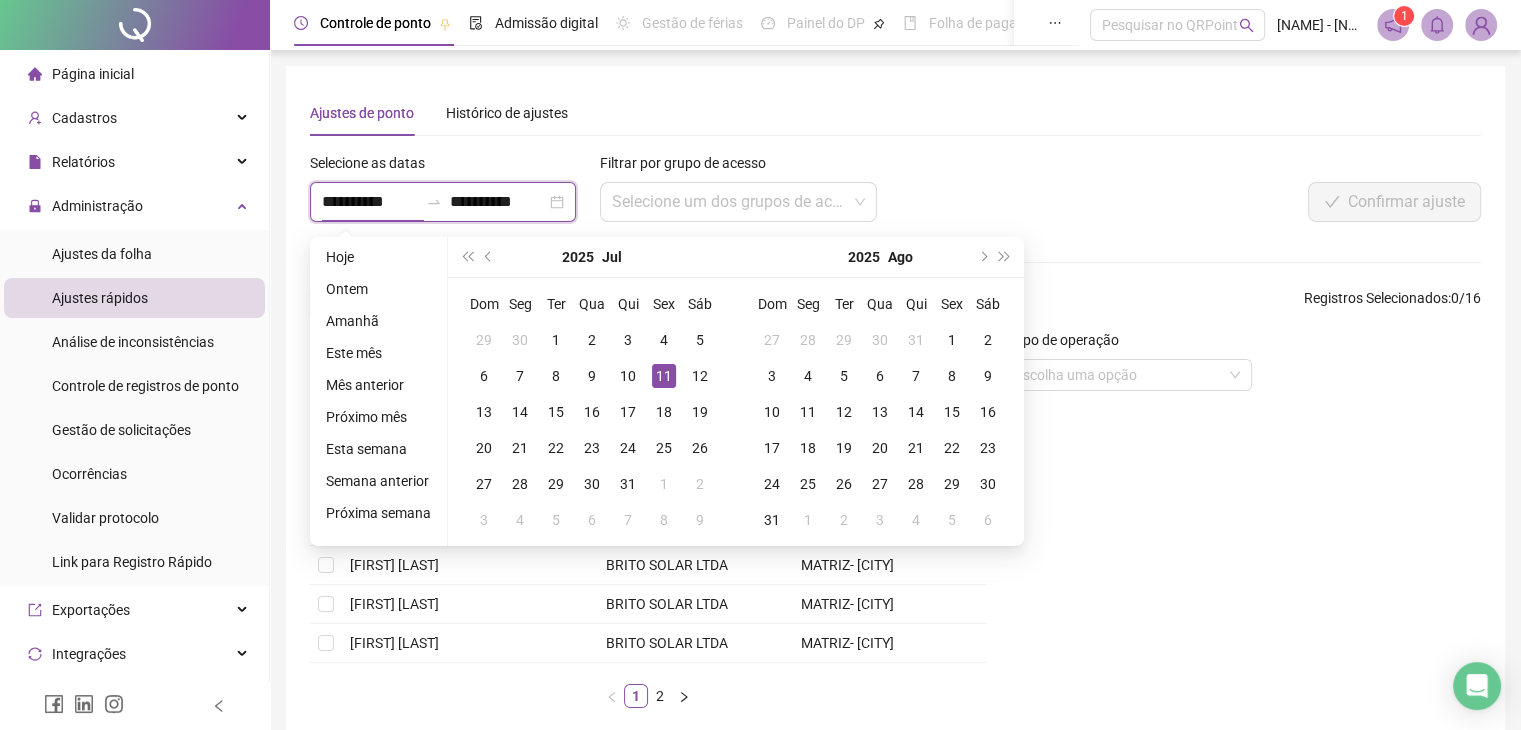click on "**********" at bounding box center [443, 202] 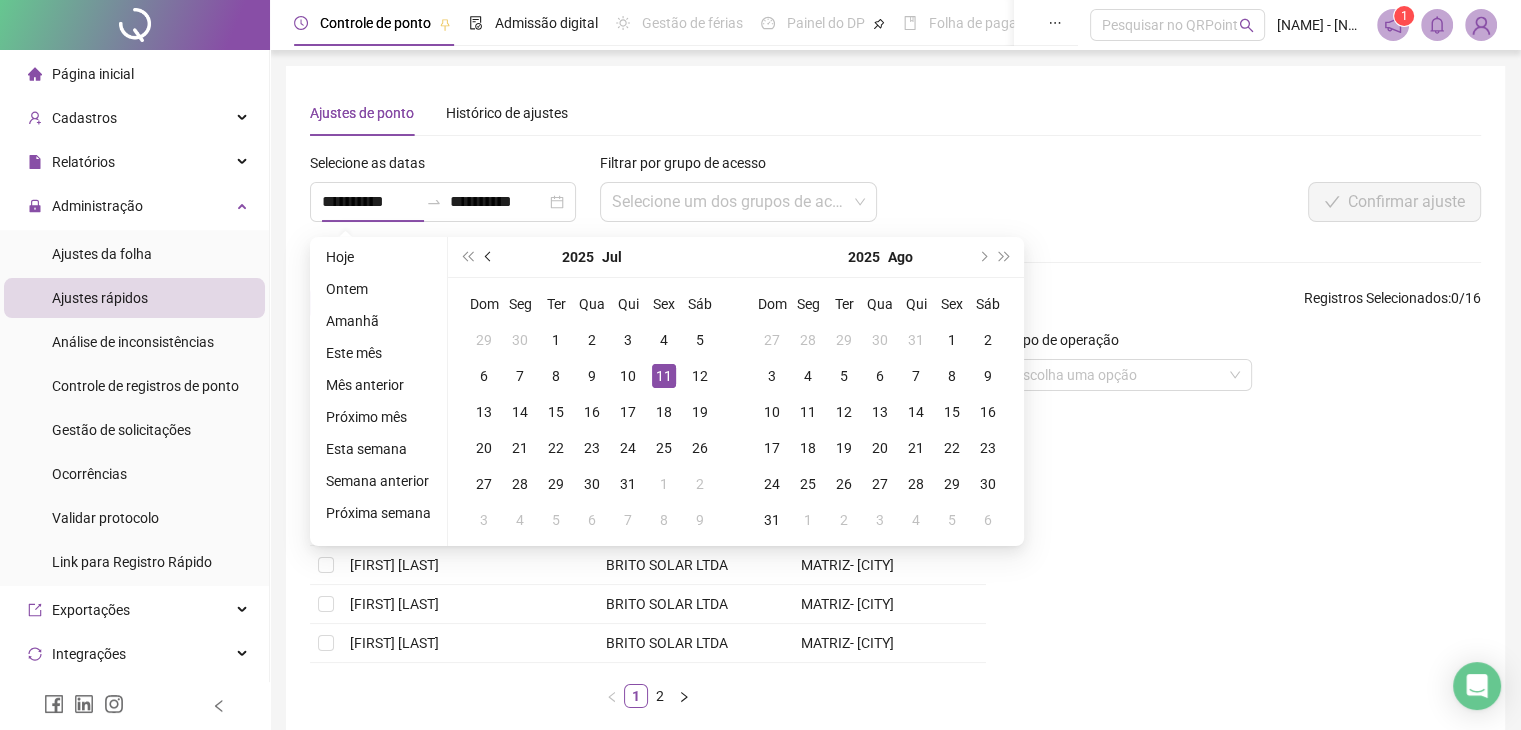 click at bounding box center [489, 257] 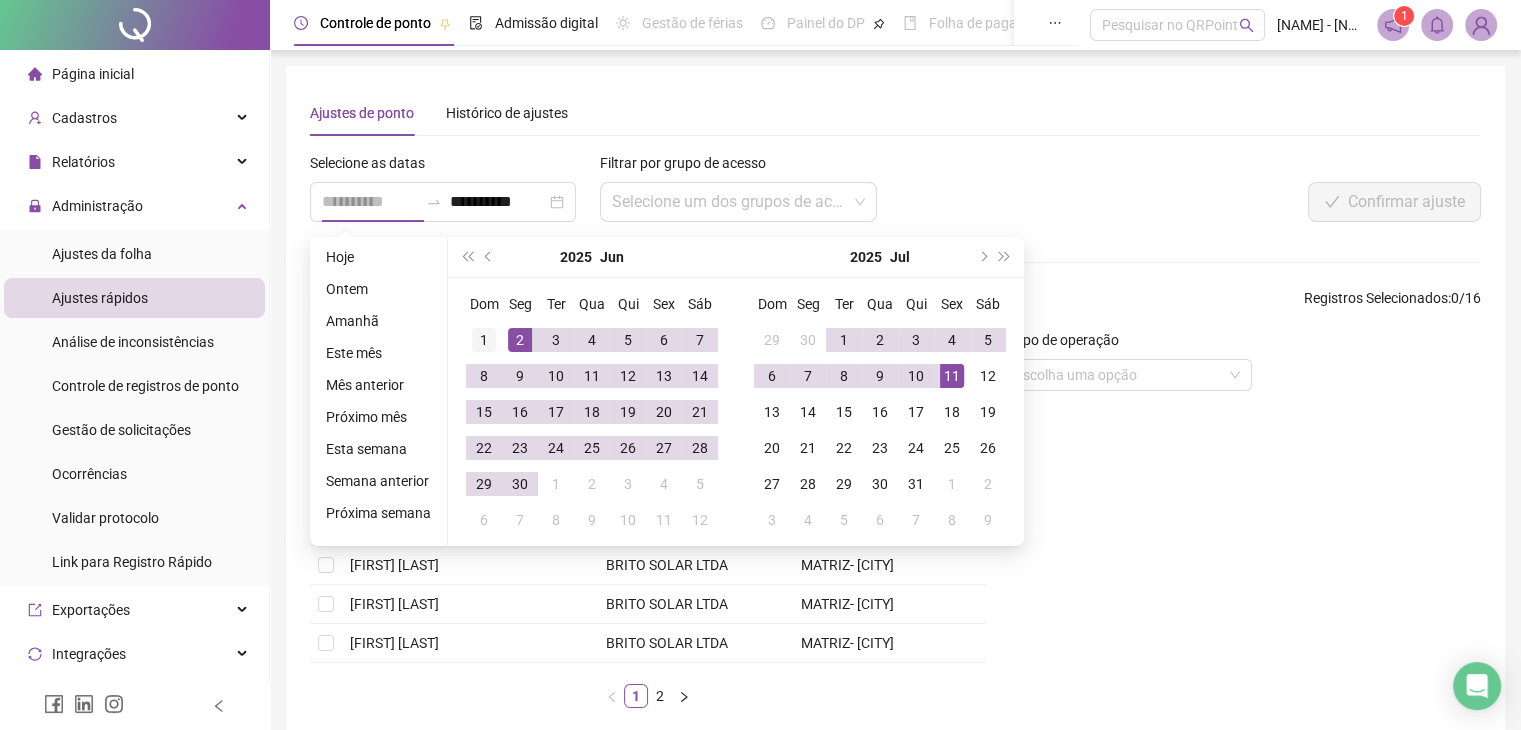 type on "**********" 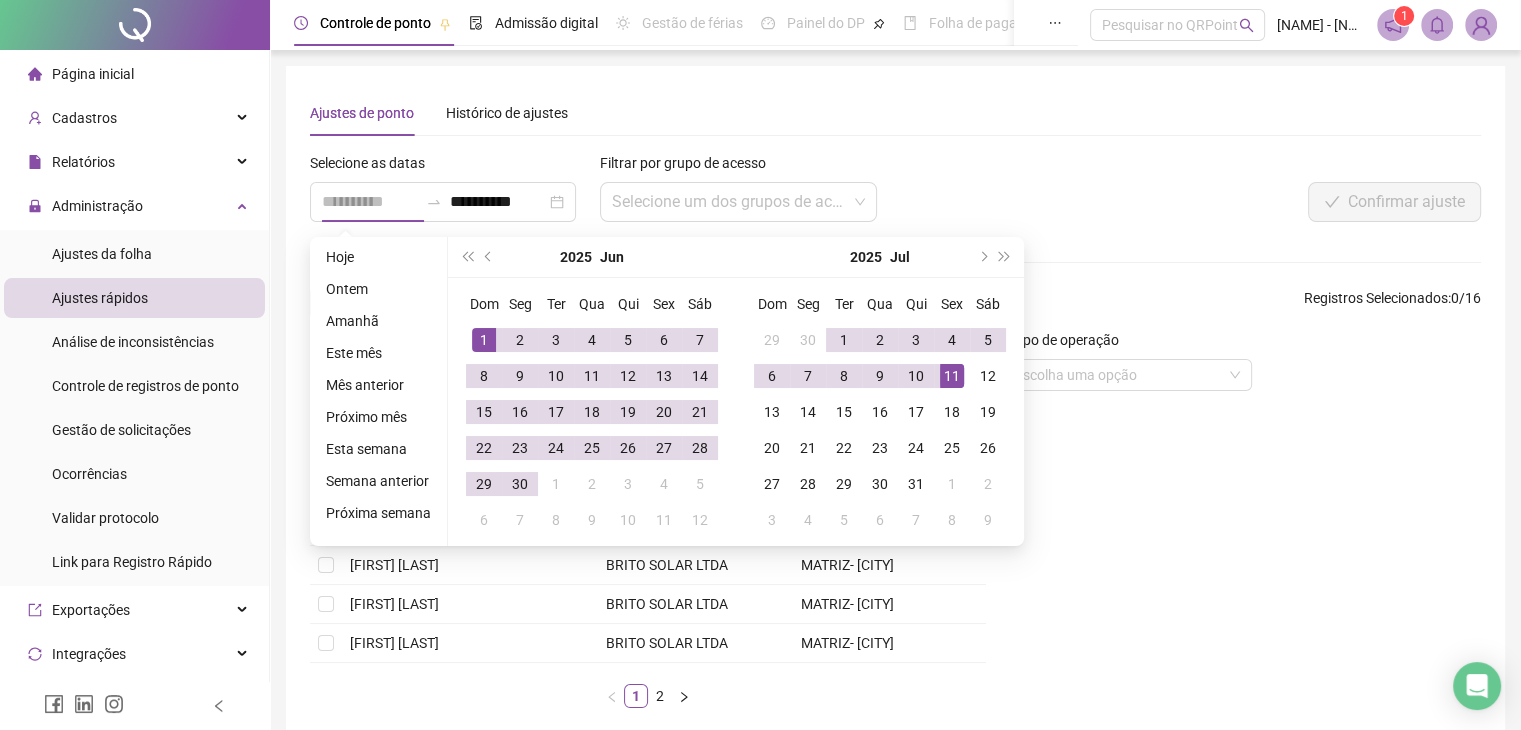 click on "1" at bounding box center [484, 340] 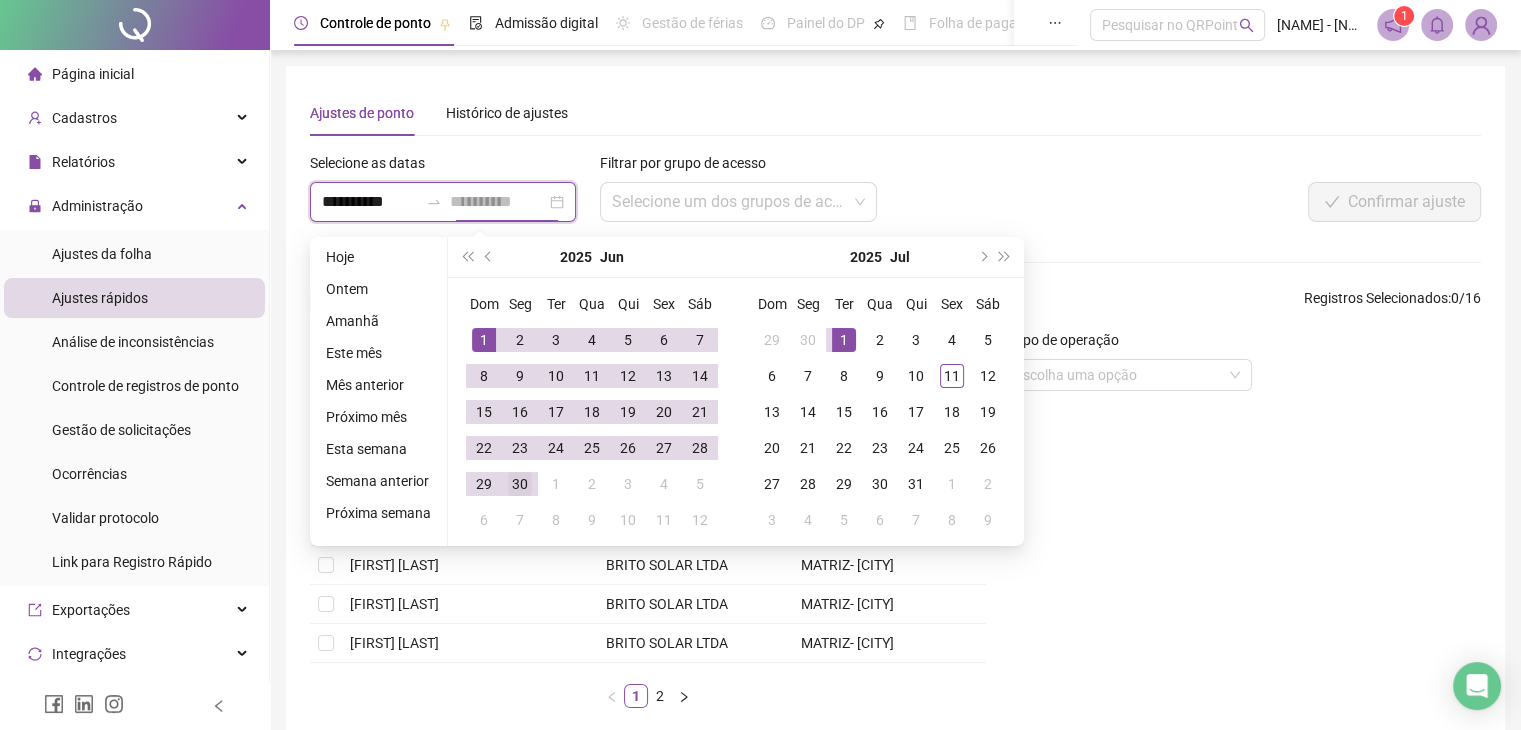 type on "**********" 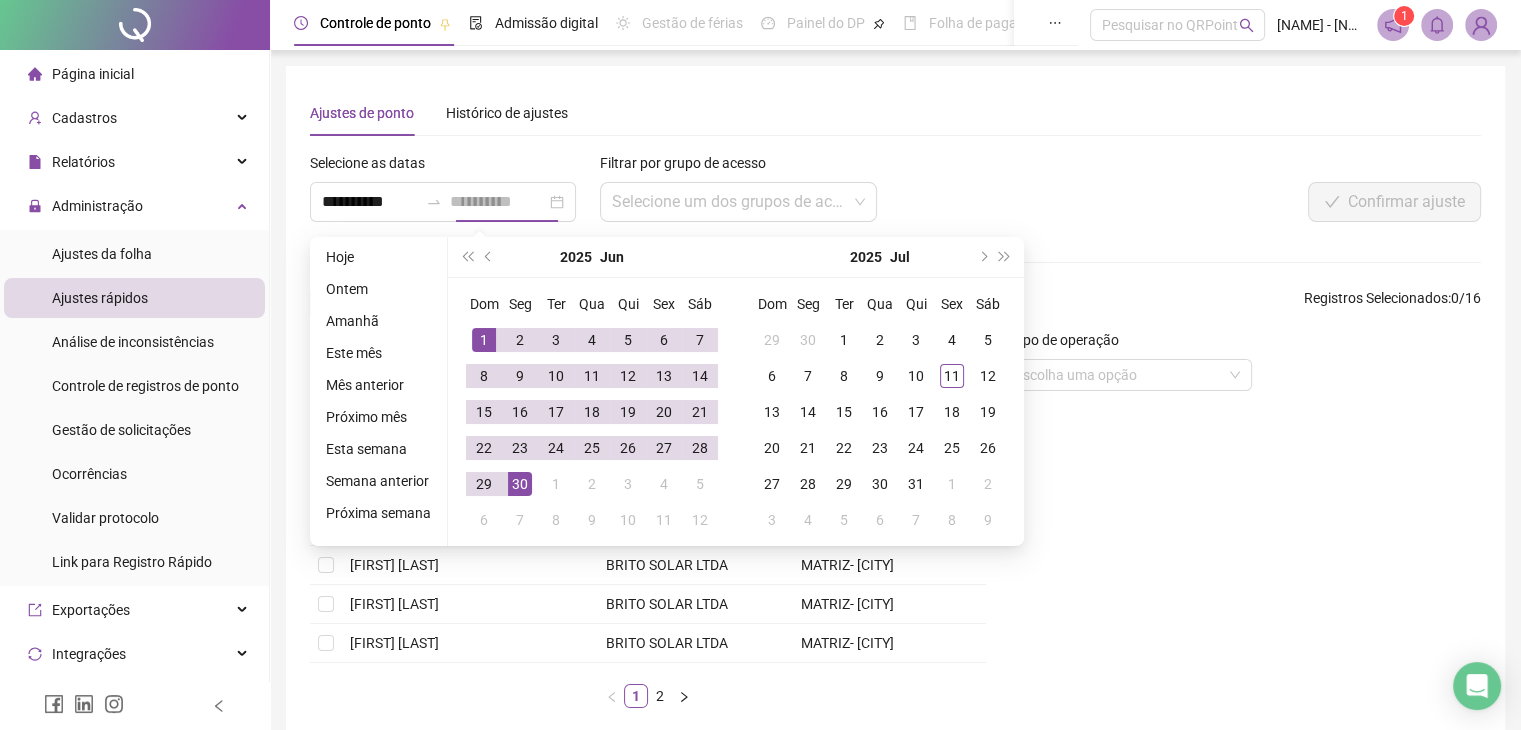 click on "30" at bounding box center [520, 484] 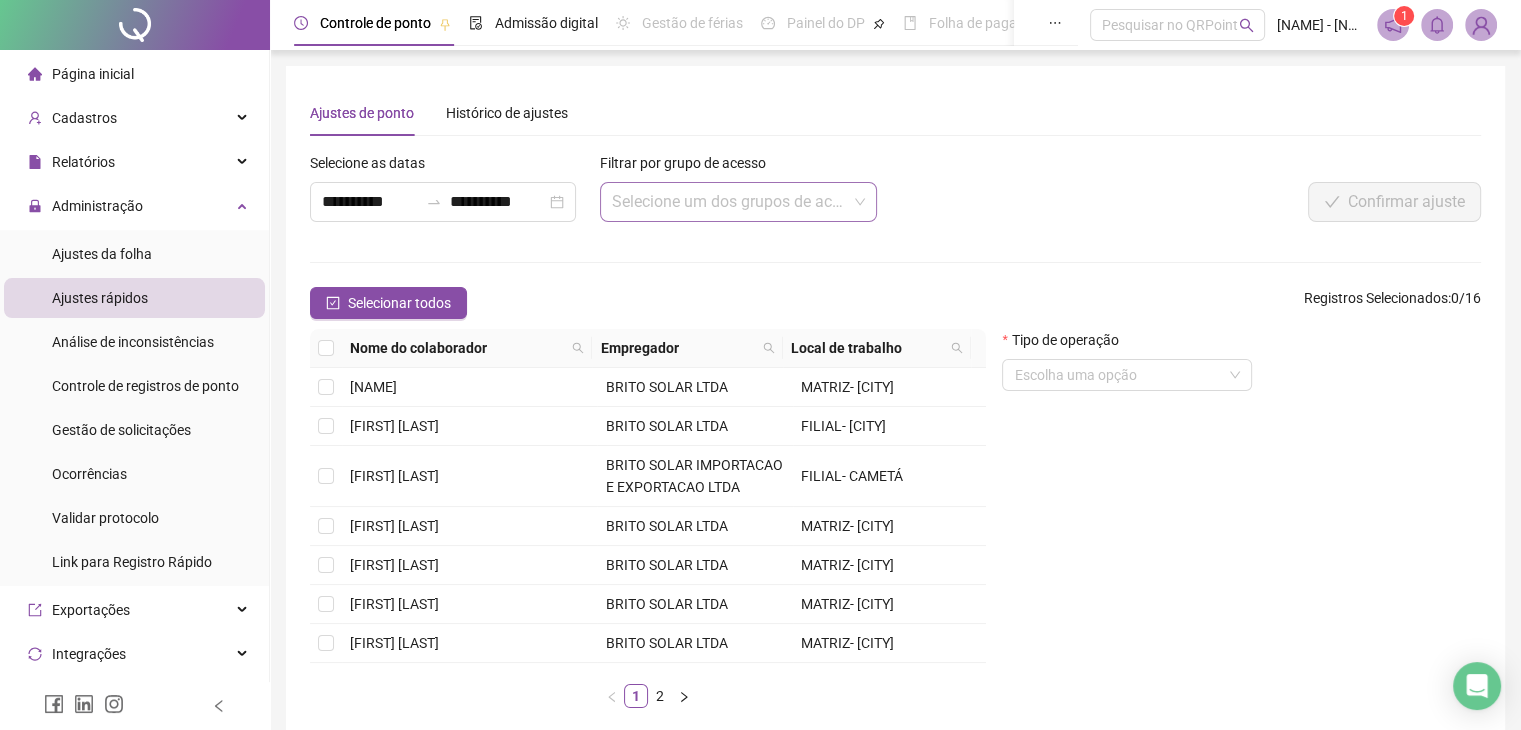 click at bounding box center [733, 202] 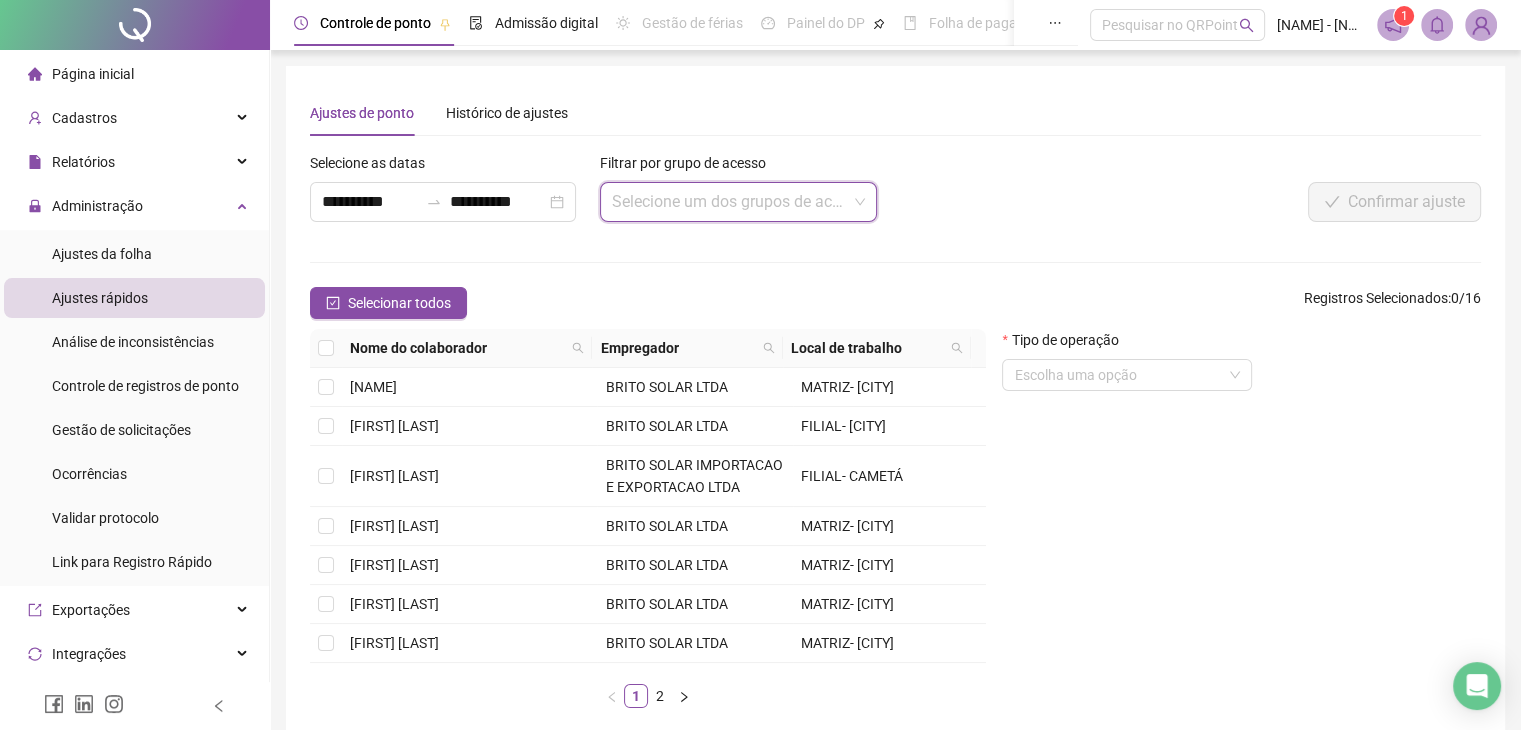 click at bounding box center (733, 202) 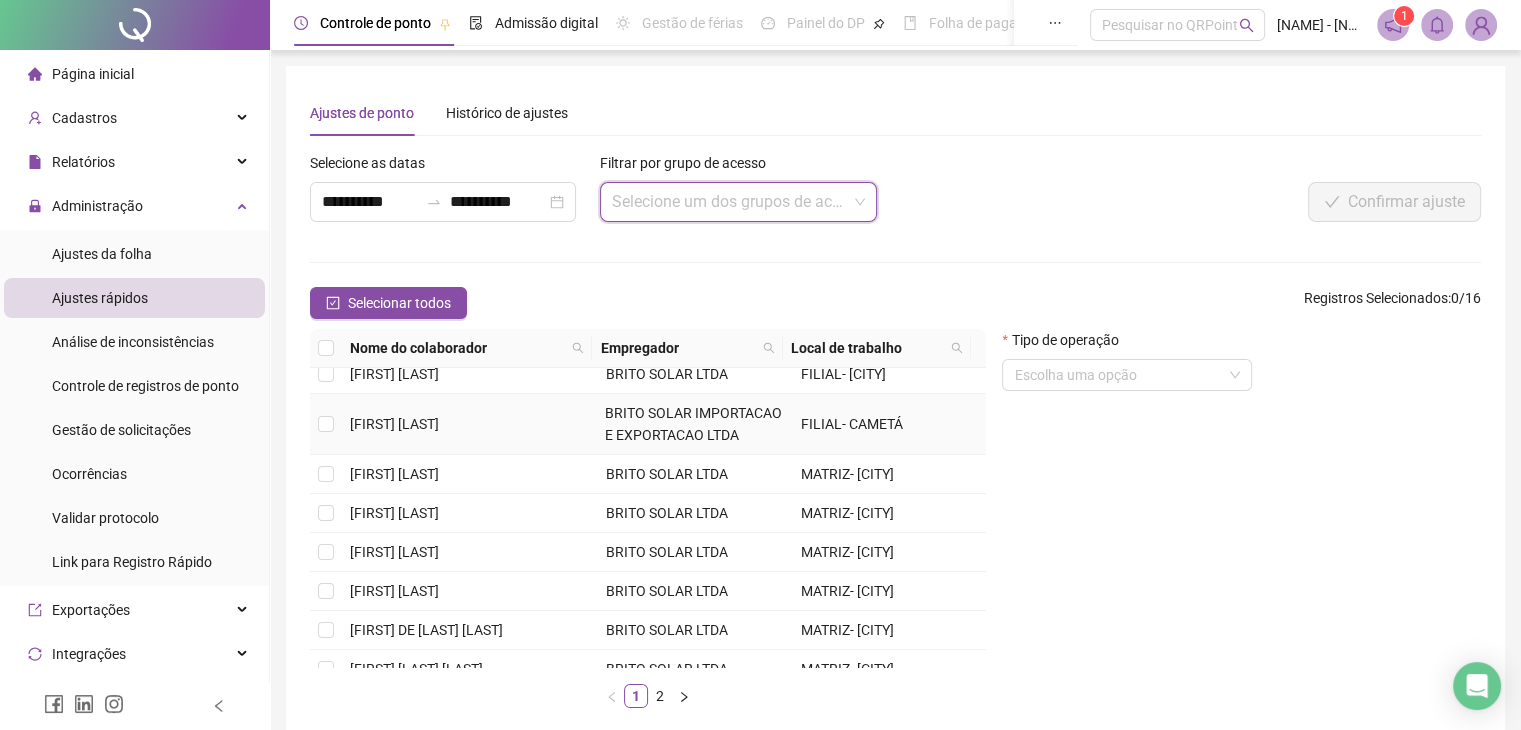 scroll, scrollTop: 100, scrollLeft: 0, axis: vertical 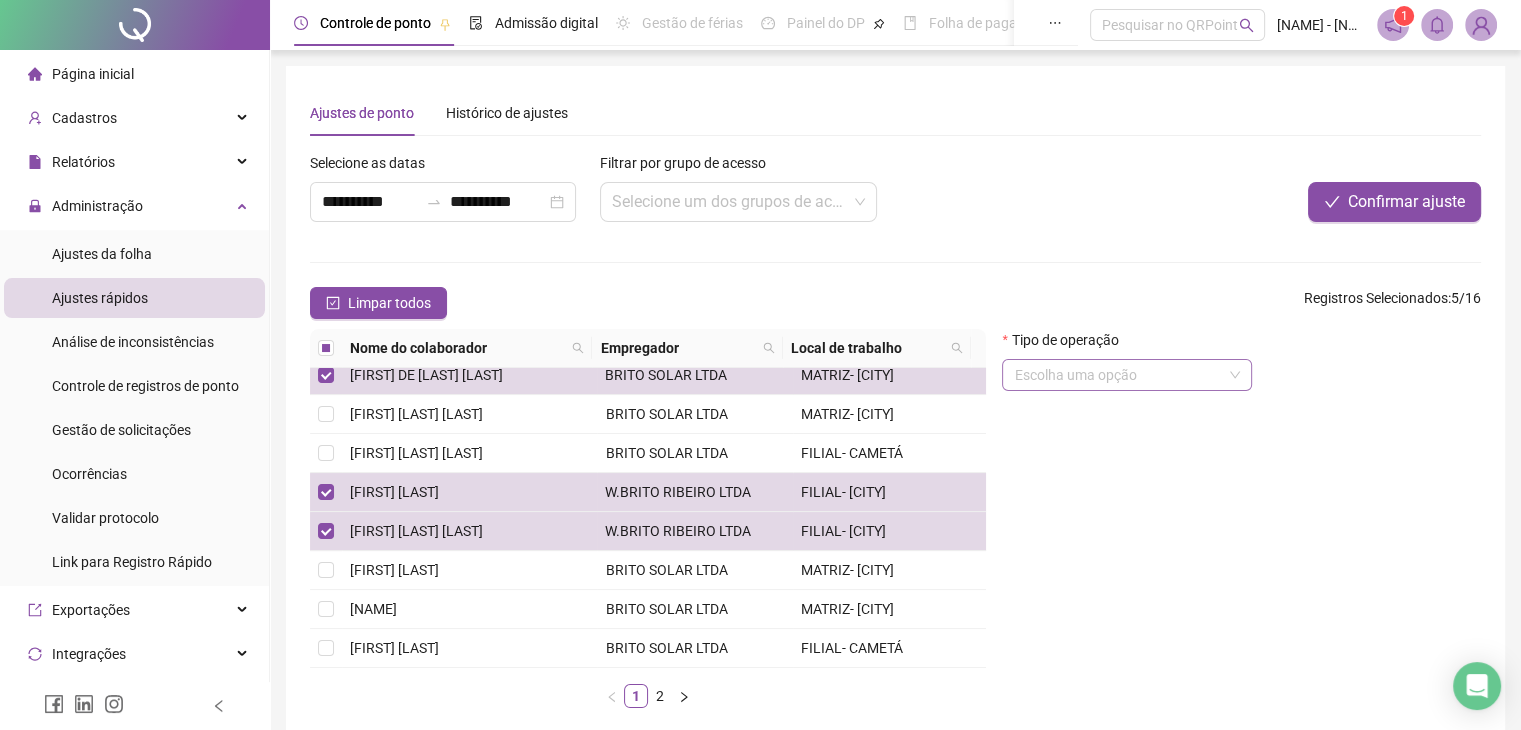click at bounding box center [1121, 375] 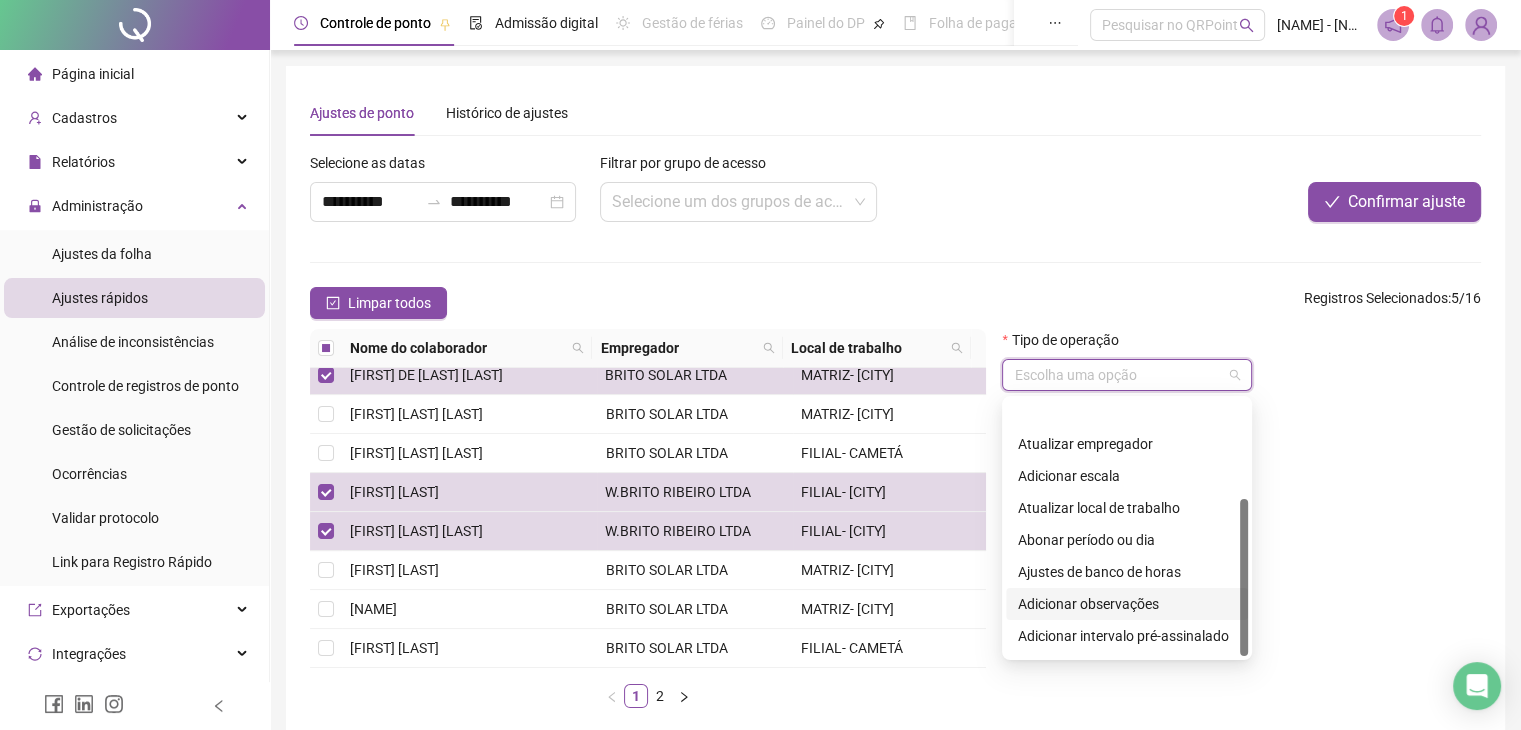 scroll, scrollTop: 160, scrollLeft: 0, axis: vertical 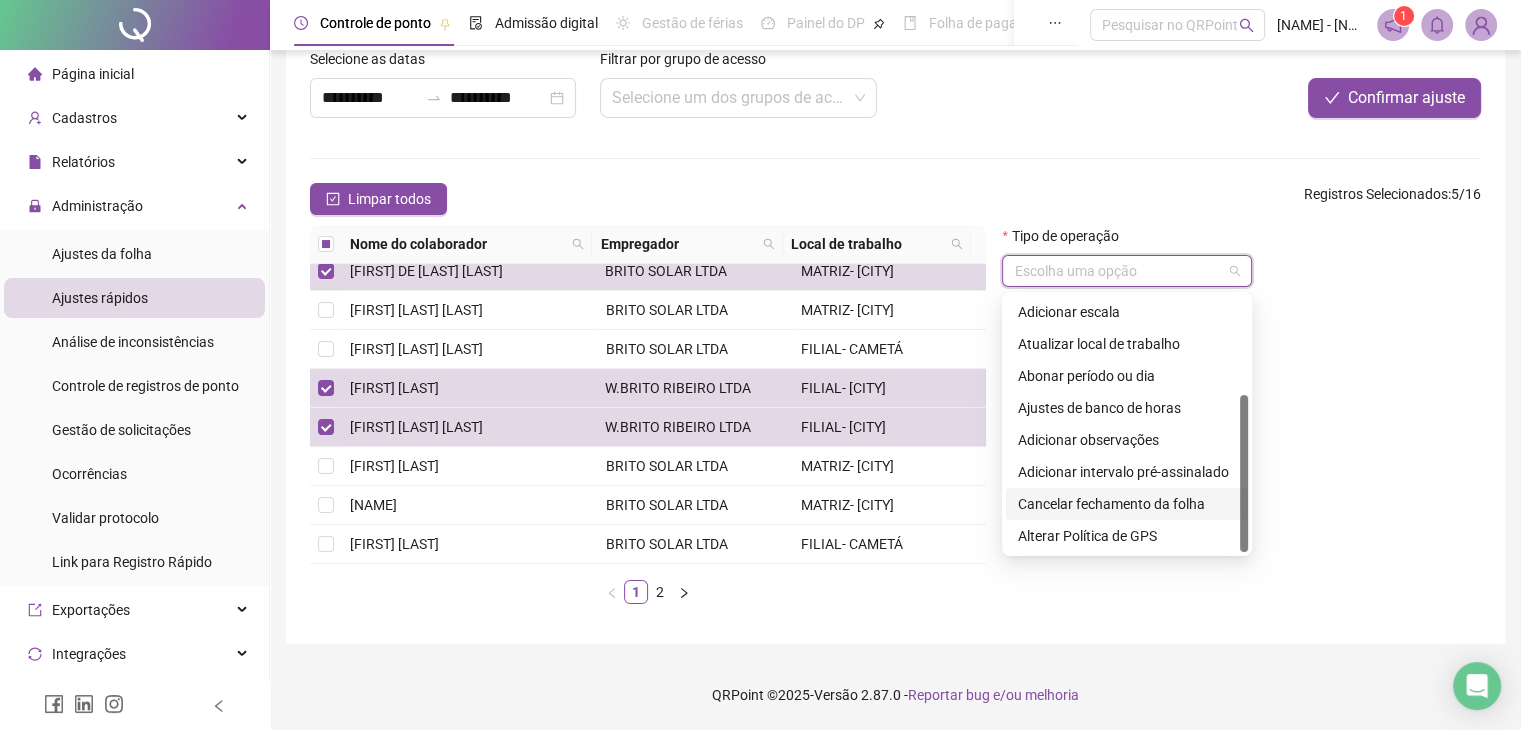 click on "Cancelar fechamento da folha" at bounding box center [1127, 504] 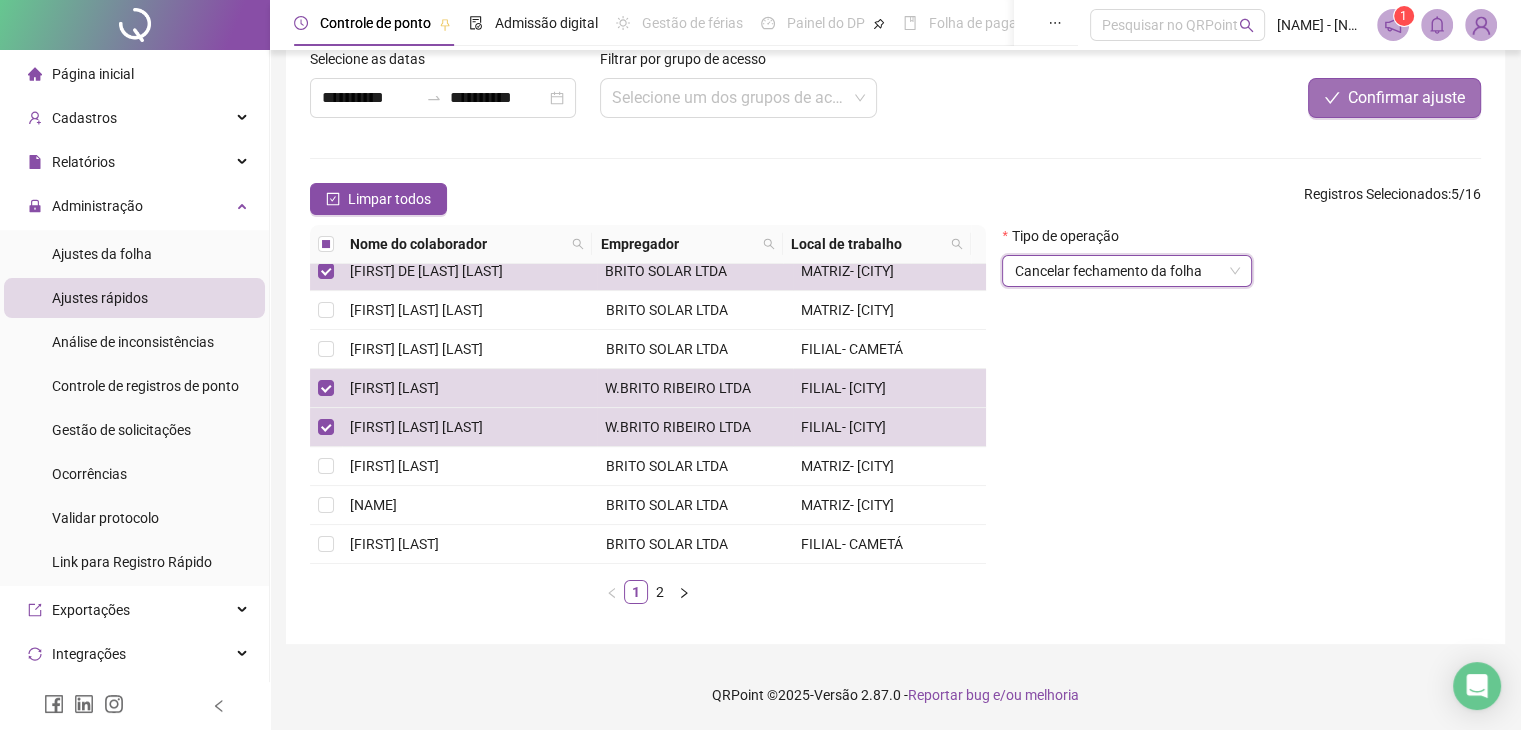 click 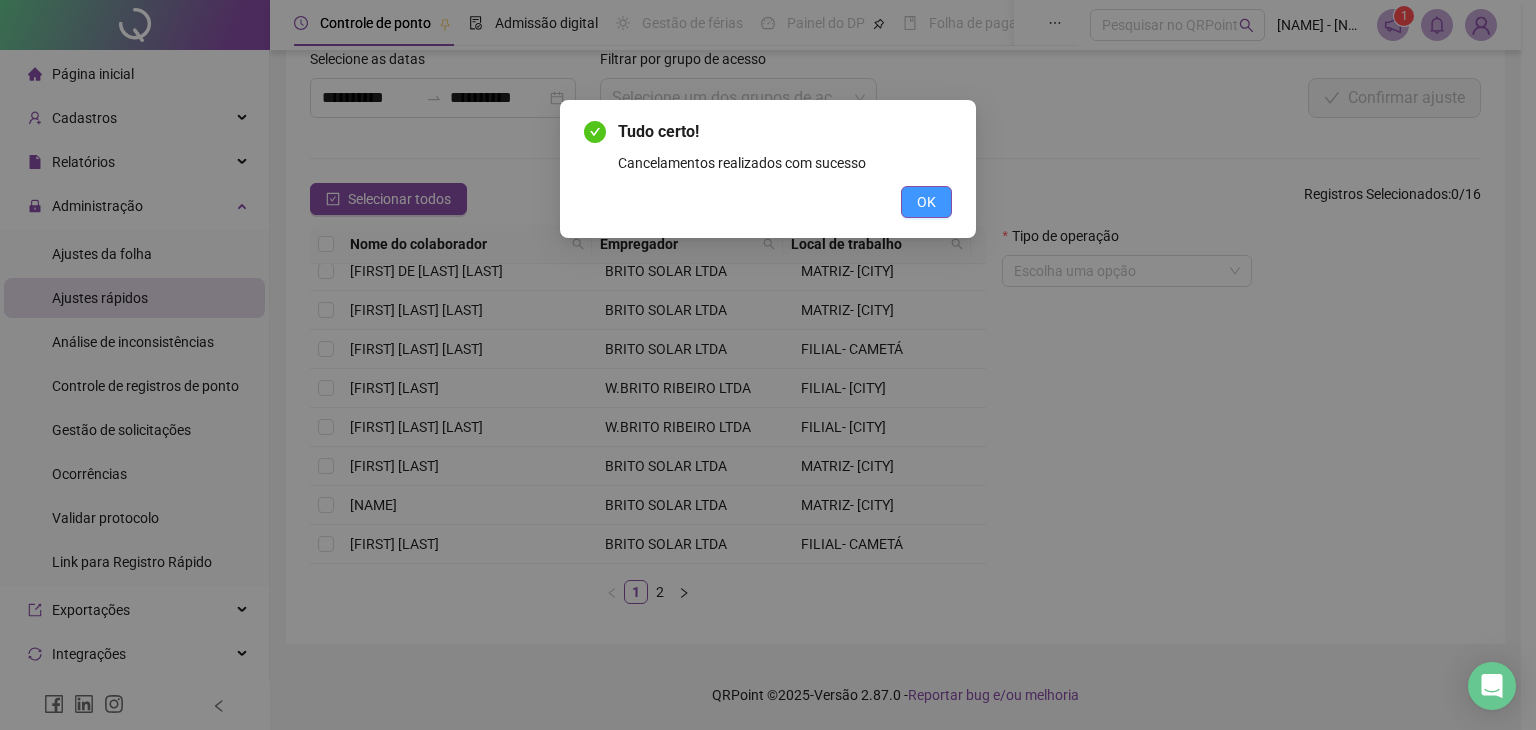click on "OK" at bounding box center [926, 202] 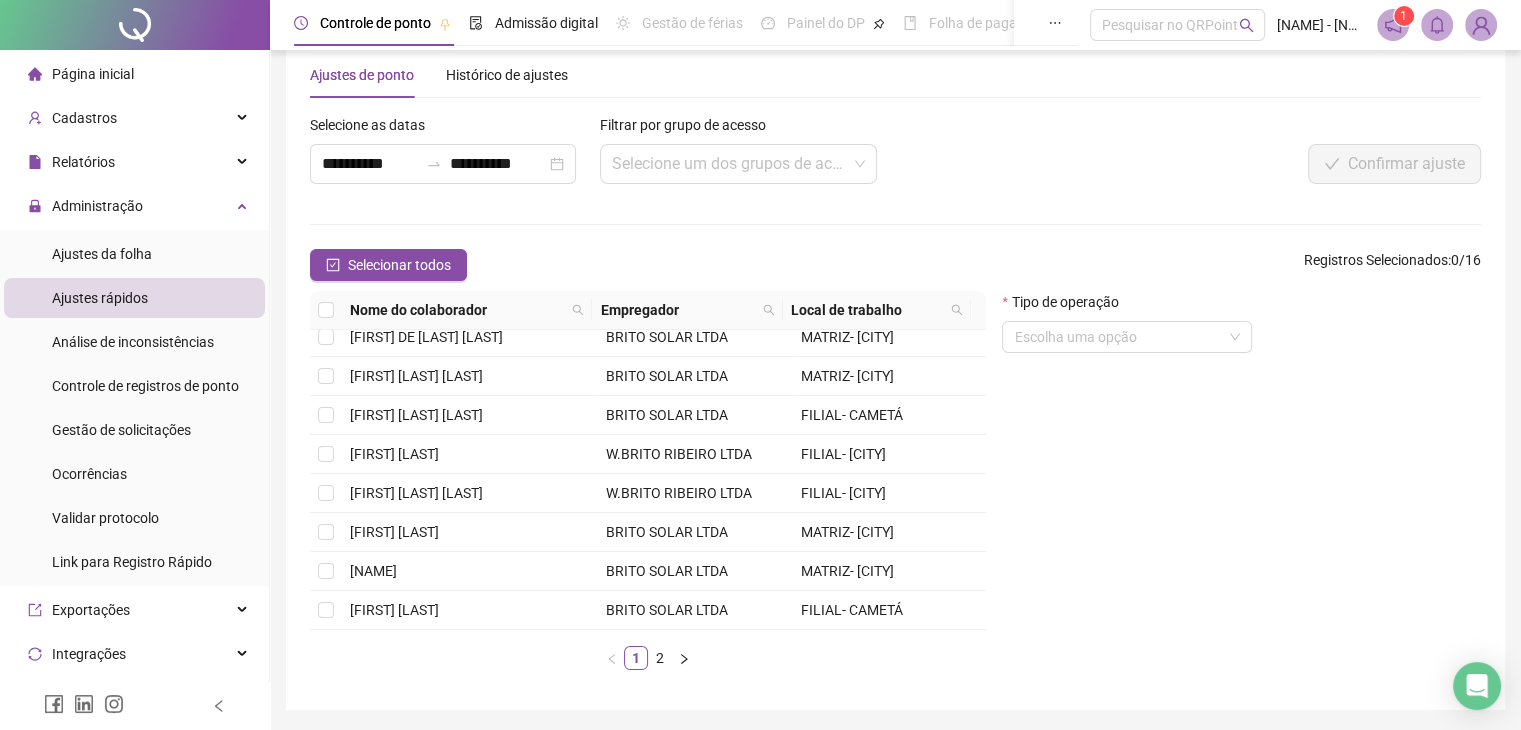 scroll, scrollTop: 4, scrollLeft: 0, axis: vertical 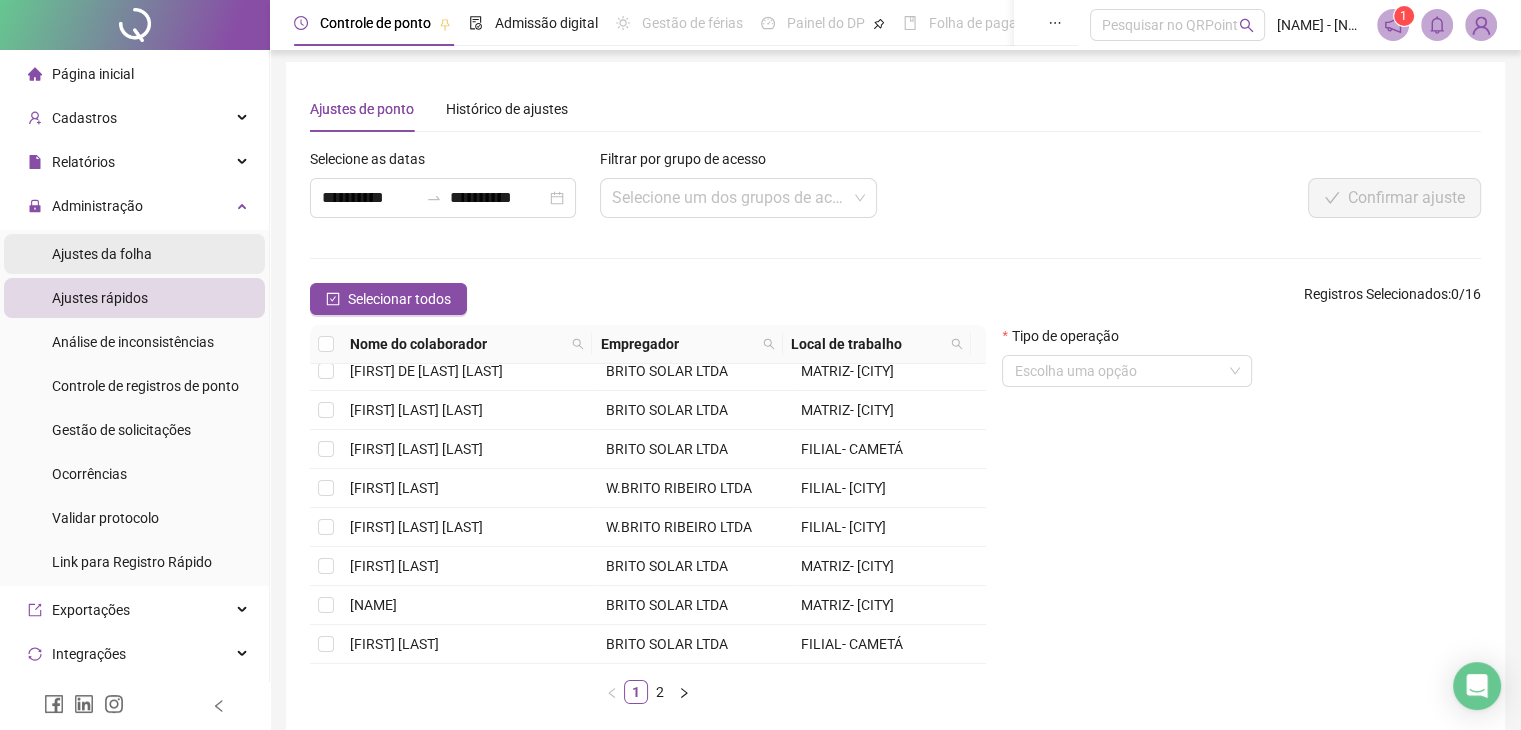 click on "Ajustes da folha" at bounding box center [102, 254] 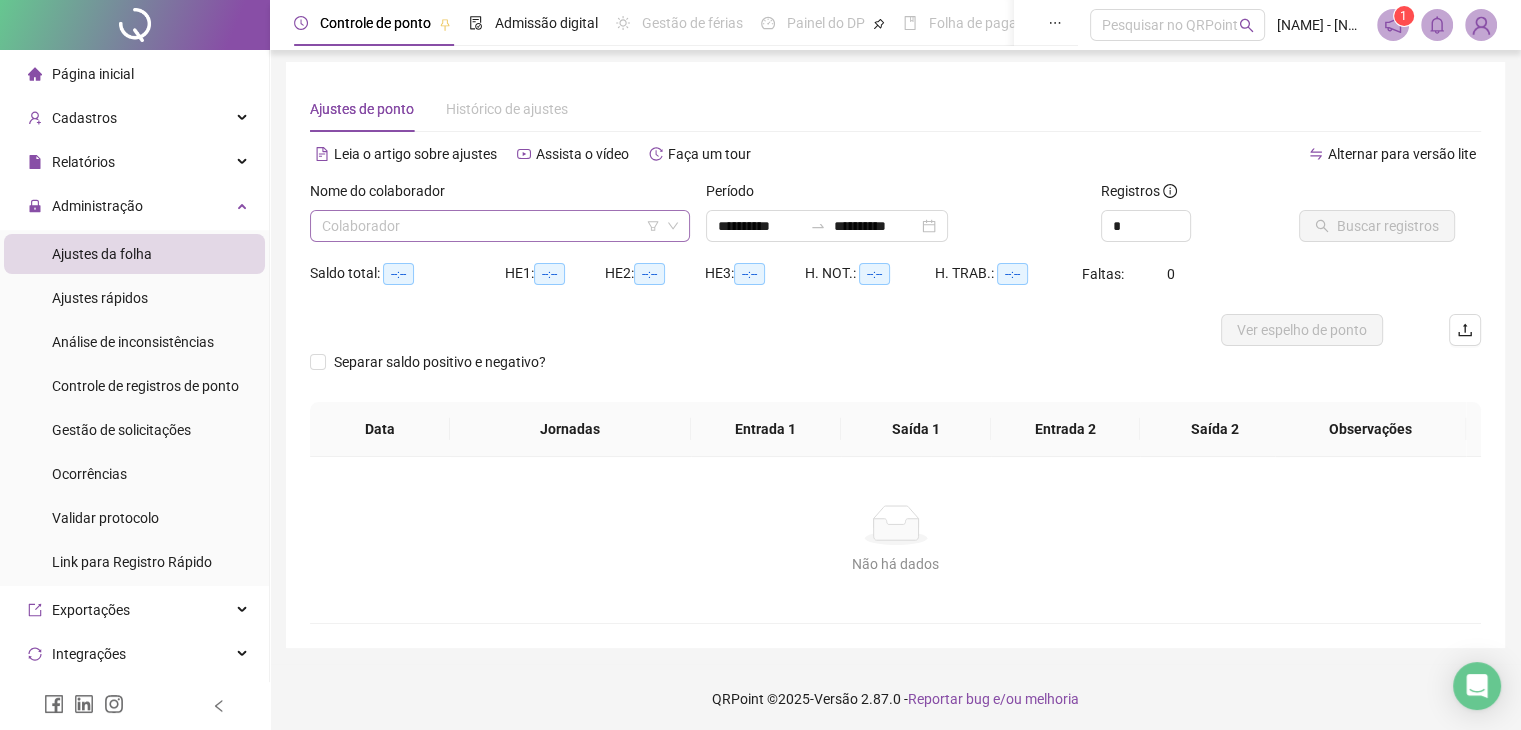 click at bounding box center (494, 226) 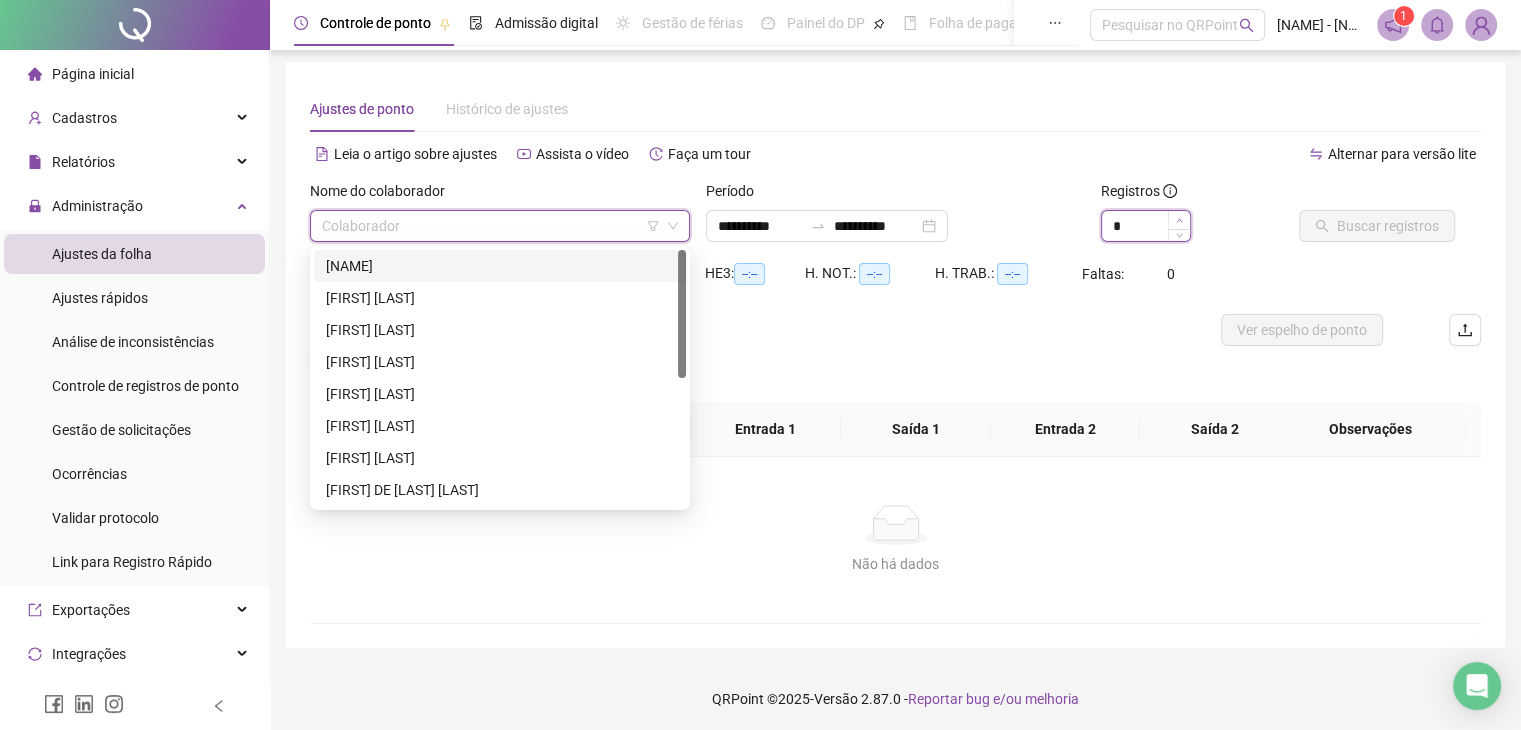 type on "*" 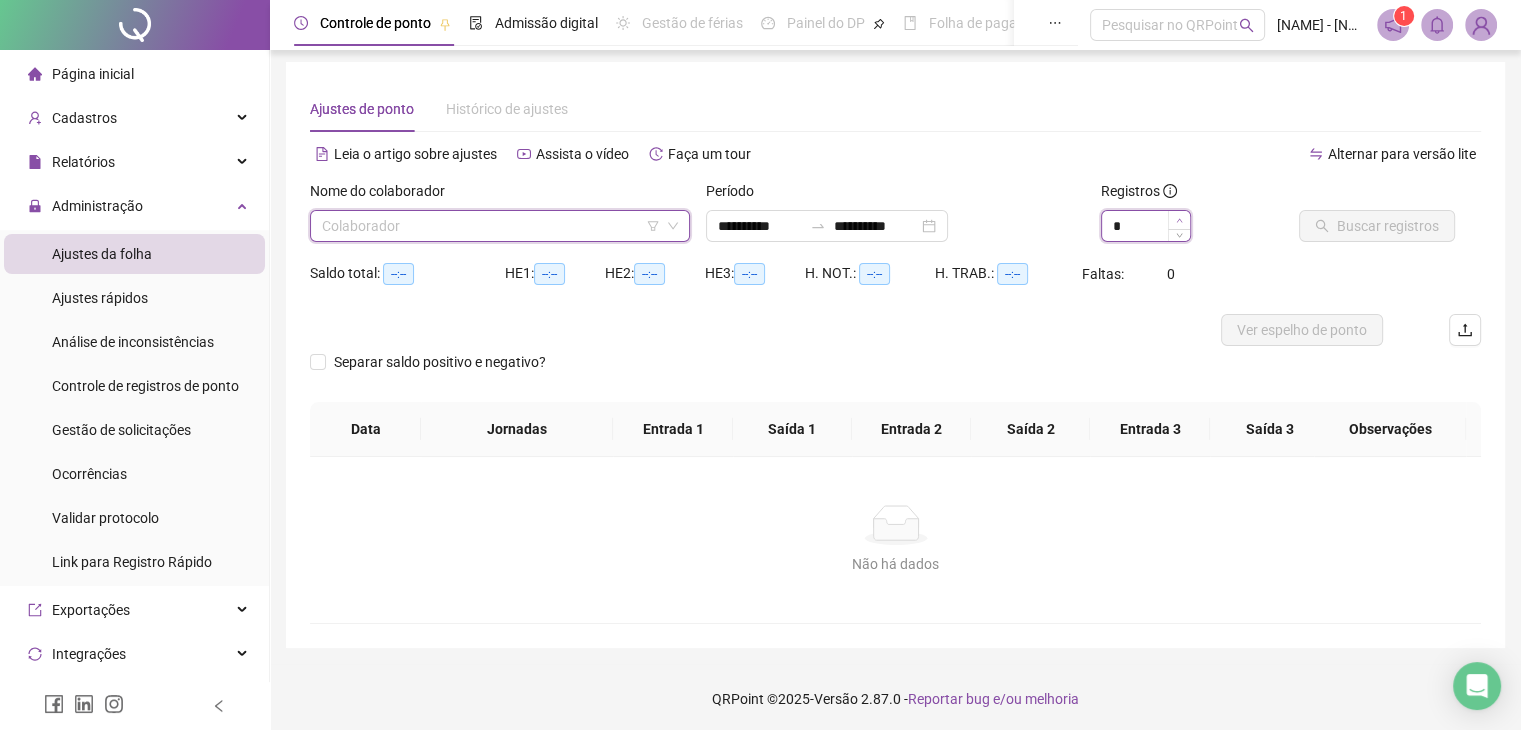 click at bounding box center (1179, 220) 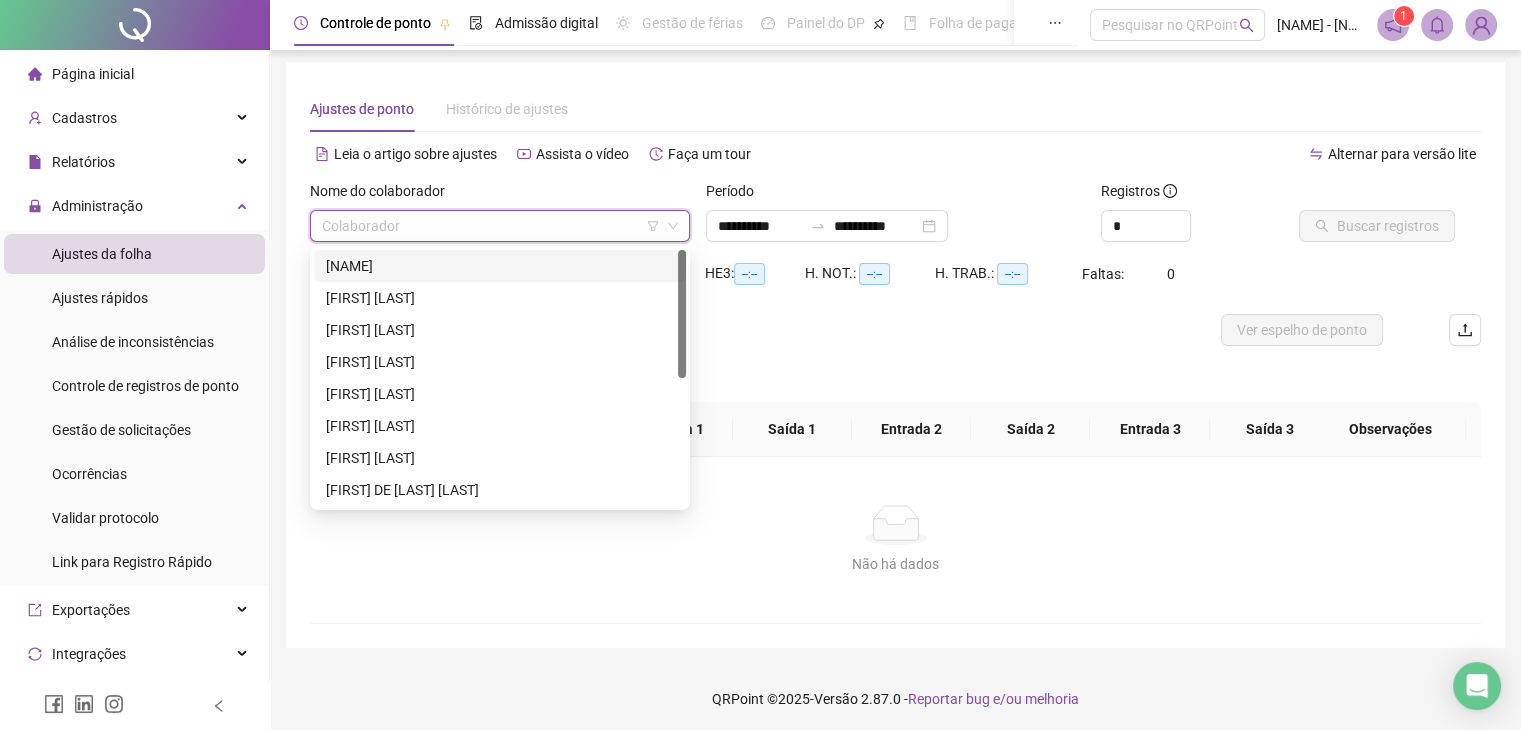 click at bounding box center [494, 226] 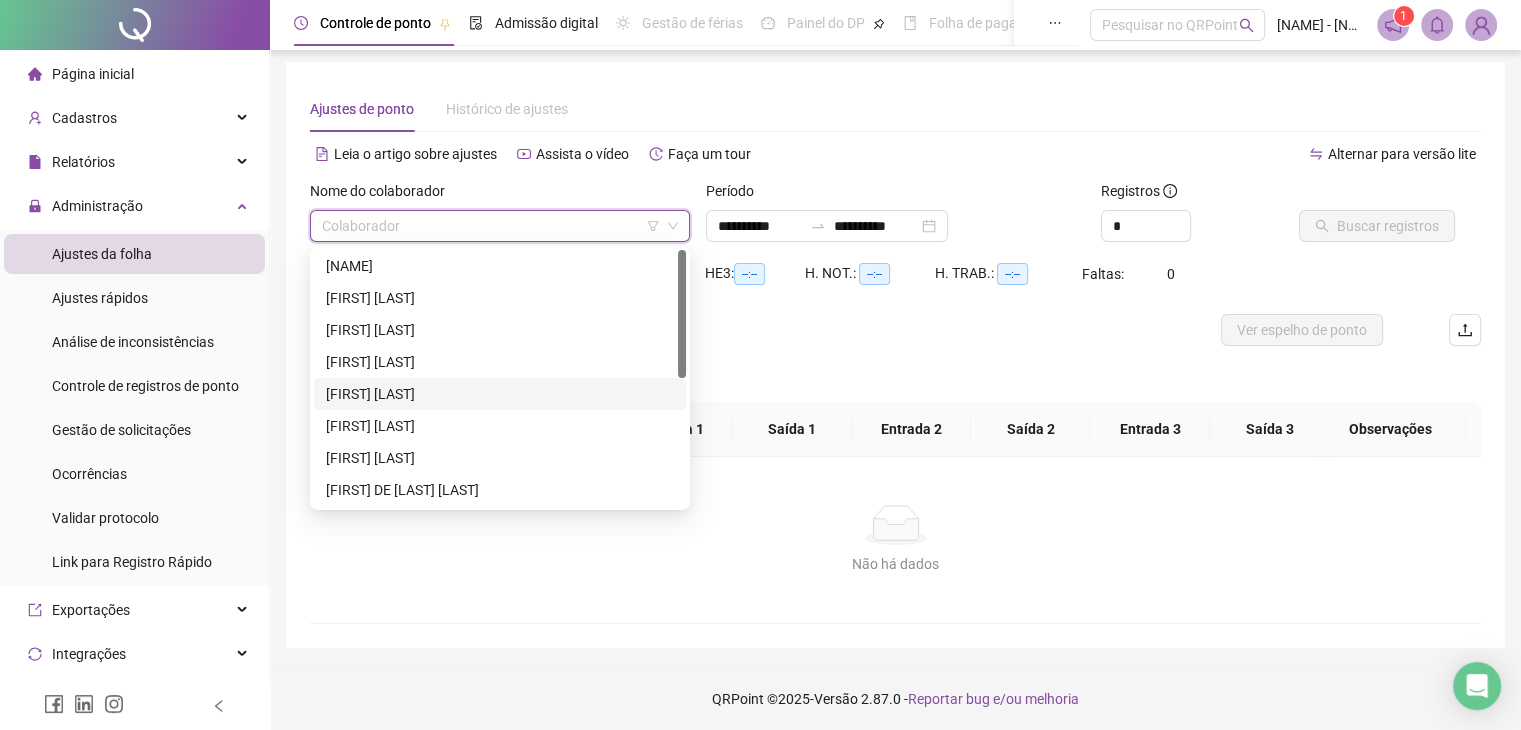 click on "[FIRST] [LAST]" at bounding box center (500, 394) 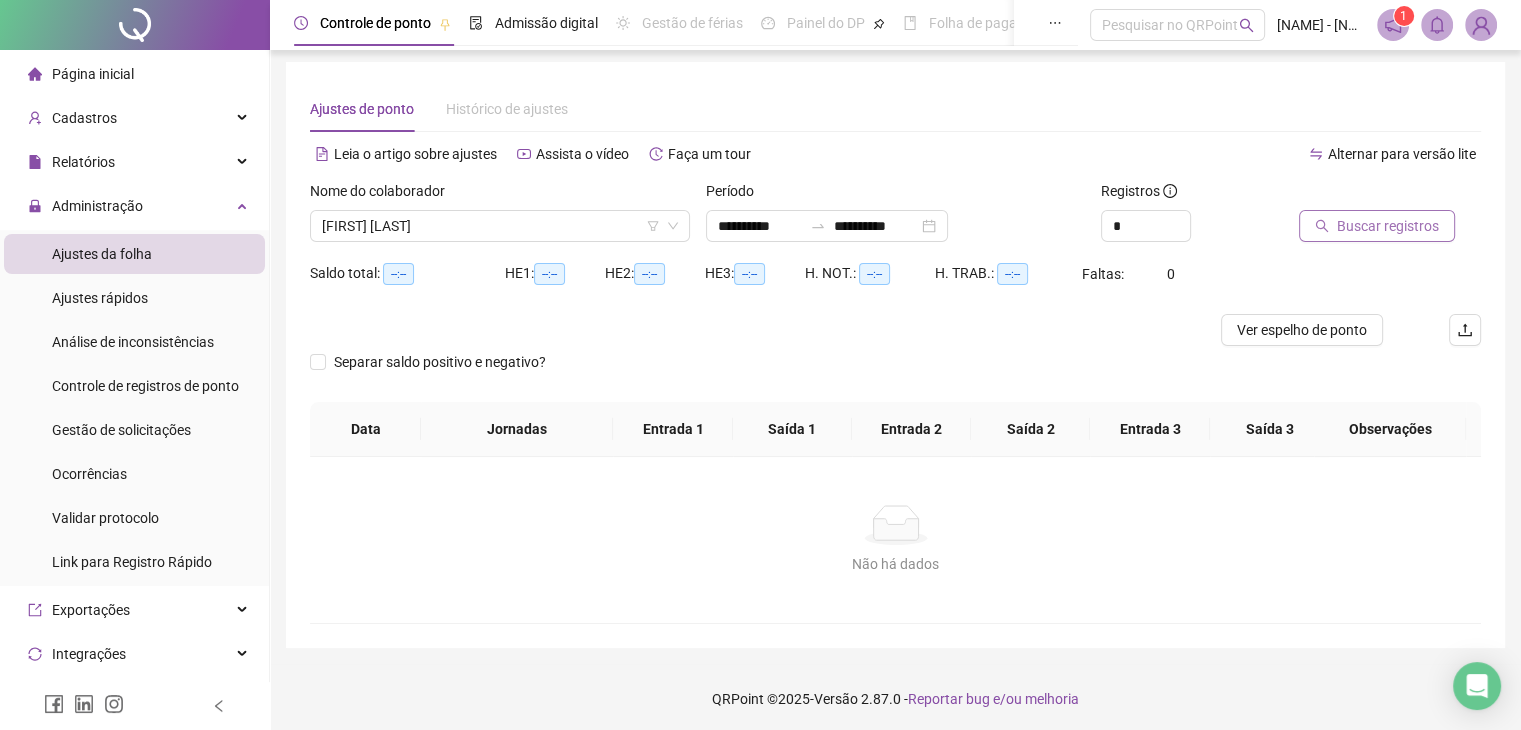 click 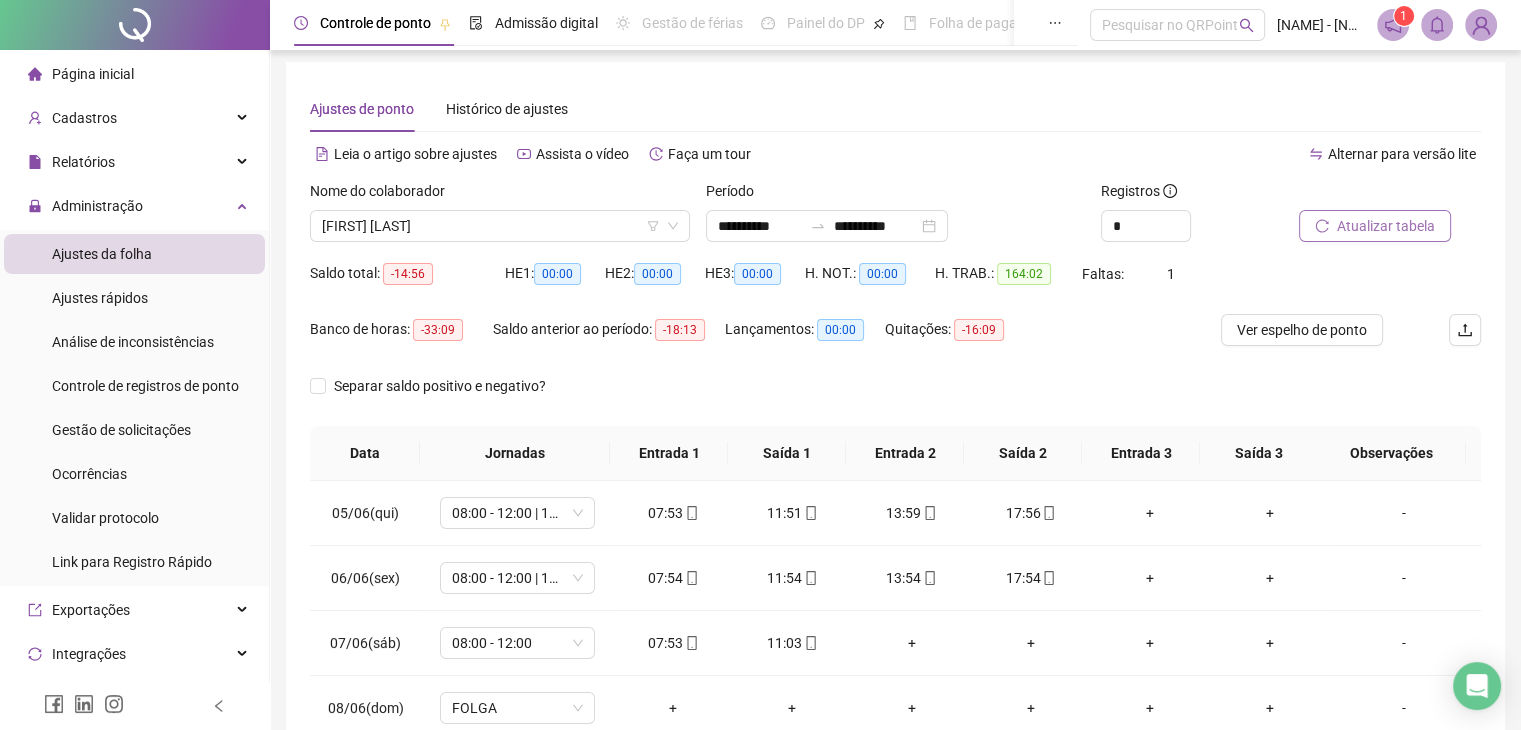scroll, scrollTop: 0, scrollLeft: 0, axis: both 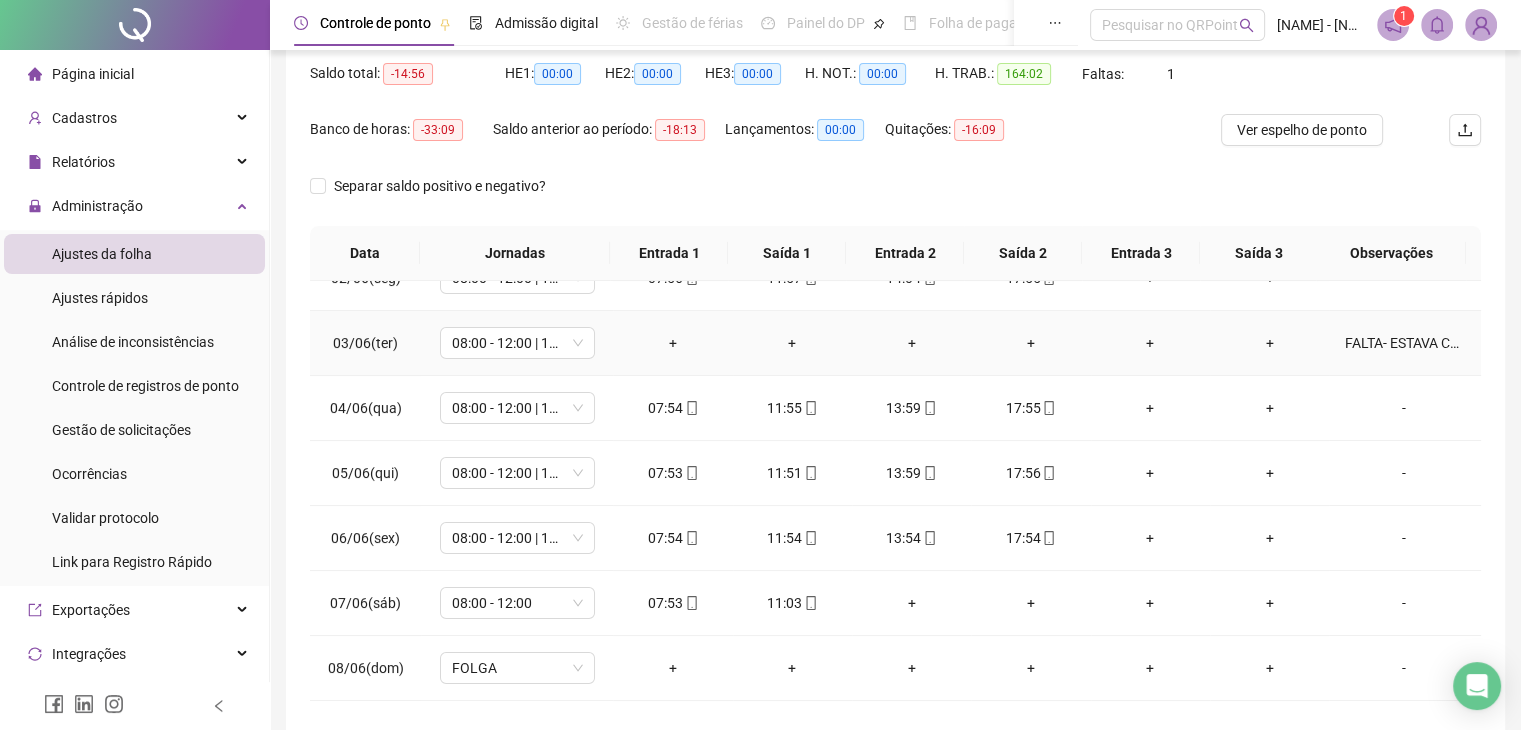 click on "FALTA- ESTAVA COM IRRITAÇÃO NOS OLHOS" at bounding box center (1404, 343) 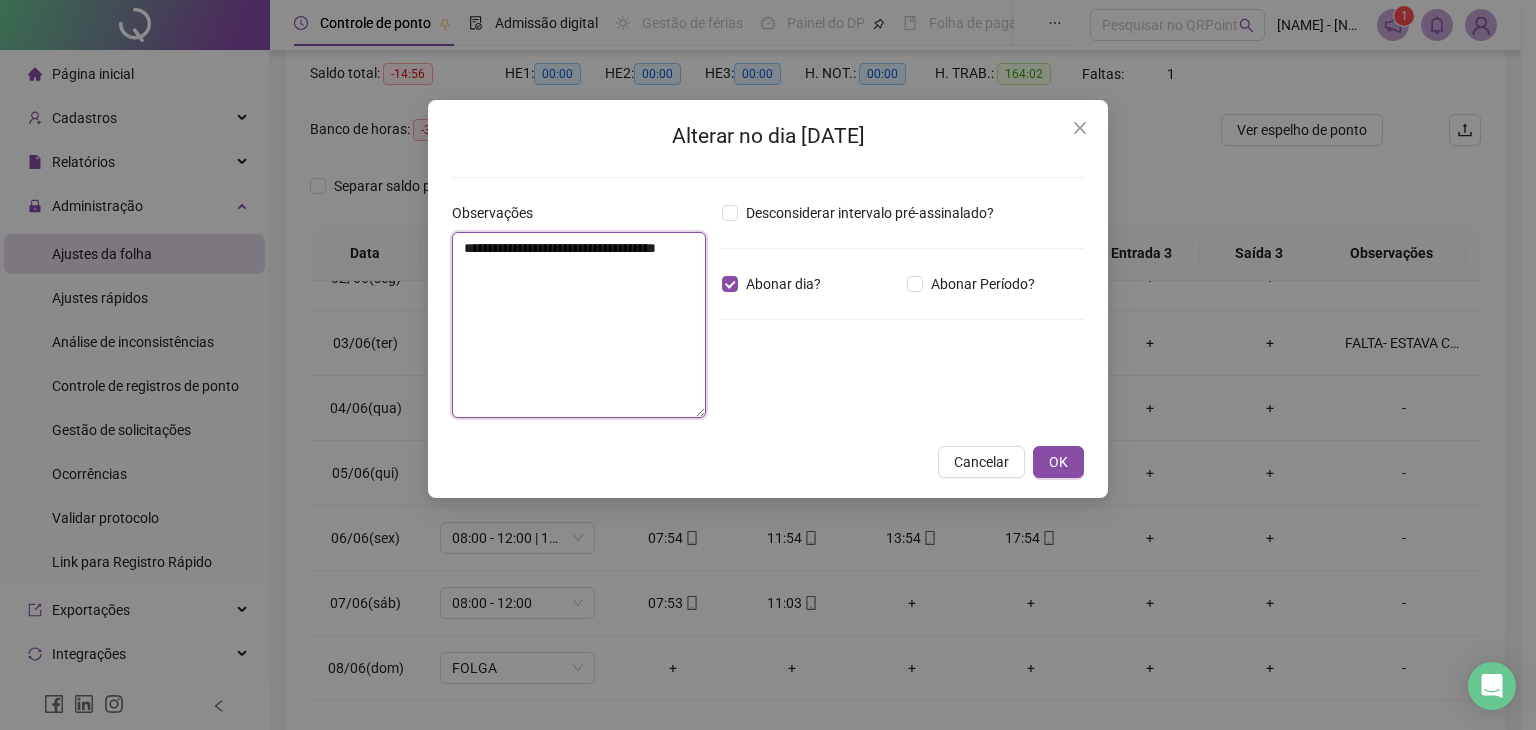 drag, startPoint x: 568, startPoint y: 339, endPoint x: 568, endPoint y: 325, distance: 14 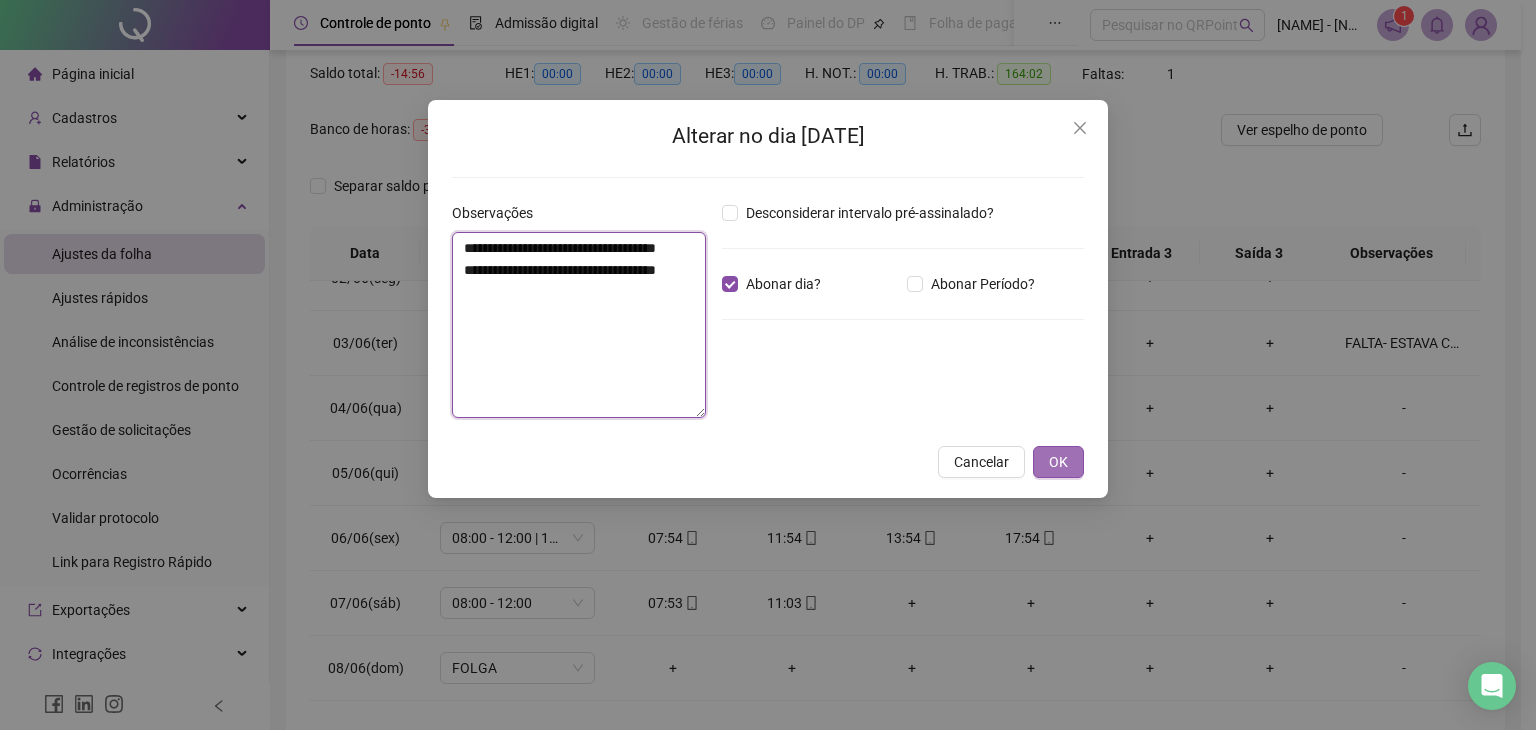 type on "**********" 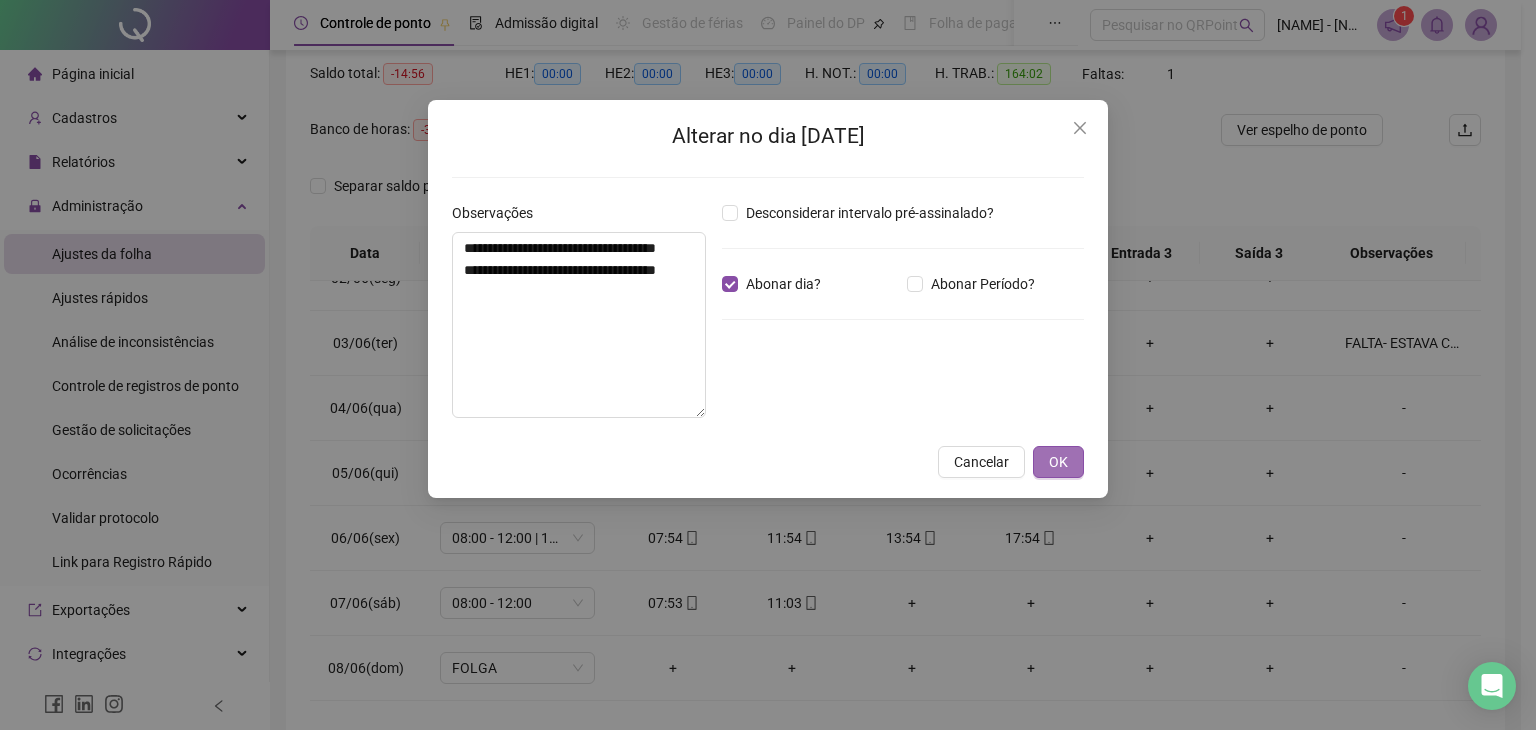 click on "OK" at bounding box center [1058, 462] 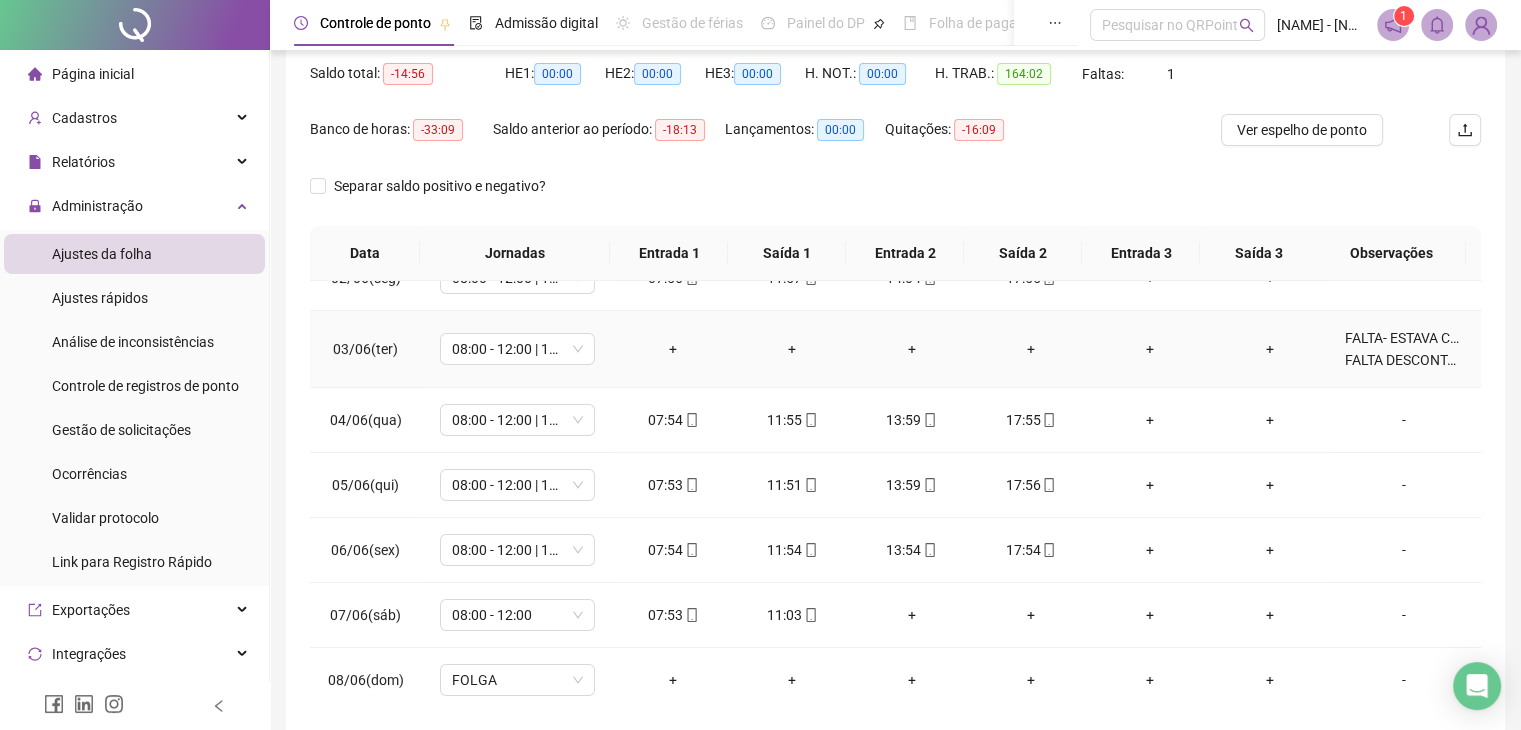 click on "FALTA- ESTAVA COM IRRITAÇÃO NOS OLHOS  FALTA DESCONTADA EM FOLHA DE PAGAMENTO" at bounding box center (1404, 349) 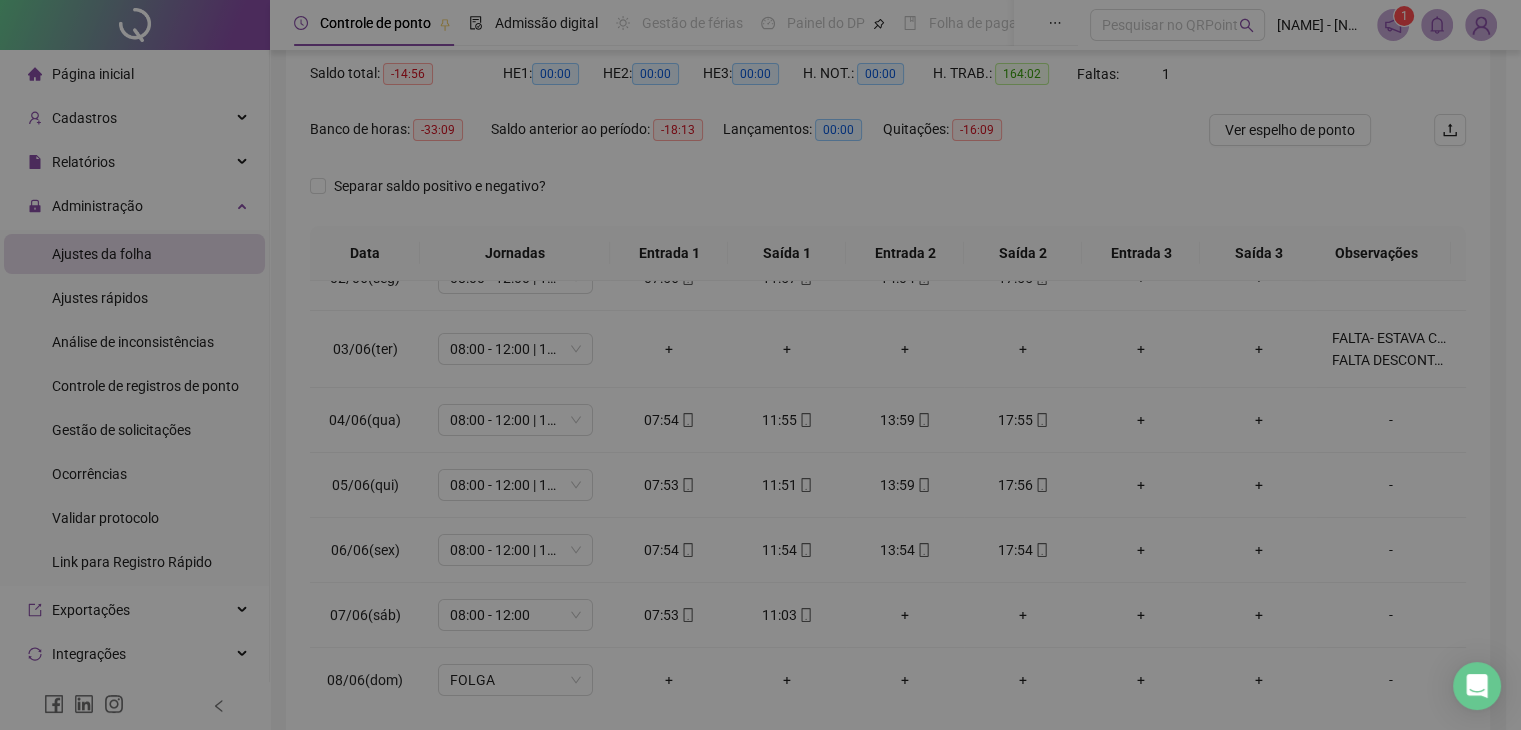 type on "**********" 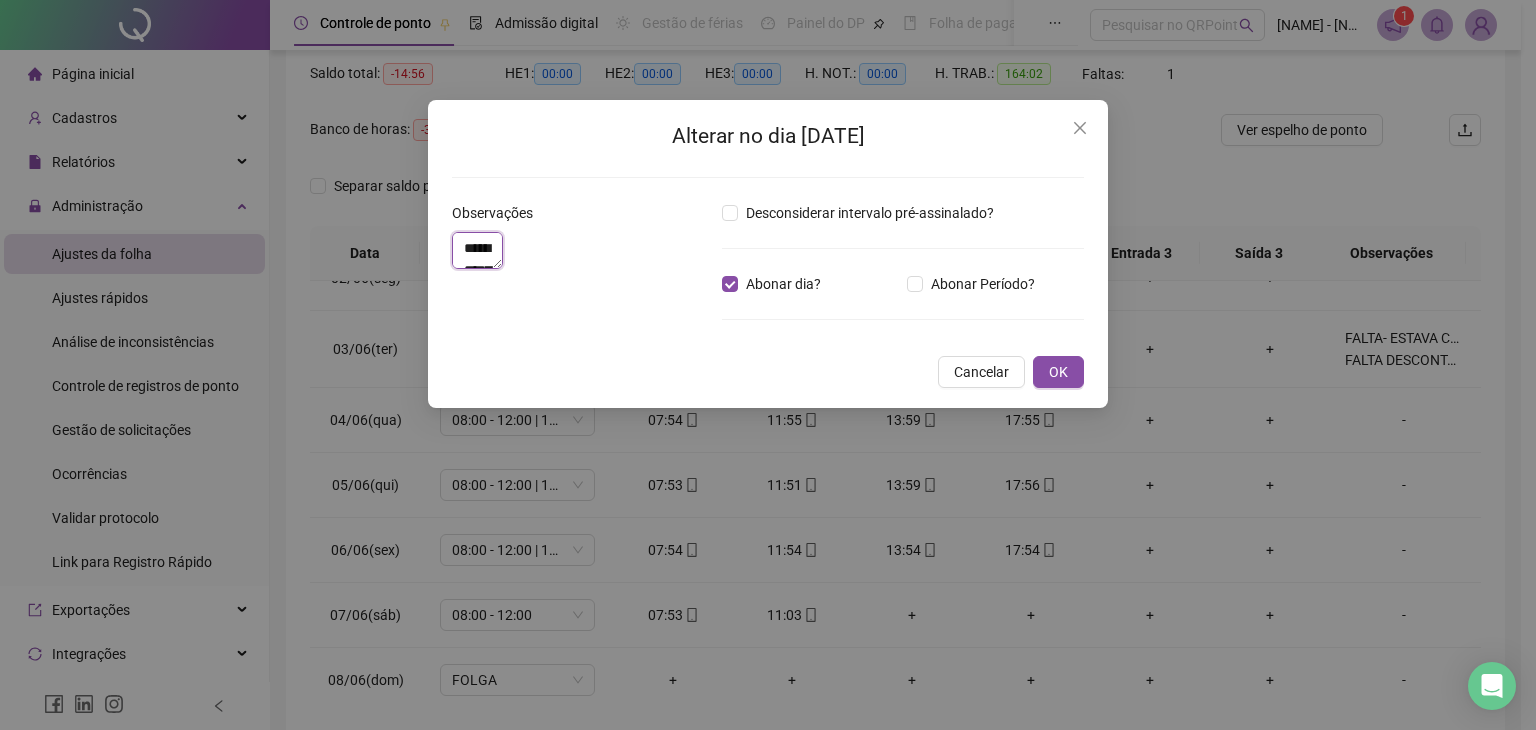 drag, startPoint x: 458, startPoint y: 287, endPoint x: 627, endPoint y: 327, distance: 173.66922 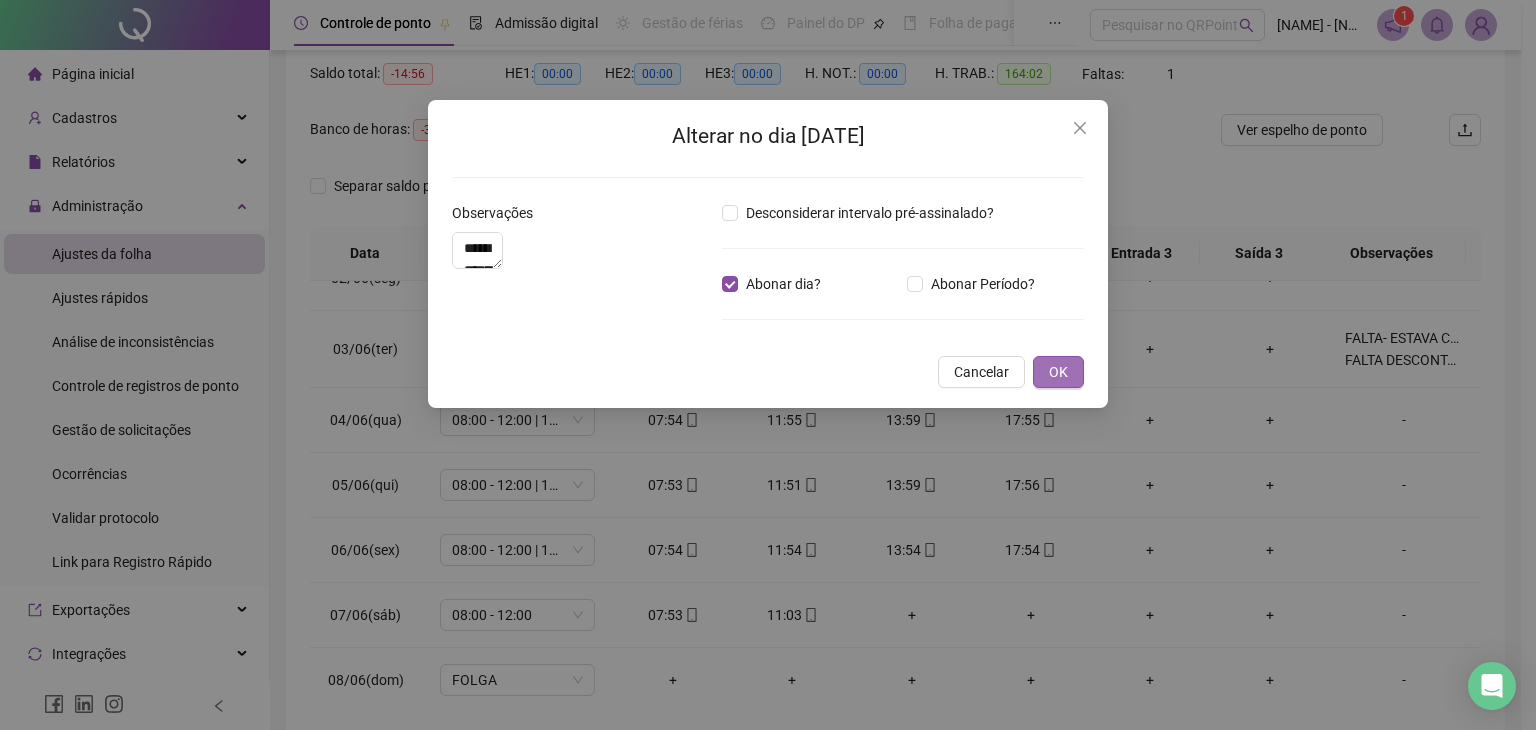 click on "OK" at bounding box center [1058, 372] 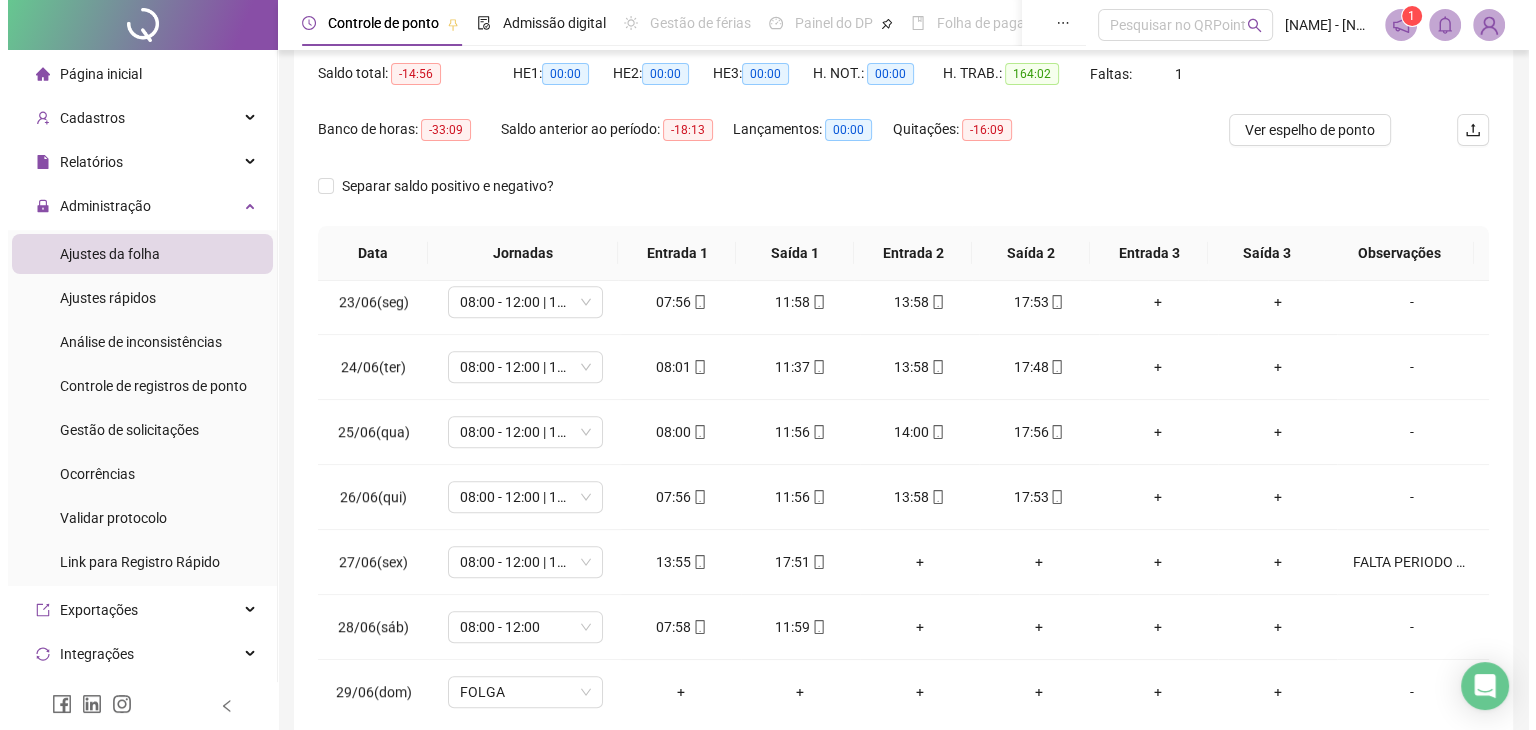 scroll, scrollTop: 1528, scrollLeft: 0, axis: vertical 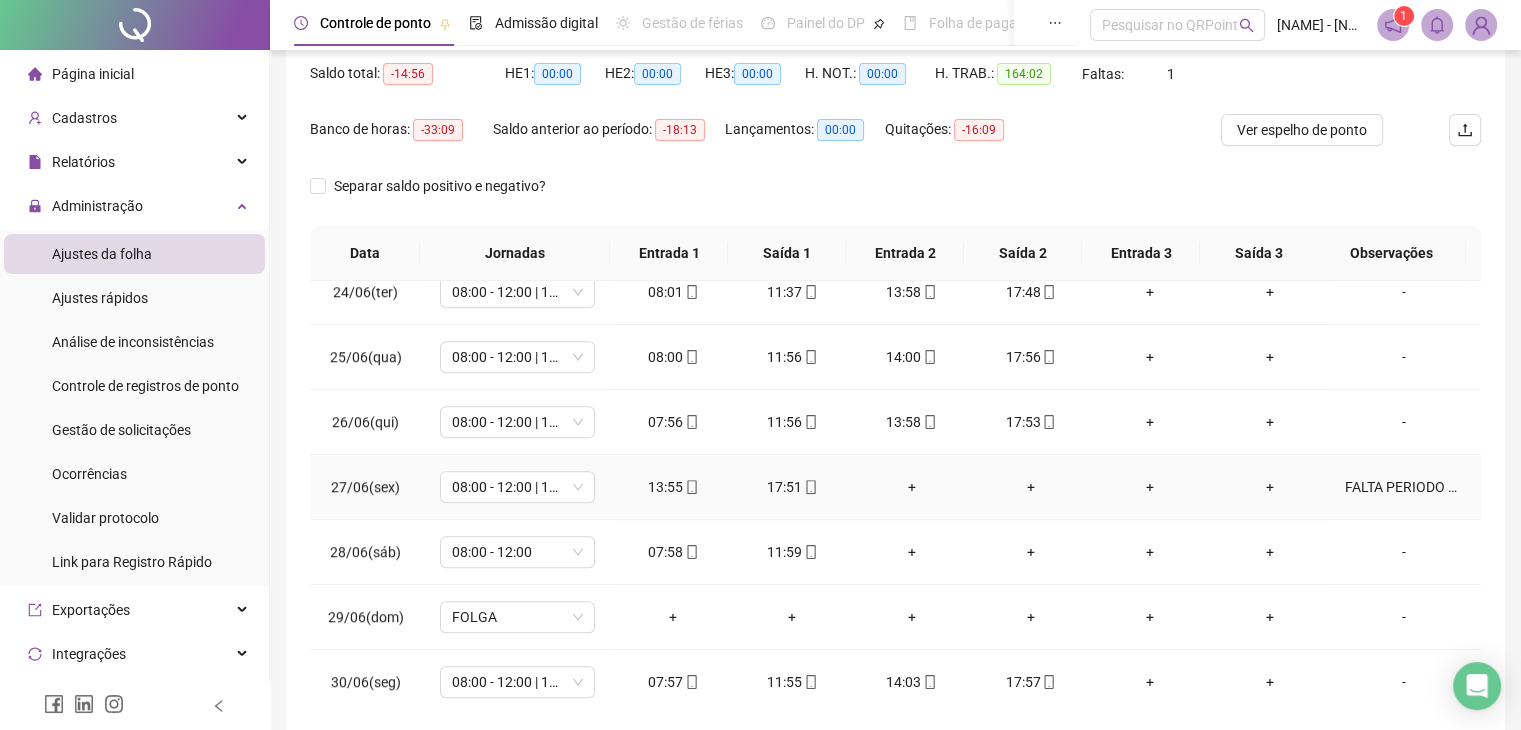 click on "FALTA PERIODO DA MANHÃ (PRECISOU RESOLVER ASSUNTOS PESSOAIS)" at bounding box center [1404, 487] 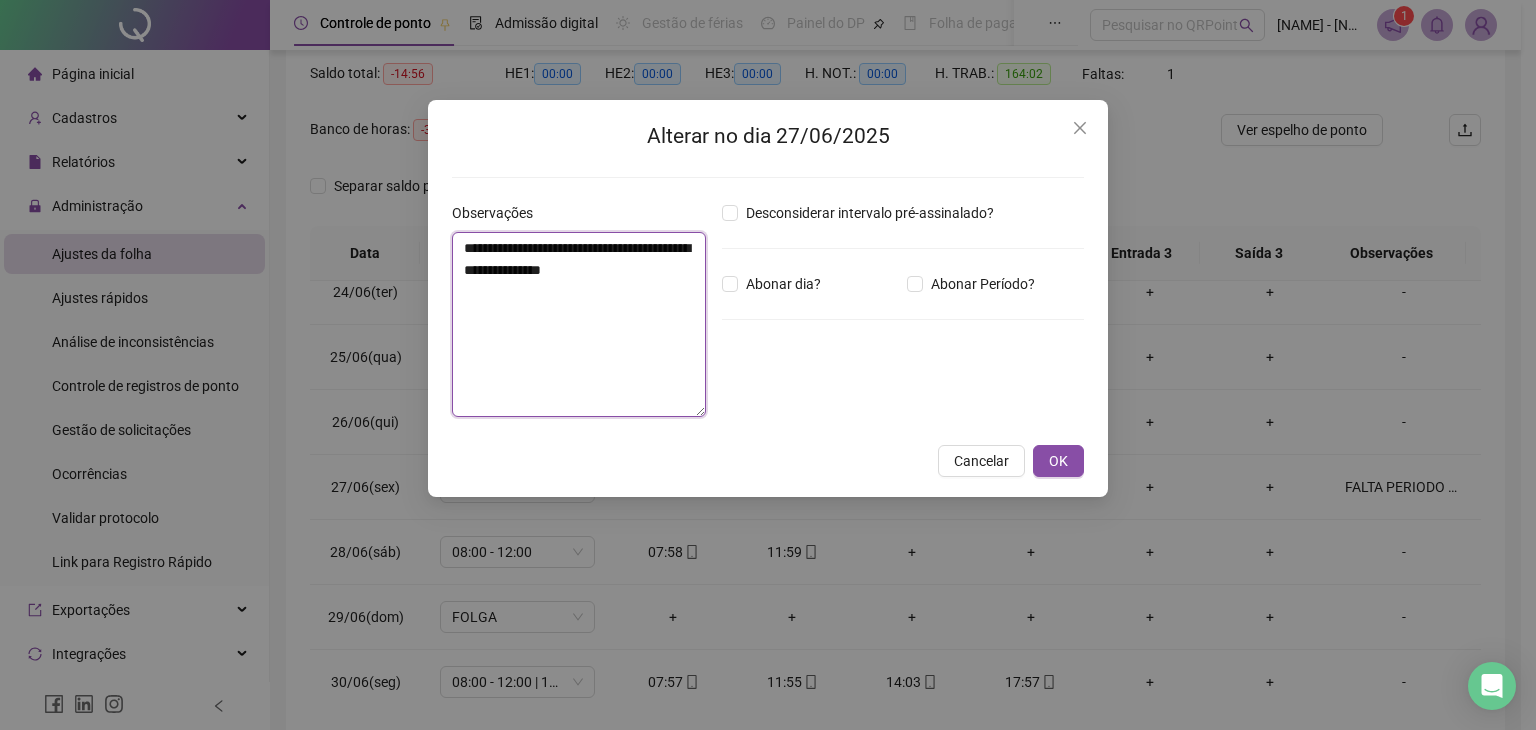 click on "**********" at bounding box center [579, 324] 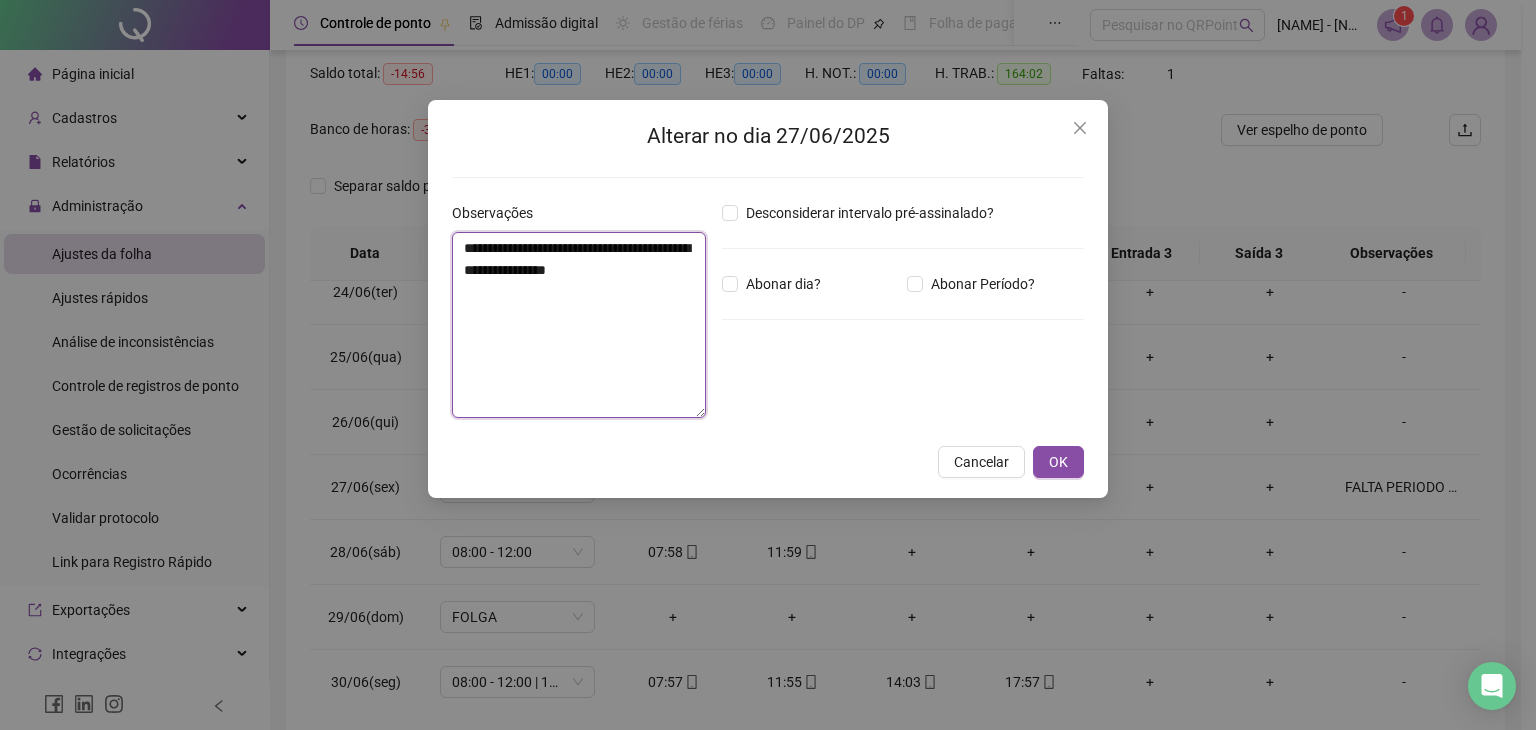 paste on "**********" 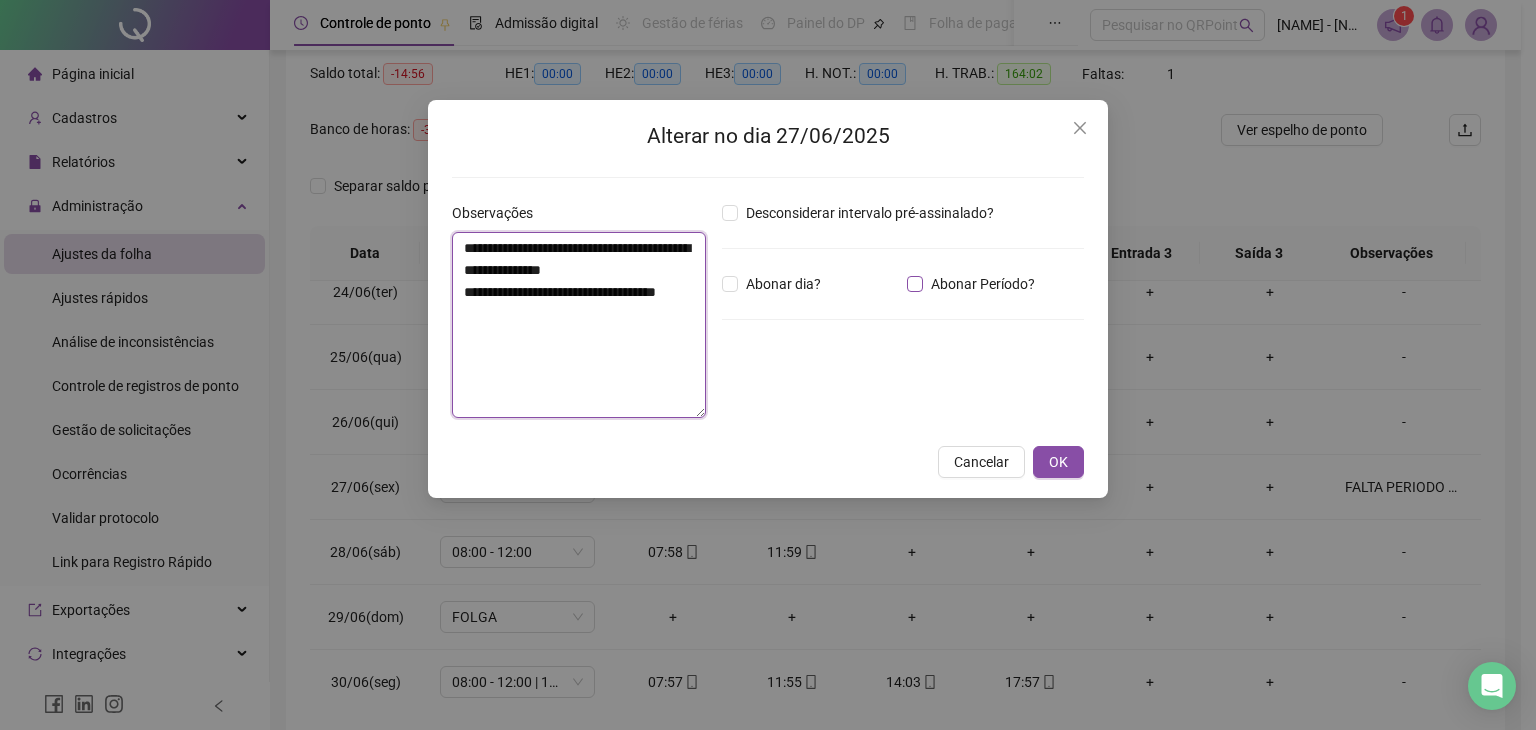 type on "**********" 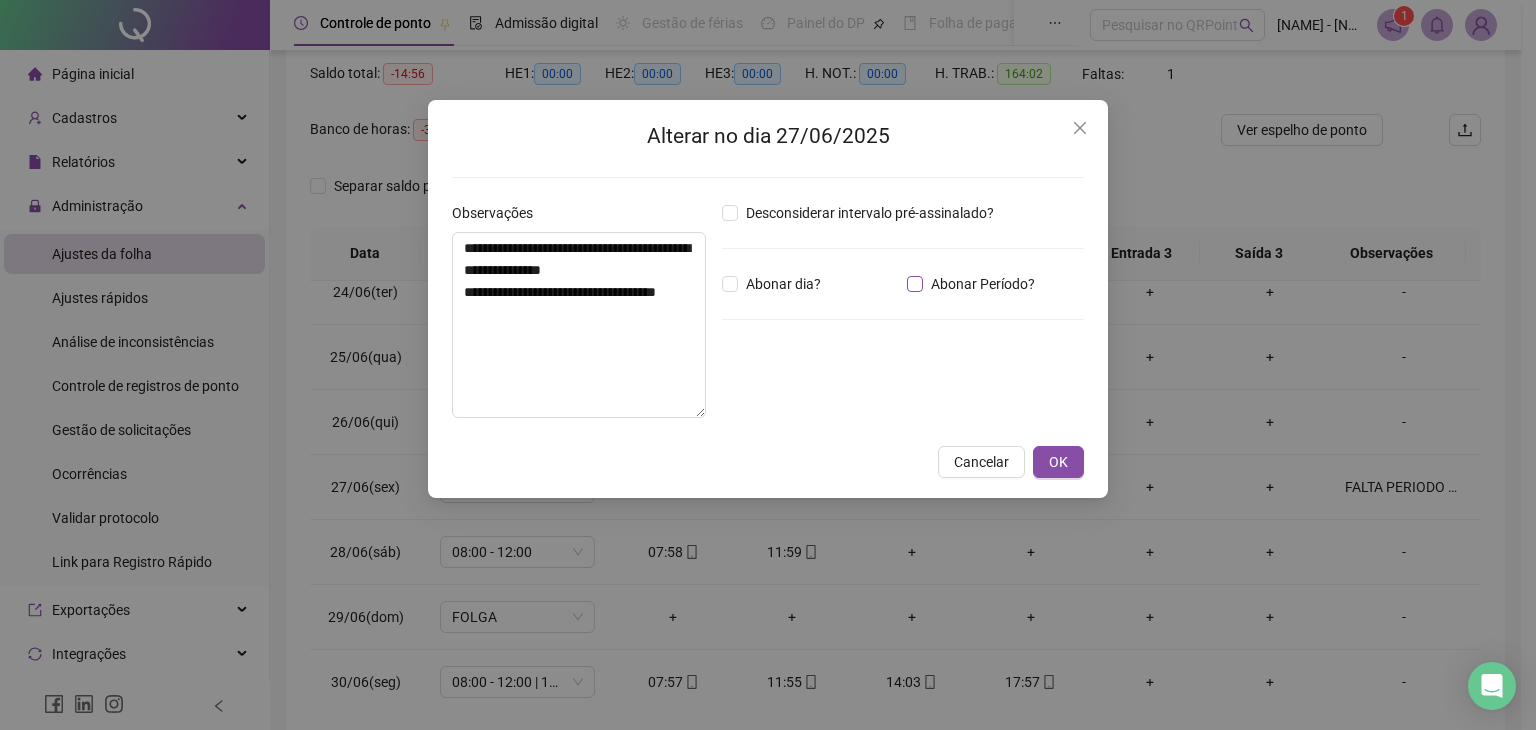 click on "Abonar Período?" at bounding box center [983, 284] 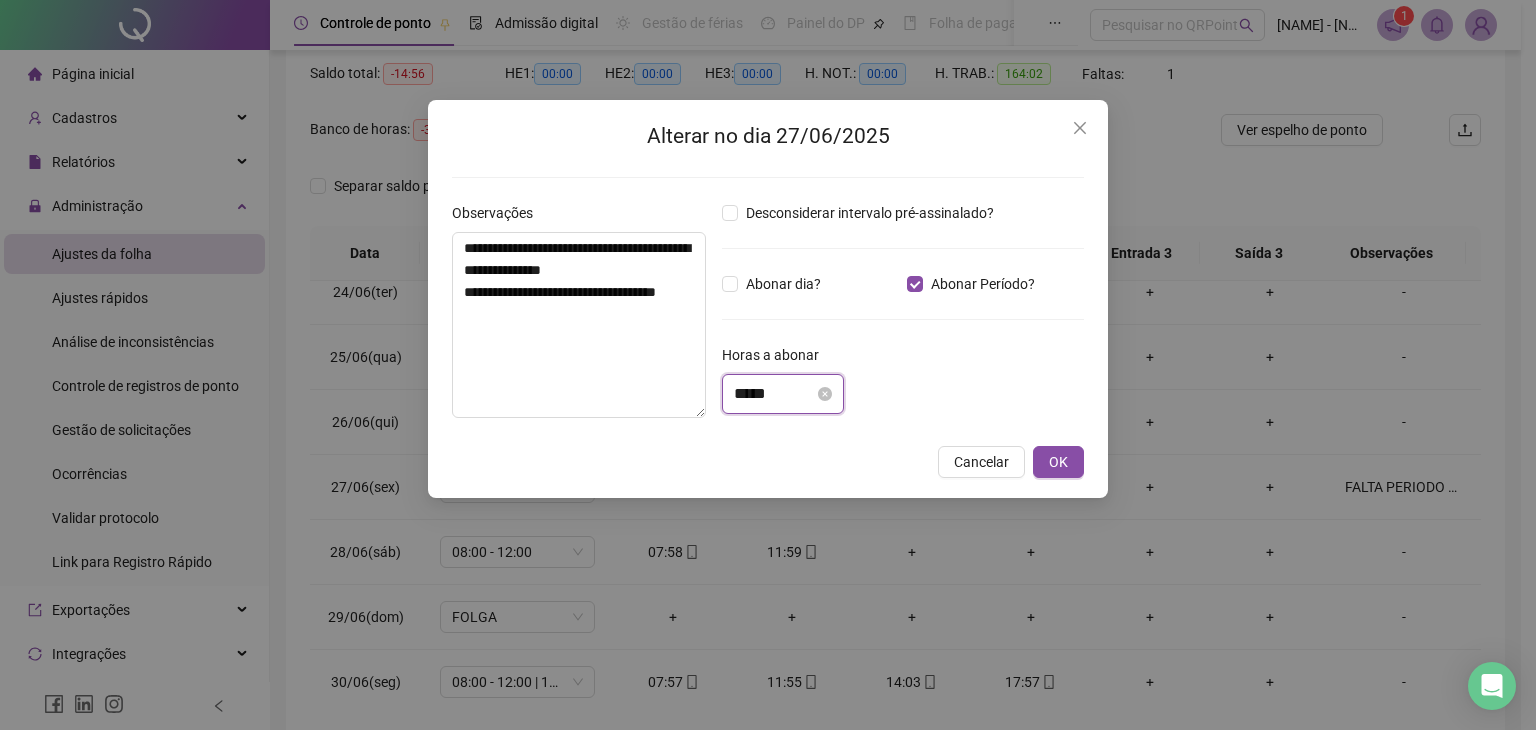 click on "*****" at bounding box center (774, 394) 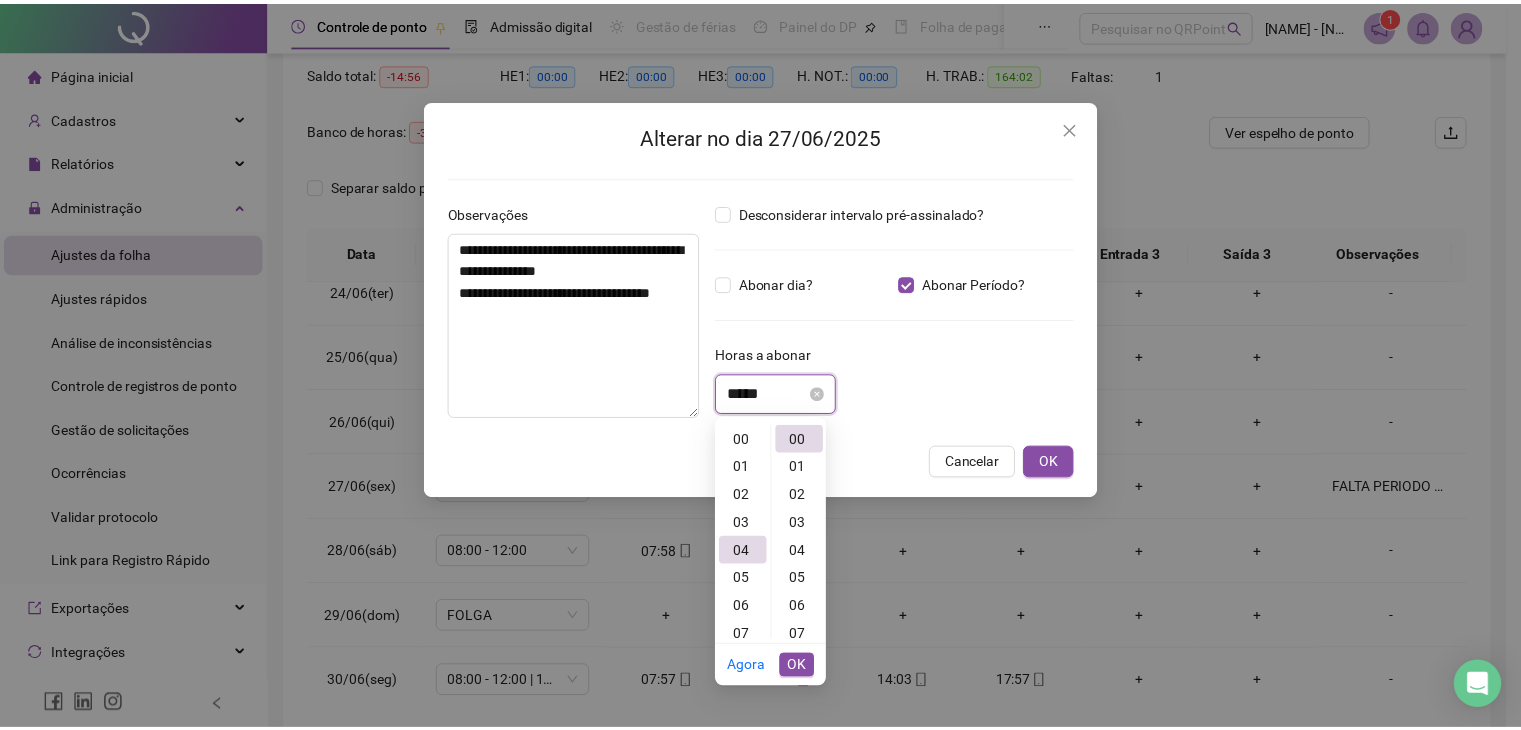 scroll, scrollTop: 112, scrollLeft: 0, axis: vertical 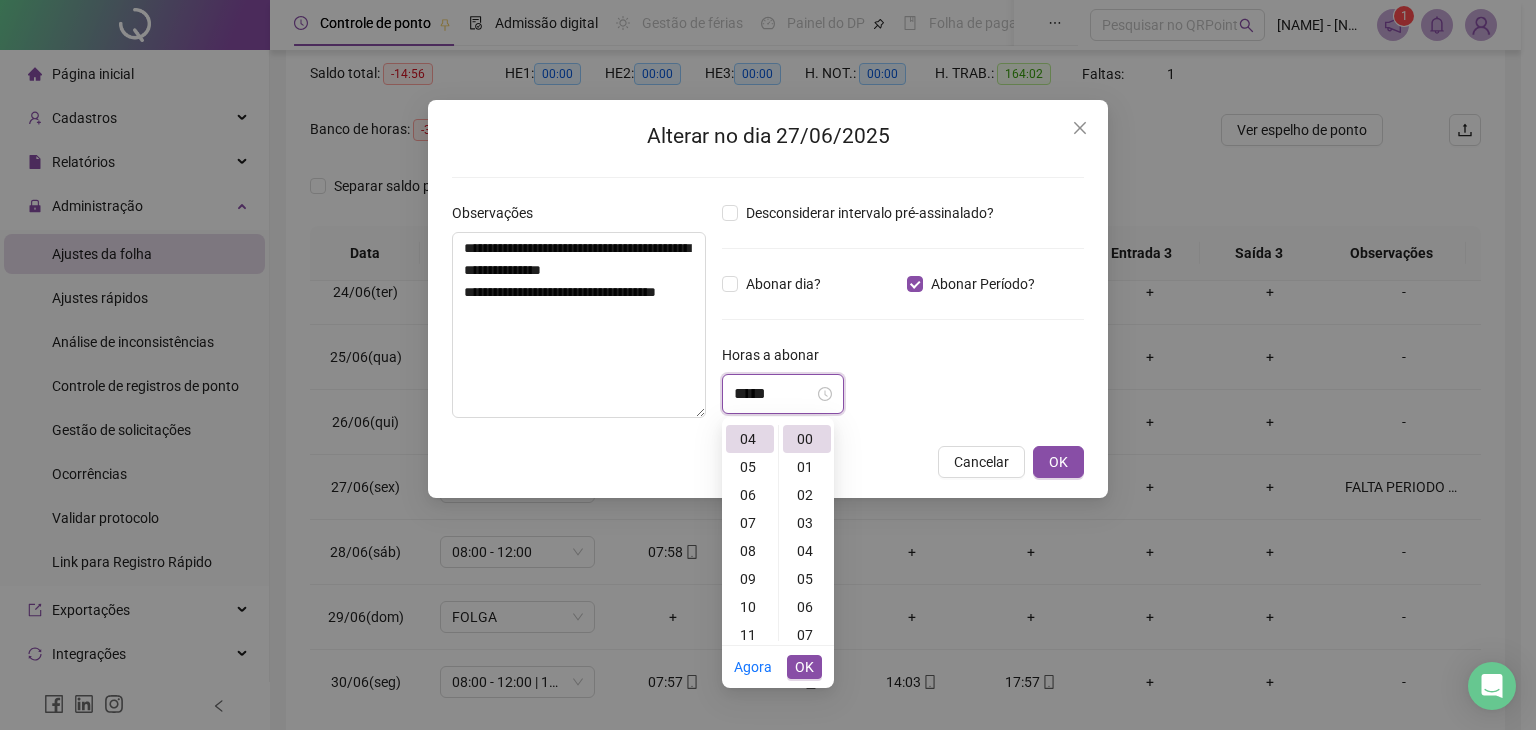 type on "*****" 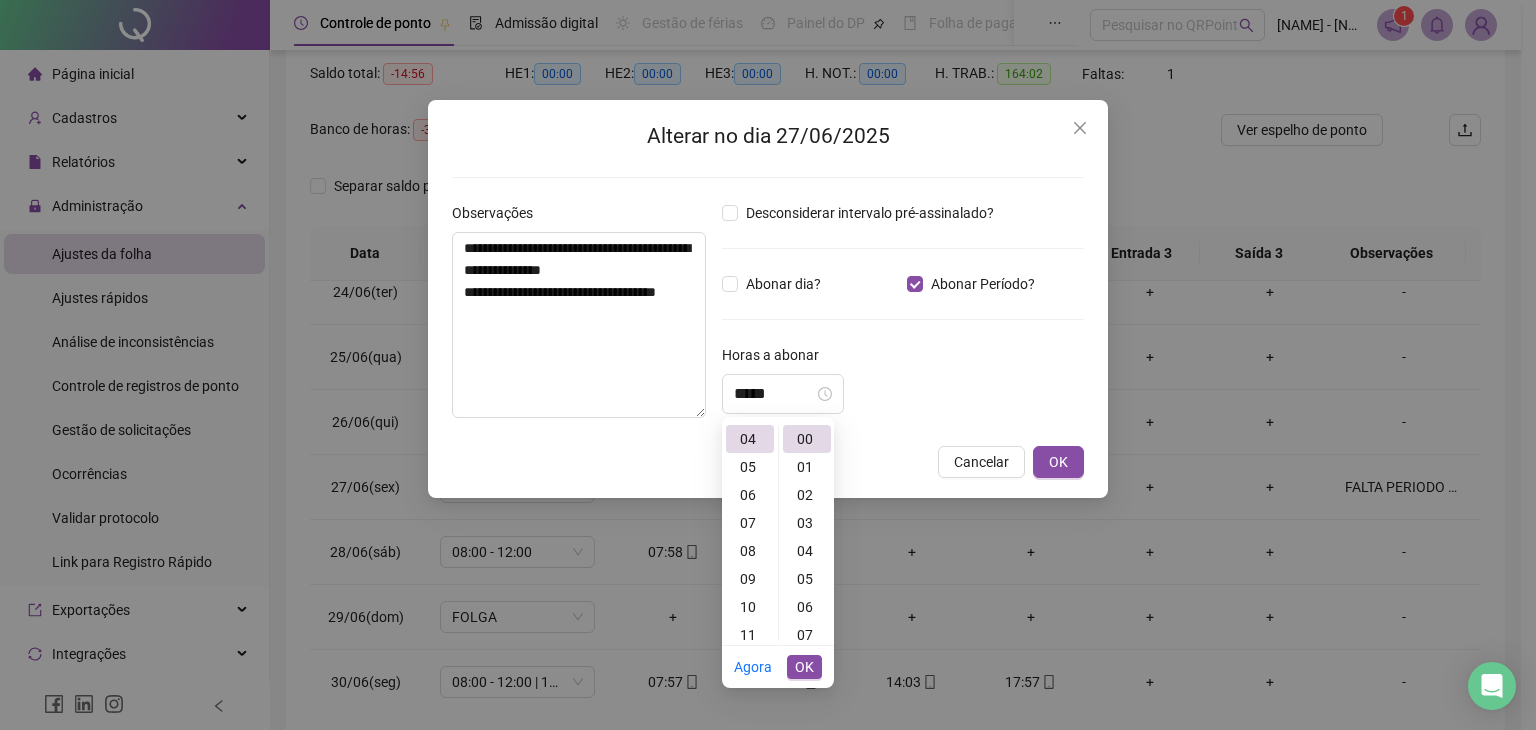 drag, startPoint x: 937, startPoint y: 373, endPoint x: 1055, endPoint y: 460, distance: 146.6049 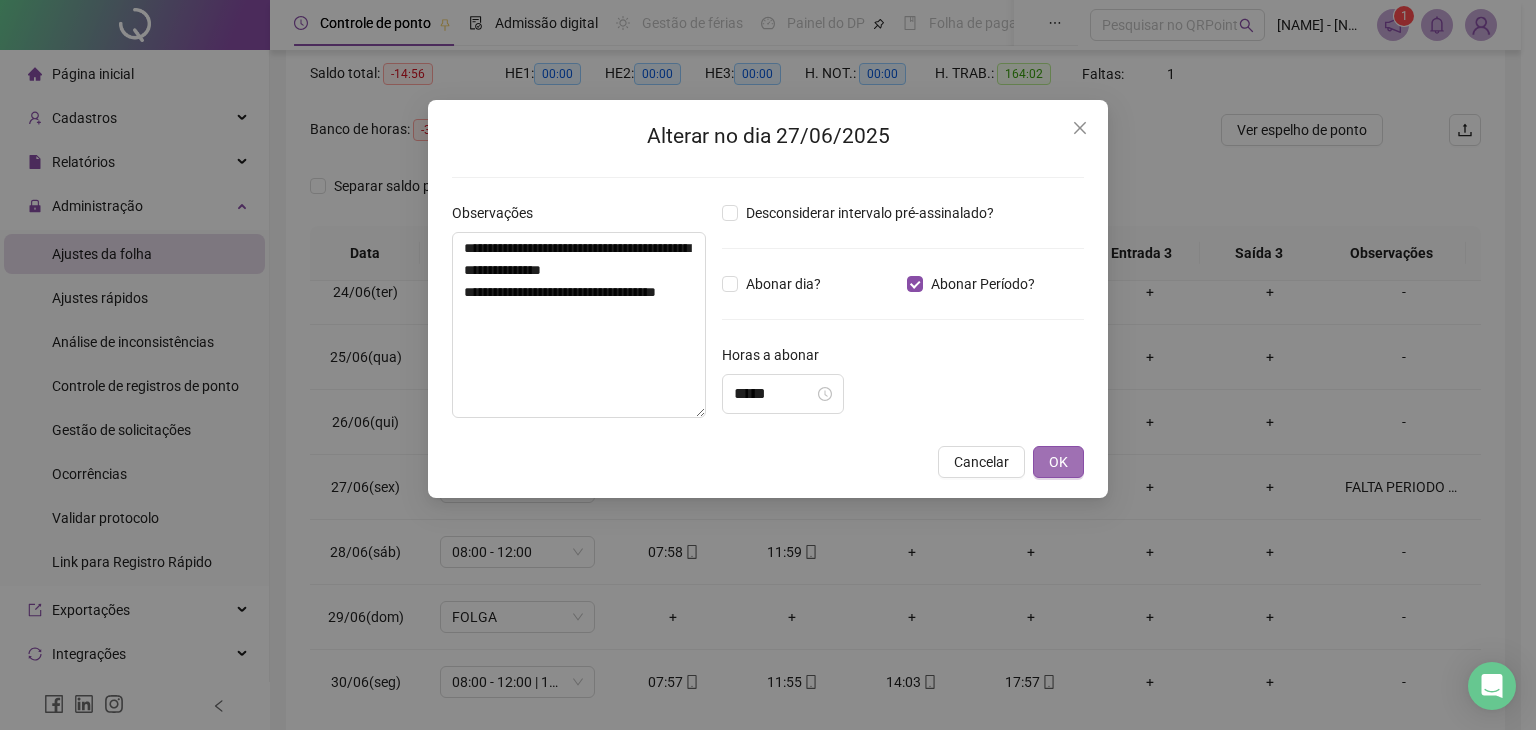 click on "OK" at bounding box center [1058, 462] 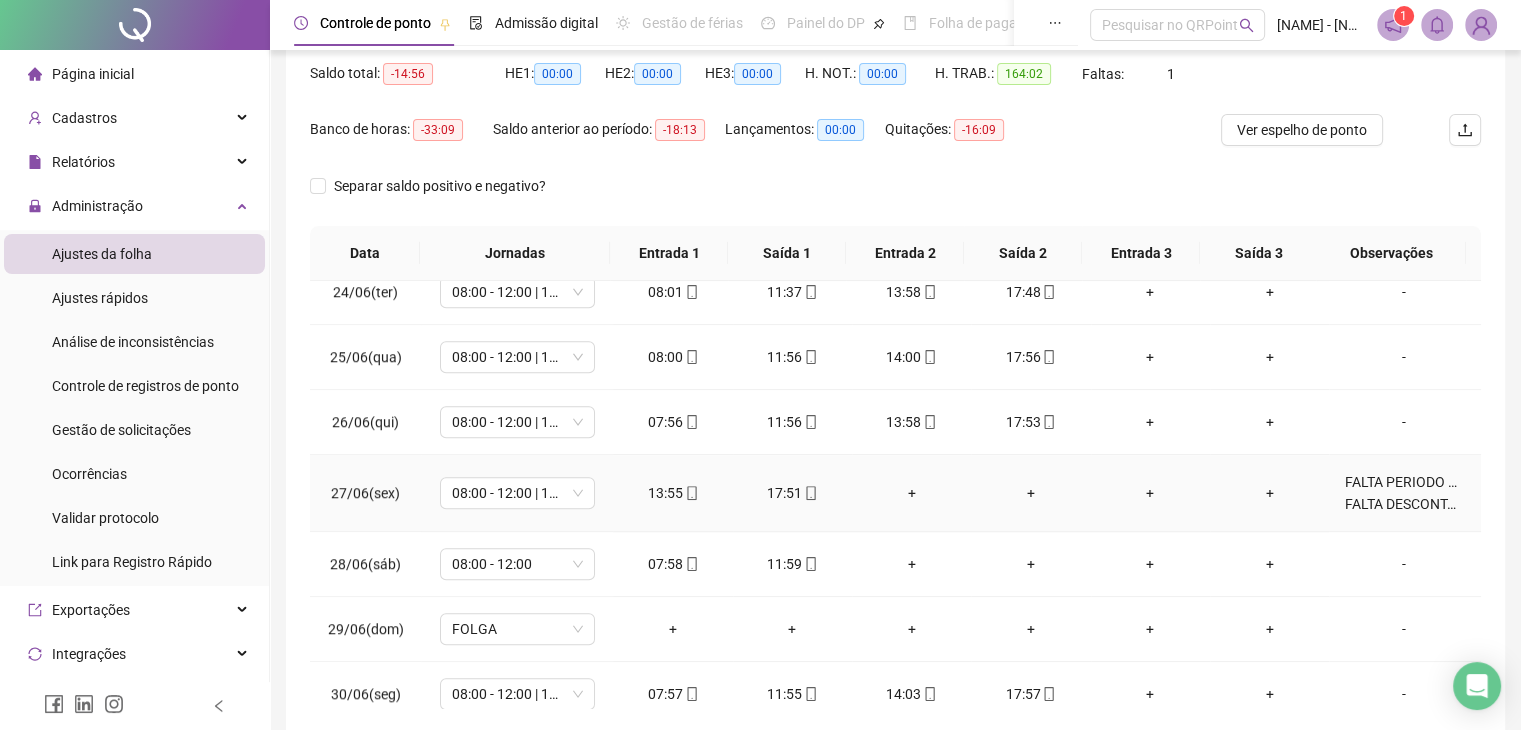 click on "FALTA PERIODO DA MANHÃ (PRECISOU RESOLVER ASSUNTOS PESSOAIS) FALTA DESCONTADA EM FOLHA DE PAGAMENTO" at bounding box center [1404, 493] 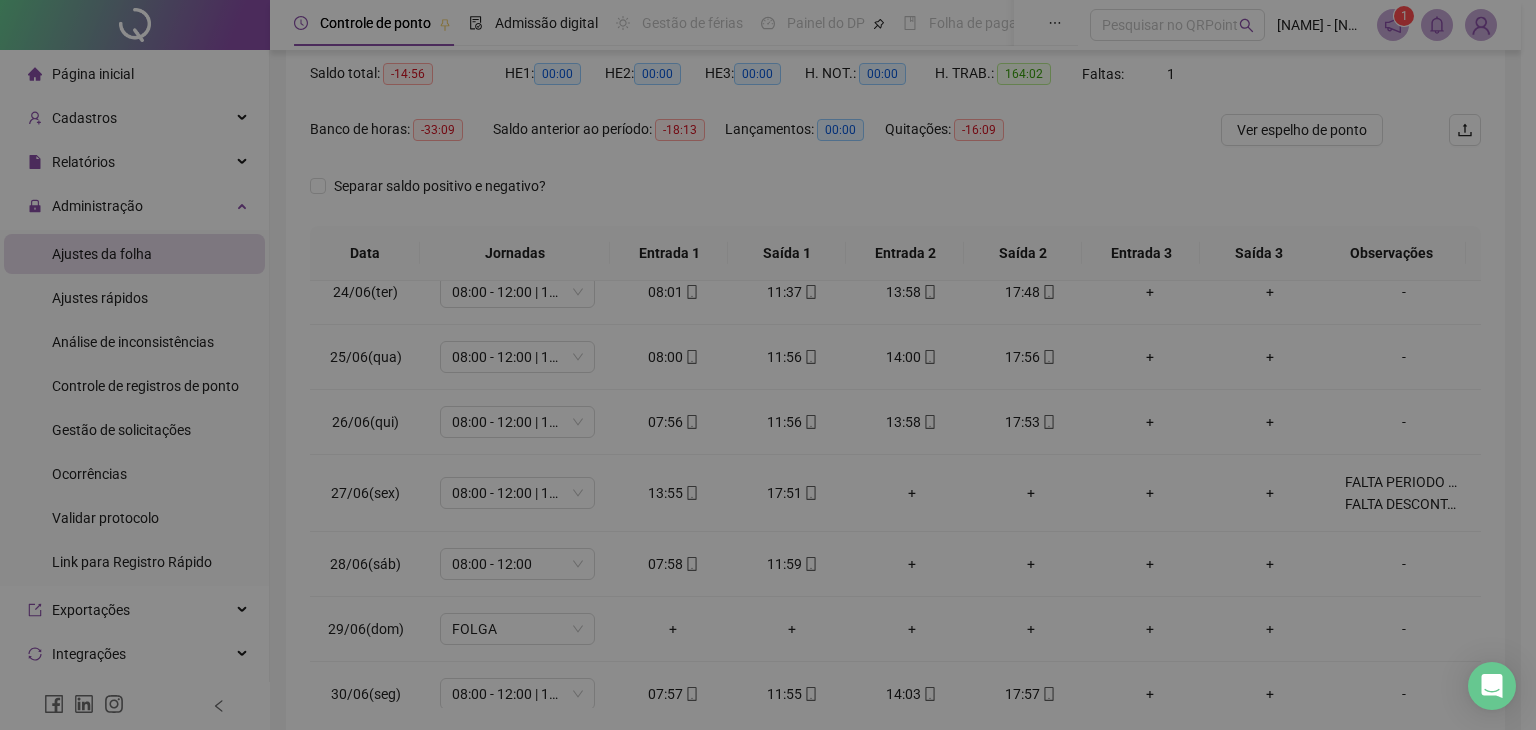 type on "**********" 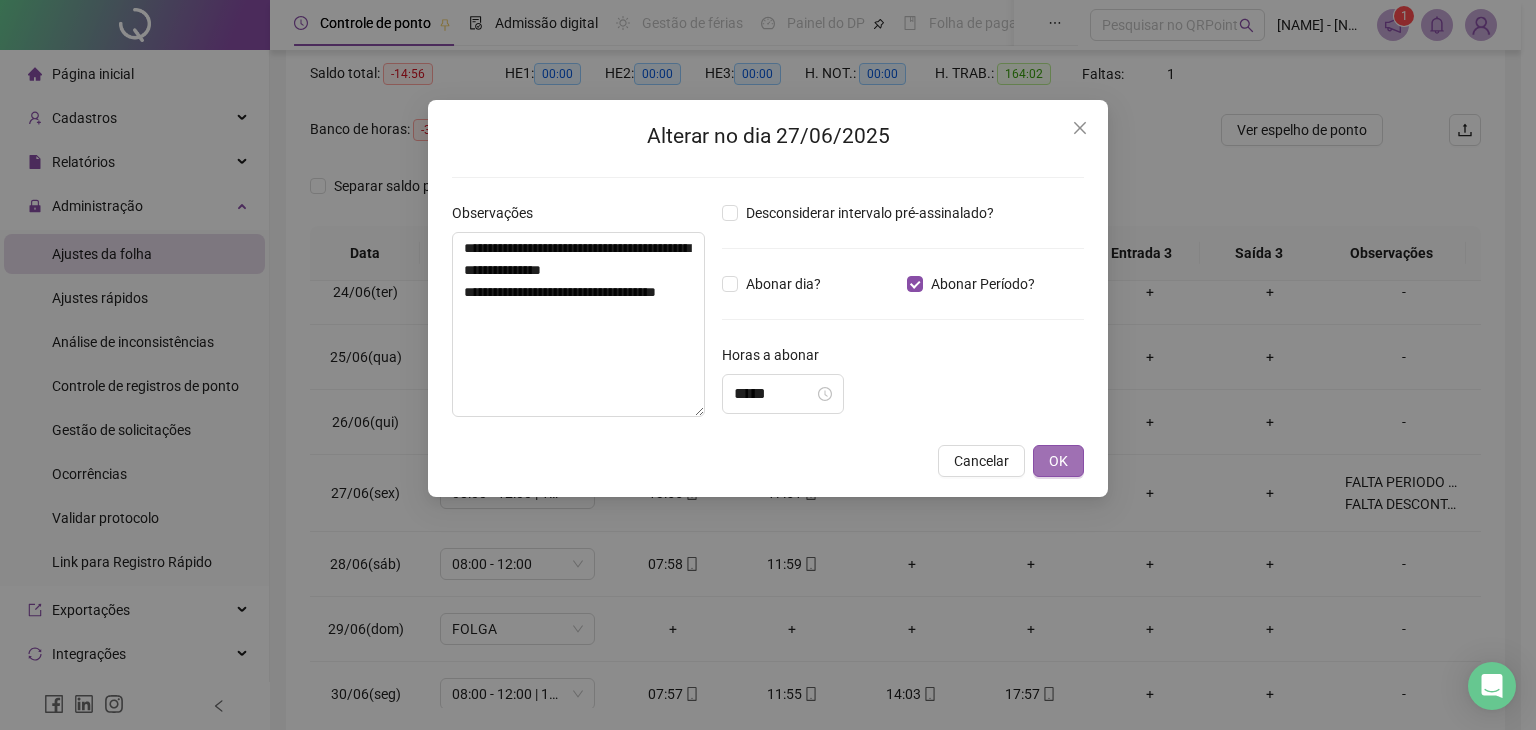 click on "OK" at bounding box center [1058, 461] 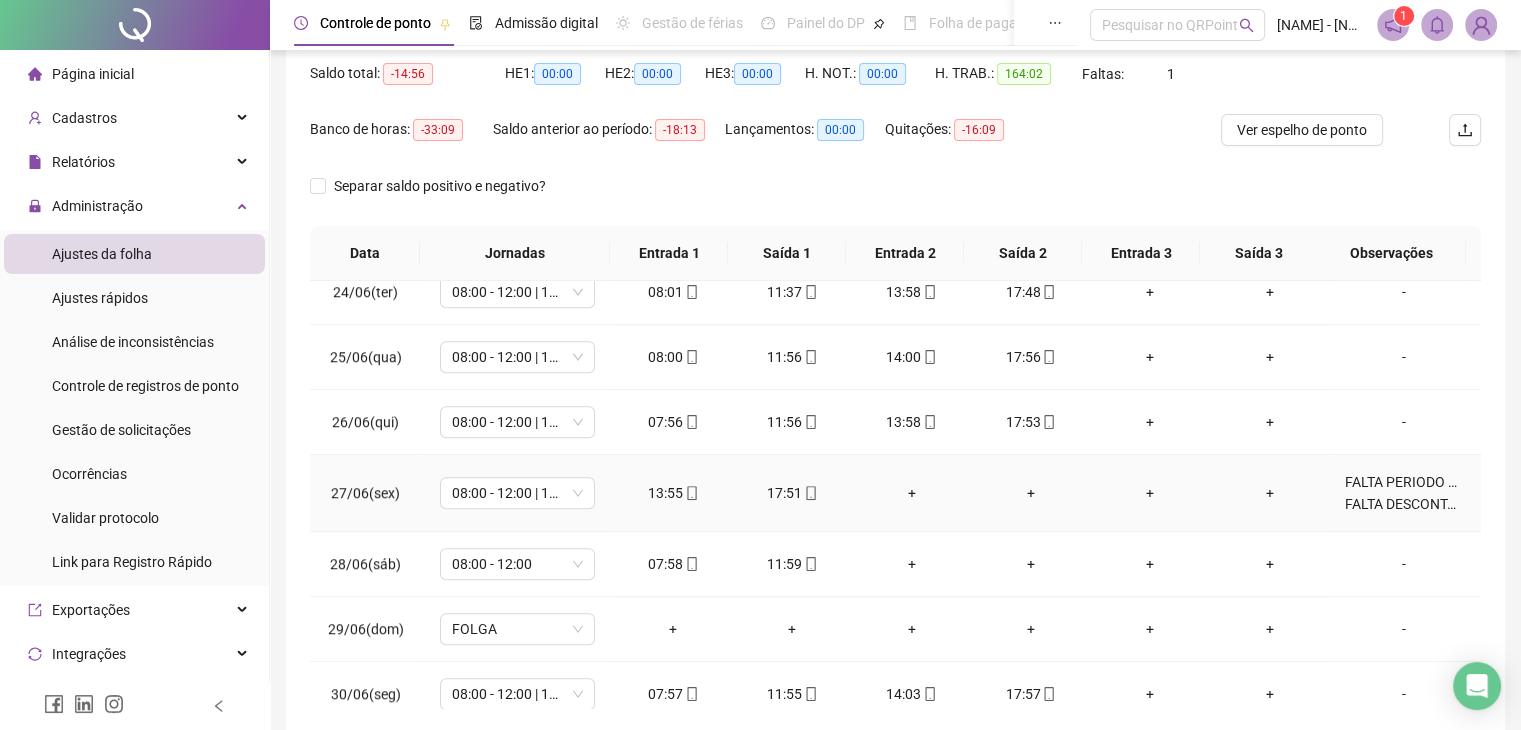 scroll, scrollTop: 1540, scrollLeft: 0, axis: vertical 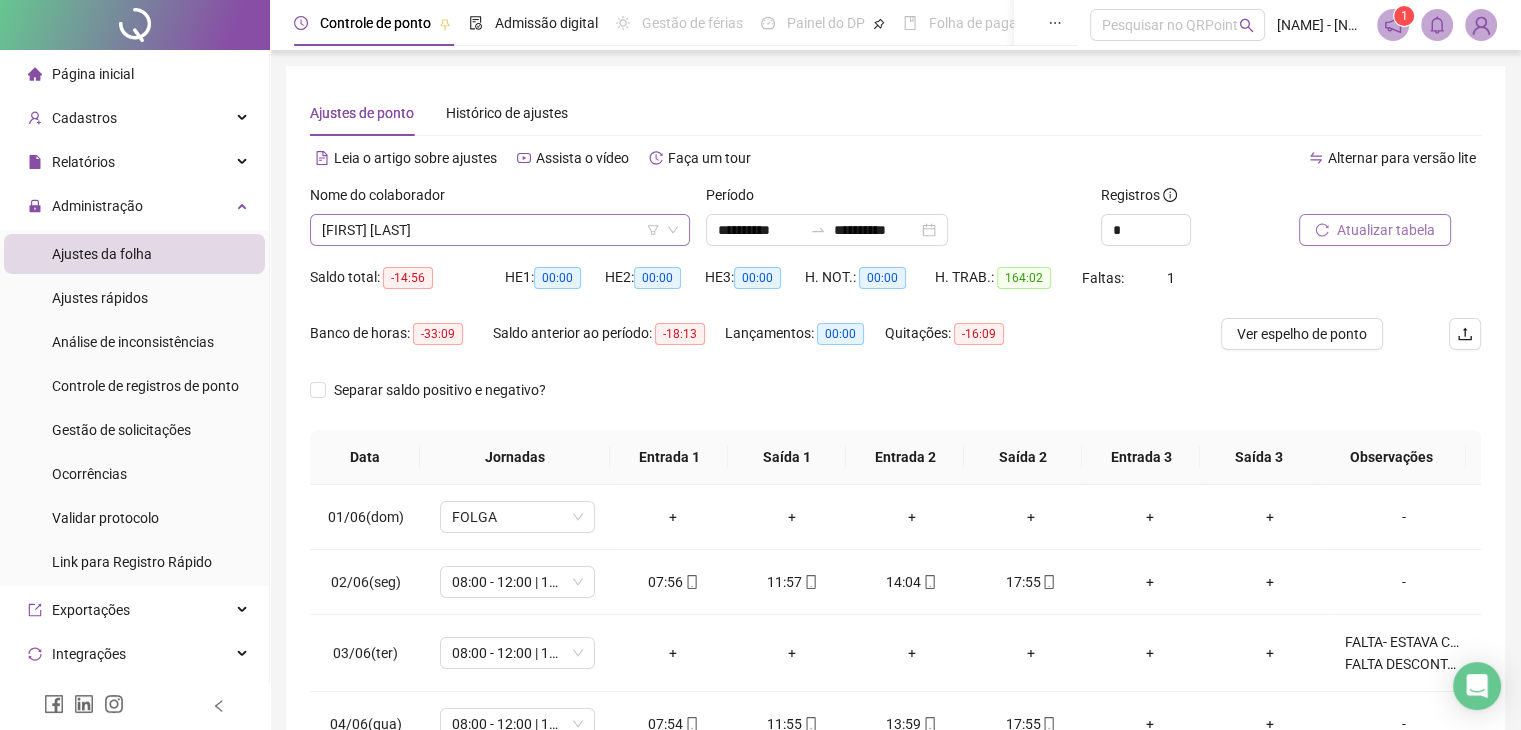 click on "[FIRST] [LAST]" at bounding box center [500, 230] 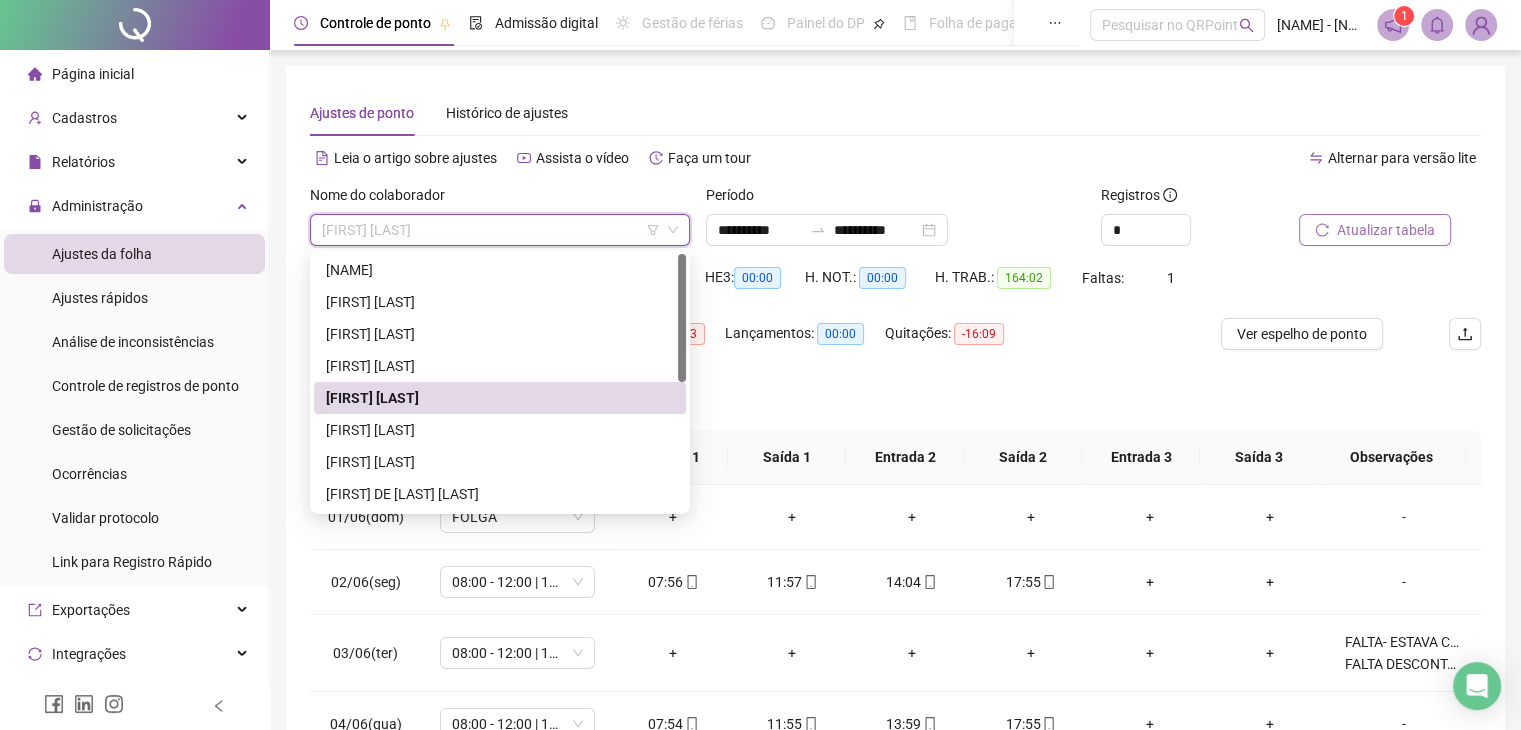 click on "[FIRST] [LAST]" at bounding box center (500, 230) 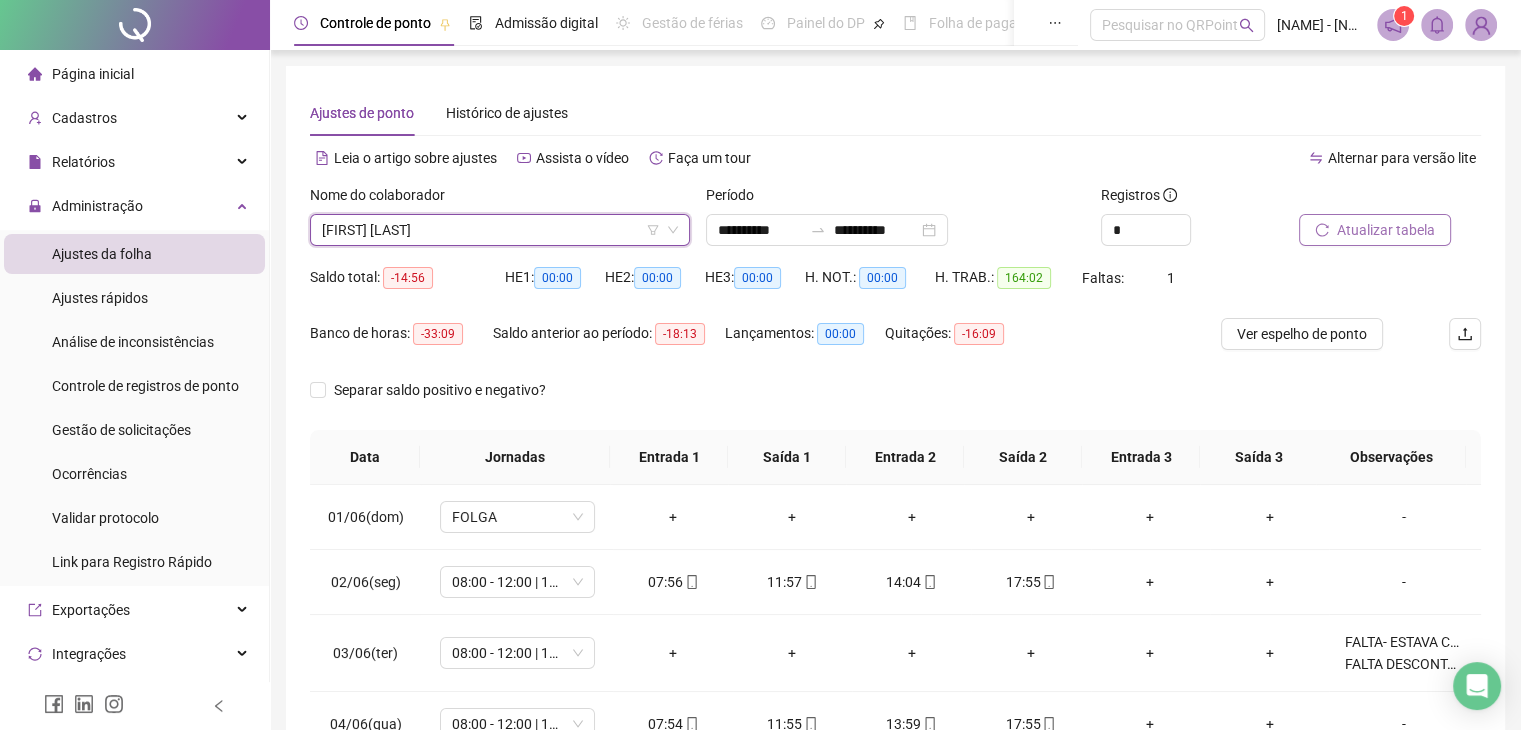 click on "Atualizar tabela" at bounding box center [1386, 230] 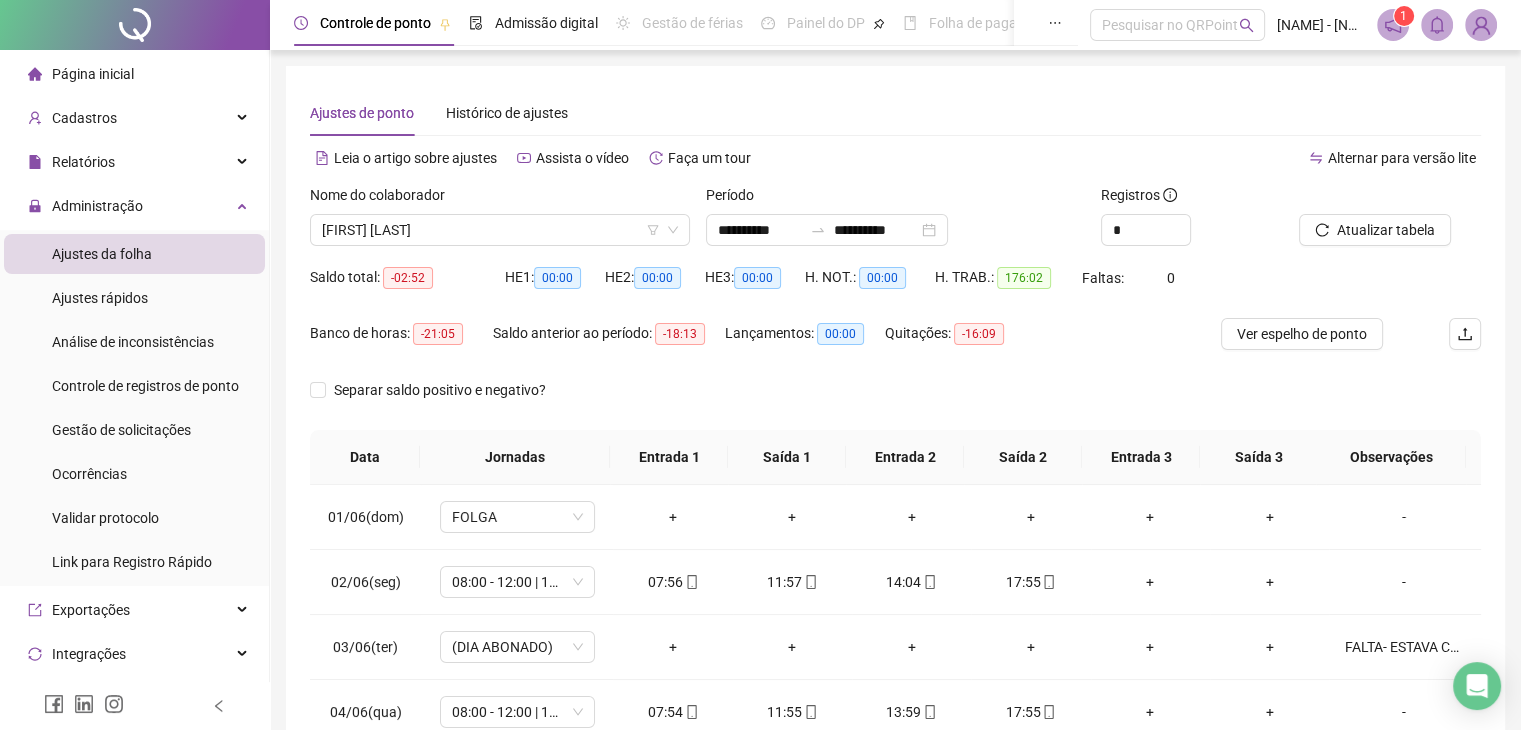 scroll, scrollTop: 292, scrollLeft: 0, axis: vertical 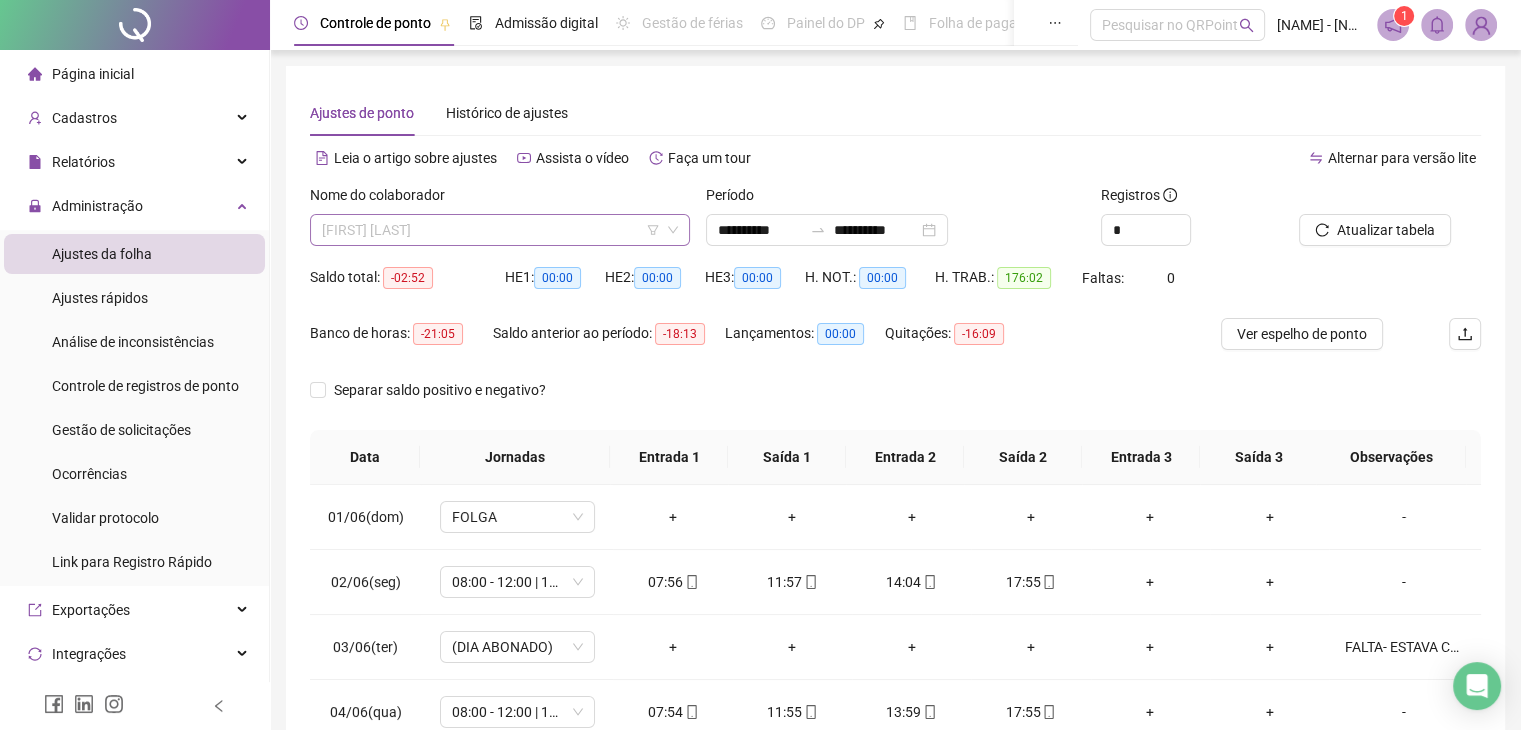 click on "[FIRST] [LAST]" at bounding box center (500, 230) 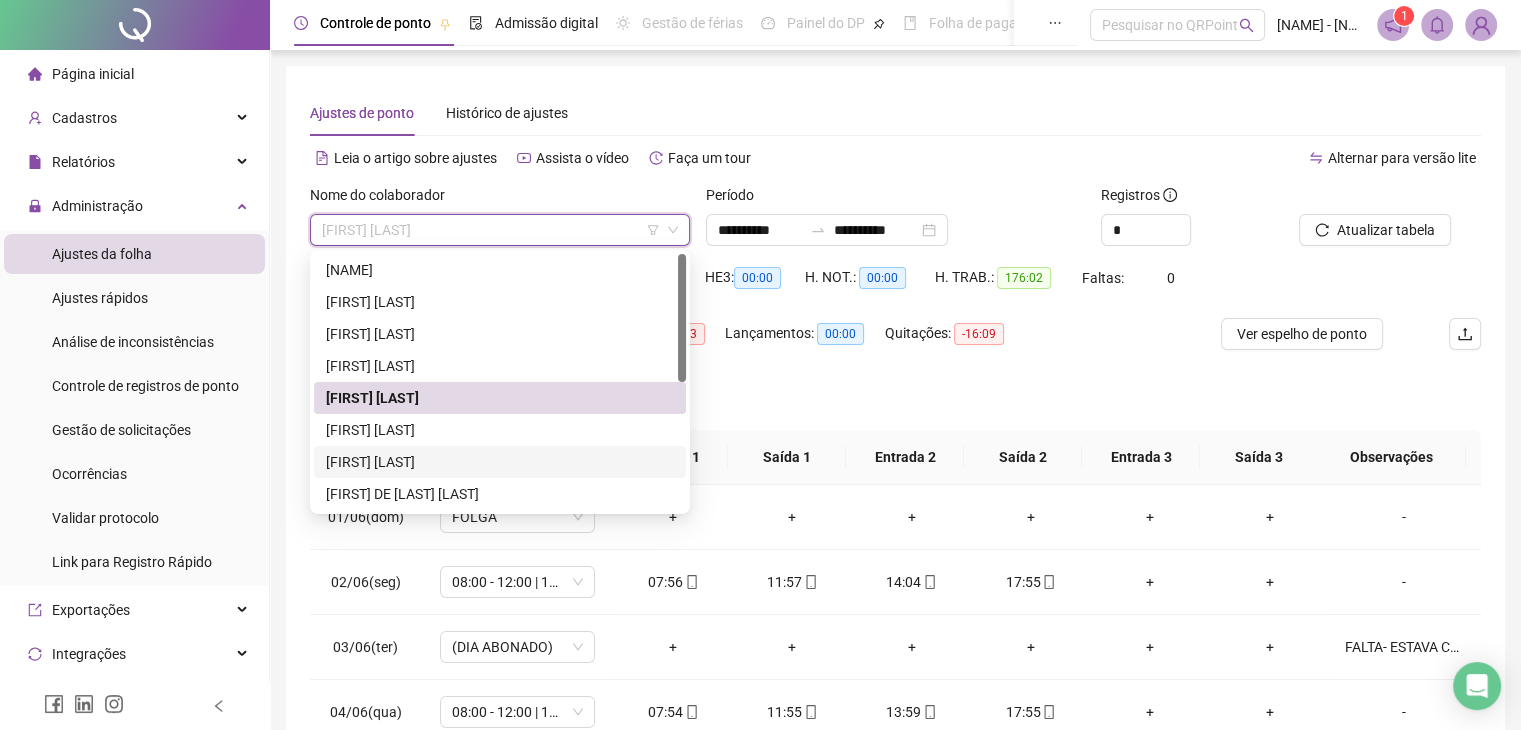 click on "[FIRST] [LAST]" at bounding box center (500, 462) 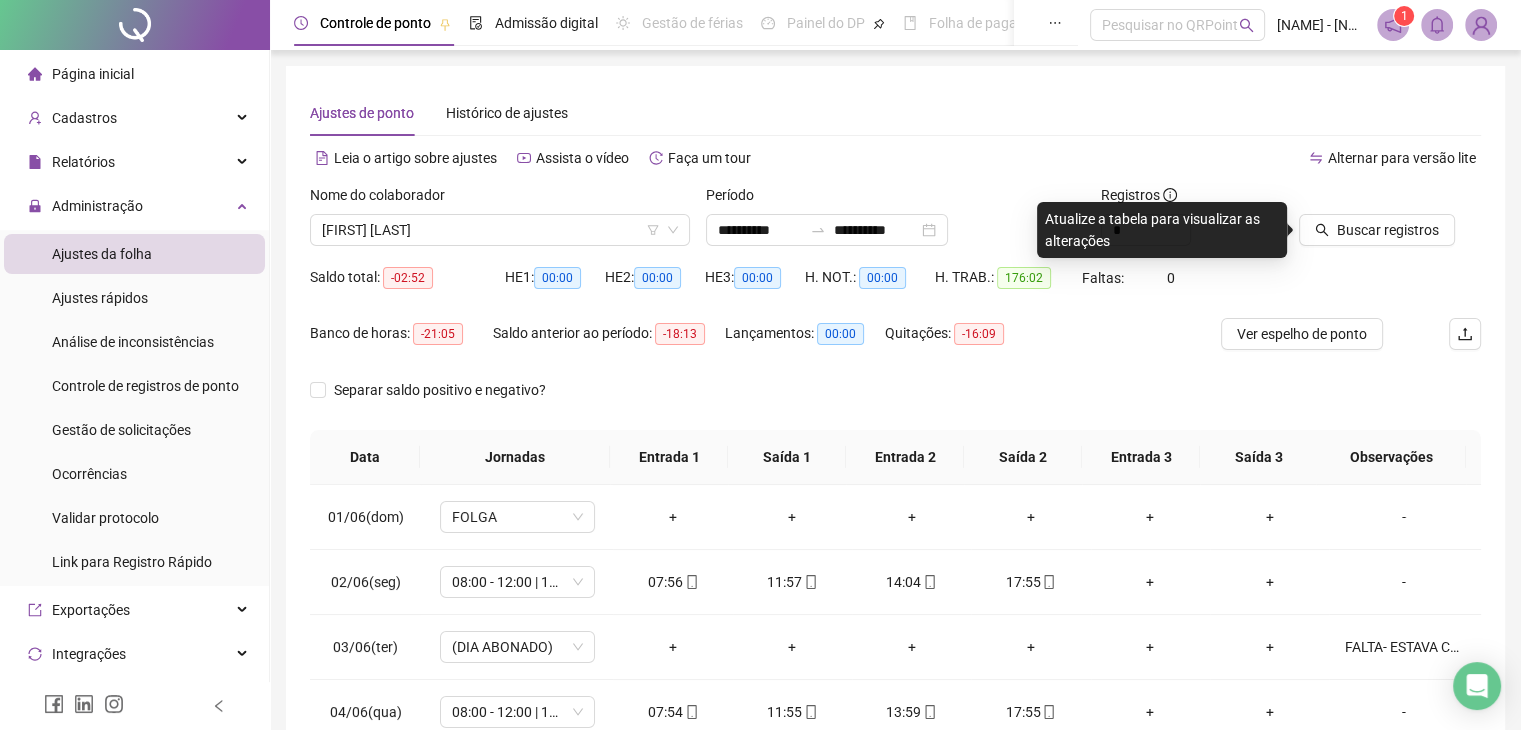click on "Buscar registros" at bounding box center (1390, 223) 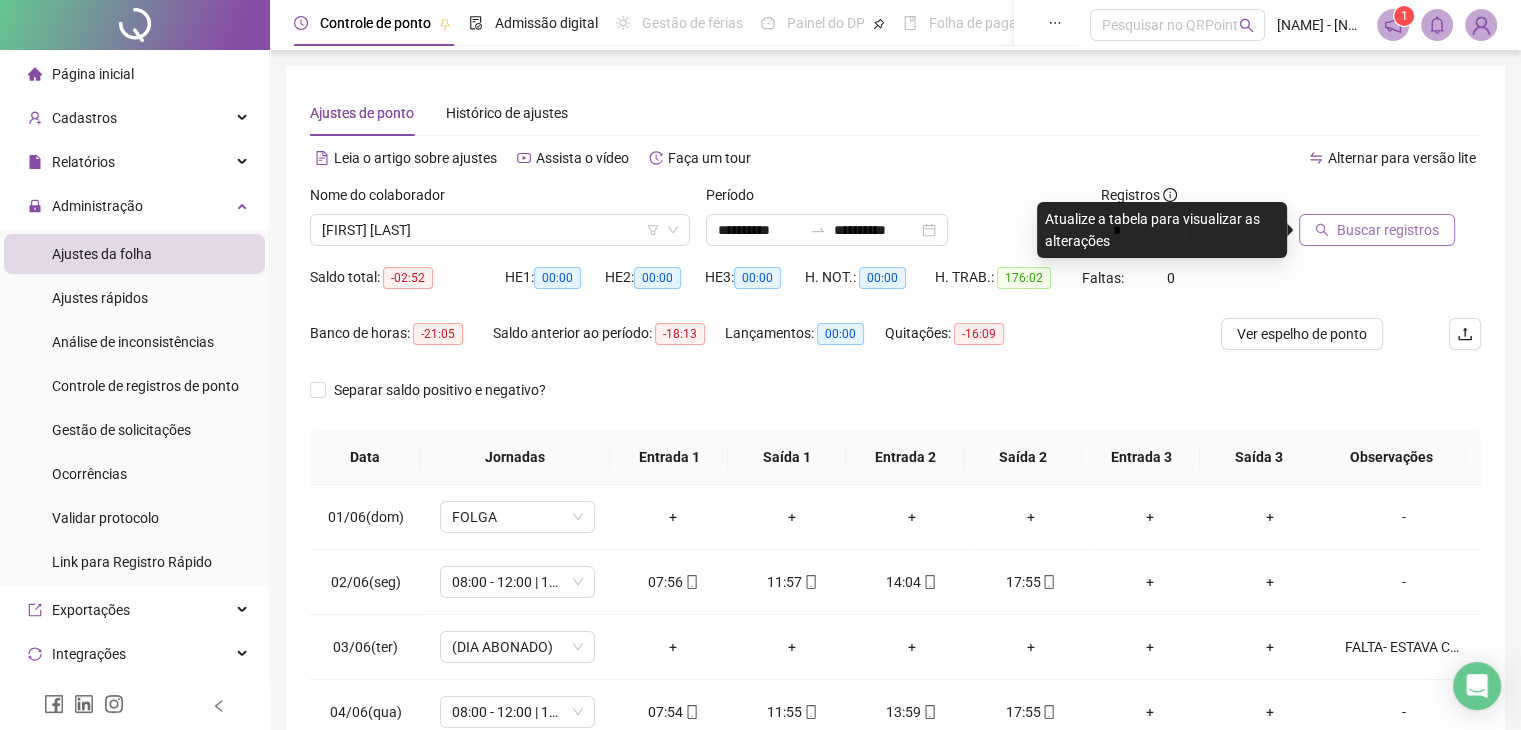click on "Buscar registros" at bounding box center [1388, 230] 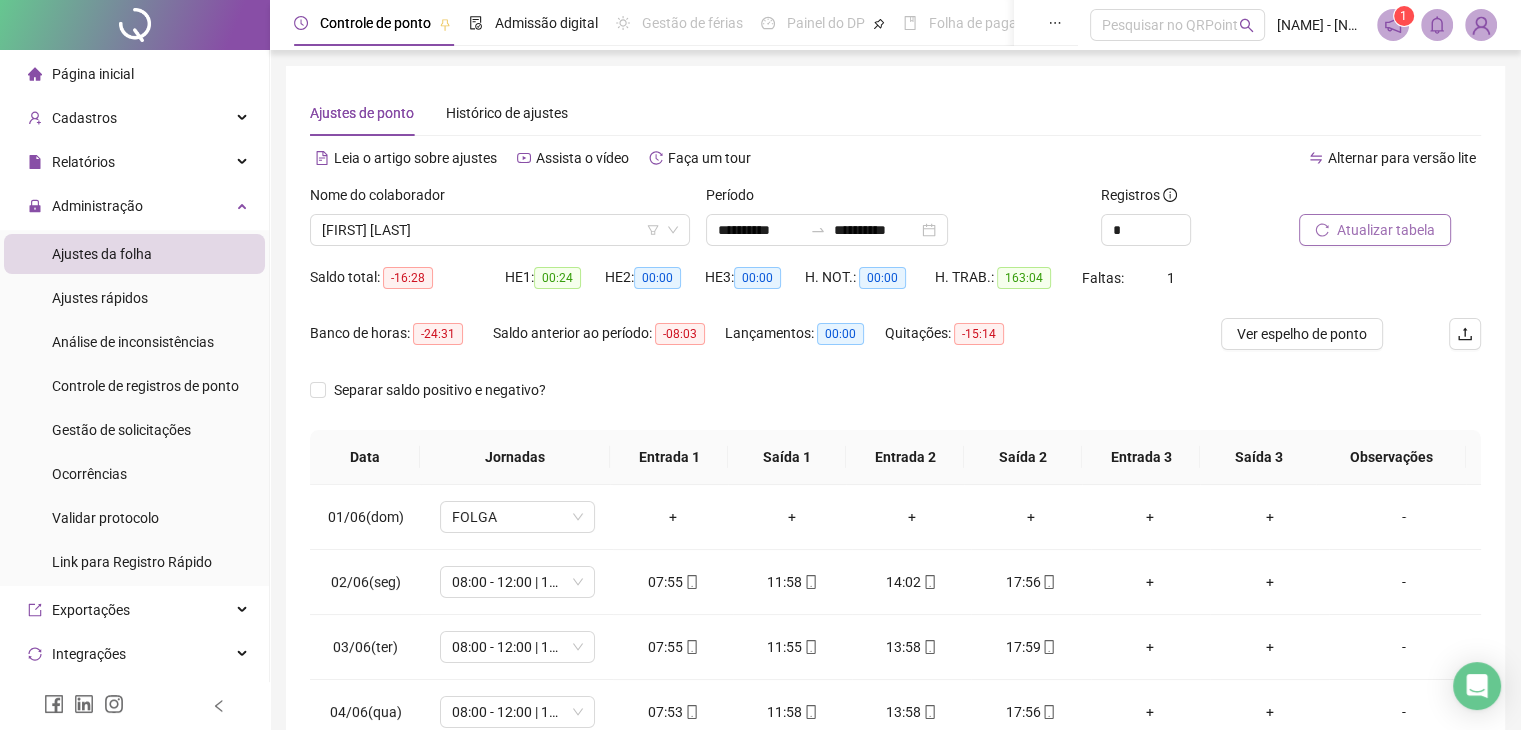 scroll, scrollTop: 200, scrollLeft: 0, axis: vertical 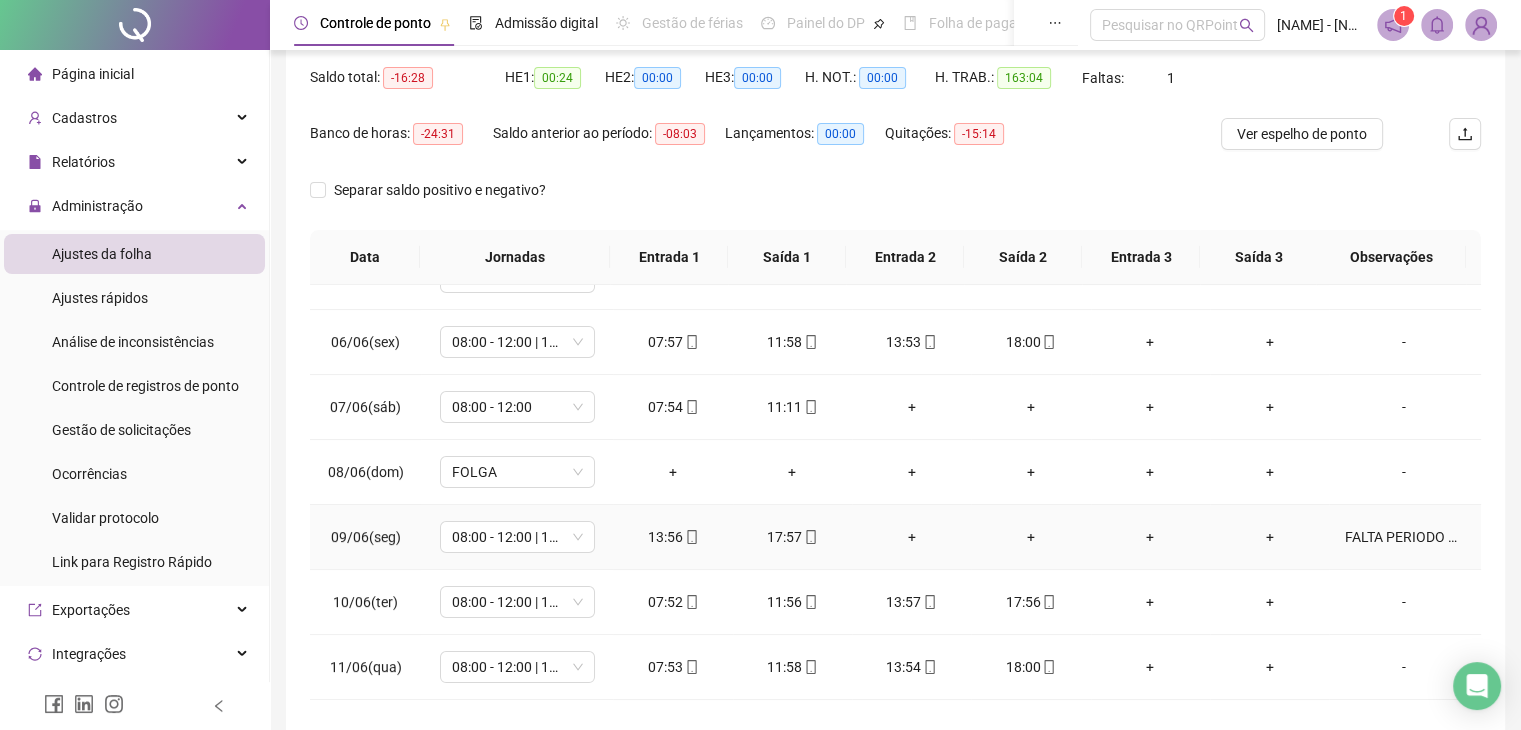 click on "FALTA PERIODO DA MANHÃ (ESTÁ COM DOR DE CABEÇA)" at bounding box center (1404, 537) 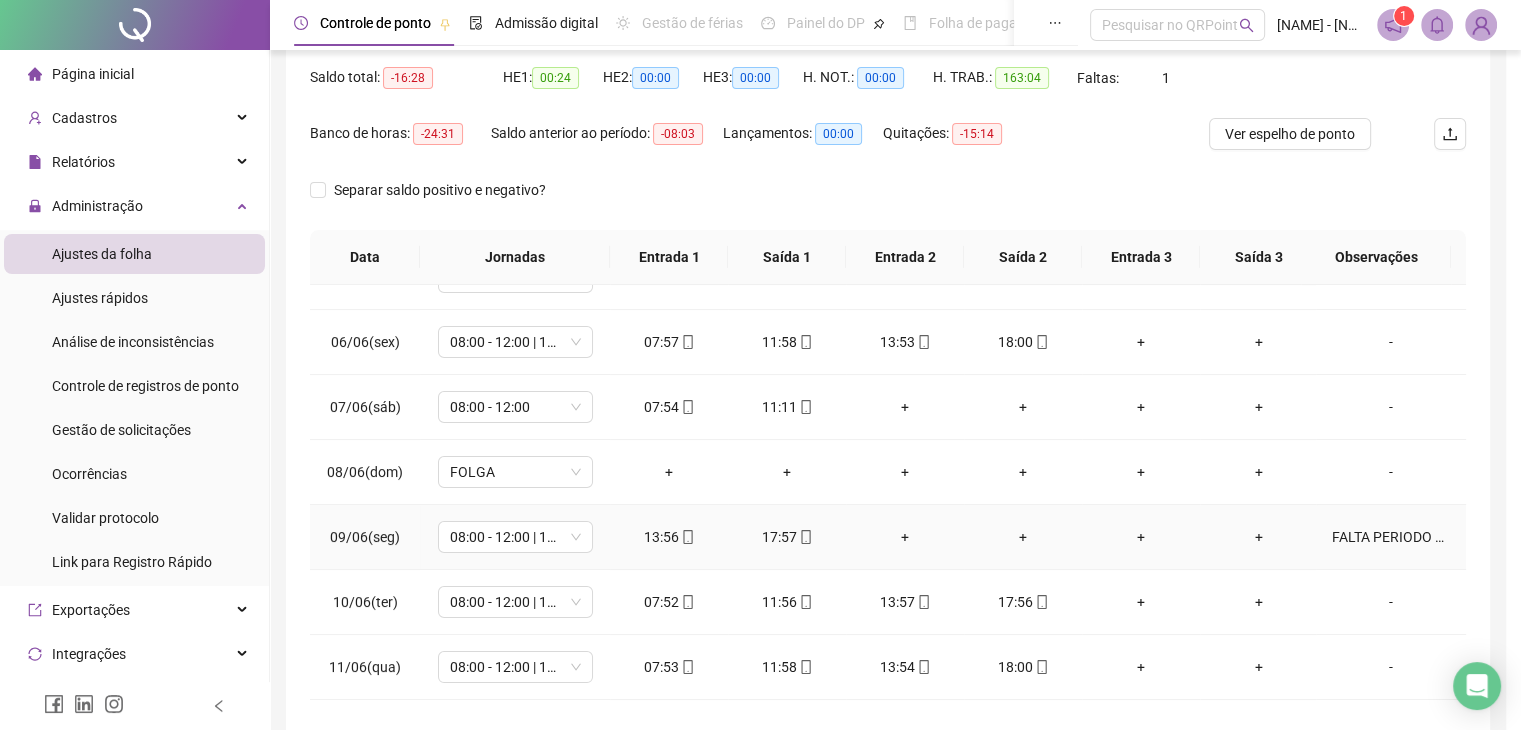 type 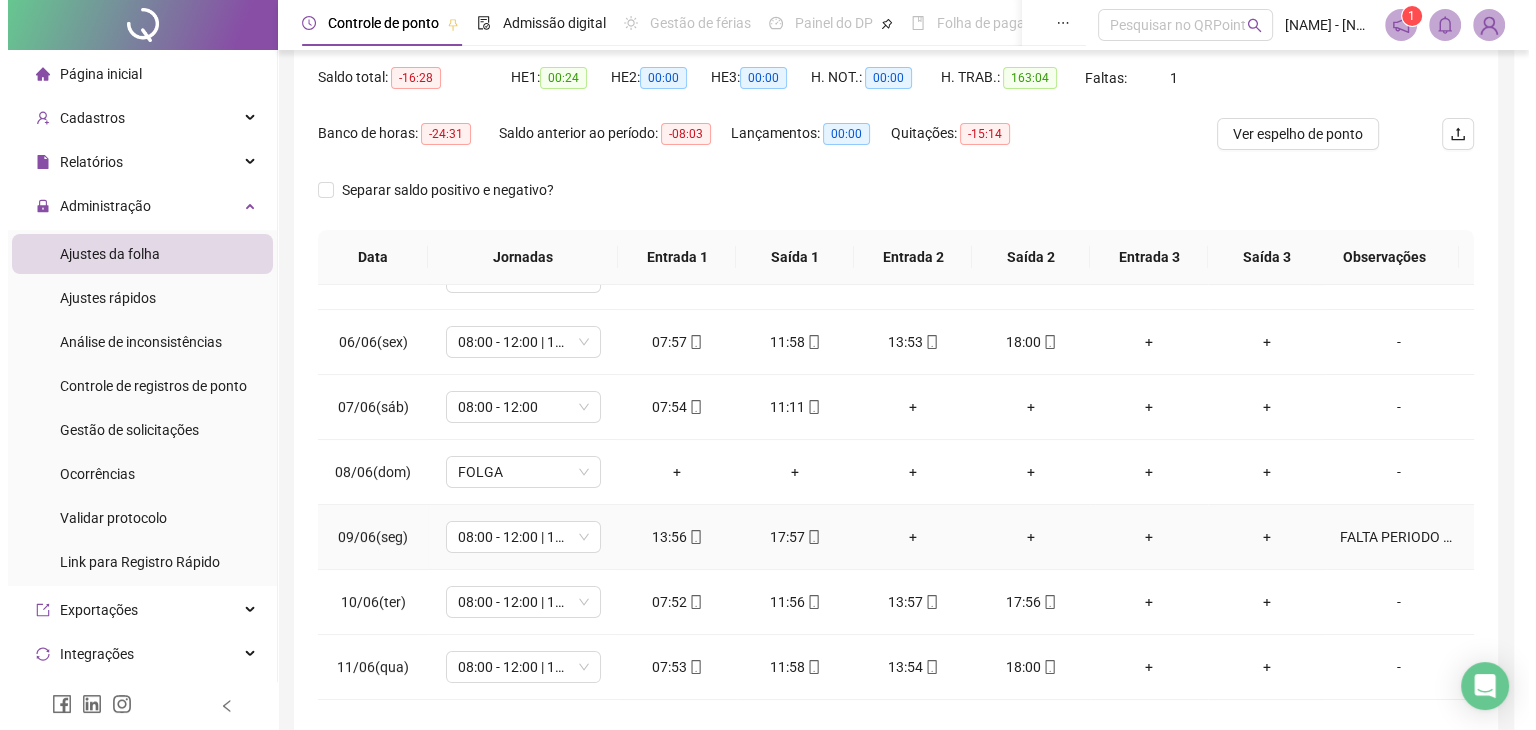 type on "*****" 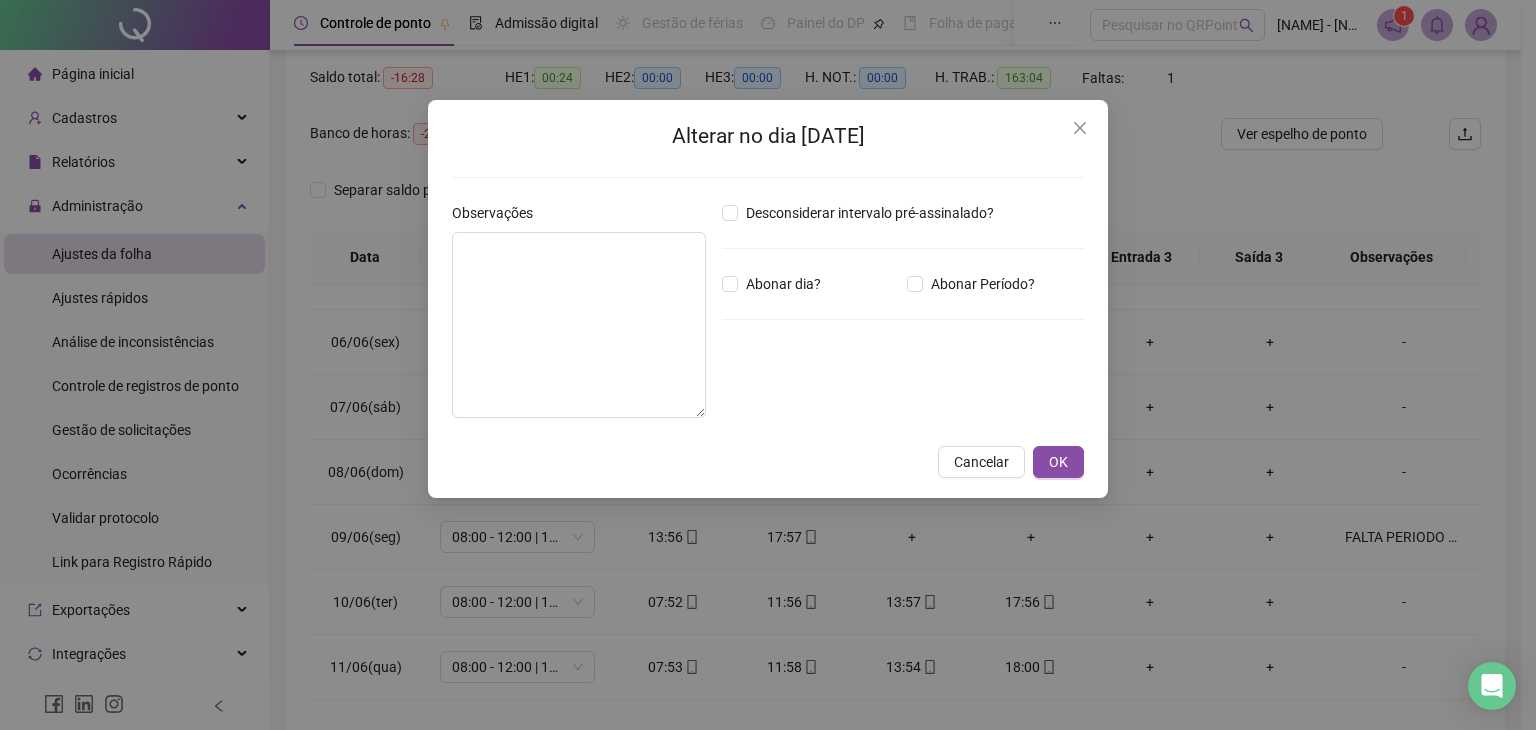 type on "**********" 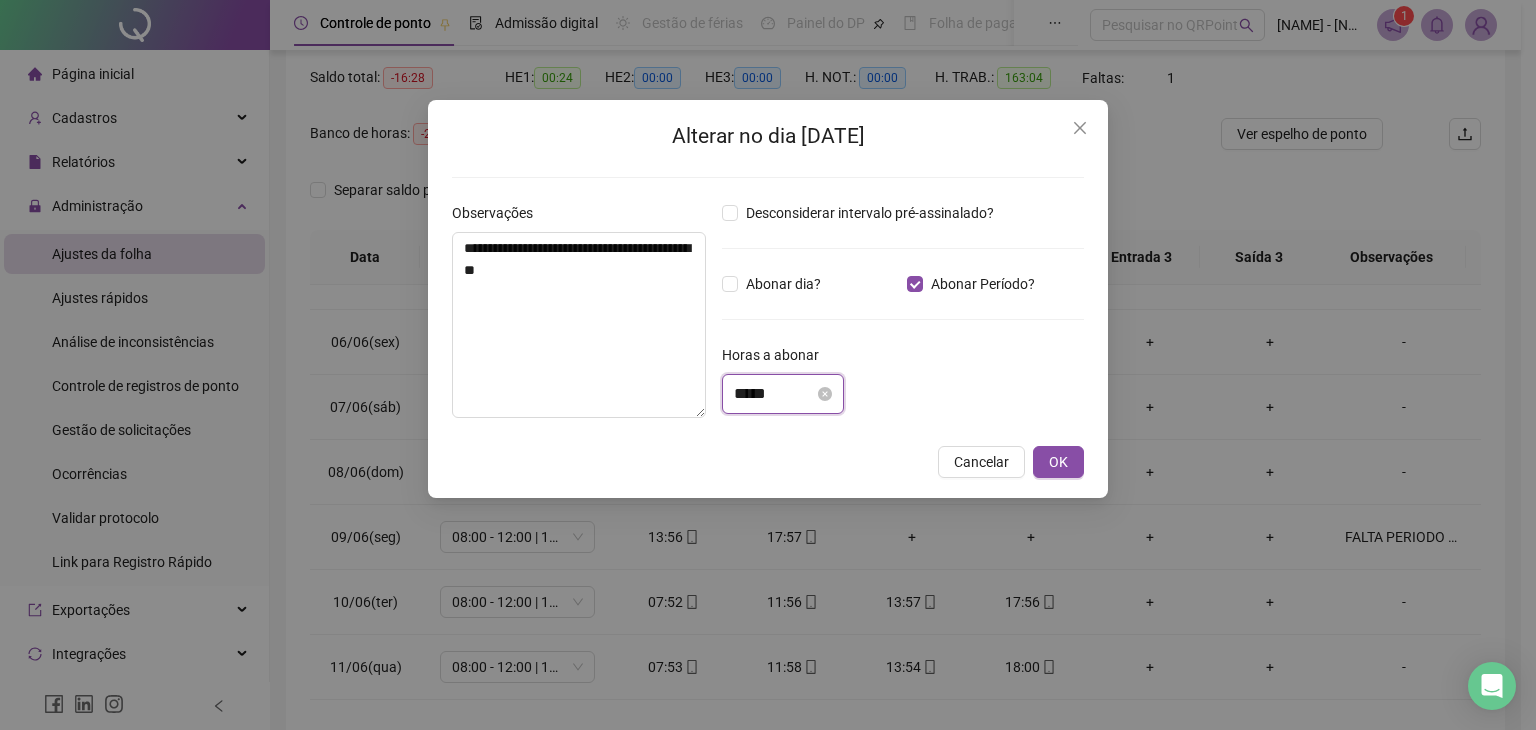 click on "*****" at bounding box center [774, 394] 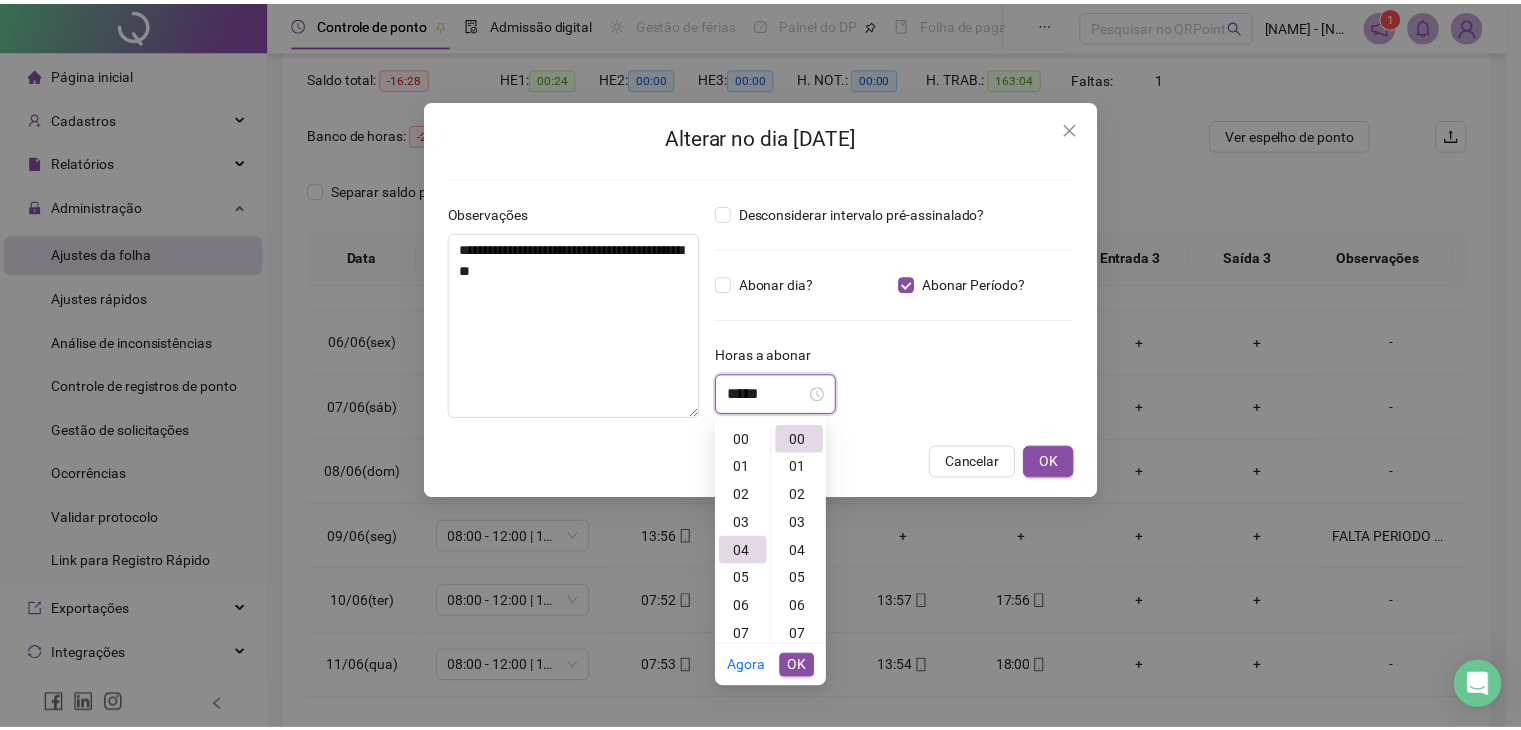 scroll, scrollTop: 112, scrollLeft: 0, axis: vertical 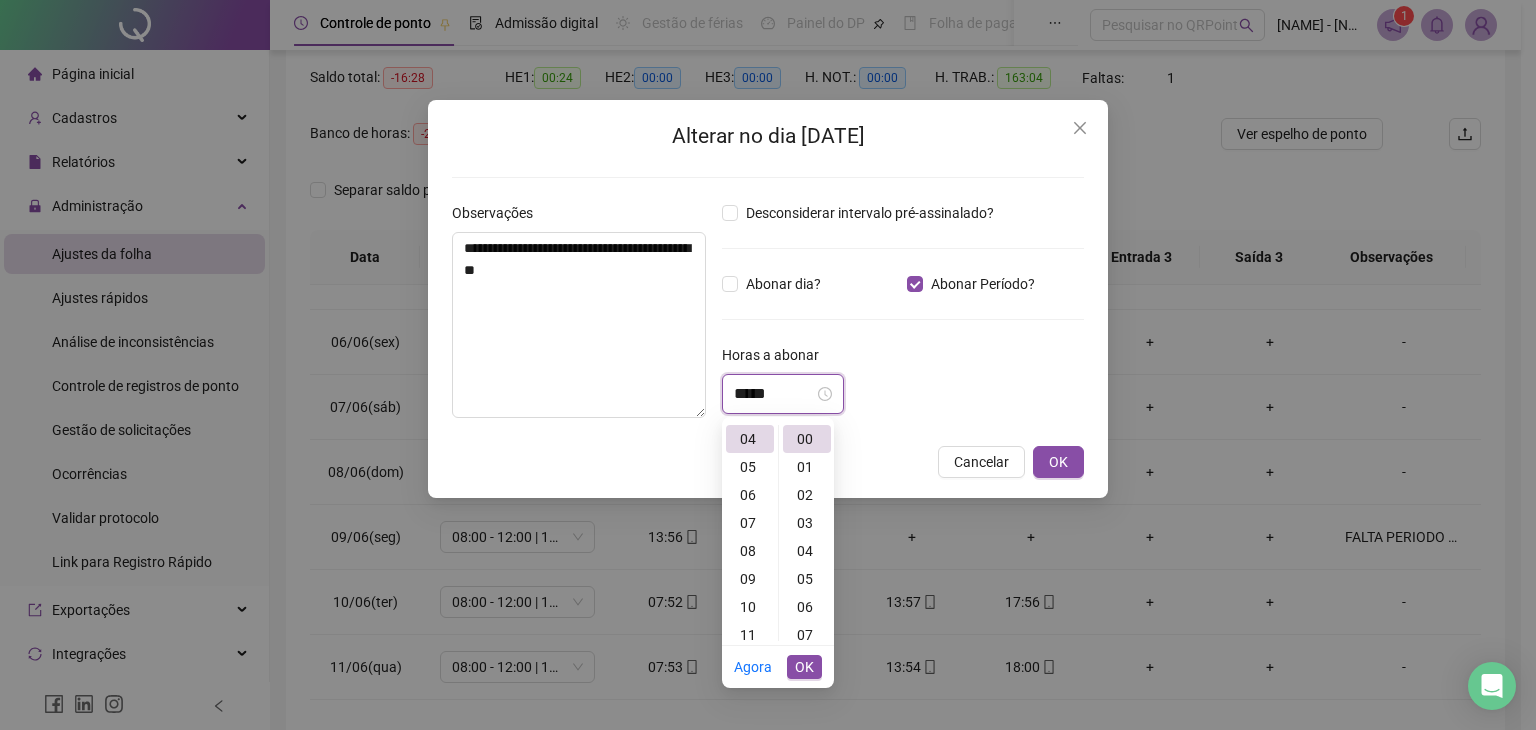 type on "*****" 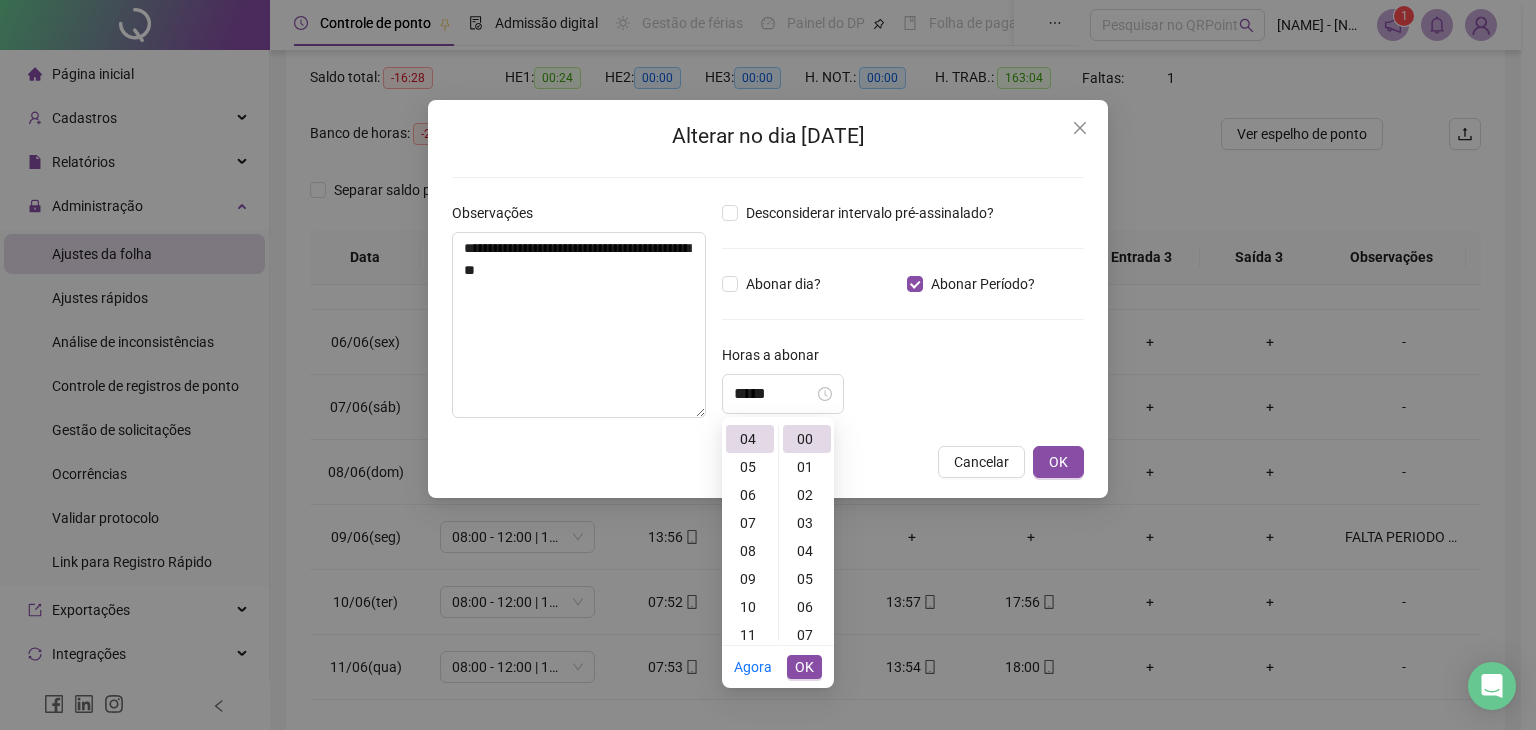 click on "*****" at bounding box center [903, 394] 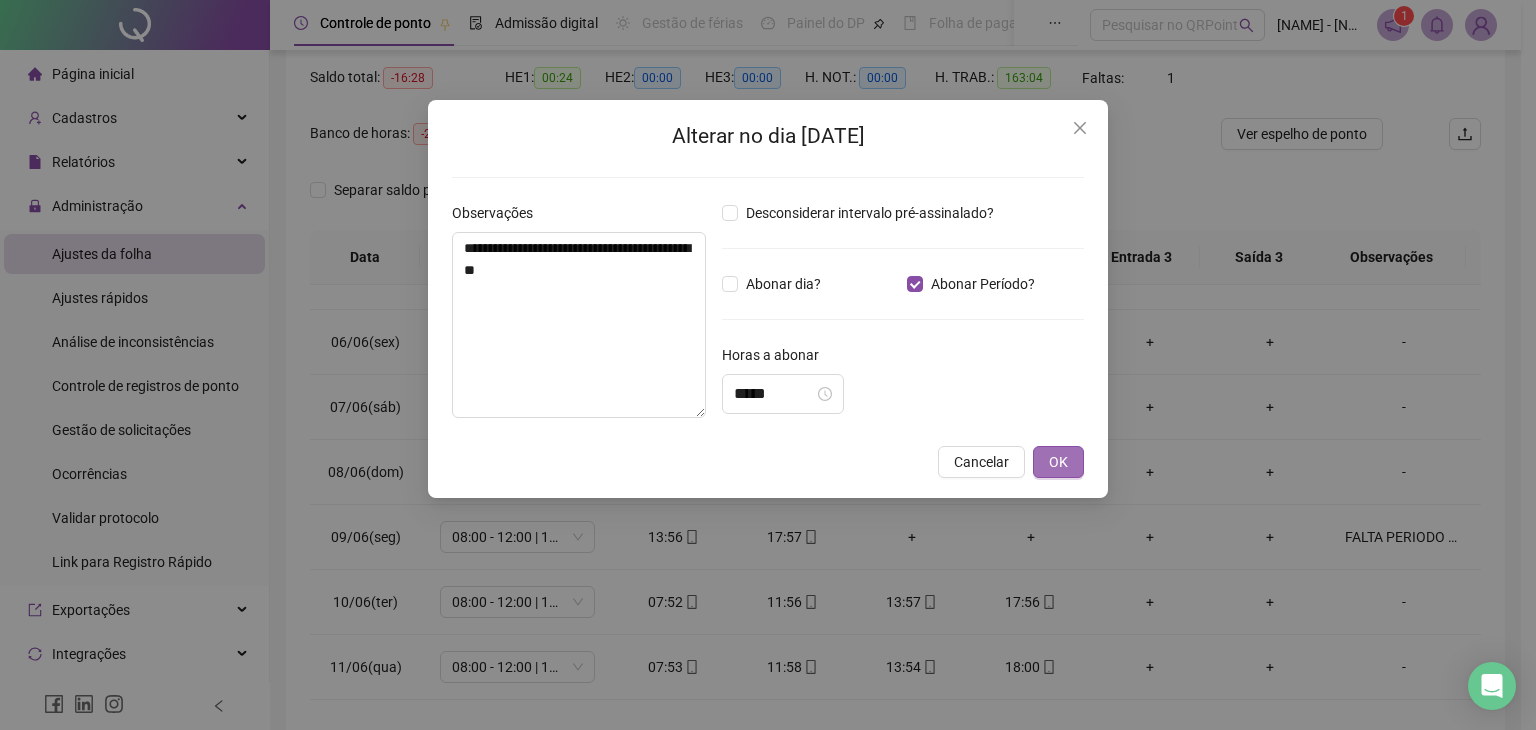 click on "OK" at bounding box center [1058, 462] 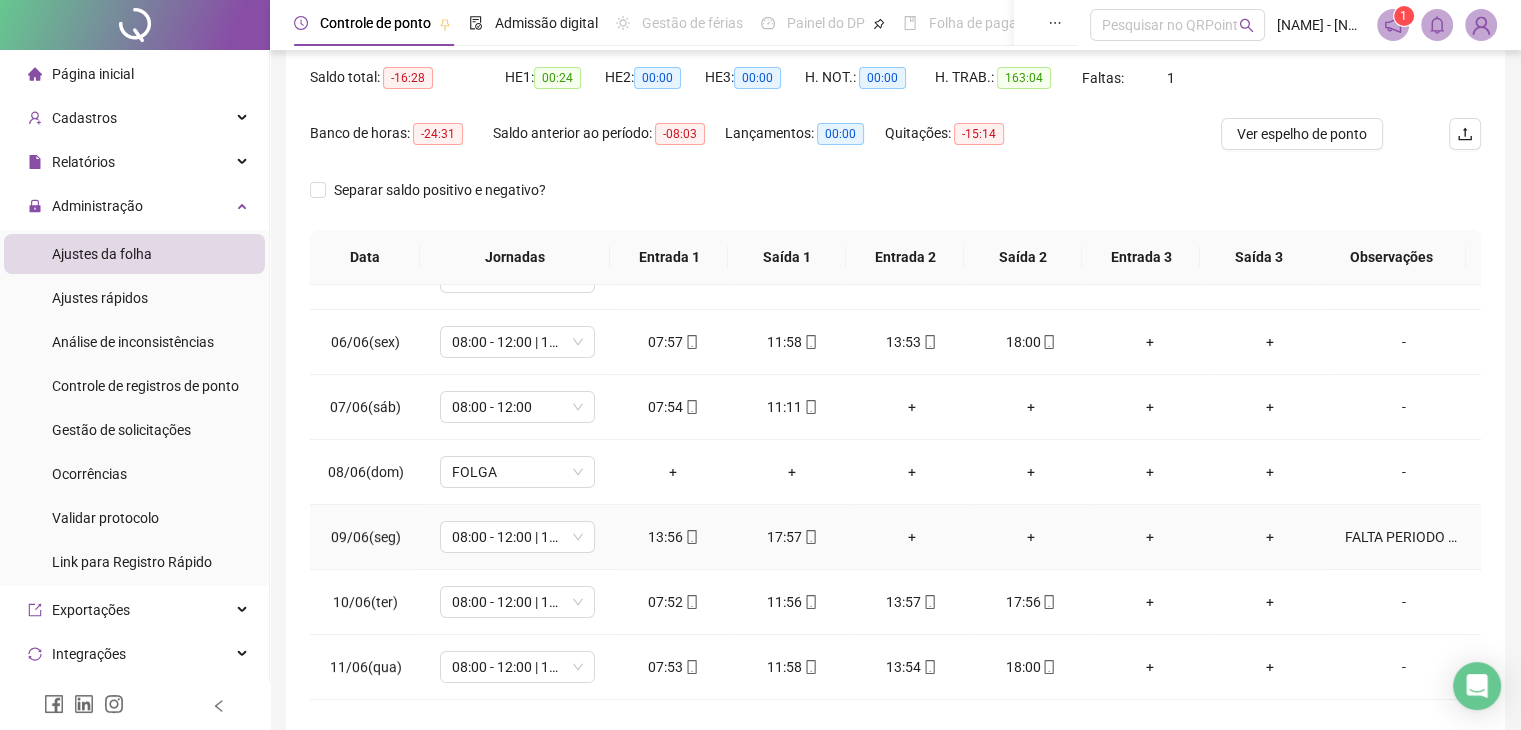 click on "FALTA PERIODO DA MANHÃ (ESTÁ COM DOR DE CABEÇA)" at bounding box center (1404, 537) 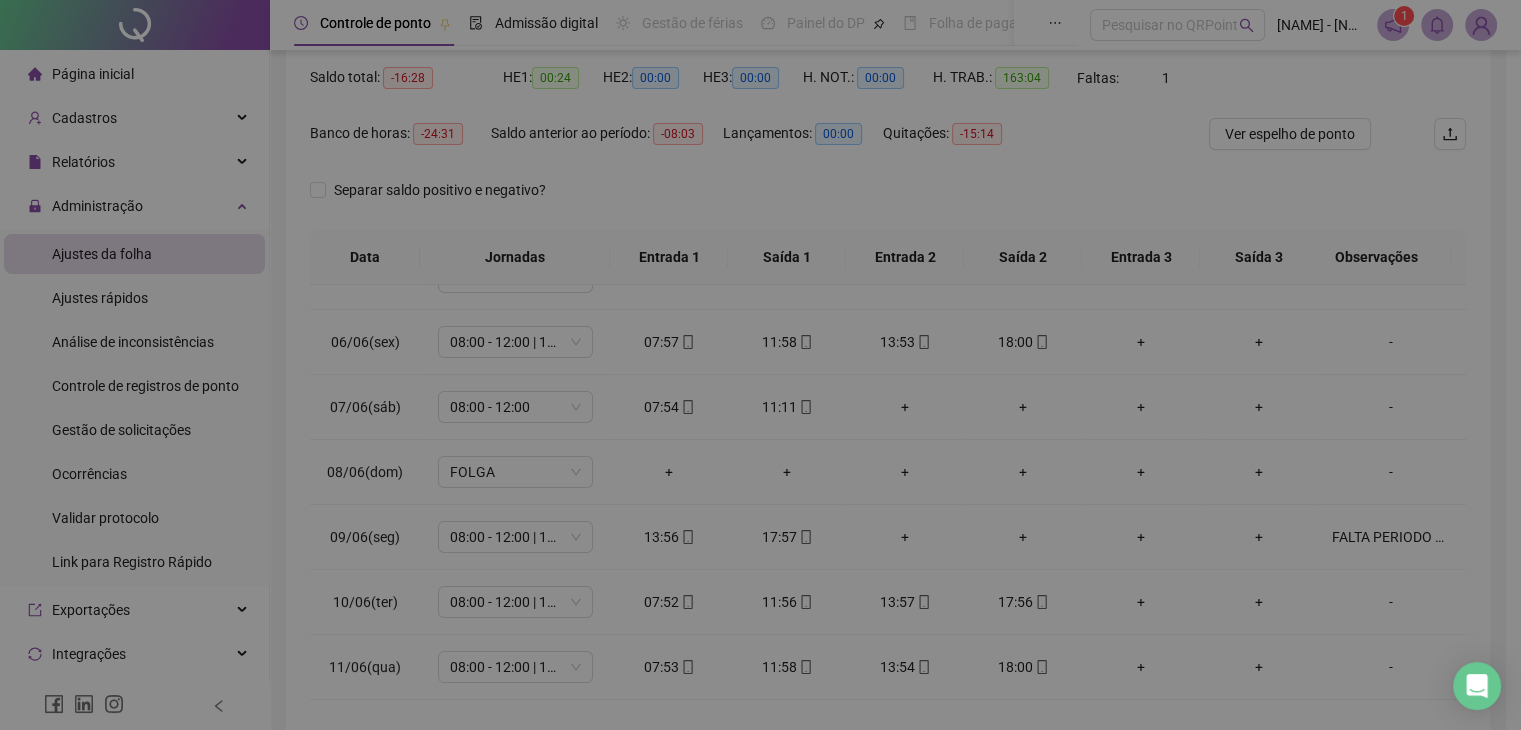 type on "*****" 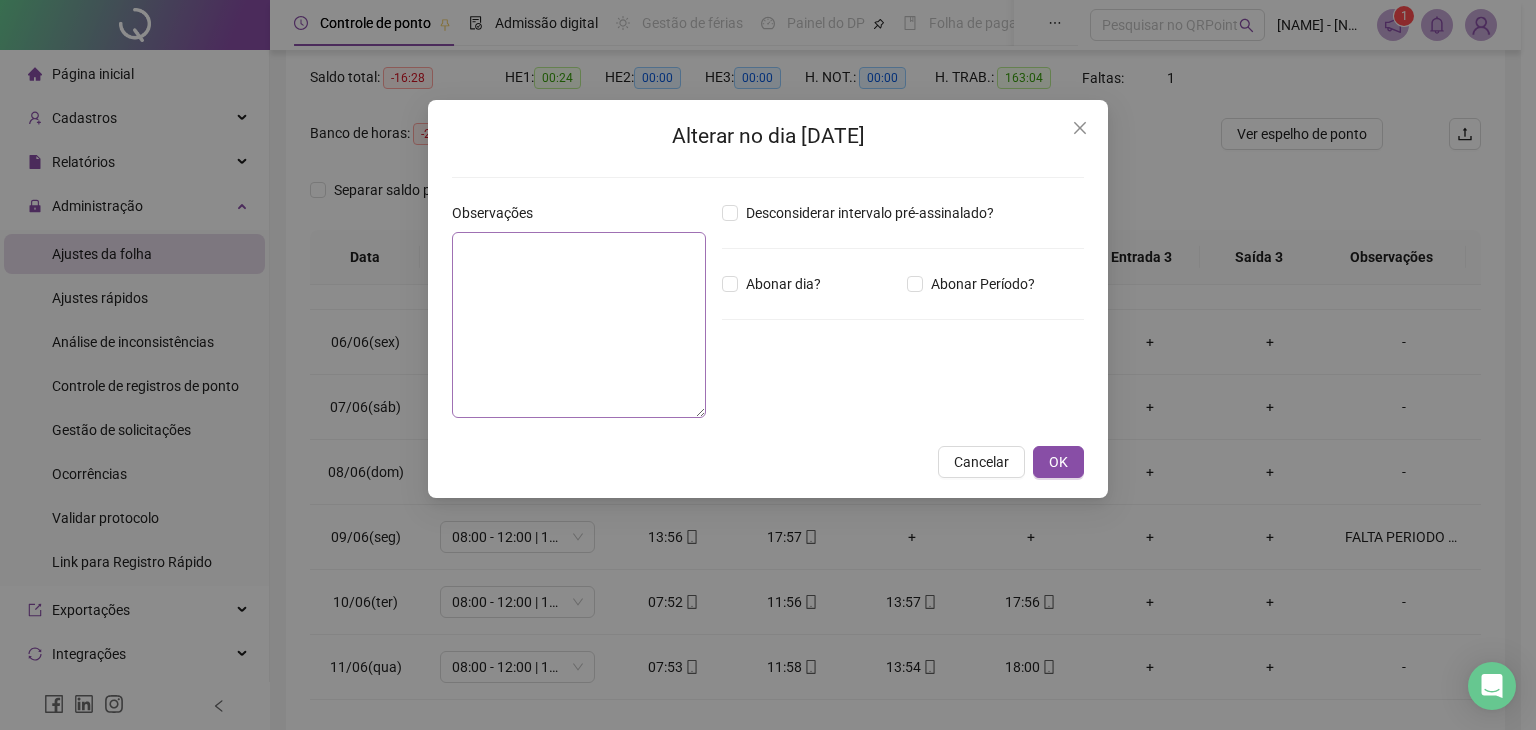 type on "**********" 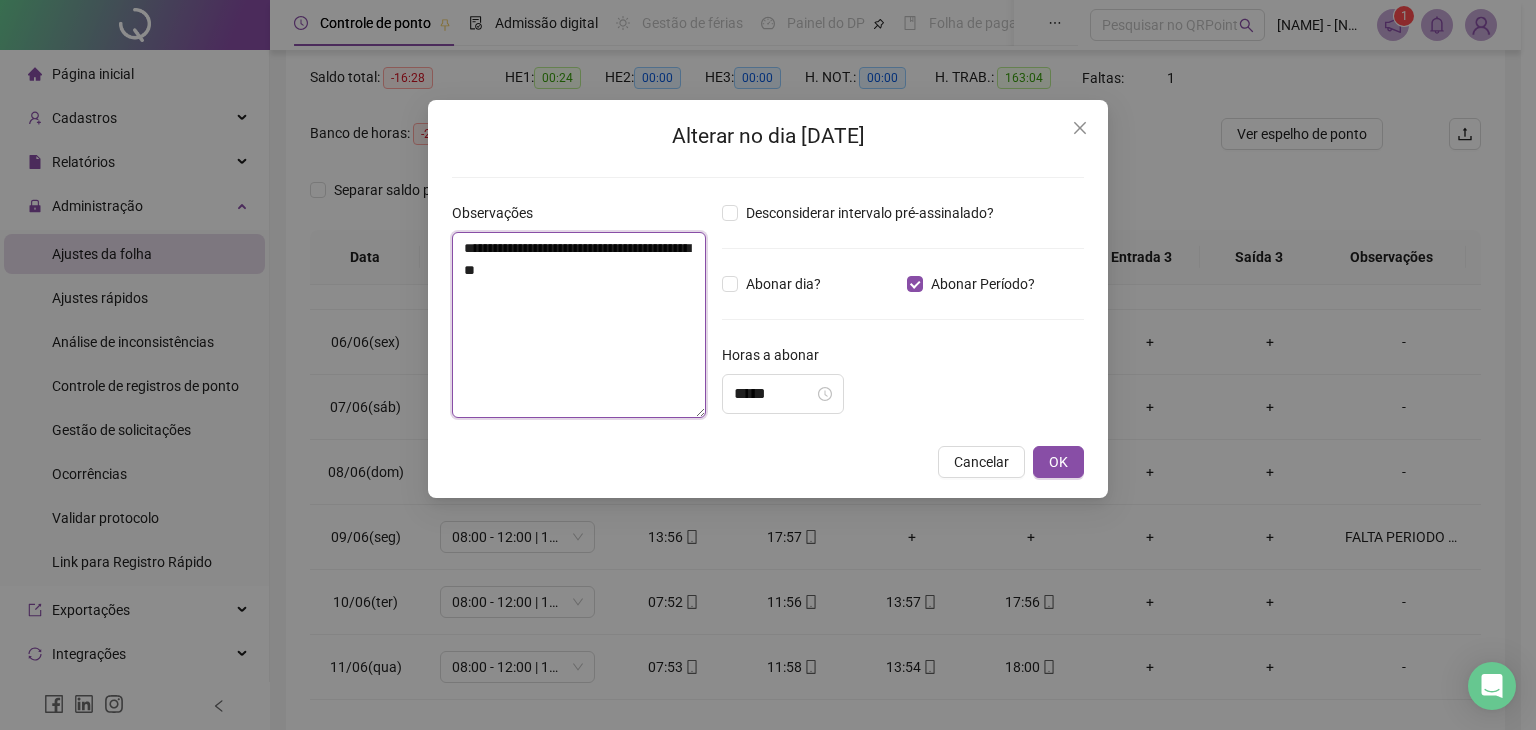 click on "**********" at bounding box center [579, 325] 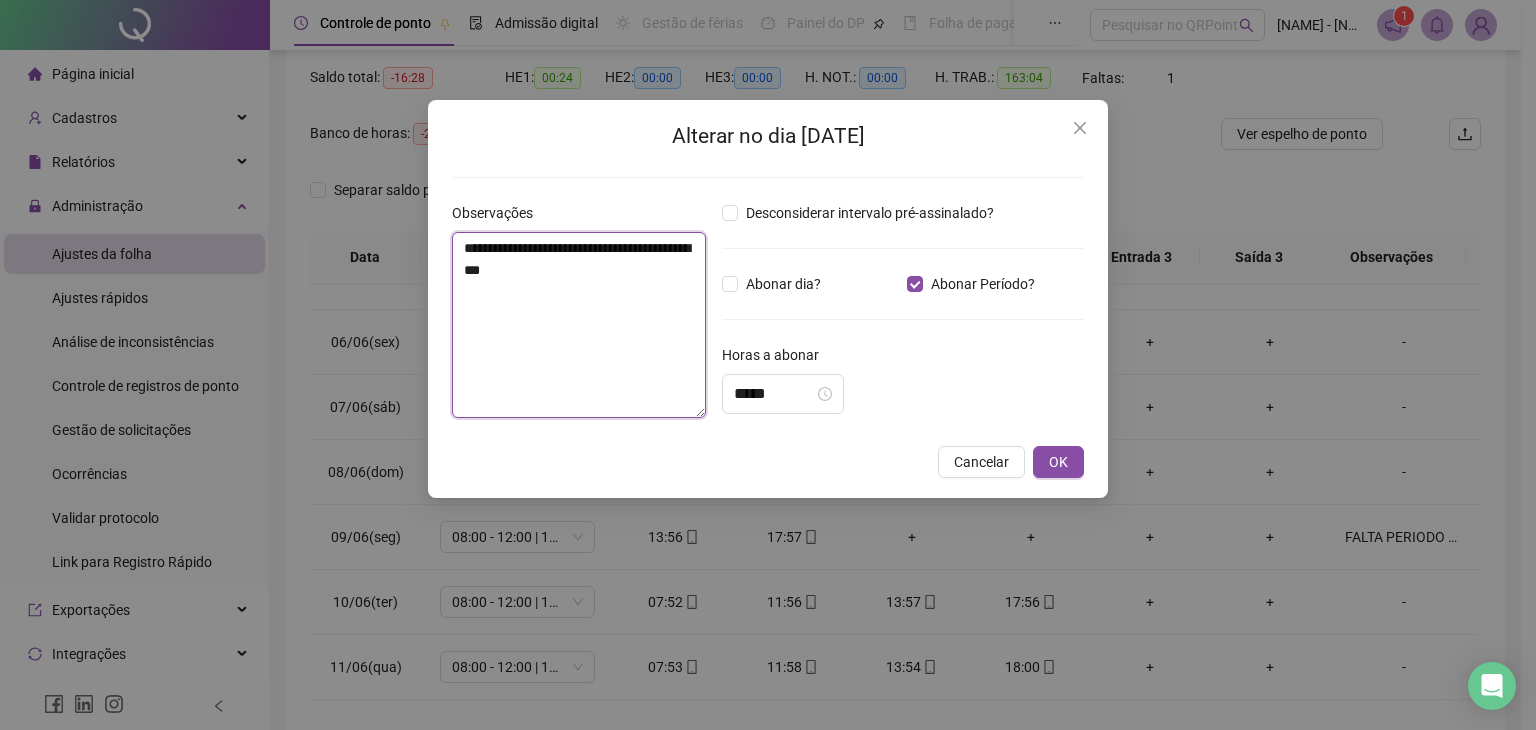 paste on "**********" 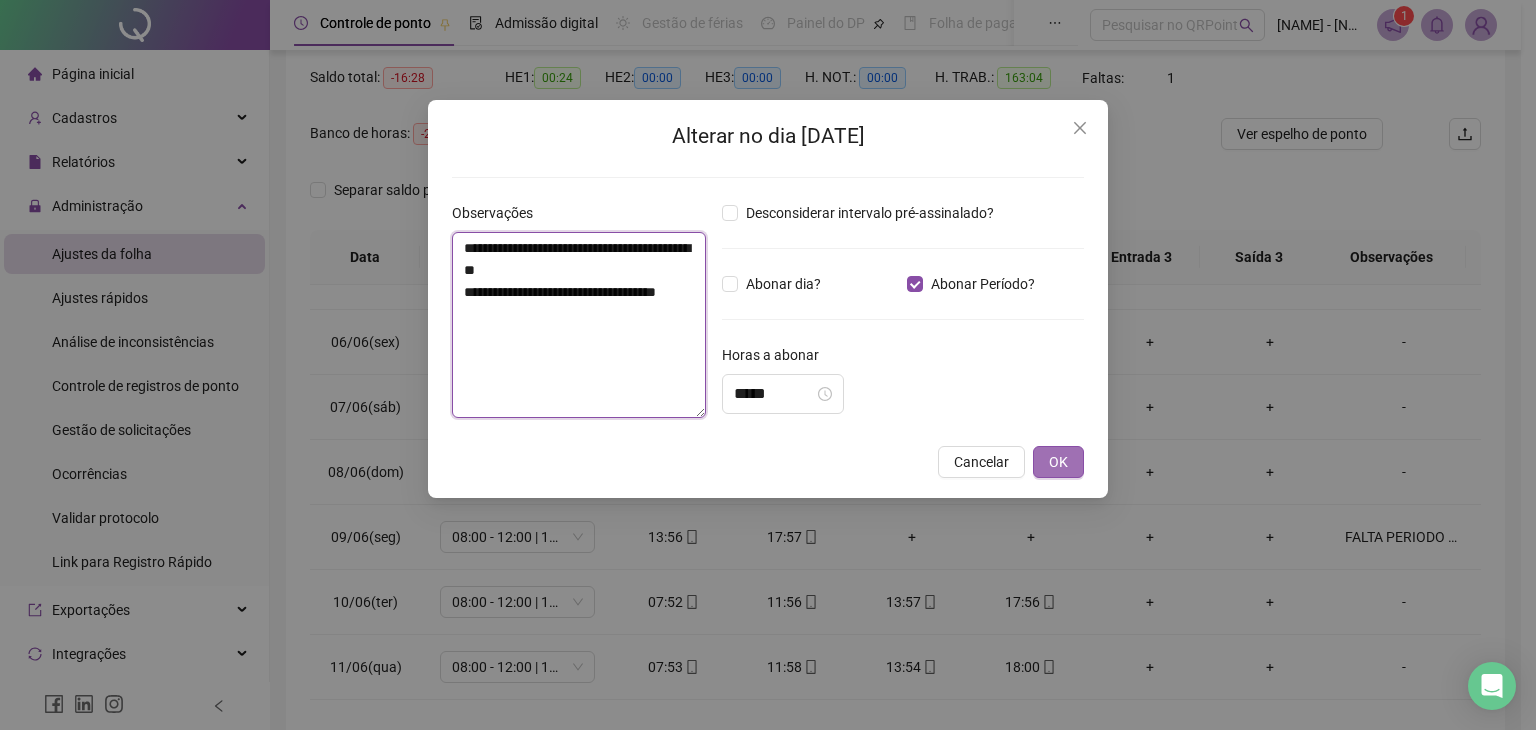 type on "**********" 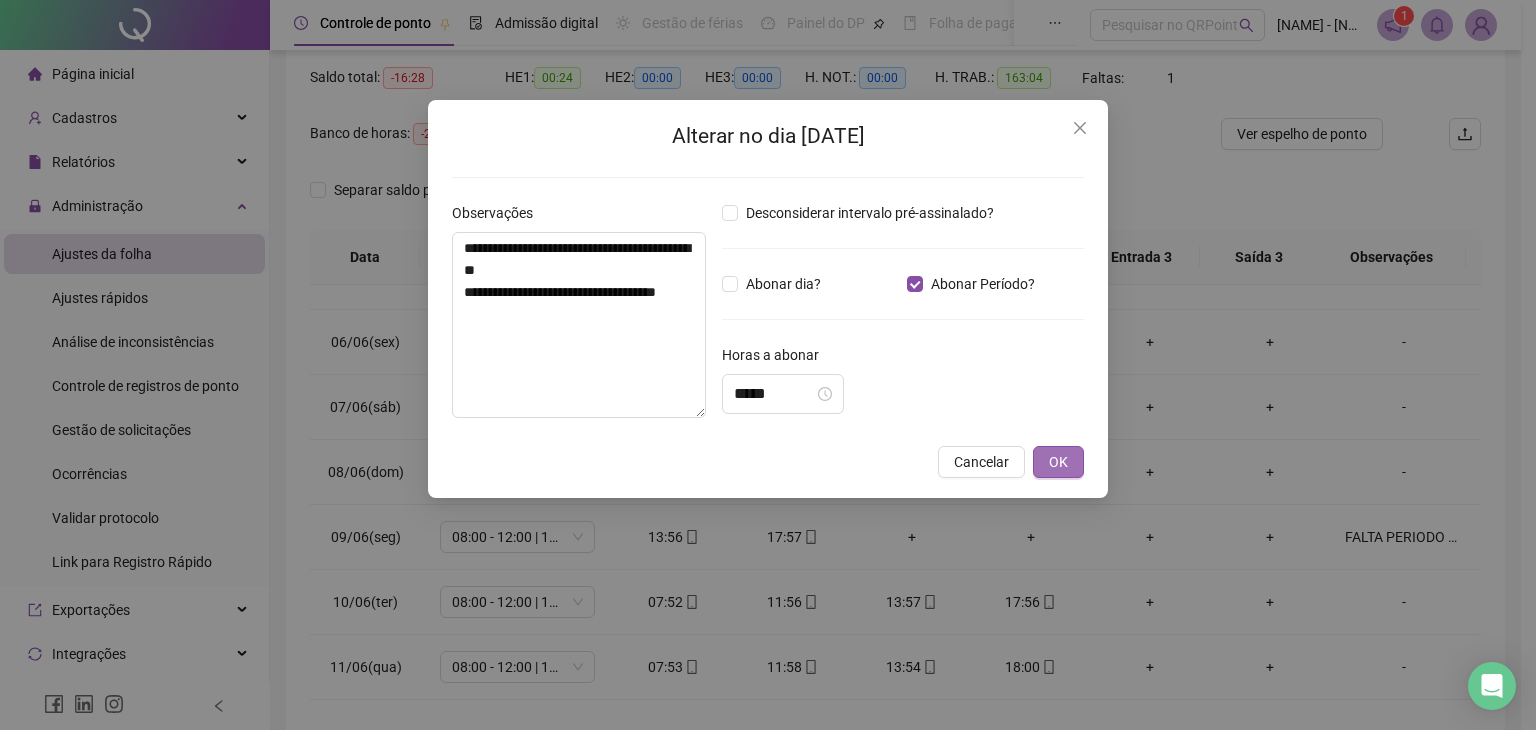 click on "OK" at bounding box center [1058, 462] 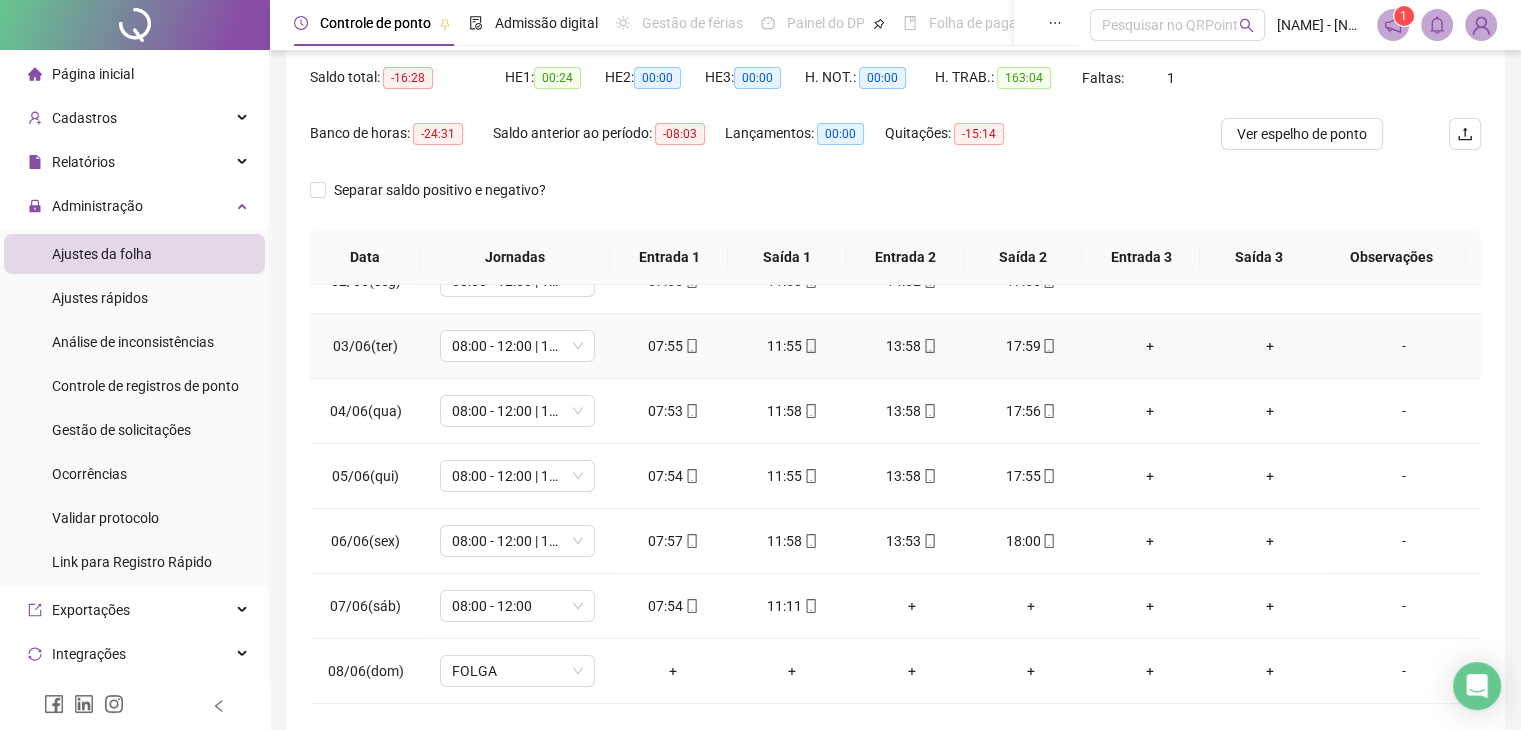 scroll, scrollTop: 100, scrollLeft: 0, axis: vertical 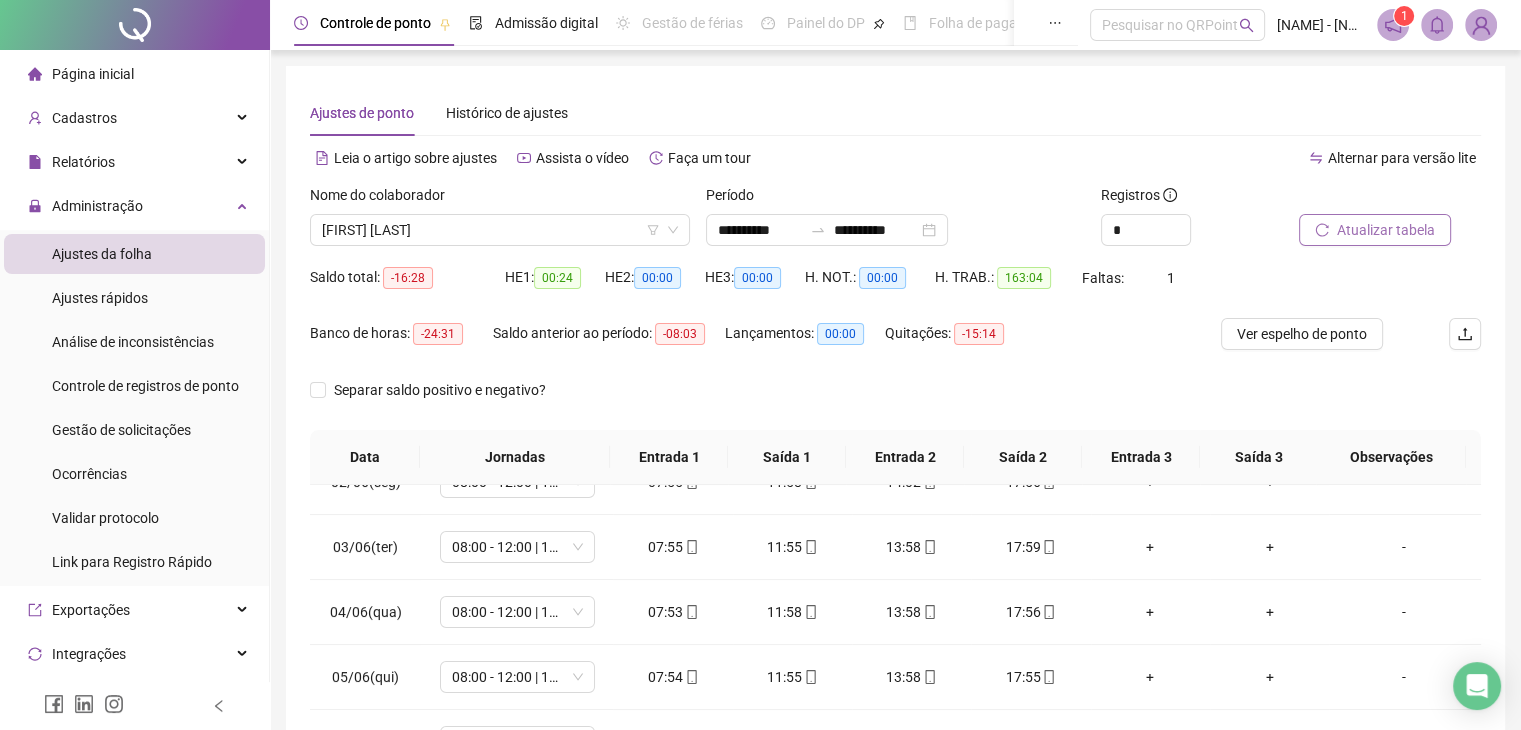 click on "Atualizar tabela" at bounding box center (1386, 230) 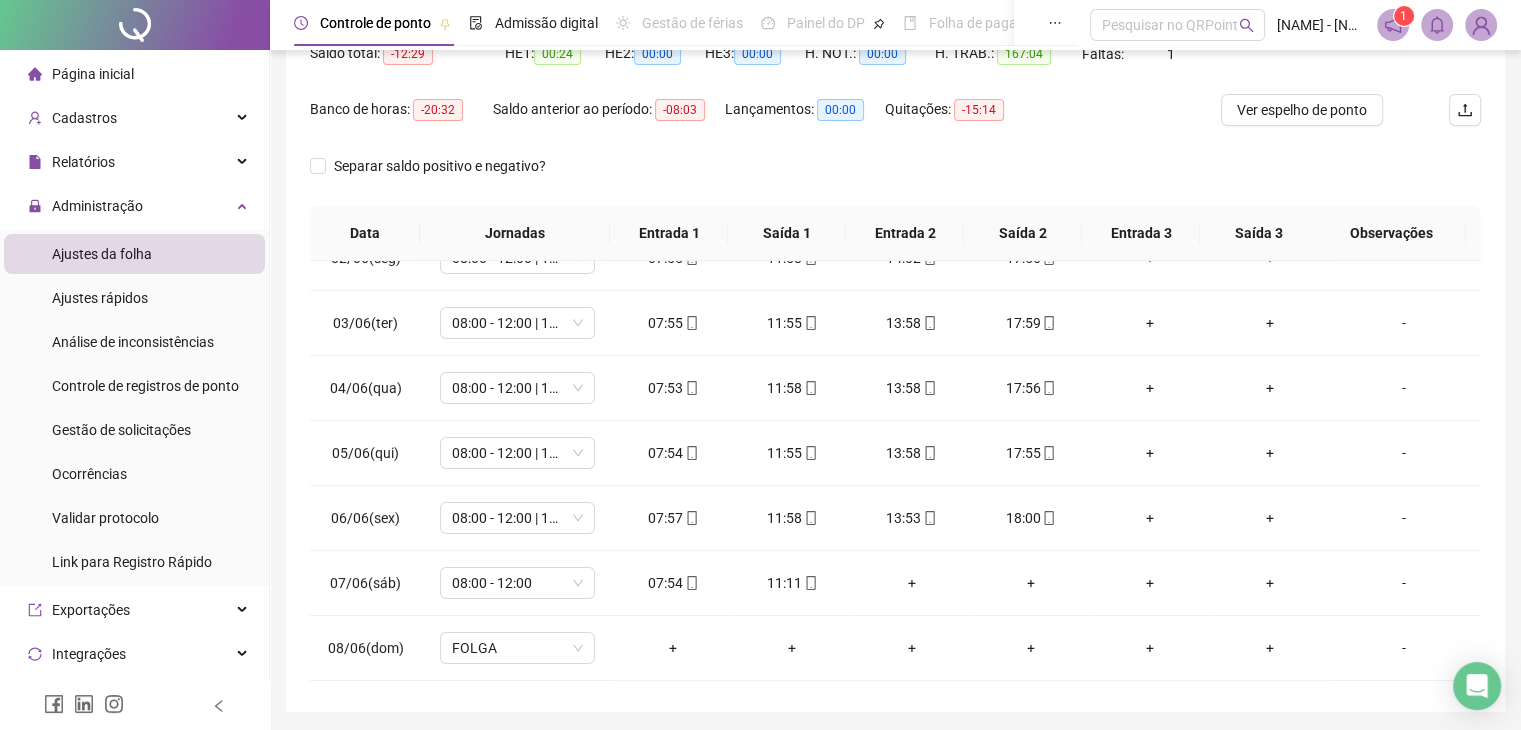 scroll, scrollTop: 292, scrollLeft: 0, axis: vertical 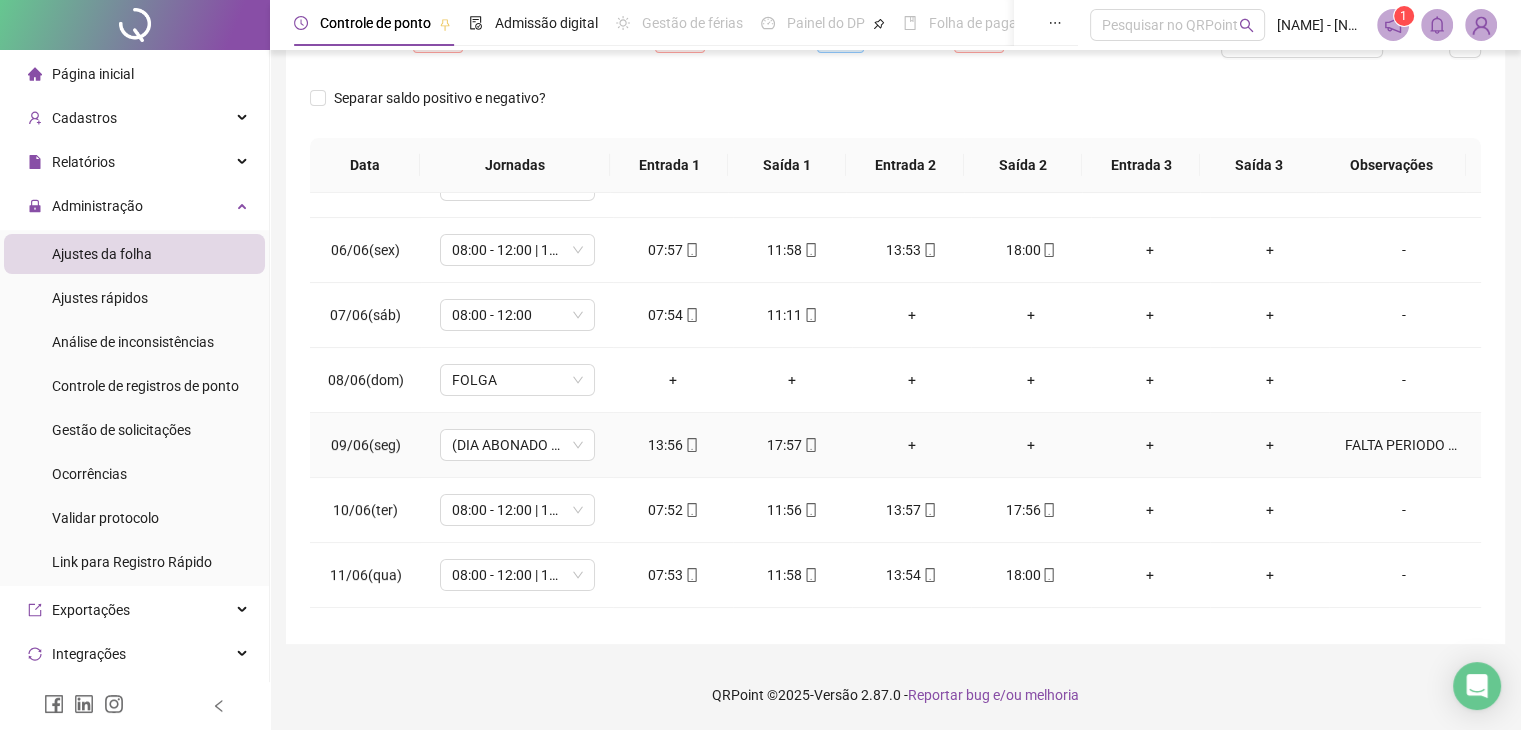 click on "FALTA PERIODO DA MANHÃ (ESTÁ COM DOR DE CABEÇA)
FALTA DESCONTADA EM FOLHA DE PAGAMENTO" at bounding box center (1404, 445) 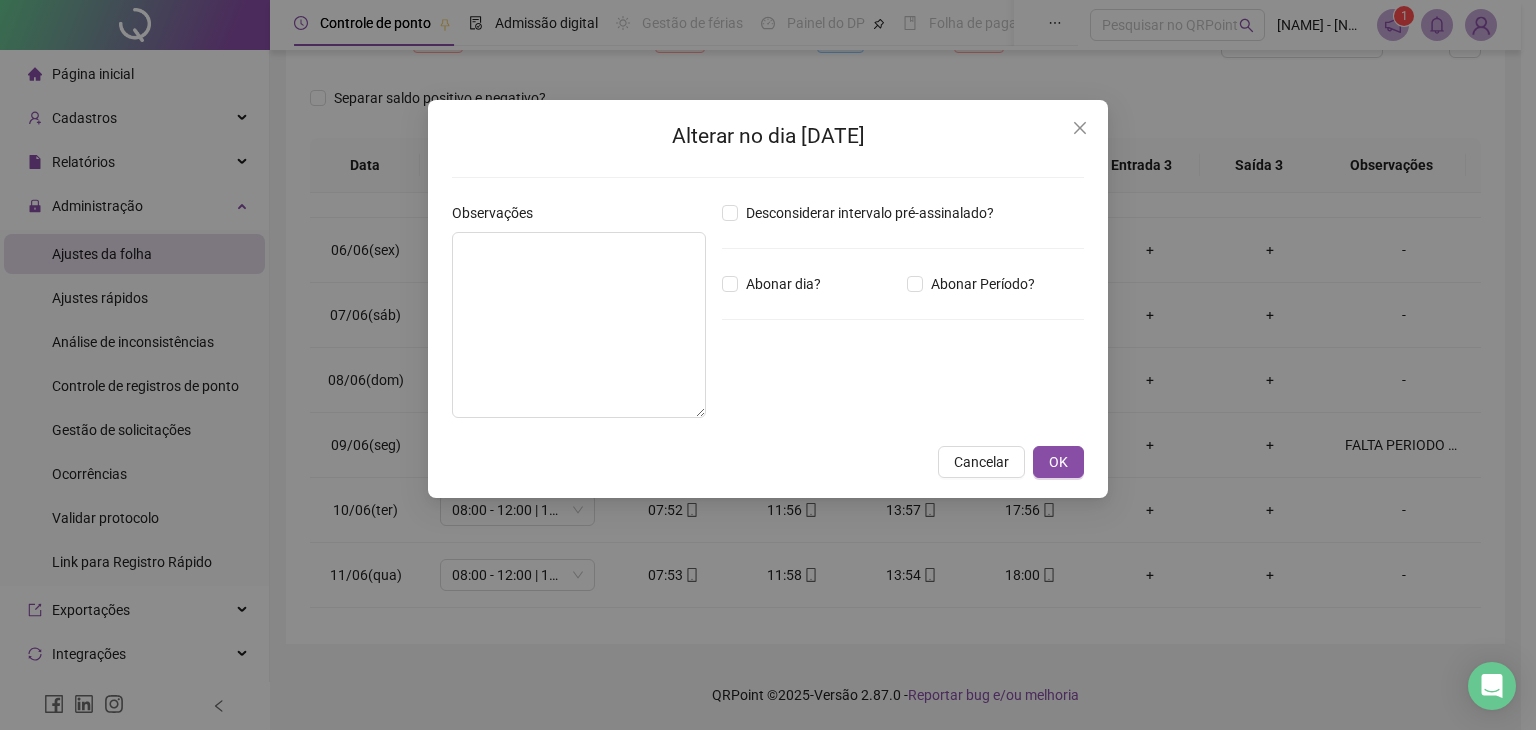 type on "**********" 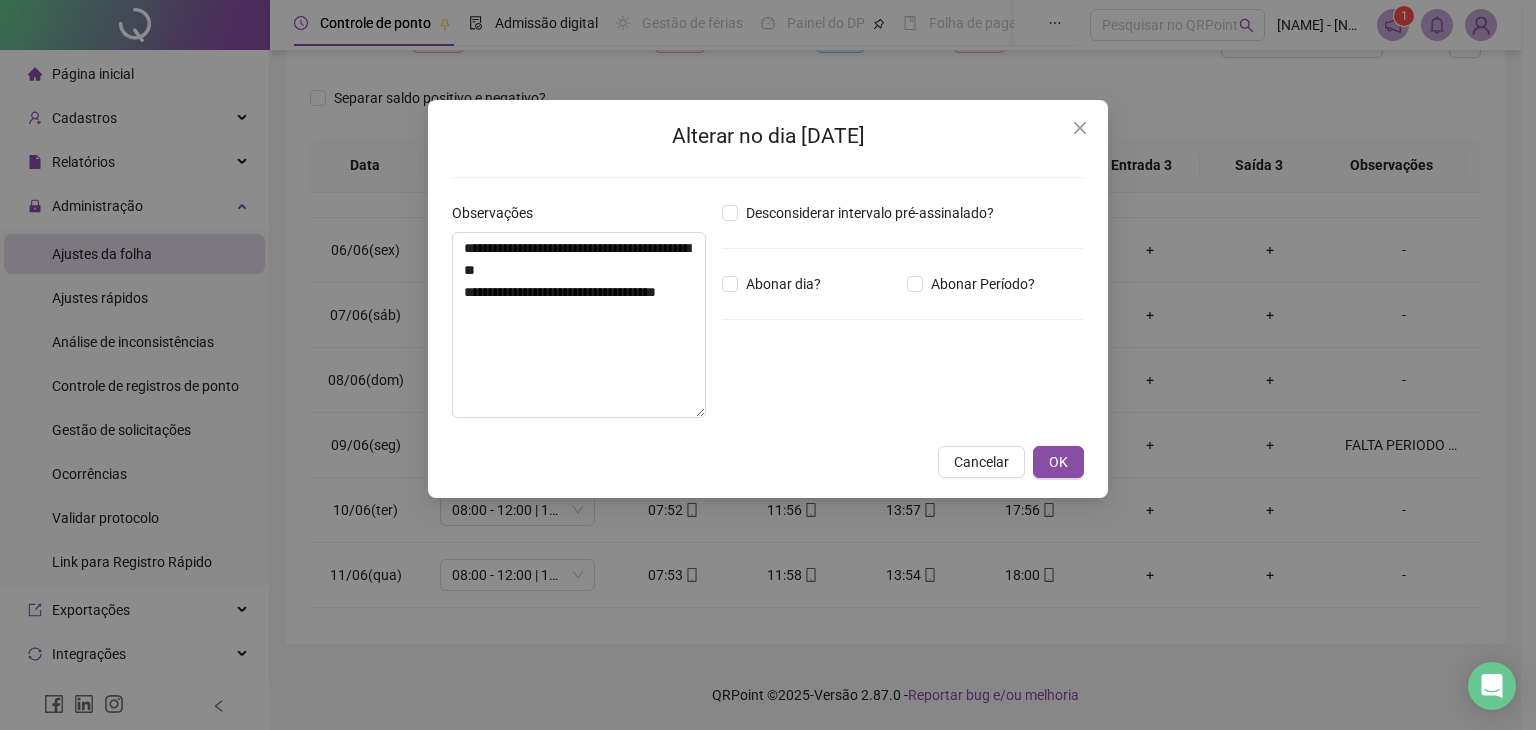 type on "*****" 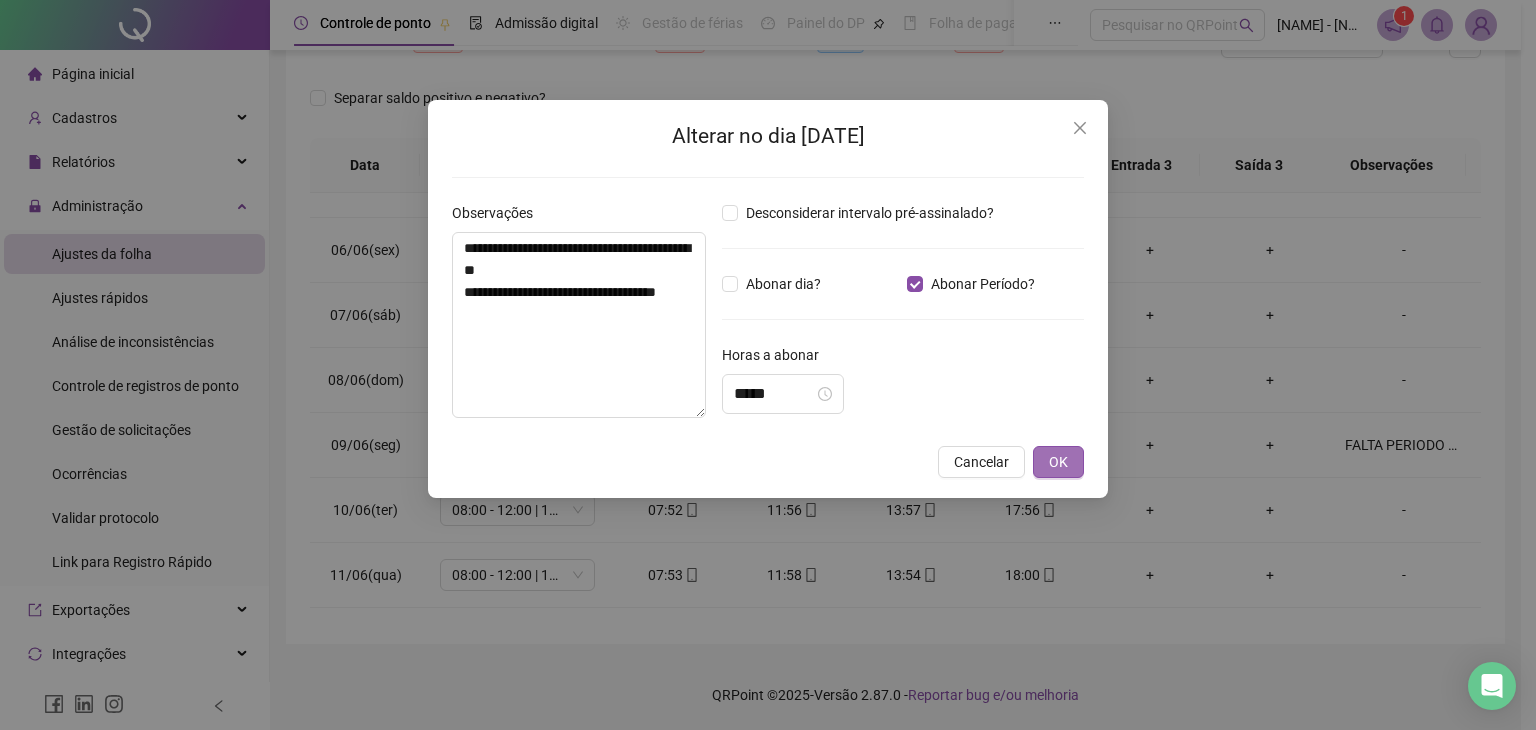 click on "OK" at bounding box center [1058, 462] 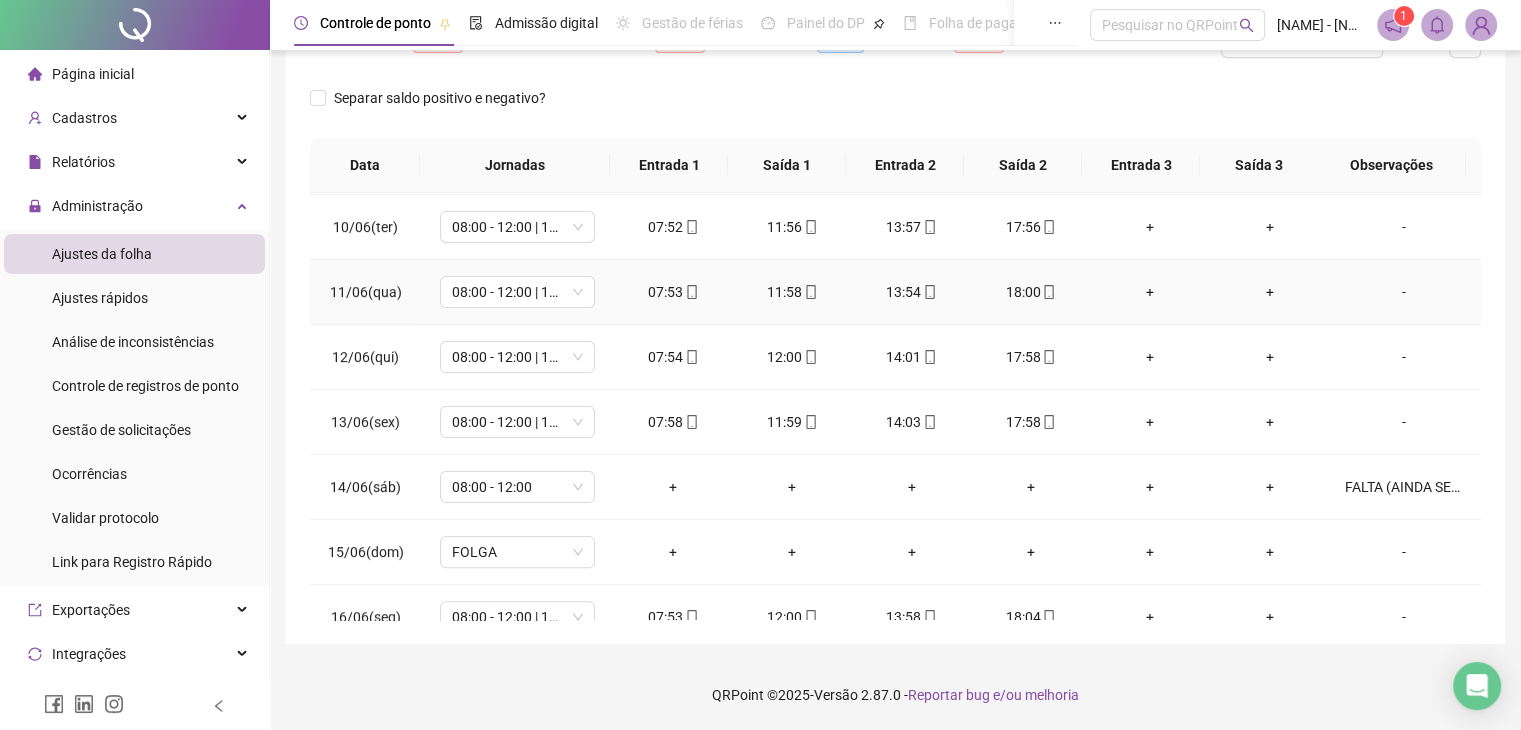 scroll, scrollTop: 600, scrollLeft: 0, axis: vertical 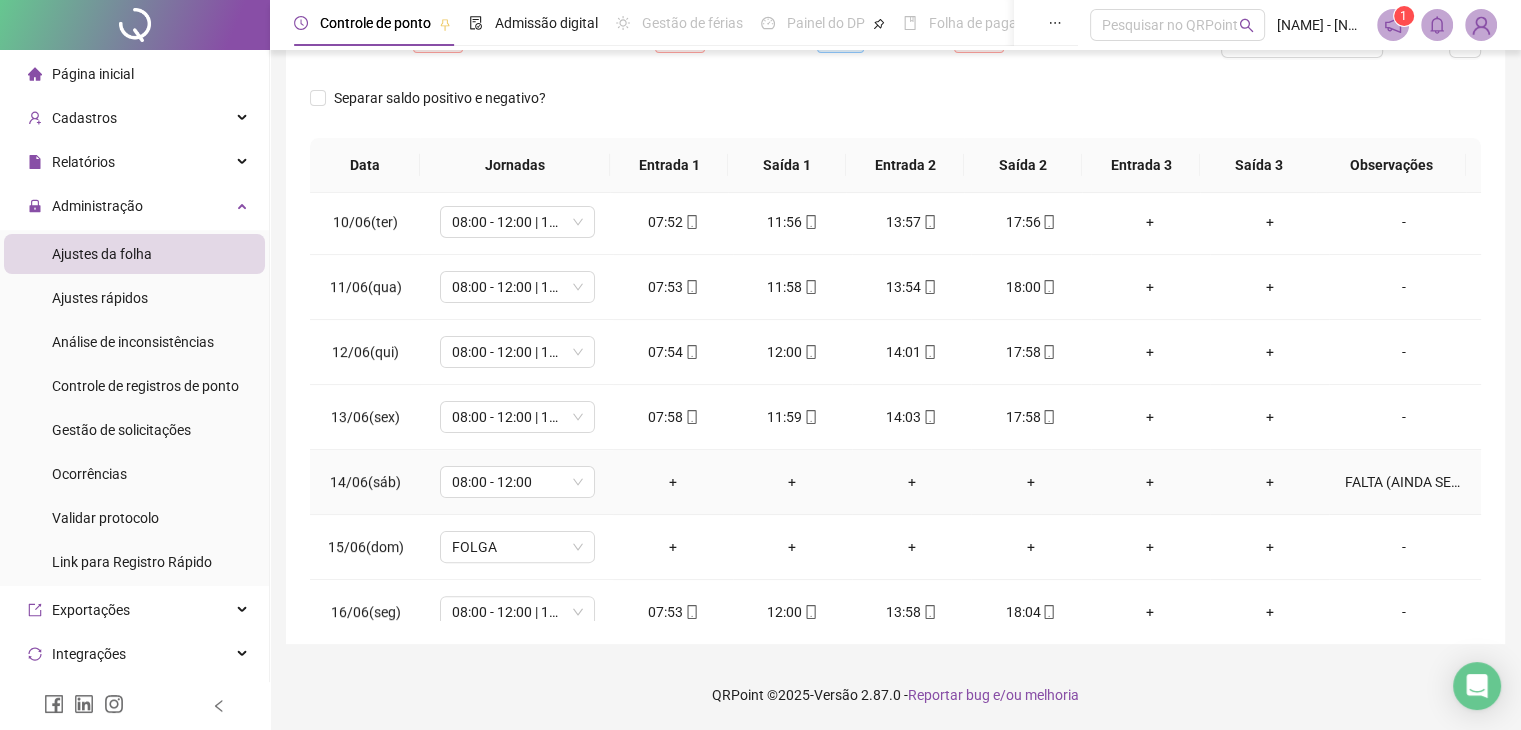 click on "FALTA (AINDA SEM JUSTIFICATIVA)" at bounding box center (1404, 482) 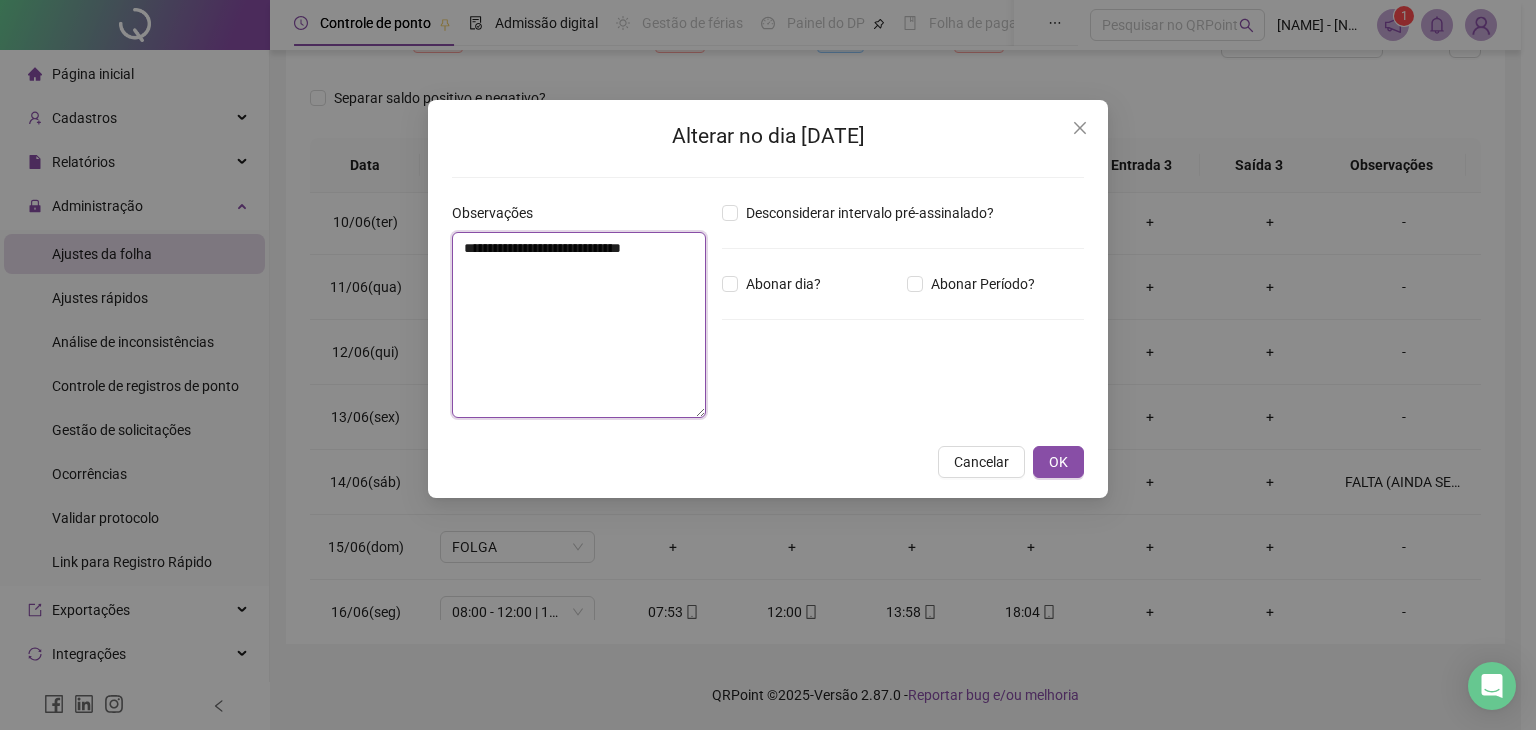 click on "**********" at bounding box center [579, 325] 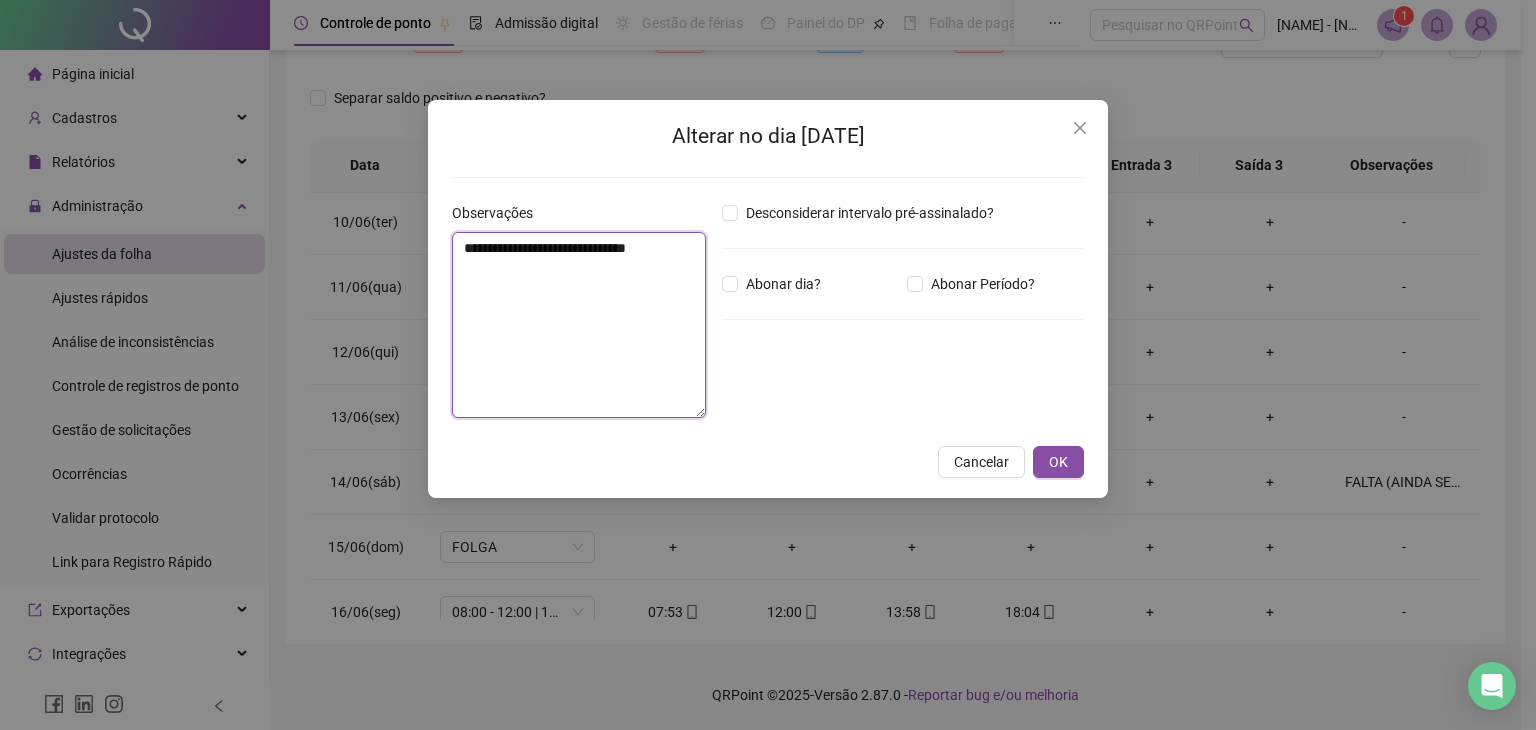 paste on "**********" 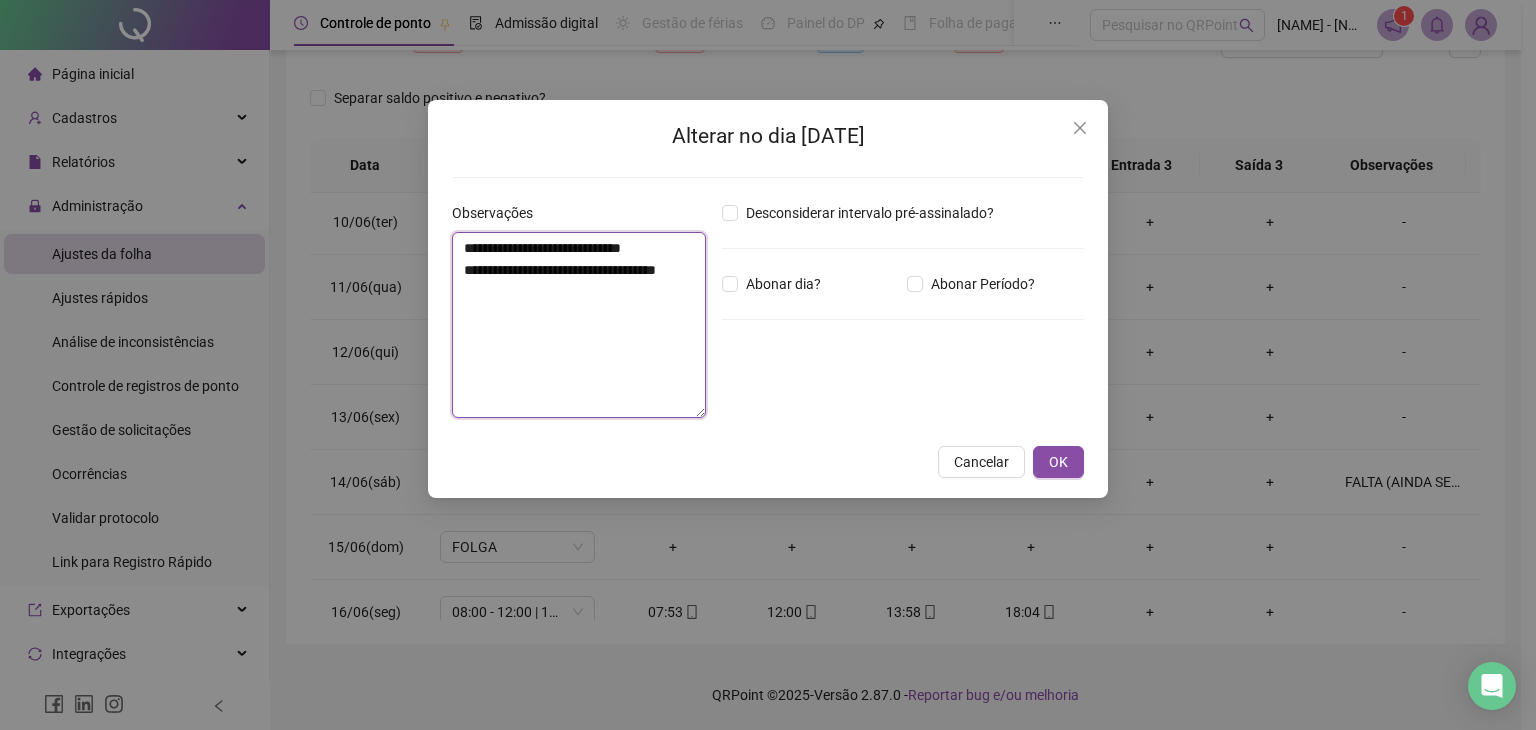 type on "**********" 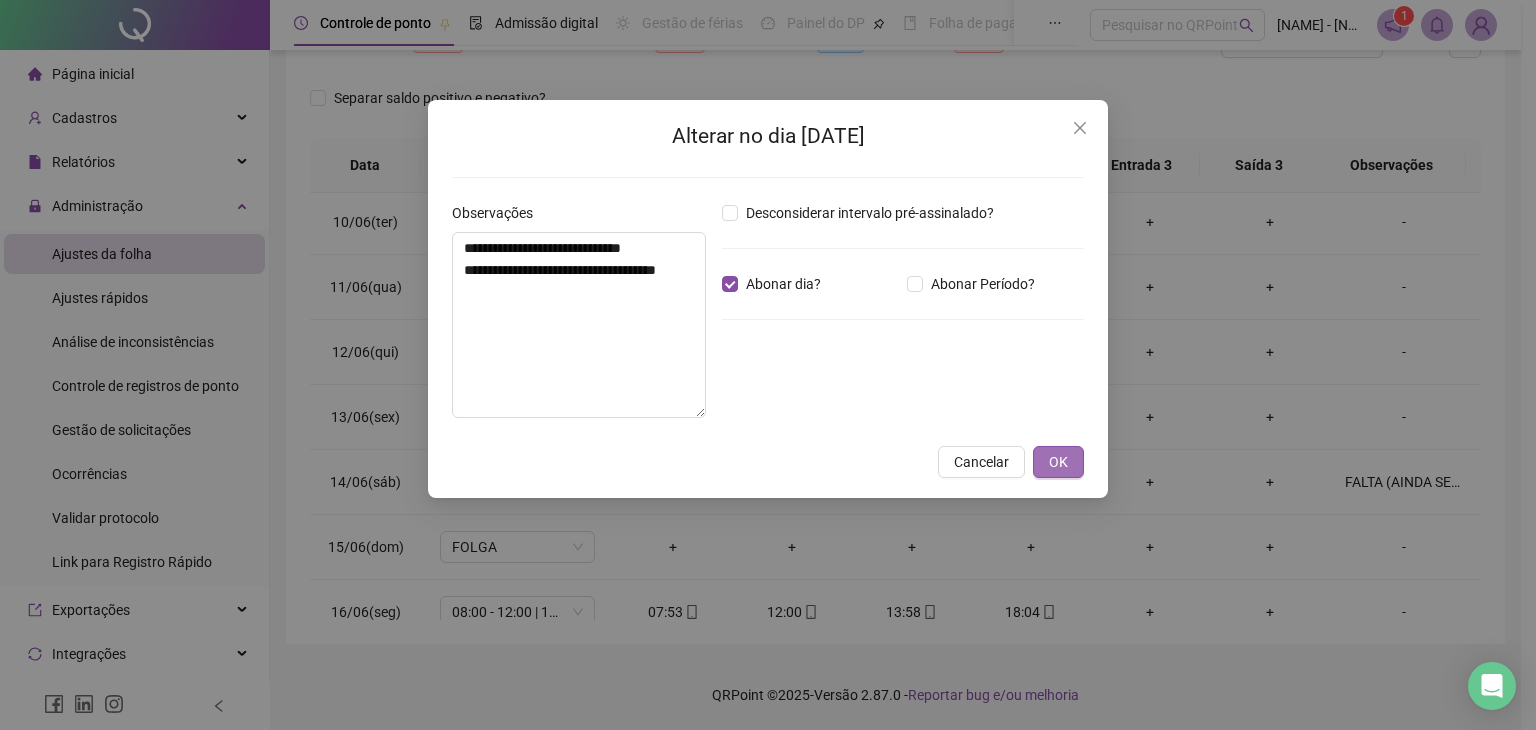 click on "OK" at bounding box center [1058, 462] 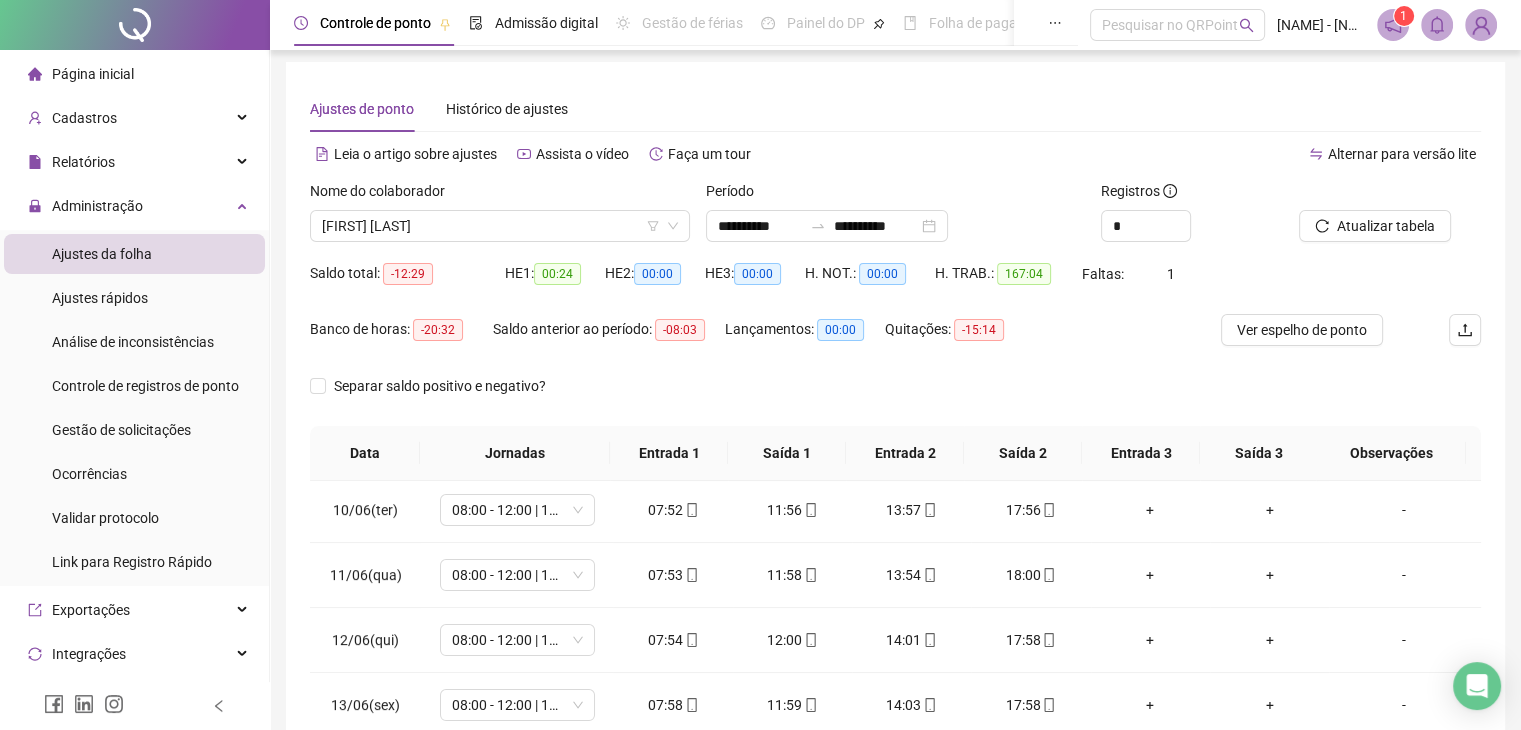 scroll, scrollTop: 0, scrollLeft: 0, axis: both 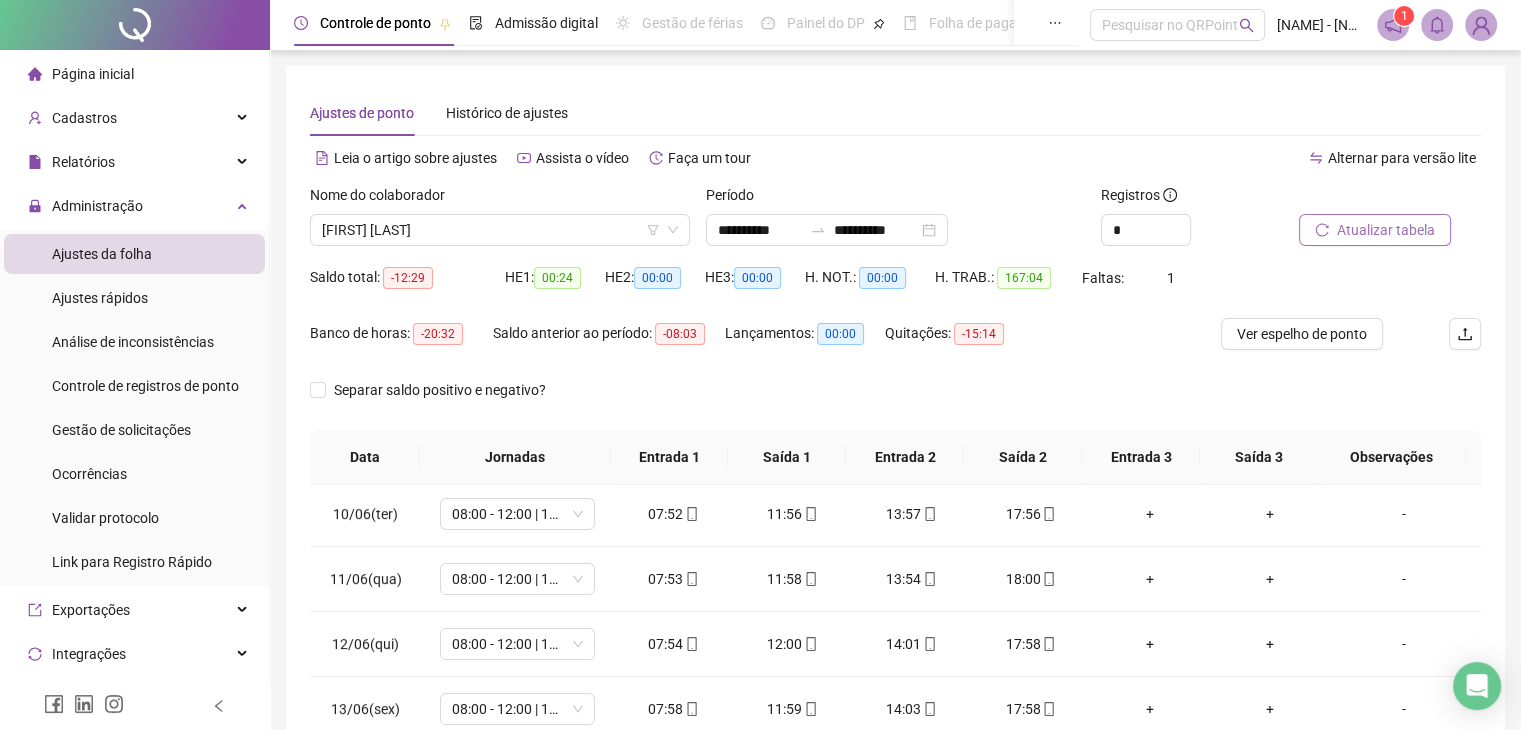 click on "Atualizar tabela" at bounding box center [1375, 230] 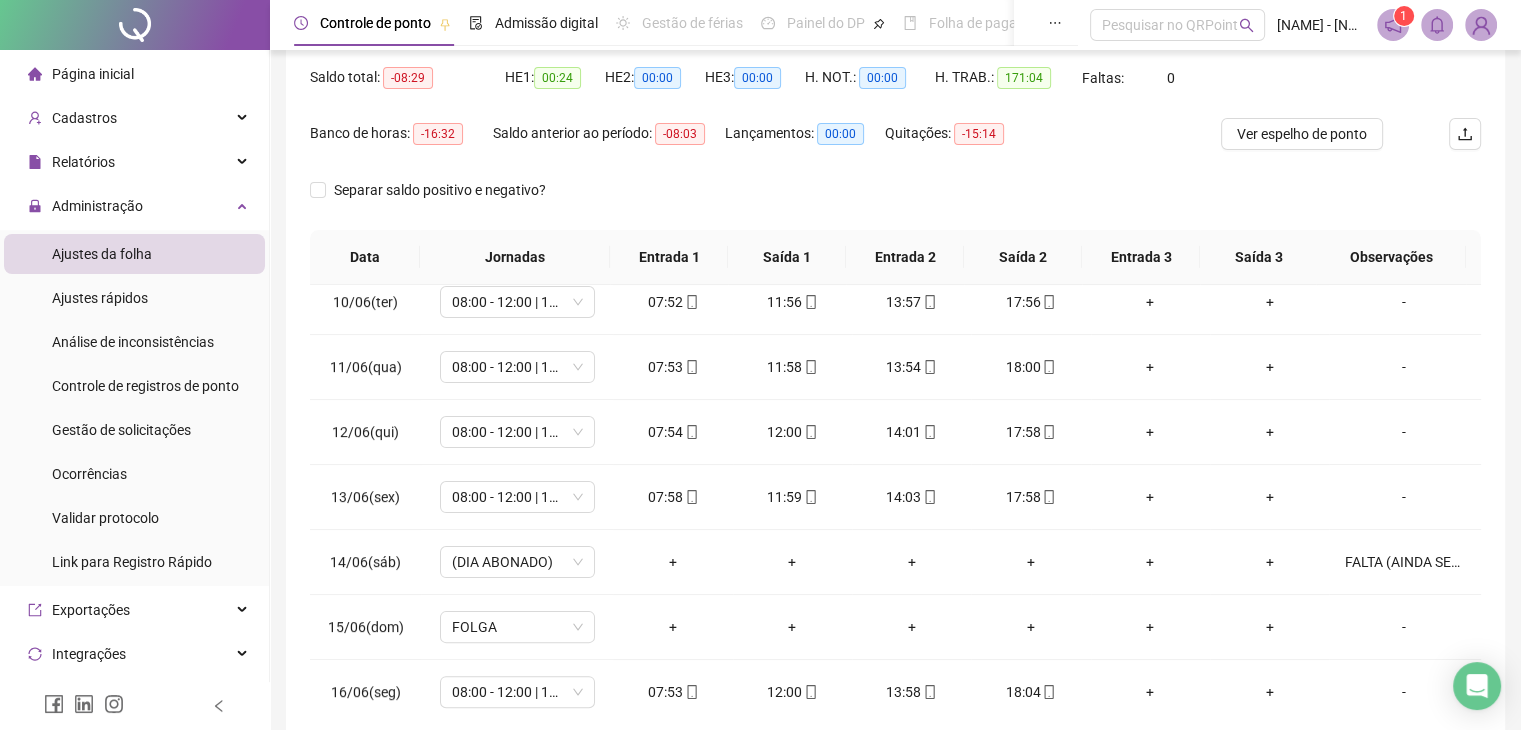 scroll, scrollTop: 292, scrollLeft: 0, axis: vertical 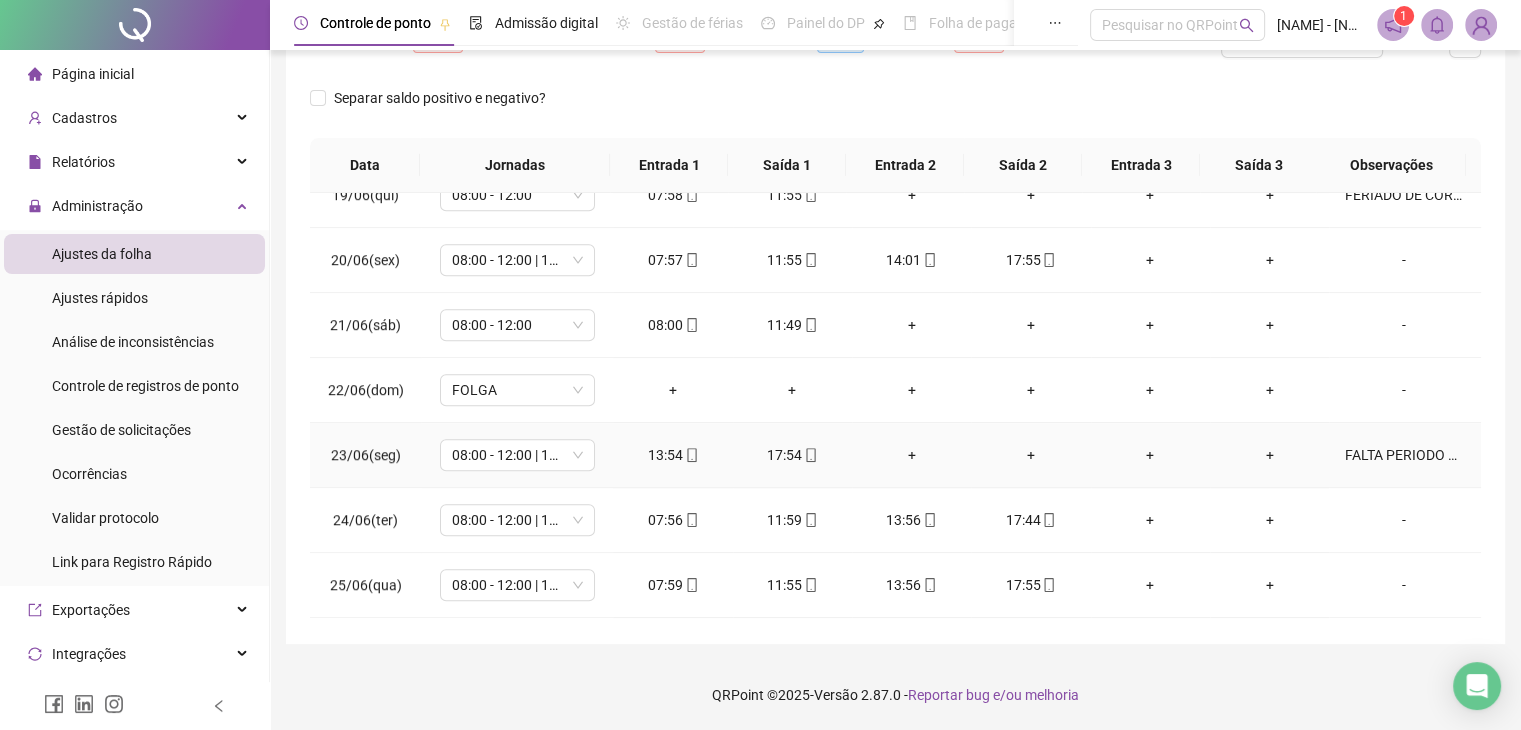 click on "FALTA PERIODO DA MANHÃ (PERDEU A HORA POIS O CELULAR TAVA DESLIGADO)" at bounding box center [1404, 455] 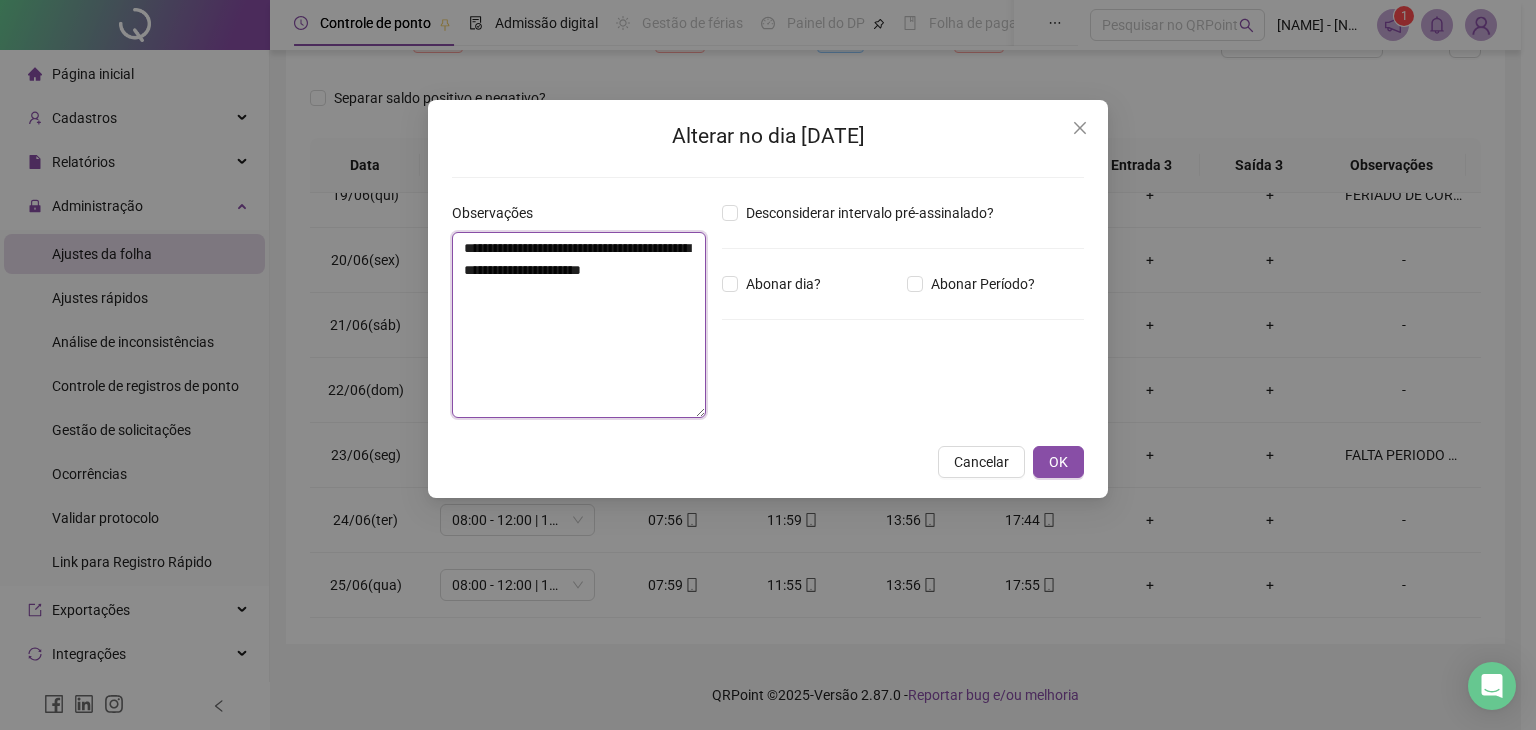 click on "**********" at bounding box center (579, 325) 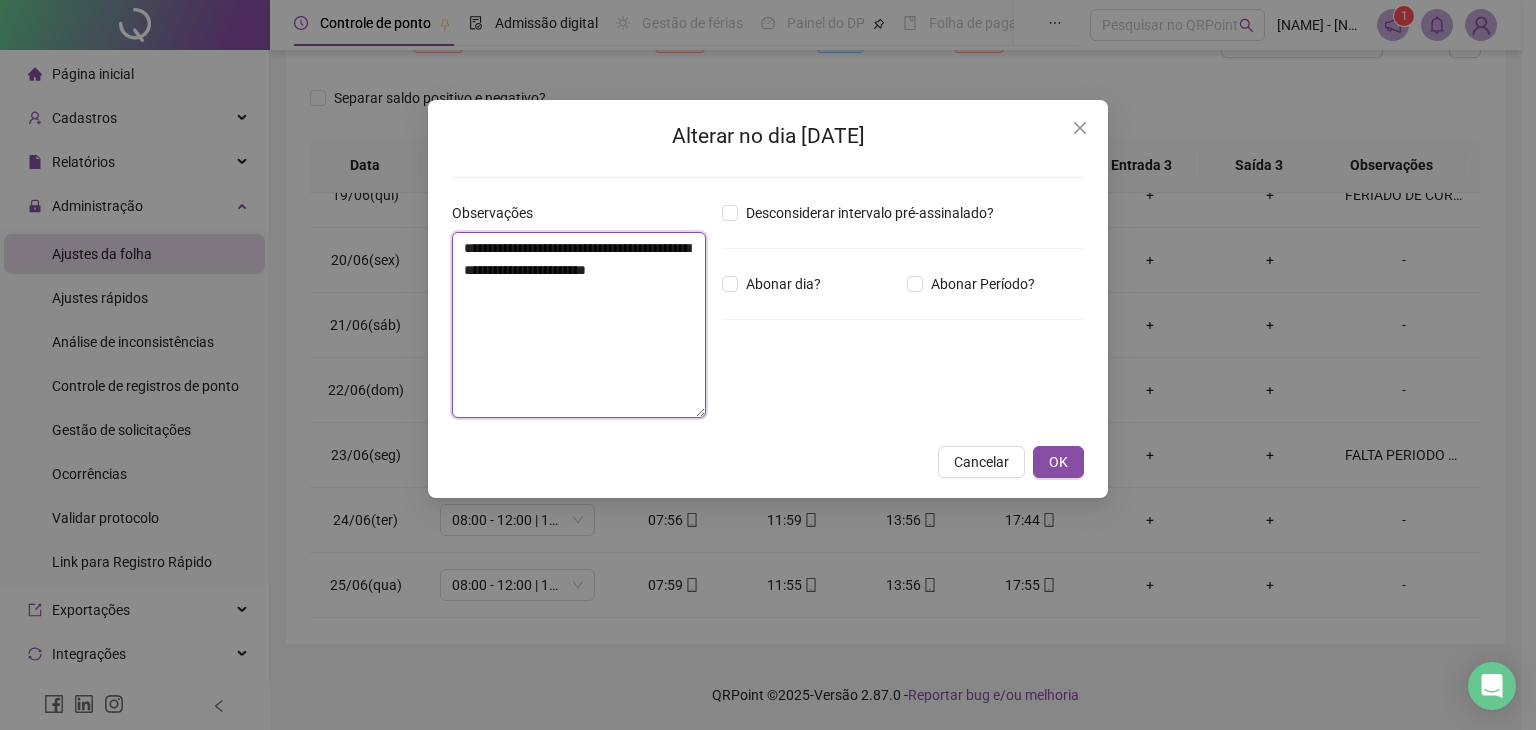 paste on "**********" 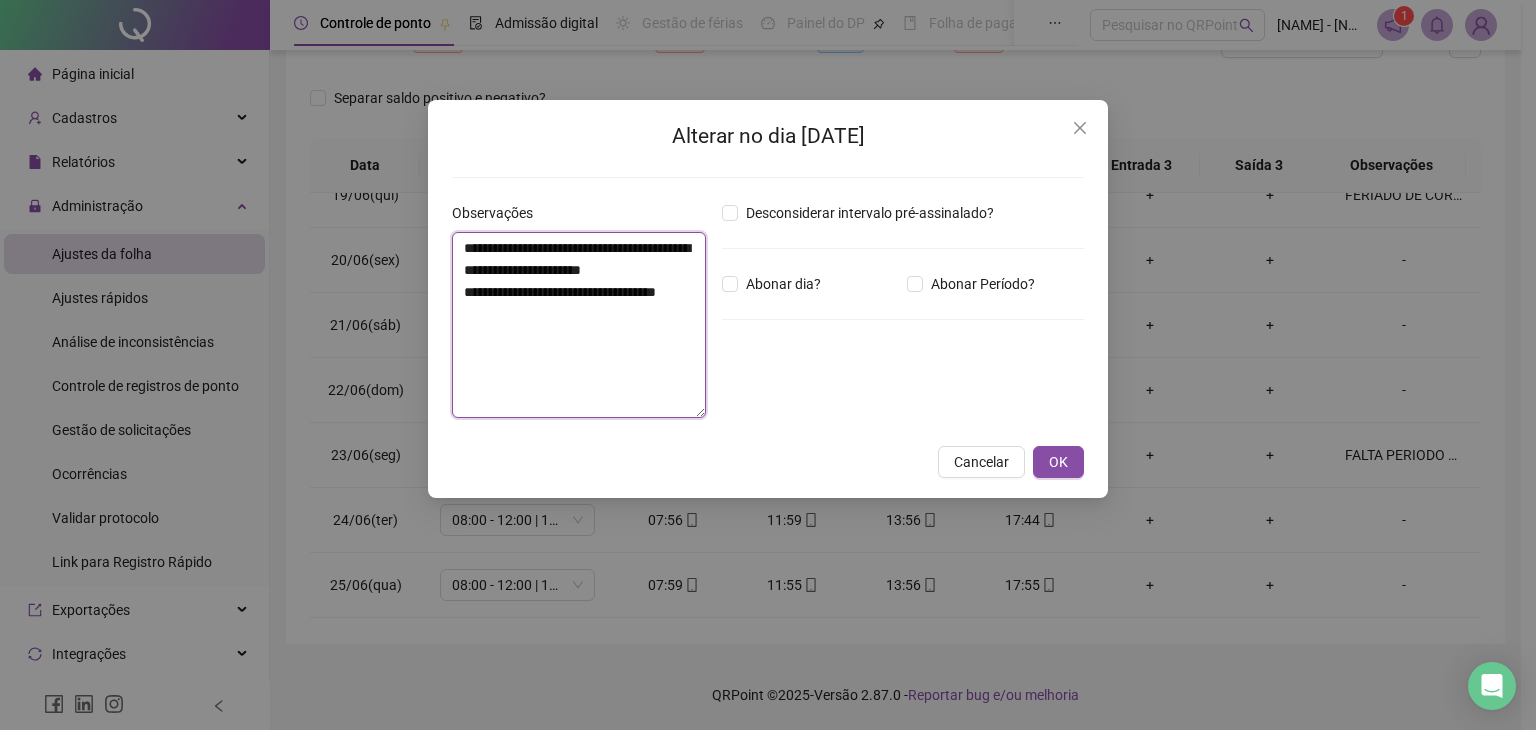 type on "**********" 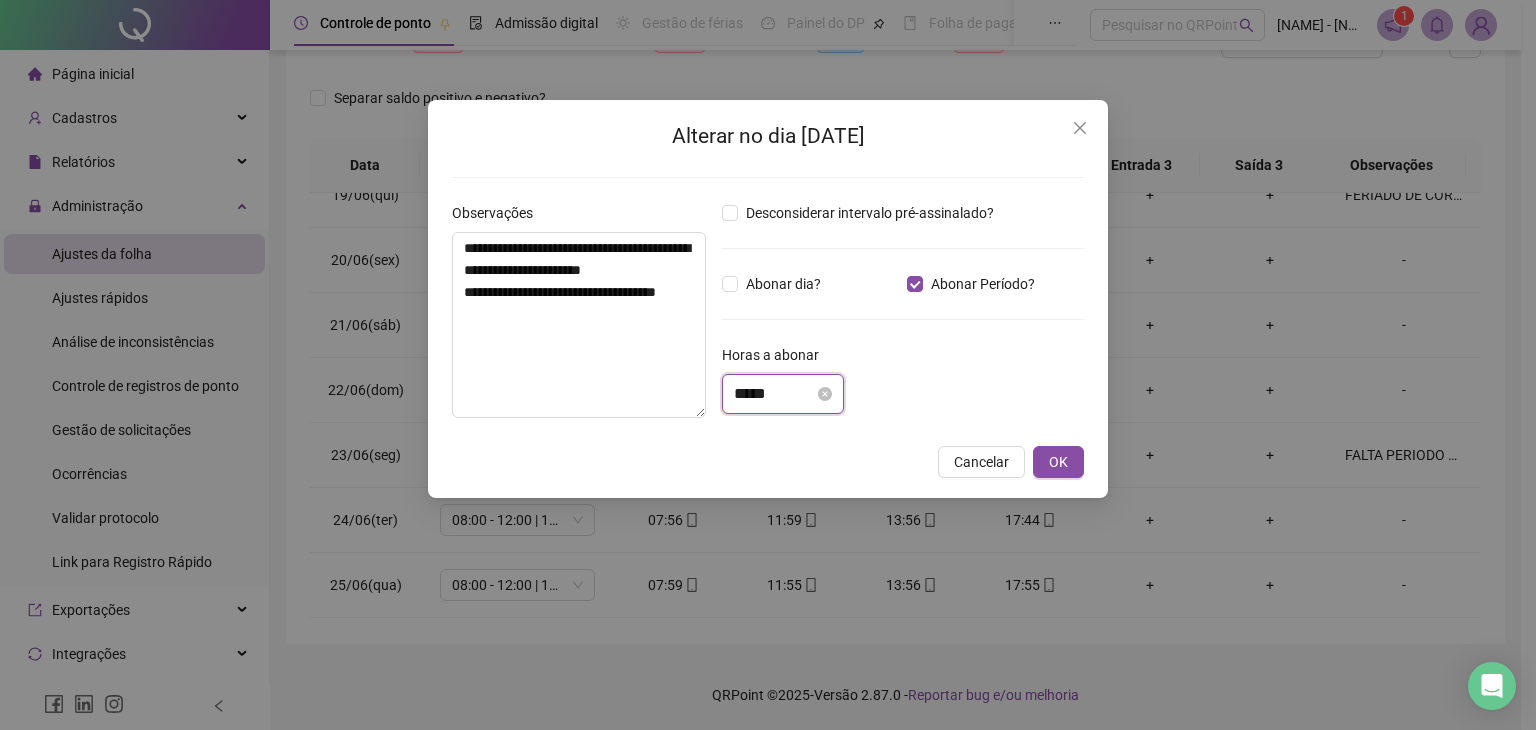 click on "*****" at bounding box center [774, 394] 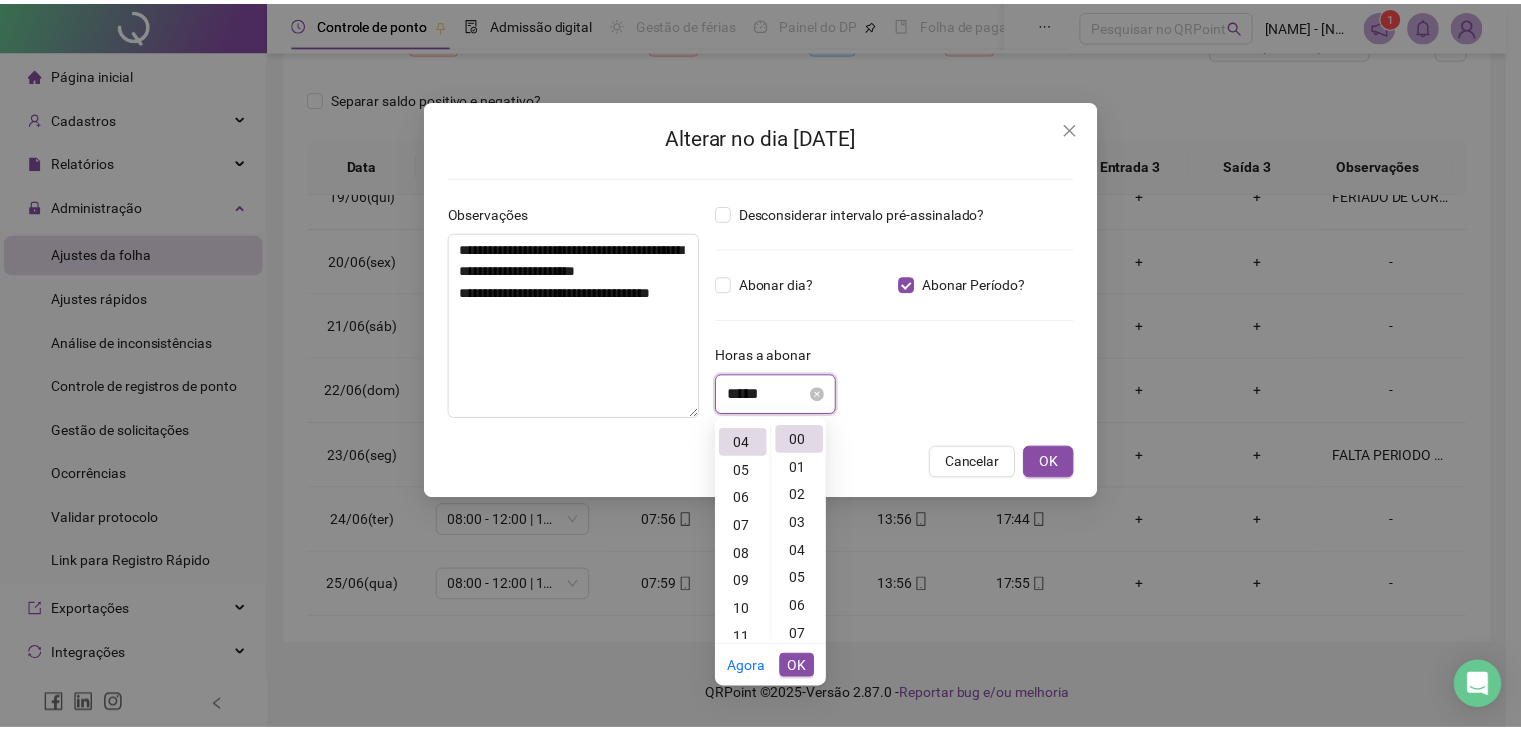 scroll, scrollTop: 112, scrollLeft: 0, axis: vertical 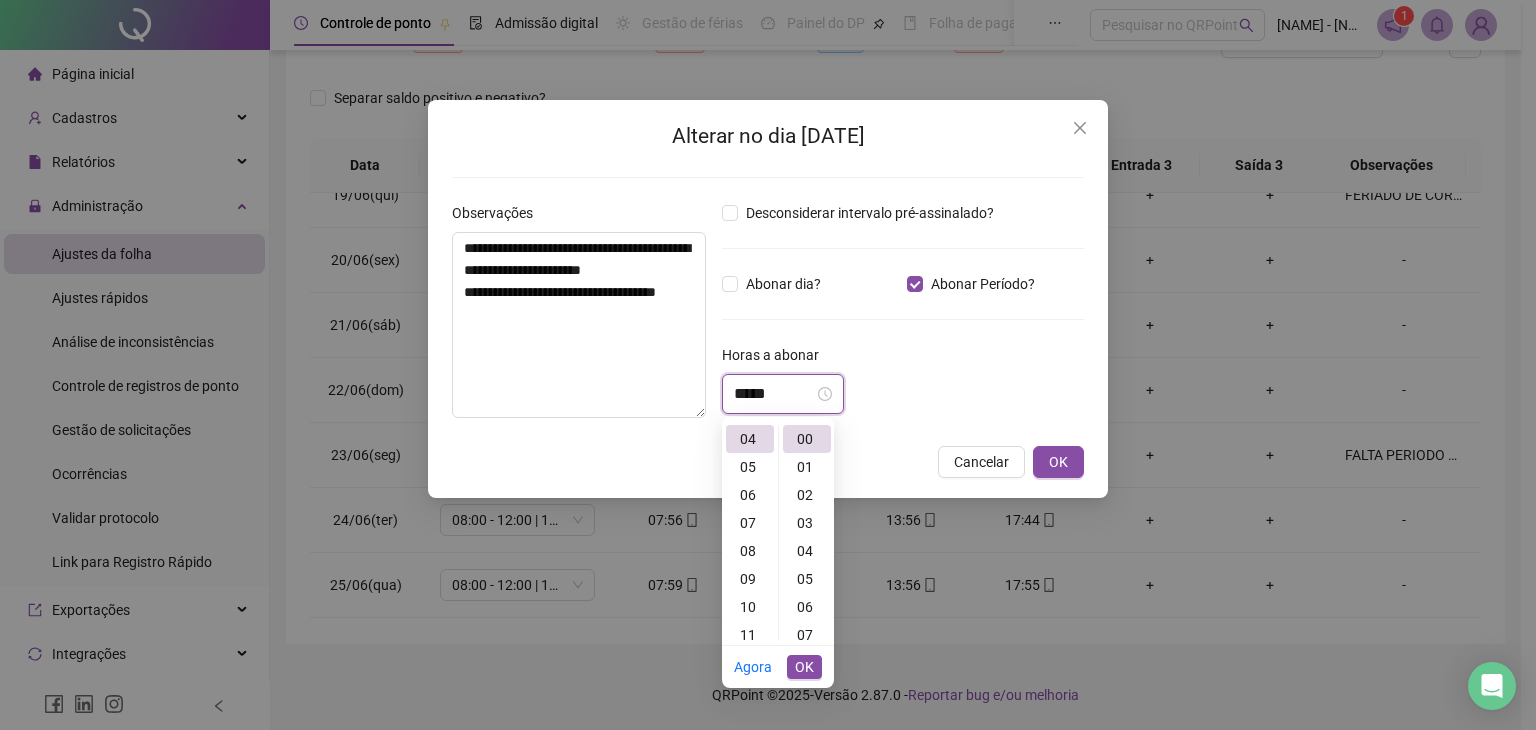 type on "*****" 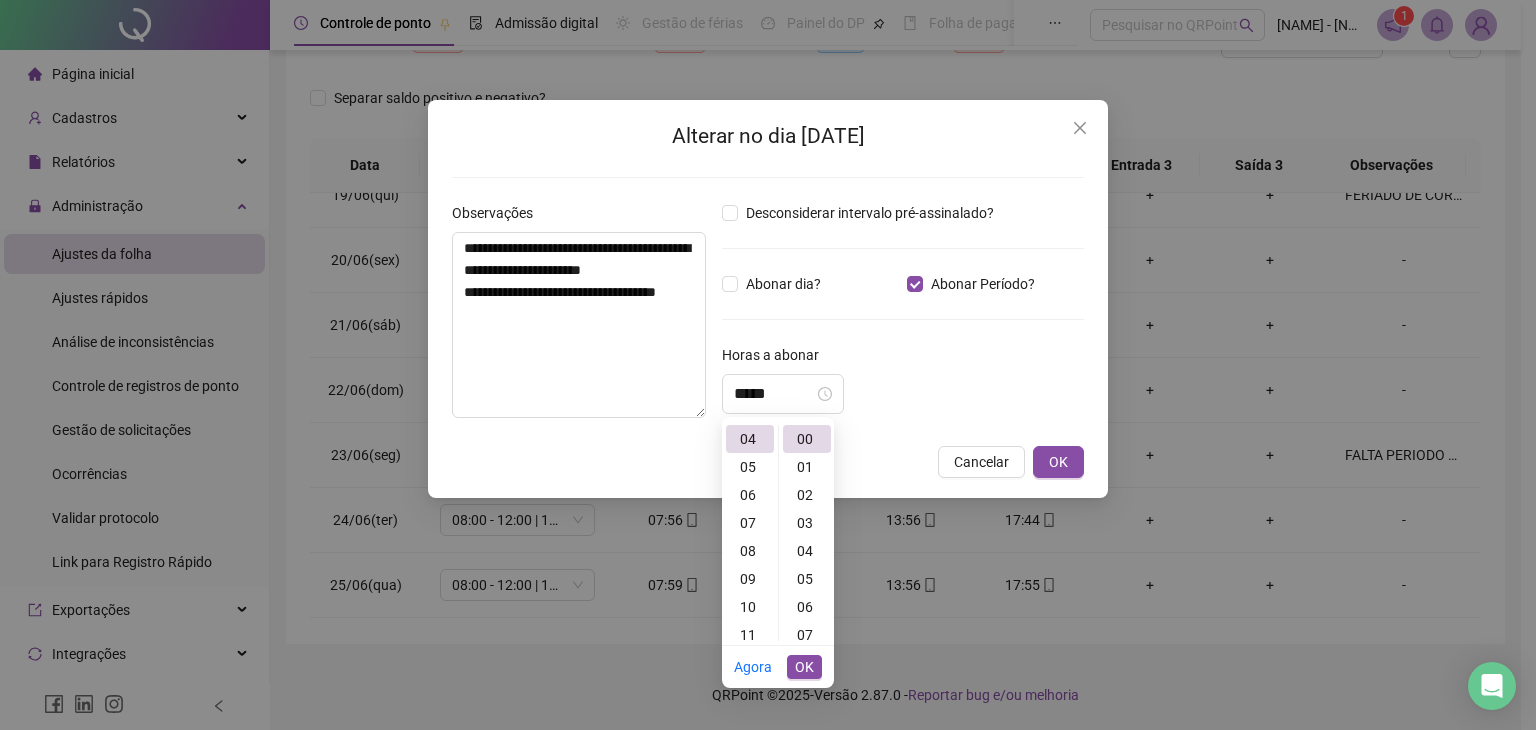 click on "*****" at bounding box center [903, 394] 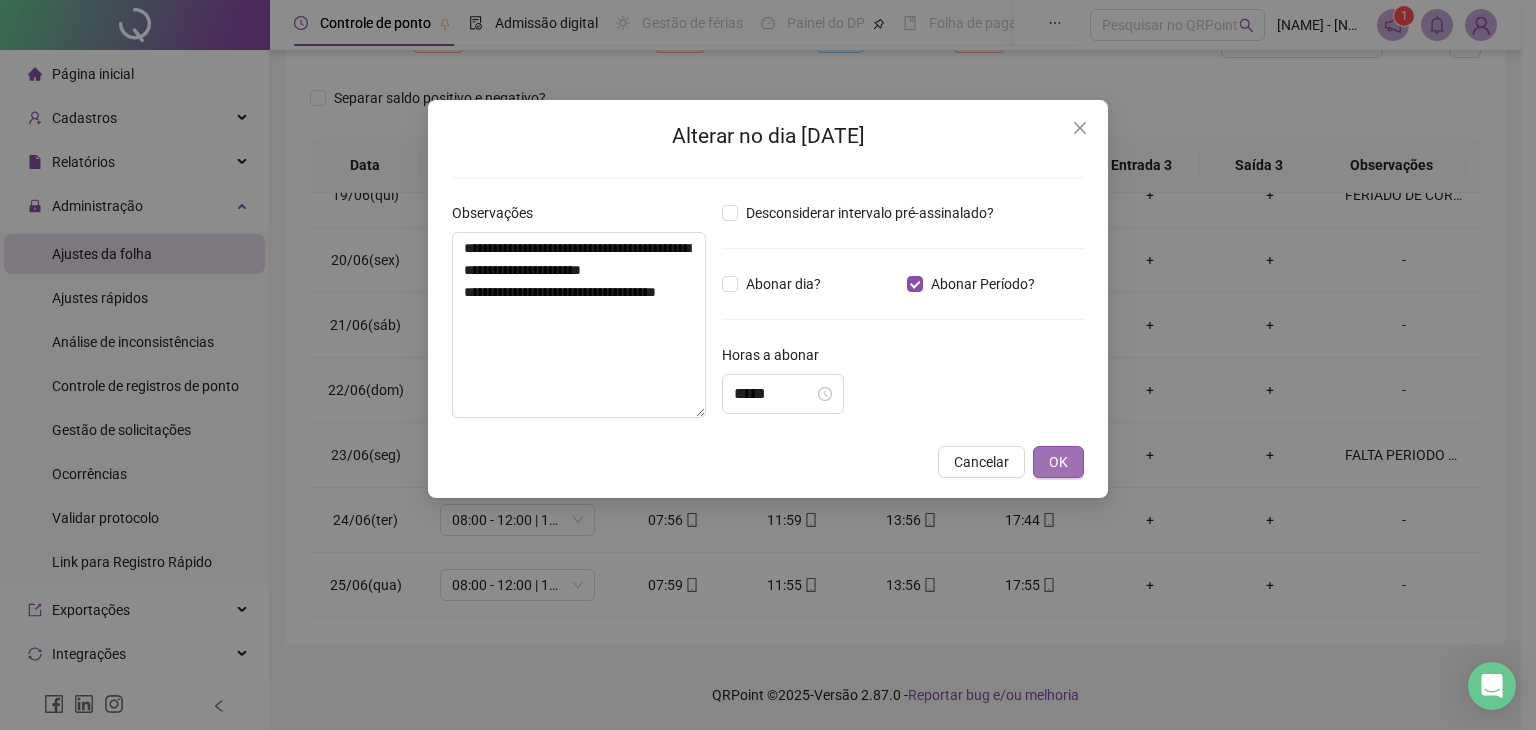 click on "OK" at bounding box center [1058, 462] 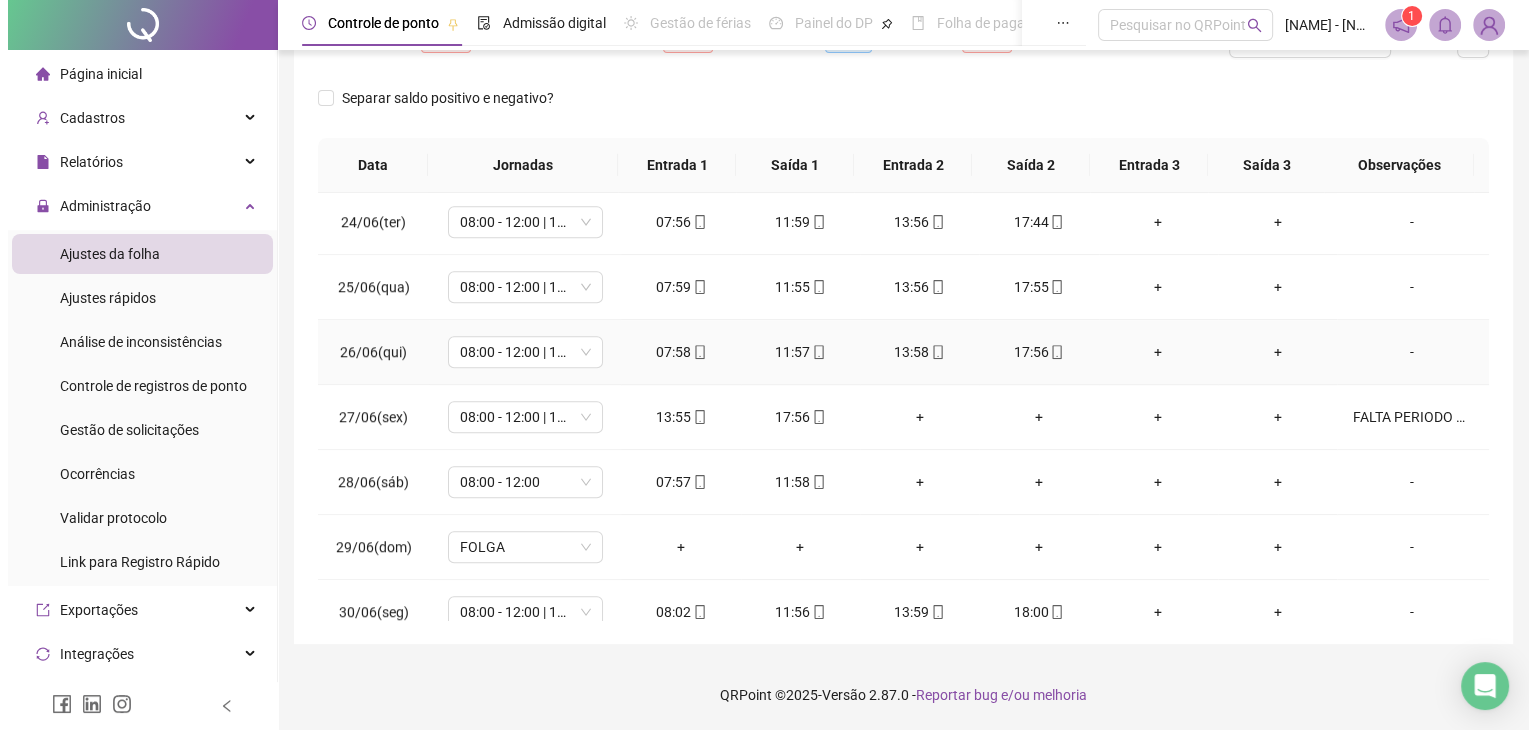 scroll, scrollTop: 1528, scrollLeft: 0, axis: vertical 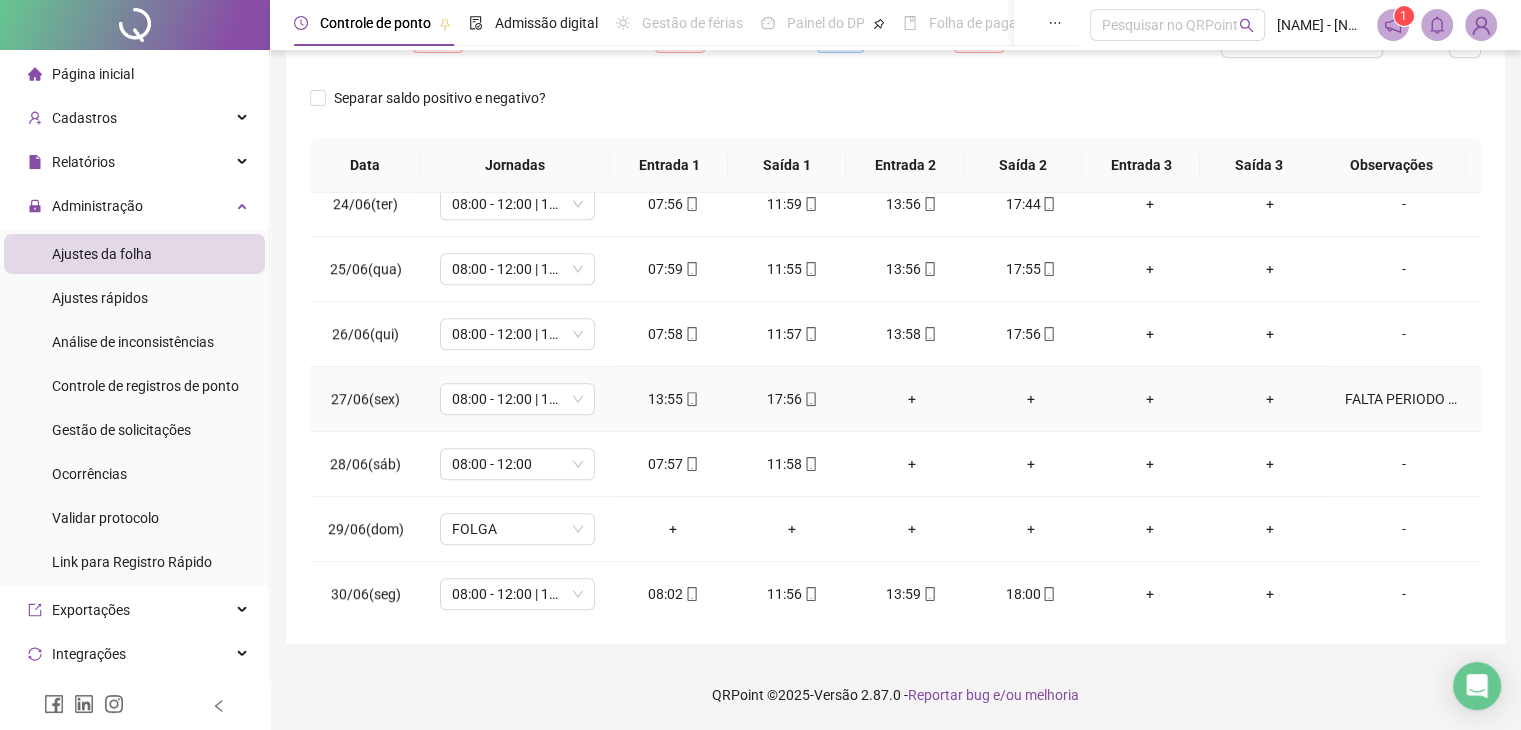 click on "FALTA PERIODO DA MANHÃ (ESTAVA RUIM DO ESTOMAGO)" at bounding box center (1404, 399) 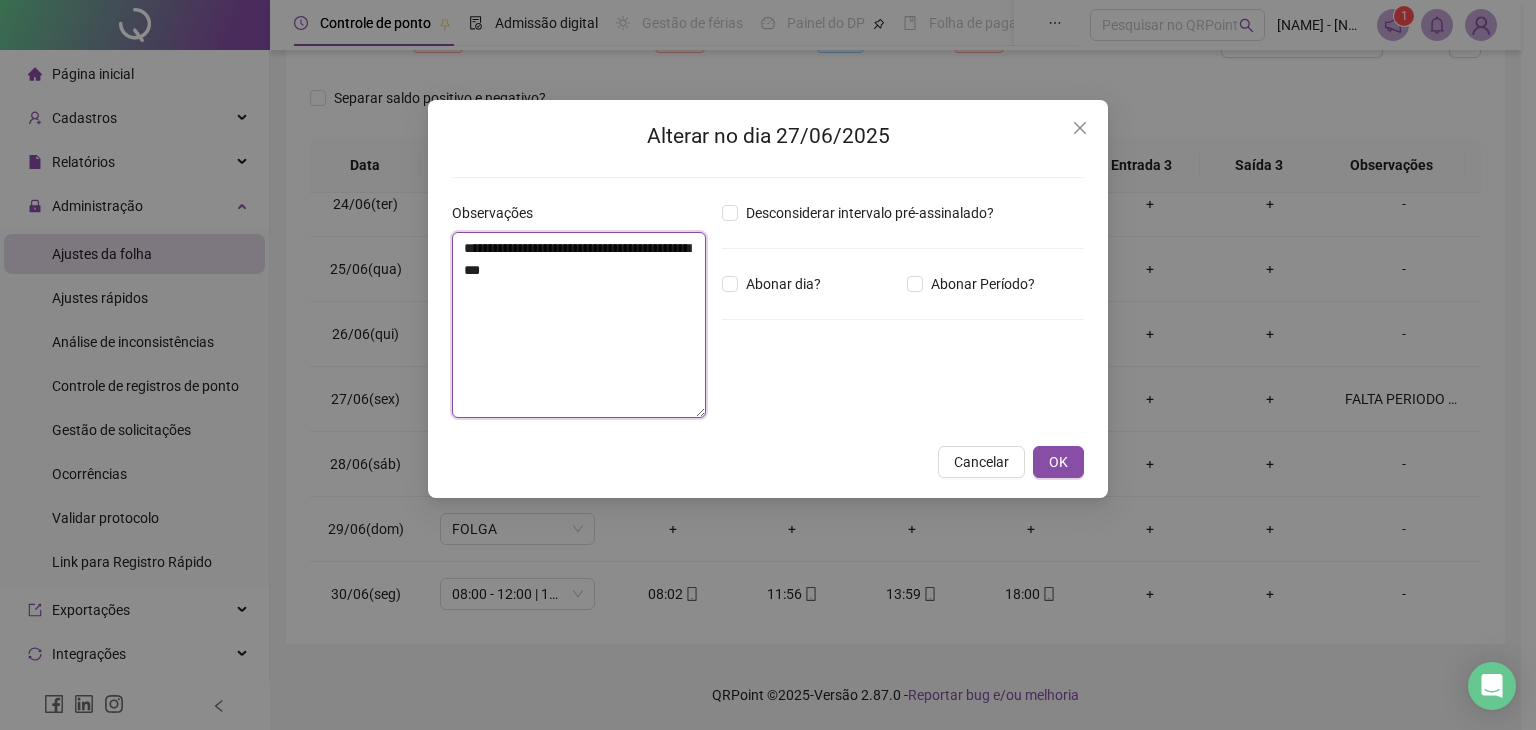 click on "**********" at bounding box center [579, 325] 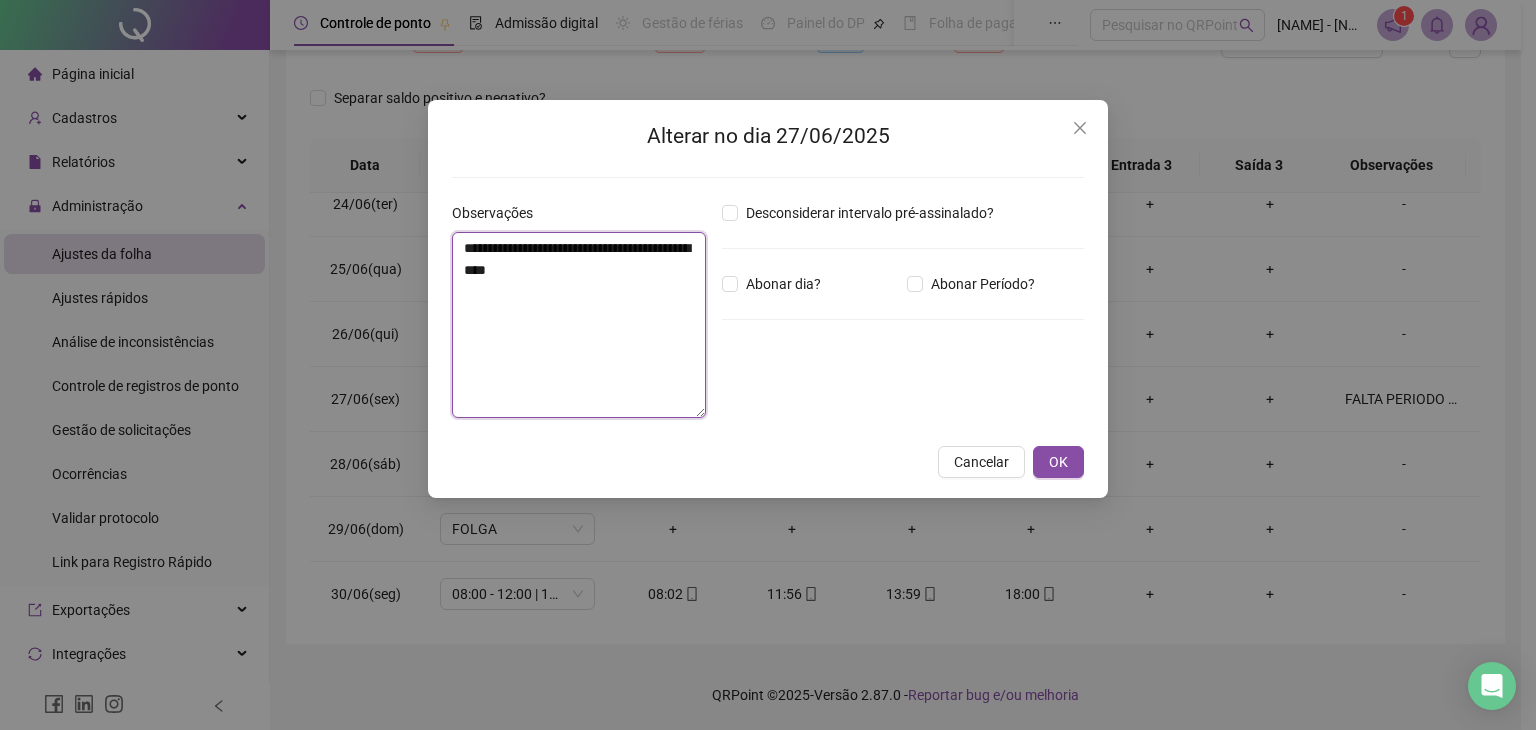 paste on "**********" 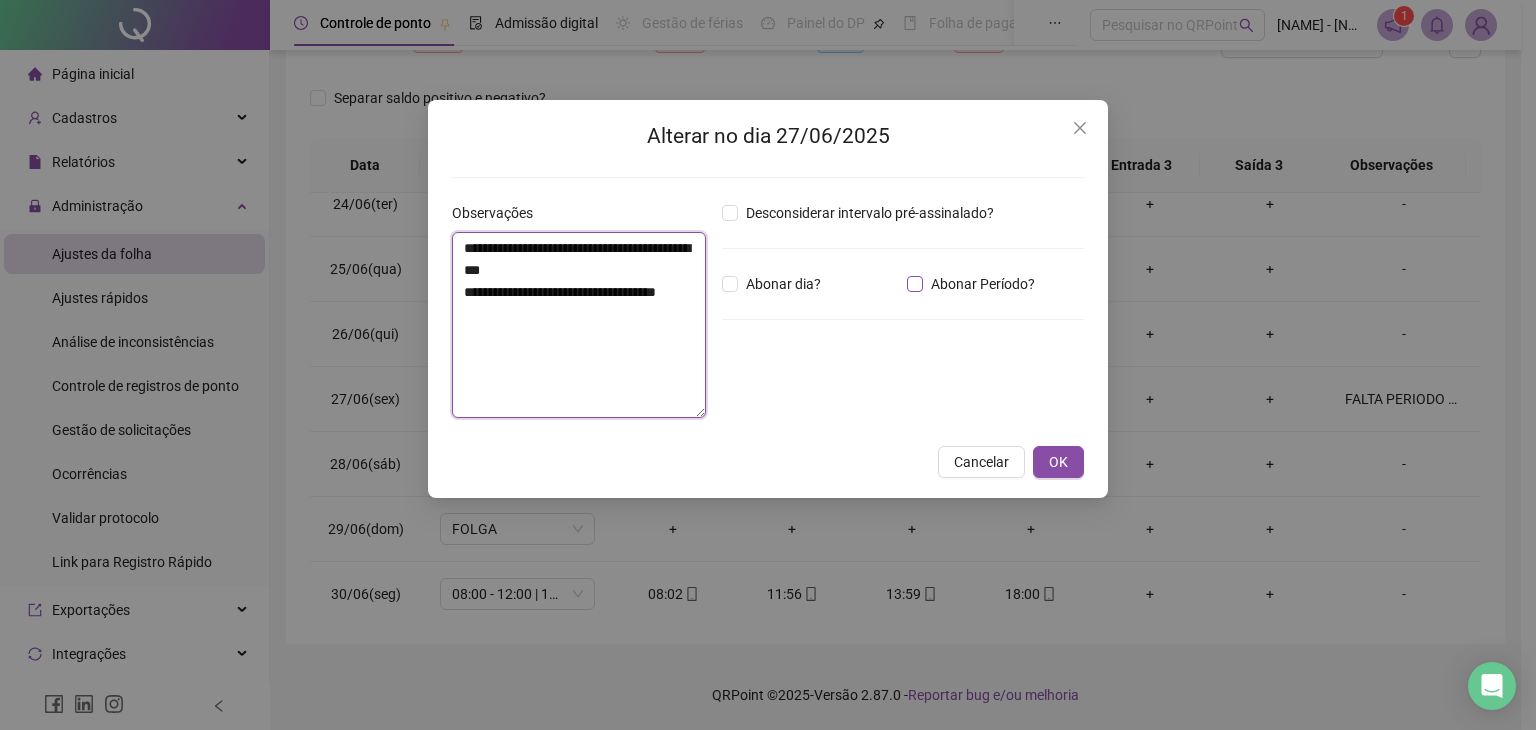 type on "**********" 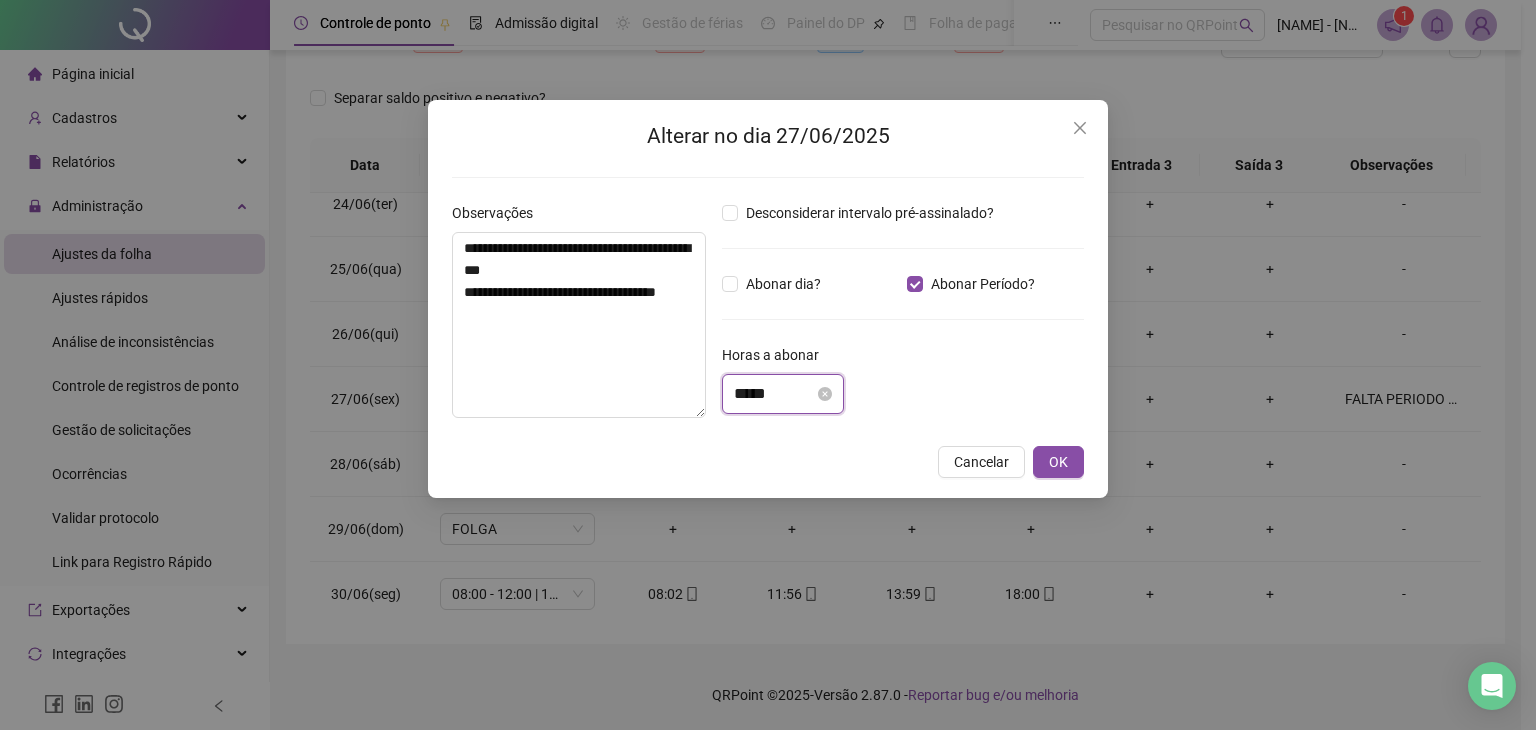 drag, startPoint x: 752, startPoint y: 397, endPoint x: 920, endPoint y: 397, distance: 168 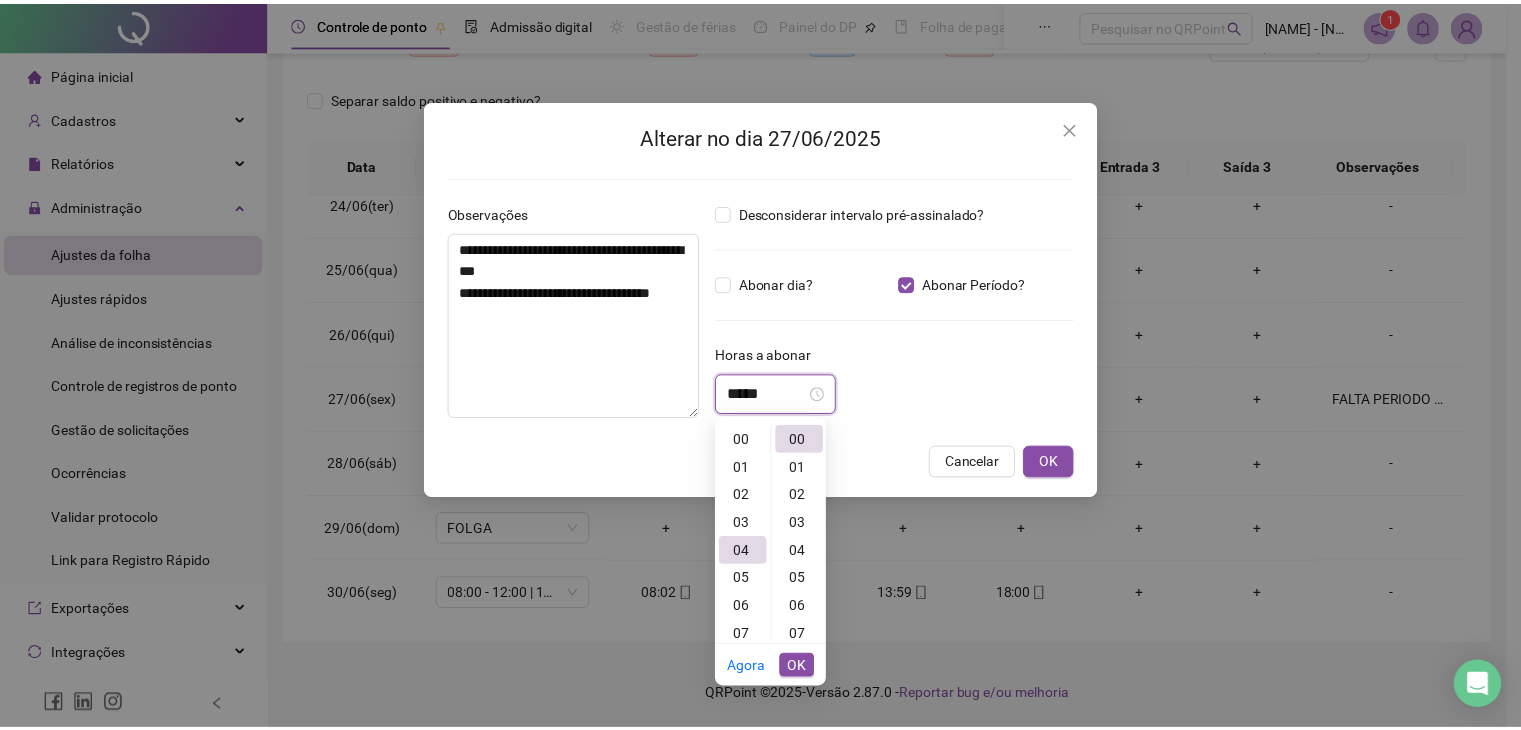 scroll, scrollTop: 112, scrollLeft: 0, axis: vertical 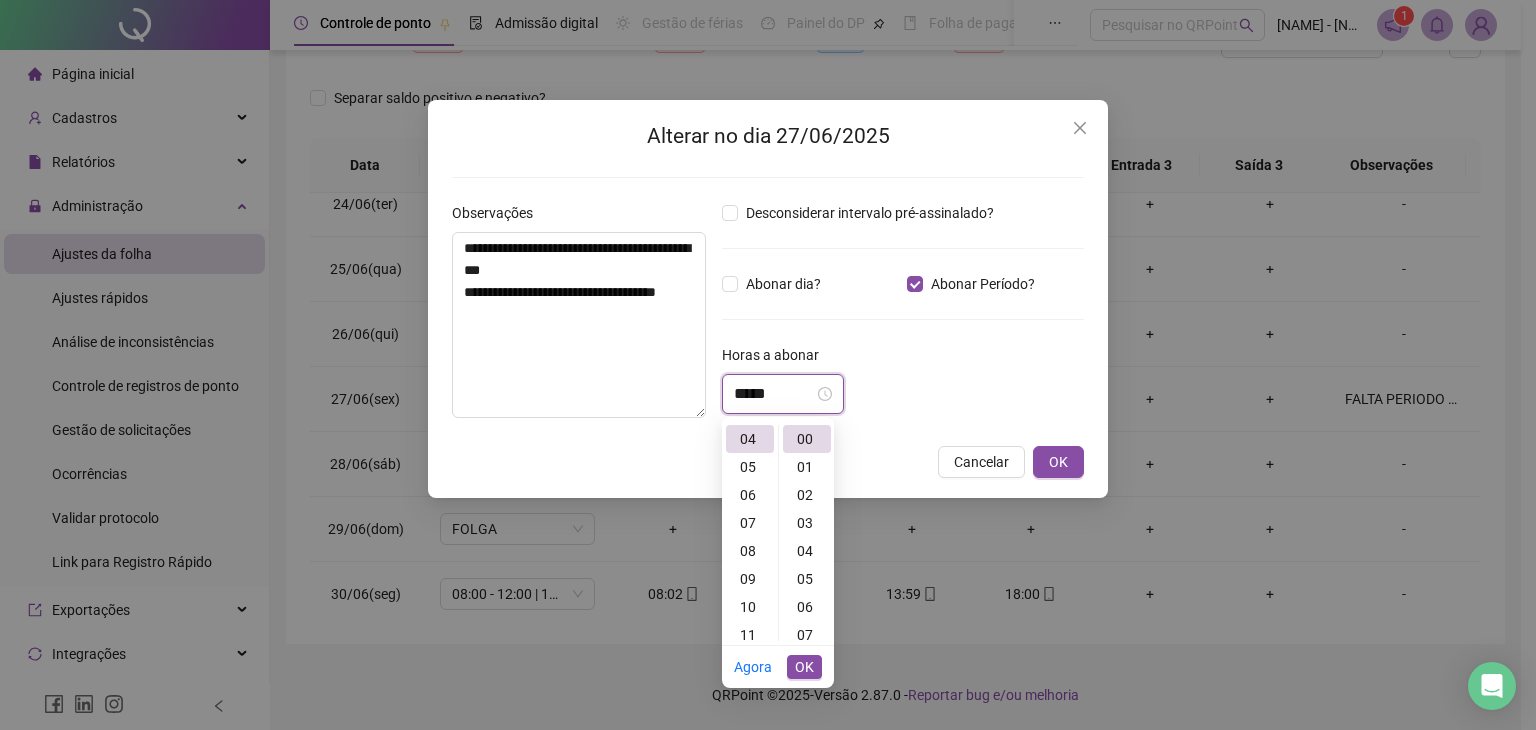 type on "*****" 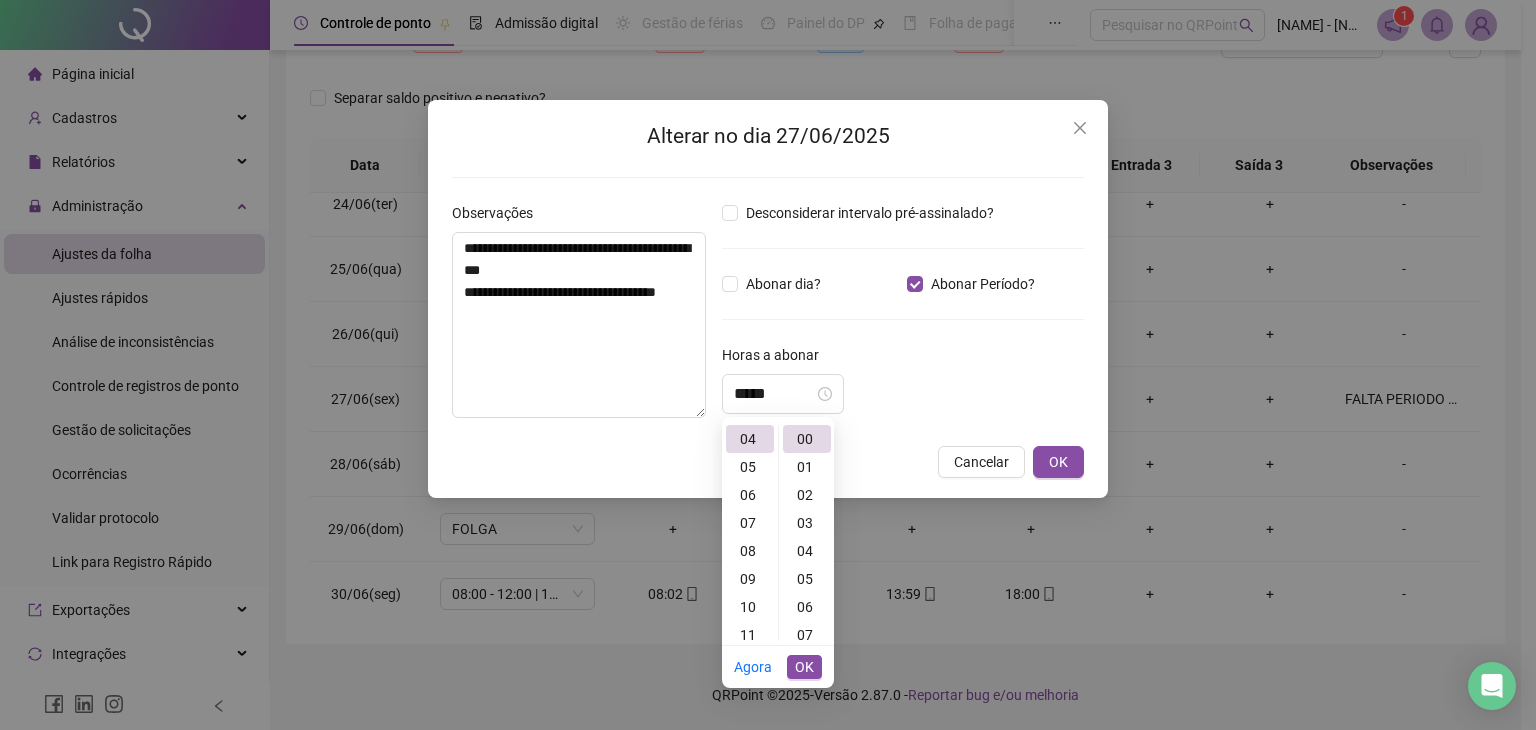 click on "*****" at bounding box center [903, 394] 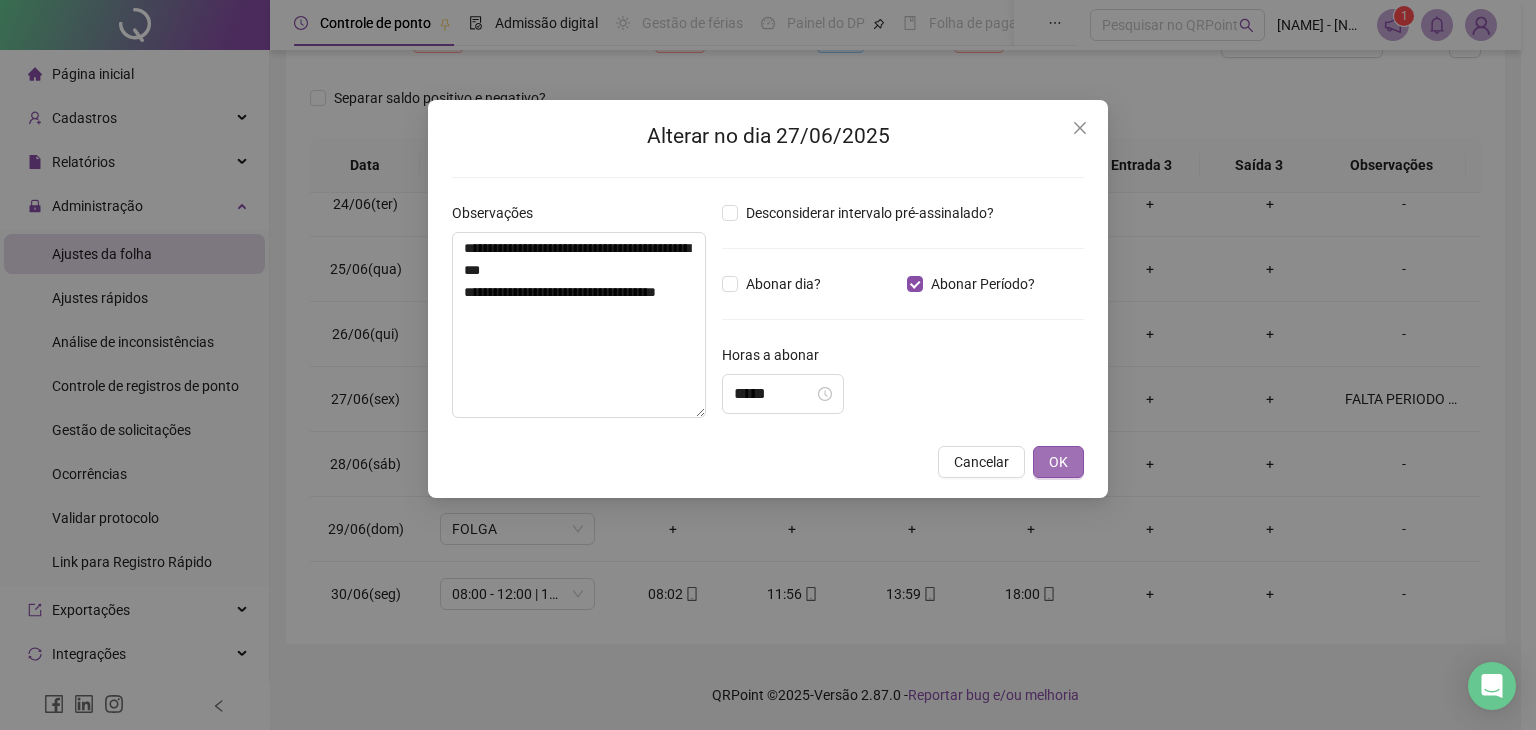 click on "OK" at bounding box center (1058, 462) 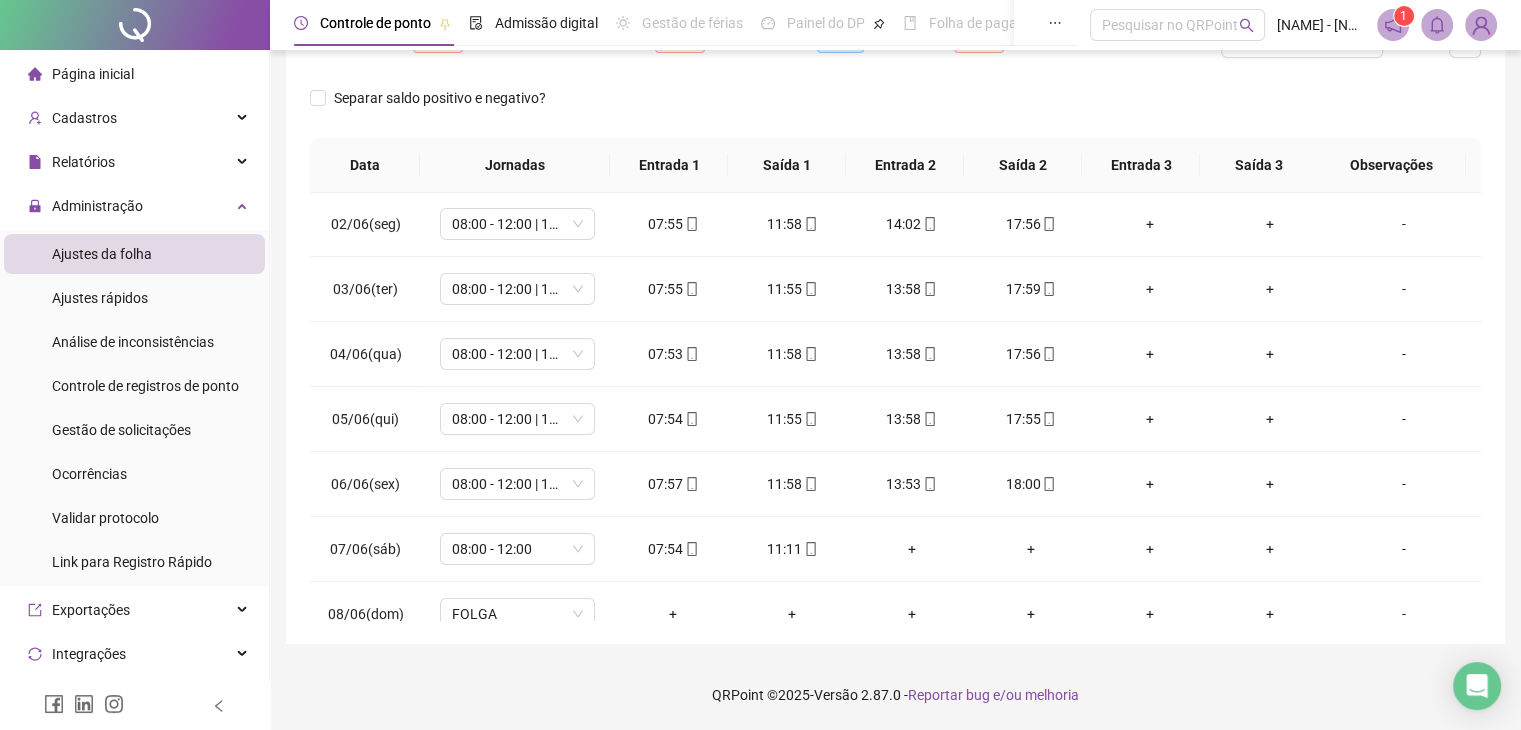 scroll, scrollTop: 0, scrollLeft: 0, axis: both 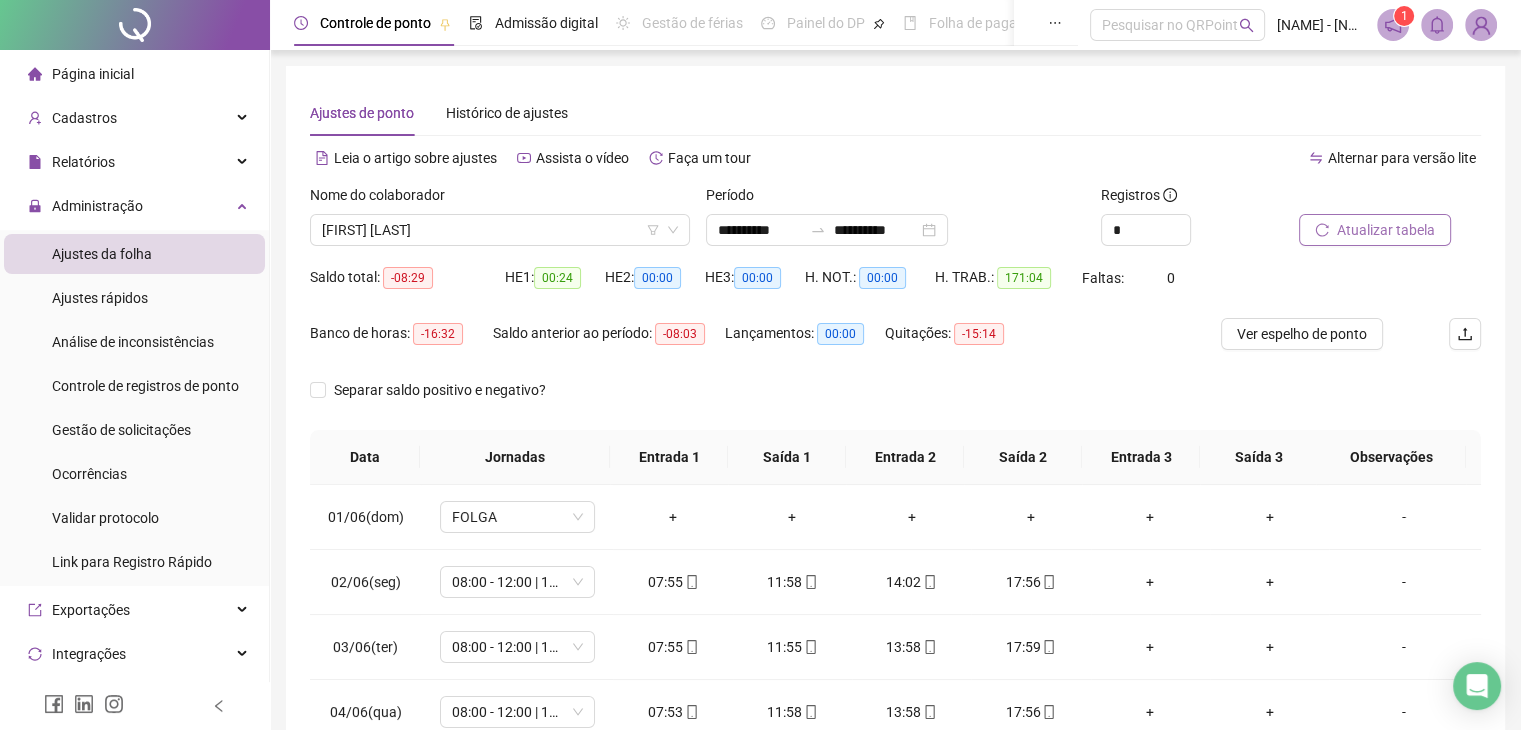 click on "Atualizar tabela" at bounding box center (1386, 230) 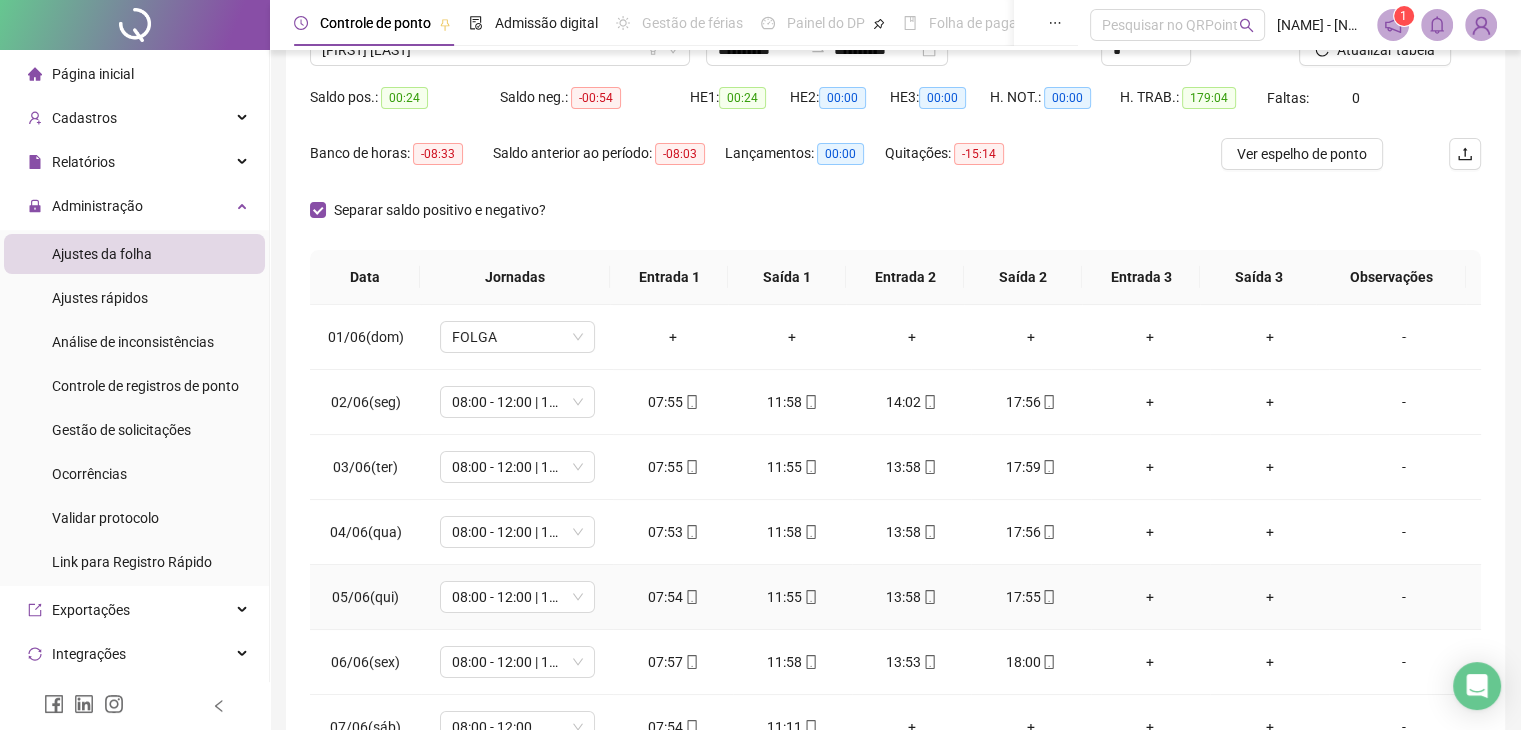 scroll, scrollTop: 292, scrollLeft: 0, axis: vertical 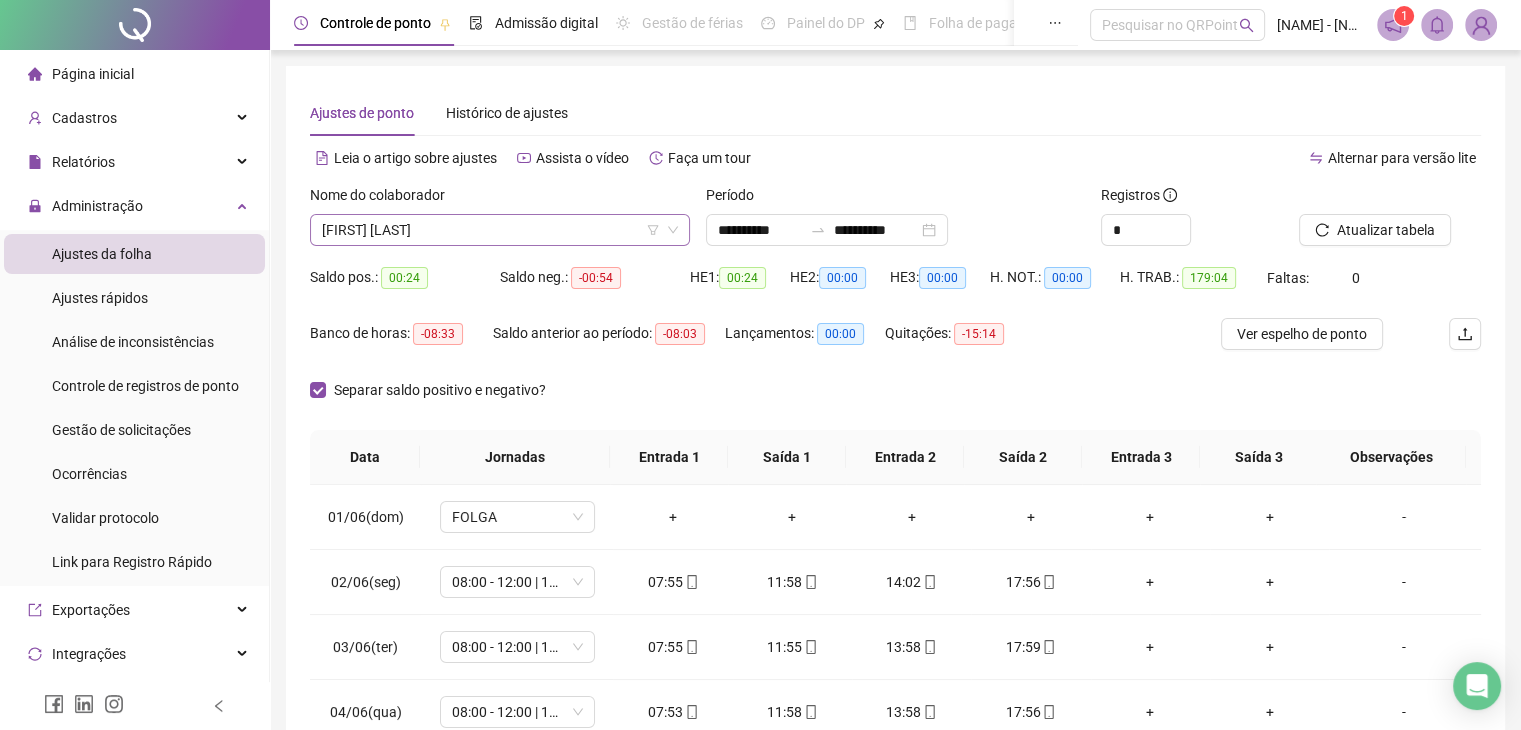 click on "[FIRST] [LAST]" at bounding box center [500, 230] 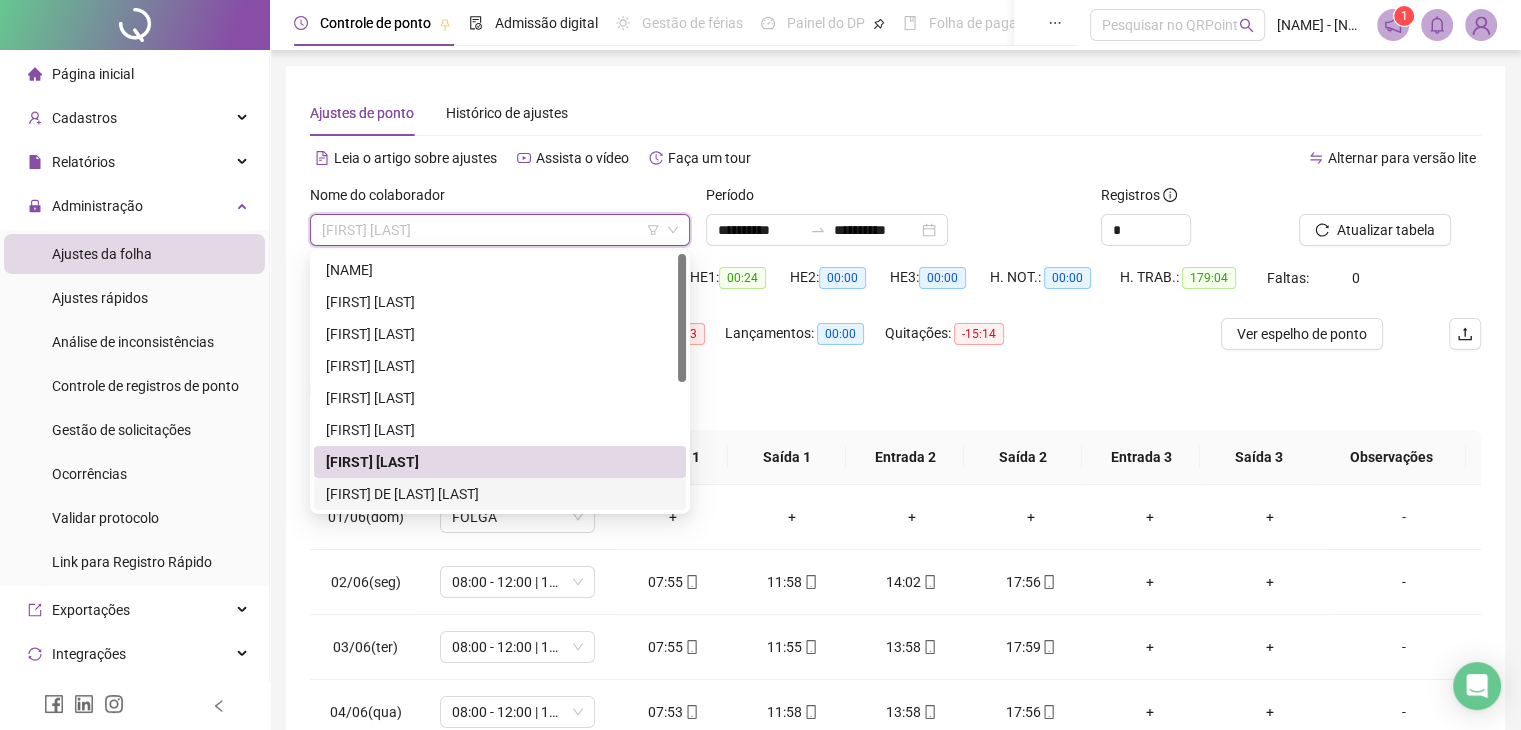 click on "[FIRST] DE [LAST] [LAST]" at bounding box center (500, 494) 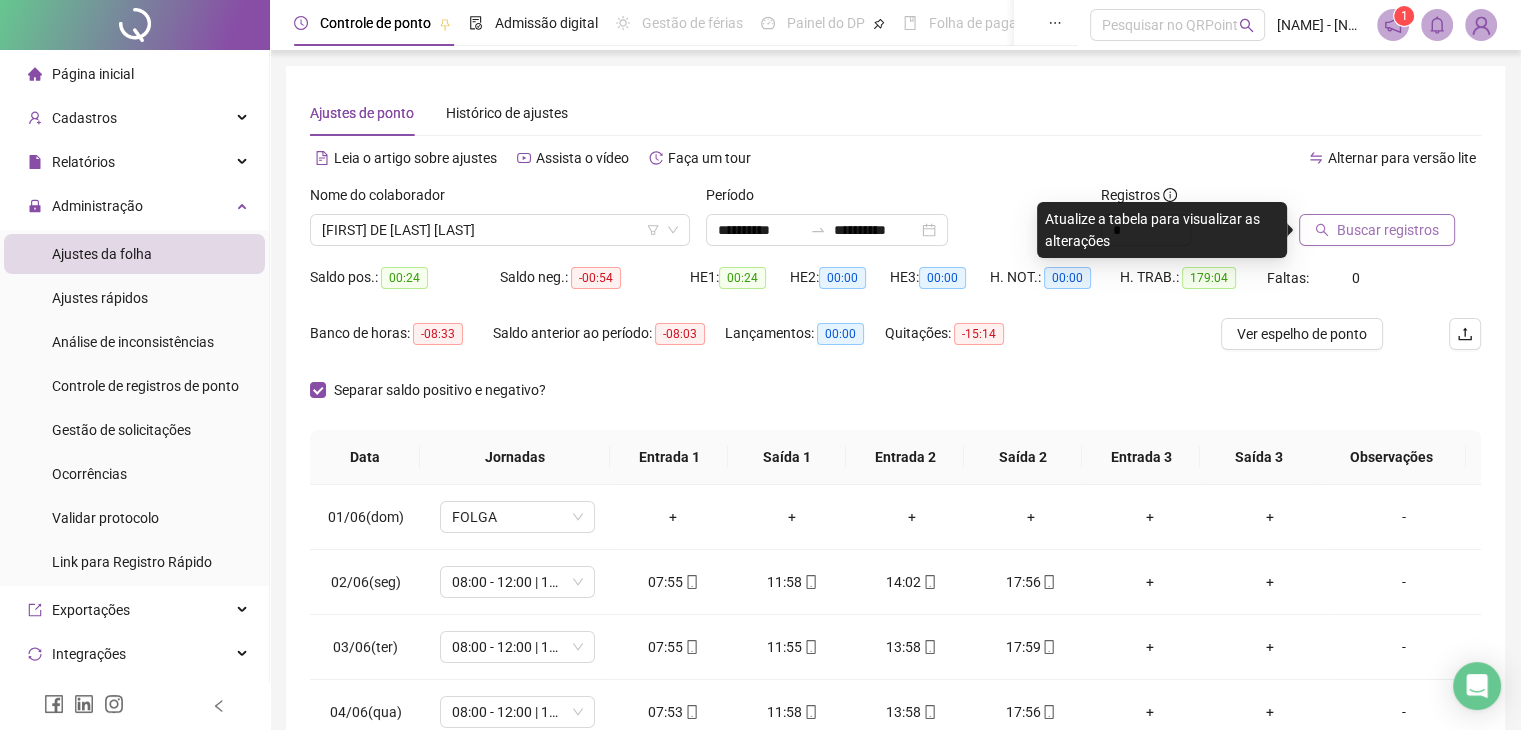 click on "Buscar registros" at bounding box center [1377, 230] 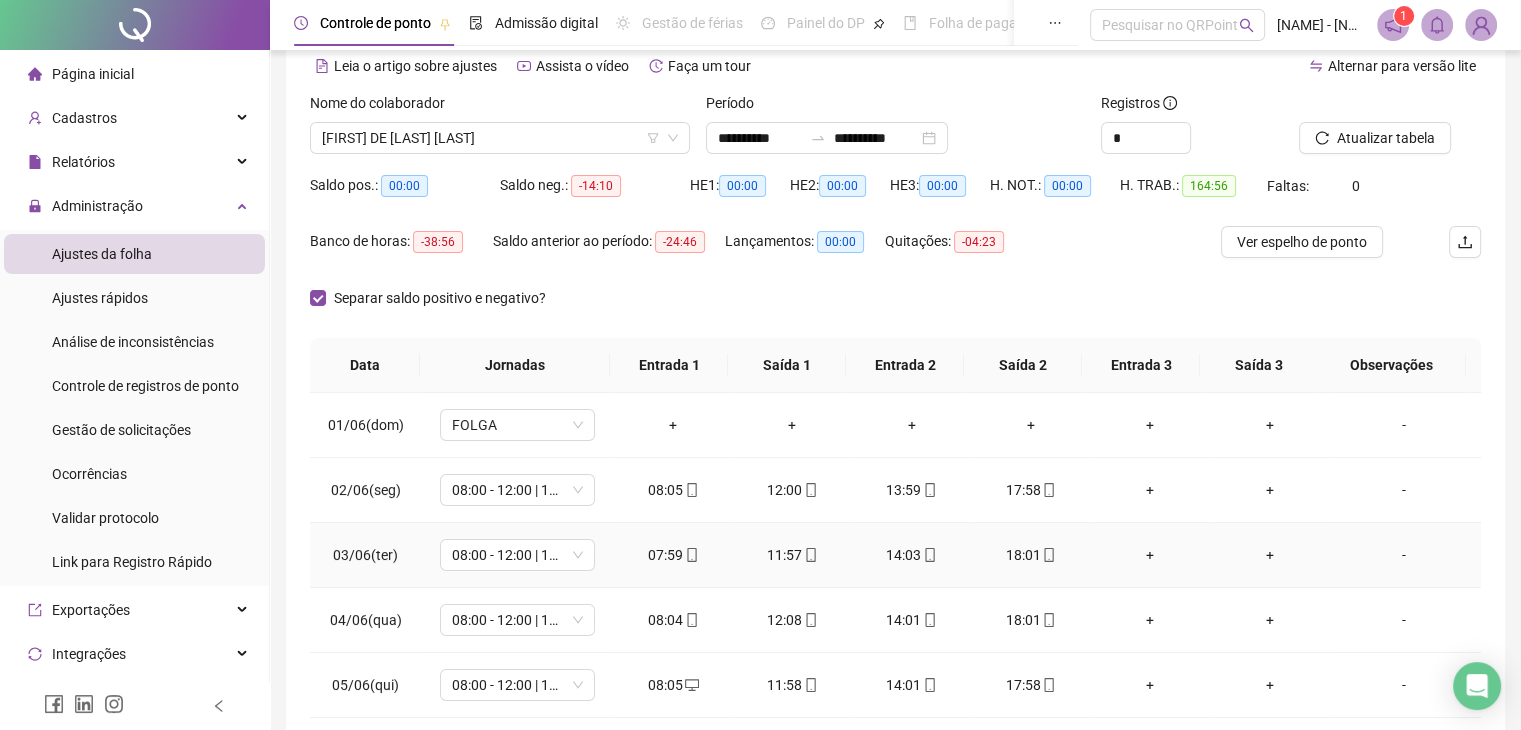 scroll, scrollTop: 200, scrollLeft: 0, axis: vertical 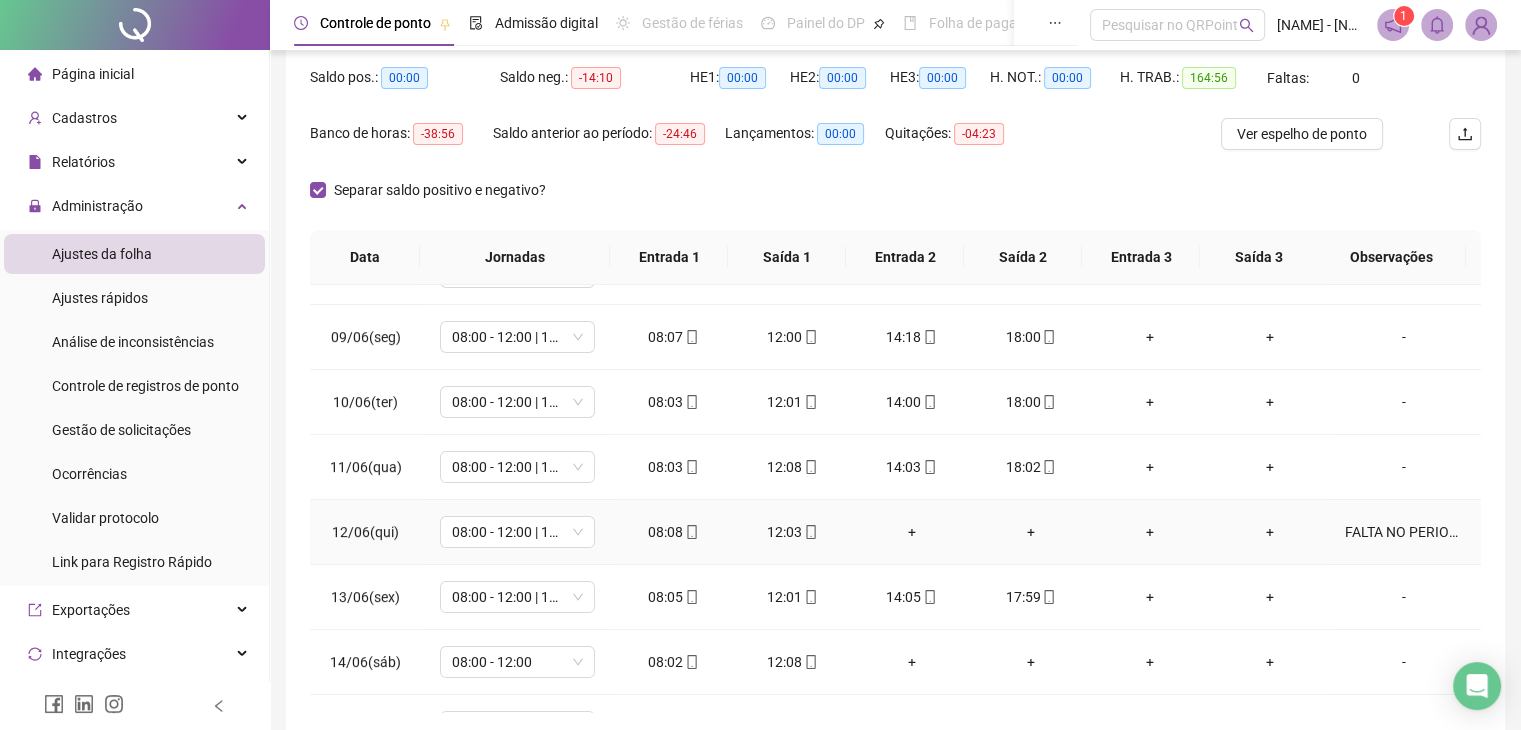 click on "FALTA NO PERIODO DA TARDE (PRECISOU ACOMPANHAR A MAE NA IDA AO BREU BRANCO)
sem apresentação de atestado" at bounding box center (1404, 532) 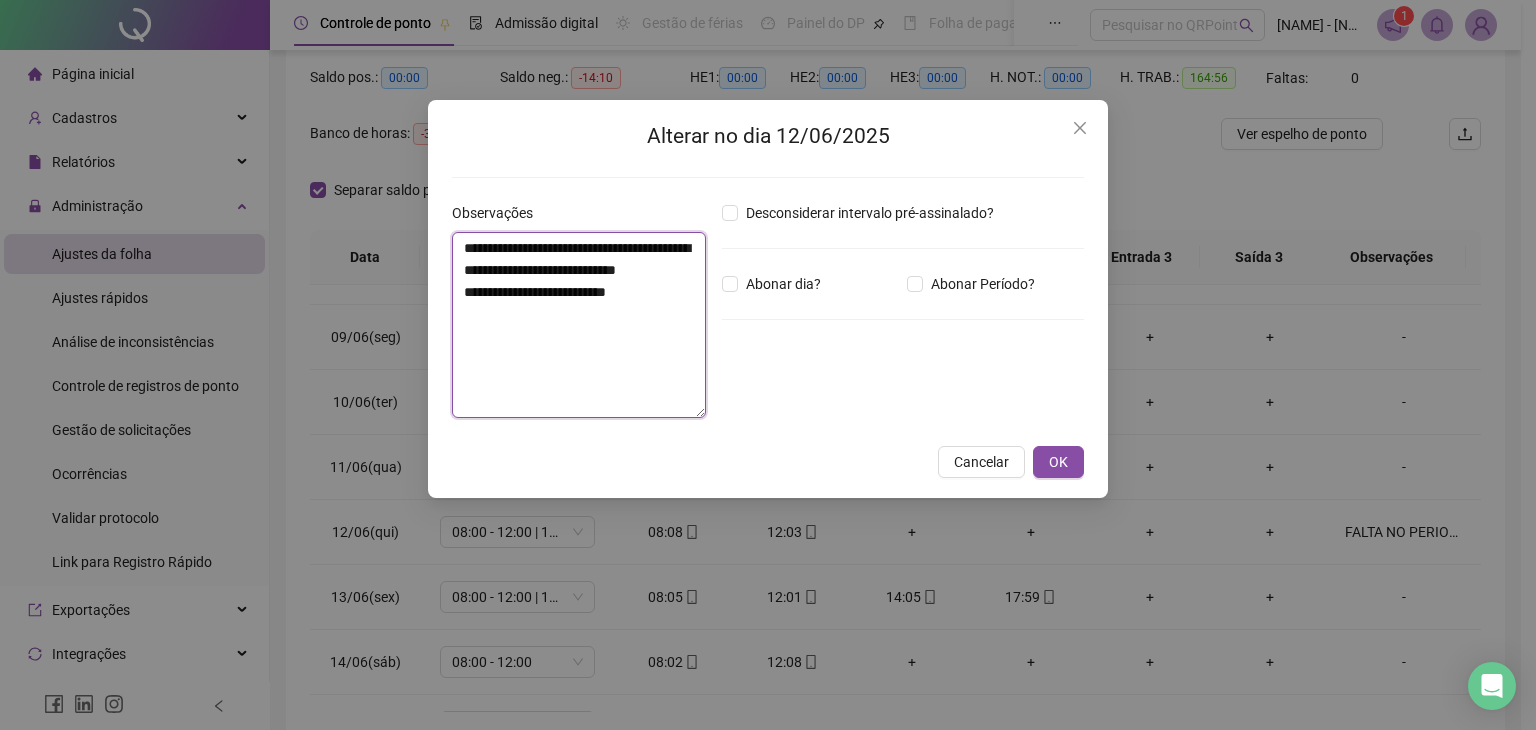 click on "**********" at bounding box center [579, 325] 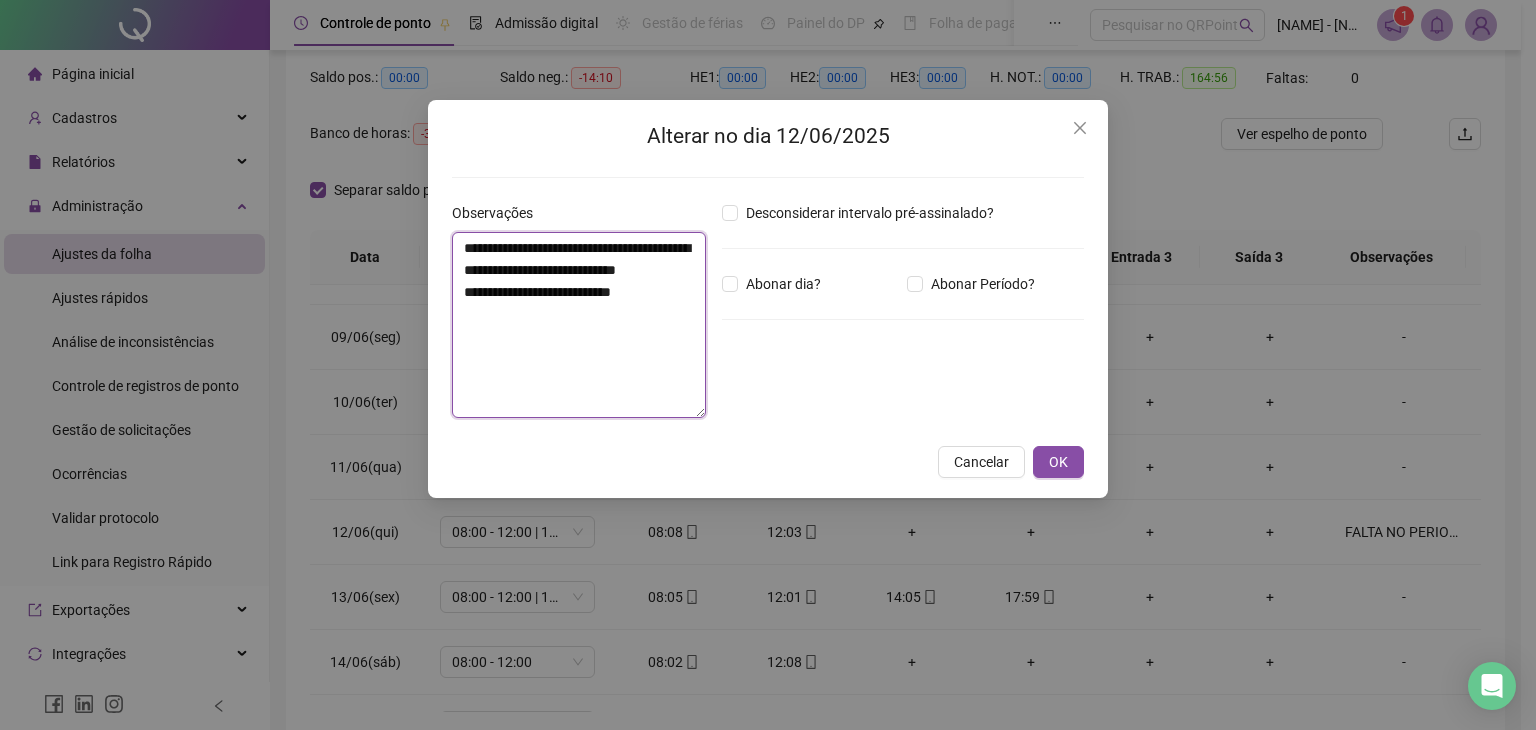 paste on "**********" 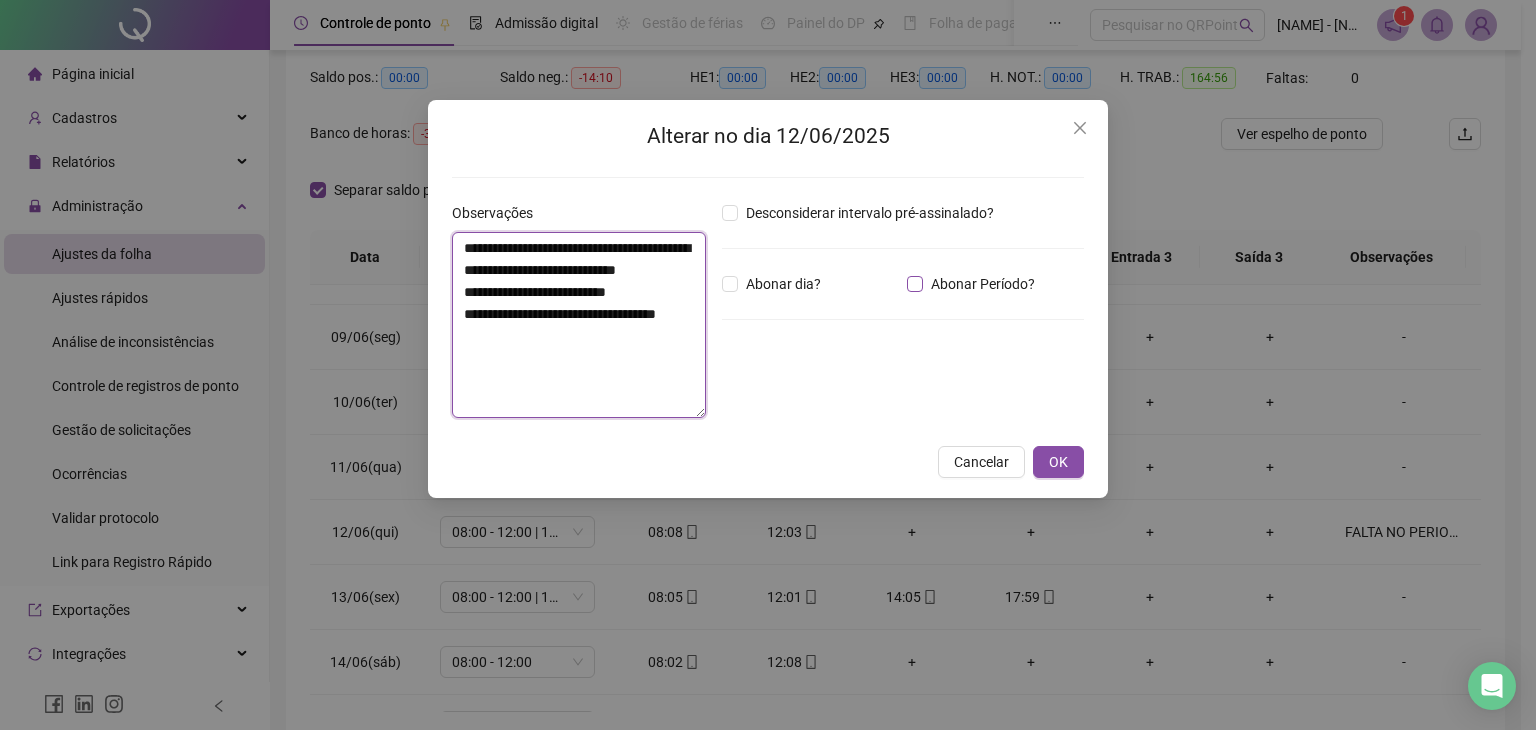 type on "**********" 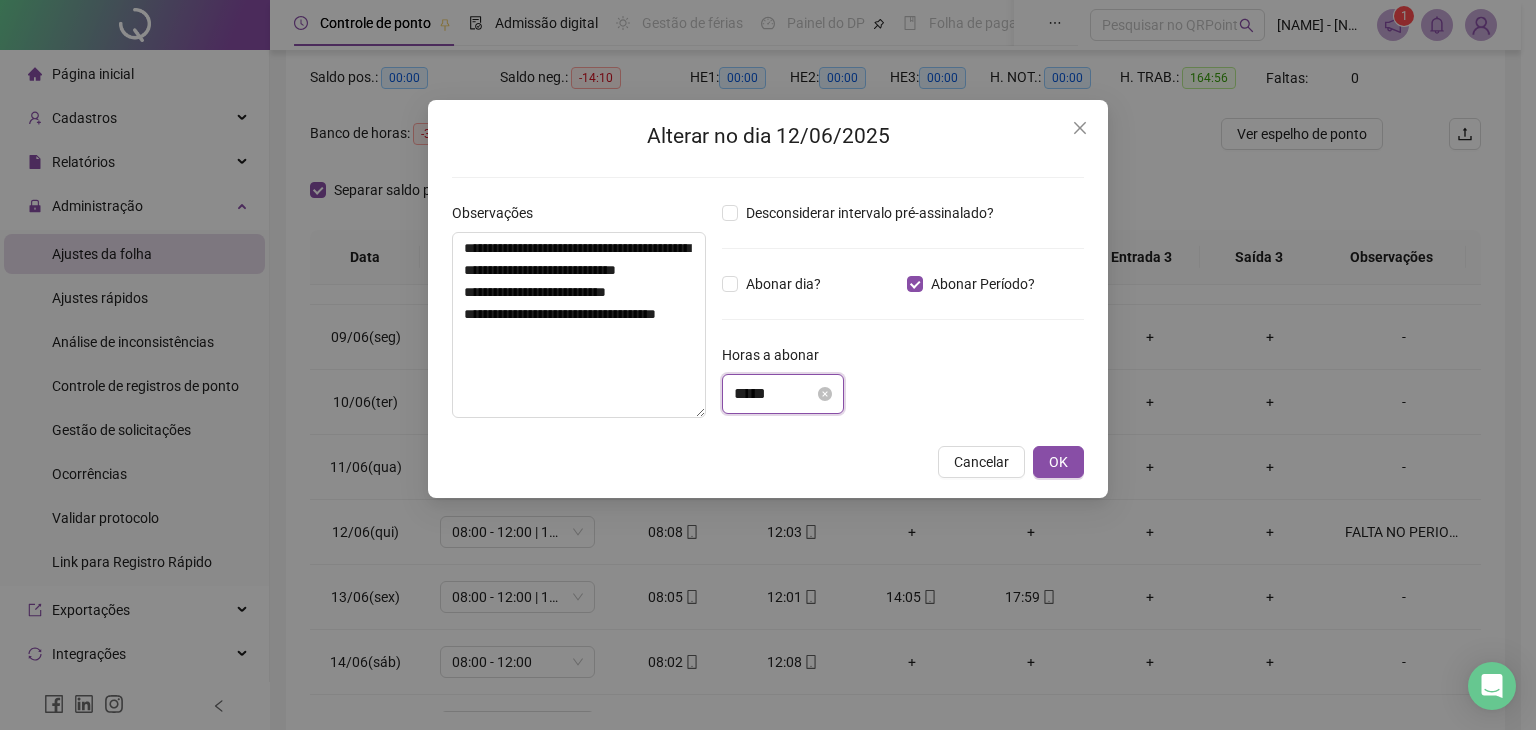 click on "*****" at bounding box center (774, 394) 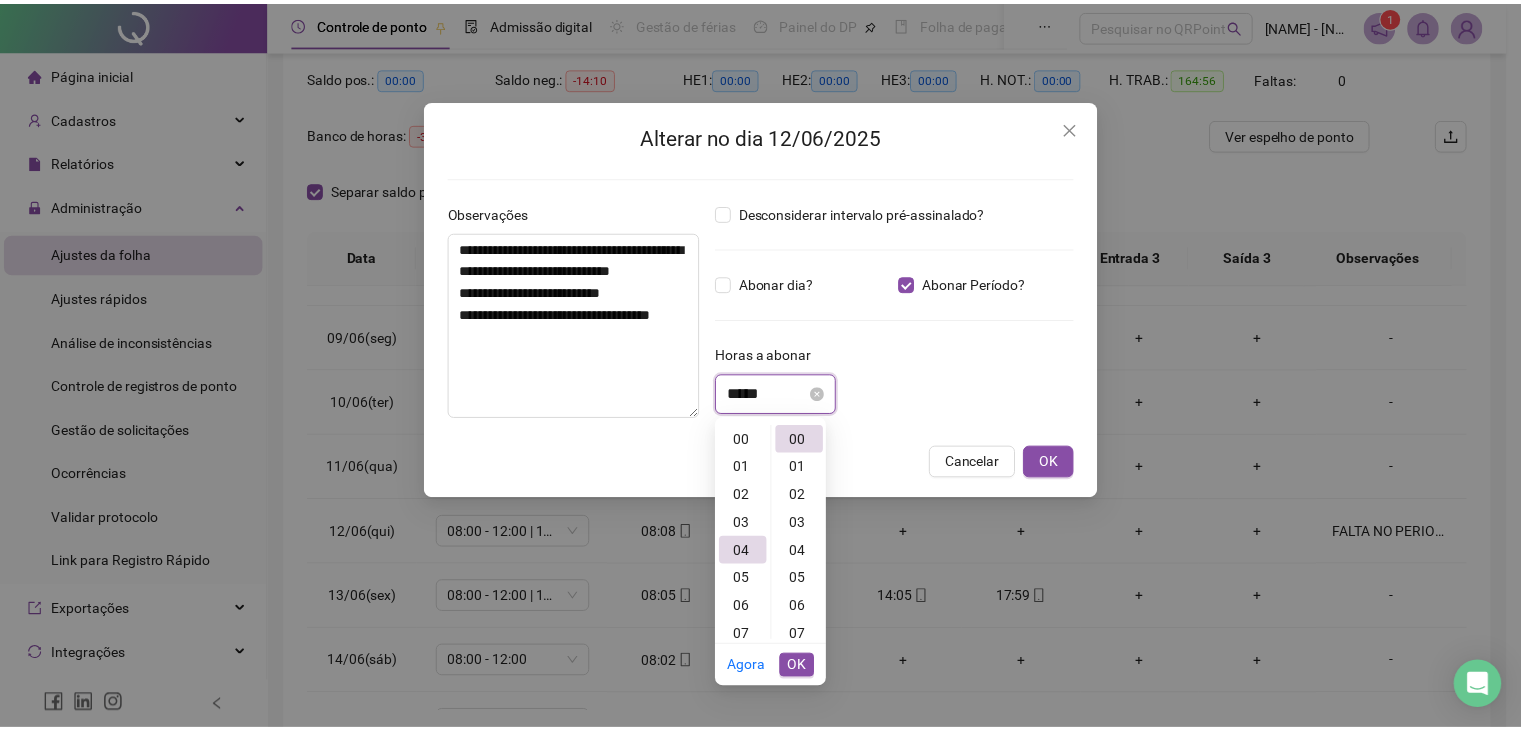 scroll, scrollTop: 112, scrollLeft: 0, axis: vertical 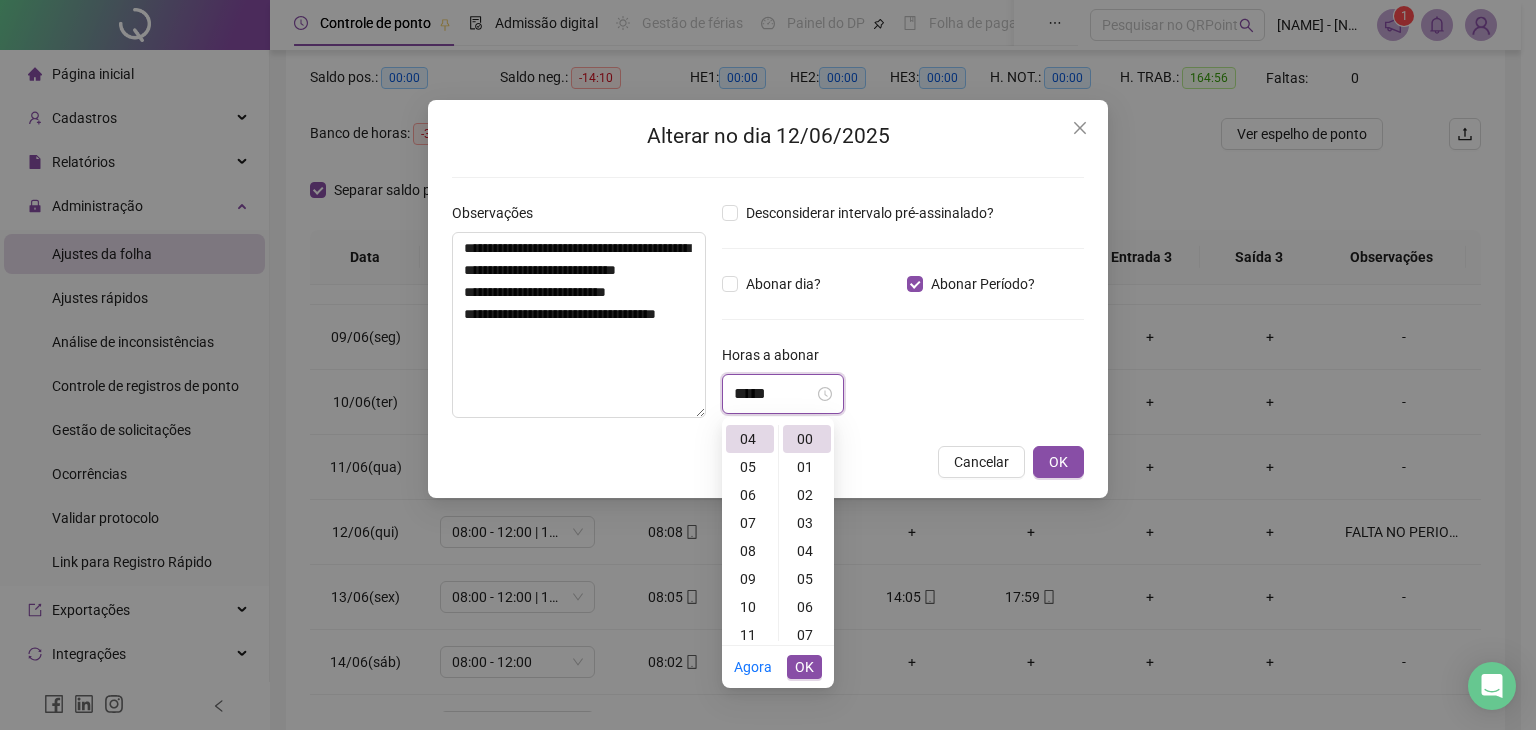 type on "*****" 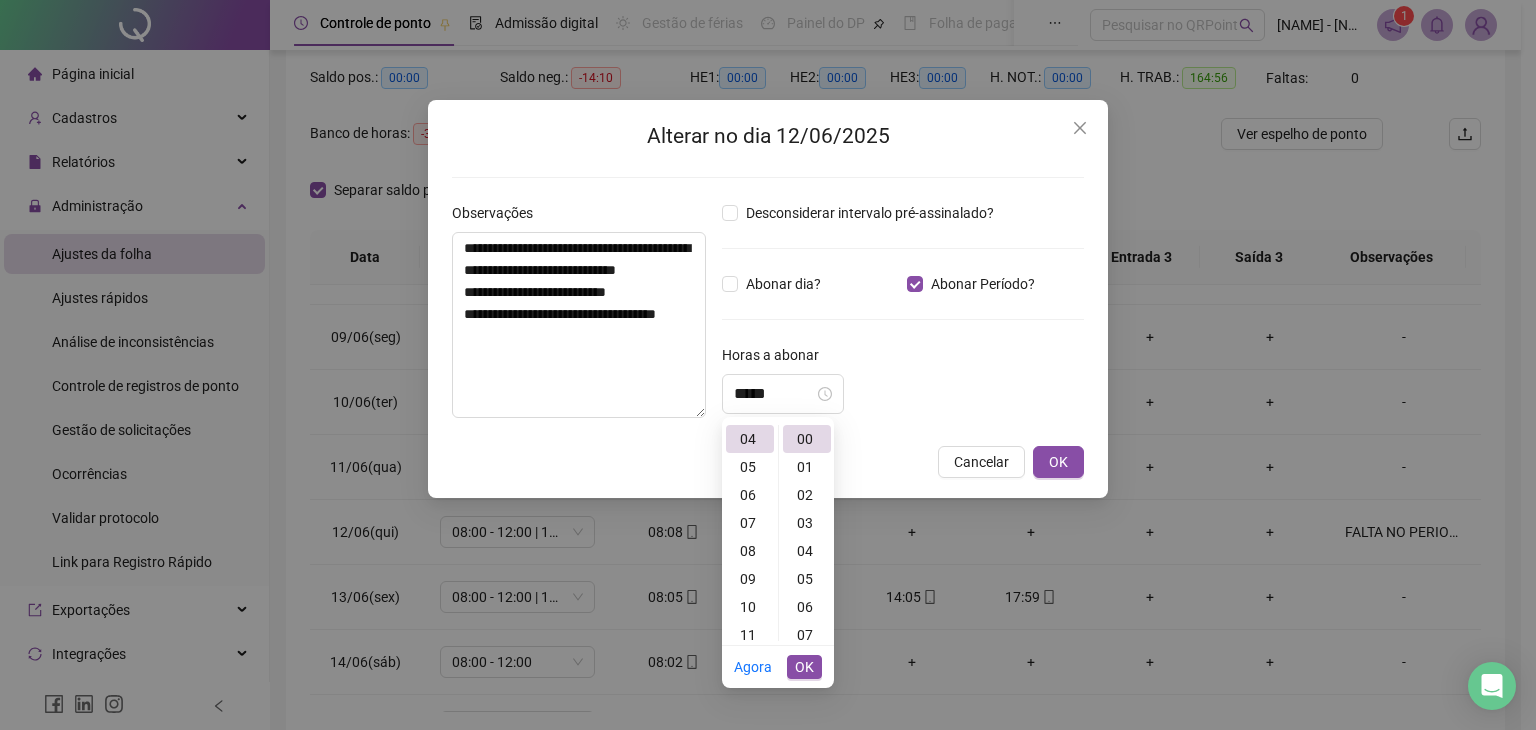 click on "*****" at bounding box center (903, 394) 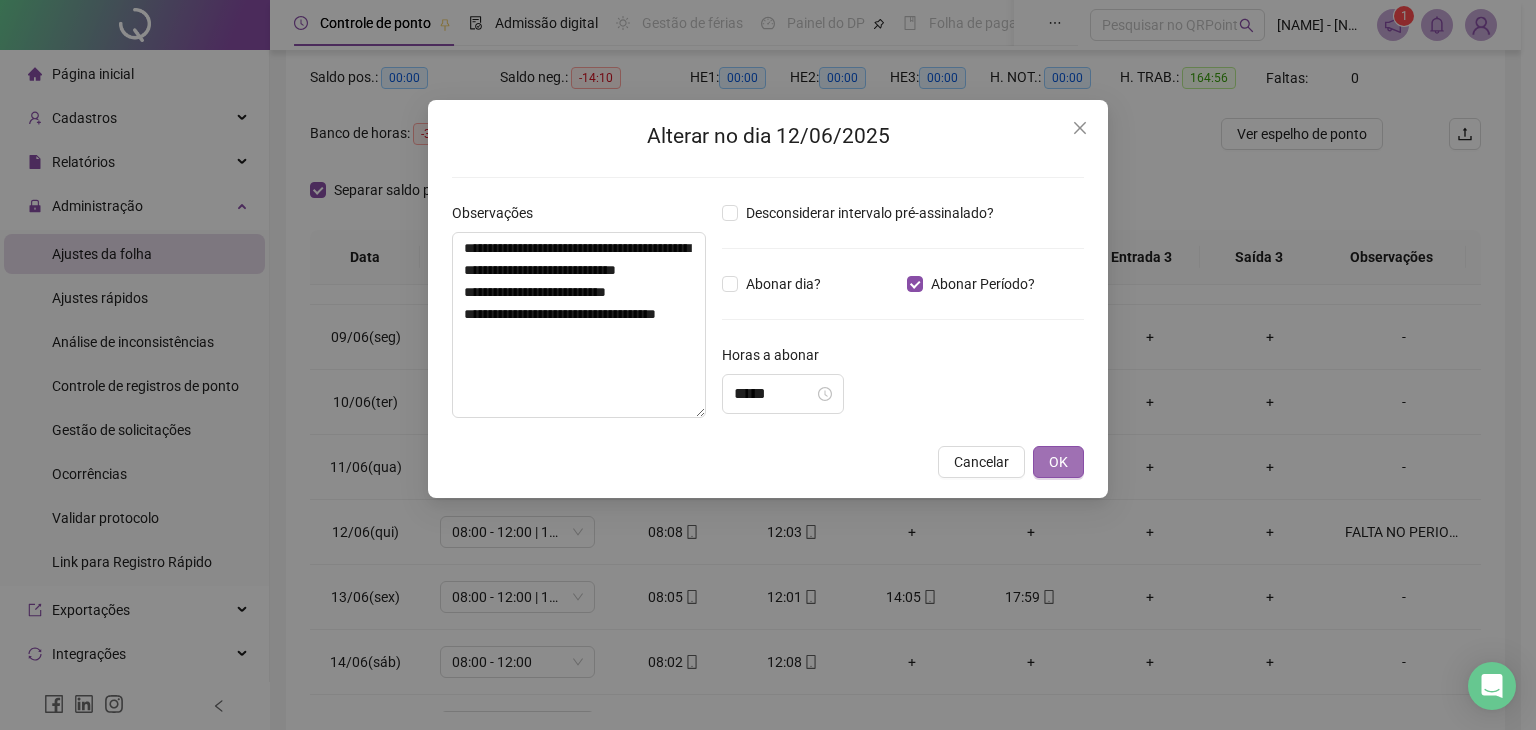 click on "OK" at bounding box center (1058, 462) 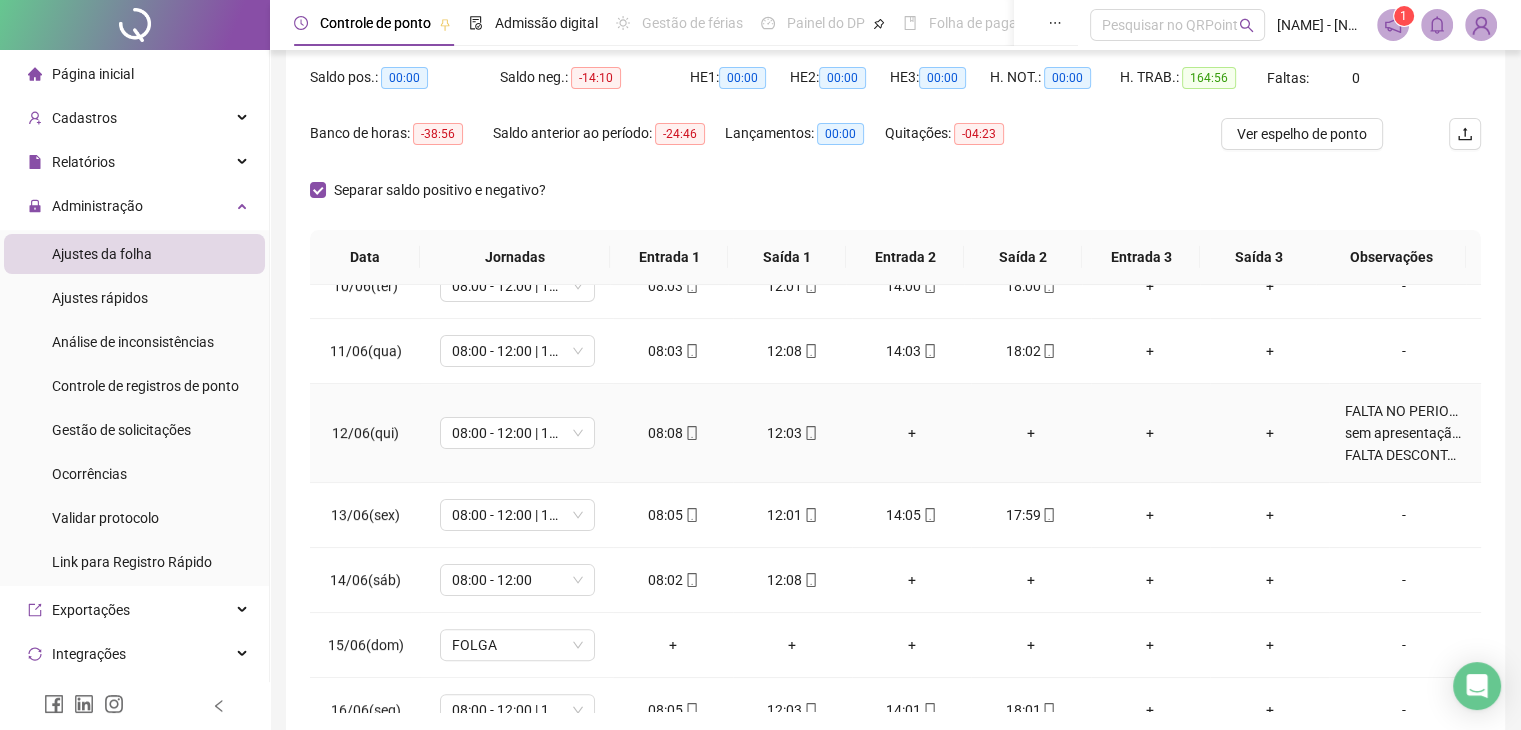 scroll, scrollTop: 500, scrollLeft: 0, axis: vertical 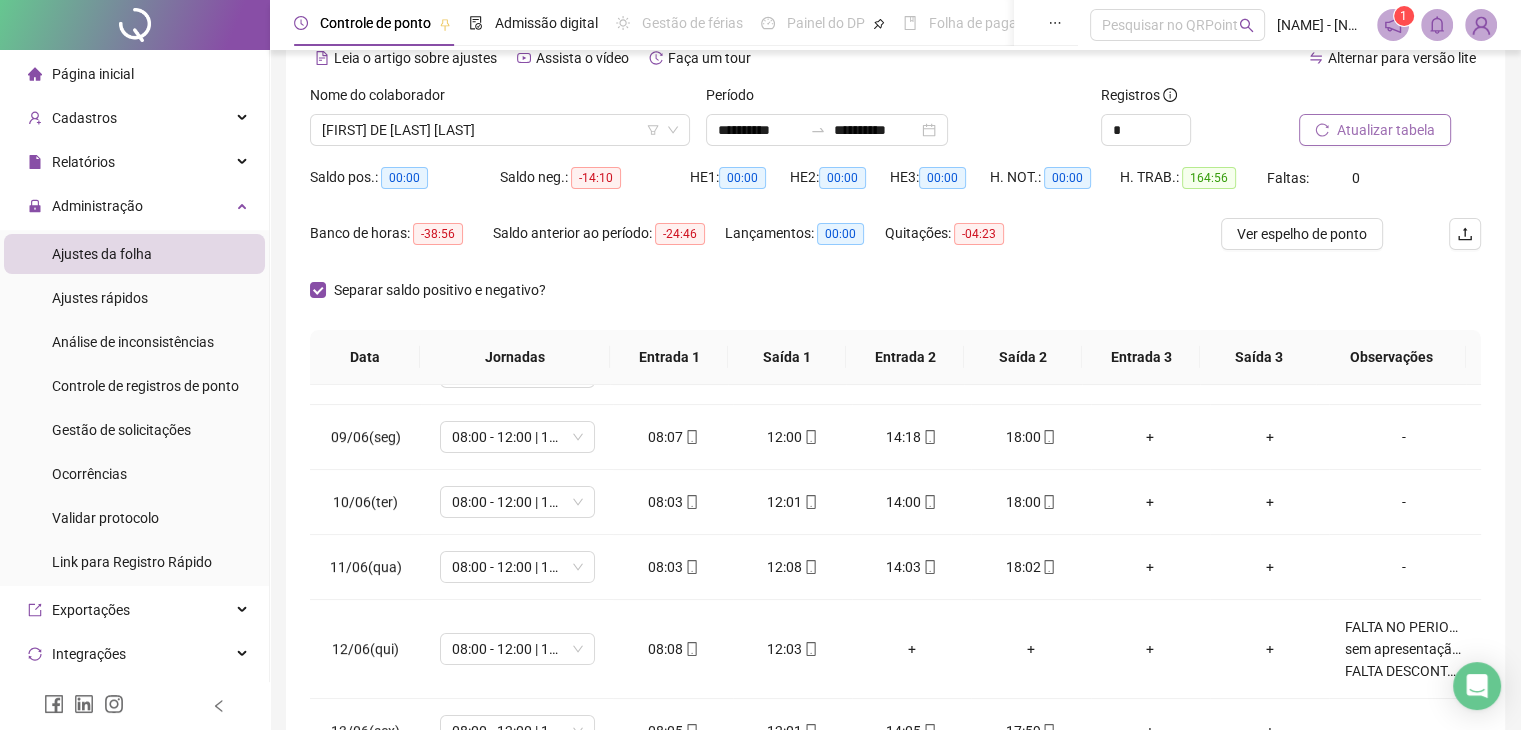click on "Atualizar tabela" at bounding box center [1386, 130] 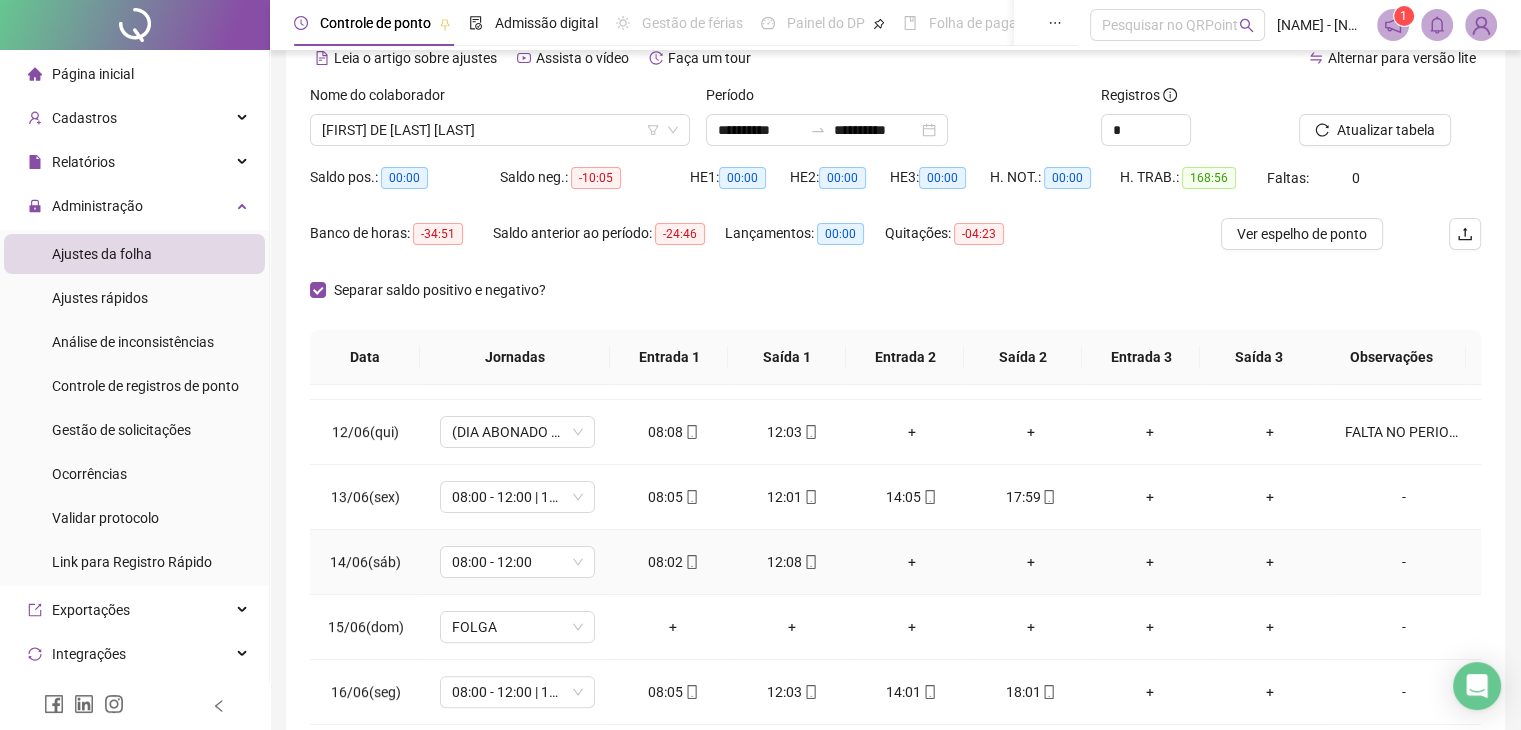 scroll, scrollTop: 700, scrollLeft: 0, axis: vertical 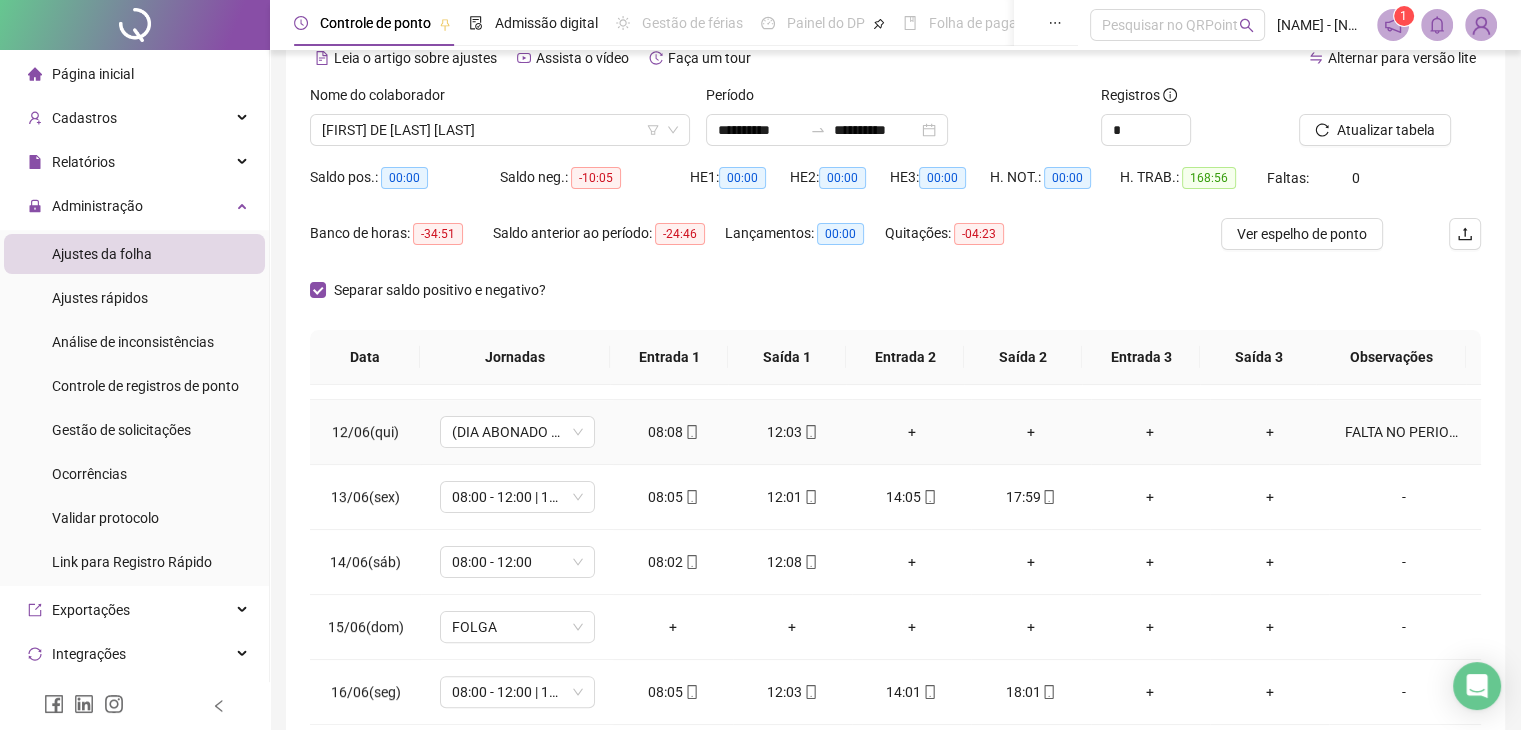 click on "FALTA NO PERIODO DA TARDE (PRECISOU ACOMPANHAR A MAE NA IDA AO [CITY])
sem apresentação de atestado
FALTA DESCONTADA EM FOLHA DE PAGAMENTO" at bounding box center (1404, 432) 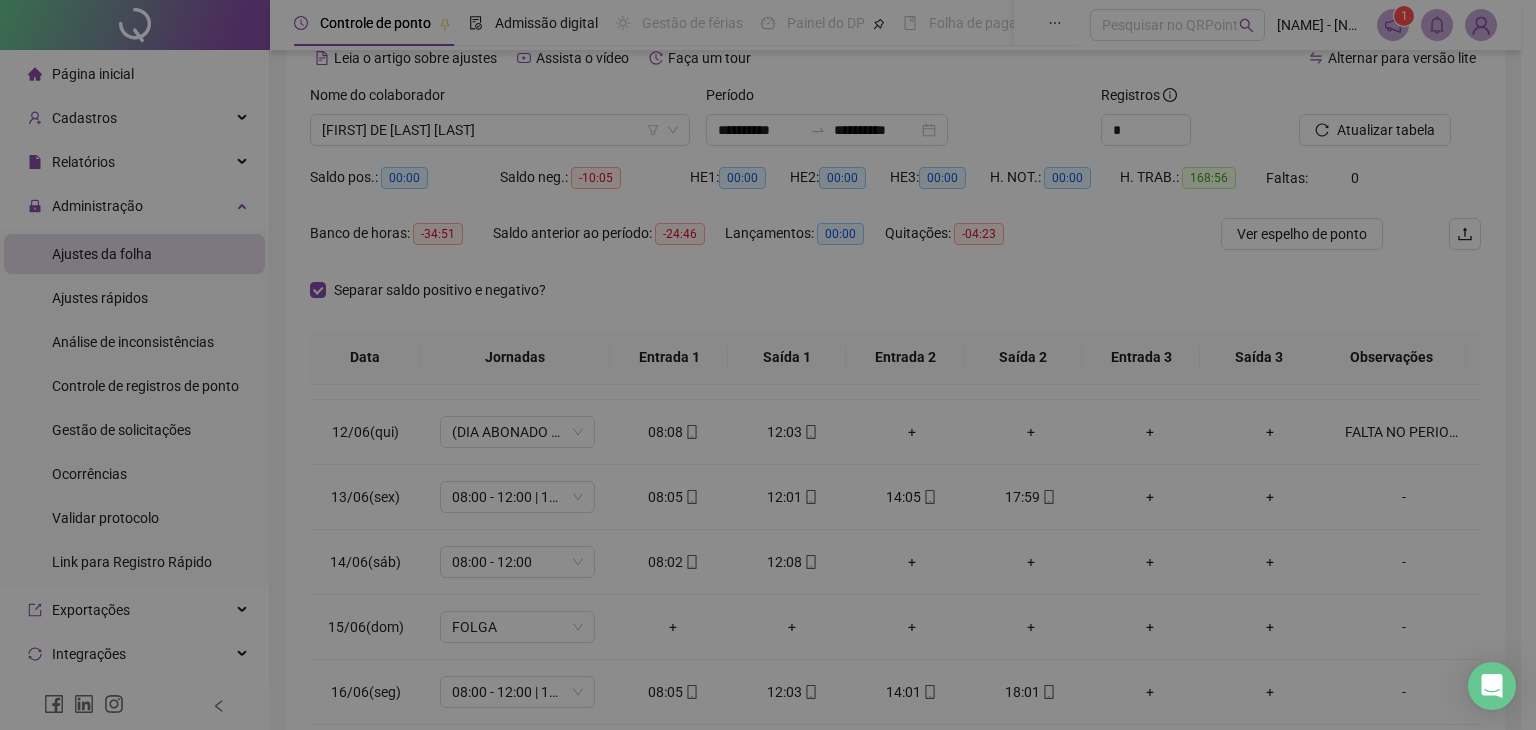 type on "**********" 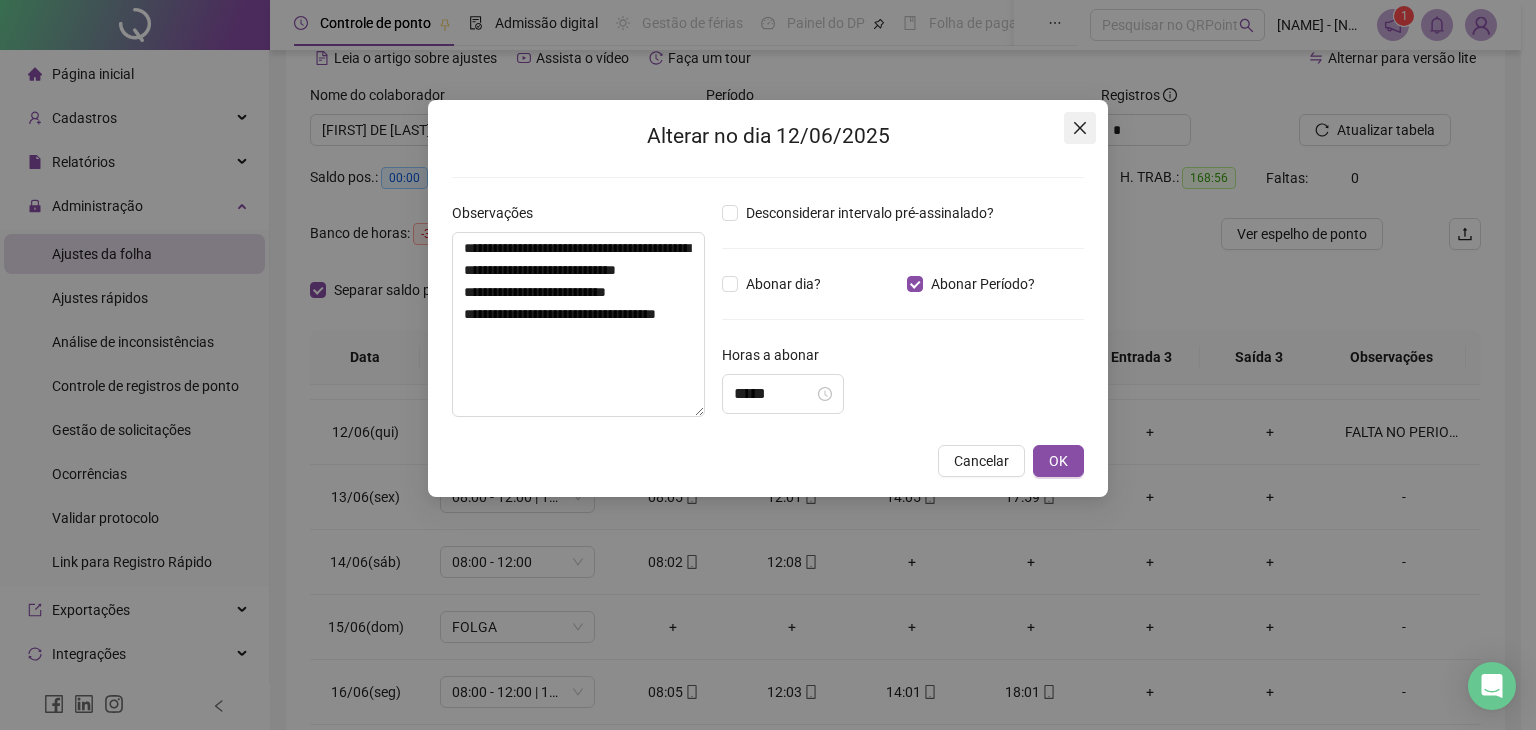 click at bounding box center [1080, 128] 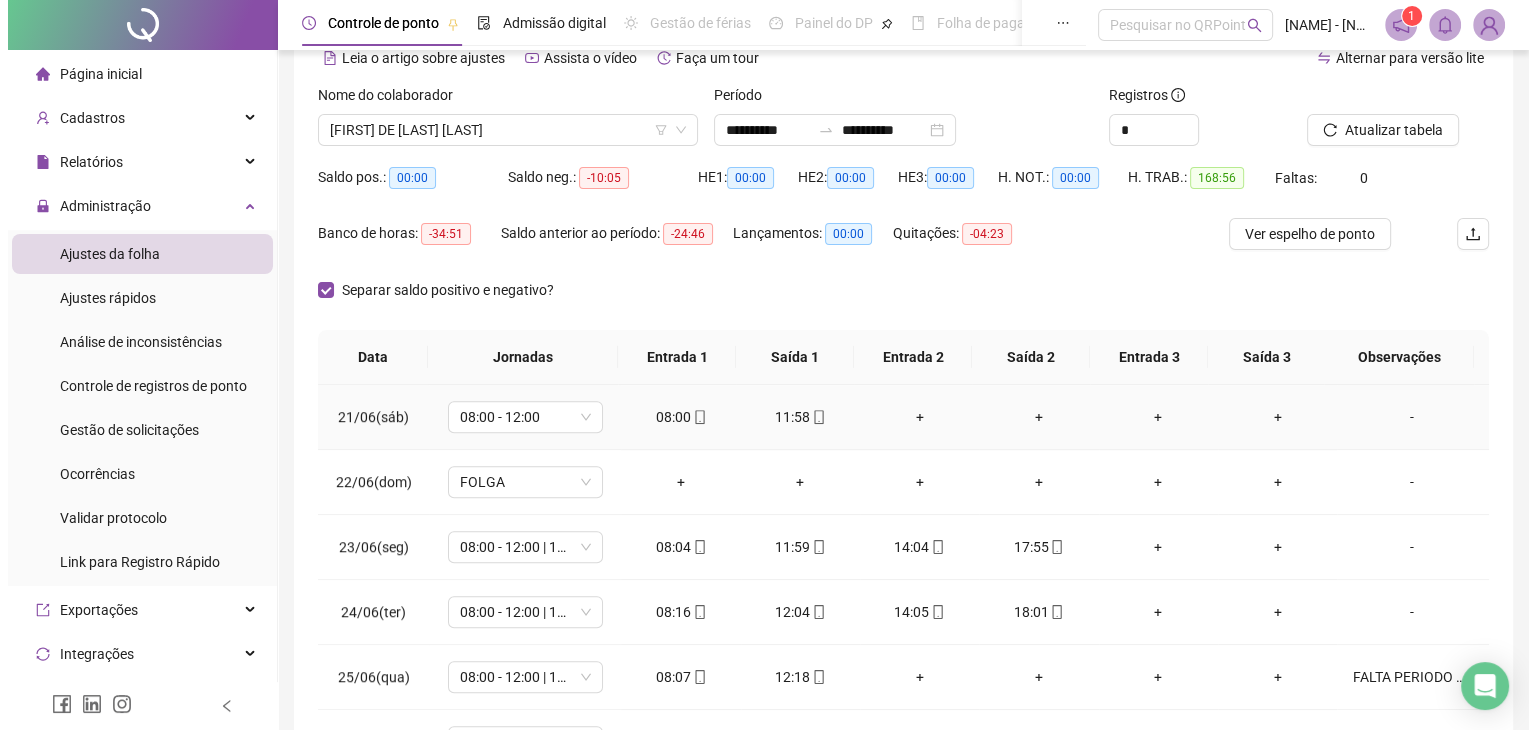 scroll, scrollTop: 1400, scrollLeft: 0, axis: vertical 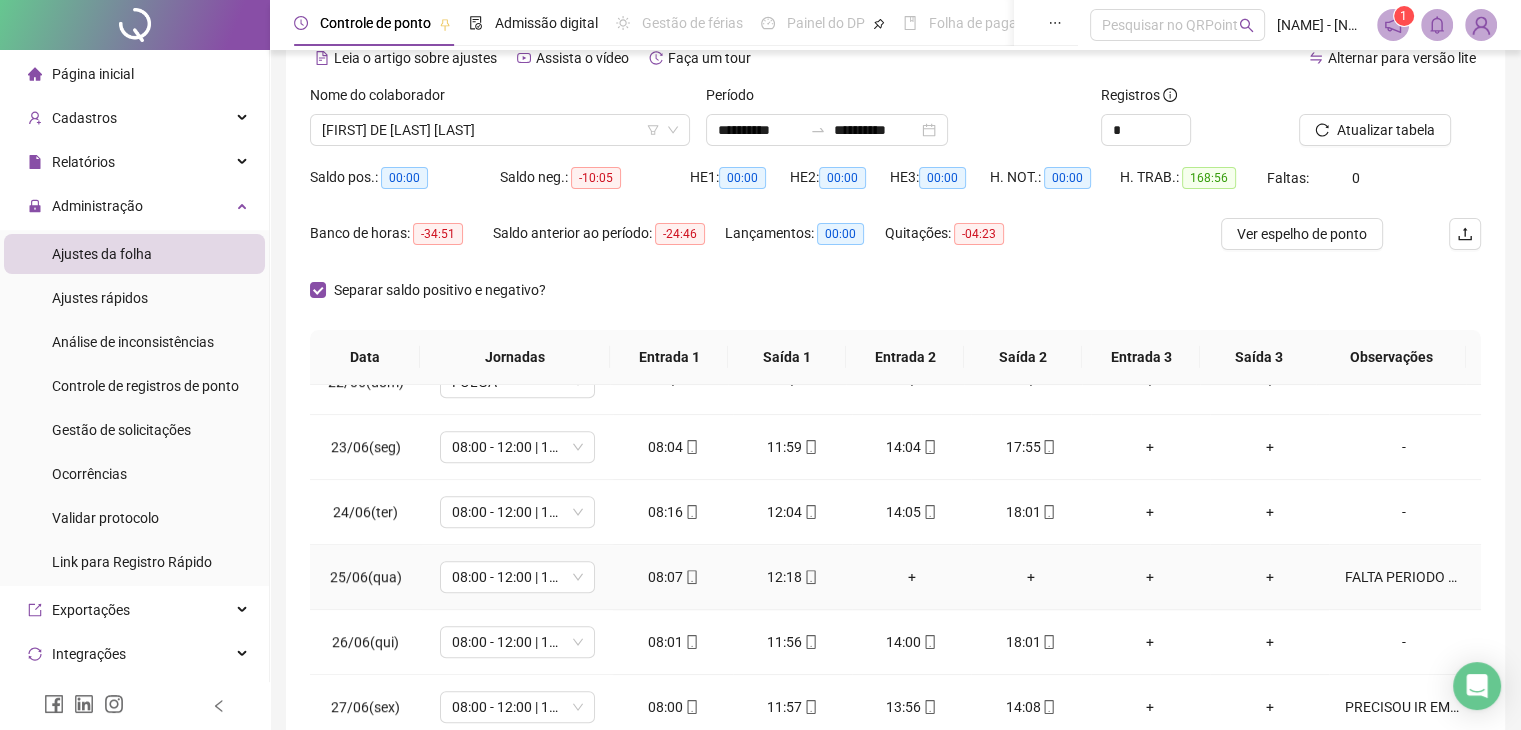 click on "FALTA PERIODO VESPERTINO ( ESTAVA COM DOR DE CABEÇA E ENJOO)" at bounding box center (1404, 577) 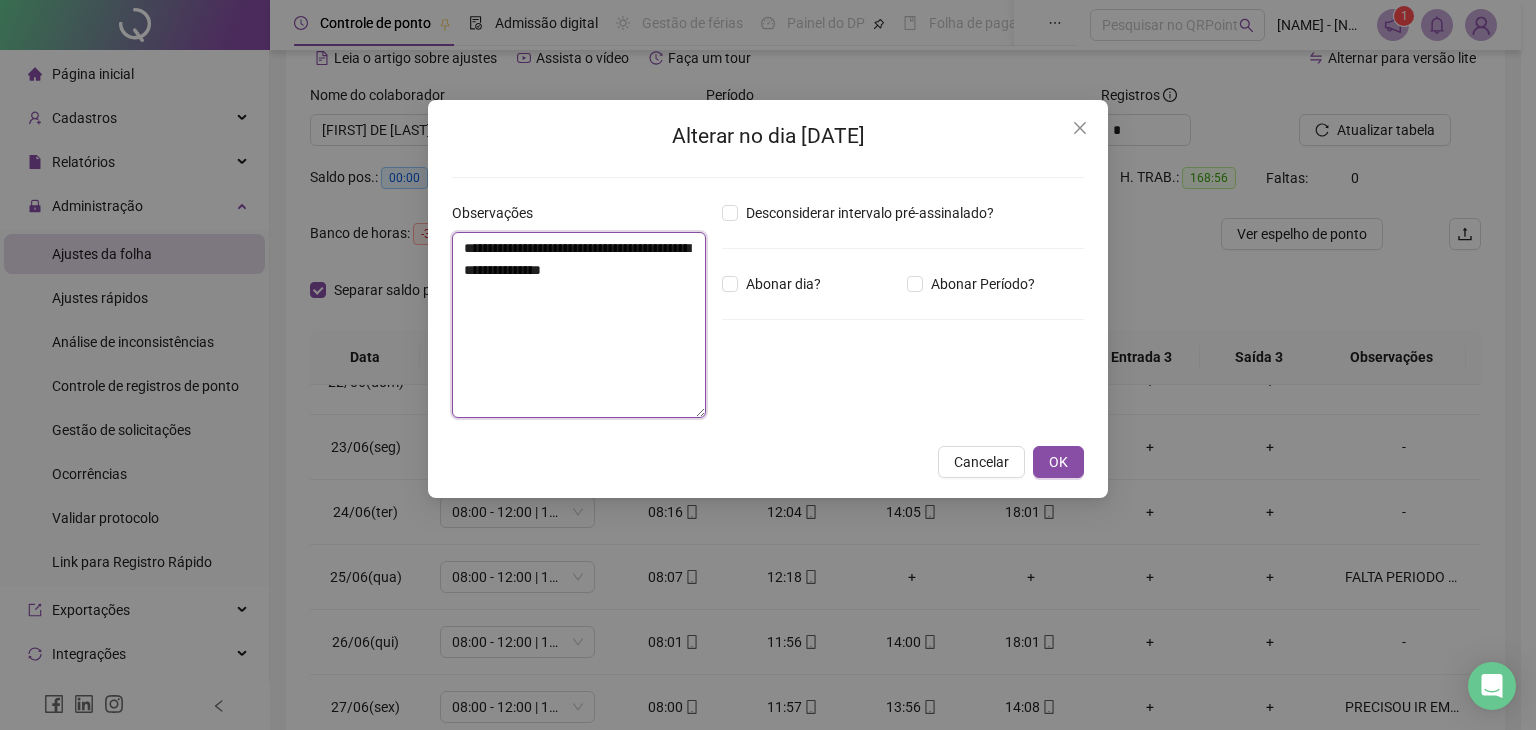 click on "**********" at bounding box center [579, 325] 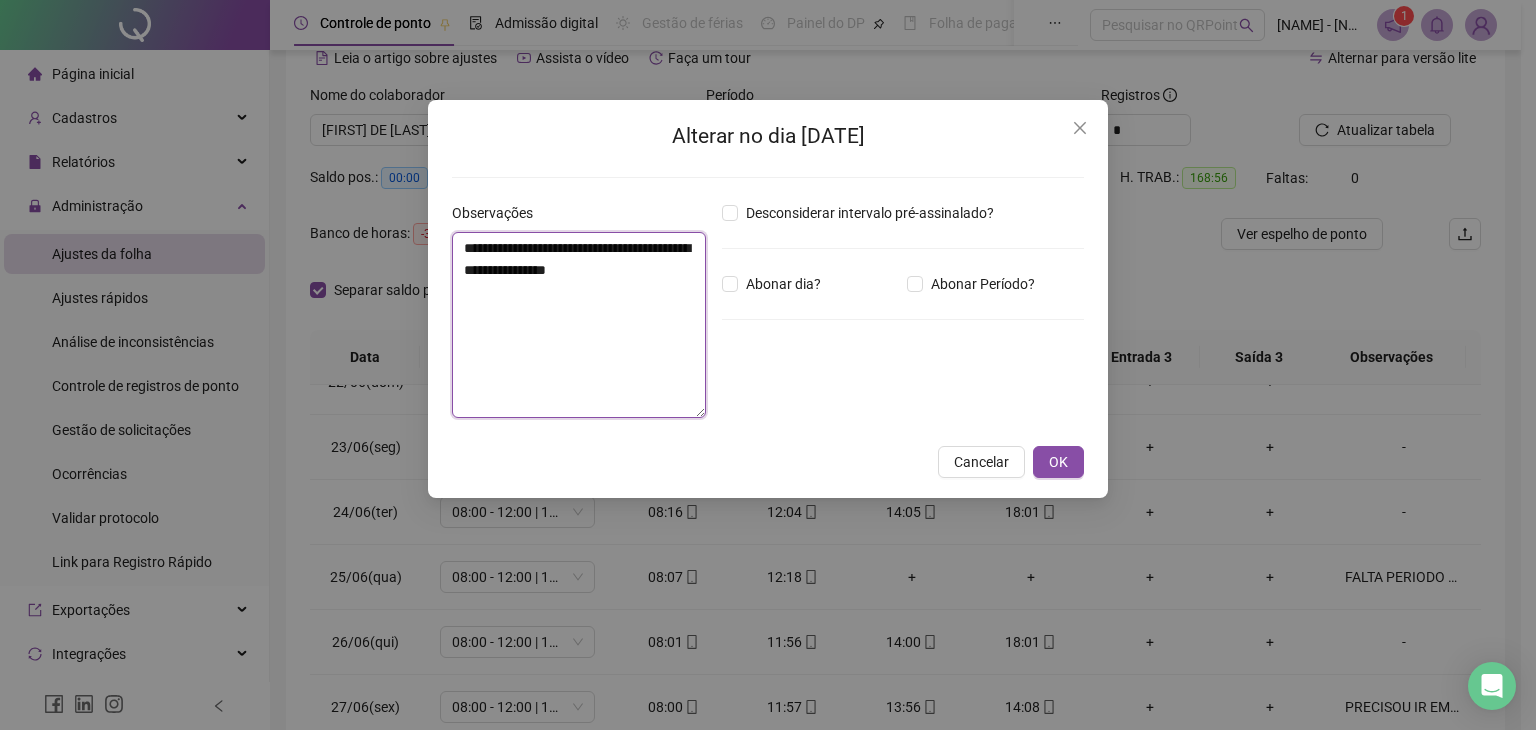 paste on "**********" 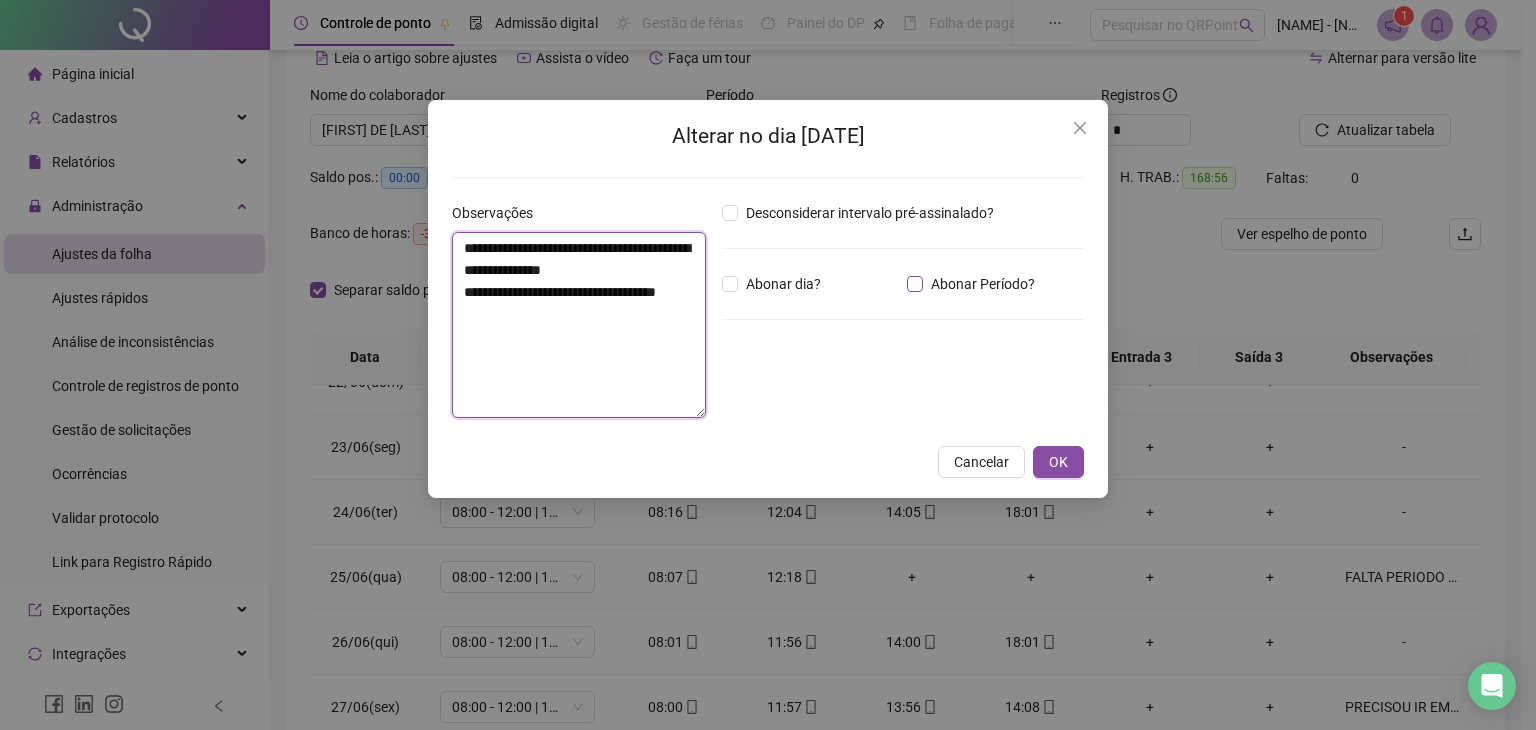 type on "**********" 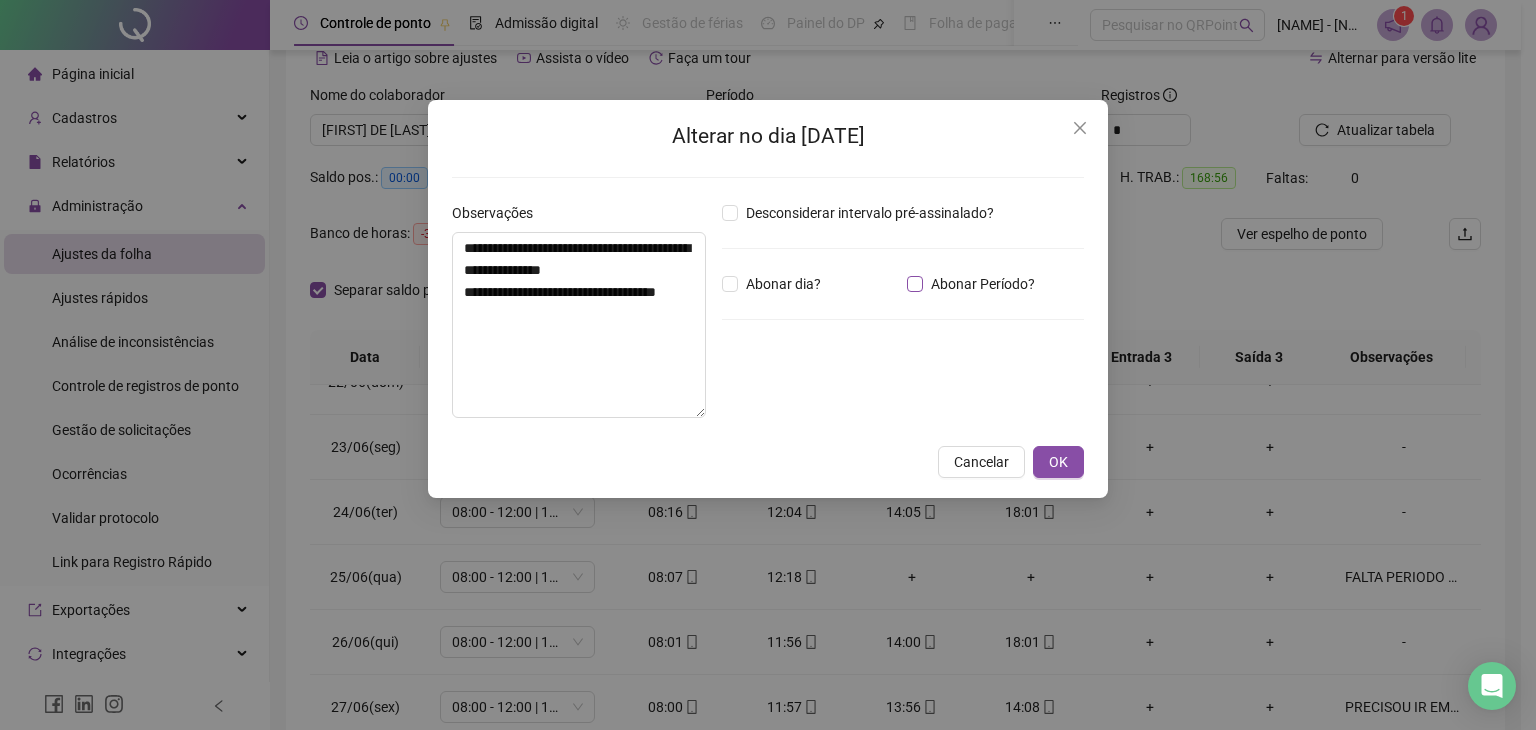 click on "Abonar Período?" at bounding box center [983, 284] 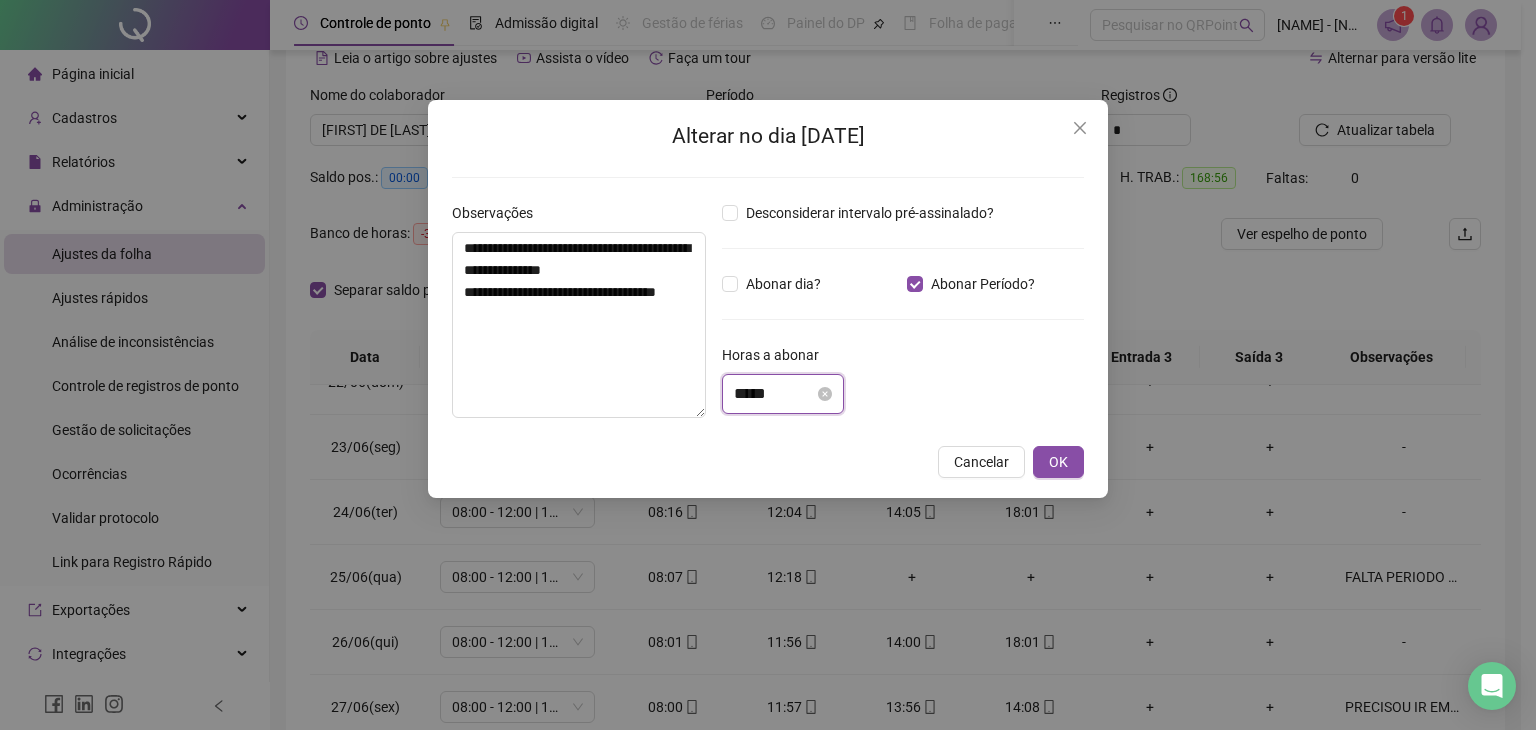 click on "*****" at bounding box center [774, 394] 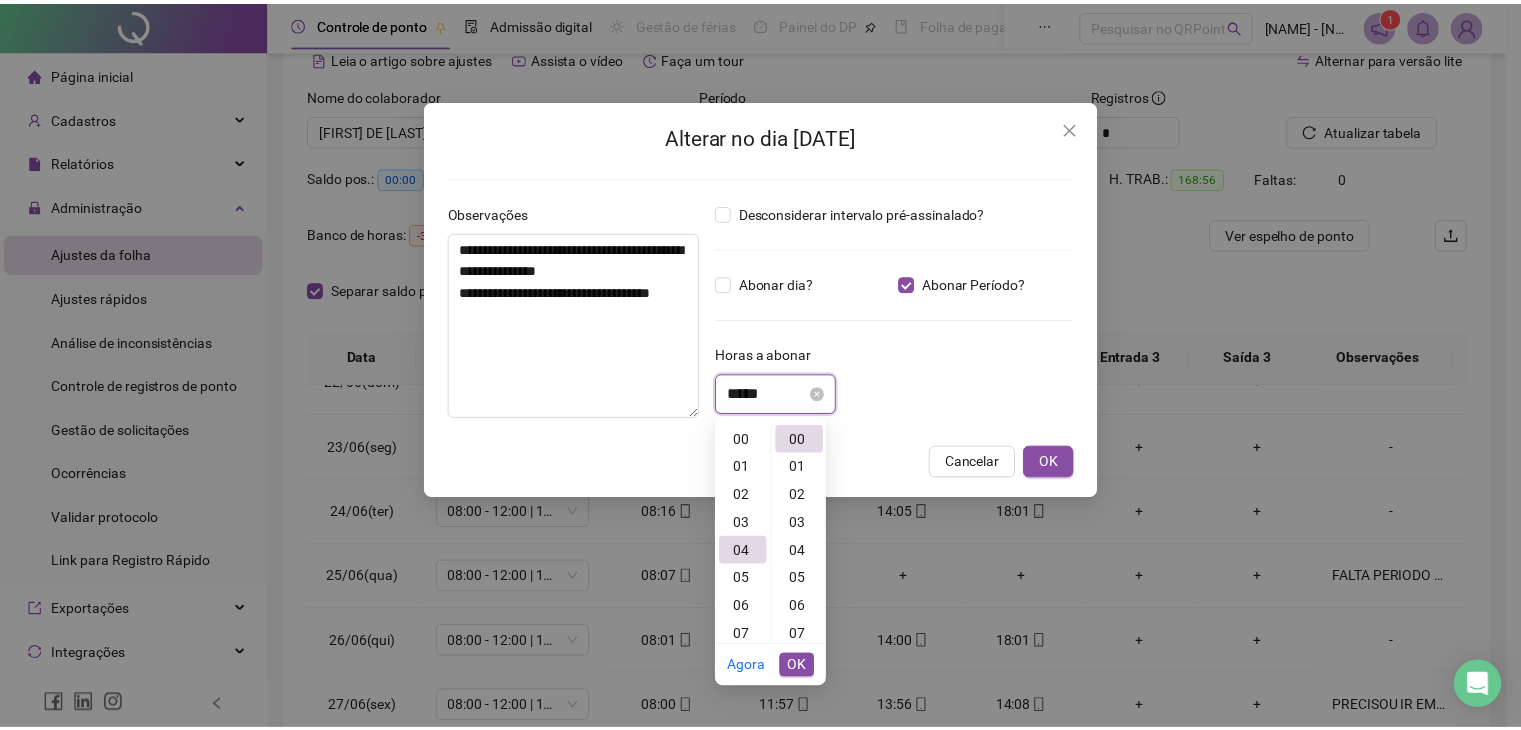 scroll, scrollTop: 112, scrollLeft: 0, axis: vertical 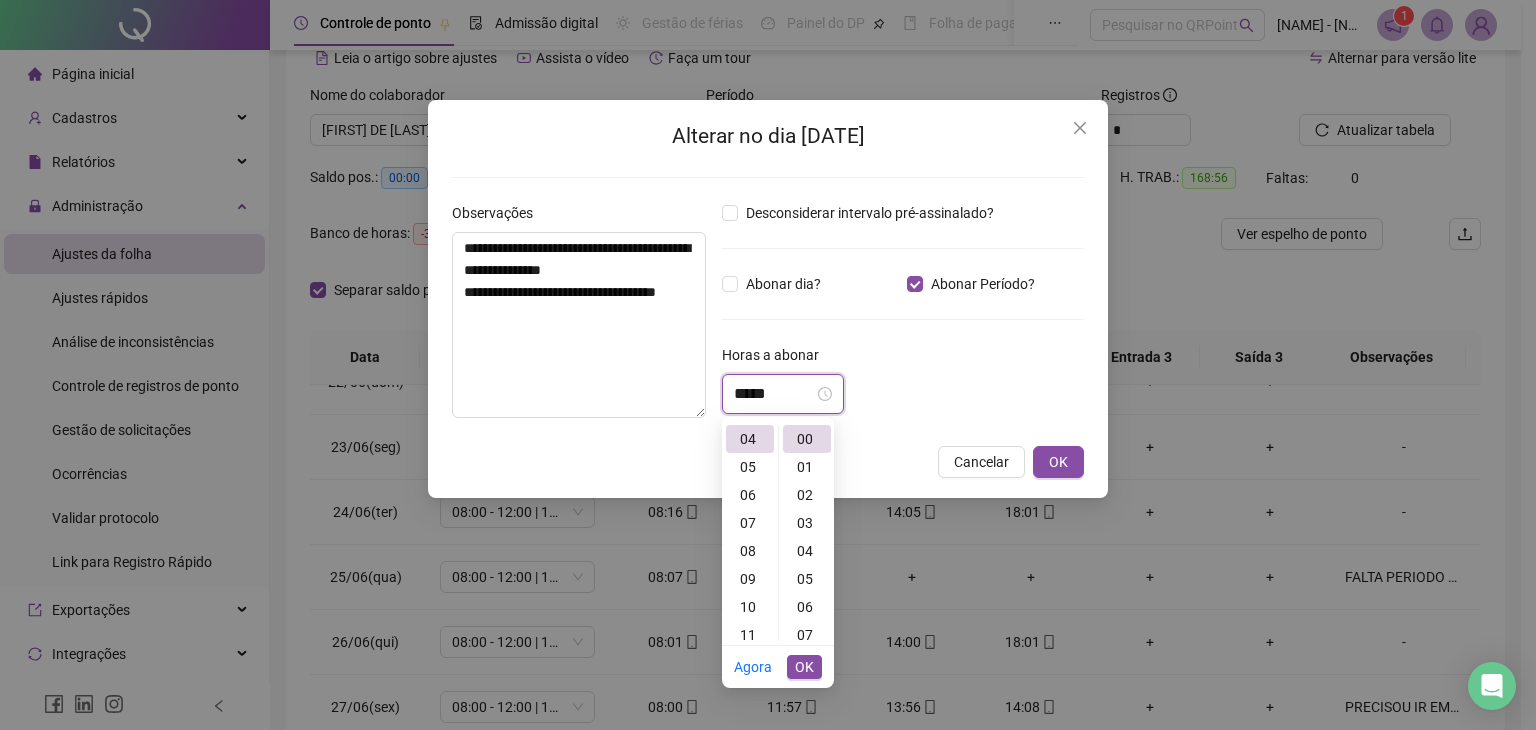 type on "*****" 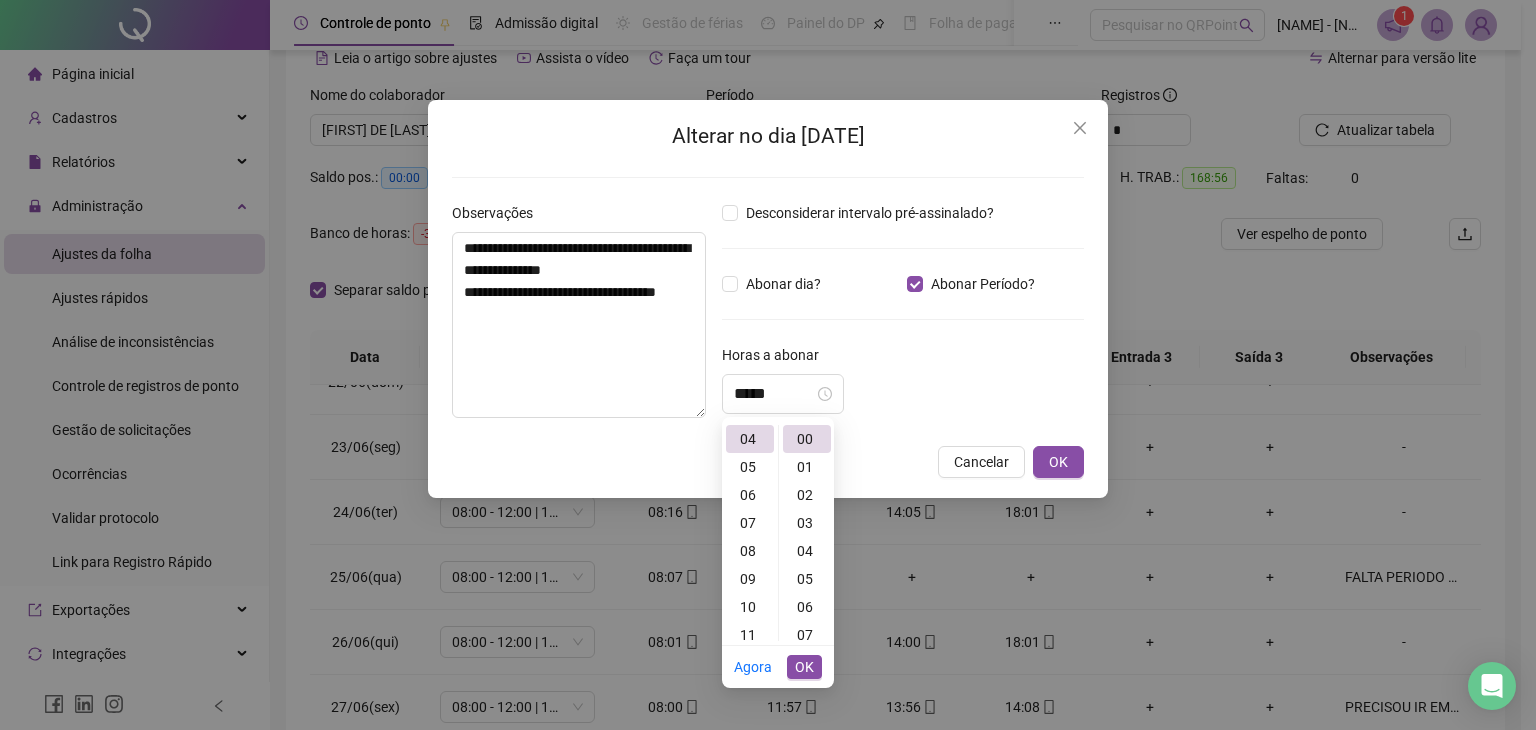 click on "Horas a abonar" at bounding box center (903, 359) 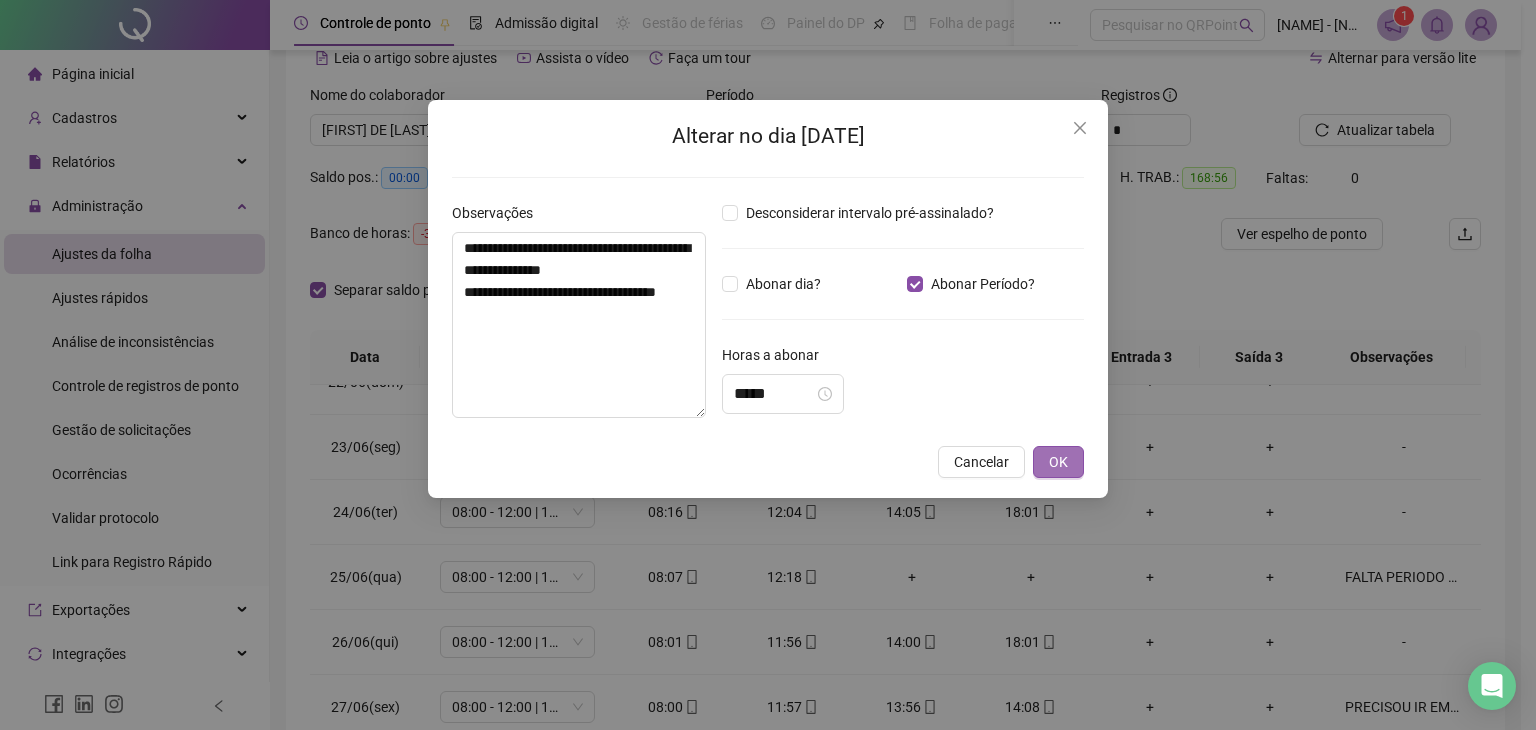 click on "OK" at bounding box center (1058, 462) 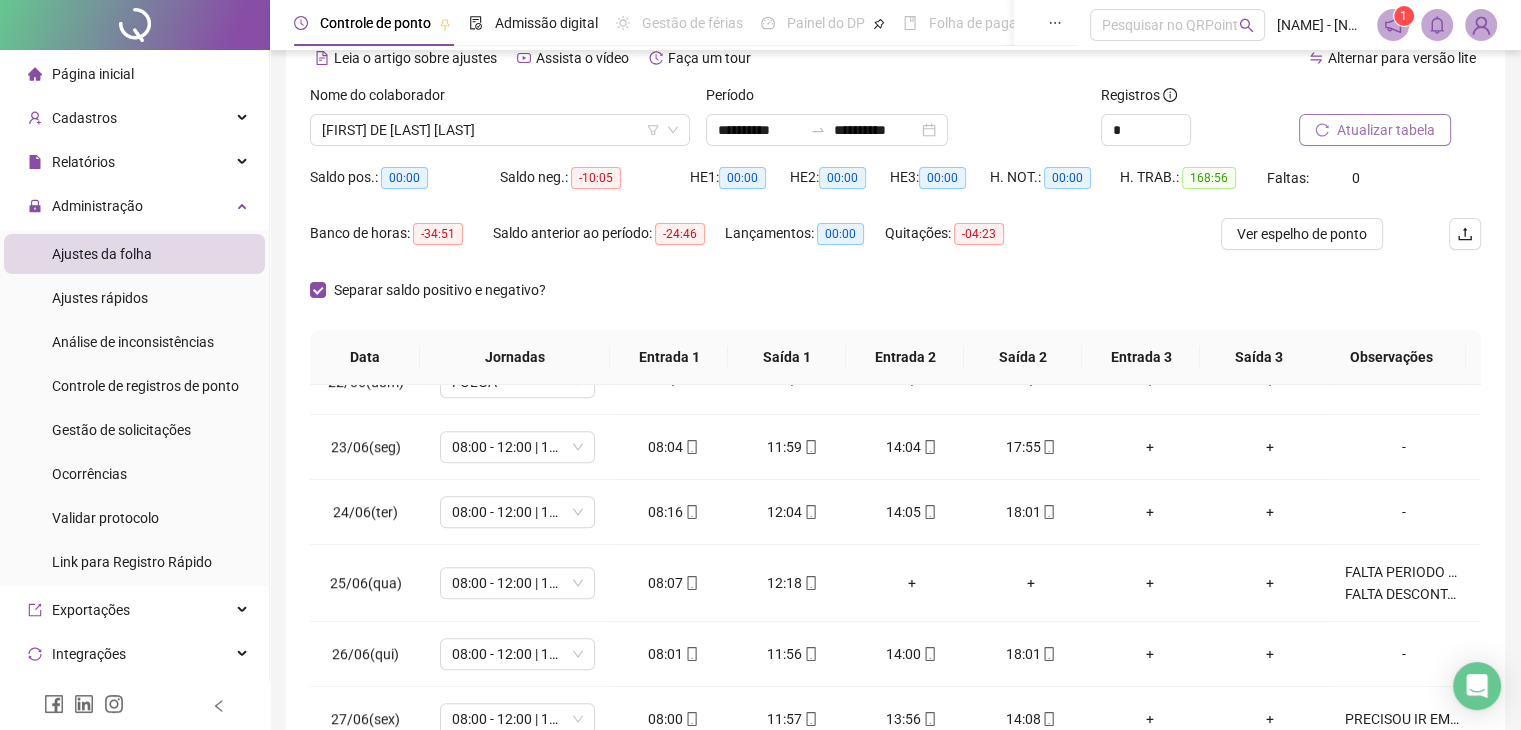 click on "Atualizar tabela" at bounding box center (1386, 130) 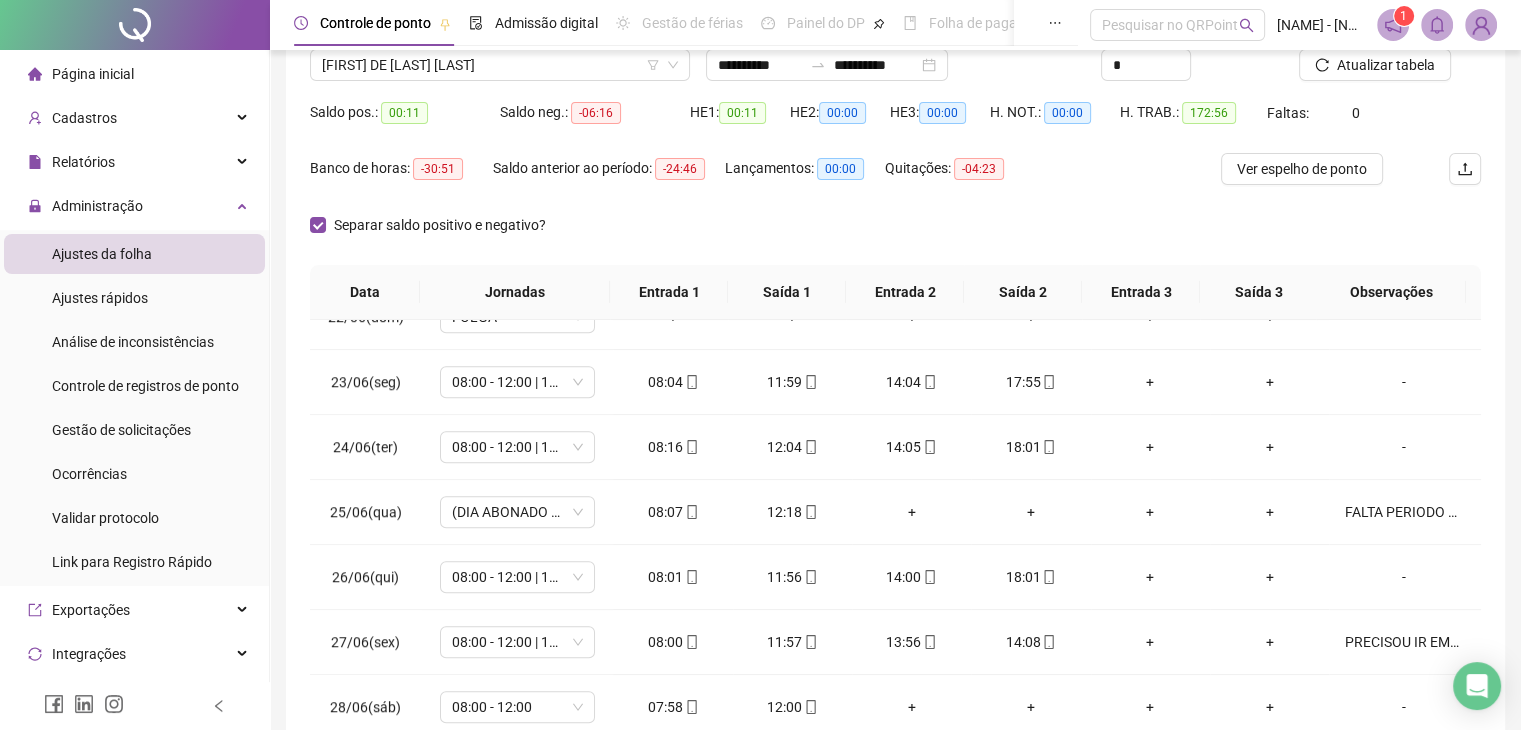 scroll, scrollTop: 200, scrollLeft: 0, axis: vertical 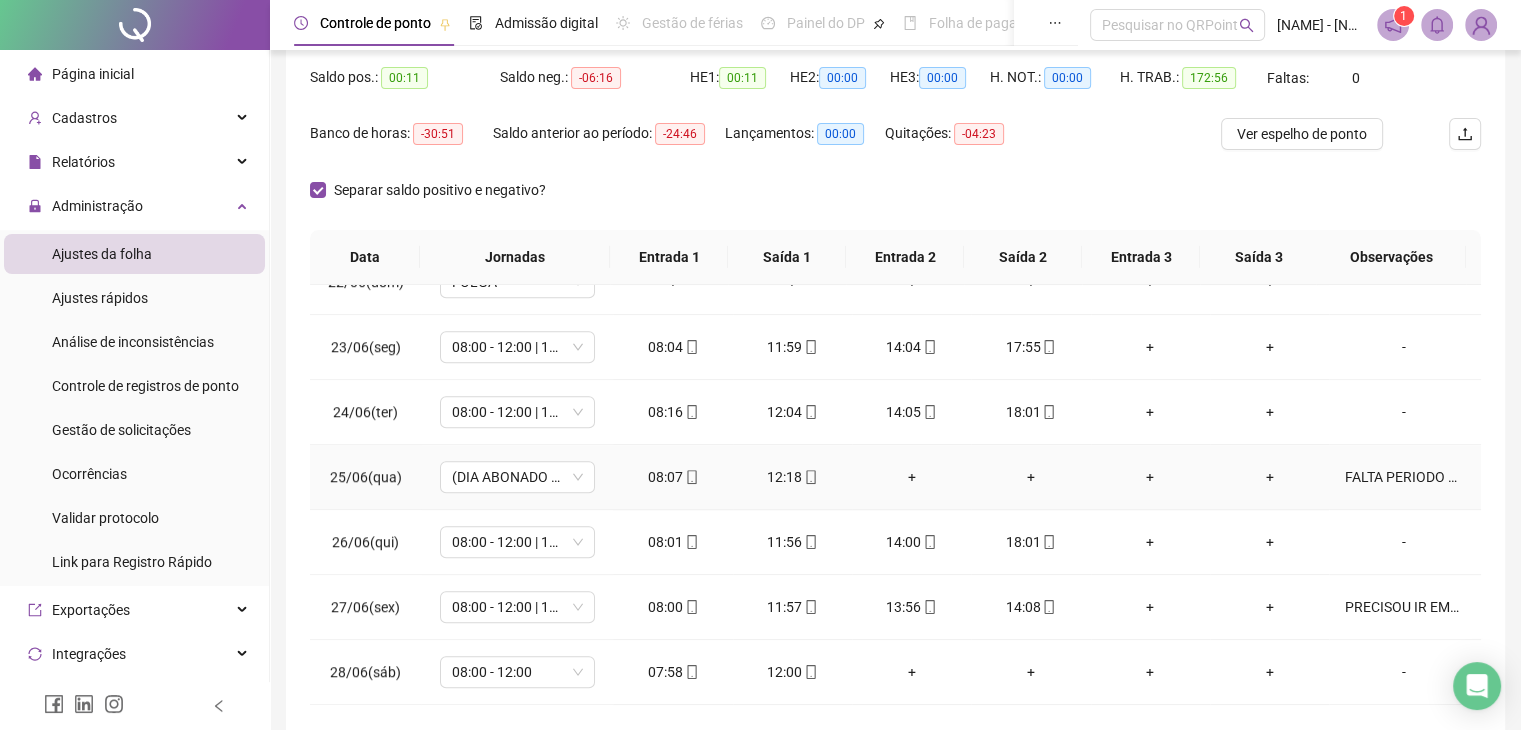 click on "FALTA PERIODO VESPERTINO ( ESTAVA COM DOR DE CABEÇA E ENJOO)
FALTA DESCONTADA EM FOLHA DE PAGAMENTO" at bounding box center (1404, 477) 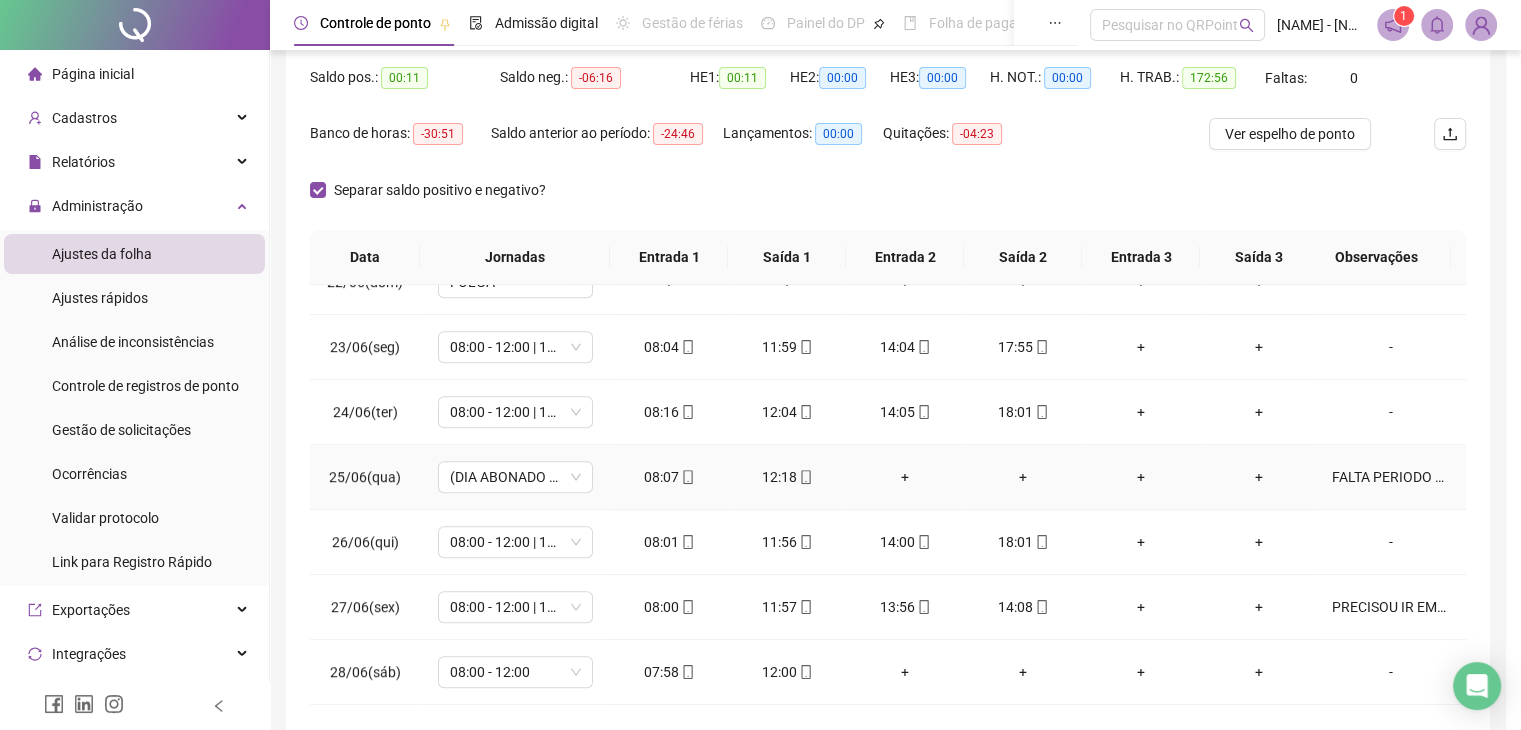 type on "*****" 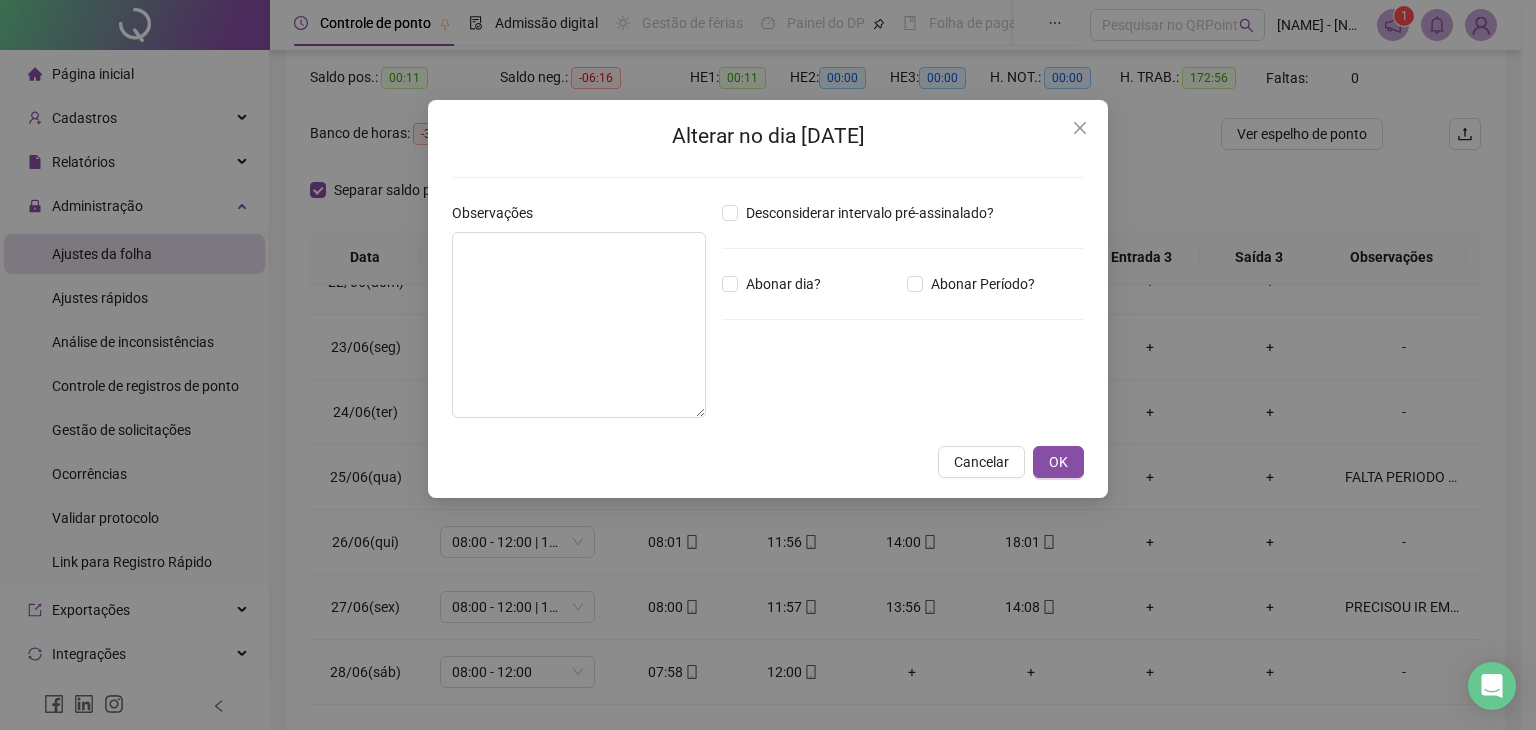 type on "**********" 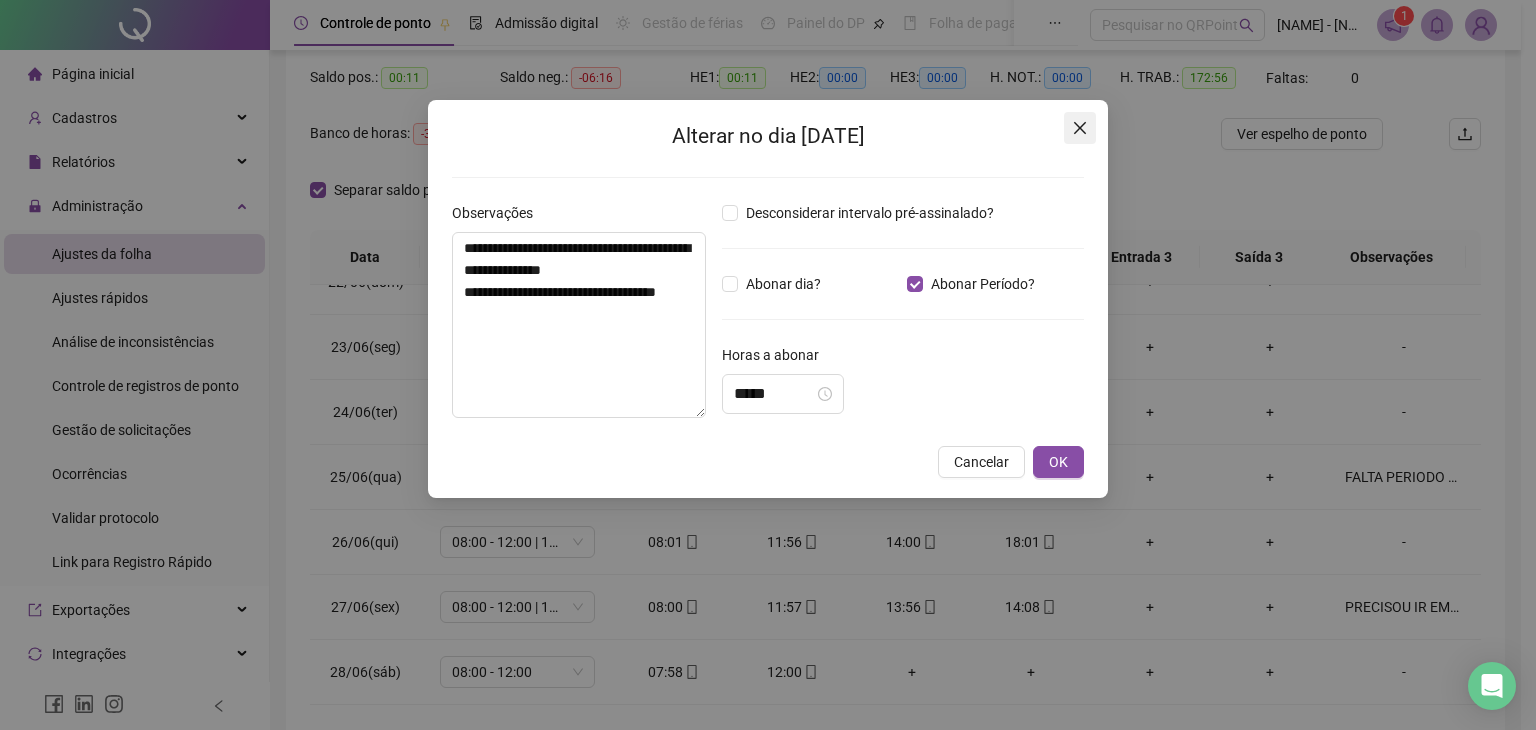 click 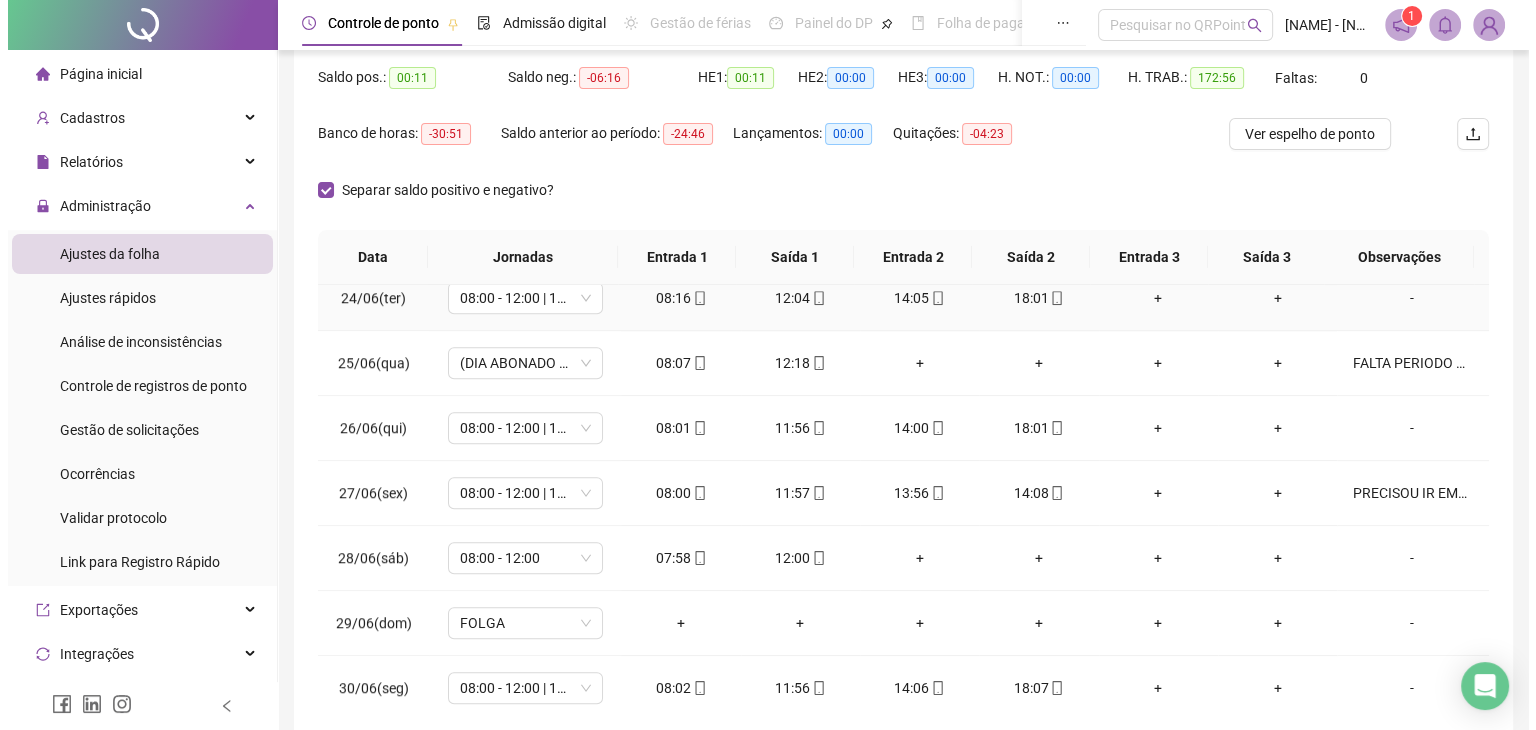 scroll, scrollTop: 1516, scrollLeft: 0, axis: vertical 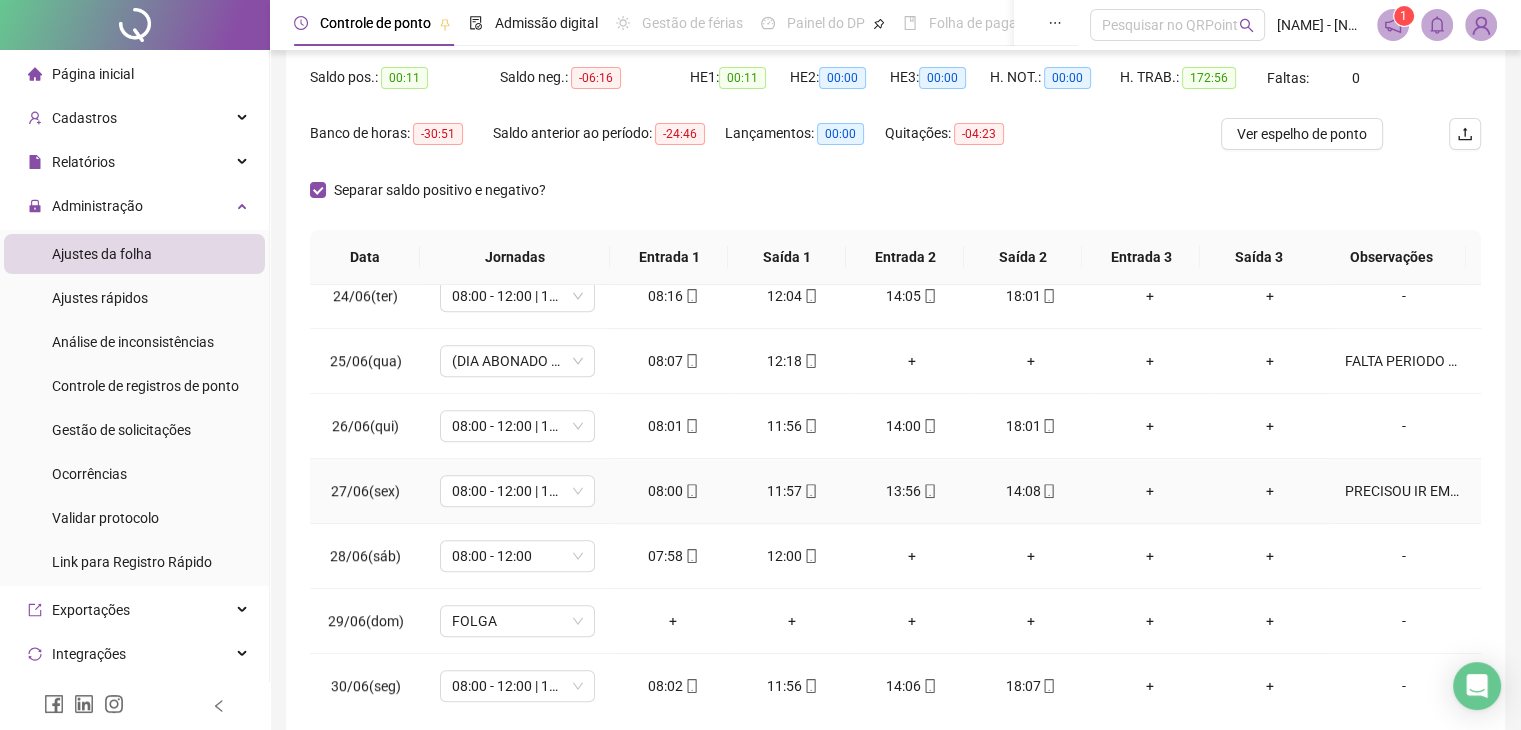click on "PRECISOU IR EMBORA PARA RESOLVER ASSUNTOS PESSOAIS" at bounding box center [1404, 491] 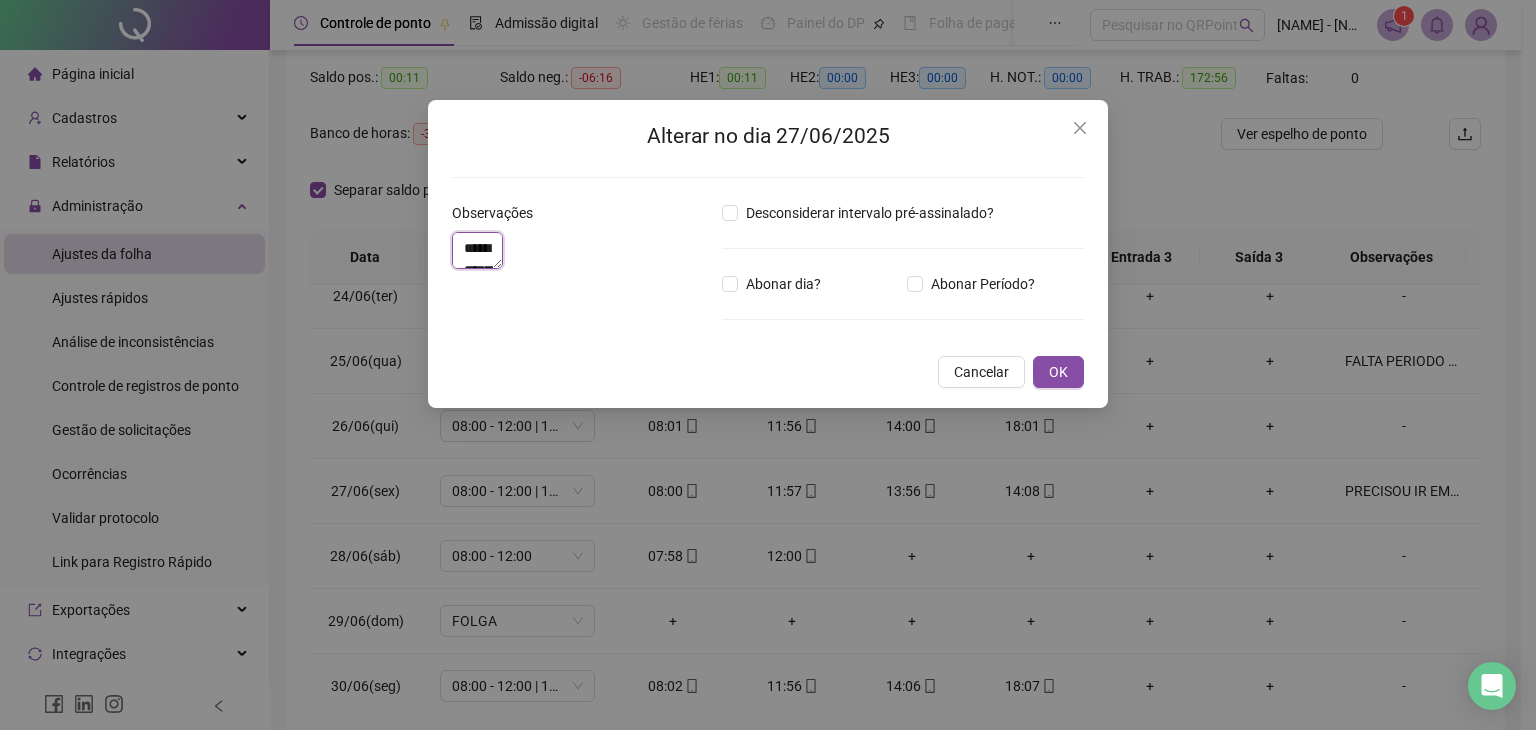 click on "**********" at bounding box center [477, 250] 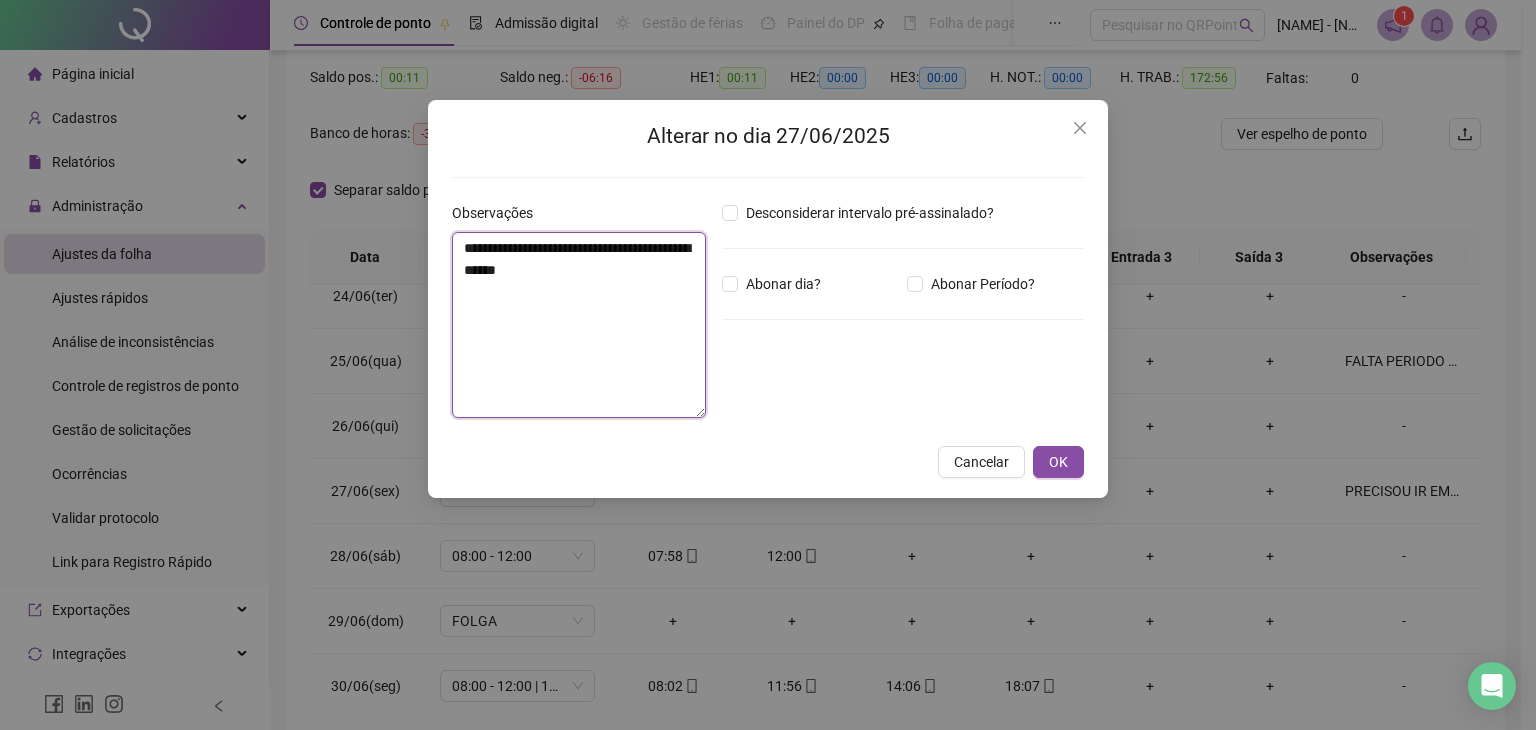 paste on "**********" 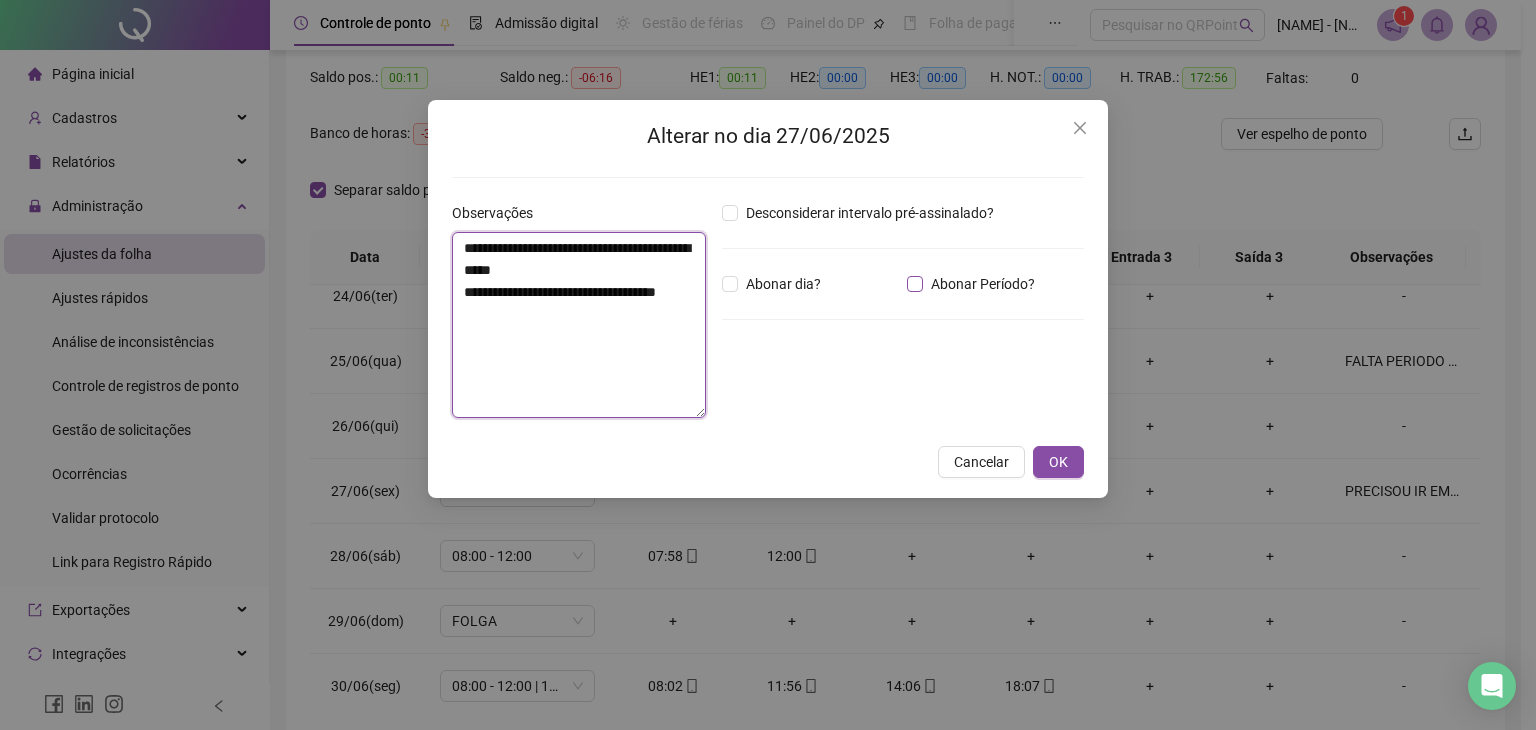 type on "**********" 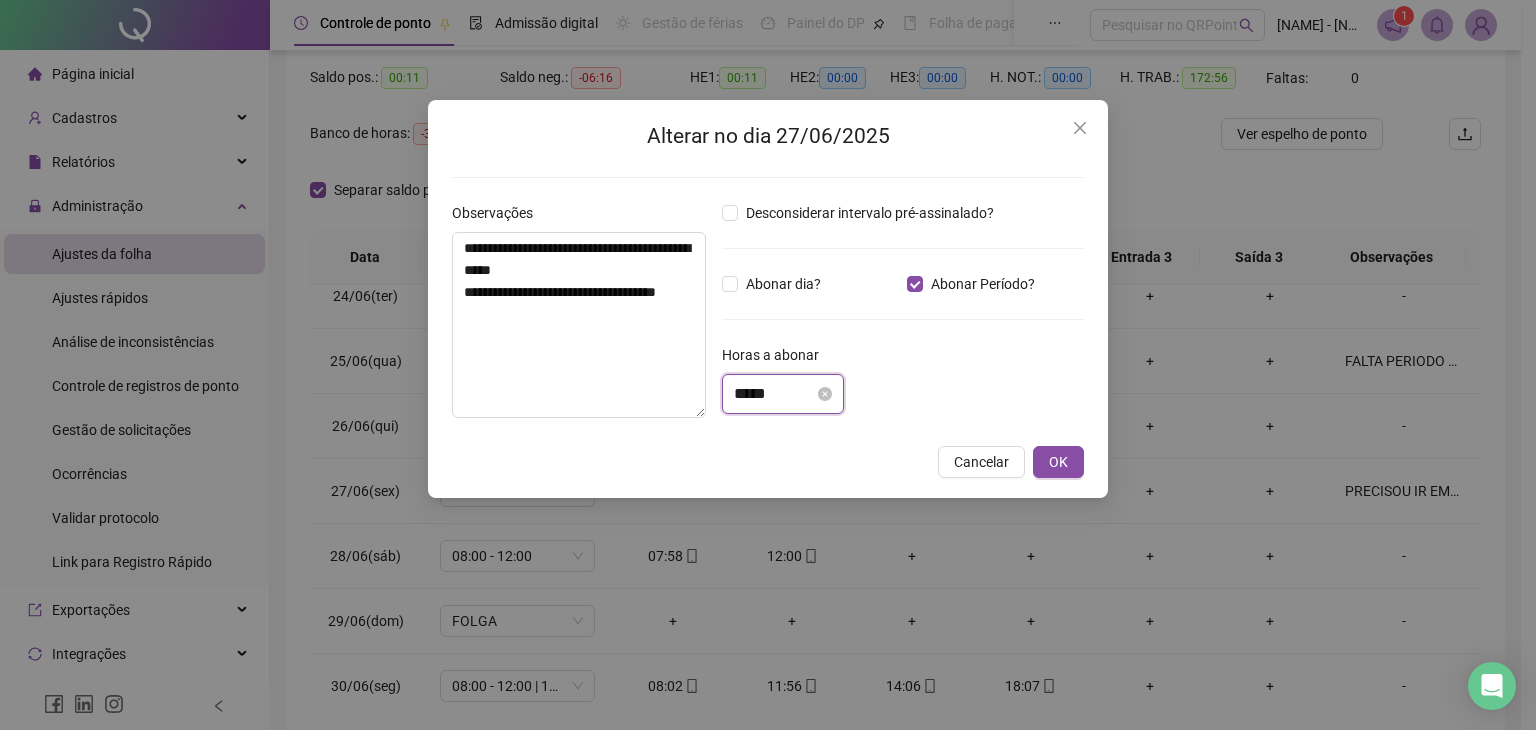 click on "*****" at bounding box center (774, 394) 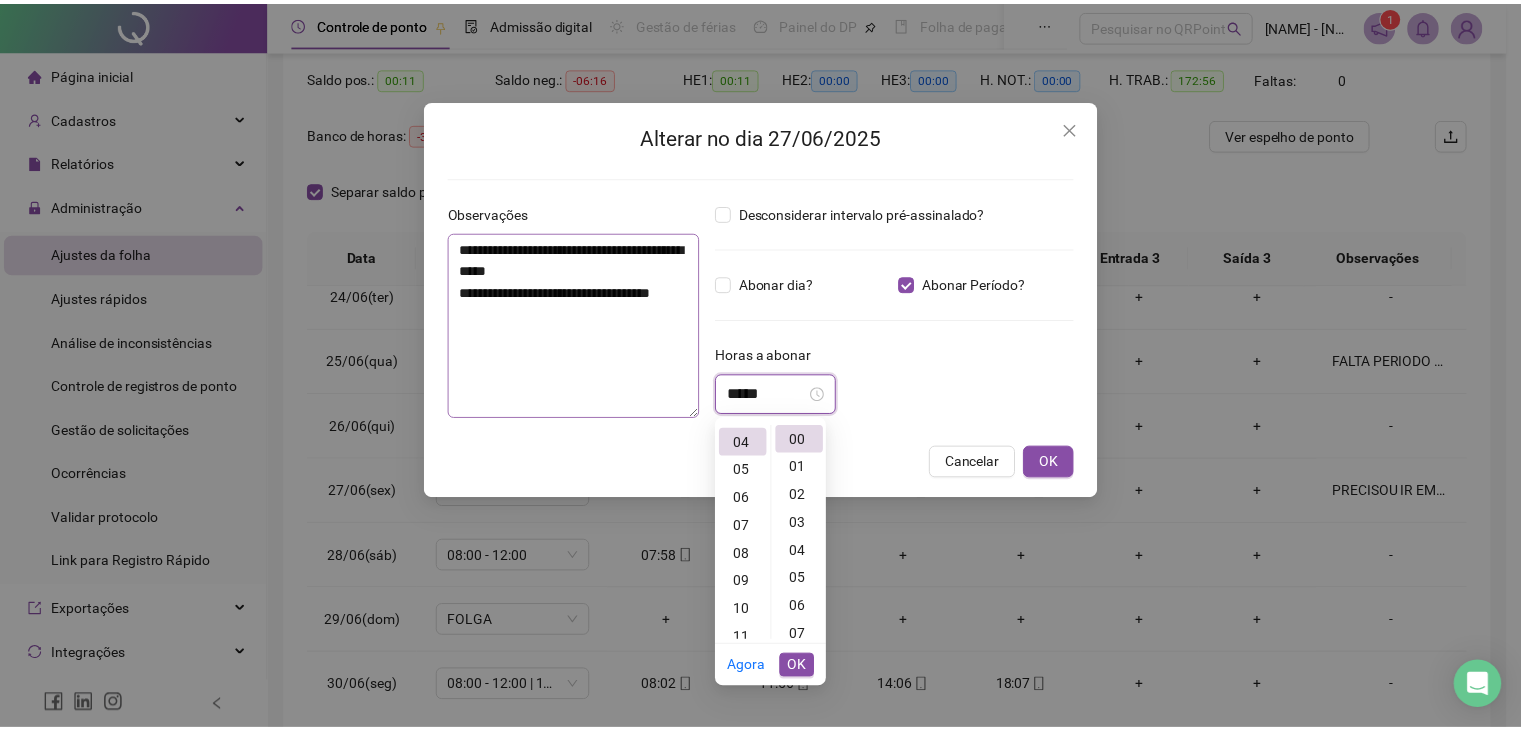 scroll, scrollTop: 112, scrollLeft: 0, axis: vertical 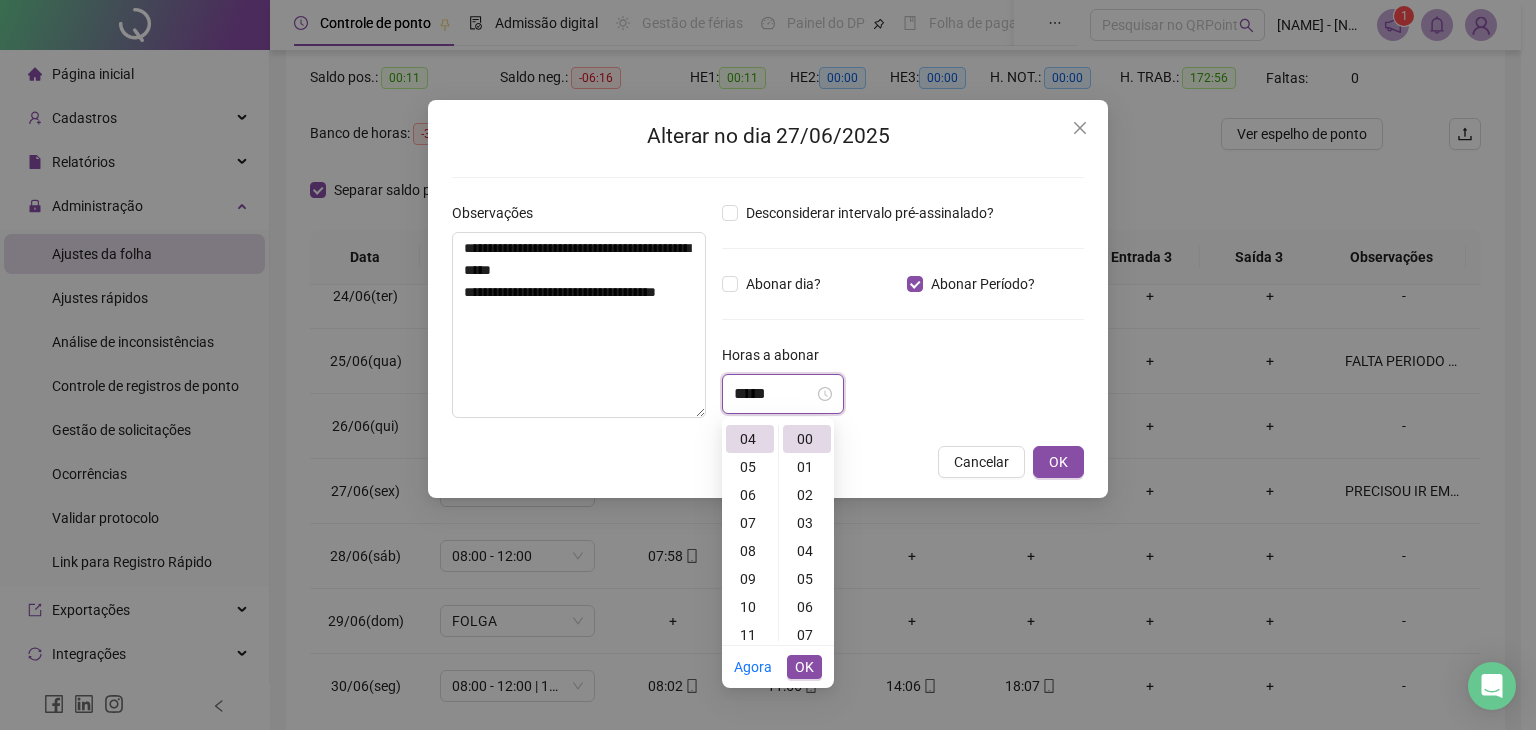 type on "*****" 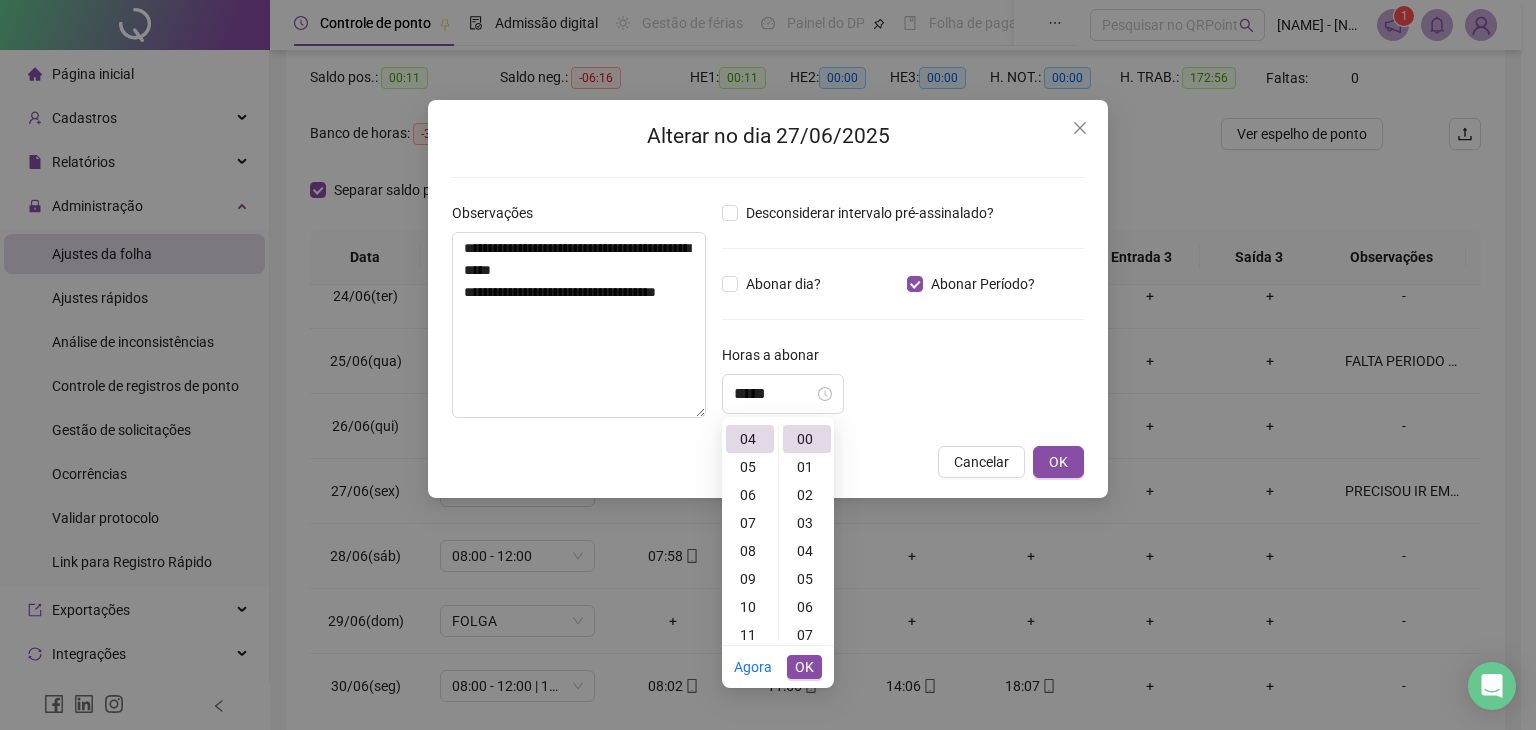 click on "*****" at bounding box center [903, 394] 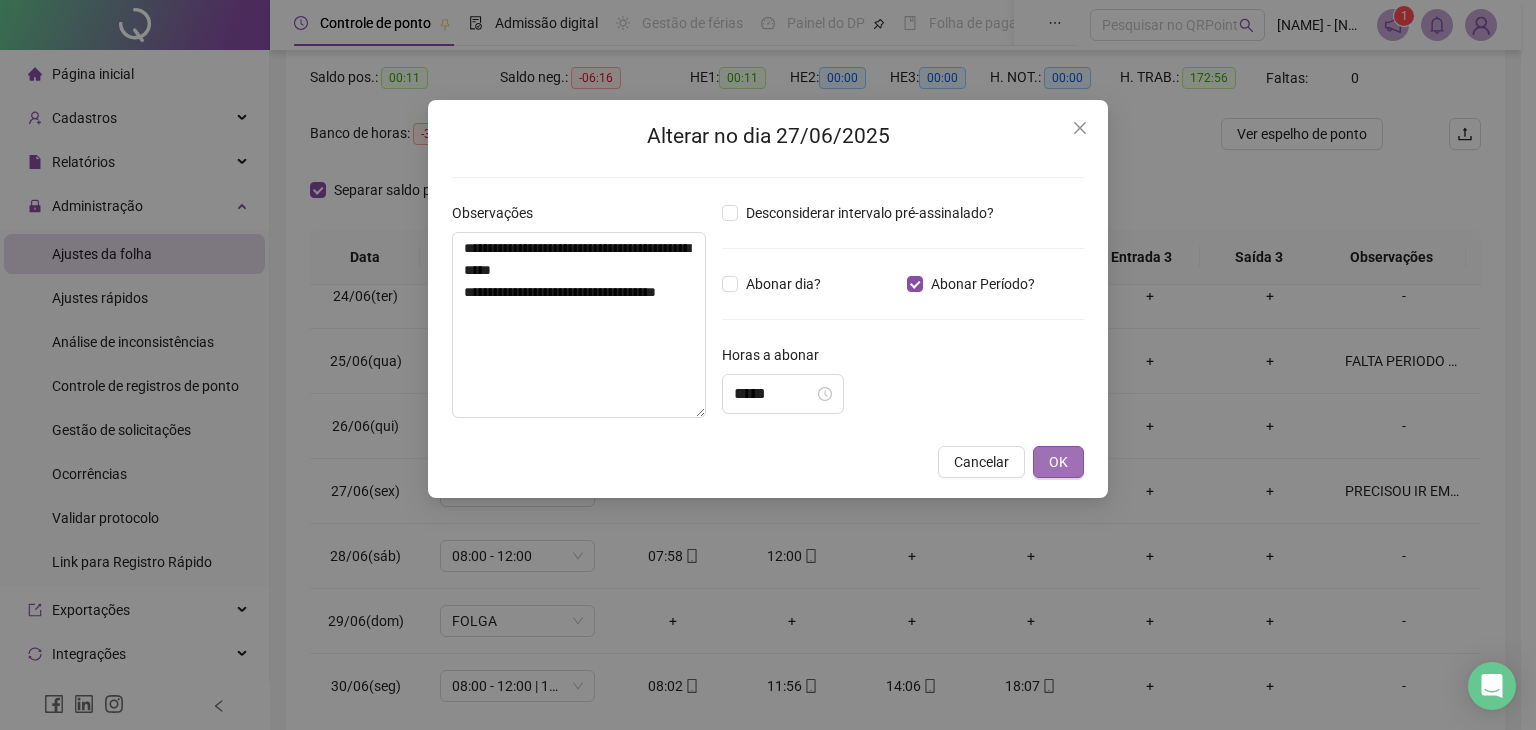 click on "OK" at bounding box center [1058, 462] 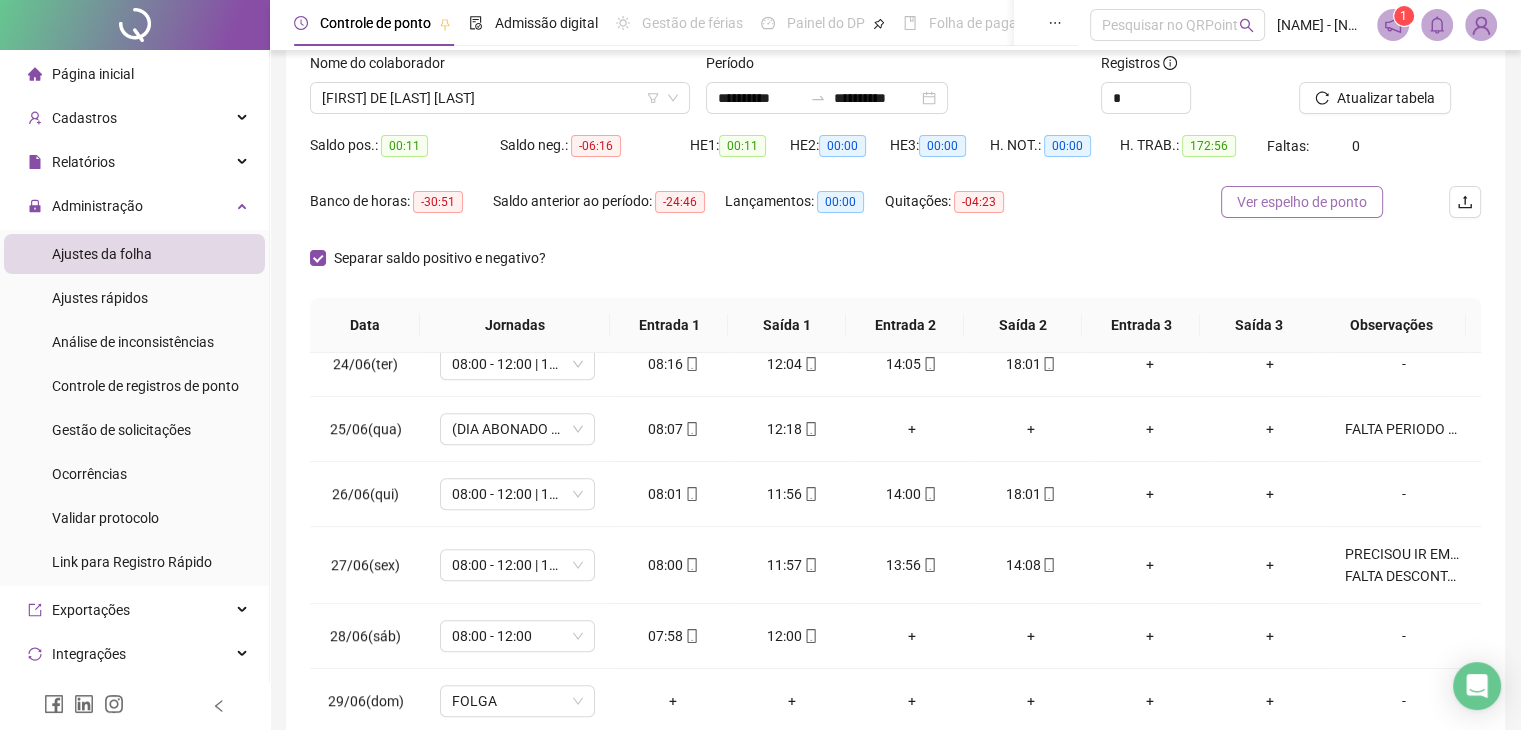 scroll, scrollTop: 100, scrollLeft: 0, axis: vertical 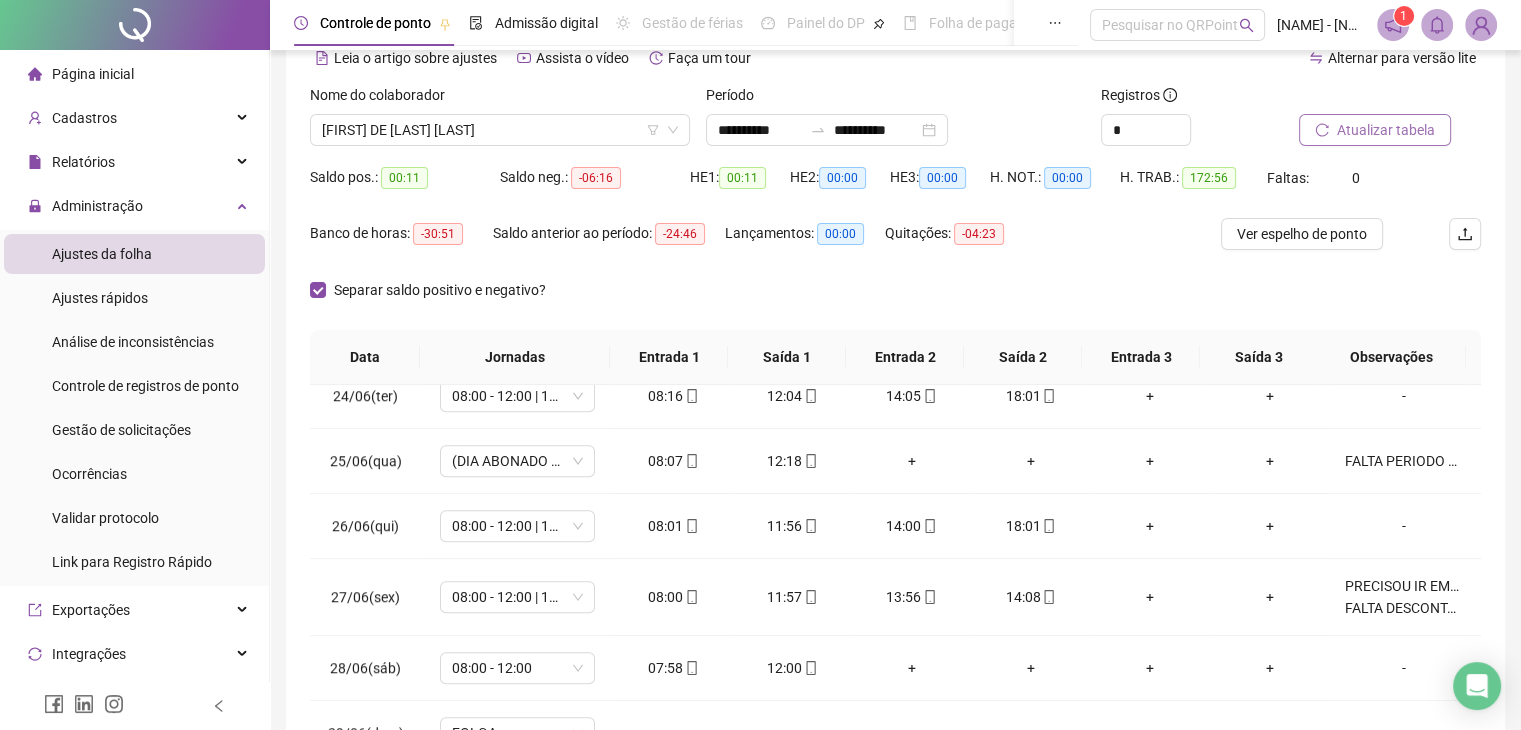 click on "Atualizar tabela" at bounding box center [1386, 130] 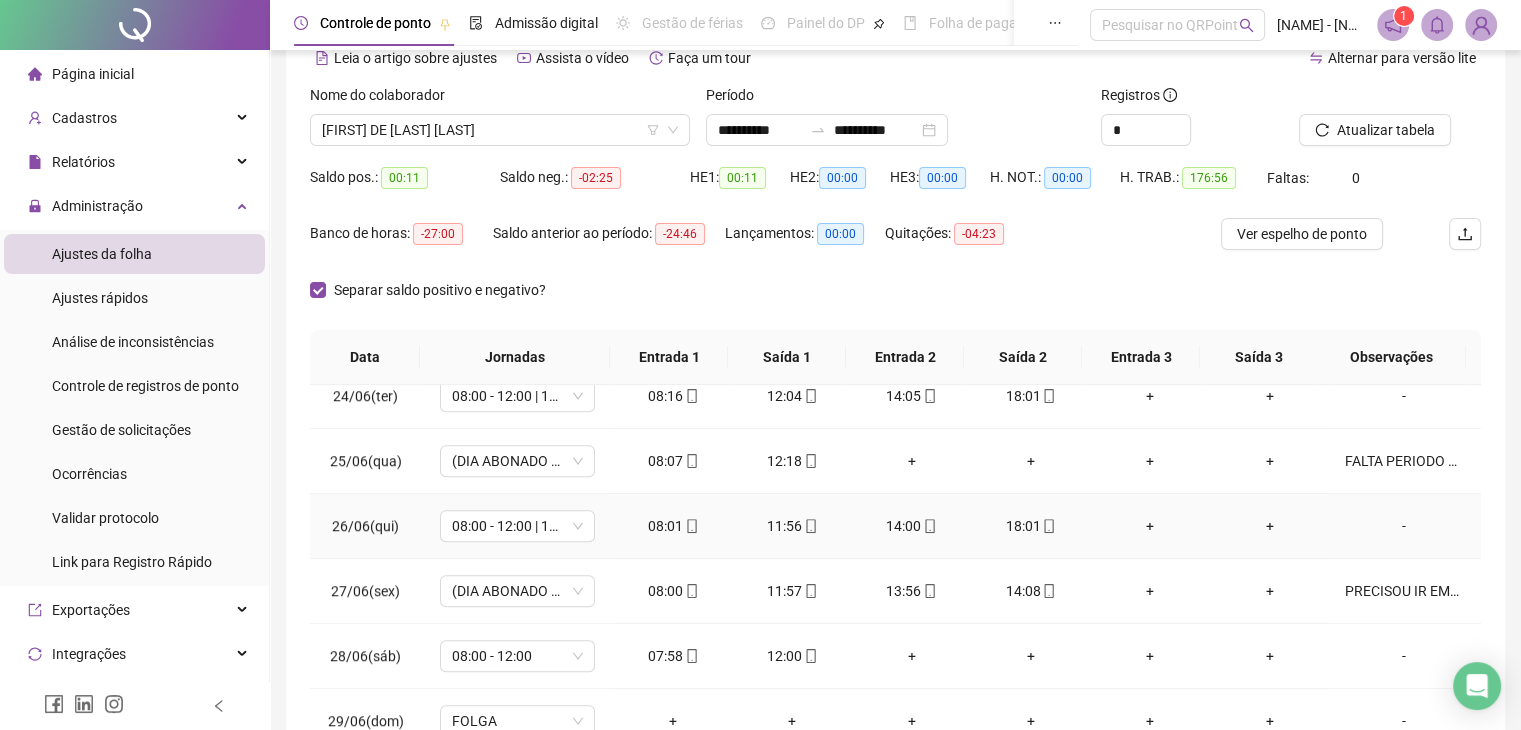 scroll, scrollTop: 292, scrollLeft: 0, axis: vertical 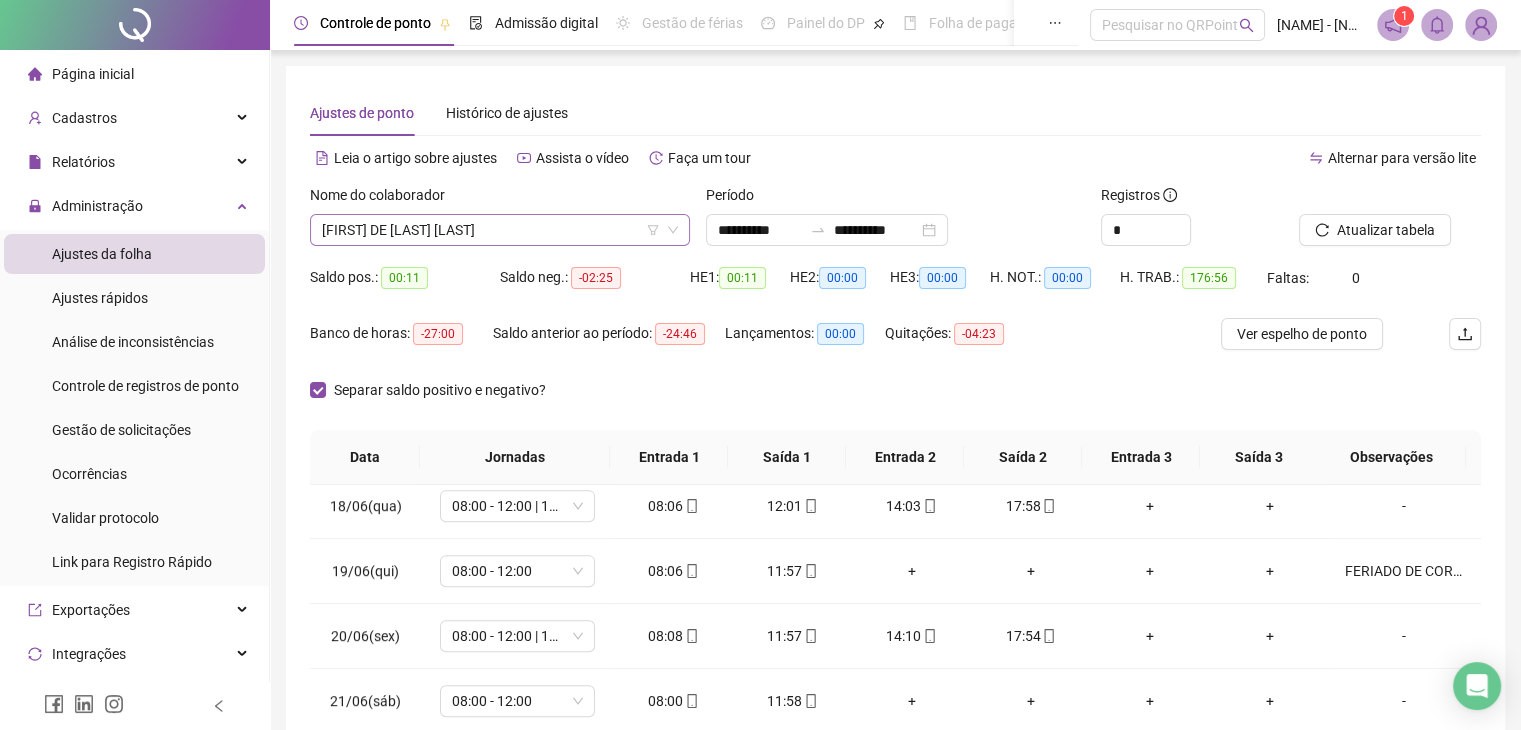 click on "[FIRST] DE [LAST] [LAST]" at bounding box center (500, 230) 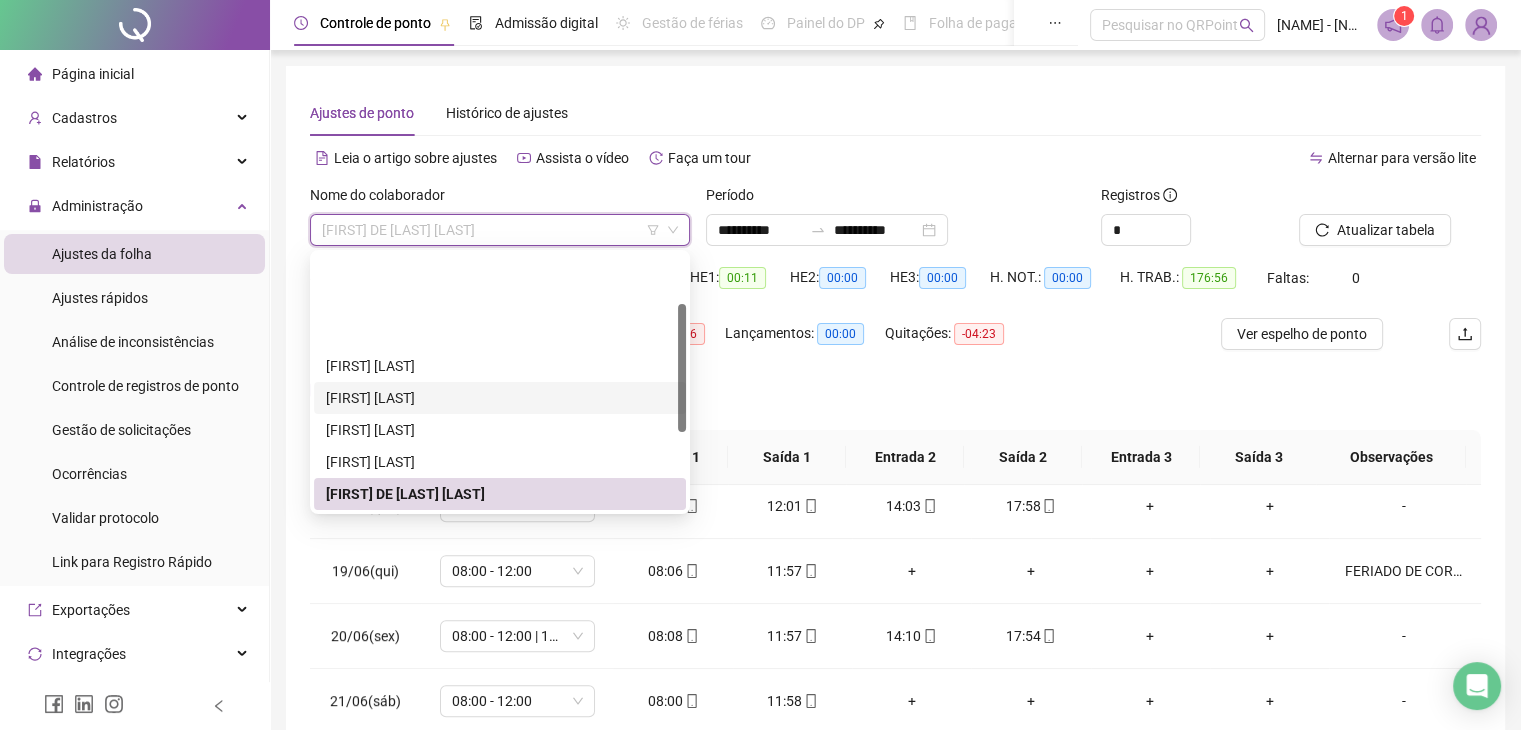 scroll, scrollTop: 100, scrollLeft: 0, axis: vertical 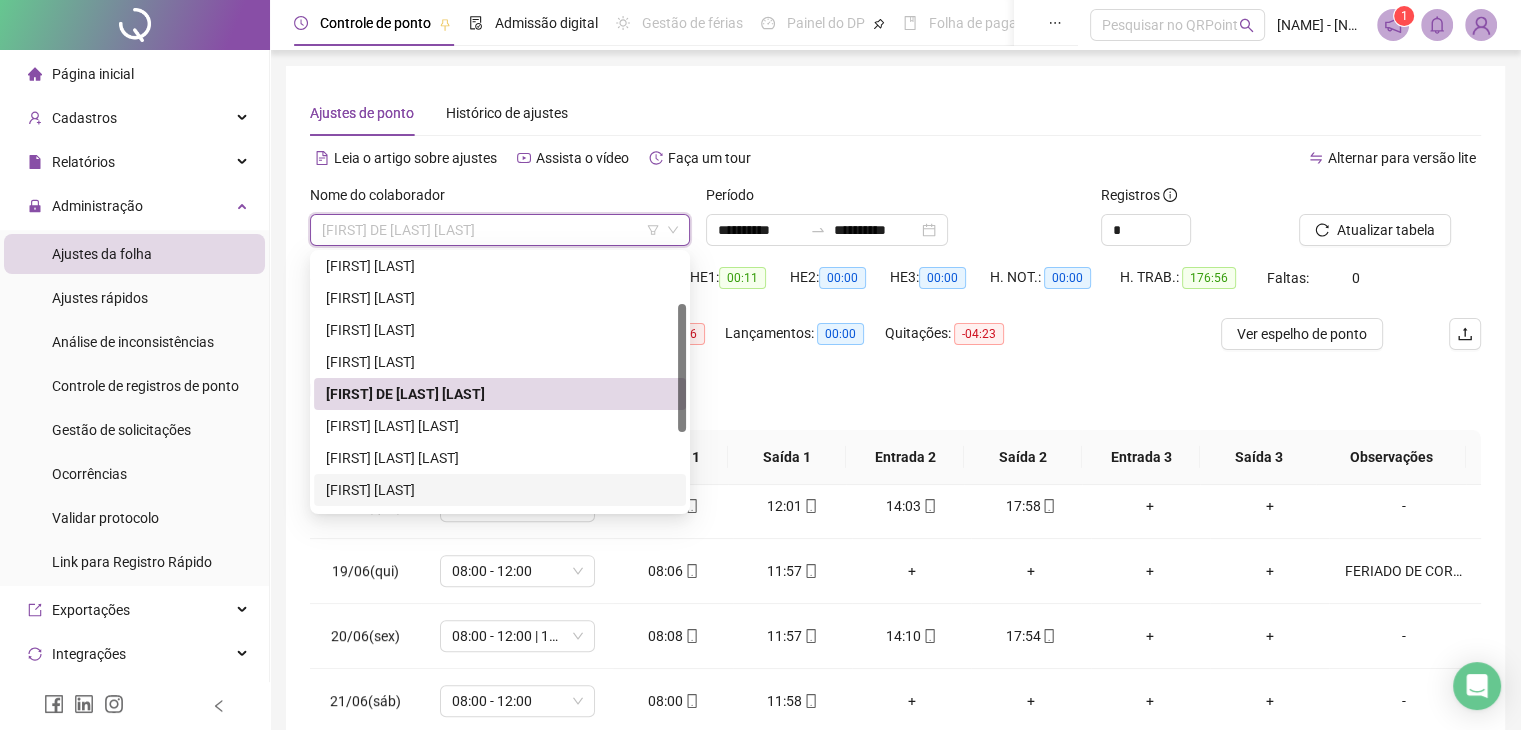 click on "[FIRST] [LAST]" at bounding box center [500, 490] 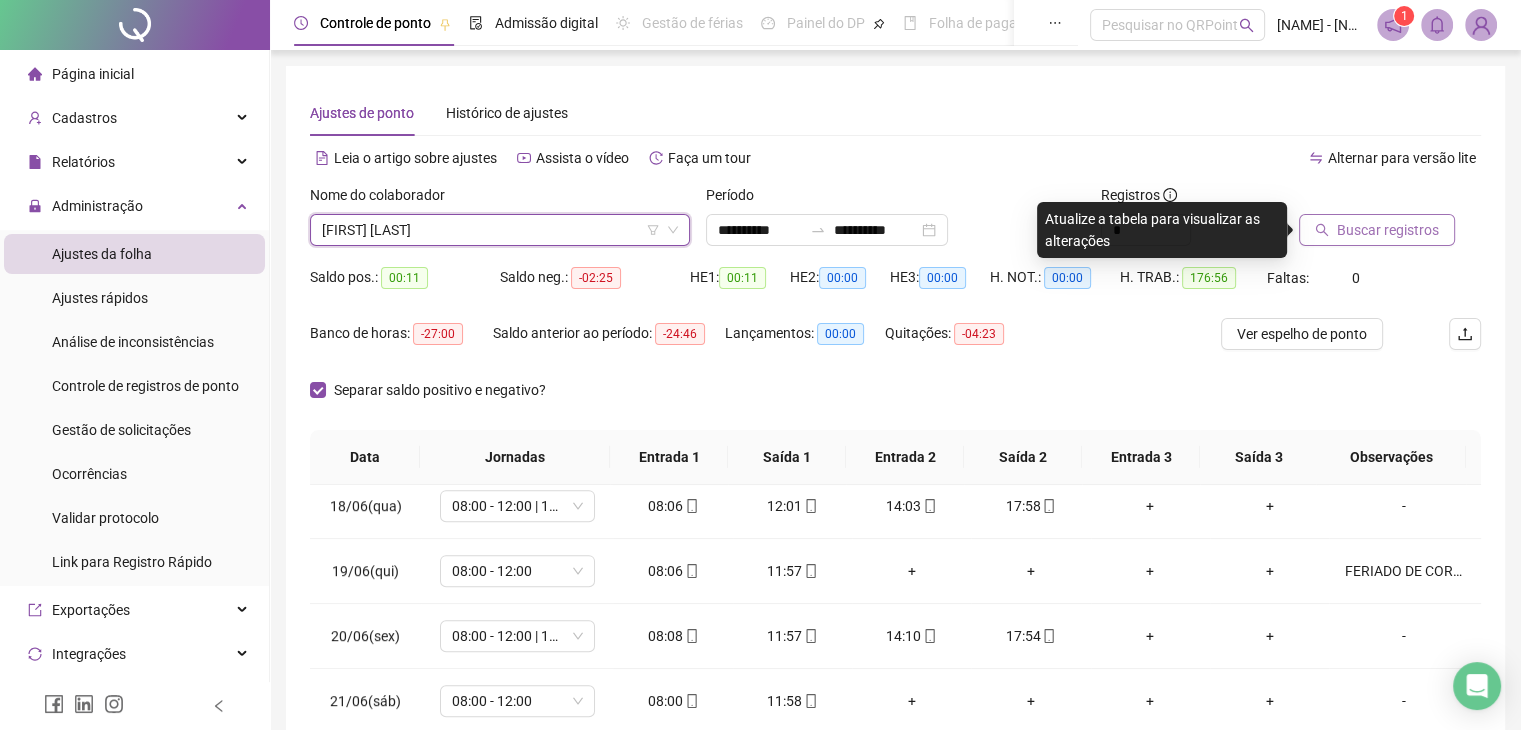 click on "Buscar registros" at bounding box center [1388, 230] 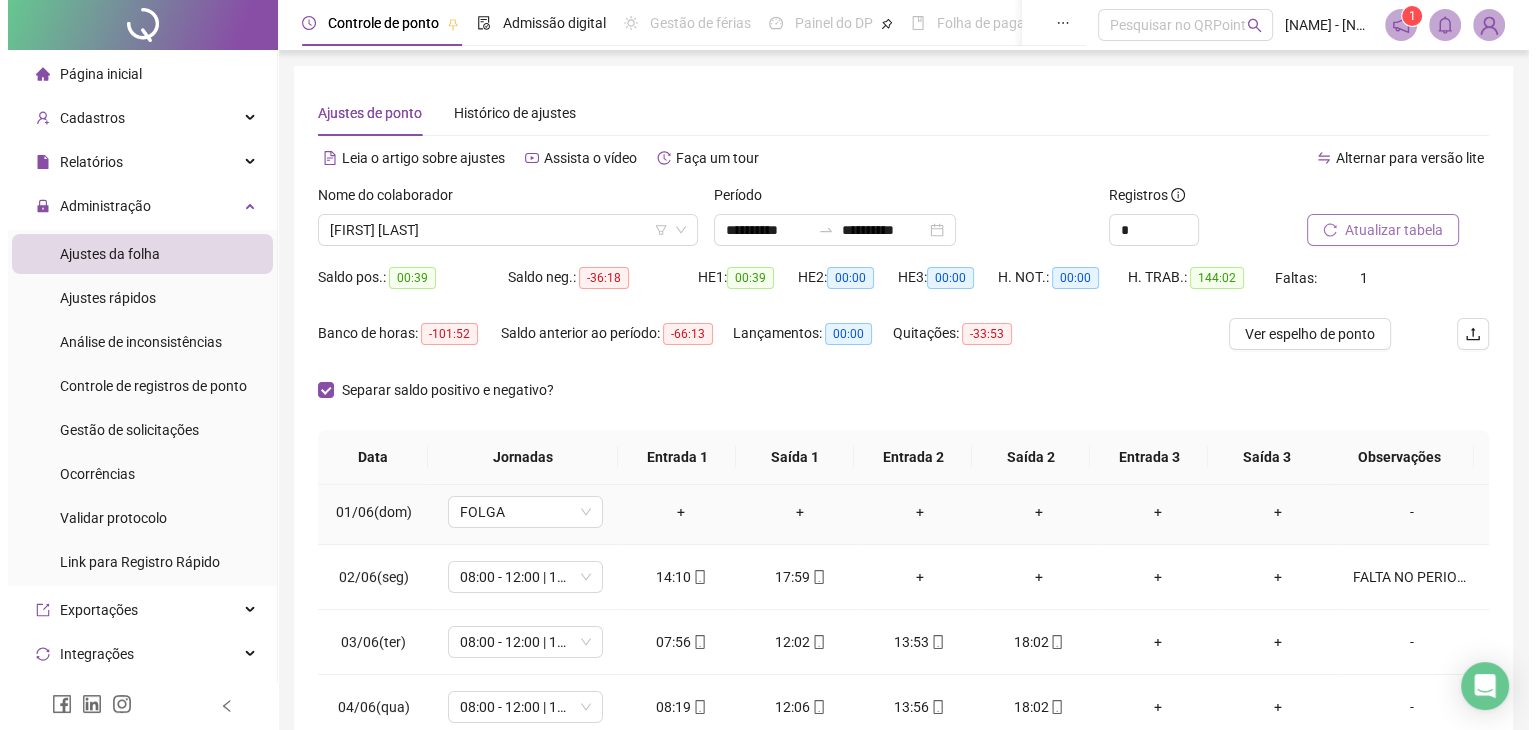 scroll, scrollTop: 0, scrollLeft: 0, axis: both 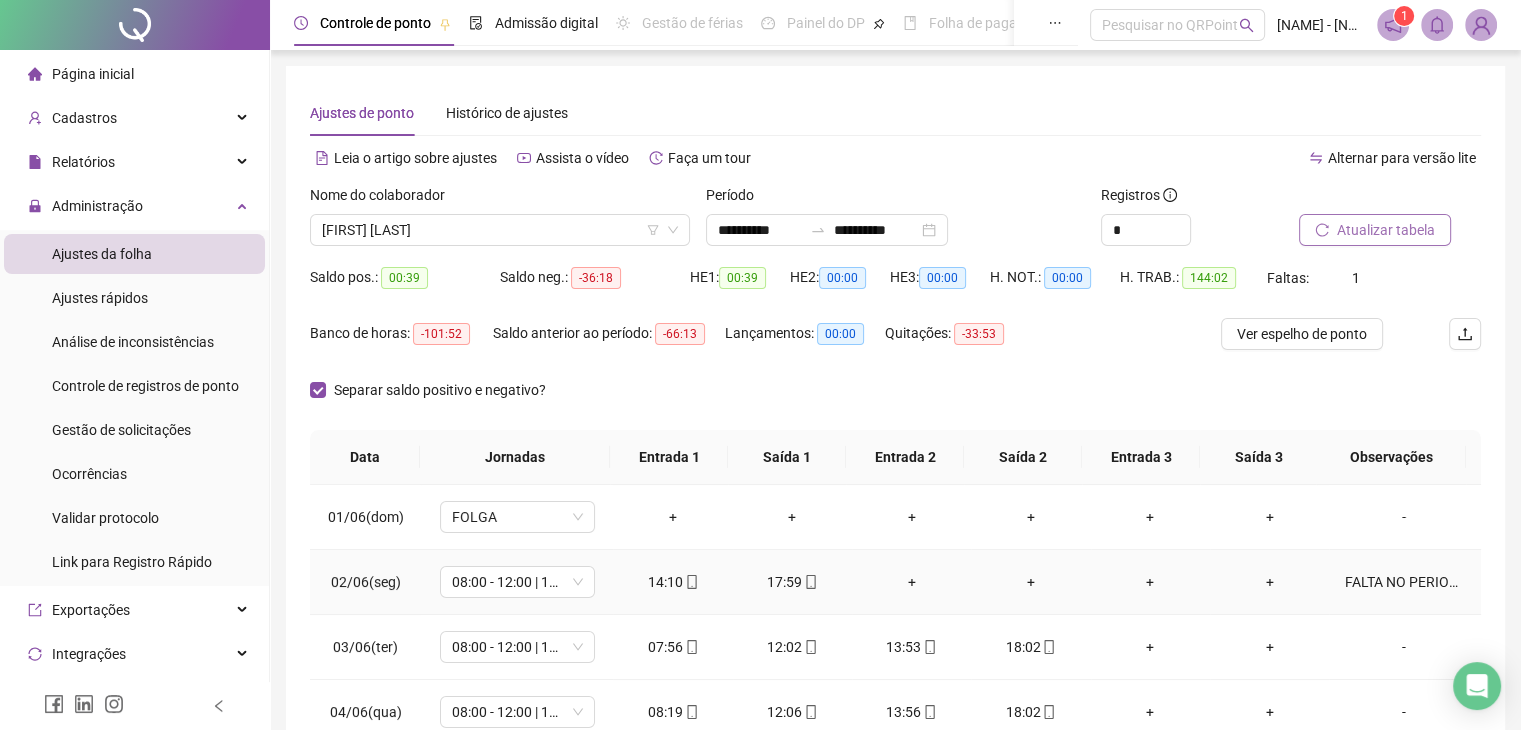 click on "FALTA NO PERIODO DA MANHÃ ( NÃO JUSTIFICOU)" at bounding box center [1404, 582] 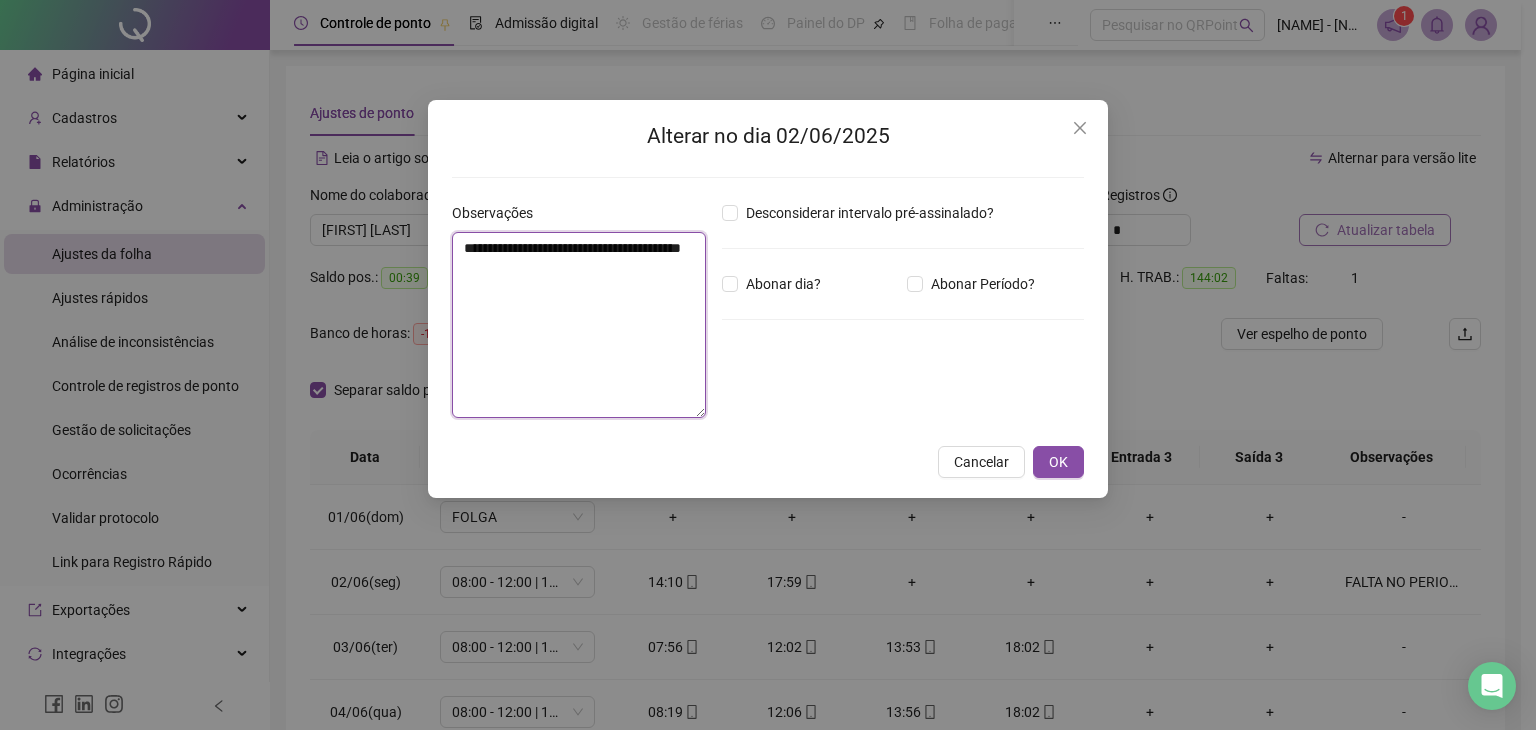 click on "**********" at bounding box center [579, 325] 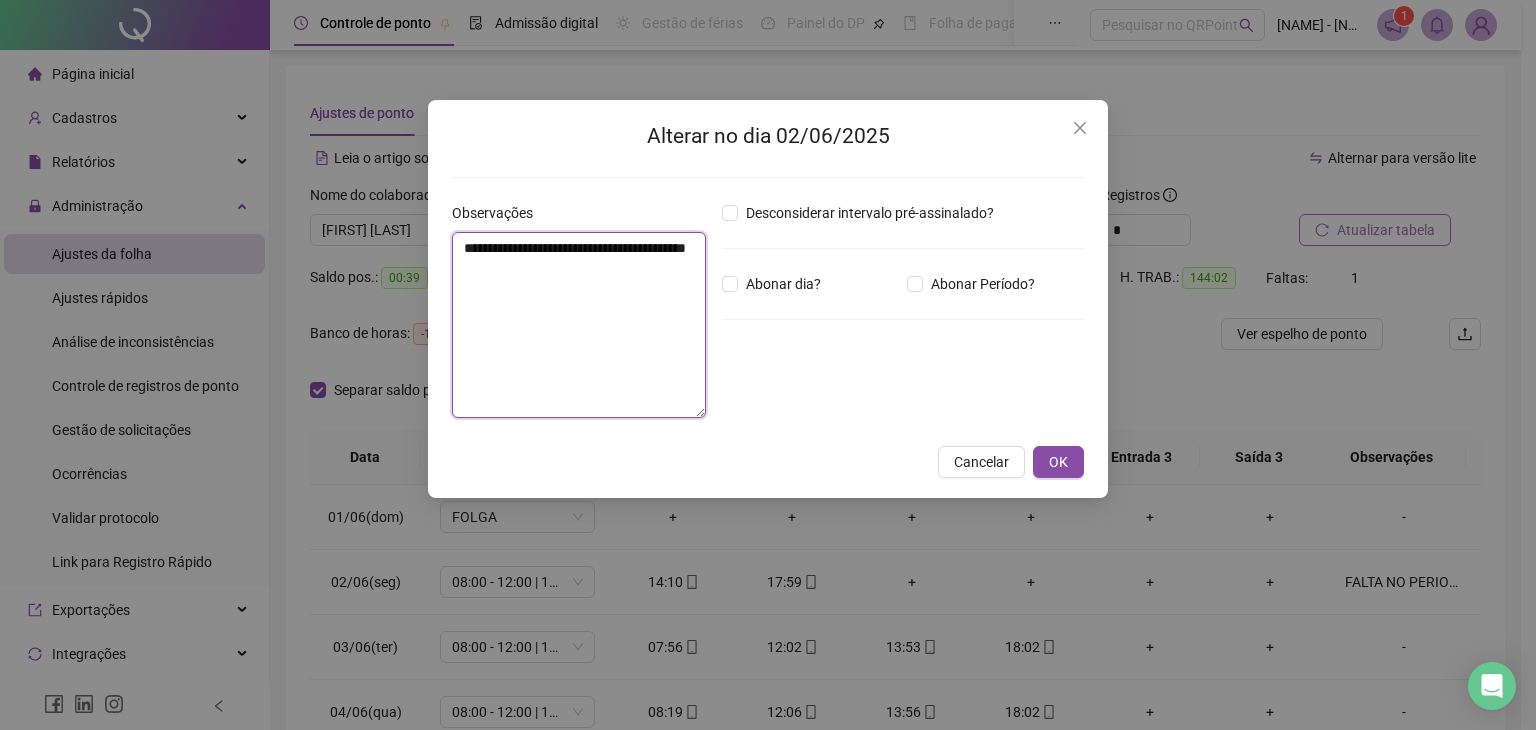 paste on "**********" 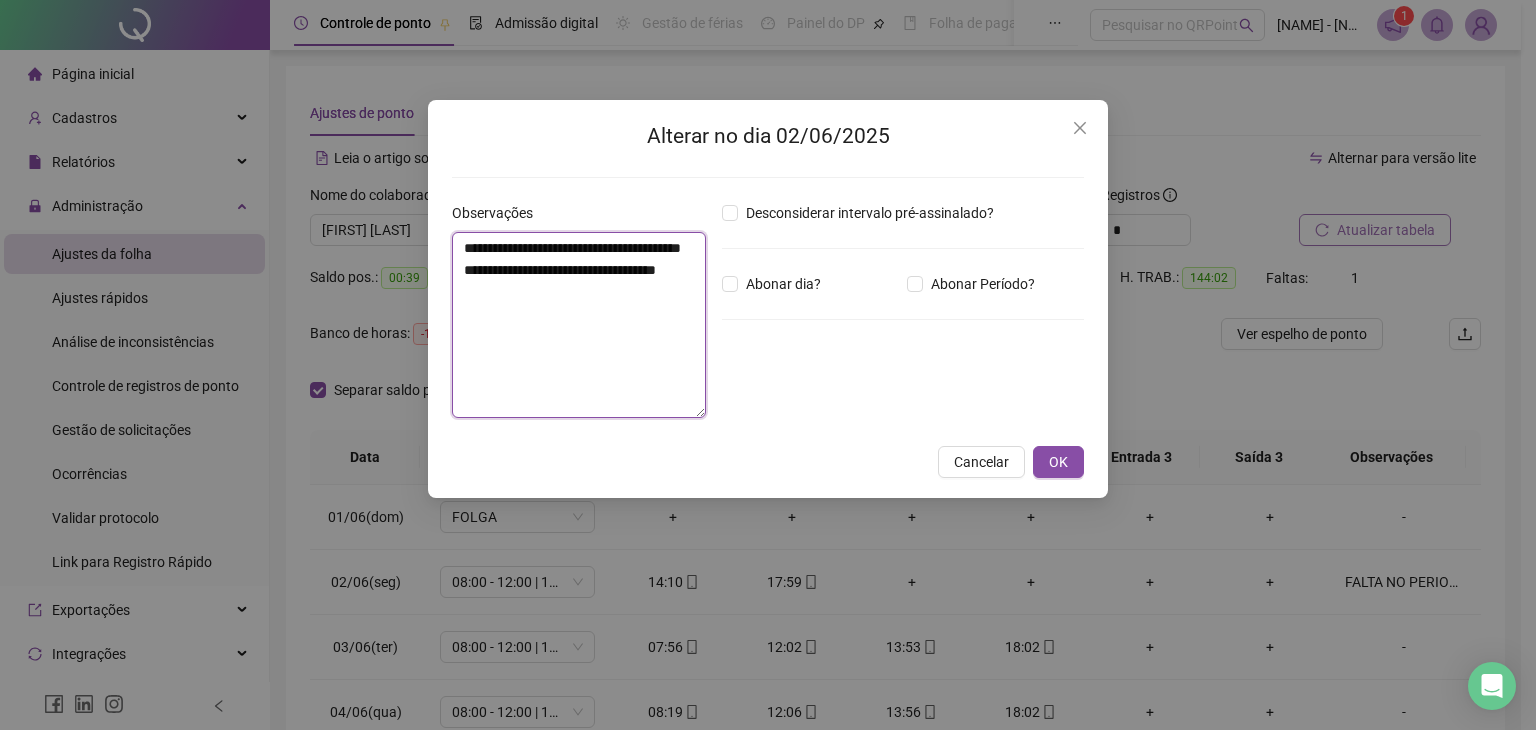 type on "**********" 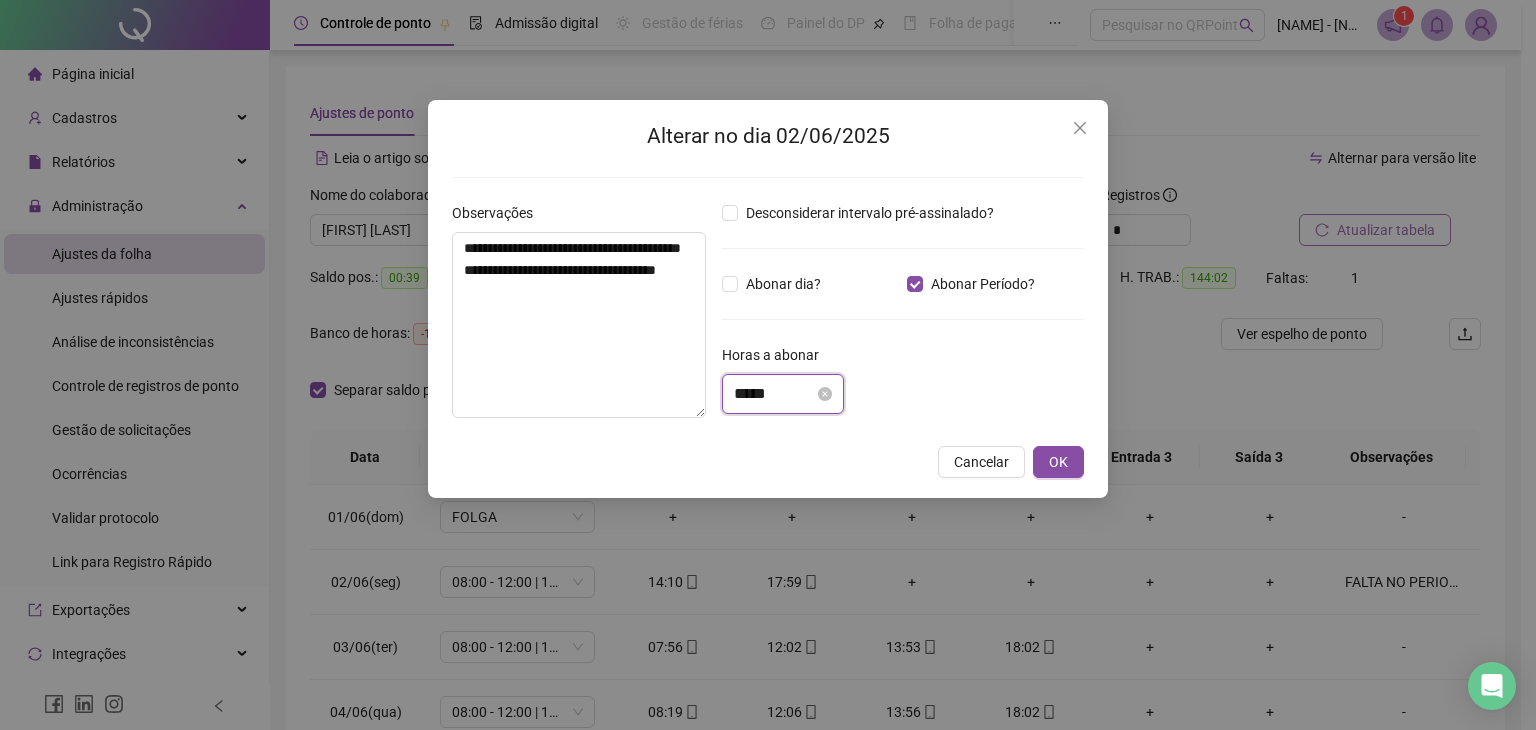click on "*****" at bounding box center (774, 394) 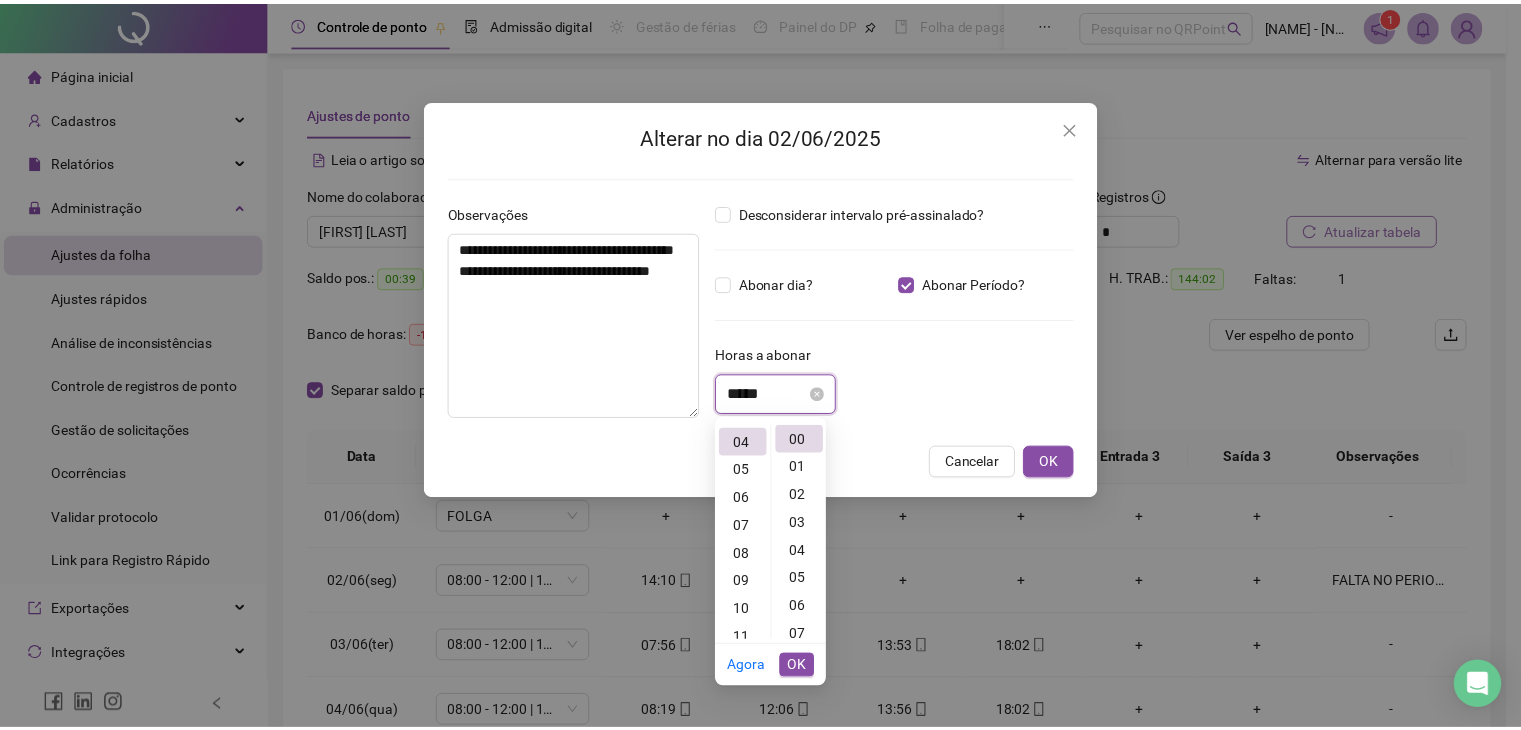 scroll, scrollTop: 112, scrollLeft: 0, axis: vertical 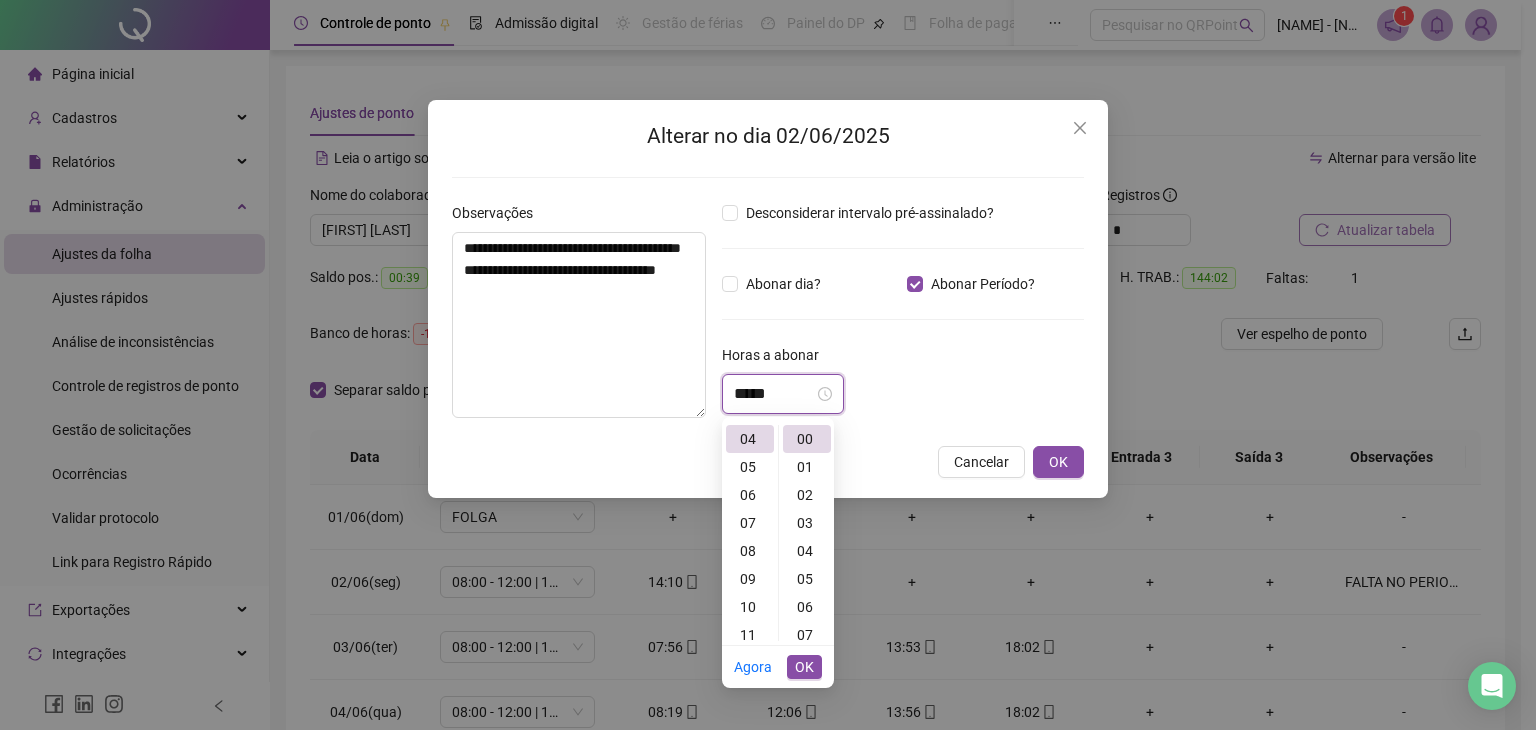 type on "*****" 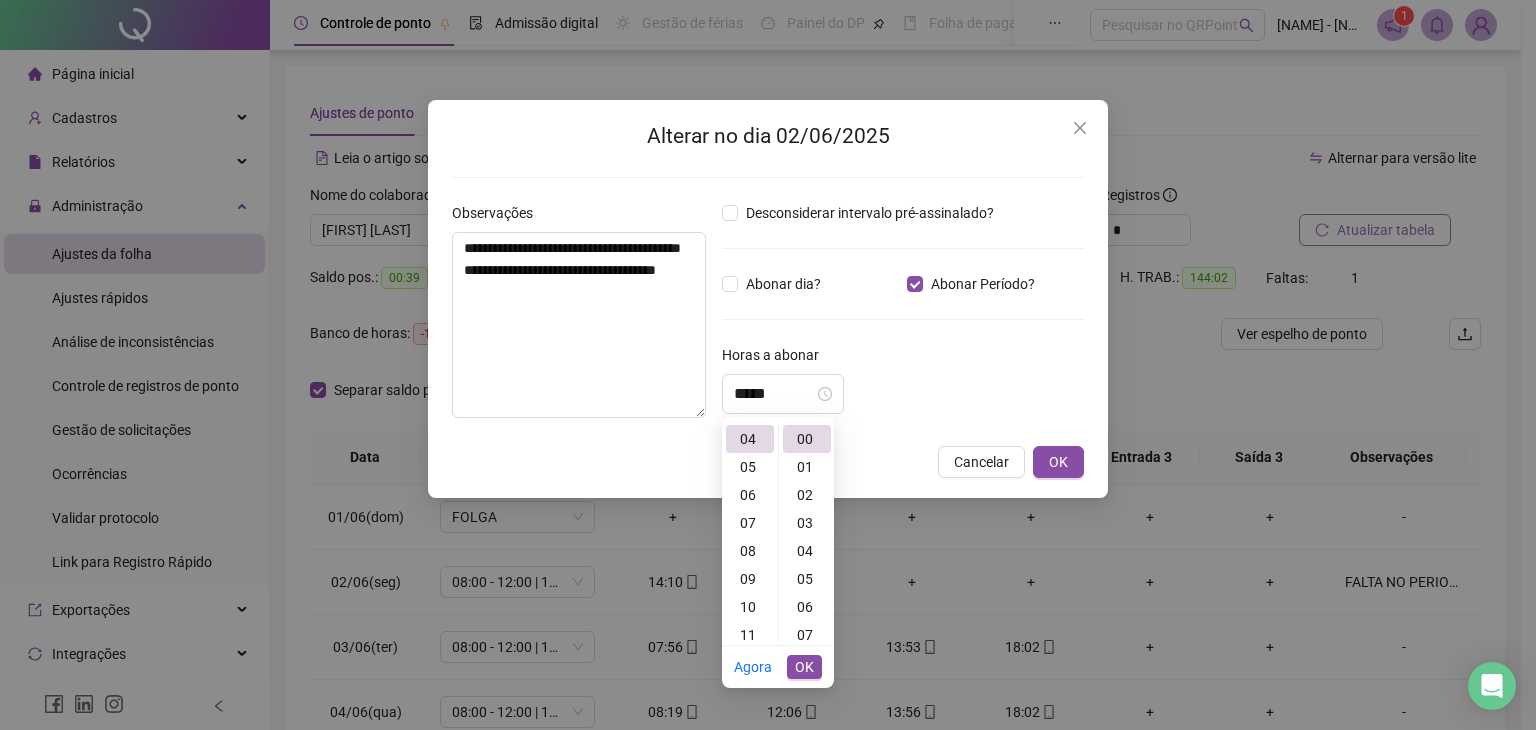 click on "*****" at bounding box center (903, 394) 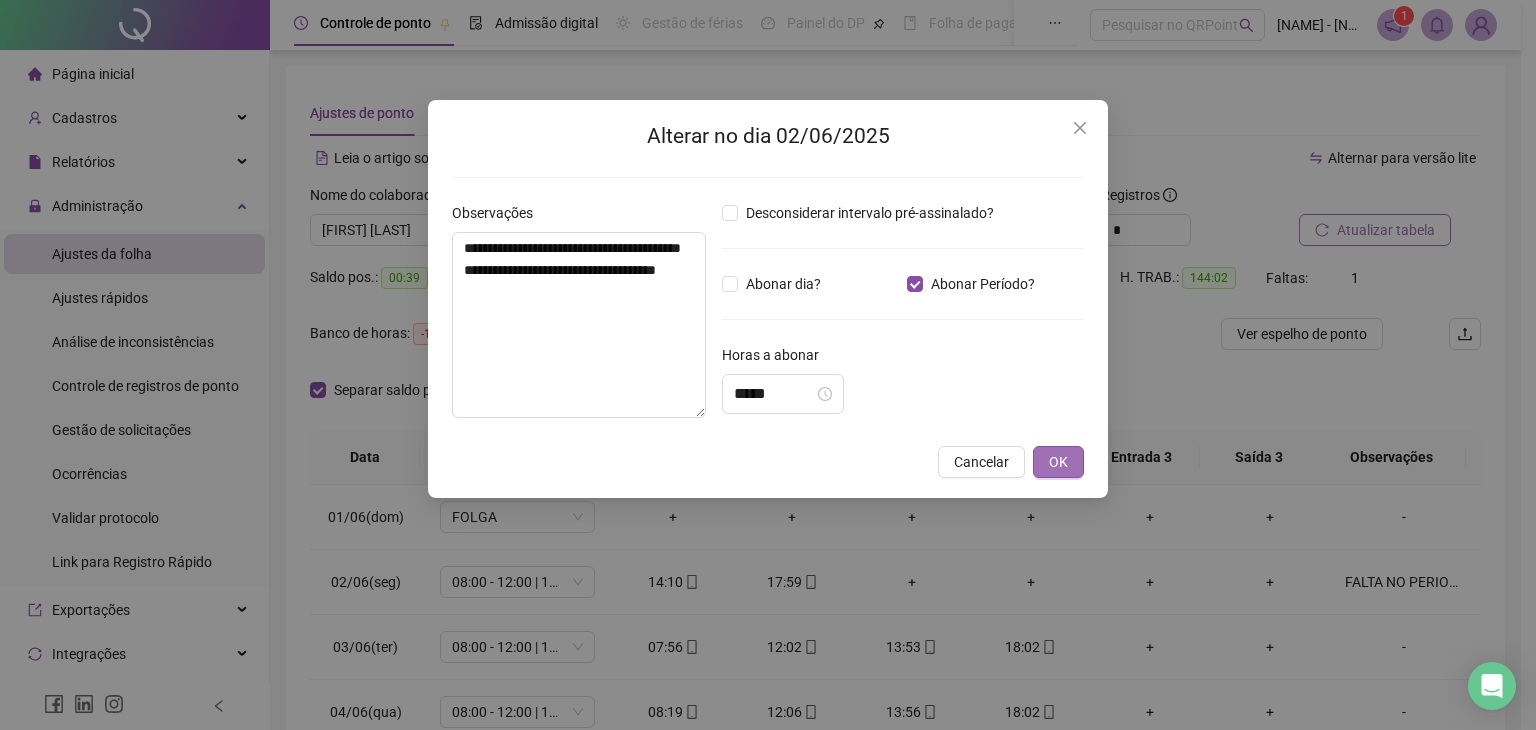 click on "OK" at bounding box center (1058, 462) 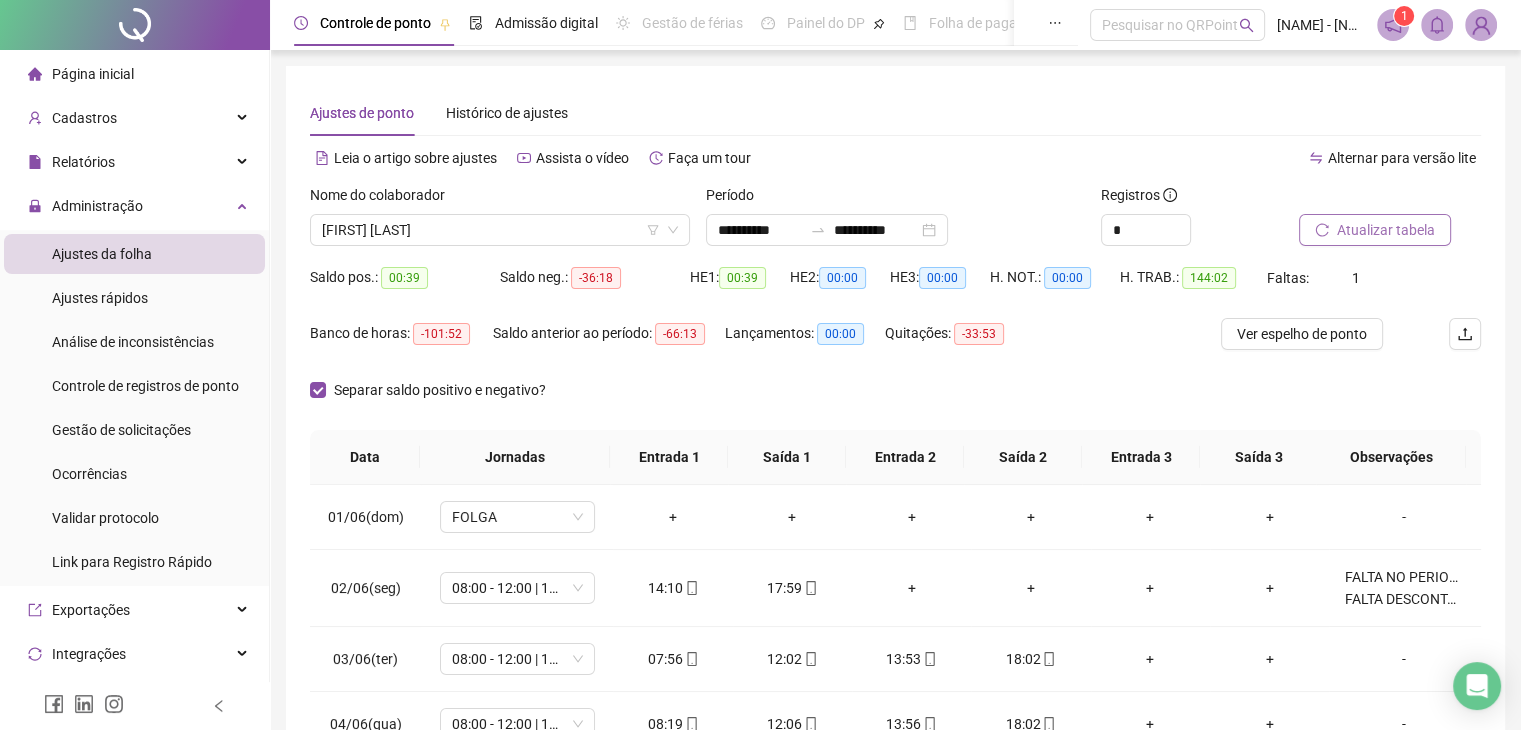 click on "Atualizar tabela" at bounding box center (1386, 230) 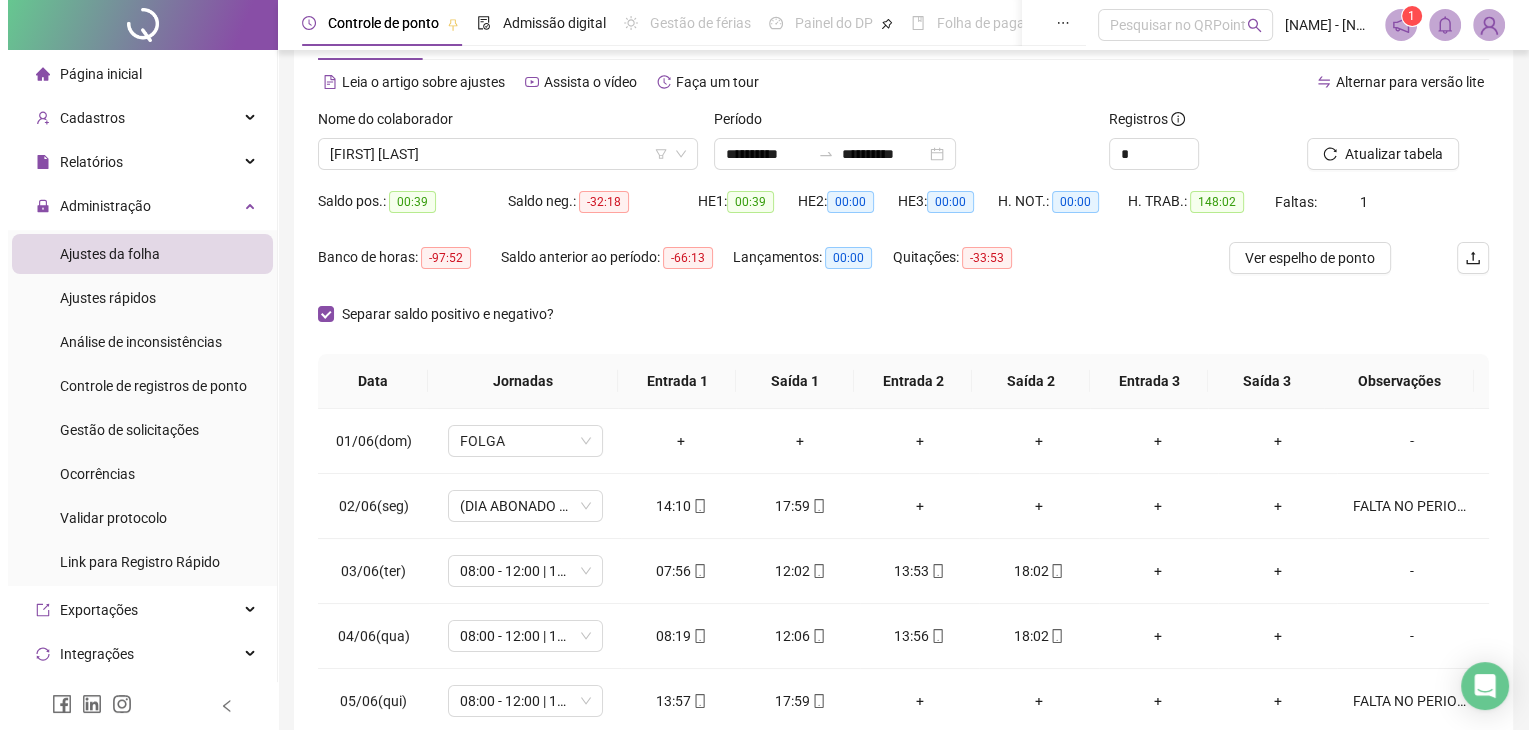 scroll, scrollTop: 200, scrollLeft: 0, axis: vertical 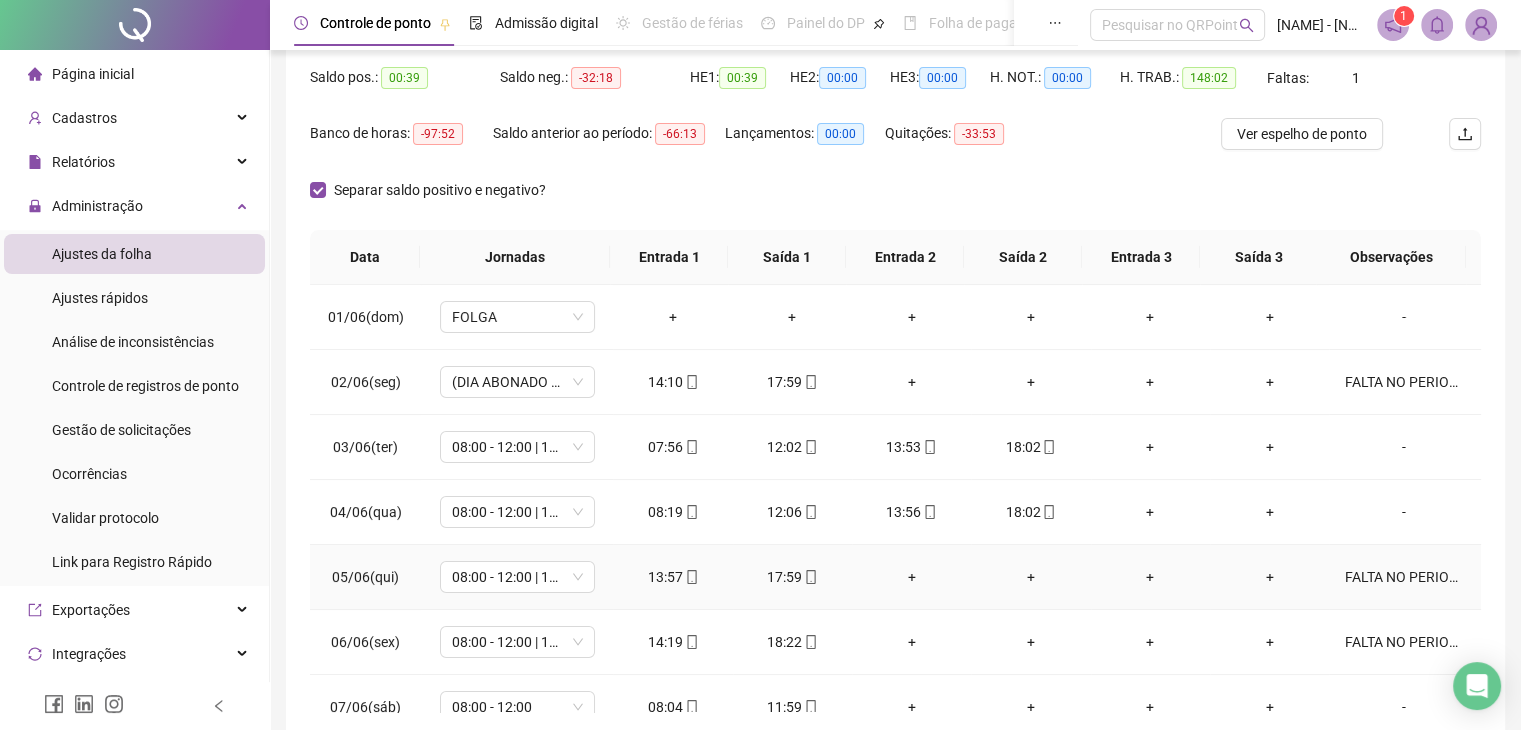 click on "FALTA NO PERIODO DA MANHÃ (TOMAR VACINA NO POSTO)" at bounding box center (1404, 577) 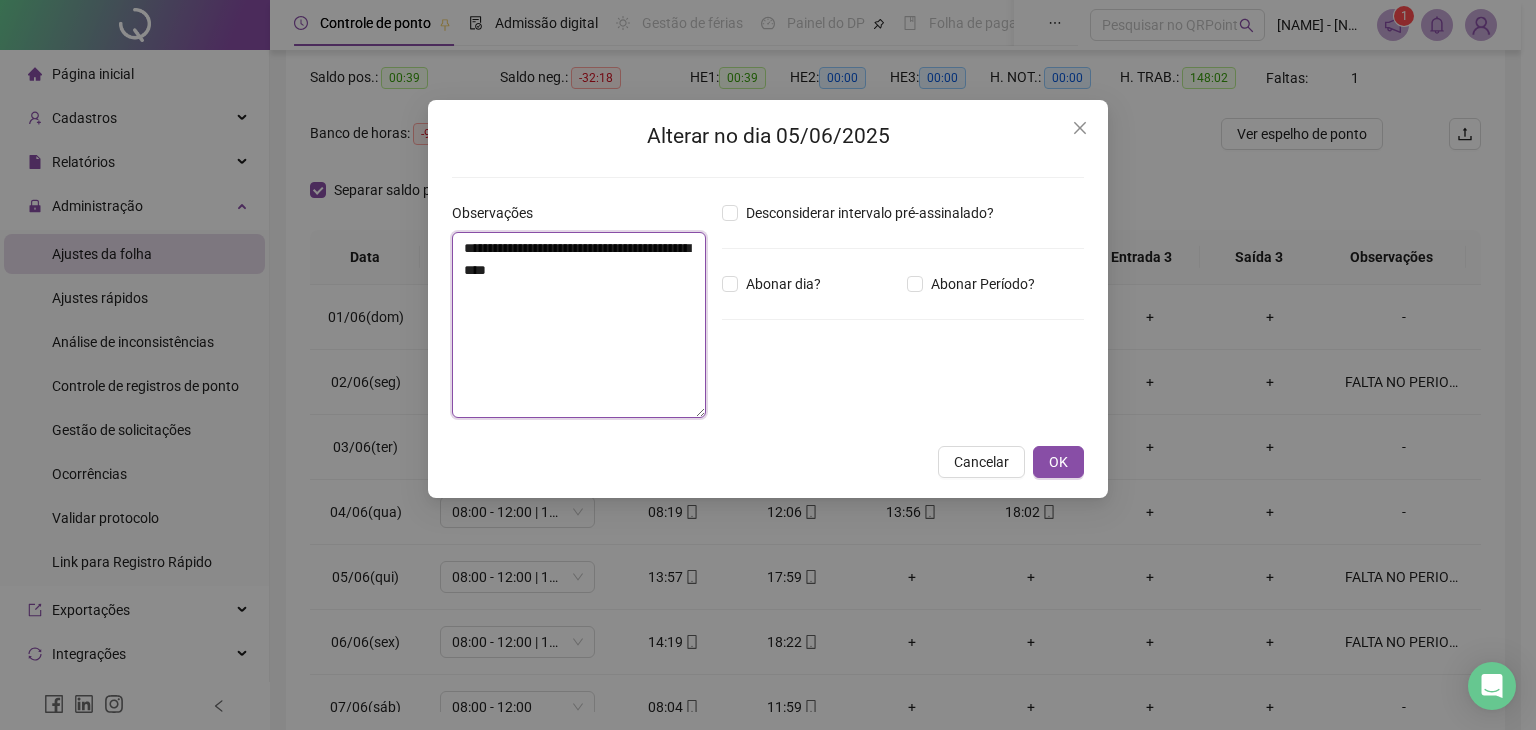 click on "**********" at bounding box center (579, 325) 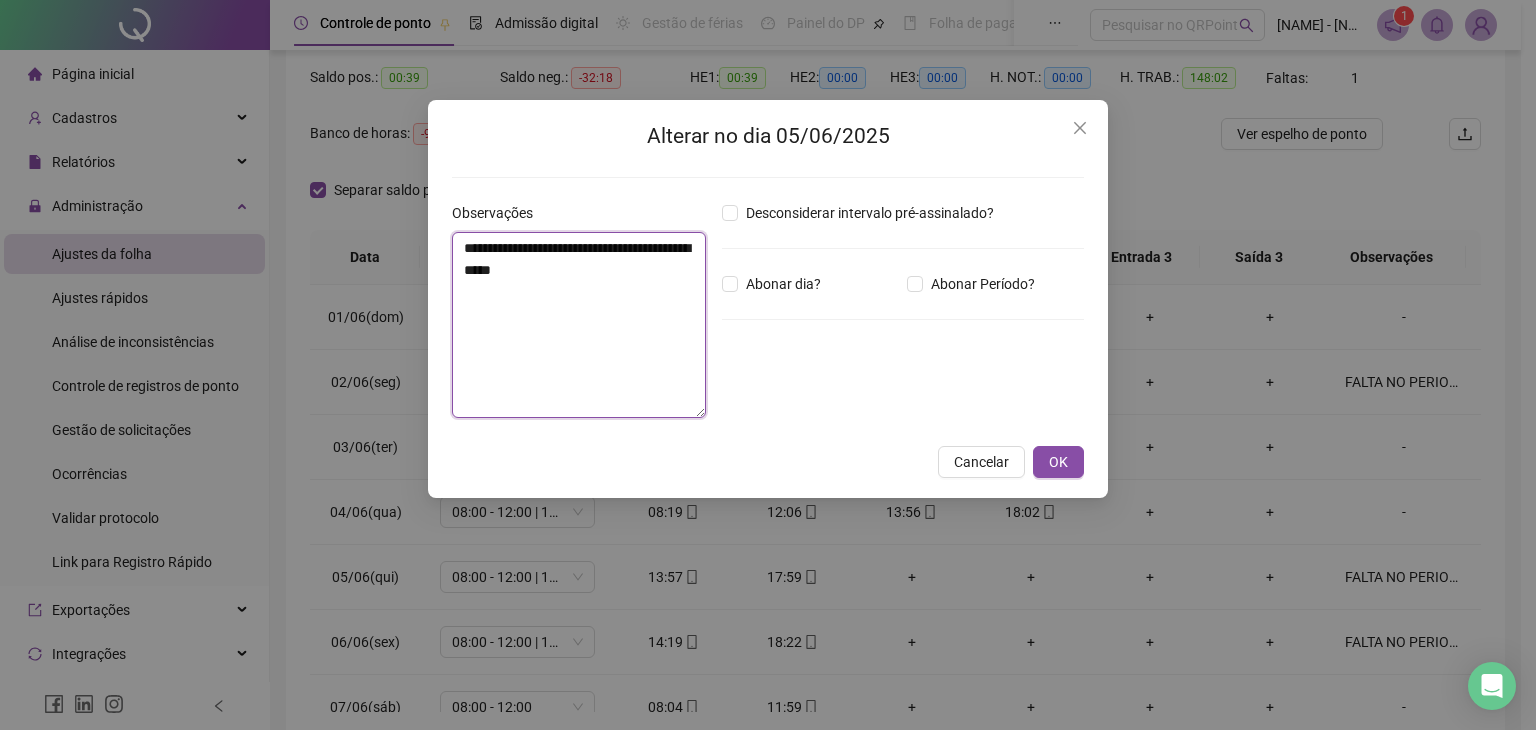 paste on "**********" 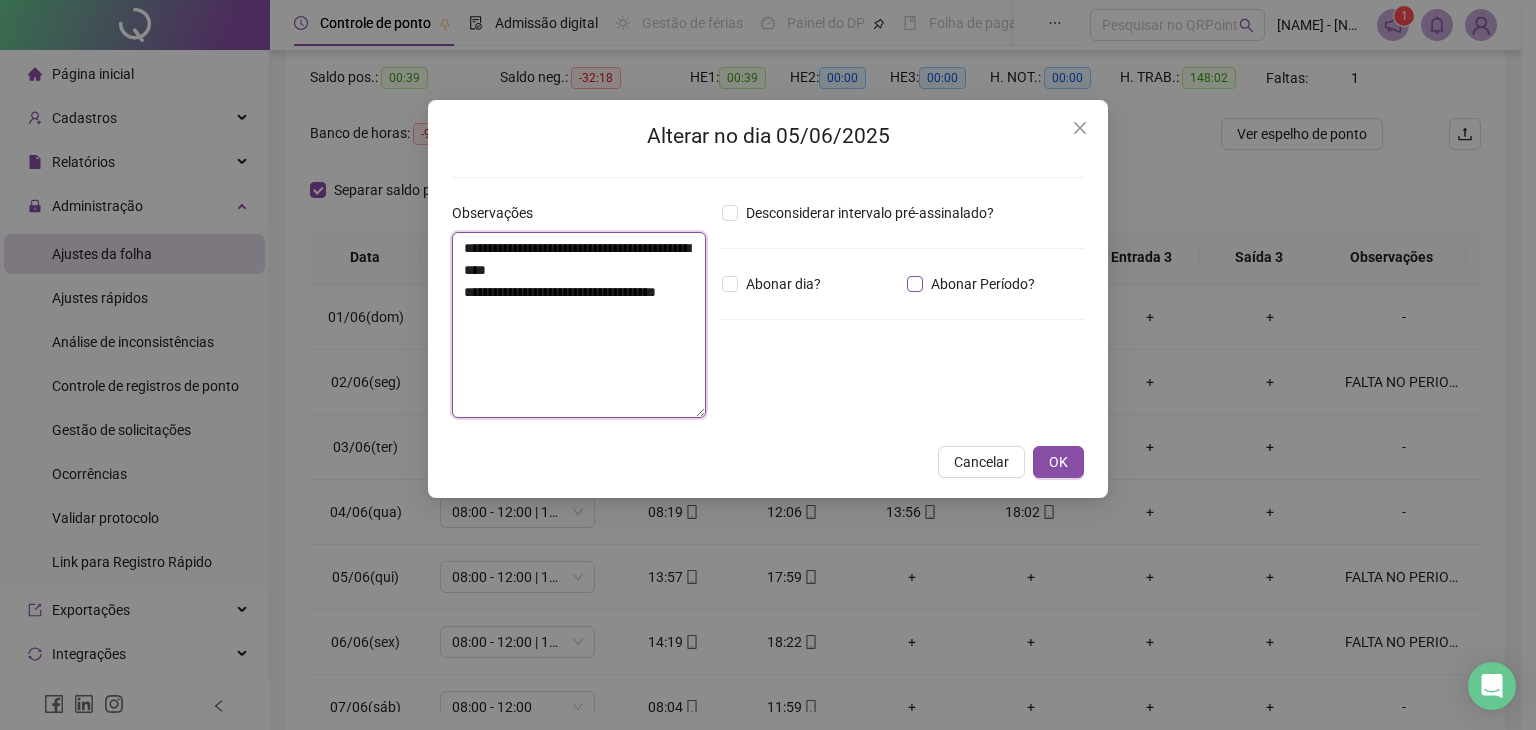 type on "**********" 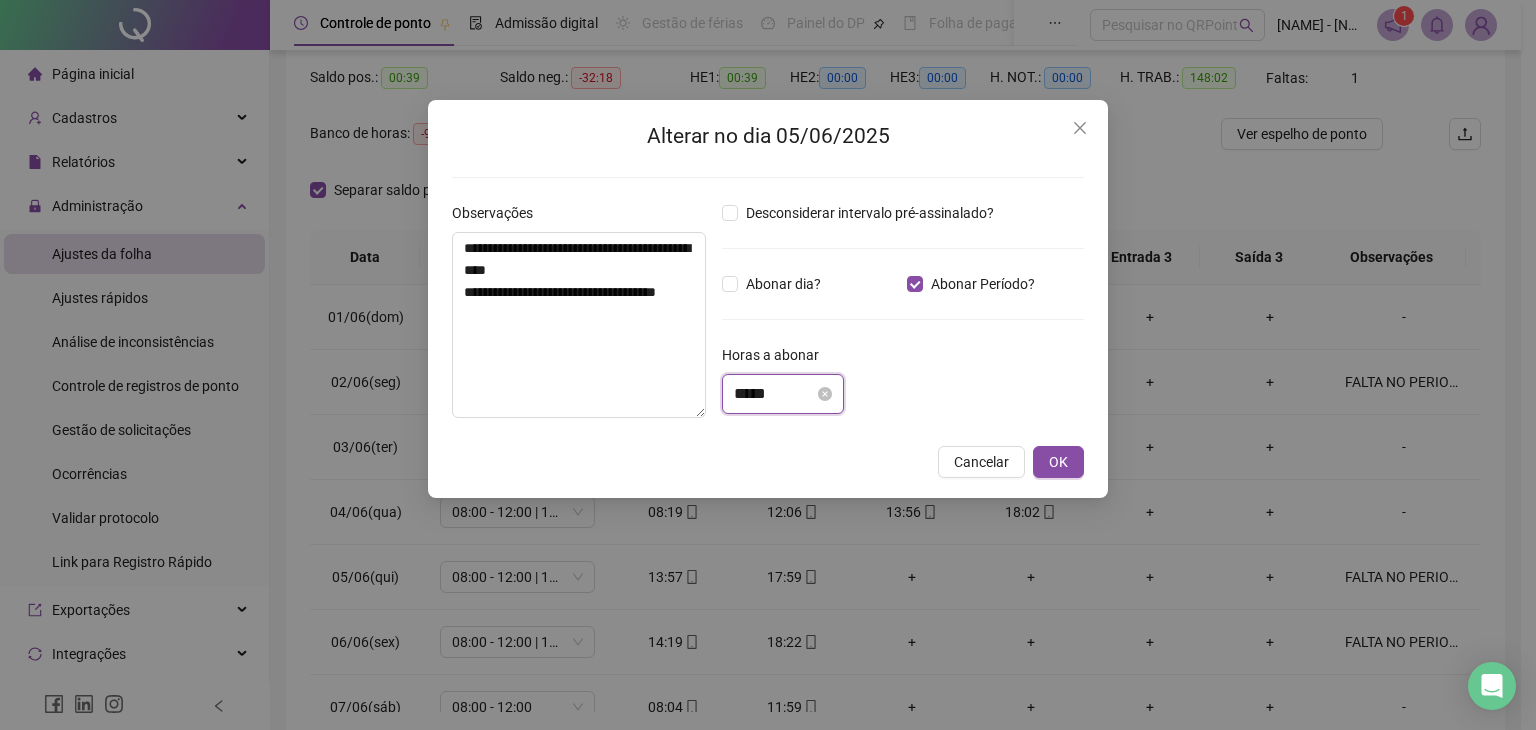 click on "*****" at bounding box center [774, 394] 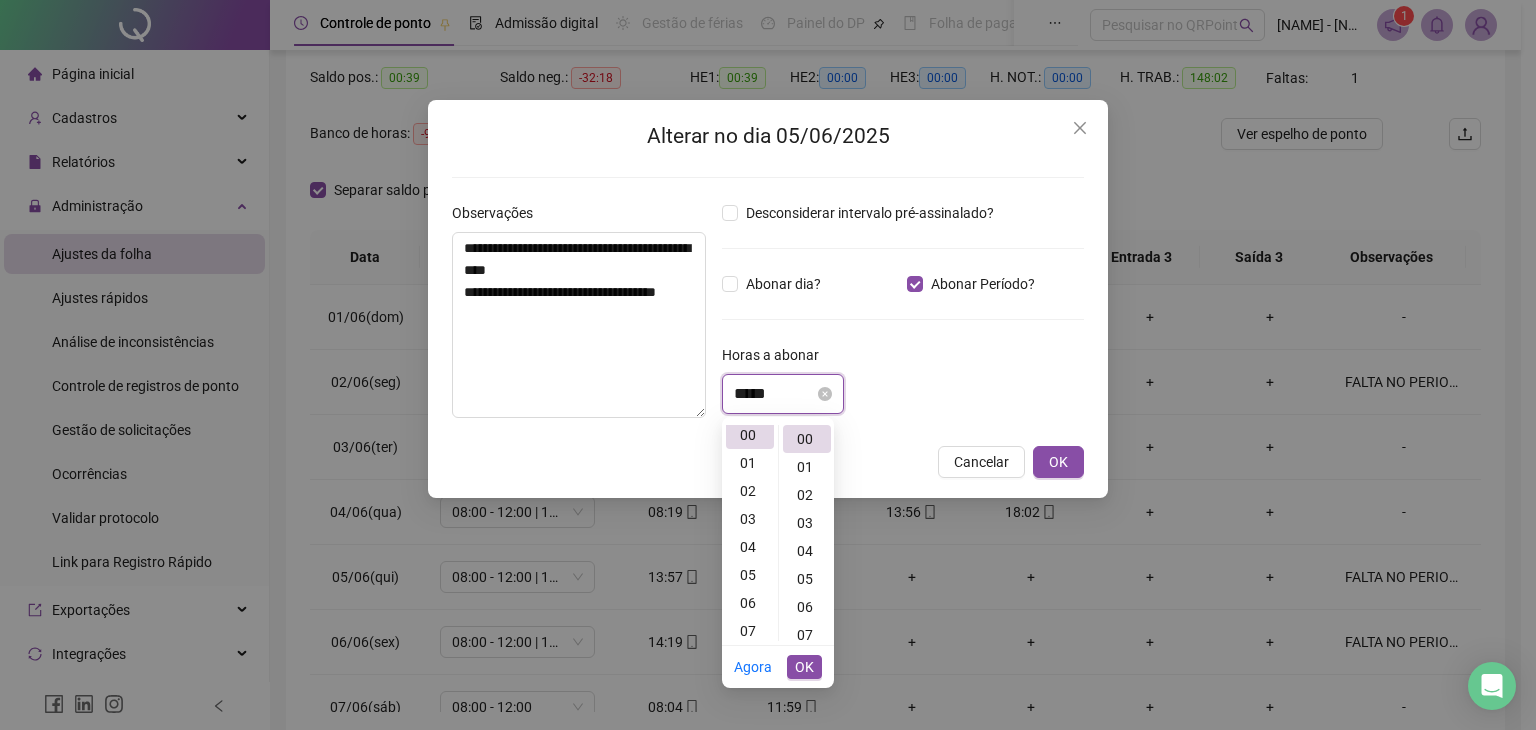 scroll, scrollTop: 0, scrollLeft: 0, axis: both 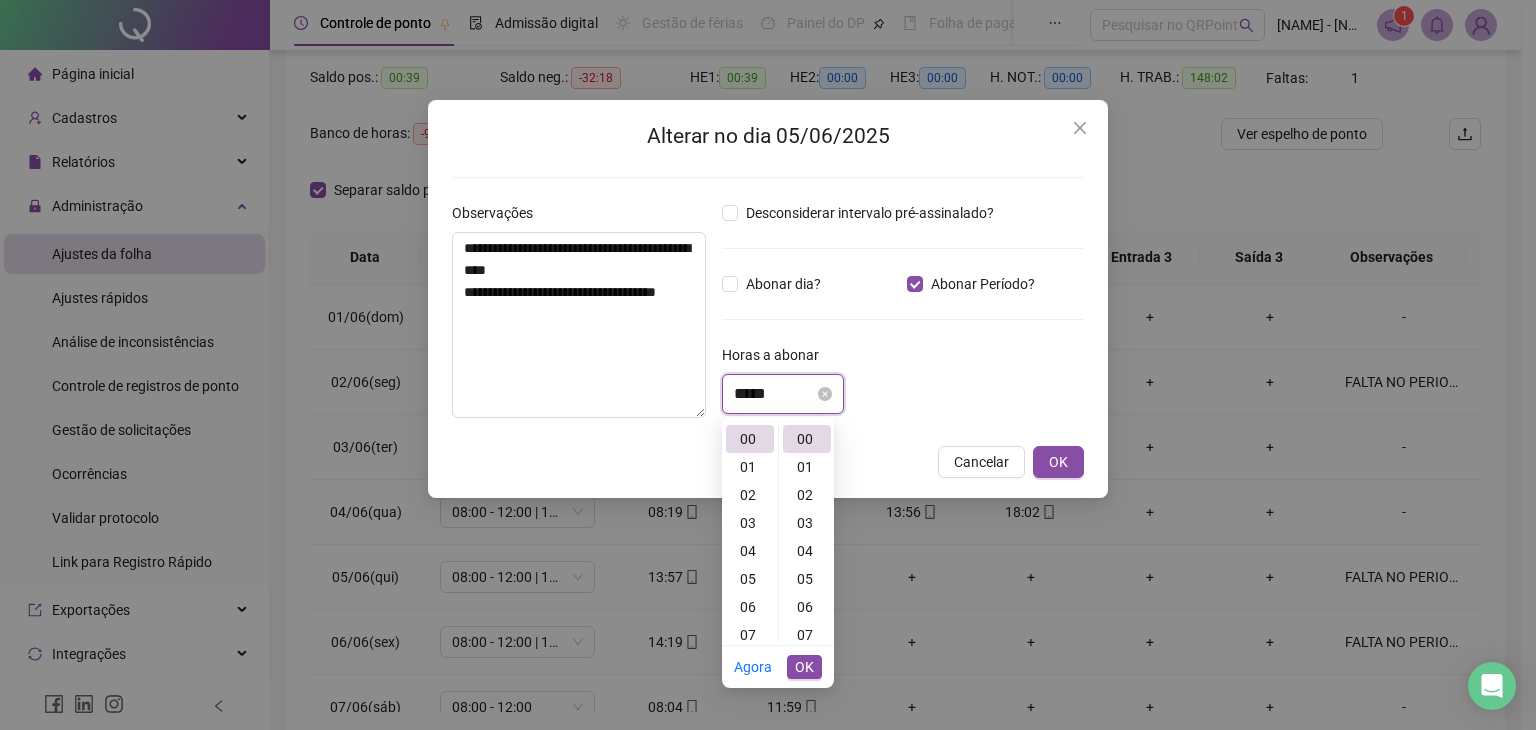 click on "*****" at bounding box center [774, 394] 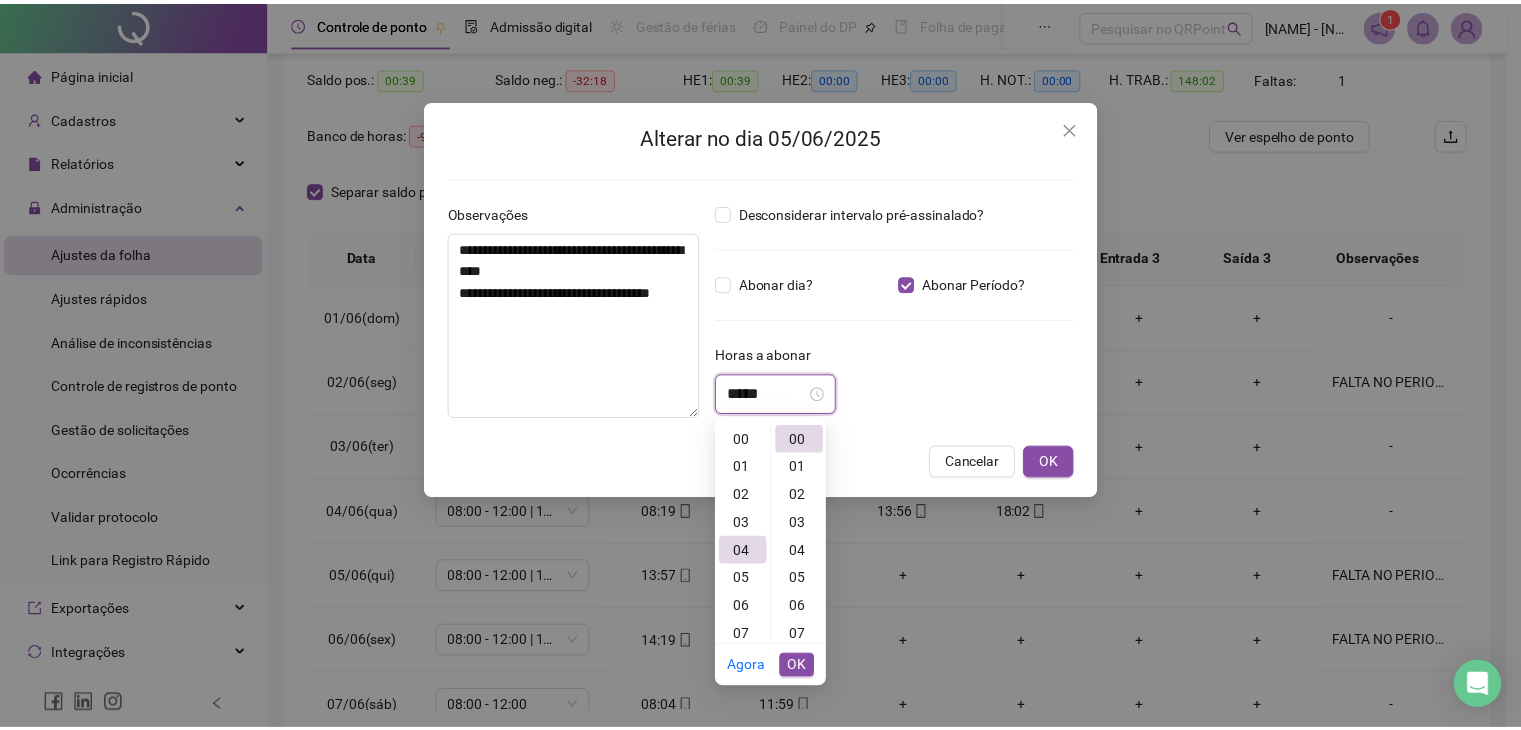 scroll, scrollTop: 112, scrollLeft: 0, axis: vertical 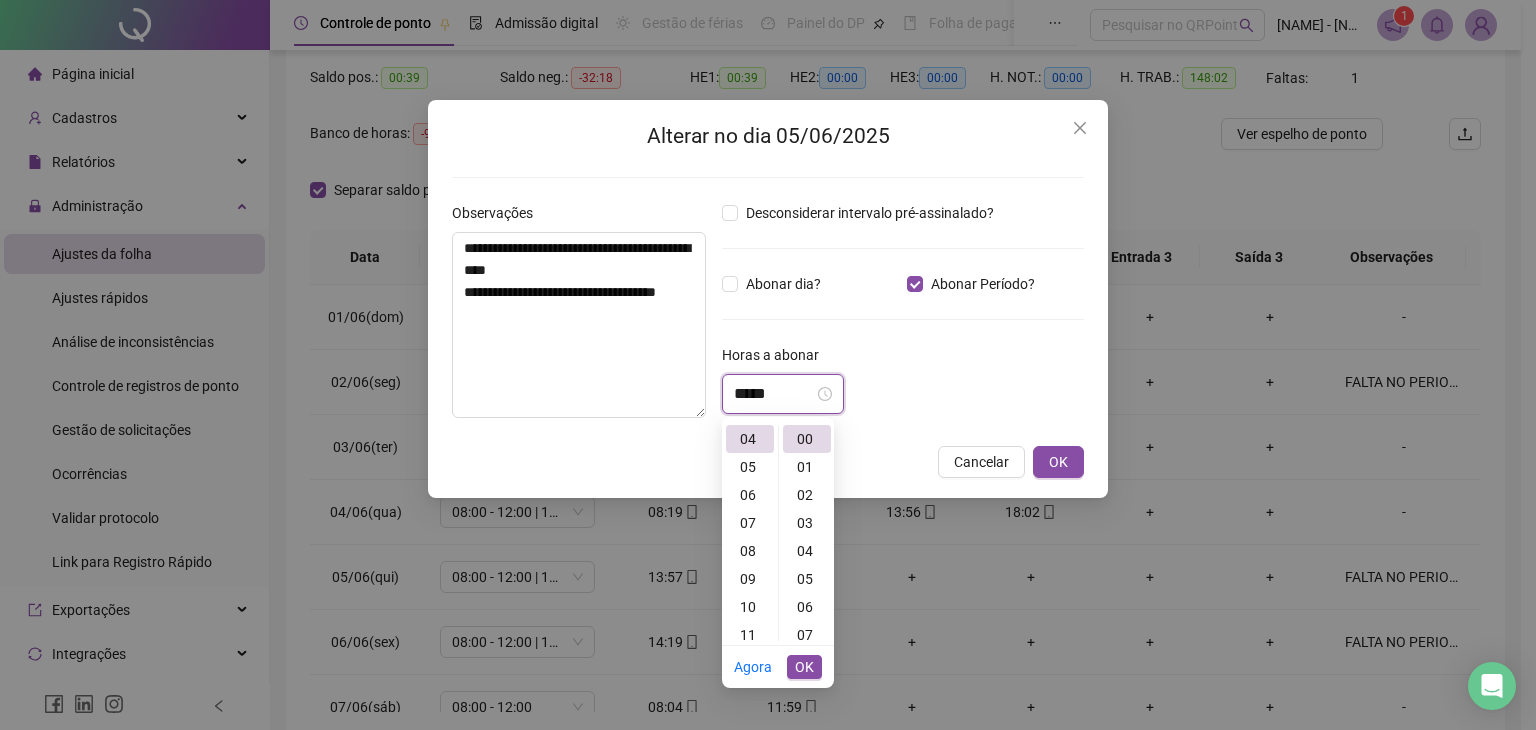 type on "*****" 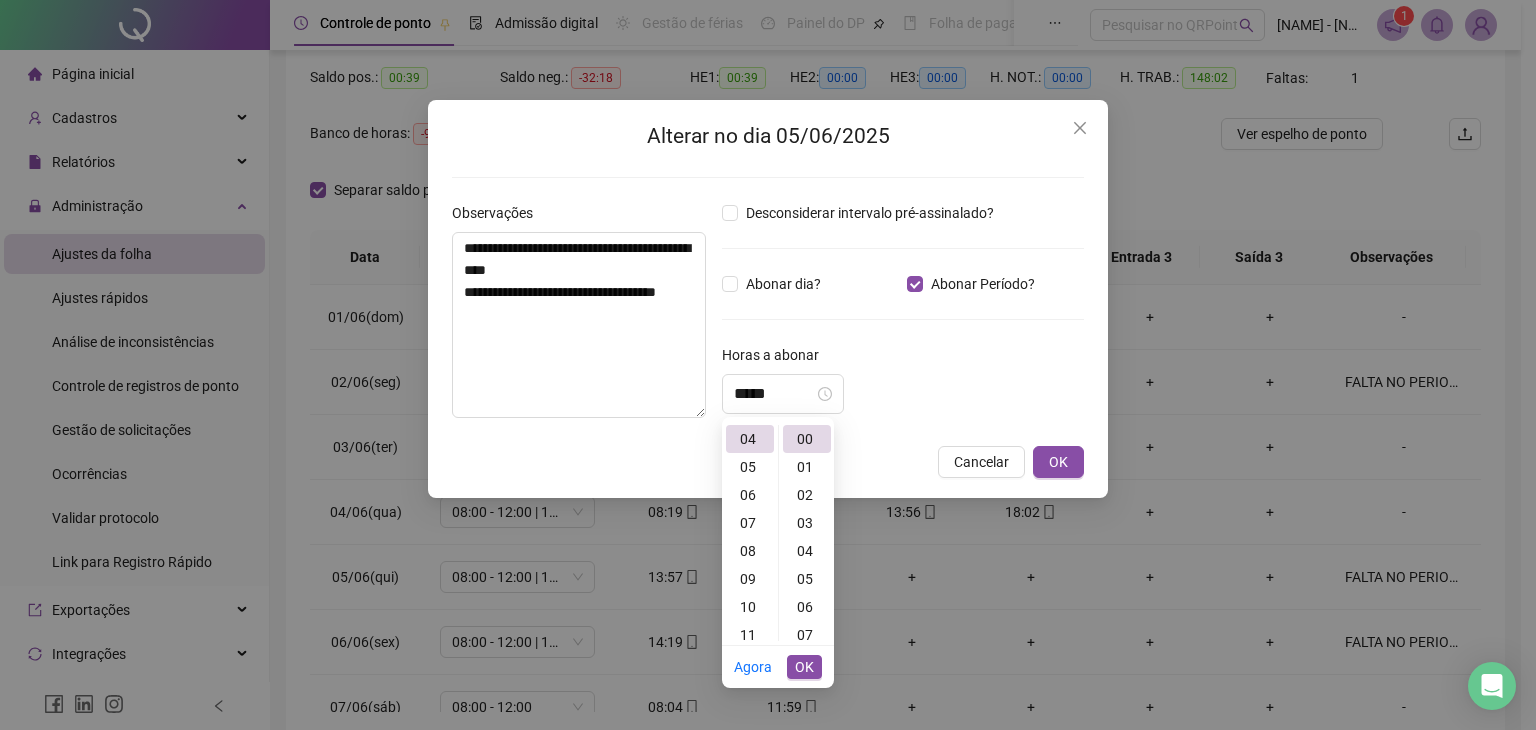 click on "*****" at bounding box center (903, 394) 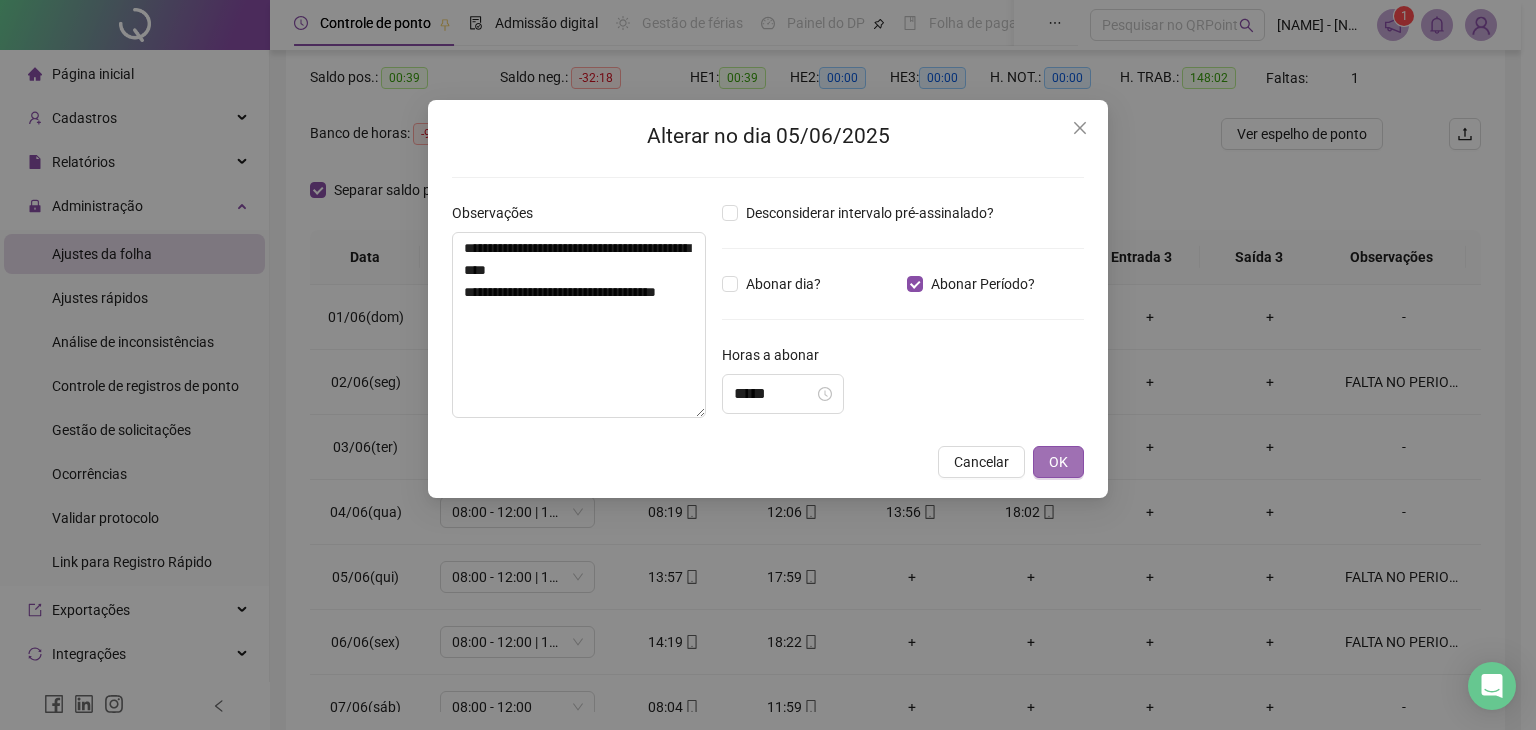 click on "OK" at bounding box center (1058, 462) 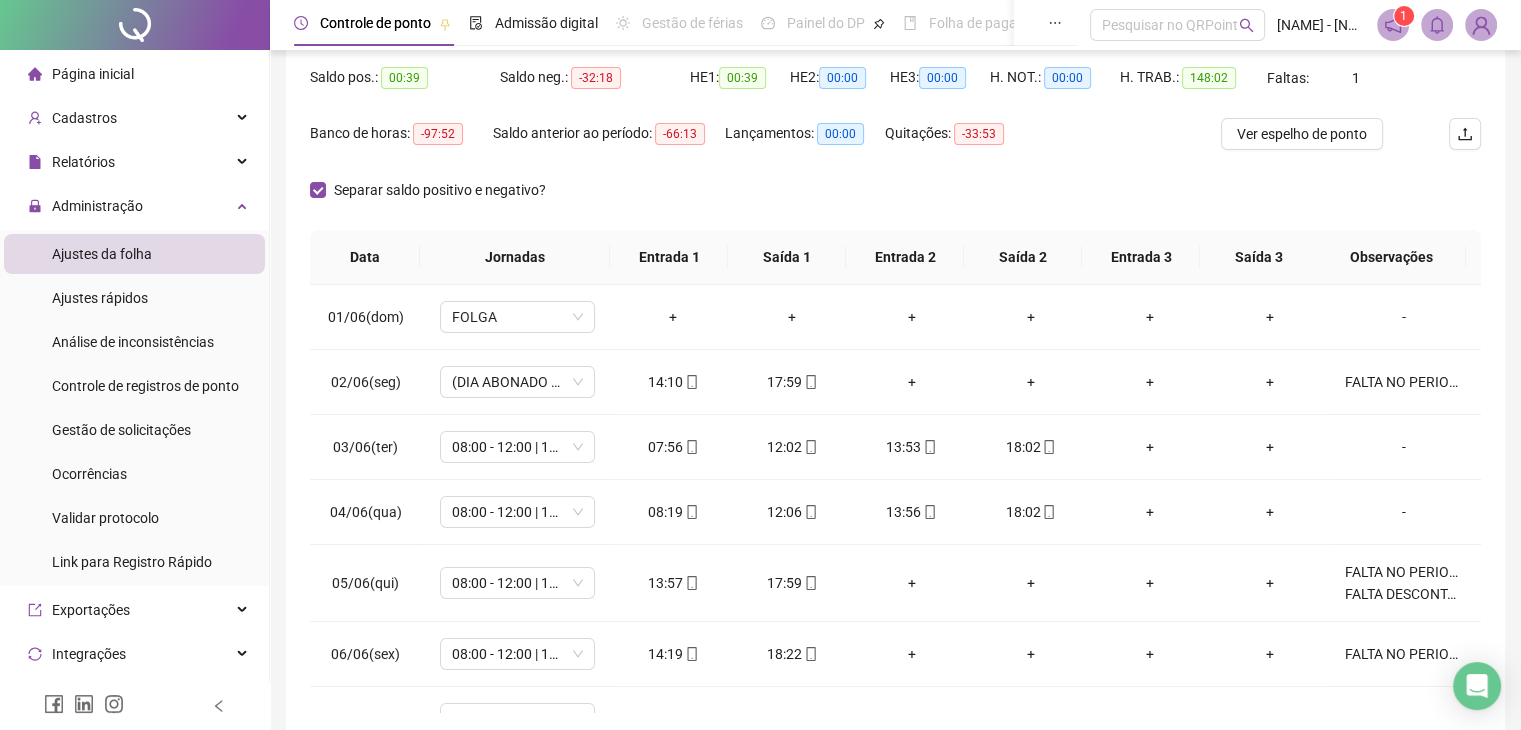scroll, scrollTop: 100, scrollLeft: 0, axis: vertical 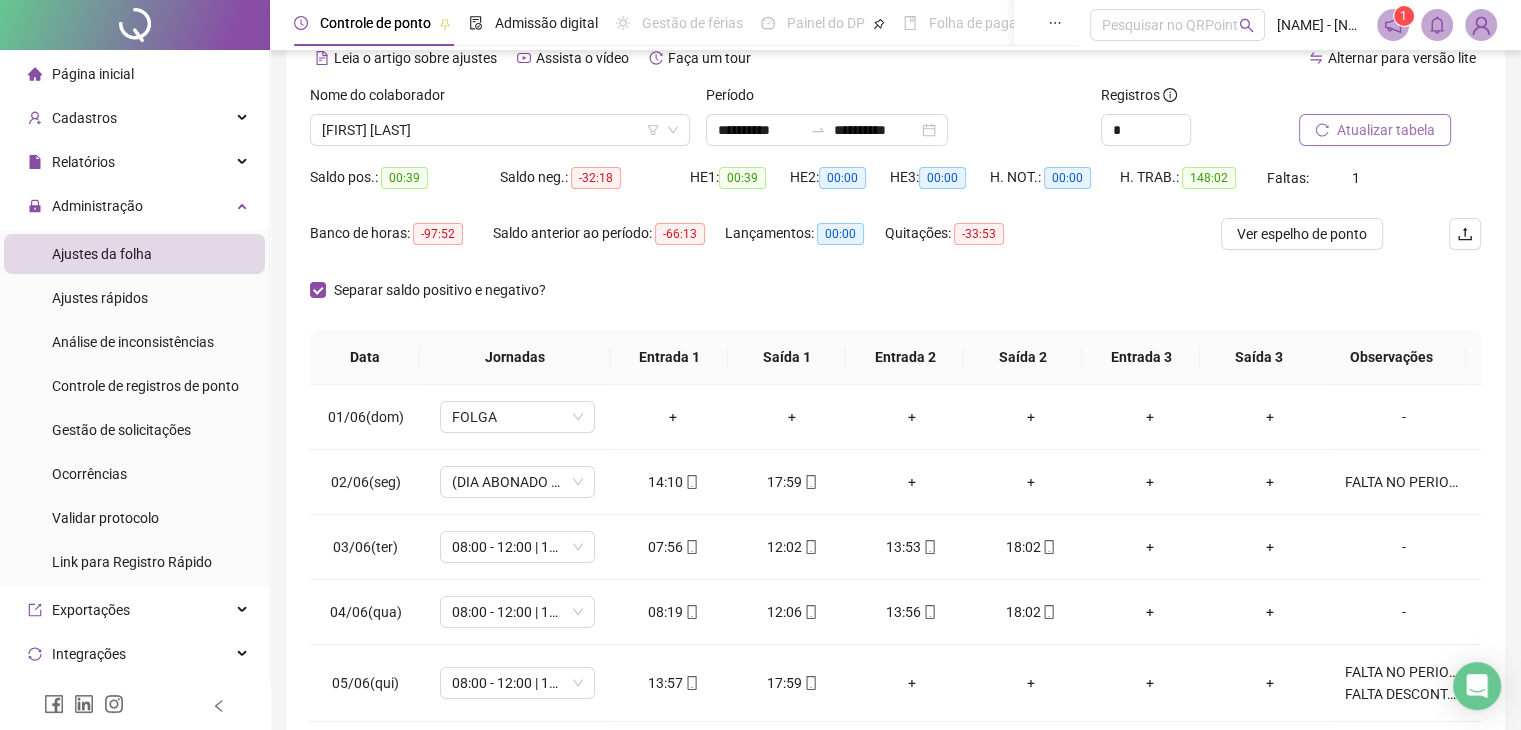 click on "Atualizar tabela" at bounding box center [1386, 130] 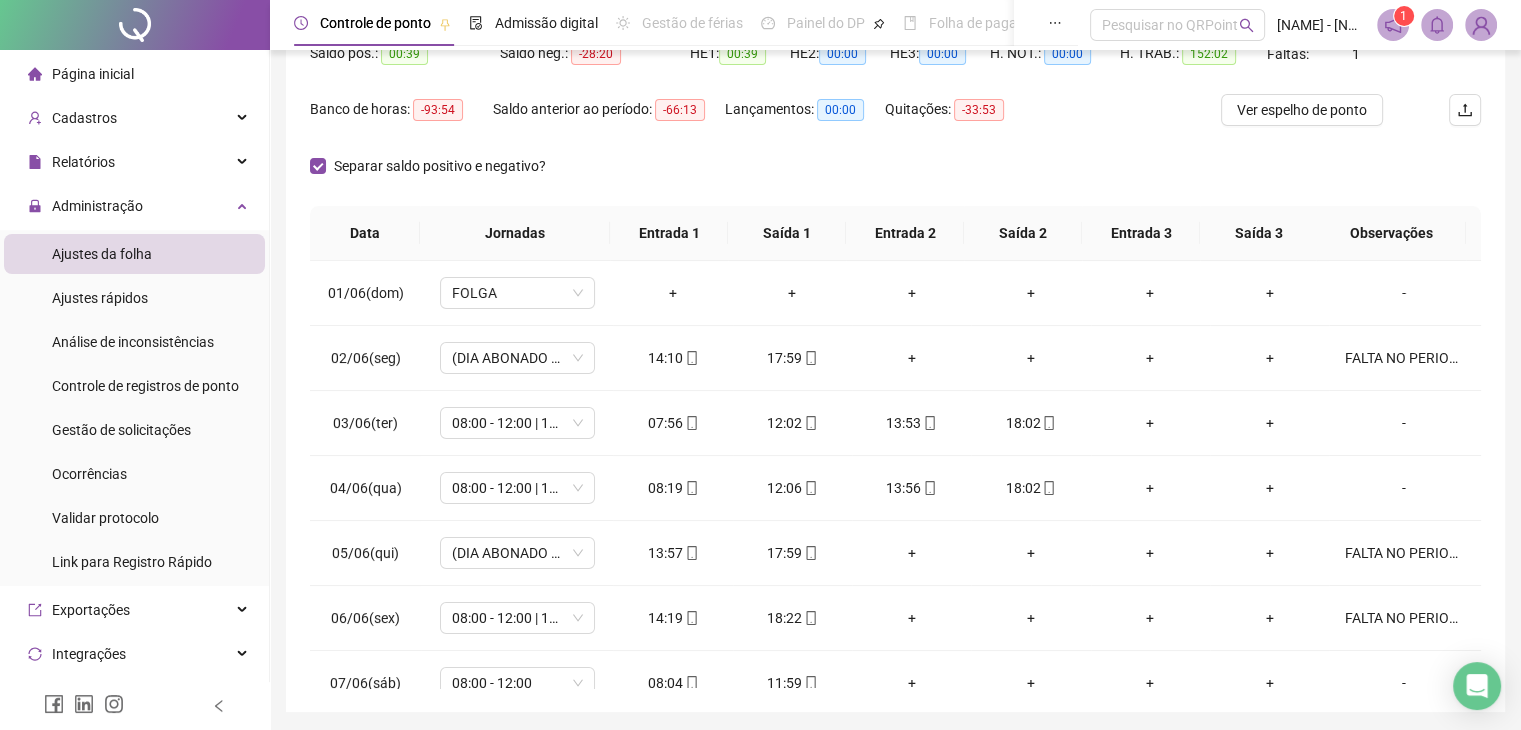scroll, scrollTop: 292, scrollLeft: 0, axis: vertical 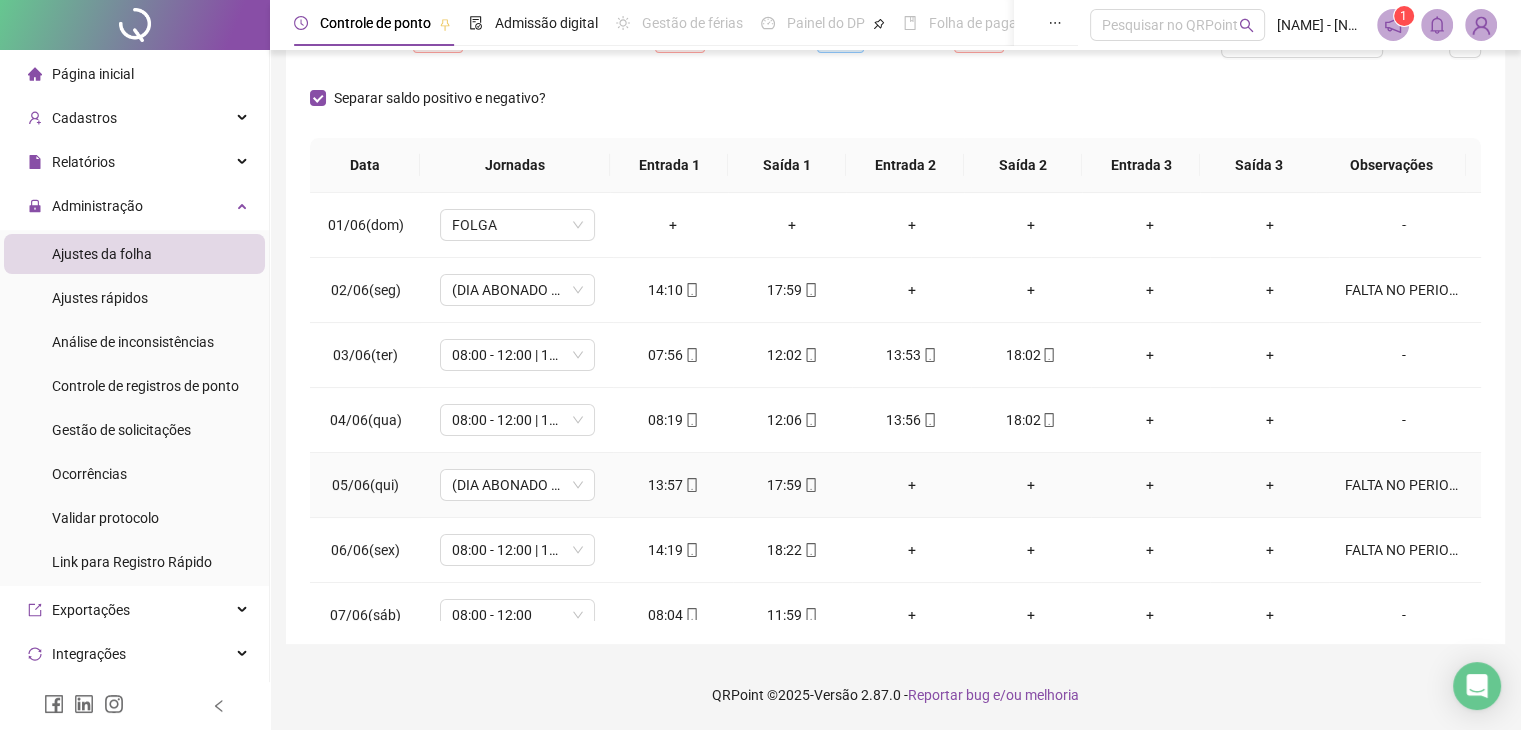 click on "FALTA NO PERIODO DA MANHÃ (TOMAR VACINA NO POSTO)
FALTA DESCONTADA EM FOLHA DE PAGAMENTO" at bounding box center (1404, 485) 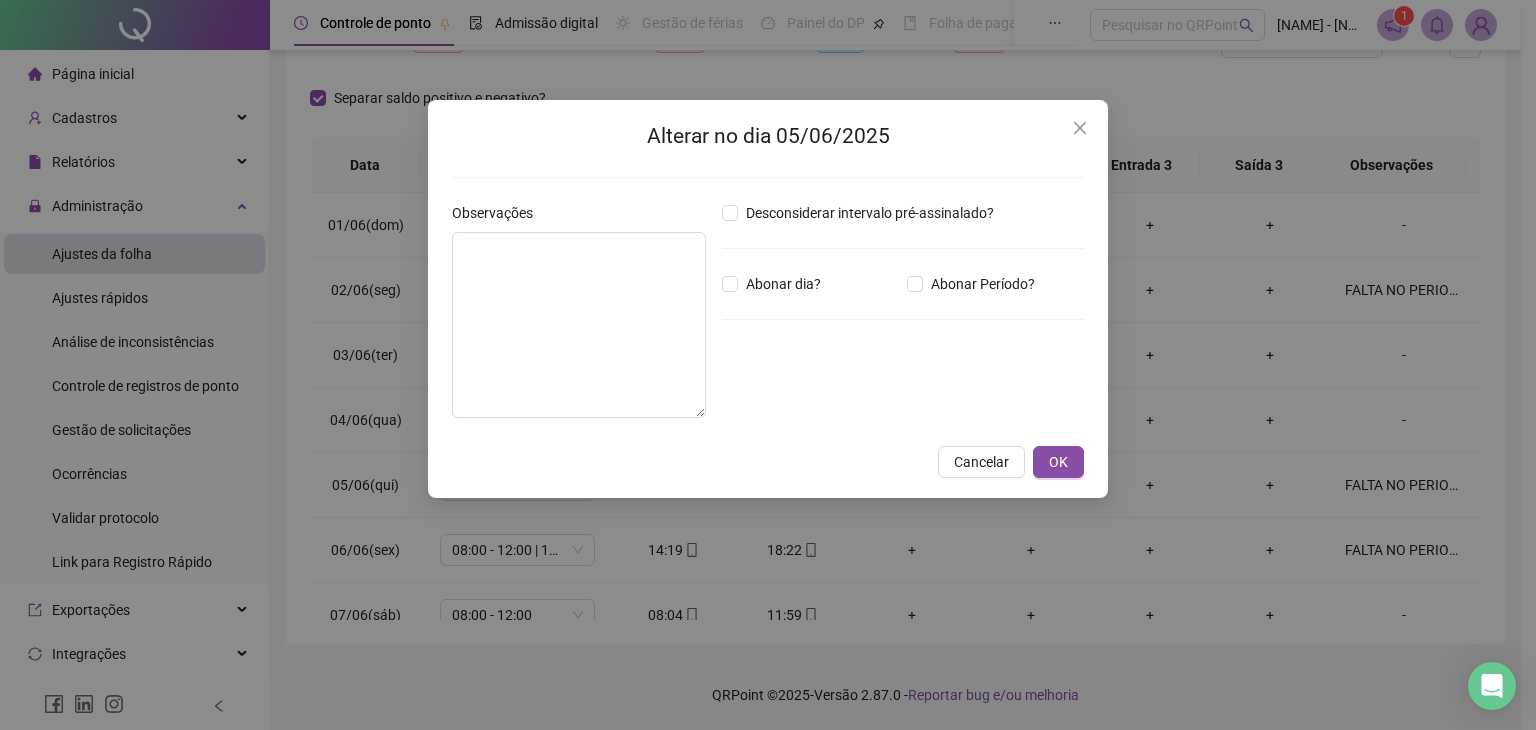 type on "**********" 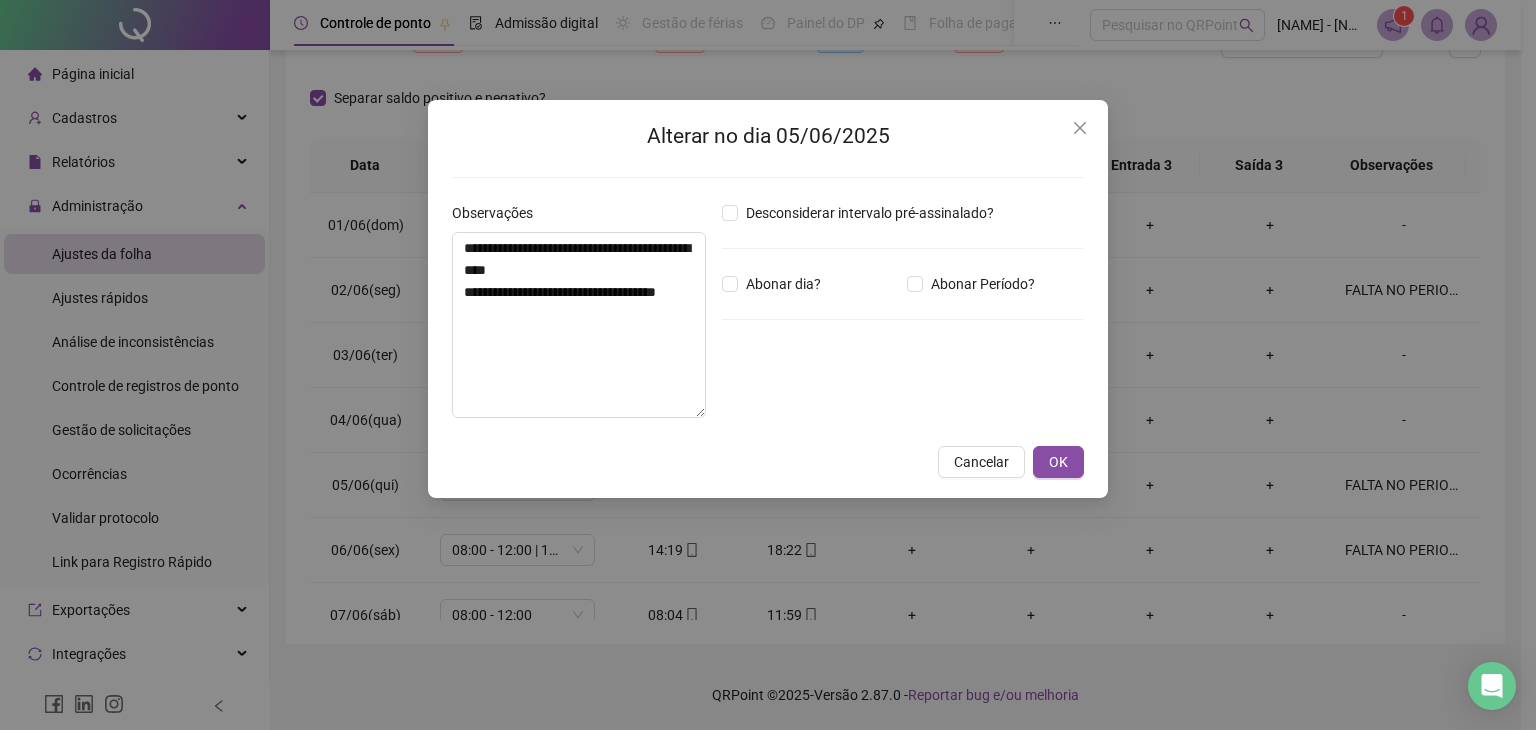 type on "*****" 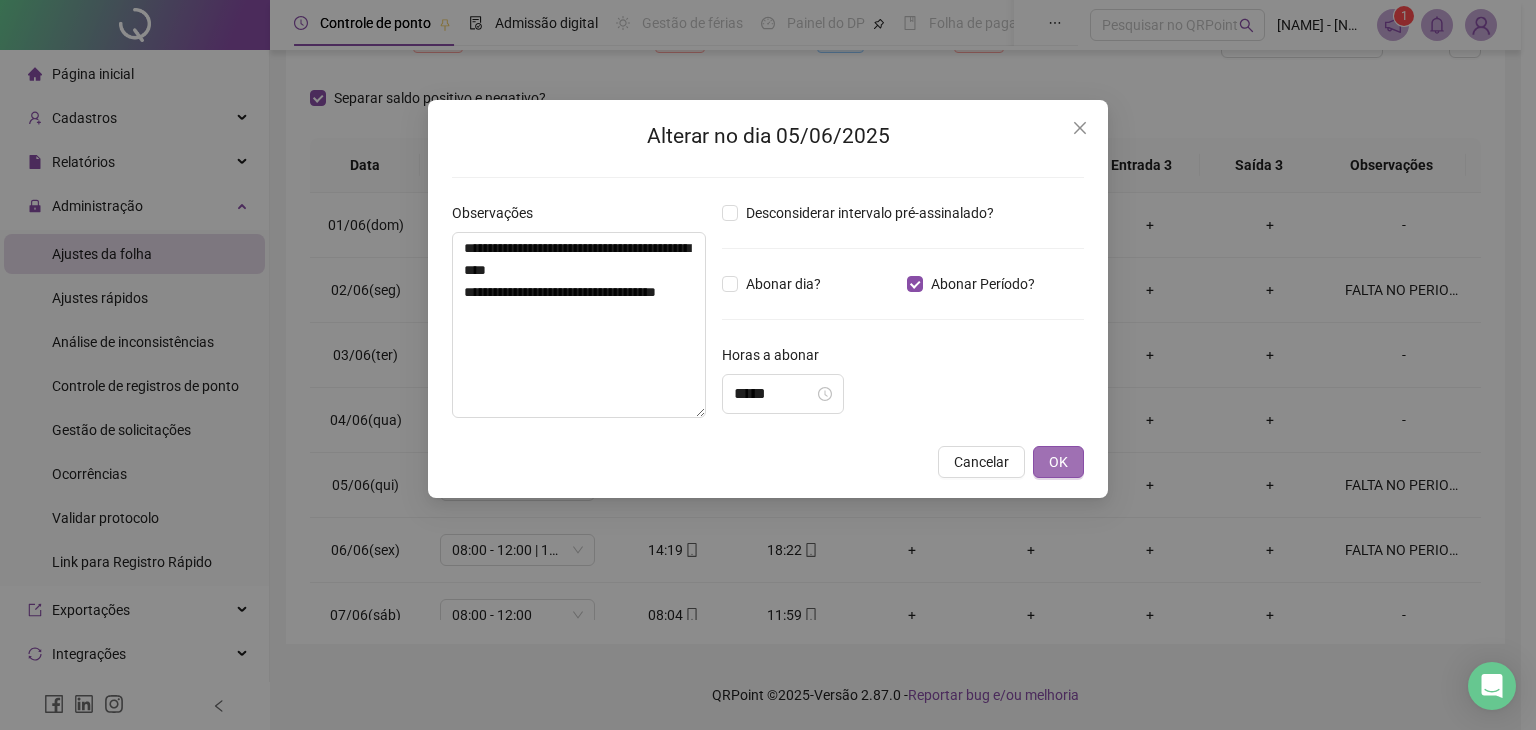 click on "OK" at bounding box center (1058, 462) 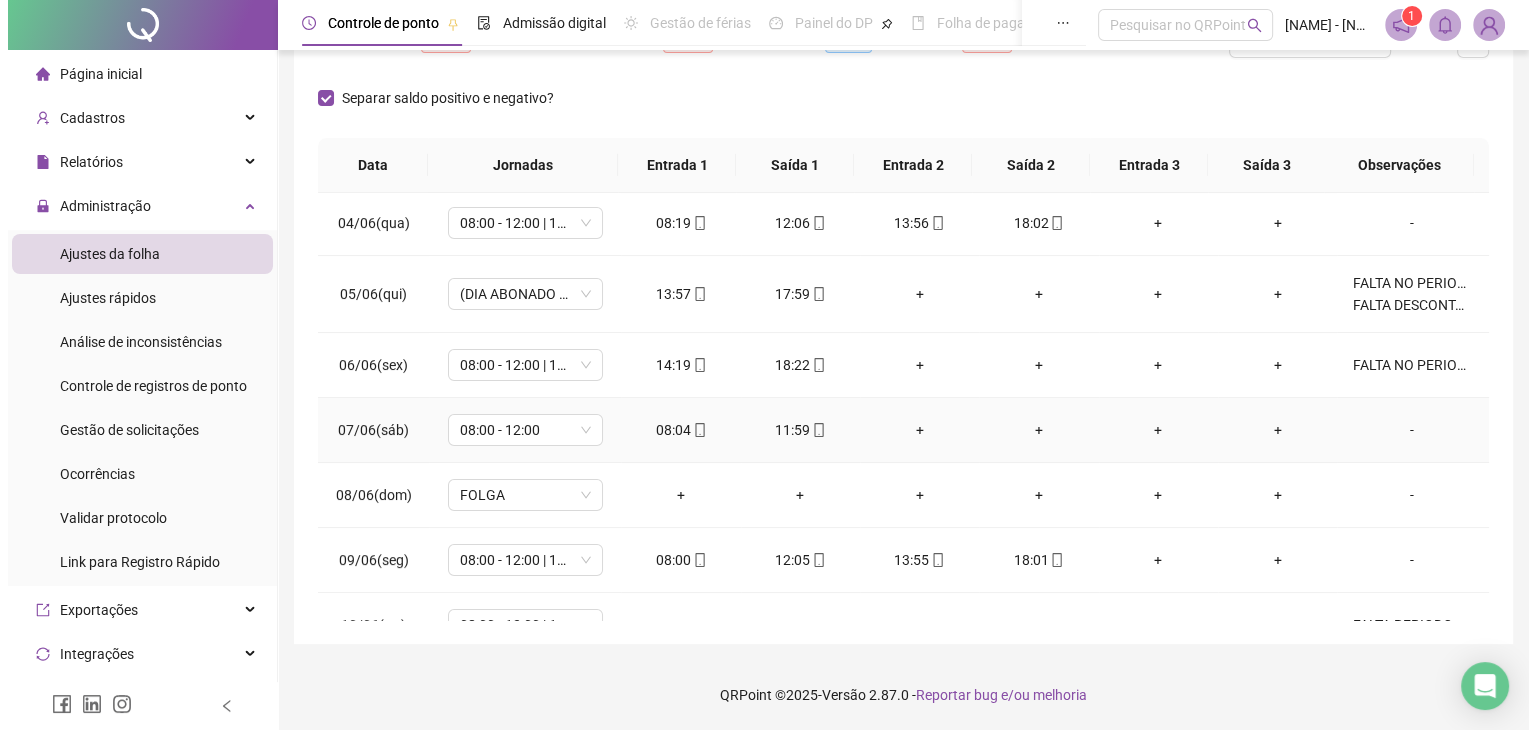 scroll, scrollTop: 200, scrollLeft: 0, axis: vertical 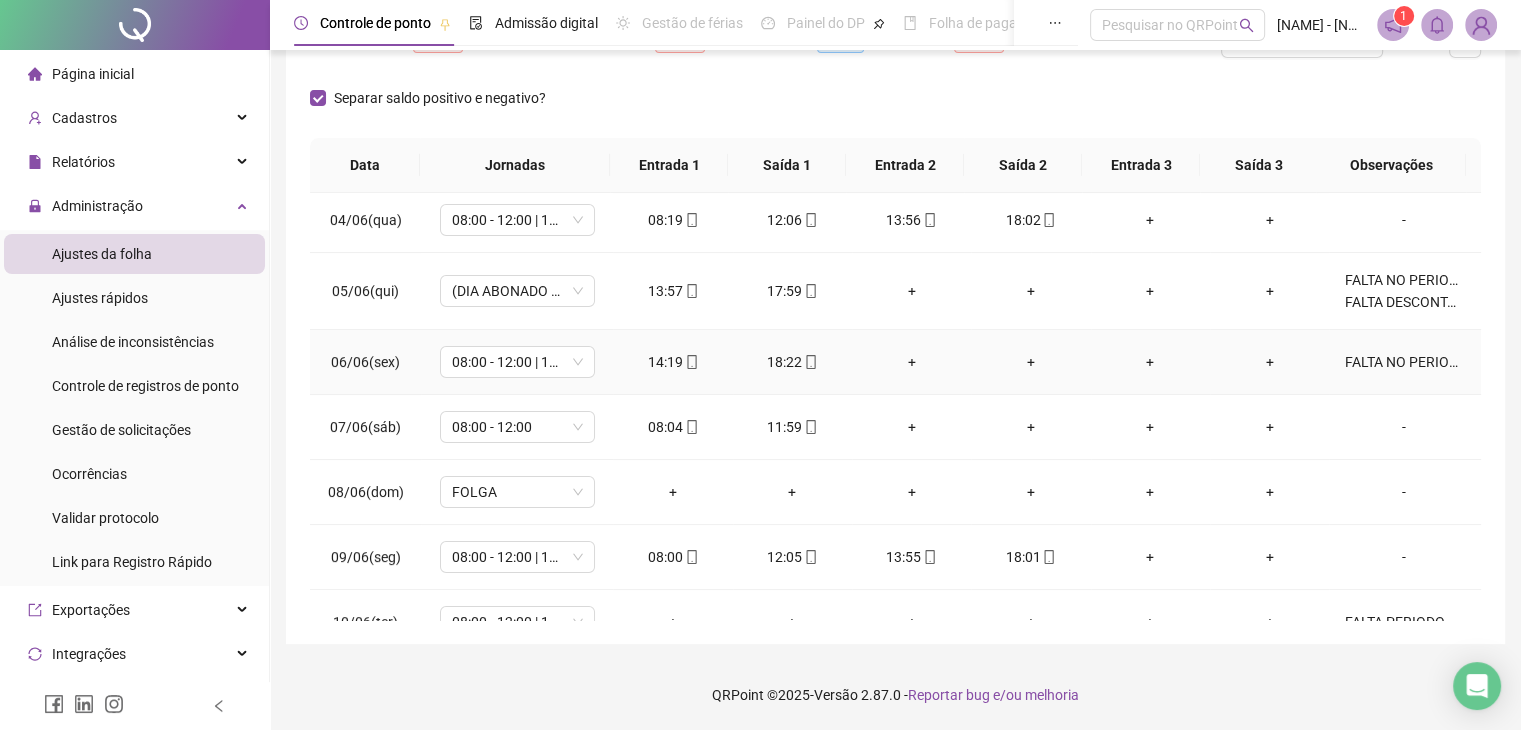 click on "FALTA NO PERIODO DA MANHÃ (NÃO ESTAVA SE SENTINDO BEM)" at bounding box center (1404, 362) 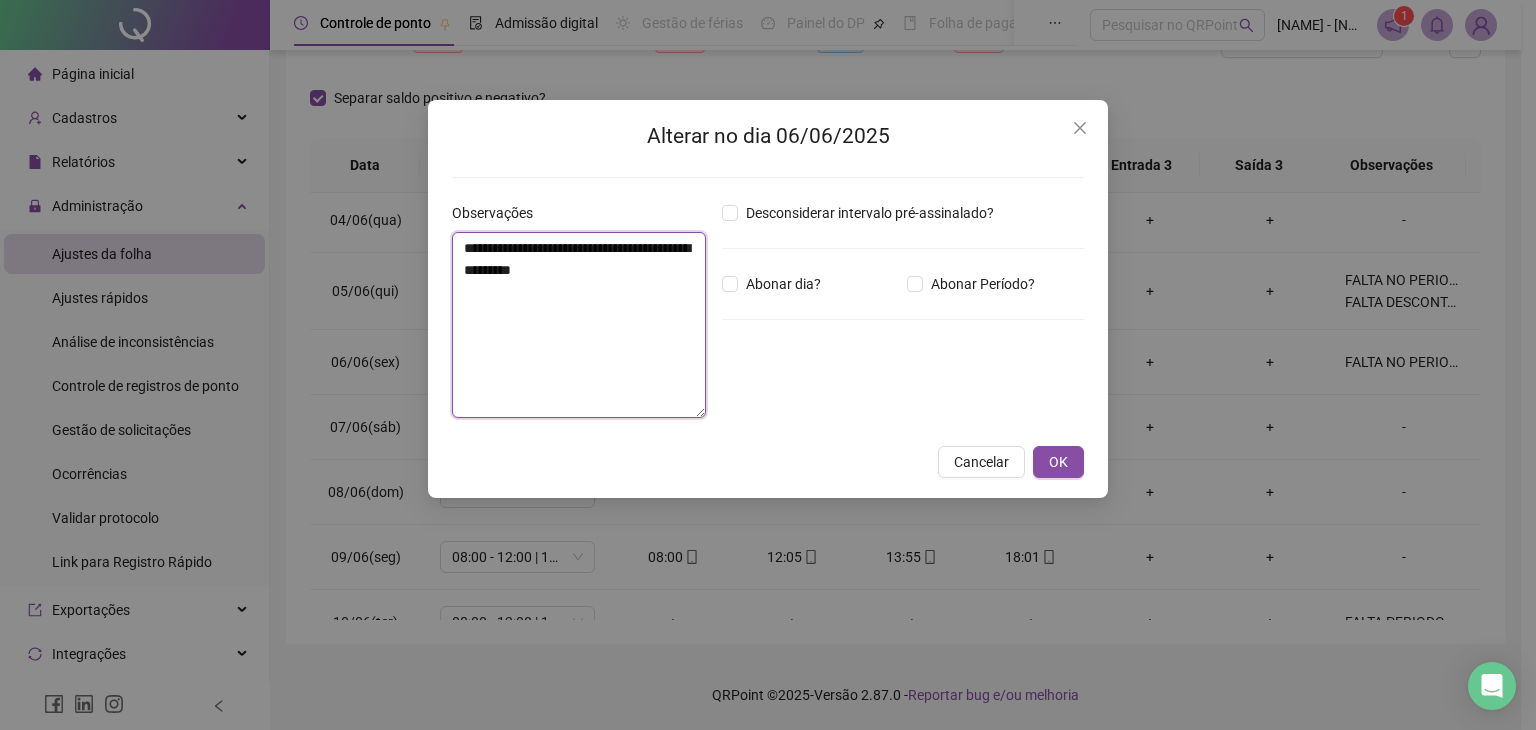 click on "**********" at bounding box center [579, 325] 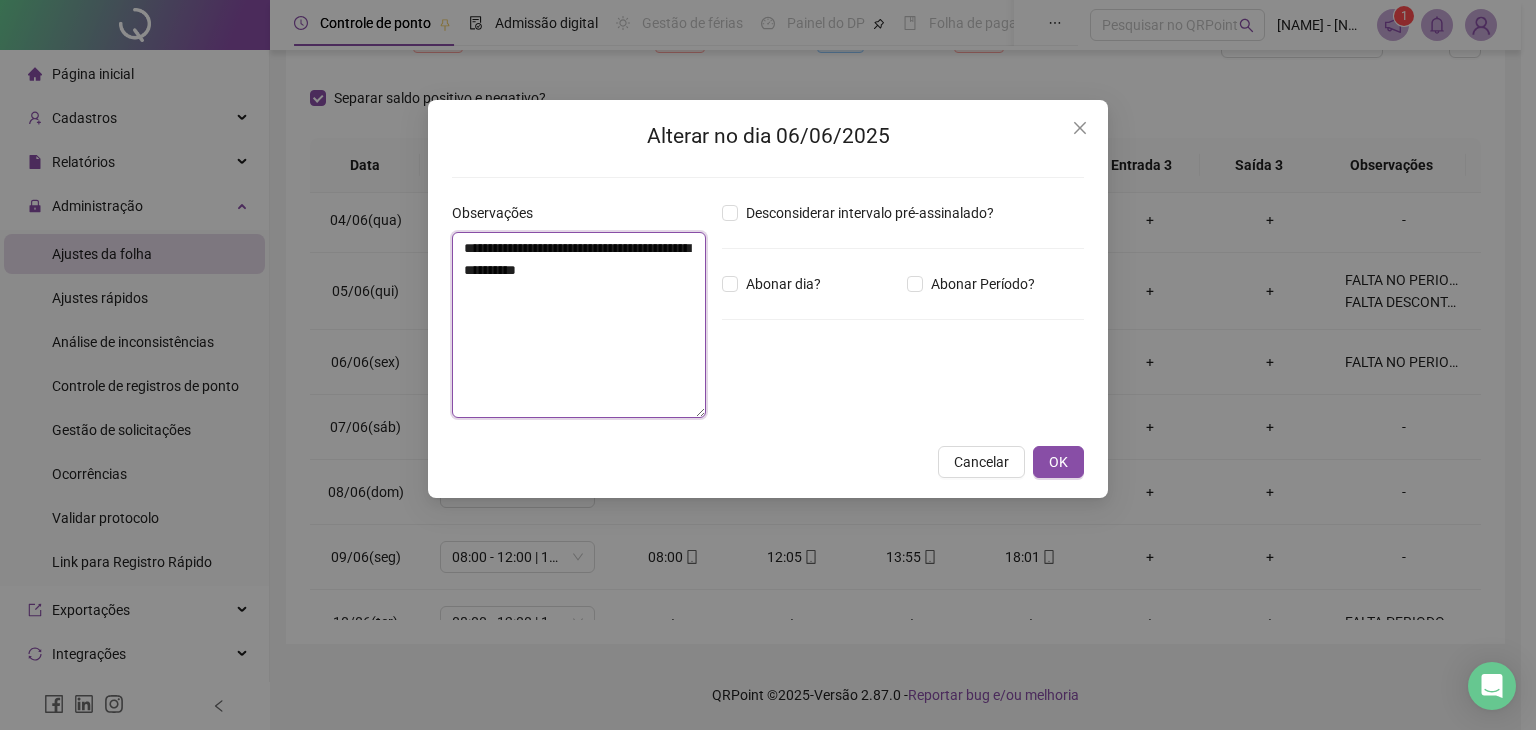 paste on "**********" 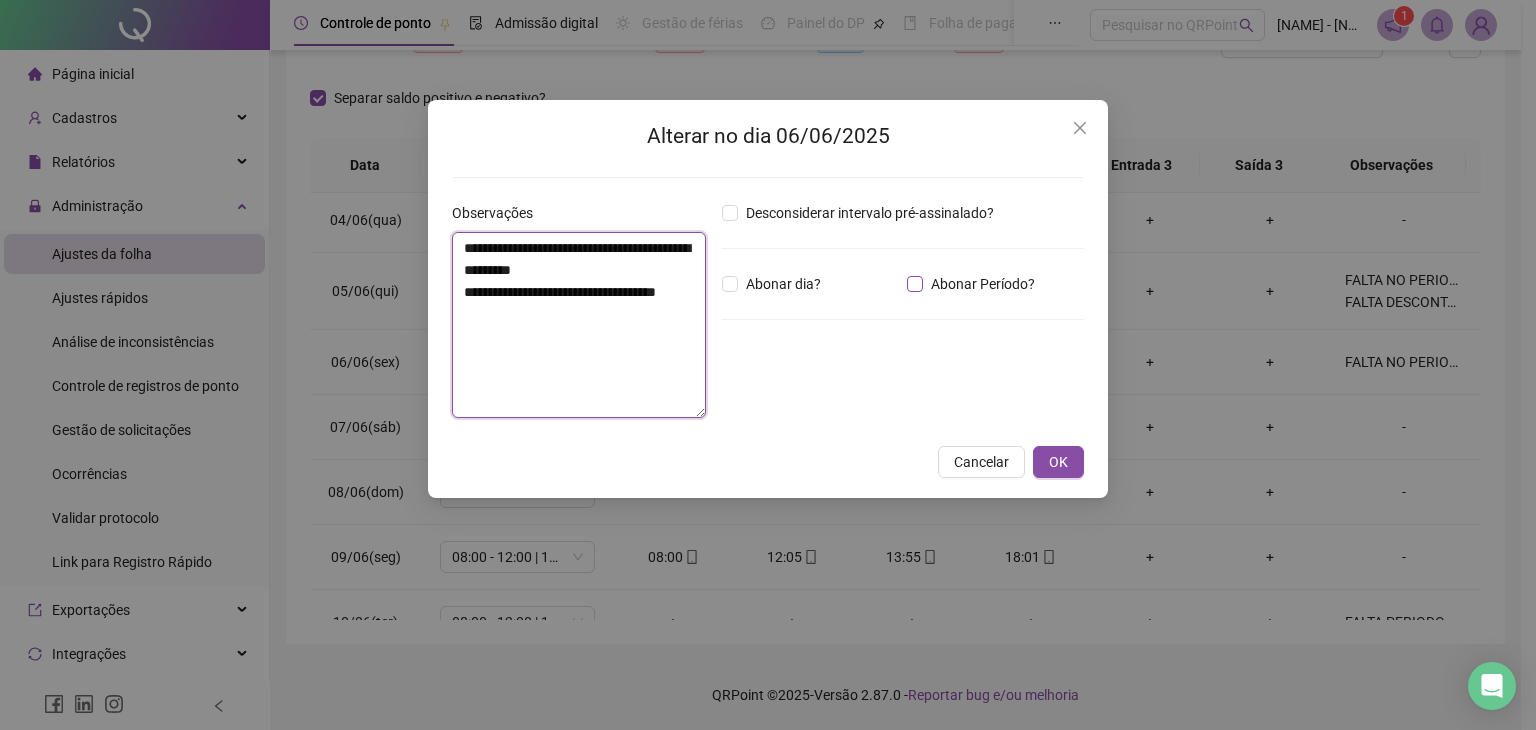 type on "**********" 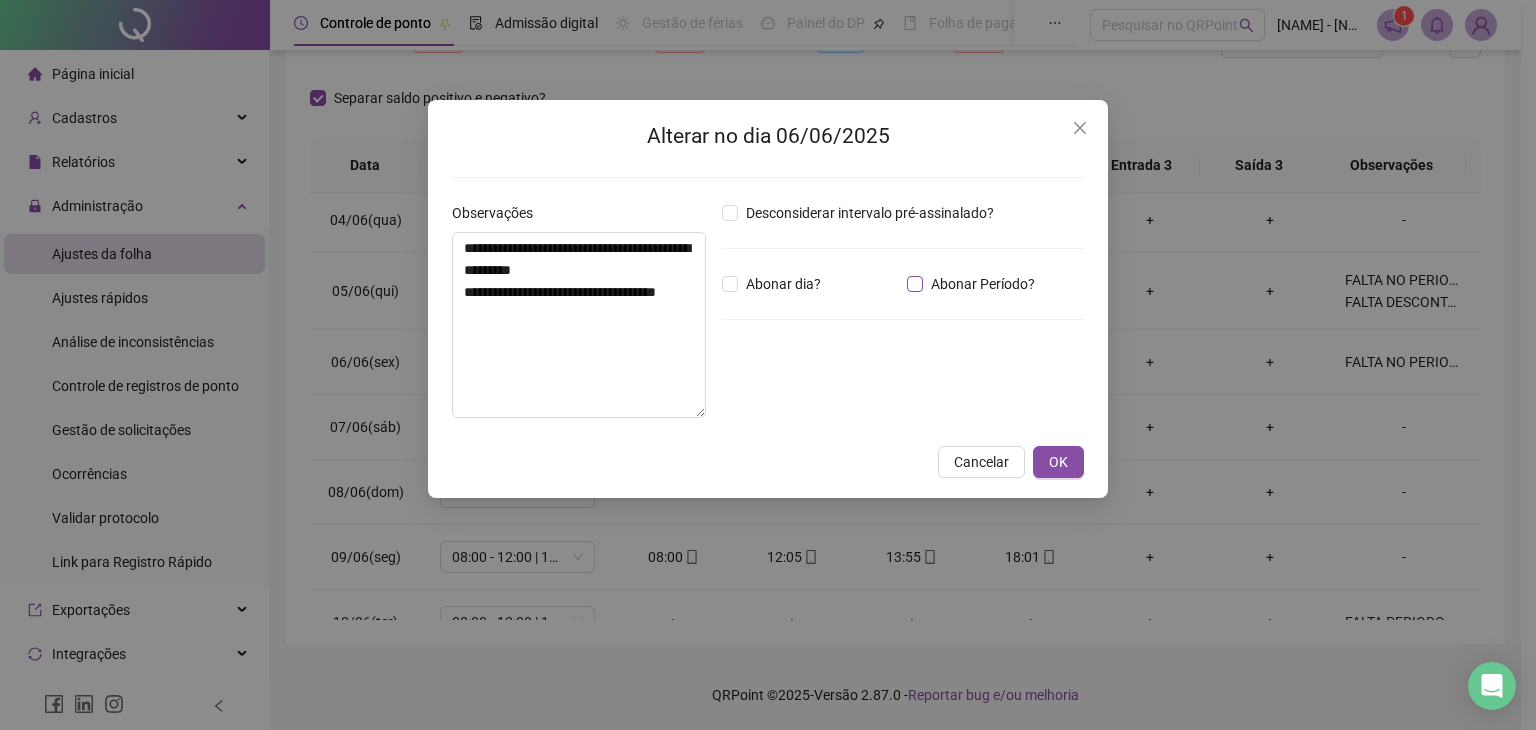 click on "Abonar Período?" at bounding box center (983, 284) 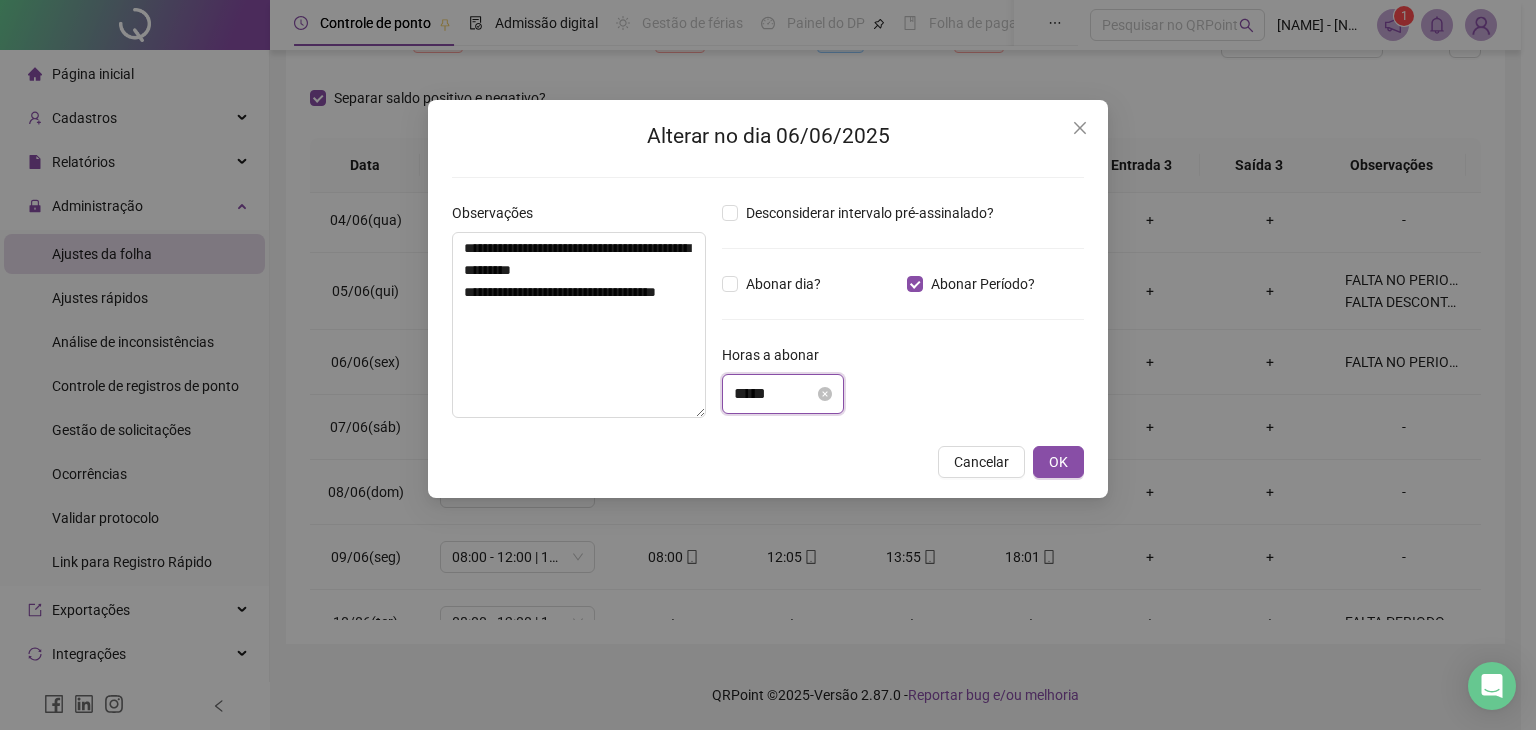 click on "*****" at bounding box center (774, 394) 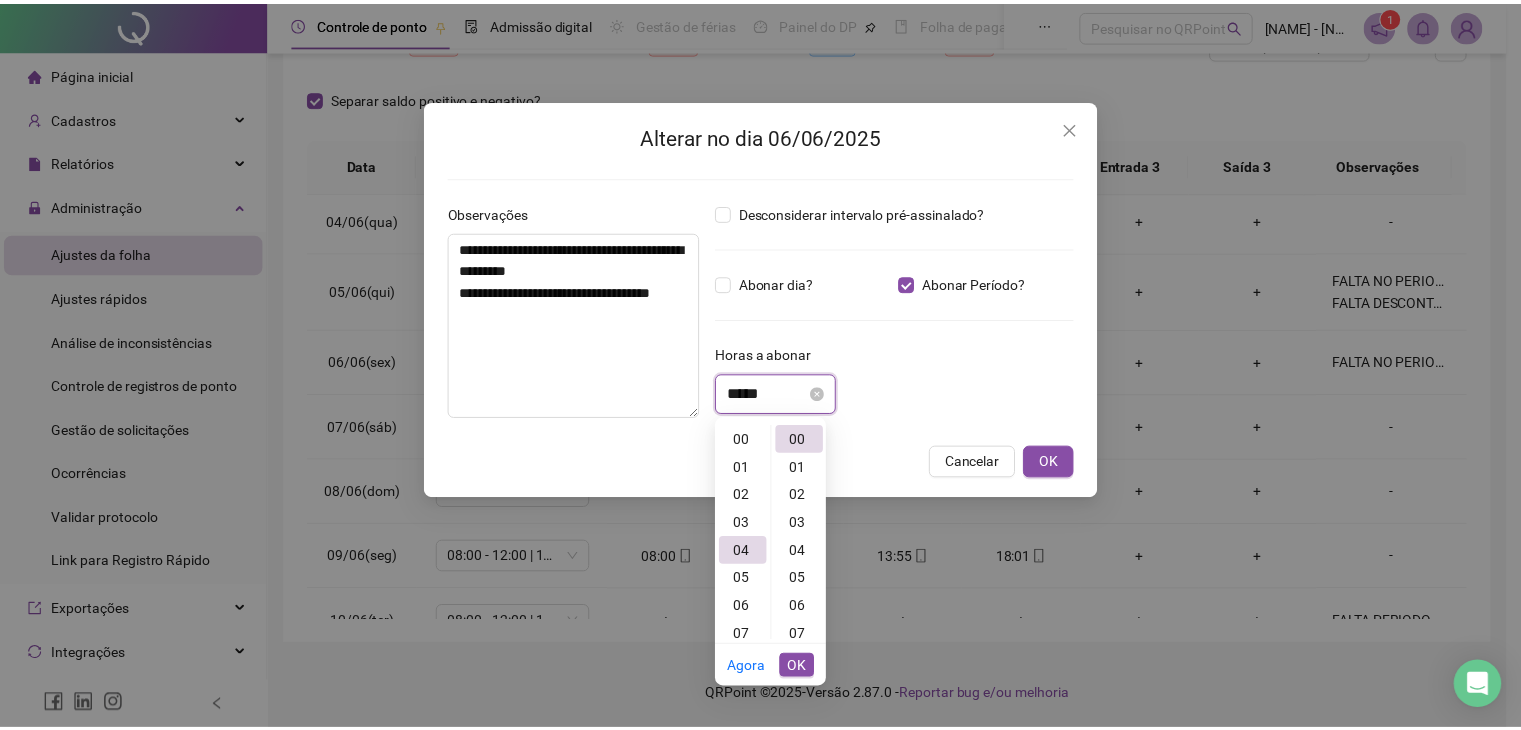 scroll, scrollTop: 112, scrollLeft: 0, axis: vertical 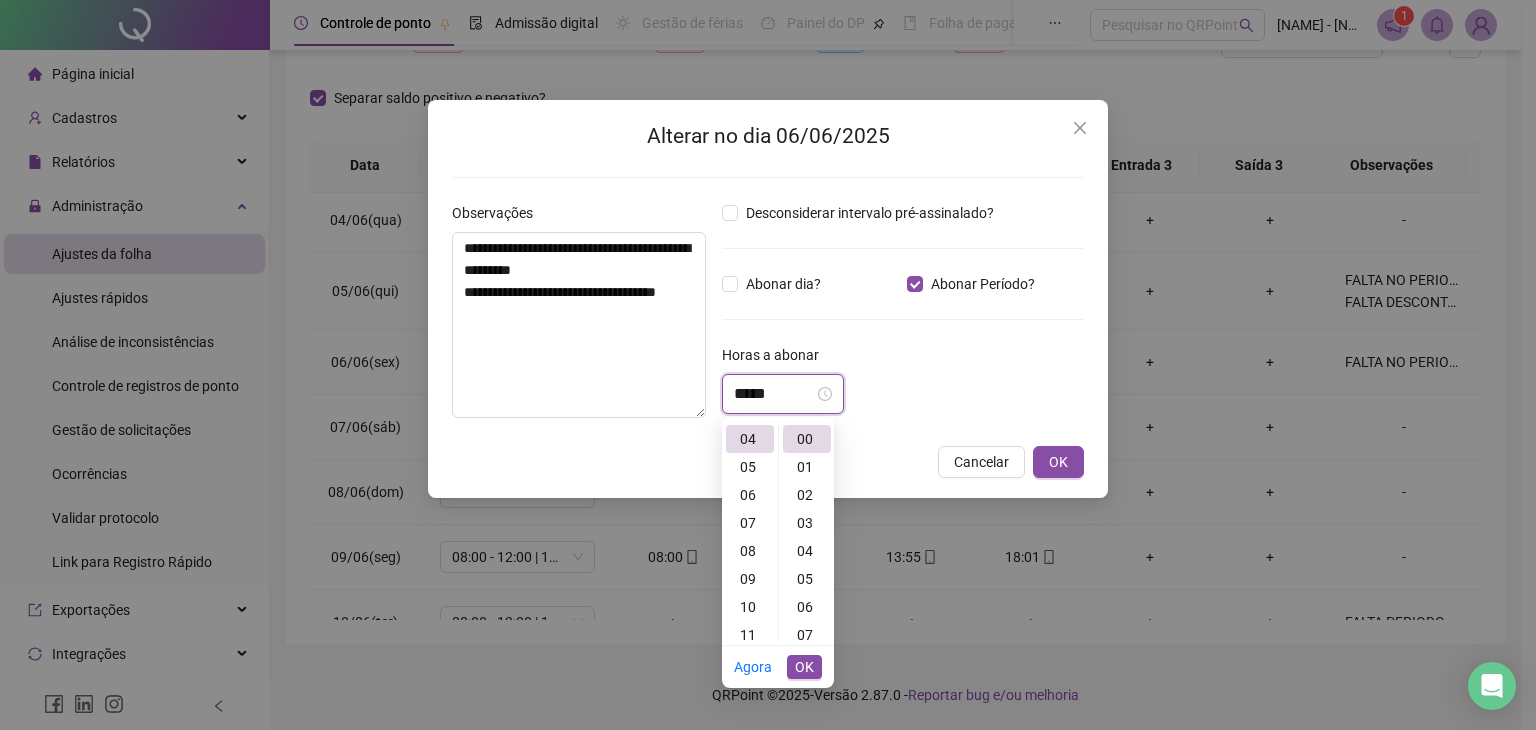 type on "*****" 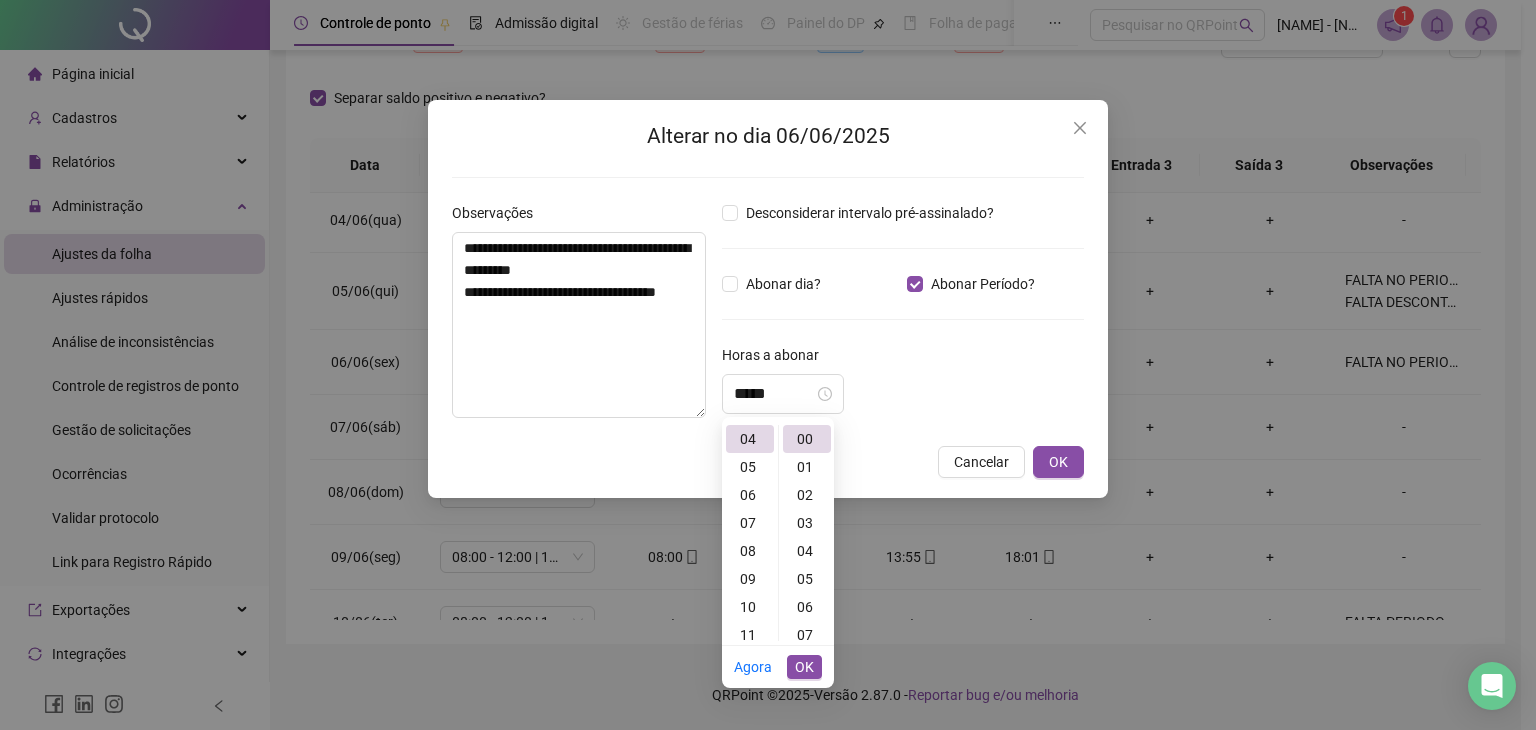 click on "*****" at bounding box center [903, 394] 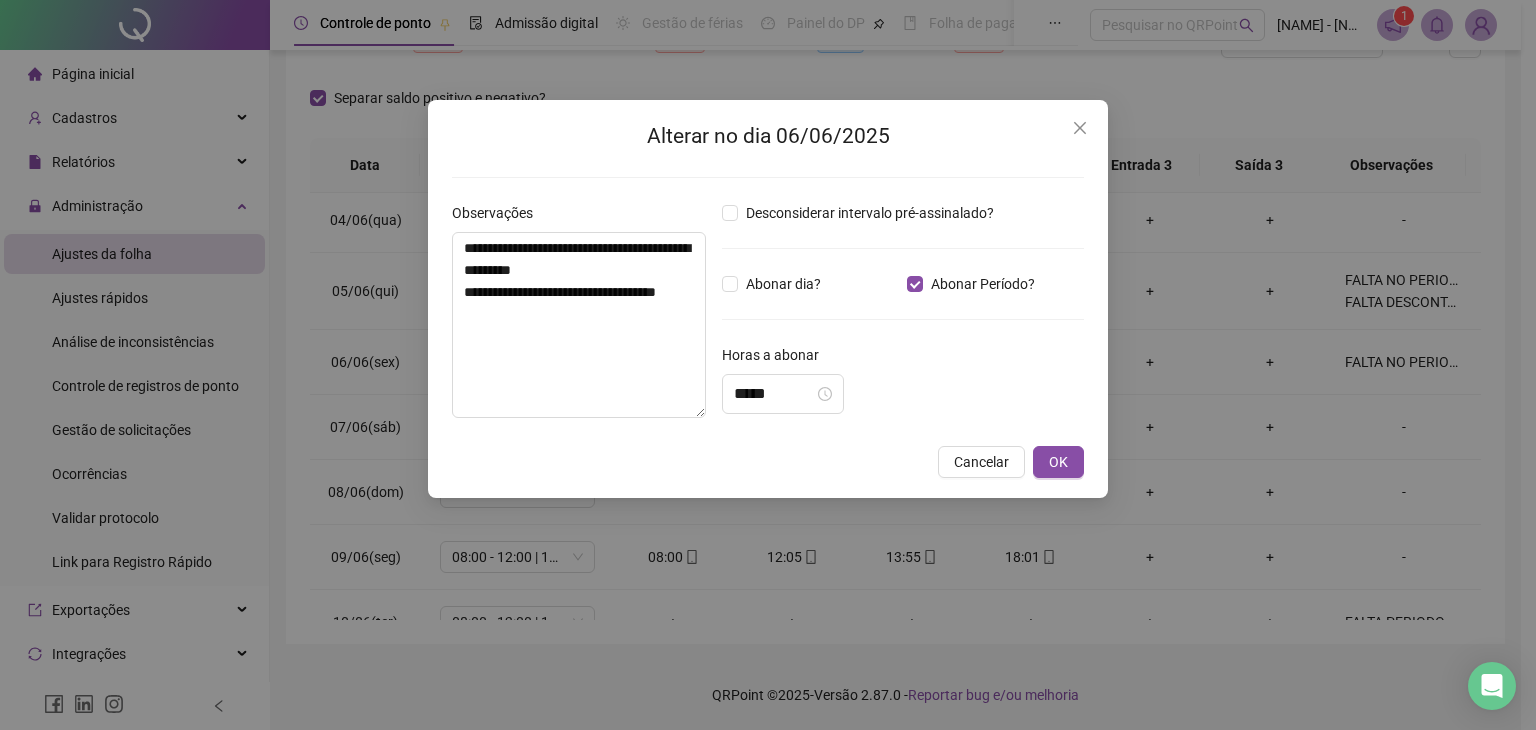 click on "**********" at bounding box center [768, 299] 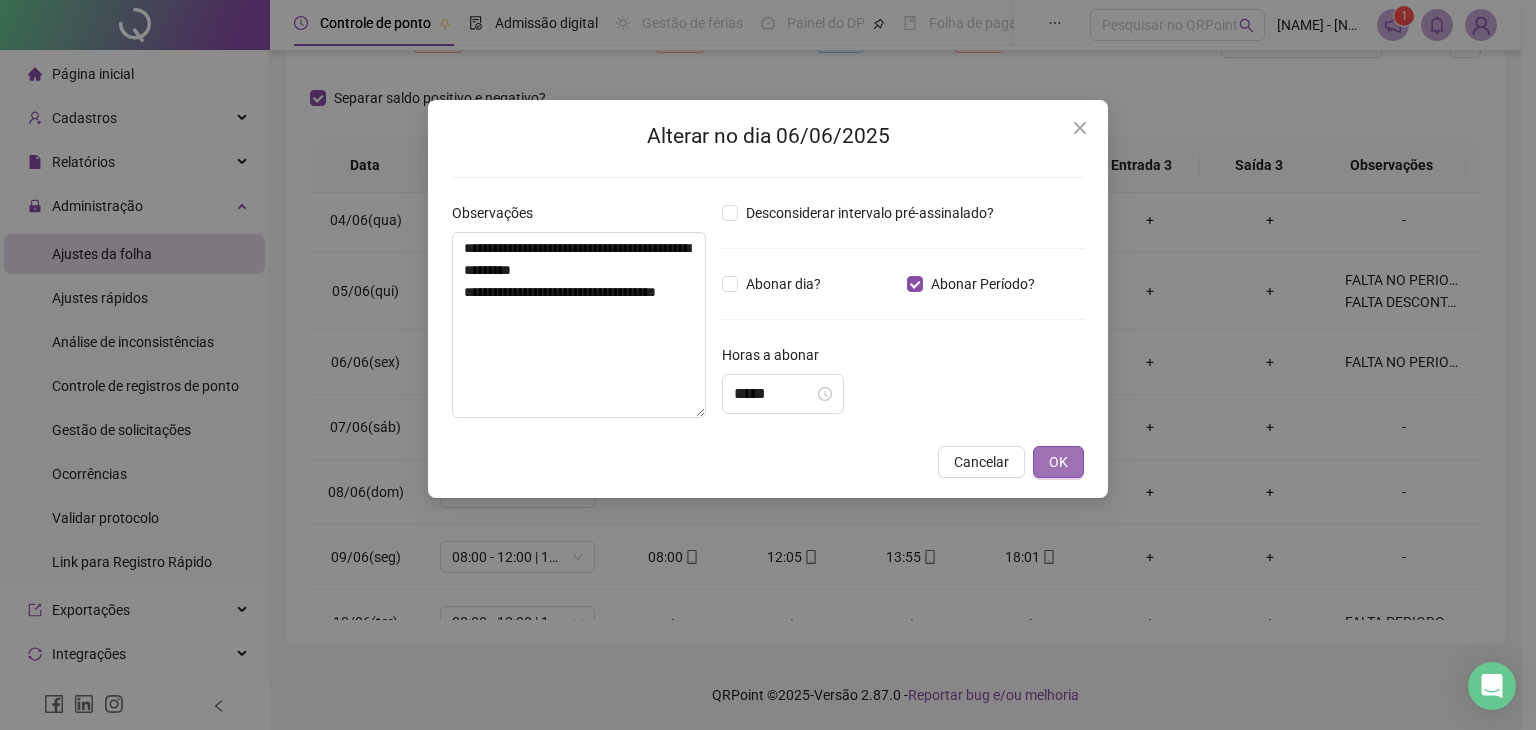 click on "OK" at bounding box center (1058, 462) 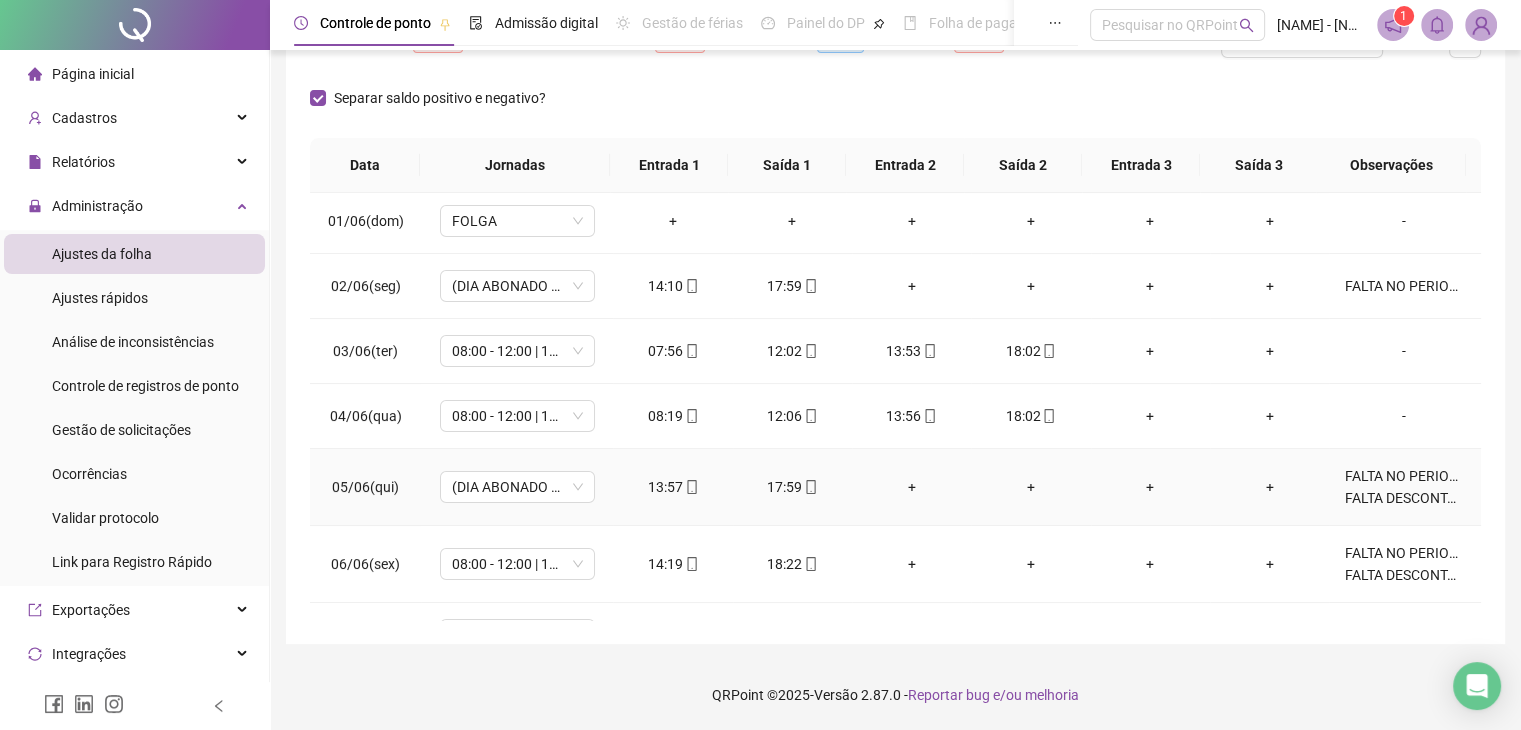 scroll, scrollTop: 0, scrollLeft: 0, axis: both 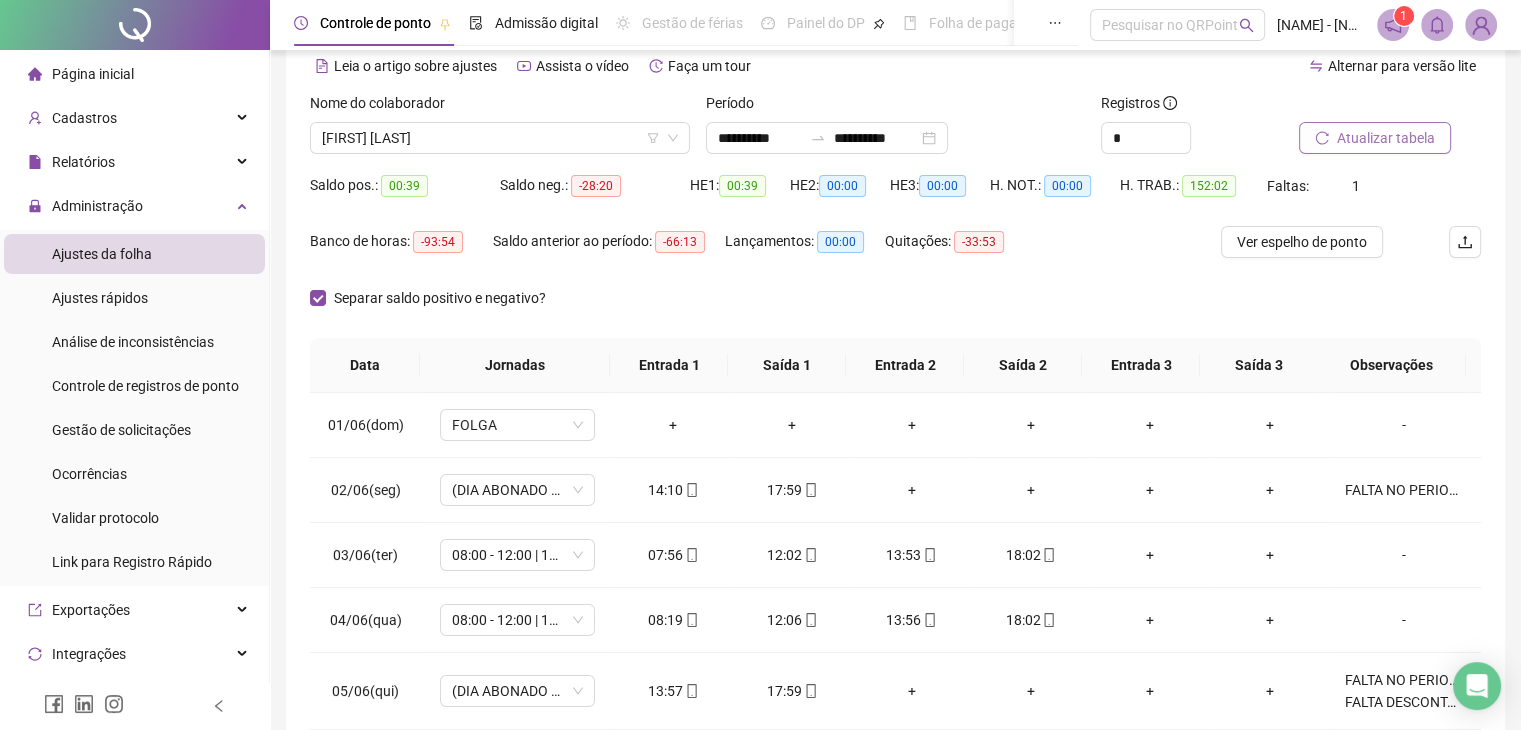click on "Atualizar tabela" at bounding box center [1375, 138] 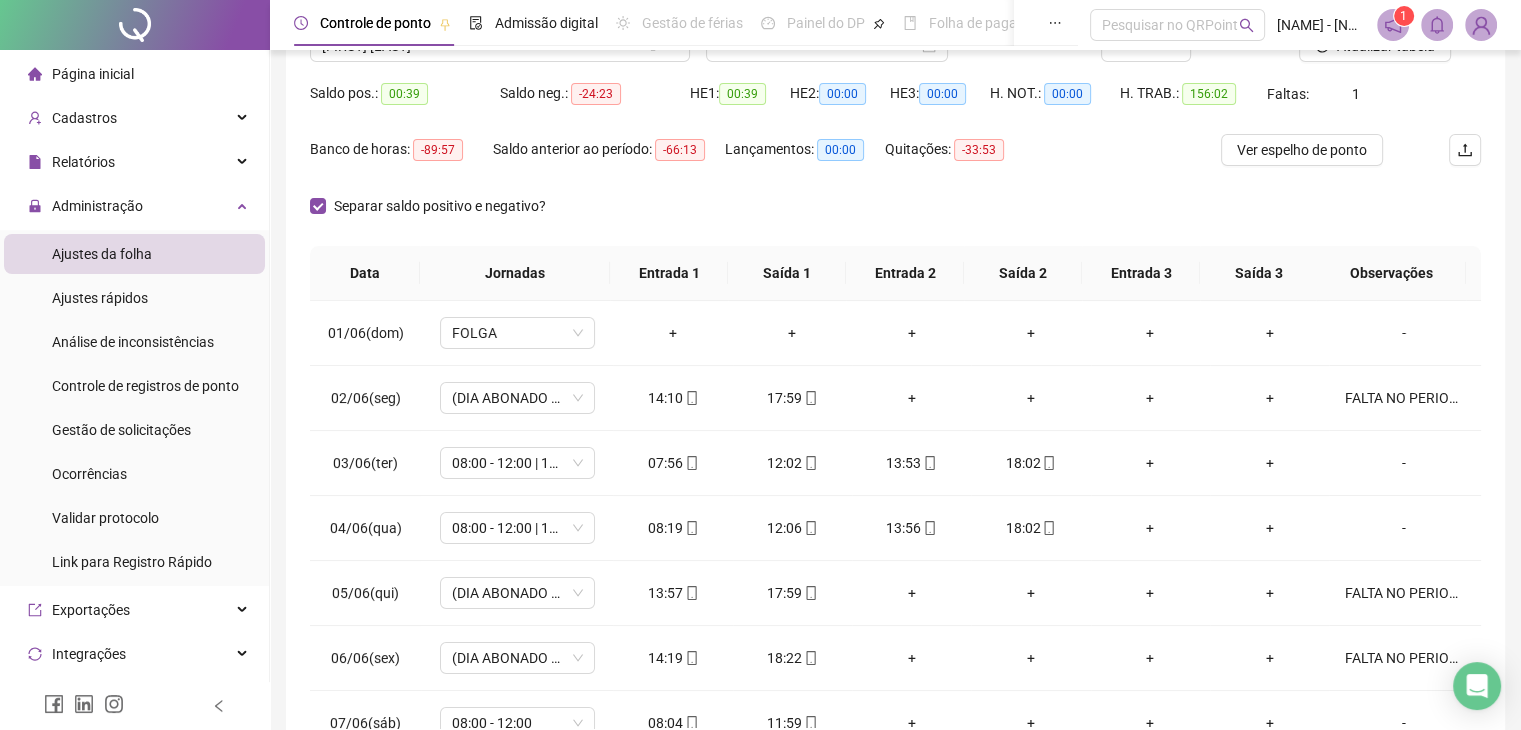 scroll, scrollTop: 292, scrollLeft: 0, axis: vertical 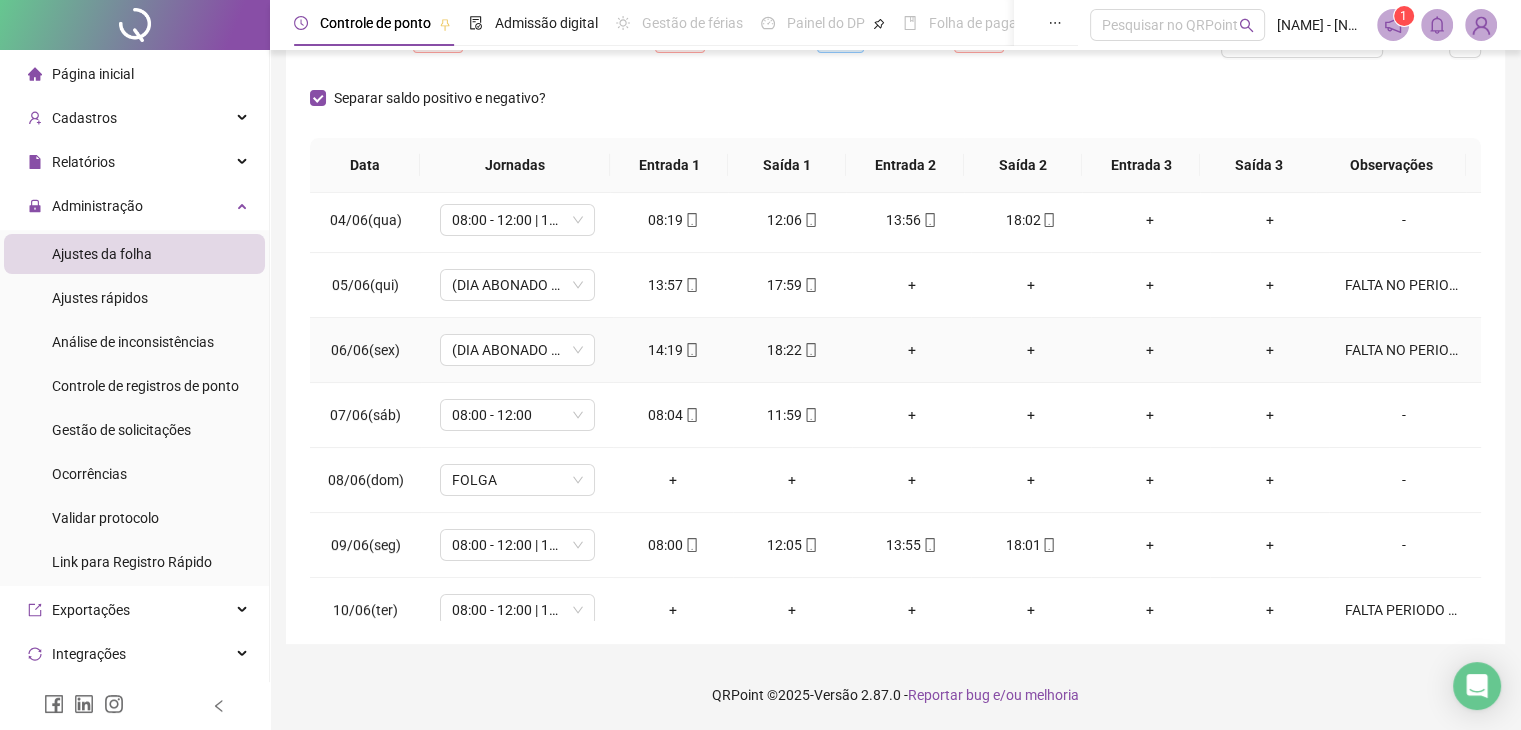click on "FALTA NO PERIODO DA MANHÃ (NÃO ESTAVA SE SENTINDO BEM)
FALTA DESCONTADA EM FOLHA DE PAGAMENTO" at bounding box center (1404, 350) 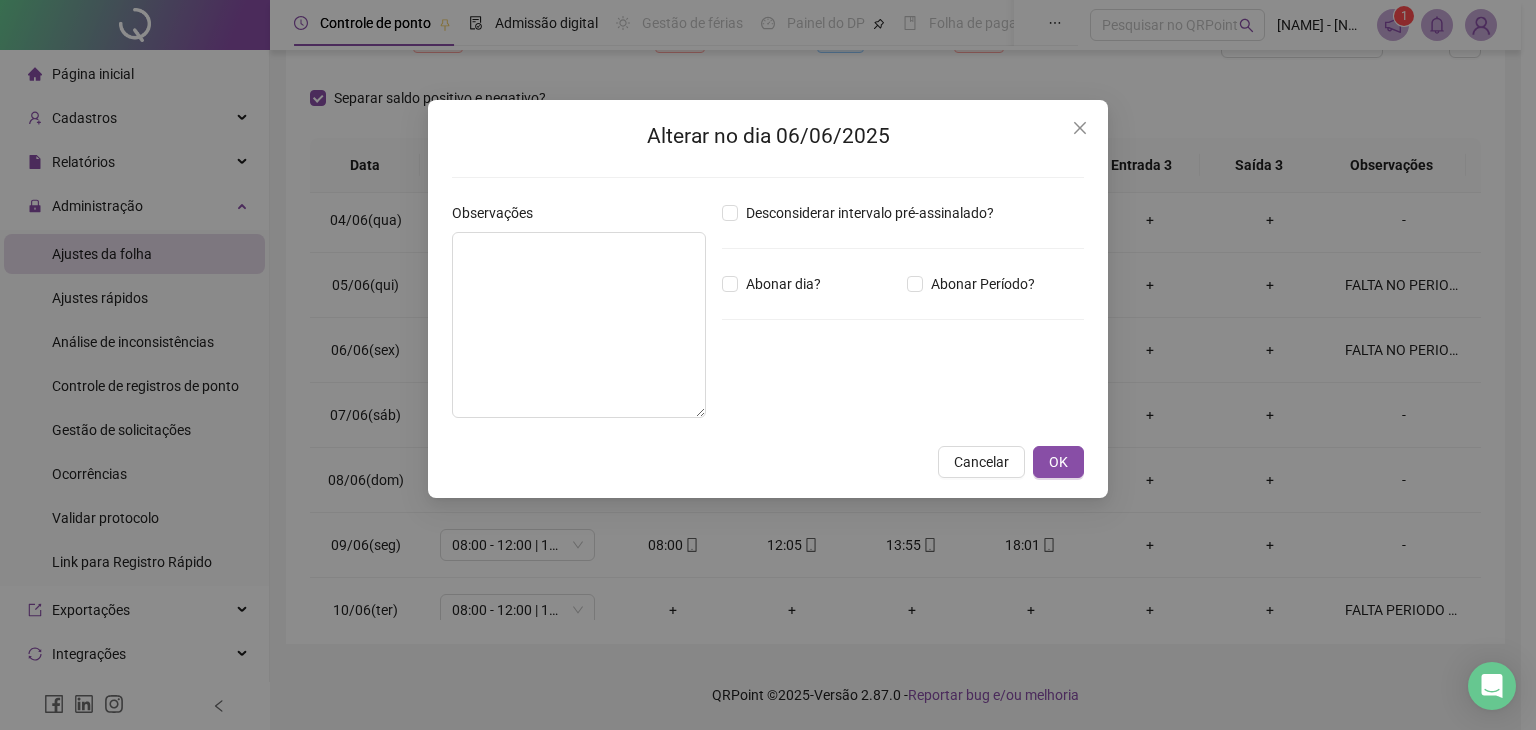 type on "**********" 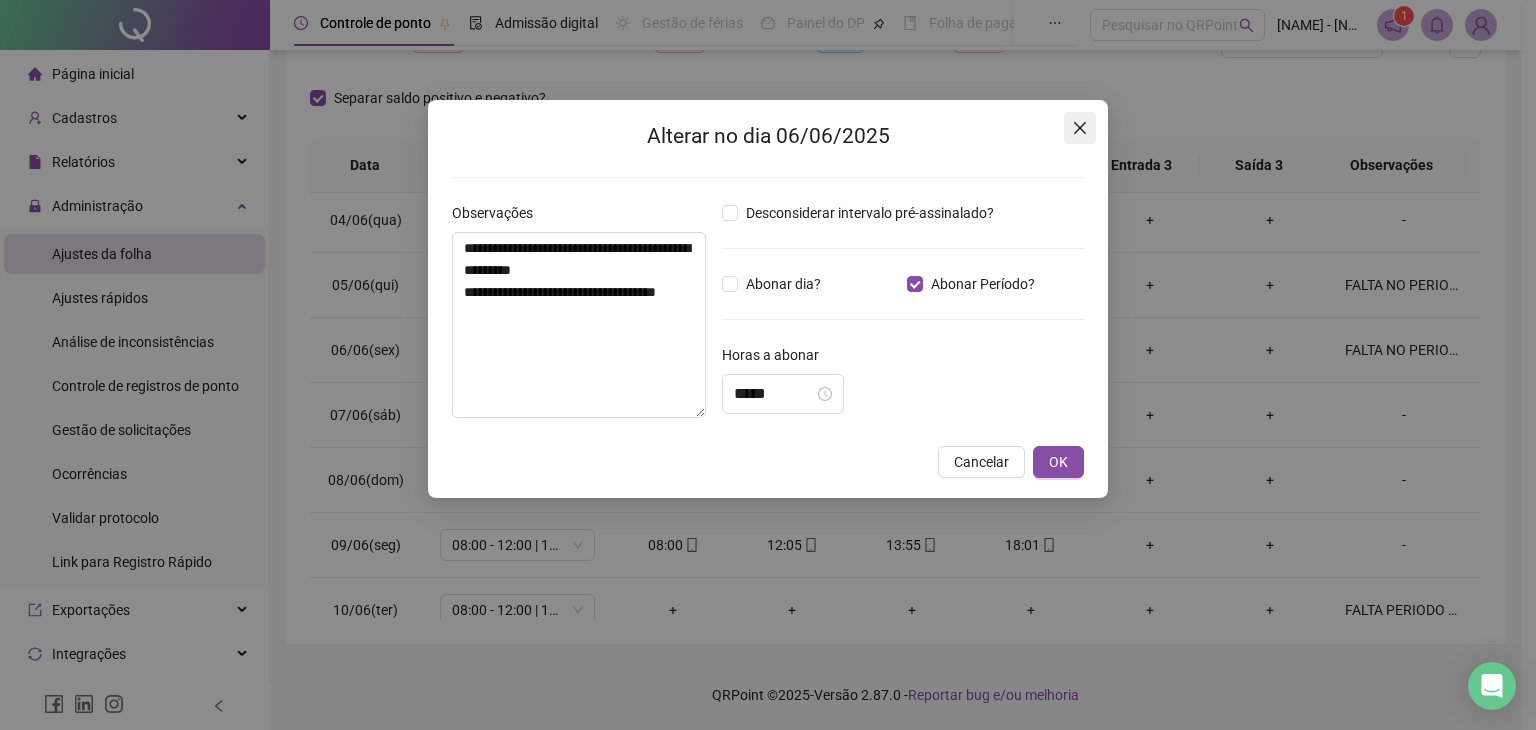 click 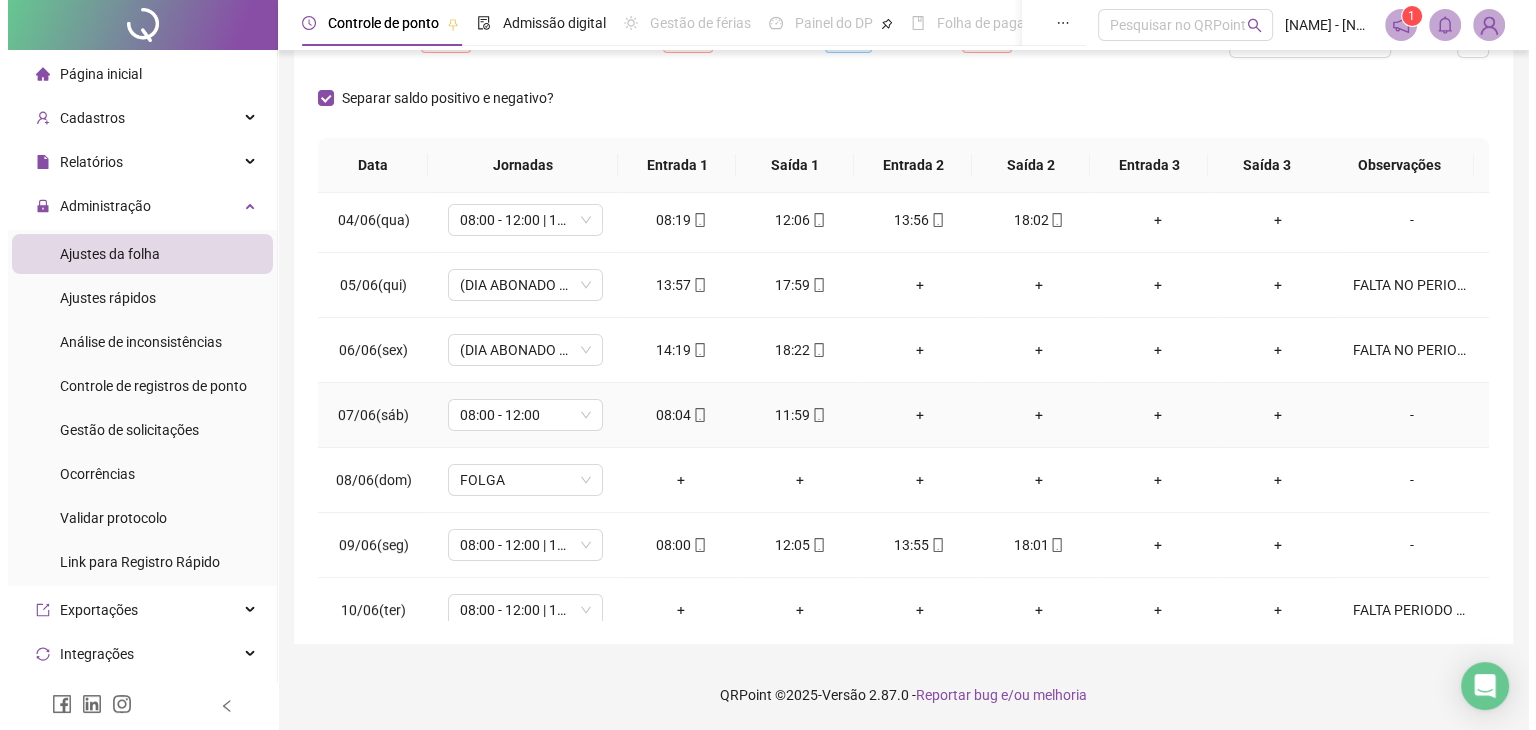 scroll, scrollTop: 300, scrollLeft: 0, axis: vertical 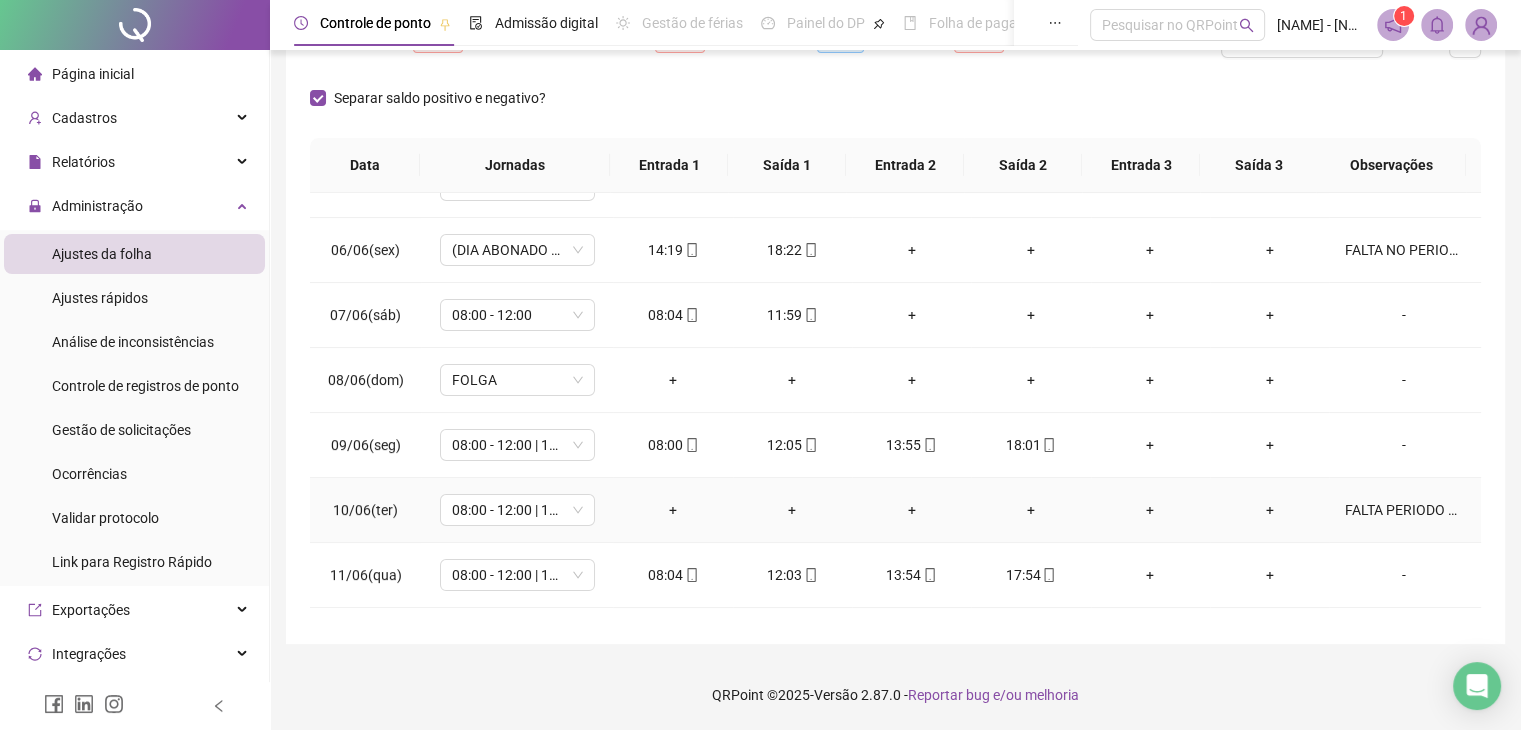 click on "FALTA PERIODO DA MANHÃ (ESTÁ CHUVISCANDO E NÃO CONSEGUIU MOTOTAXI PARA CHEGAR AO ESCRITORIO)
FALTA NO PERIODO DA TARDE - SEM JUSTIFICATIVA" at bounding box center [1404, 510] 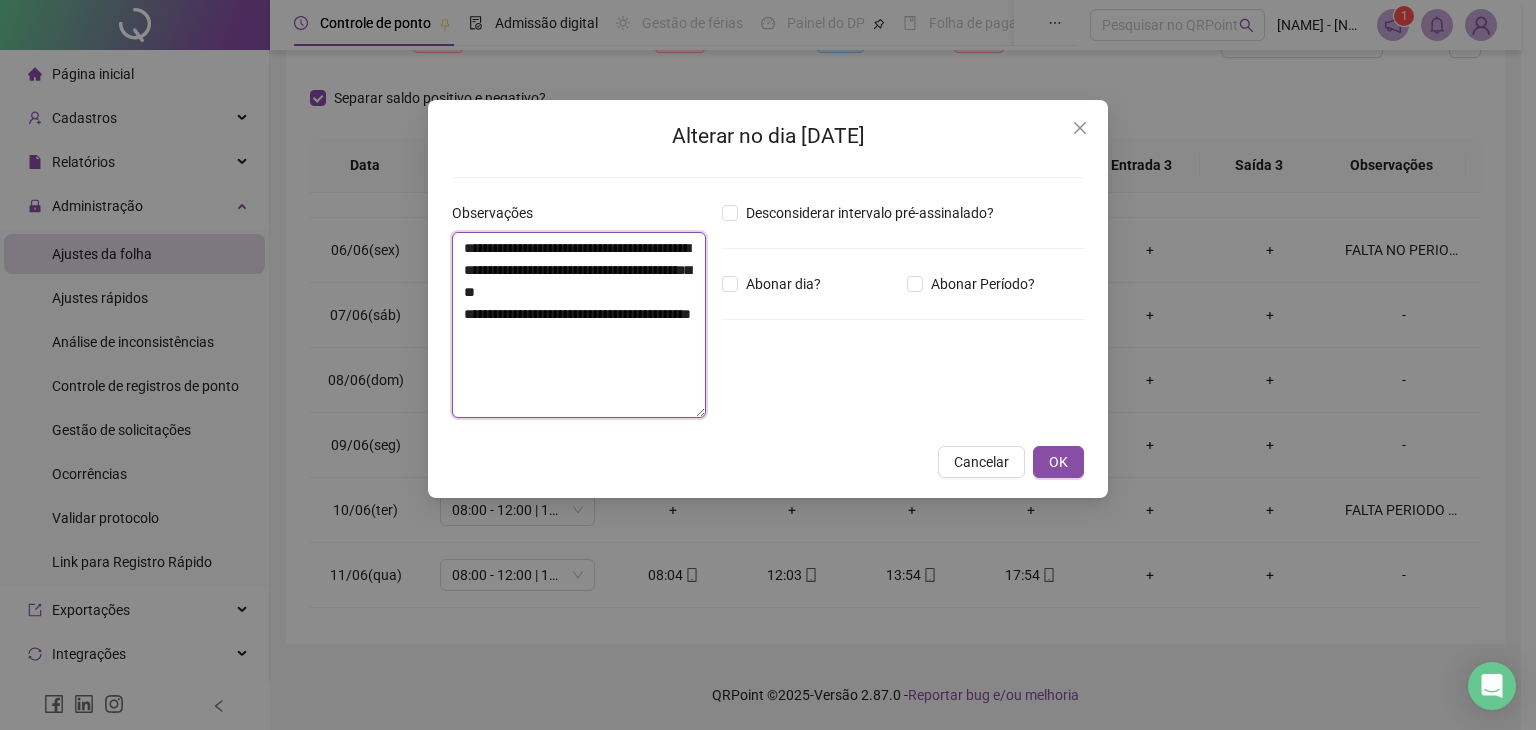 click on "**********" at bounding box center [579, 325] 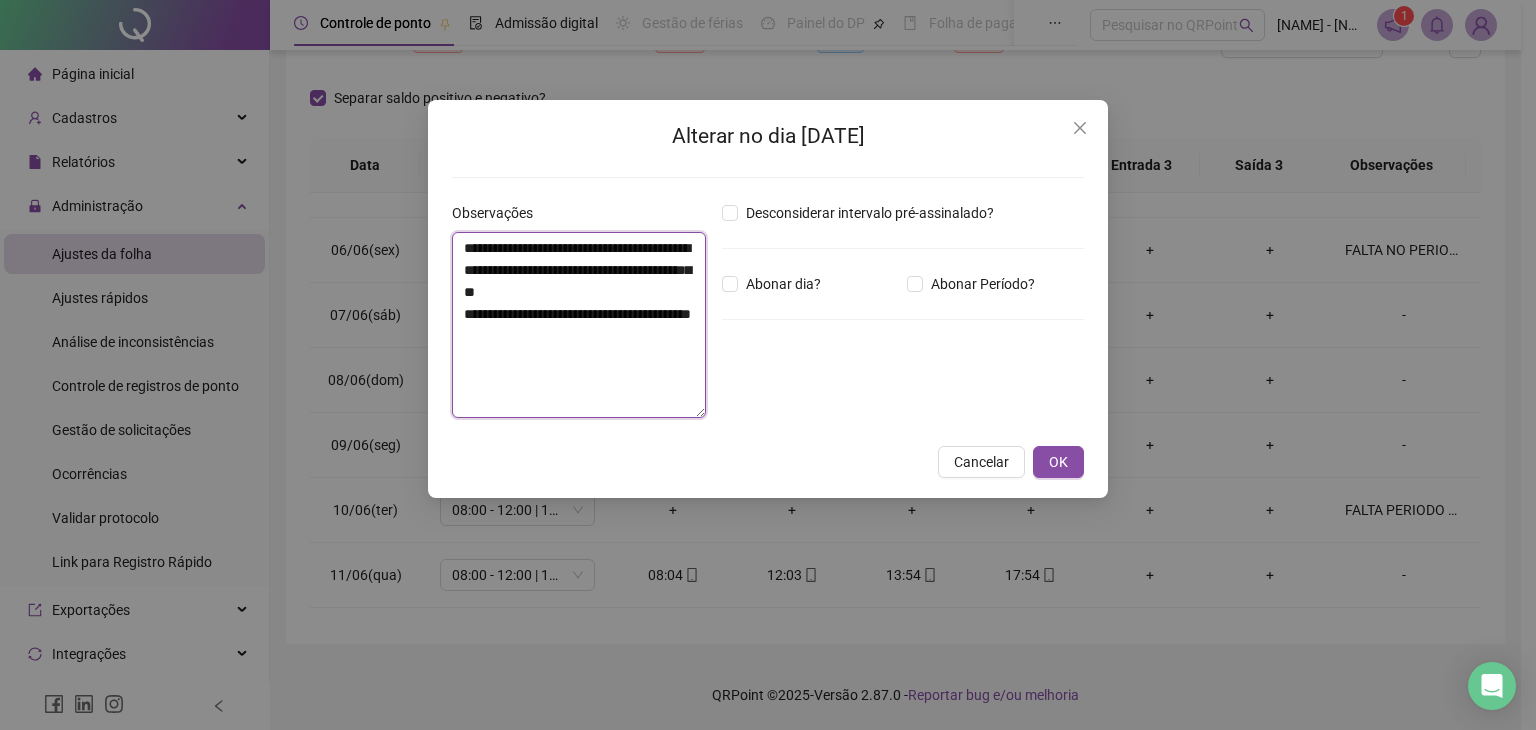 paste on "**********" 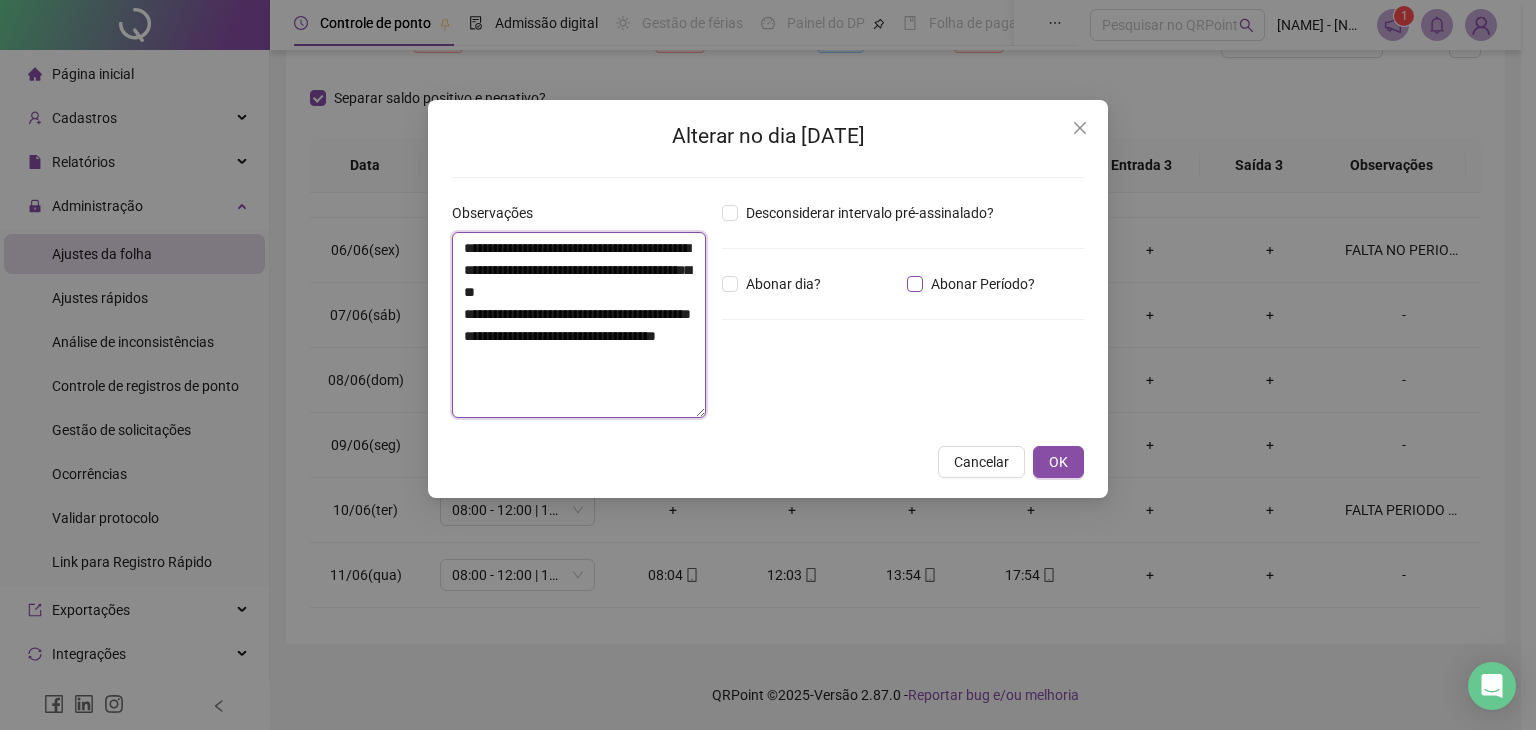 type on "**********" 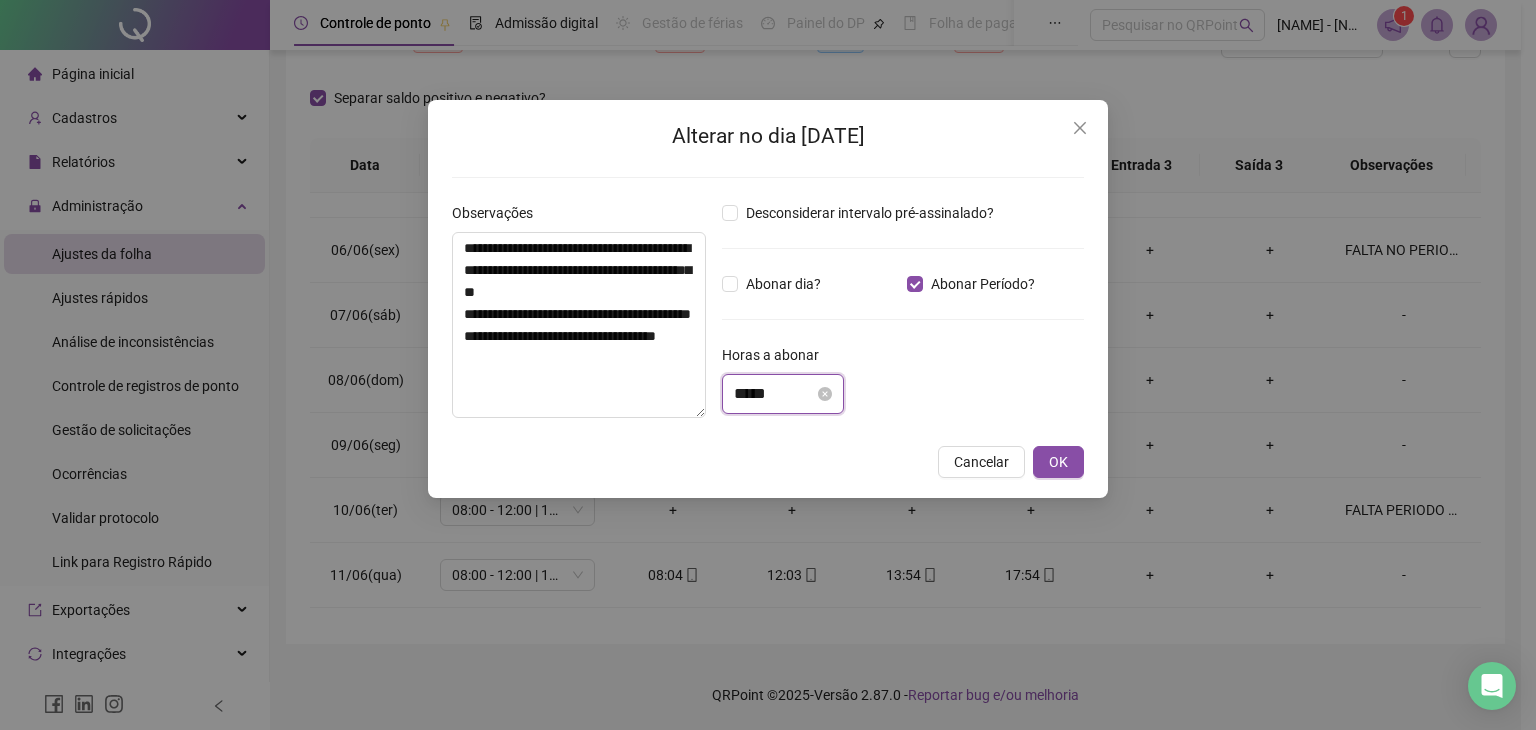 click on "*****" at bounding box center [774, 394] 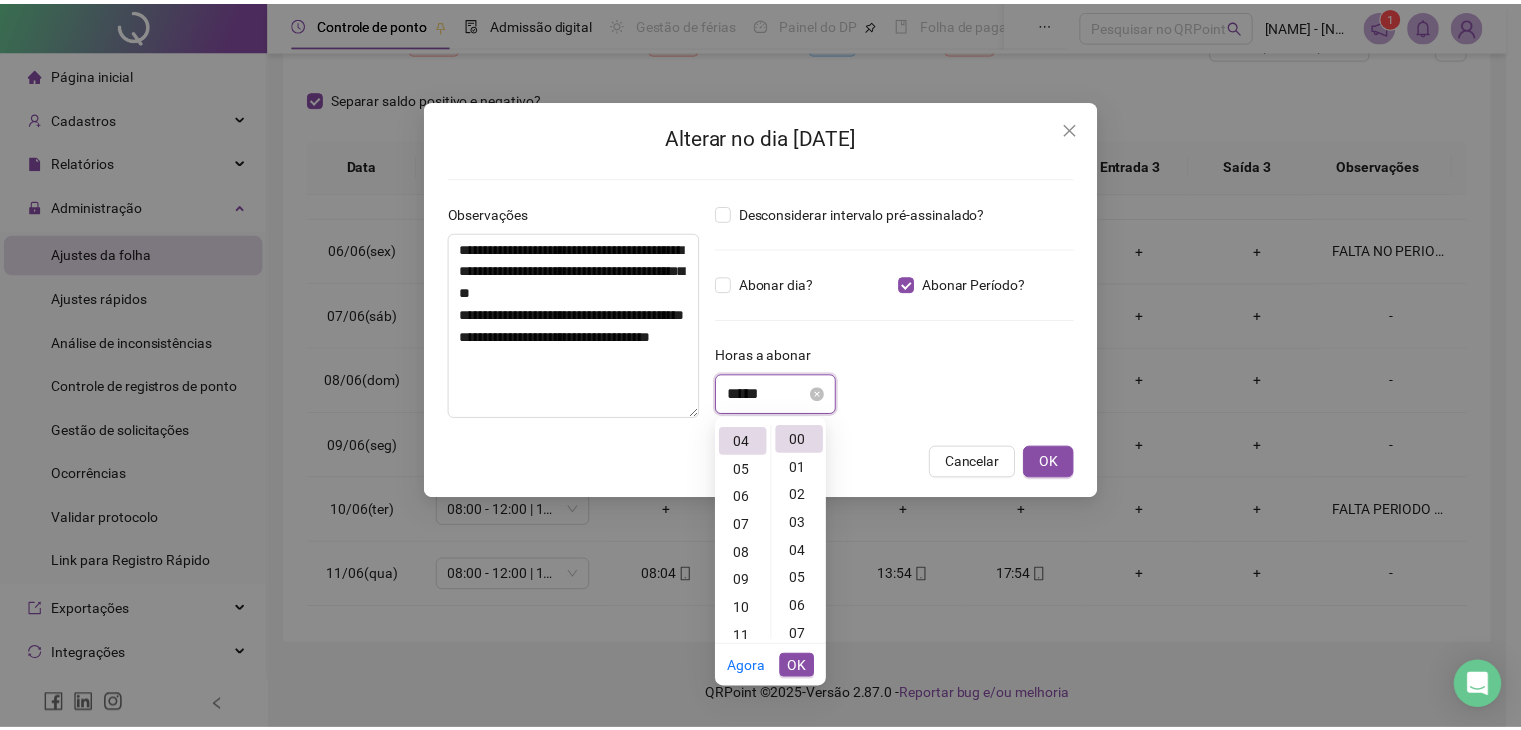 scroll, scrollTop: 112, scrollLeft: 0, axis: vertical 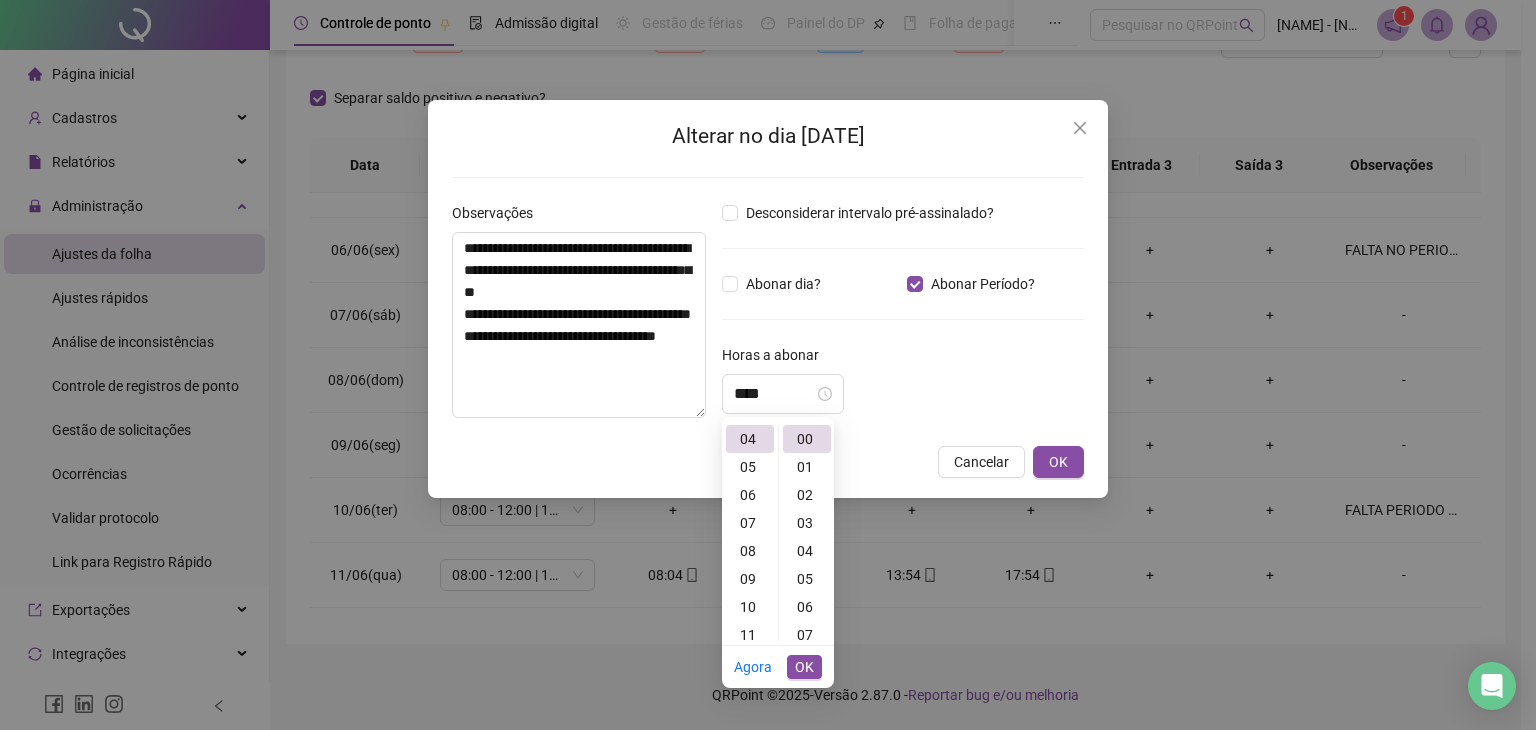 type on "*****" 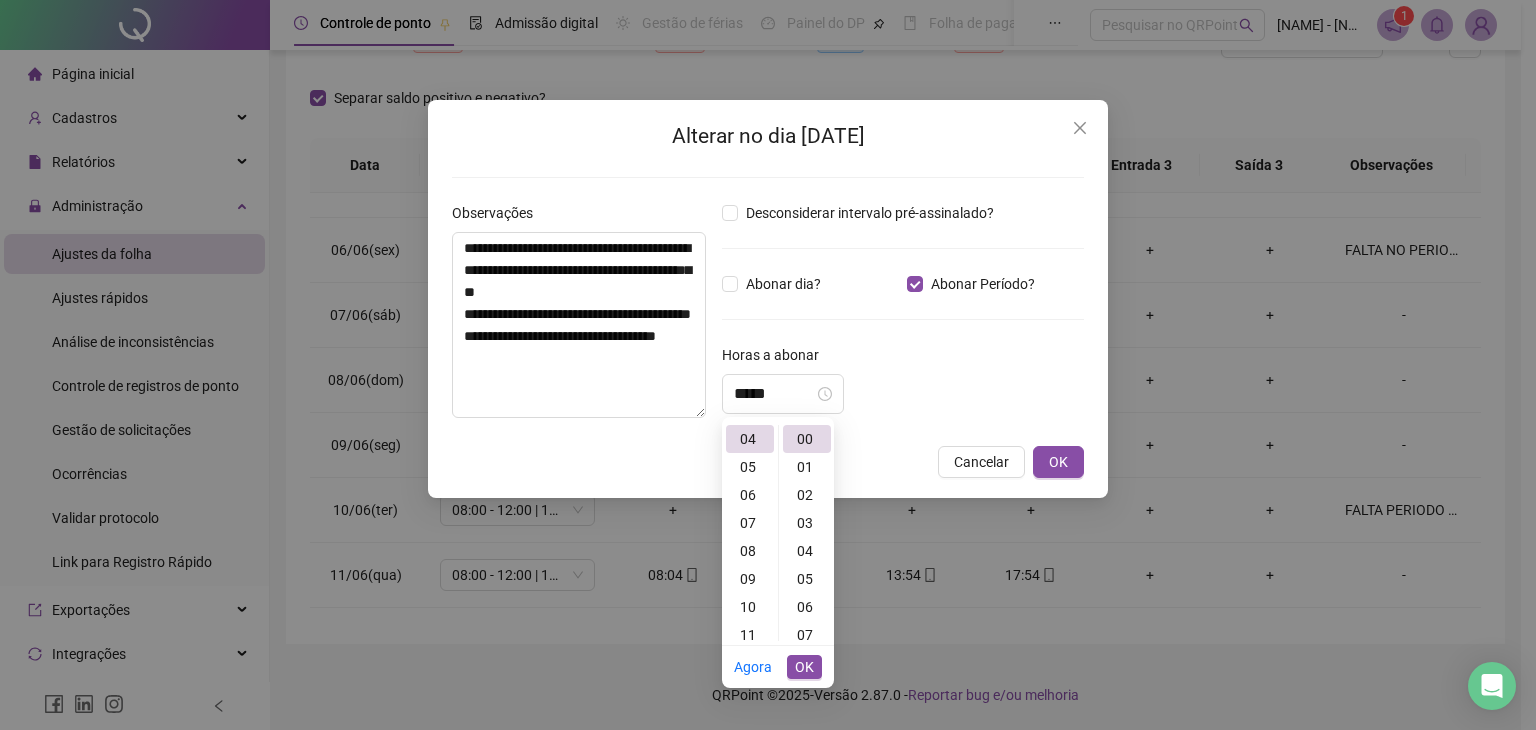 click on "Desconsiderar intervalo pré-assinalado? Abonar dia? Abonar Período? Horas a abonar ***** Aplicar regime de compensação" at bounding box center (903, 318) 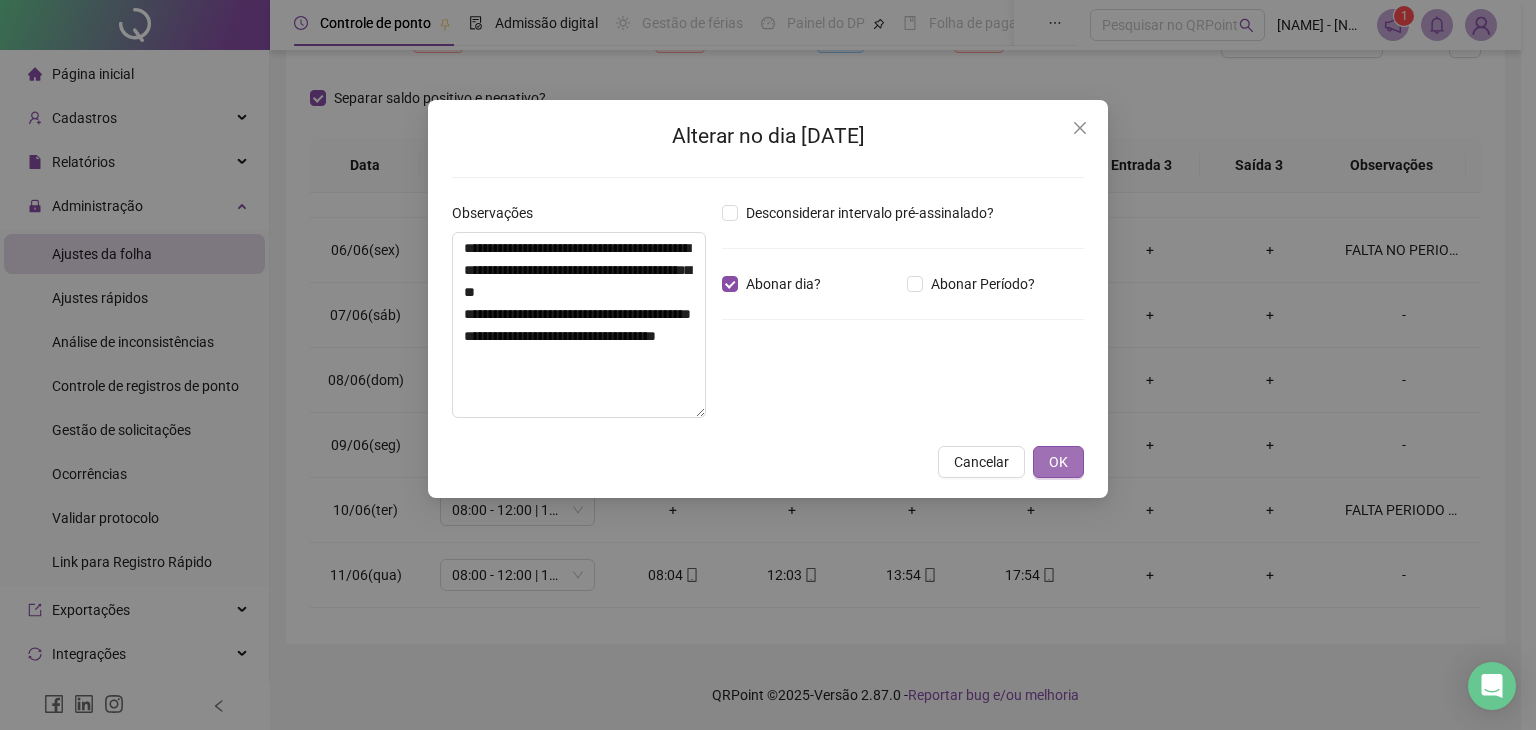 click on "OK" at bounding box center (1058, 462) 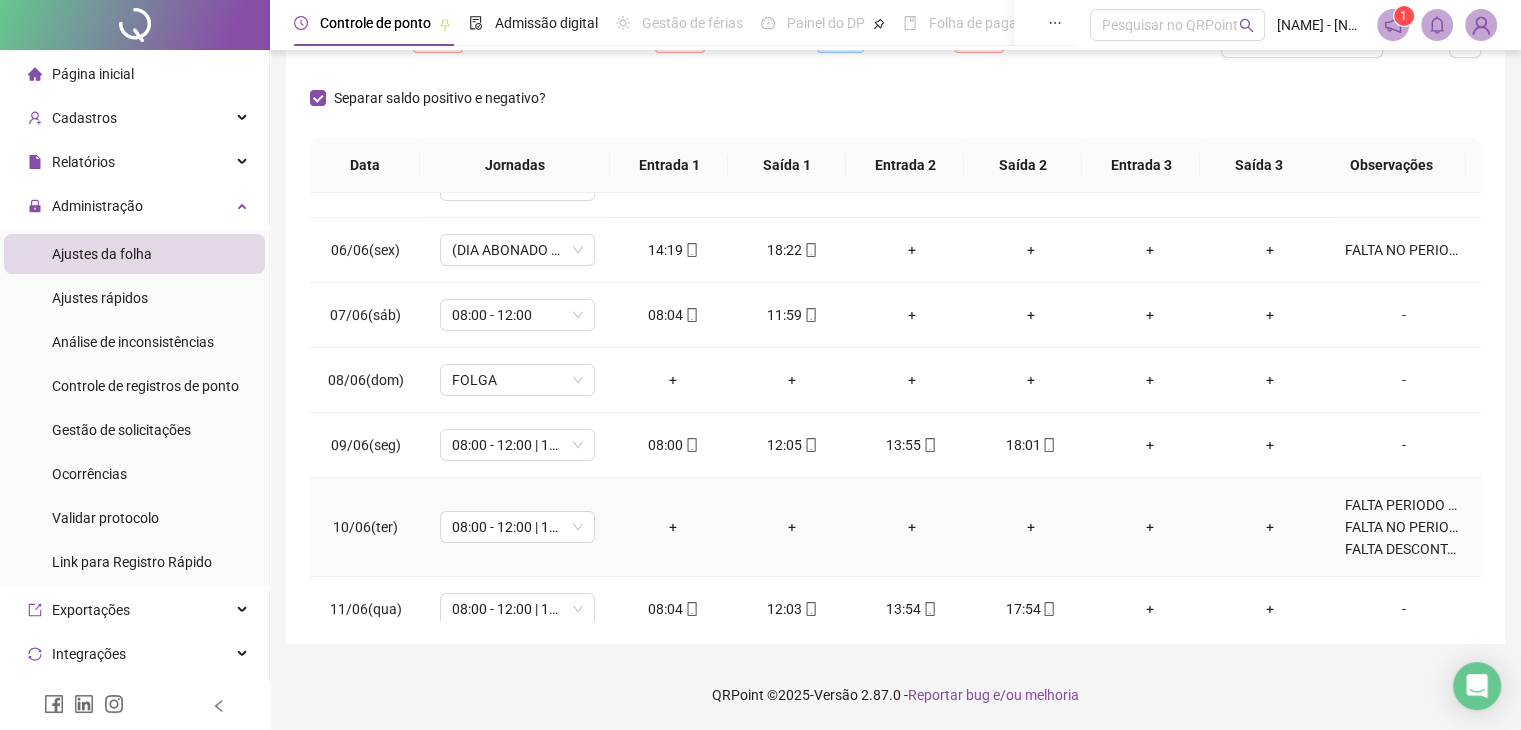 click on "FALTA PERIODO DA MANHÃ (ESTÁ CHUVISCANDO E NÃO CONSEGUIU MOTOTAXI PARA CHEGAR AO ESCRITORIO) FALTA NO PERIODO DA TARDE - SEM JUSTIFICATIVA FALTA DESCONTADA EM FOLHA DE PAGAMENTO" at bounding box center (1404, 527) 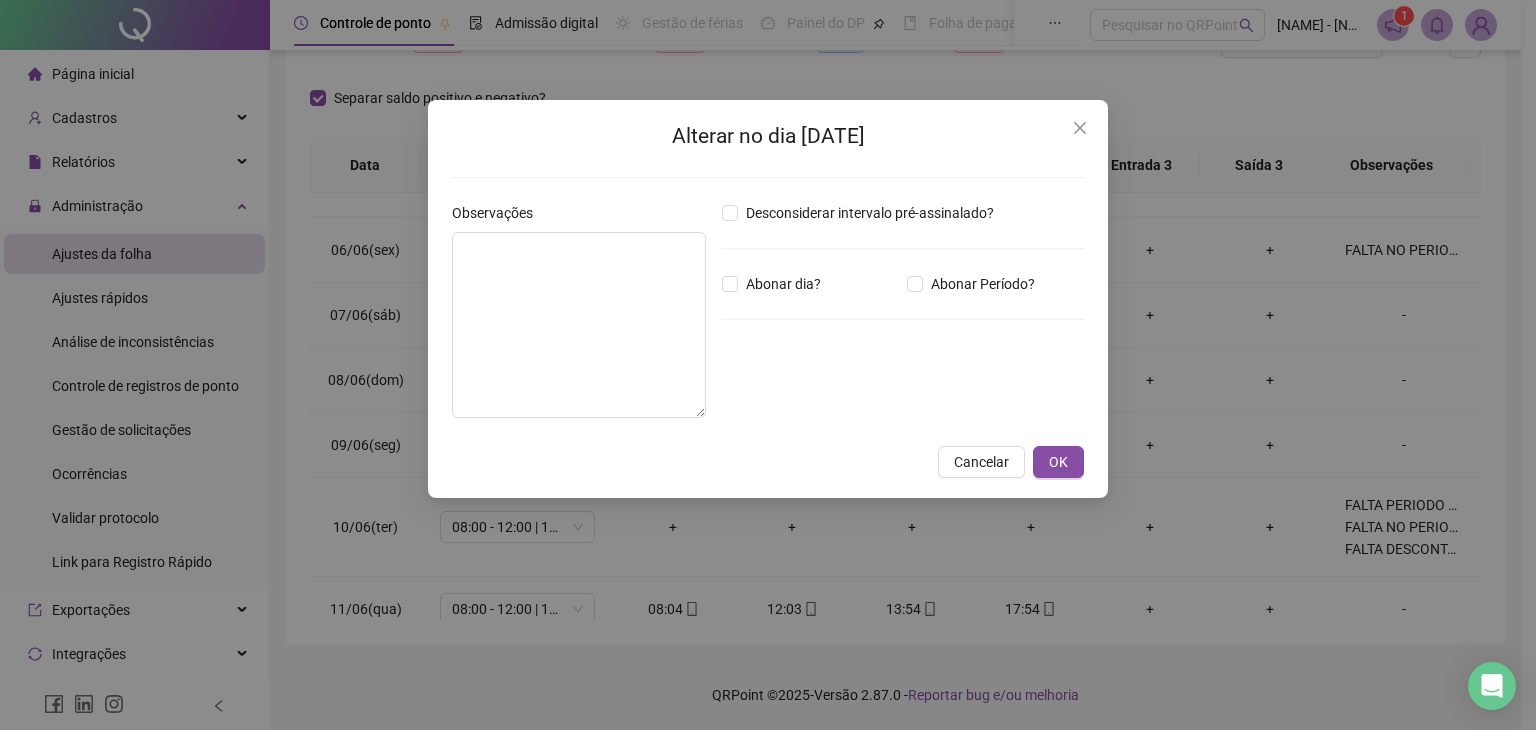 type on "**********" 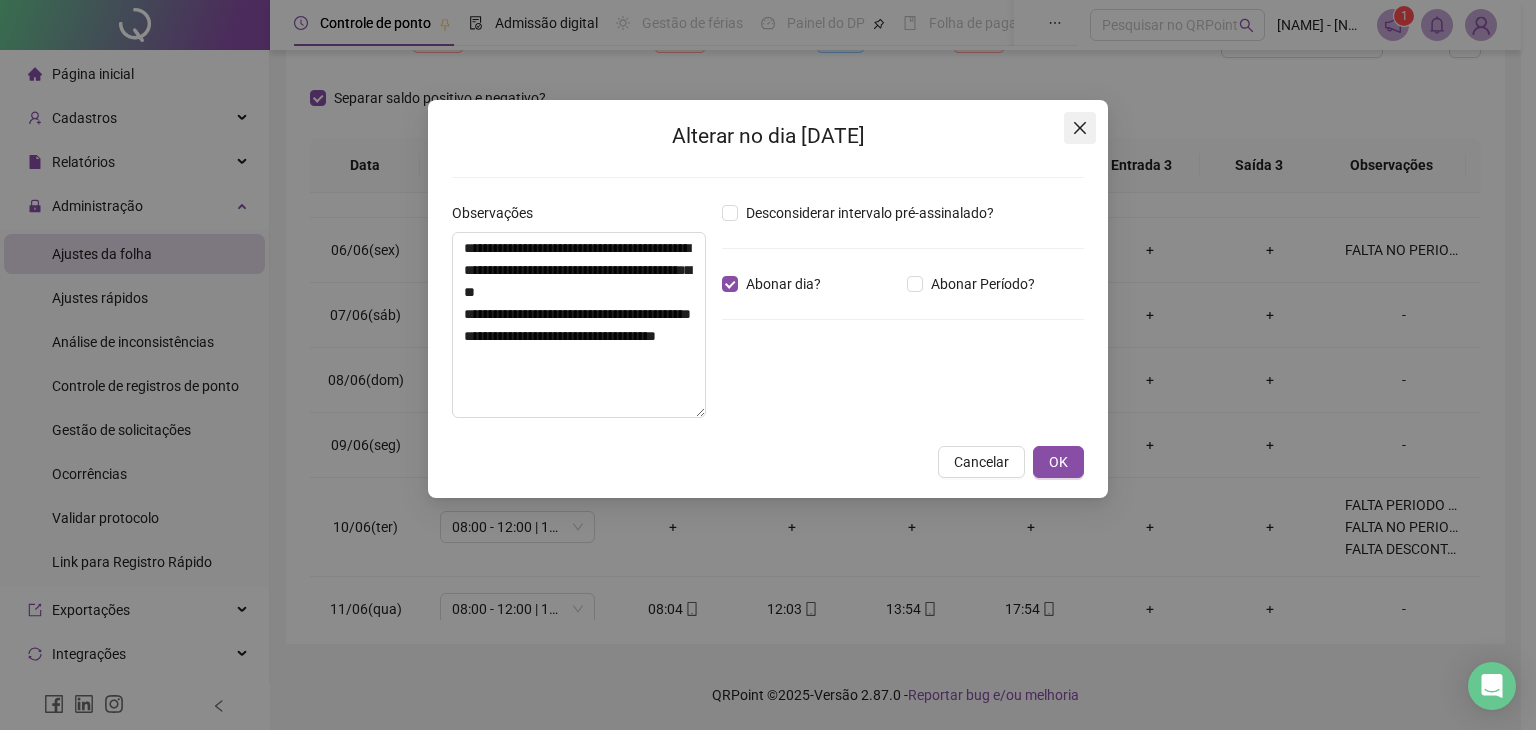 click at bounding box center [1080, 128] 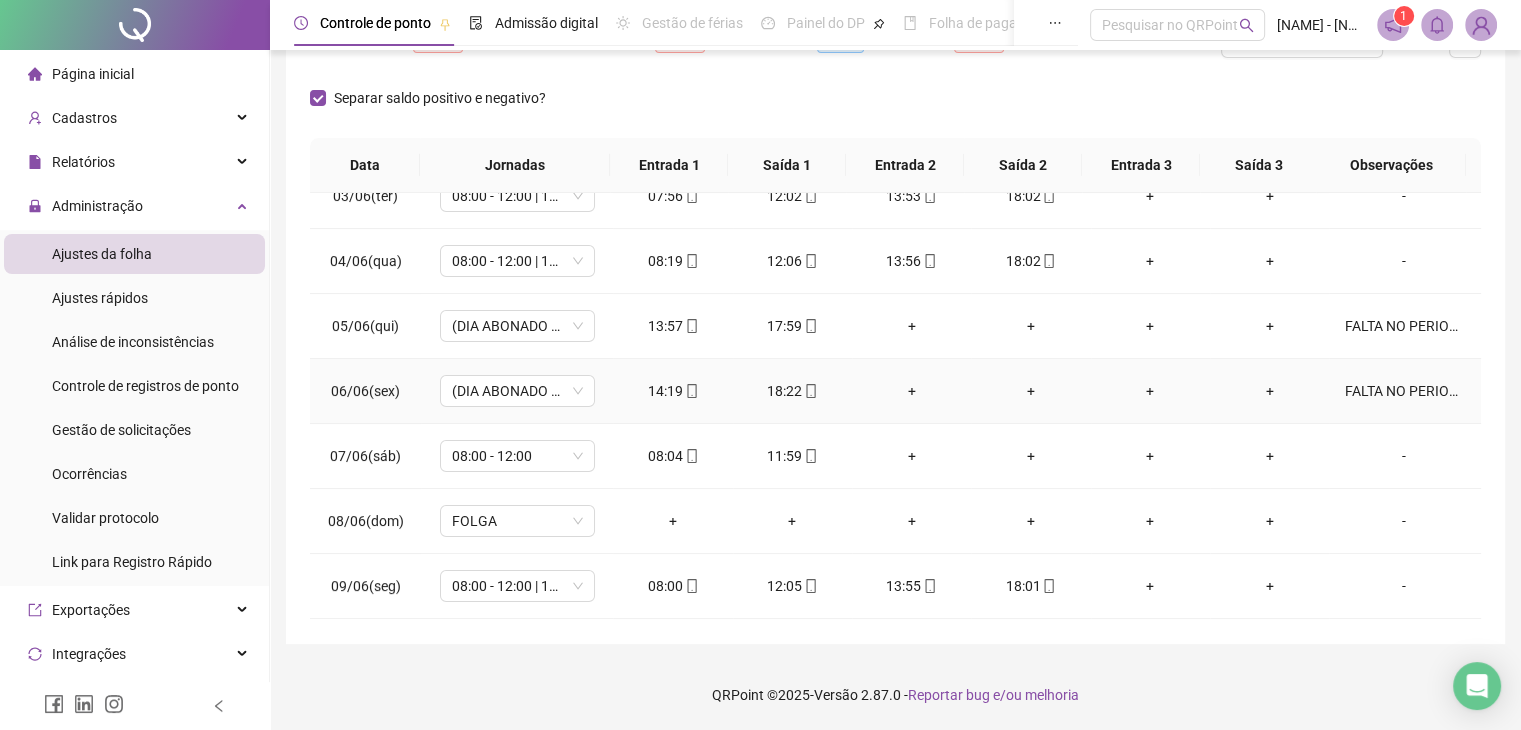 scroll, scrollTop: 0, scrollLeft: 0, axis: both 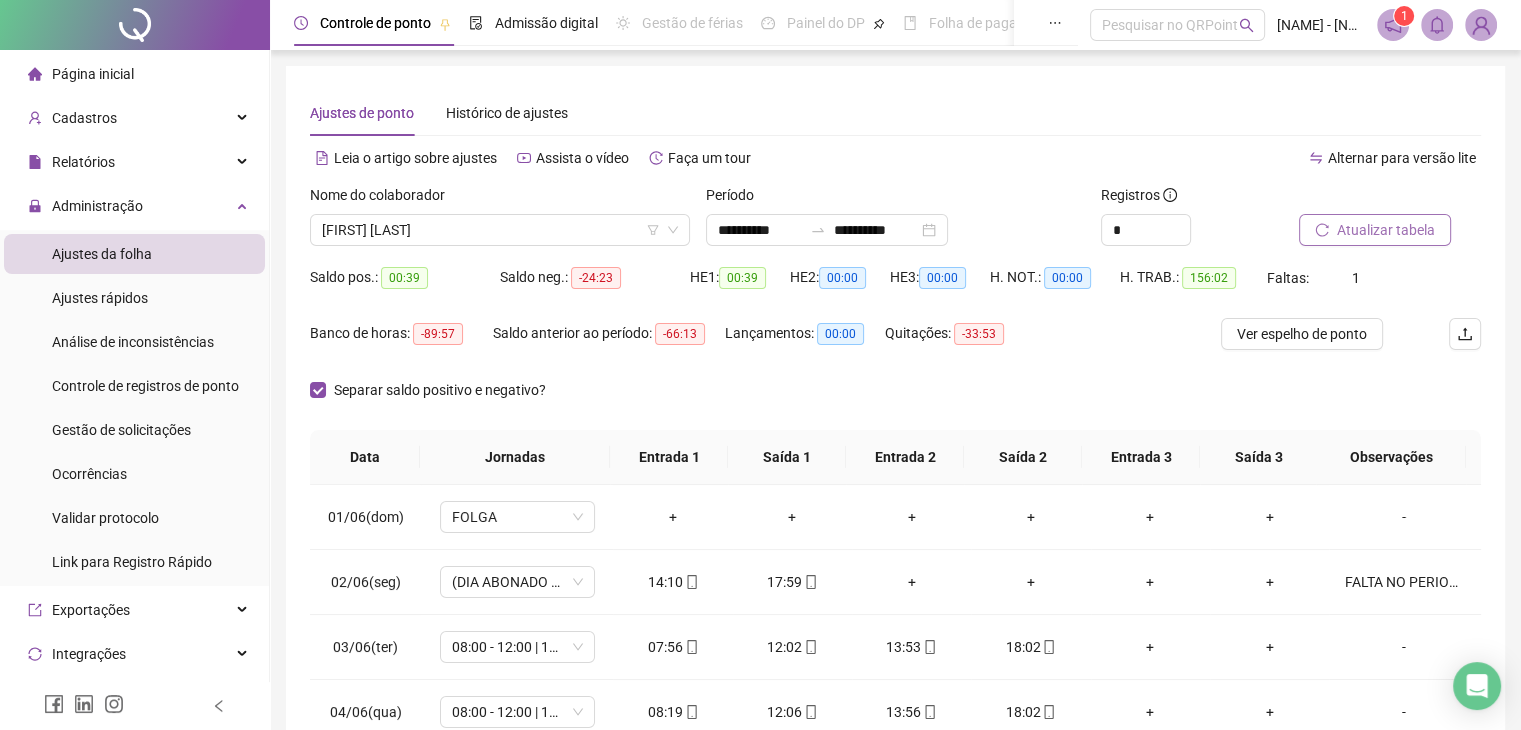 click on "Atualizar tabela" at bounding box center (1386, 230) 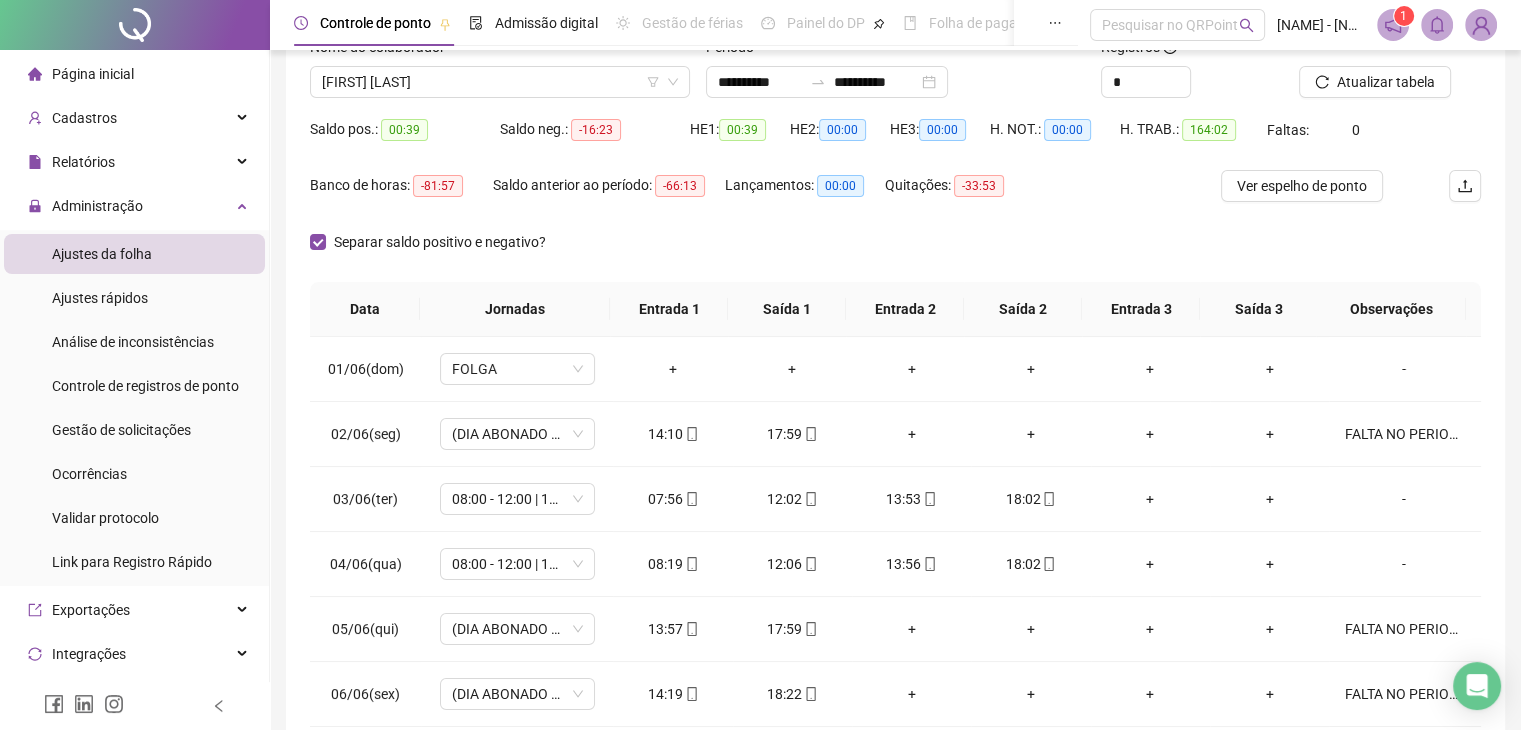 scroll, scrollTop: 292, scrollLeft: 0, axis: vertical 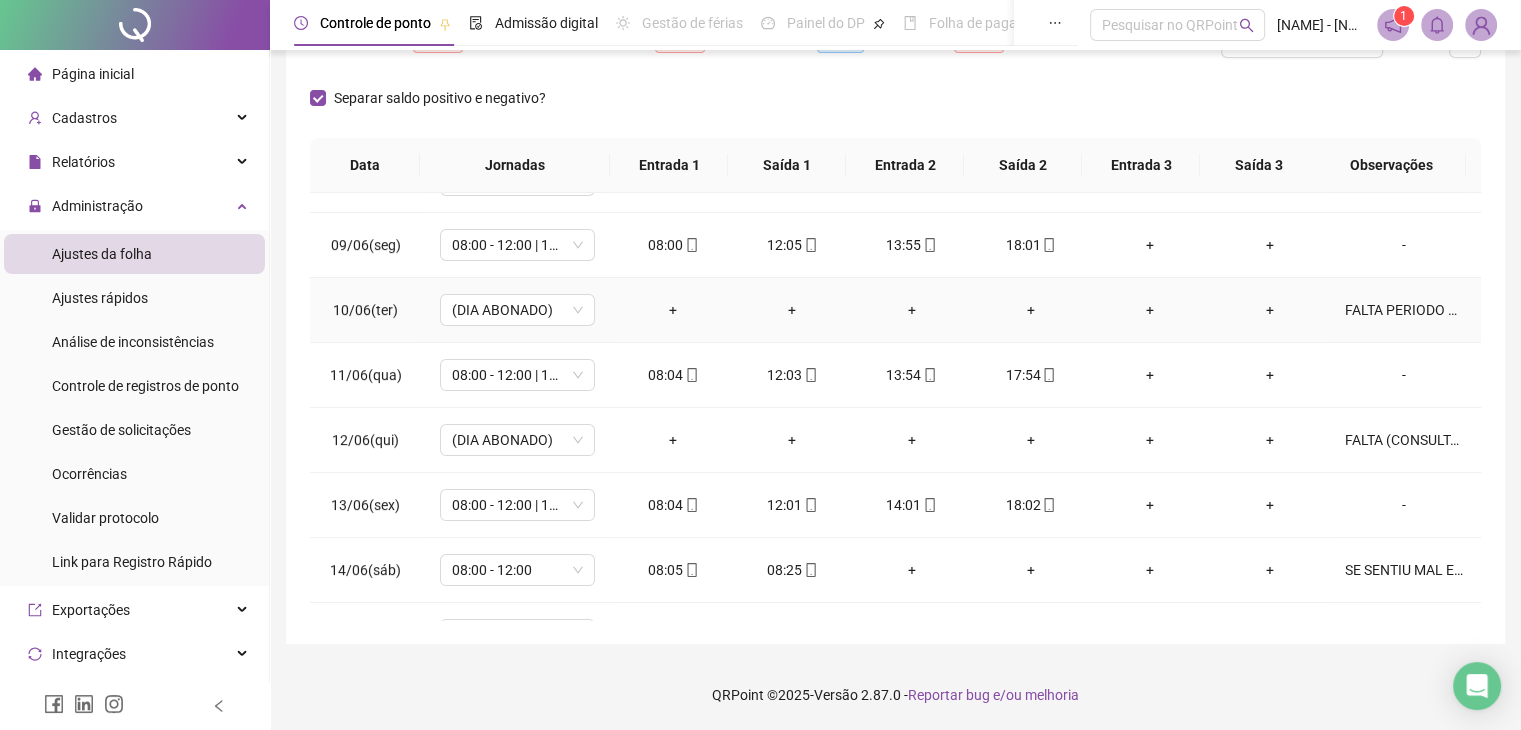 click on "FALTA PERIODO DA MANHÃ (ESTÁ CHUVISCANDO E NÃO CONSEGUIU MOTOTAXI PARA CHEGAR AO ESCRITORIO)
FALTA NO PERIODO DA TARDE - SEM JUSTIFICATIVA
FALTA DESCONTADA EM FOLHA DE PAGAMENTO" at bounding box center [1404, 310] 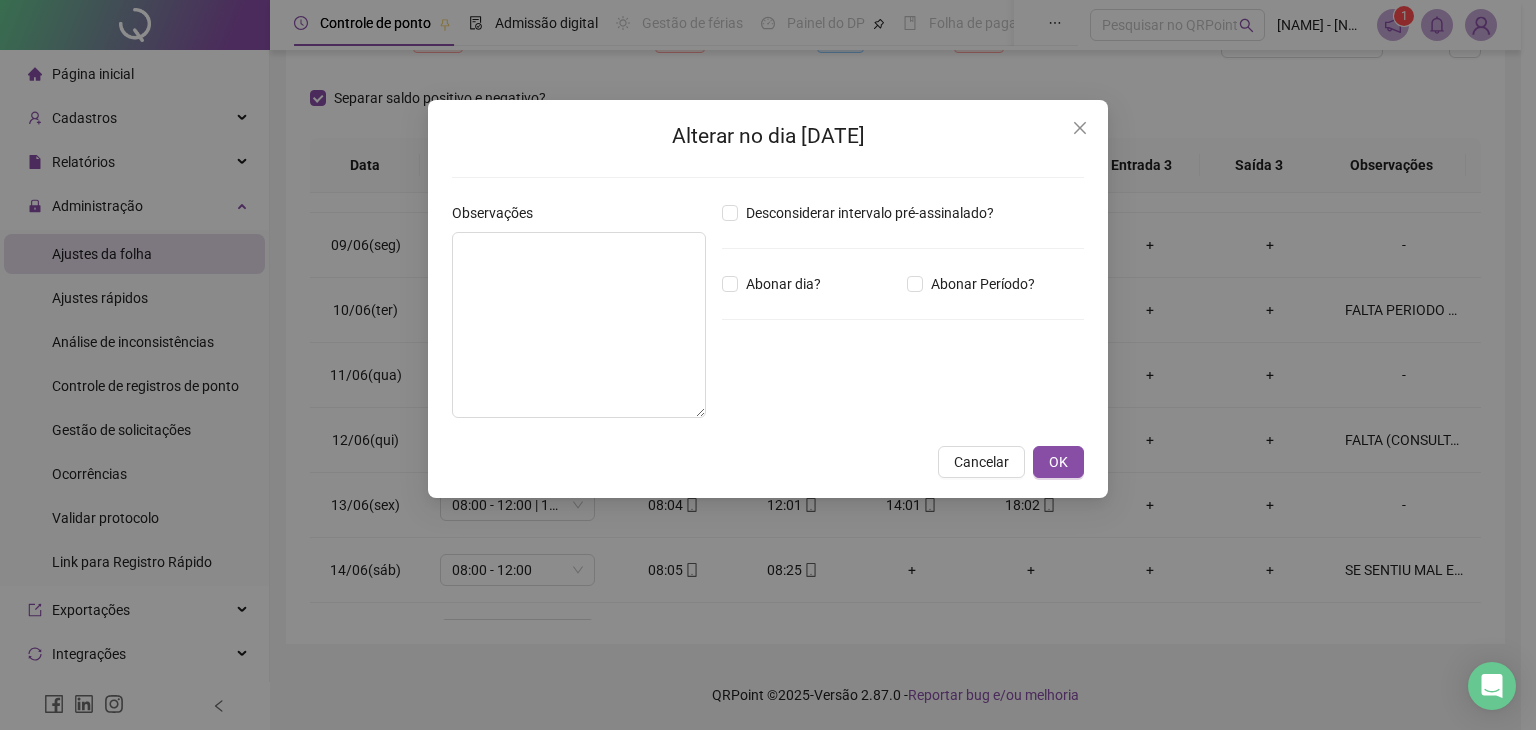 type on "**********" 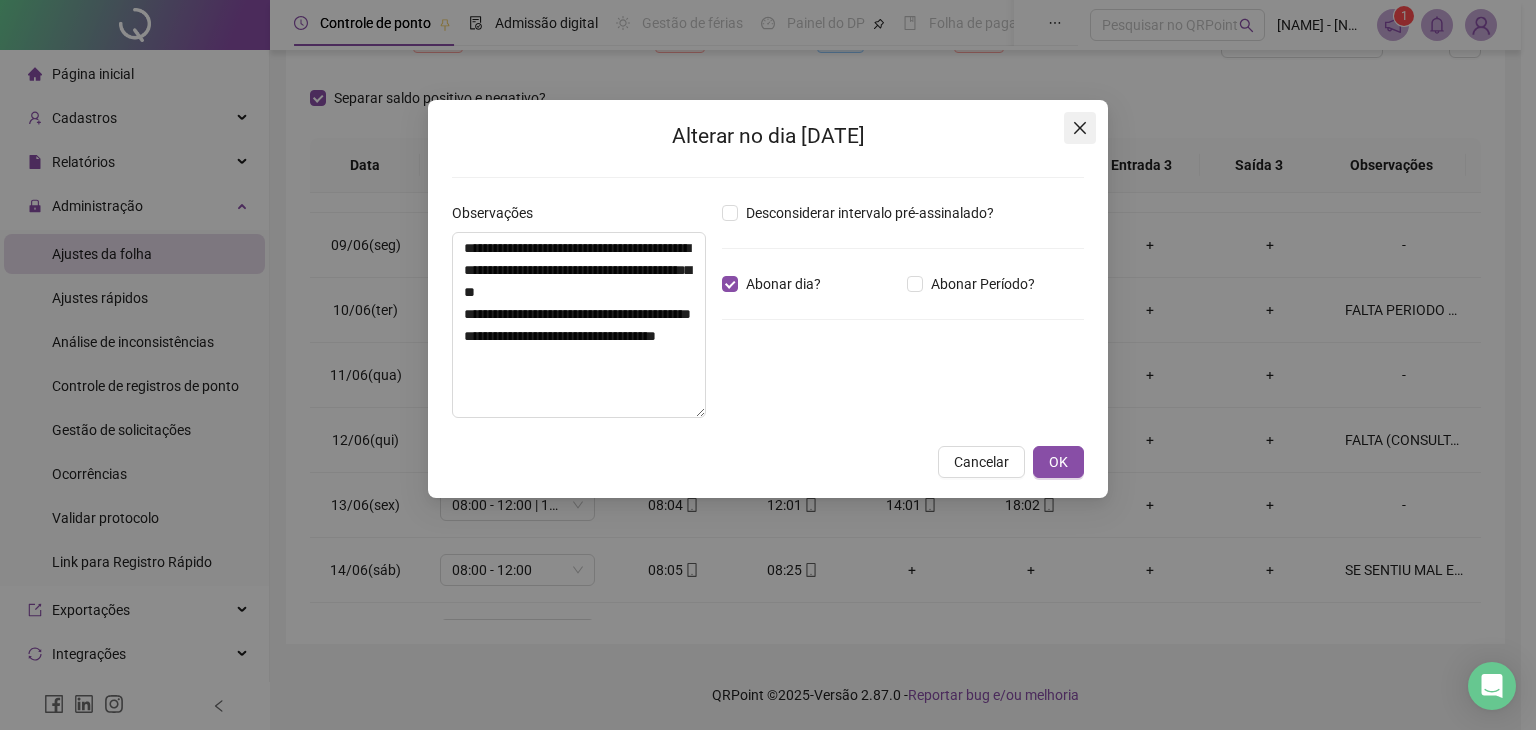 click 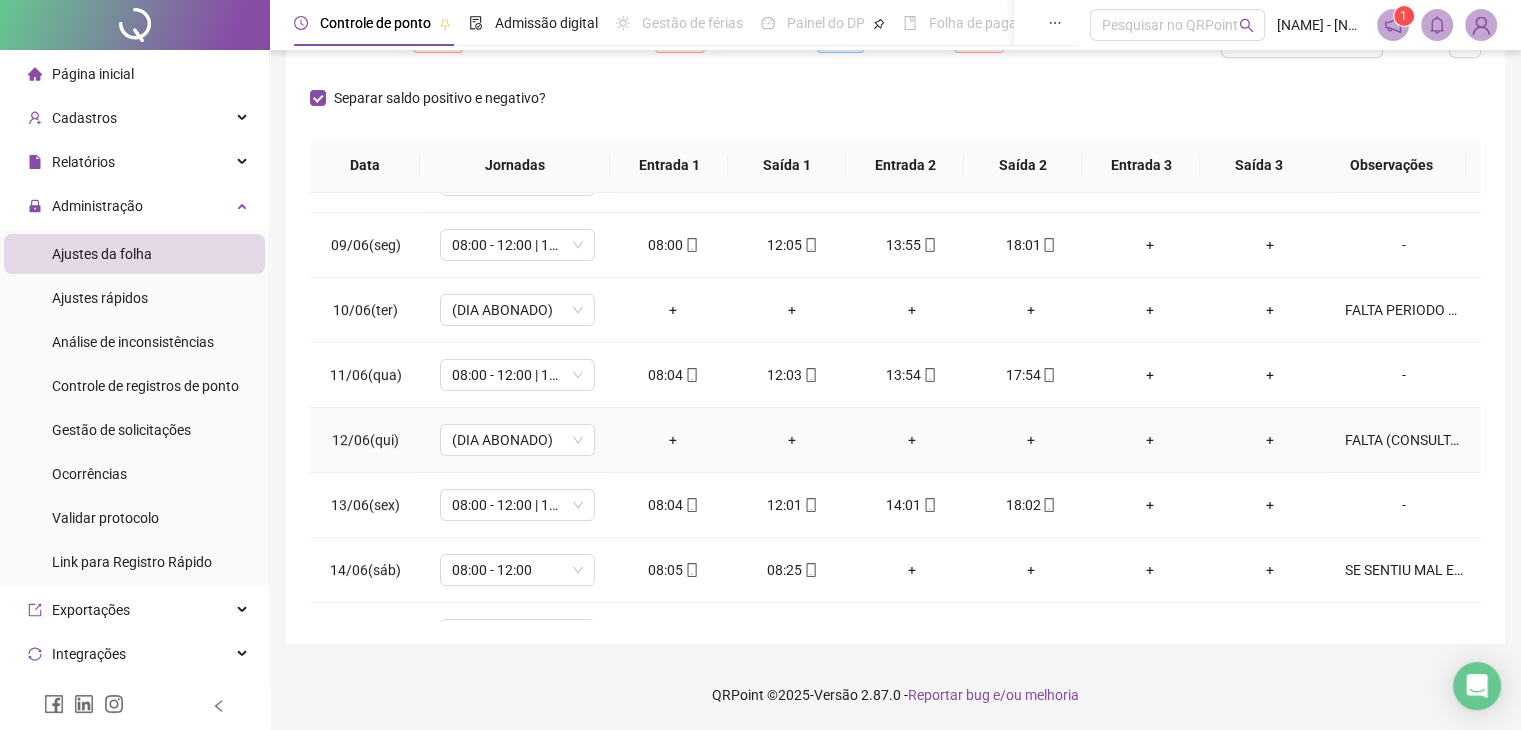 click on "FALTA (CONSULTA)
APRESENTAÇÃO DE ATESTADO" at bounding box center [1404, 440] 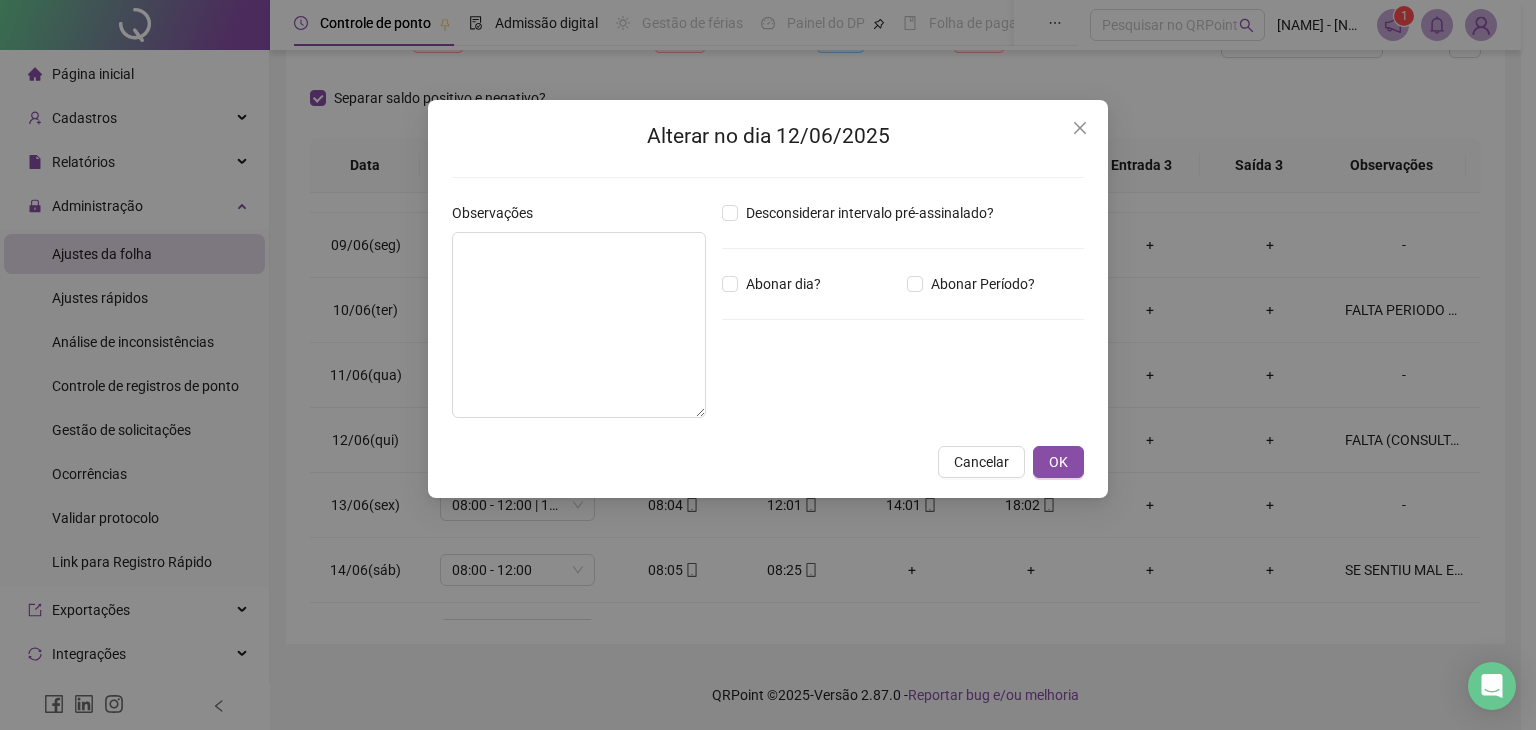 type on "**********" 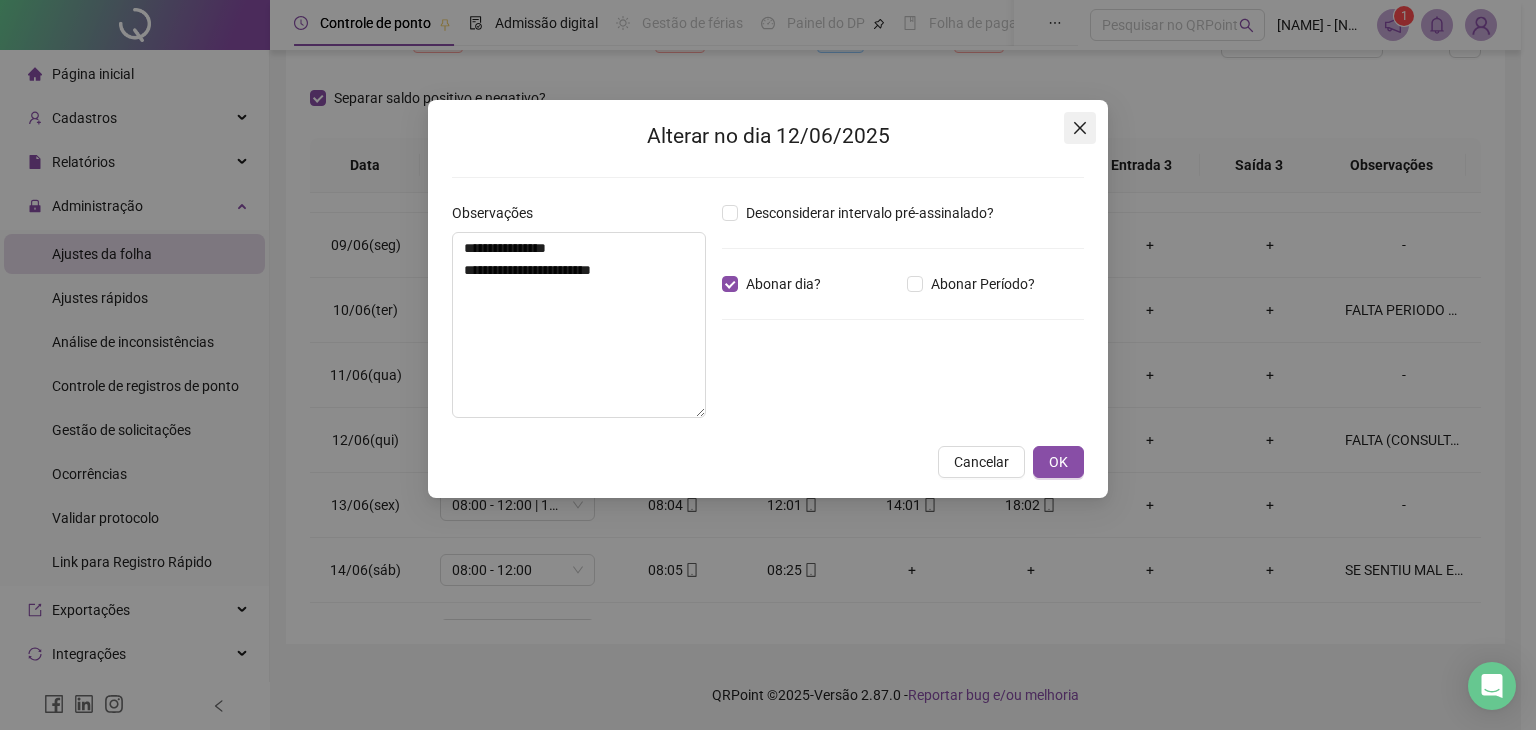 click at bounding box center (1080, 128) 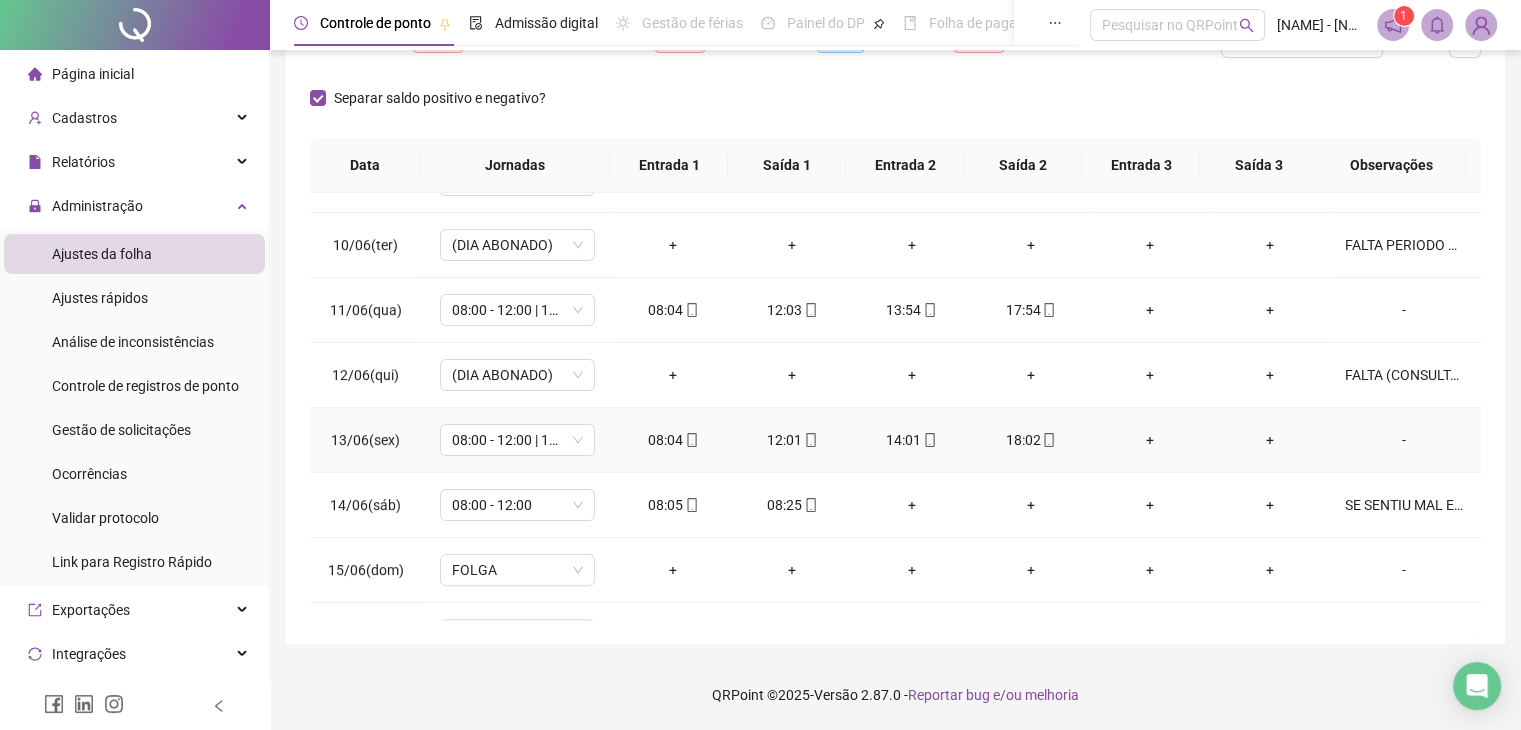 scroll, scrollTop: 600, scrollLeft: 0, axis: vertical 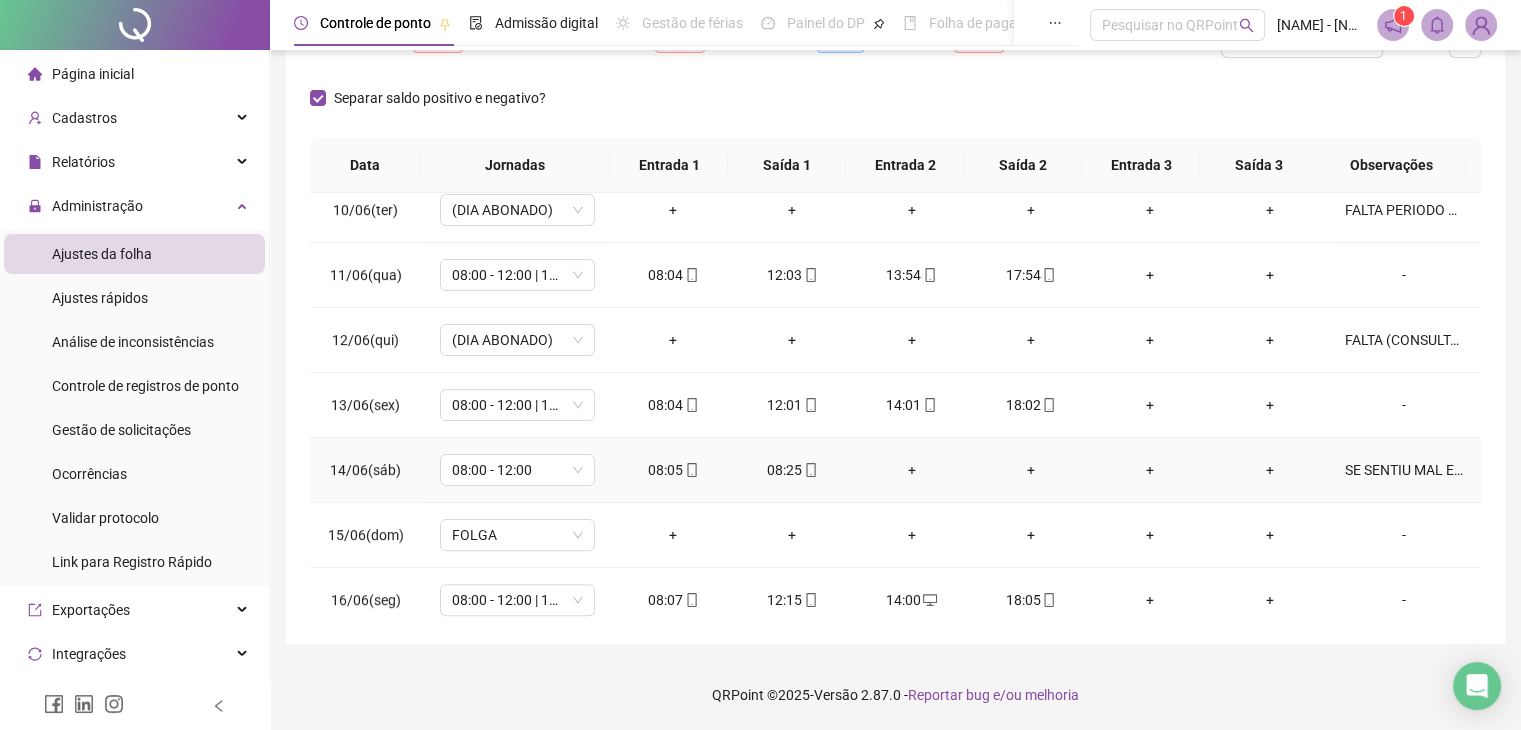click on "SE SENTIU MAL E PRECISOU IR EMBORA" at bounding box center (1404, 470) 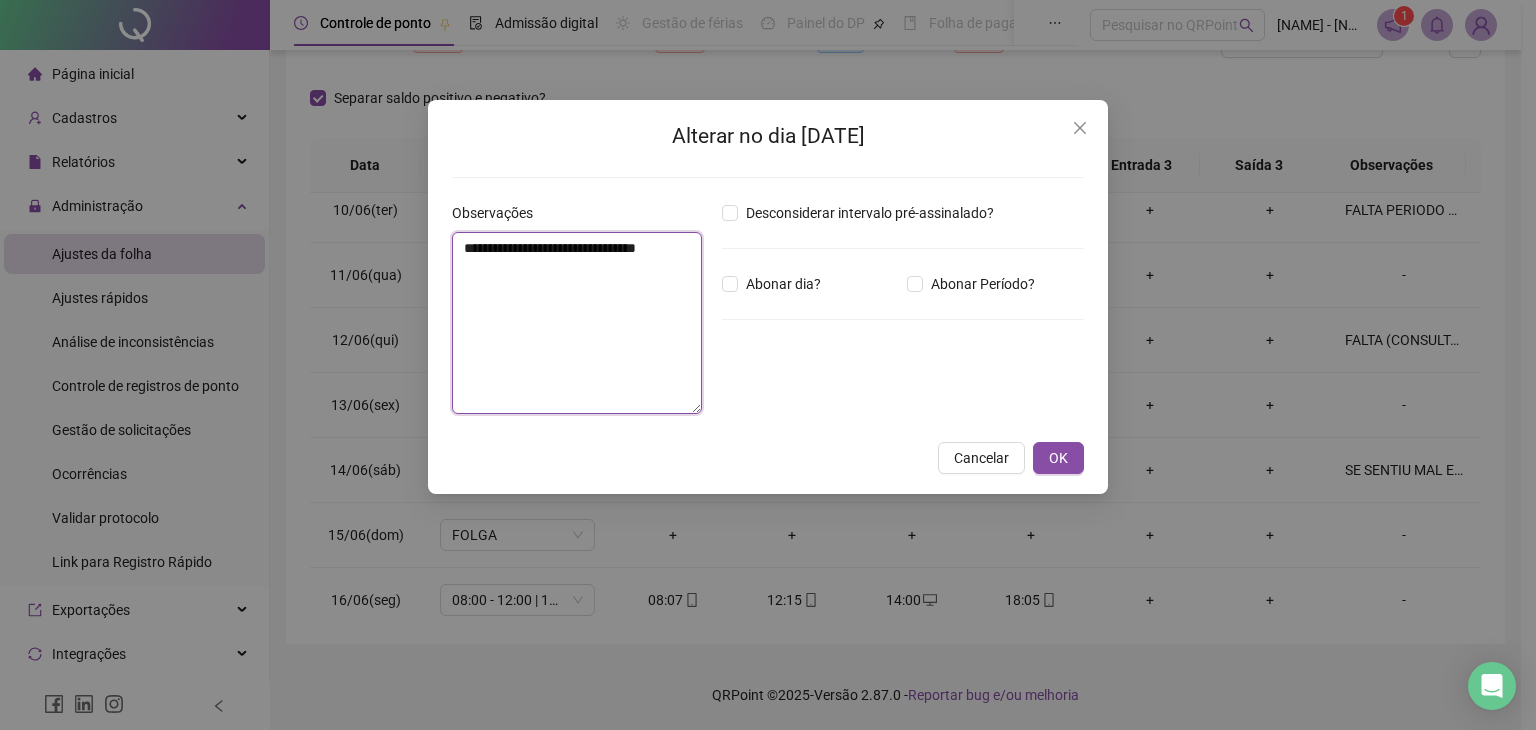 click on "**********" at bounding box center [577, 323] 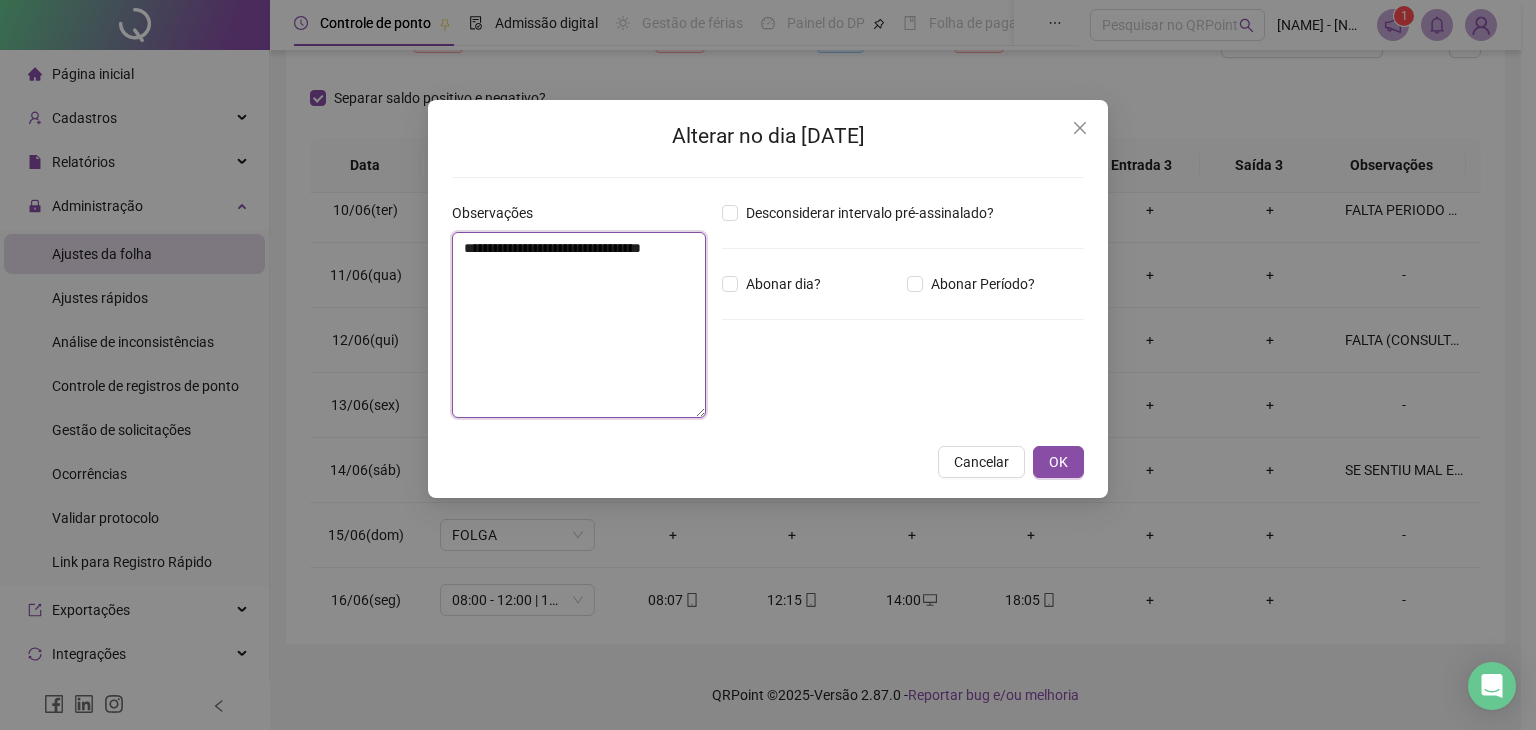paste on "**********" 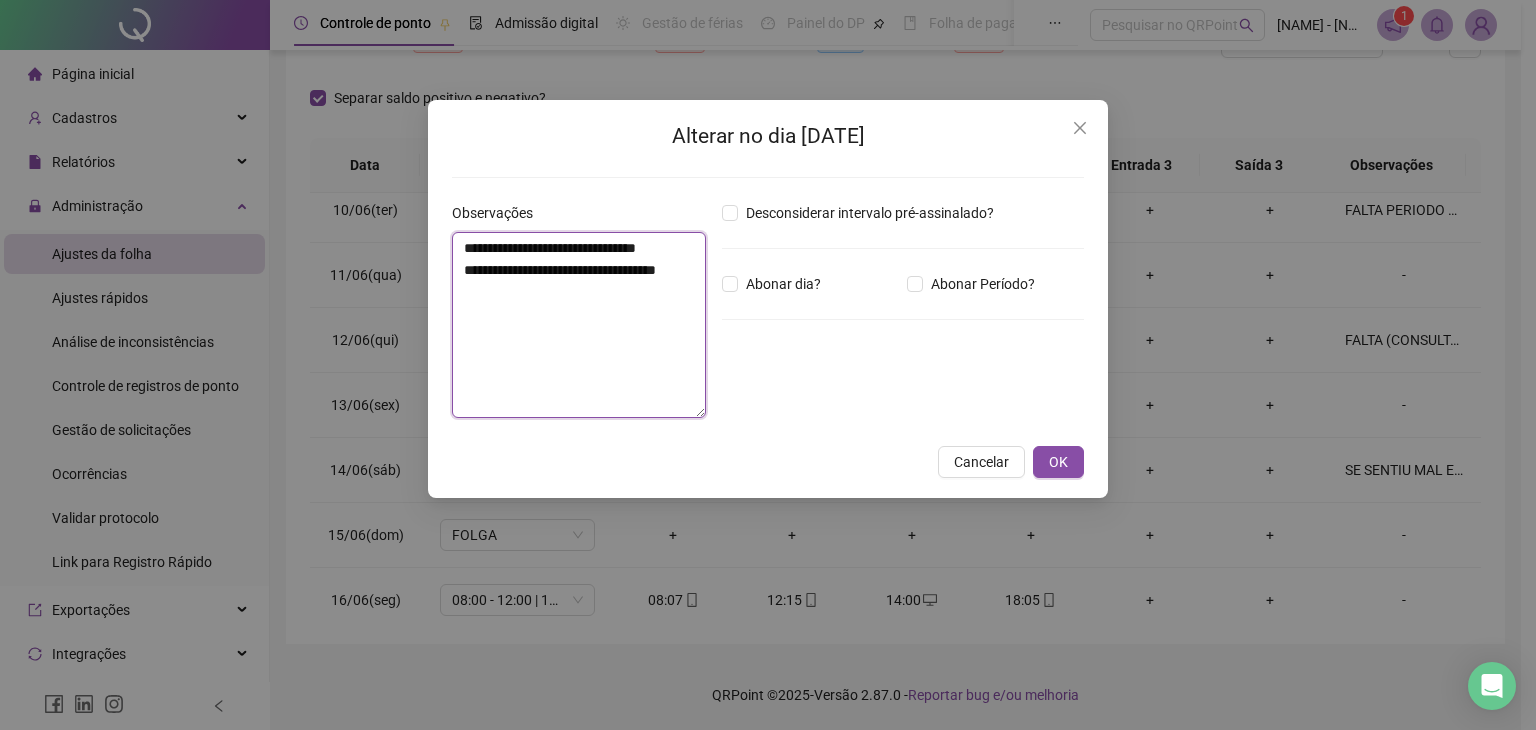 type on "**********" 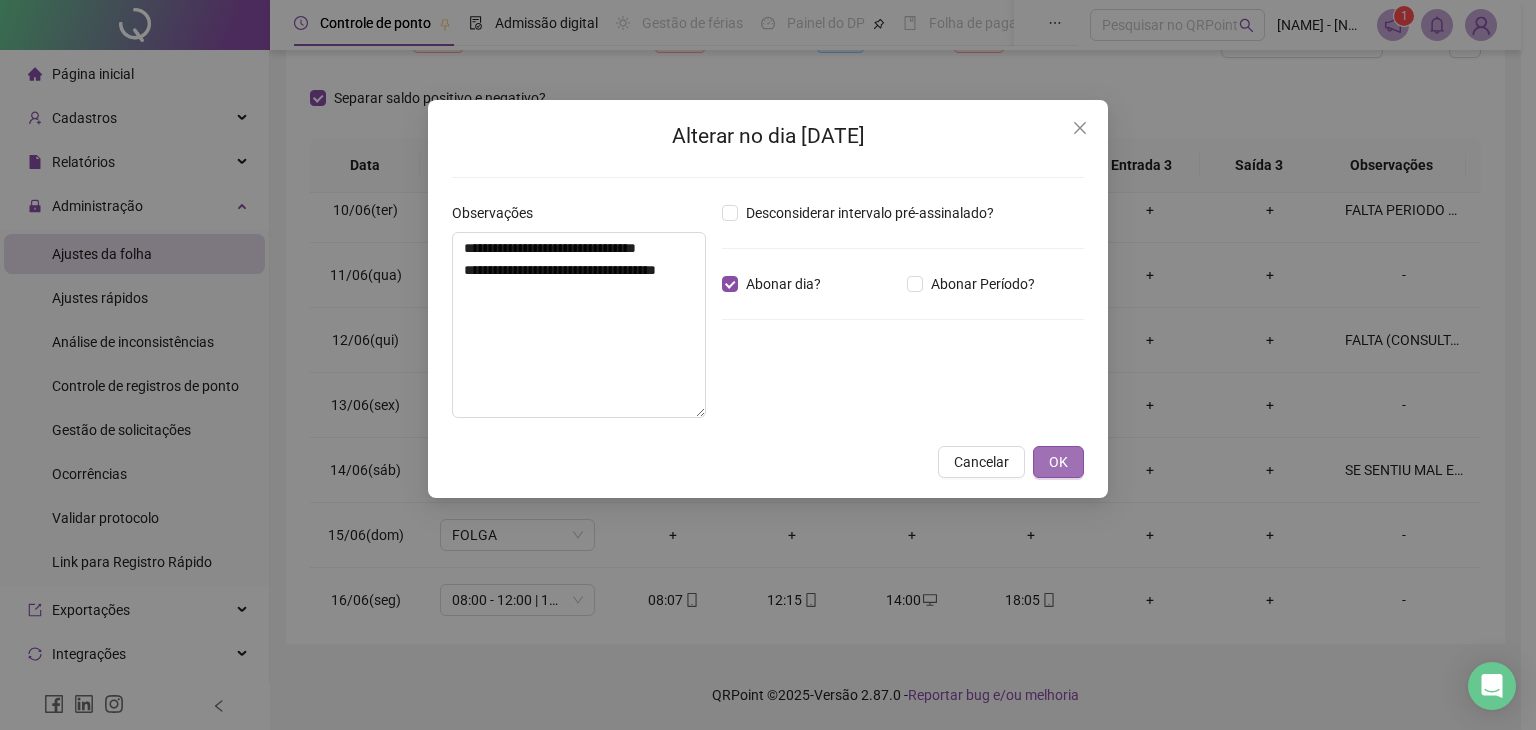 click on "OK" at bounding box center (1058, 462) 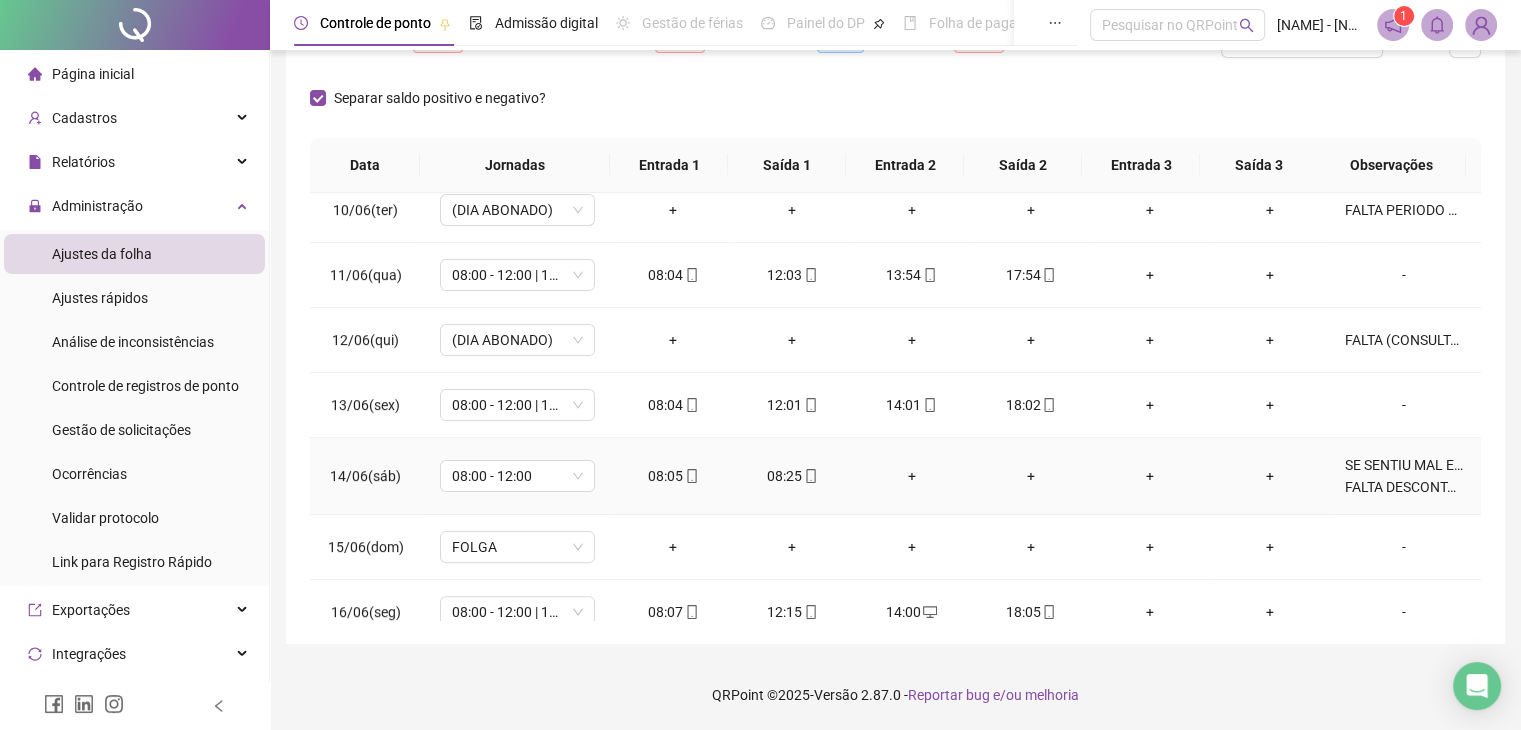 click on "SE SENTIU MAL E PRECISOU IR EMBORA FALTA DESCONTADA EM FOLHA DE PAGAMENTO" at bounding box center (1404, 476) 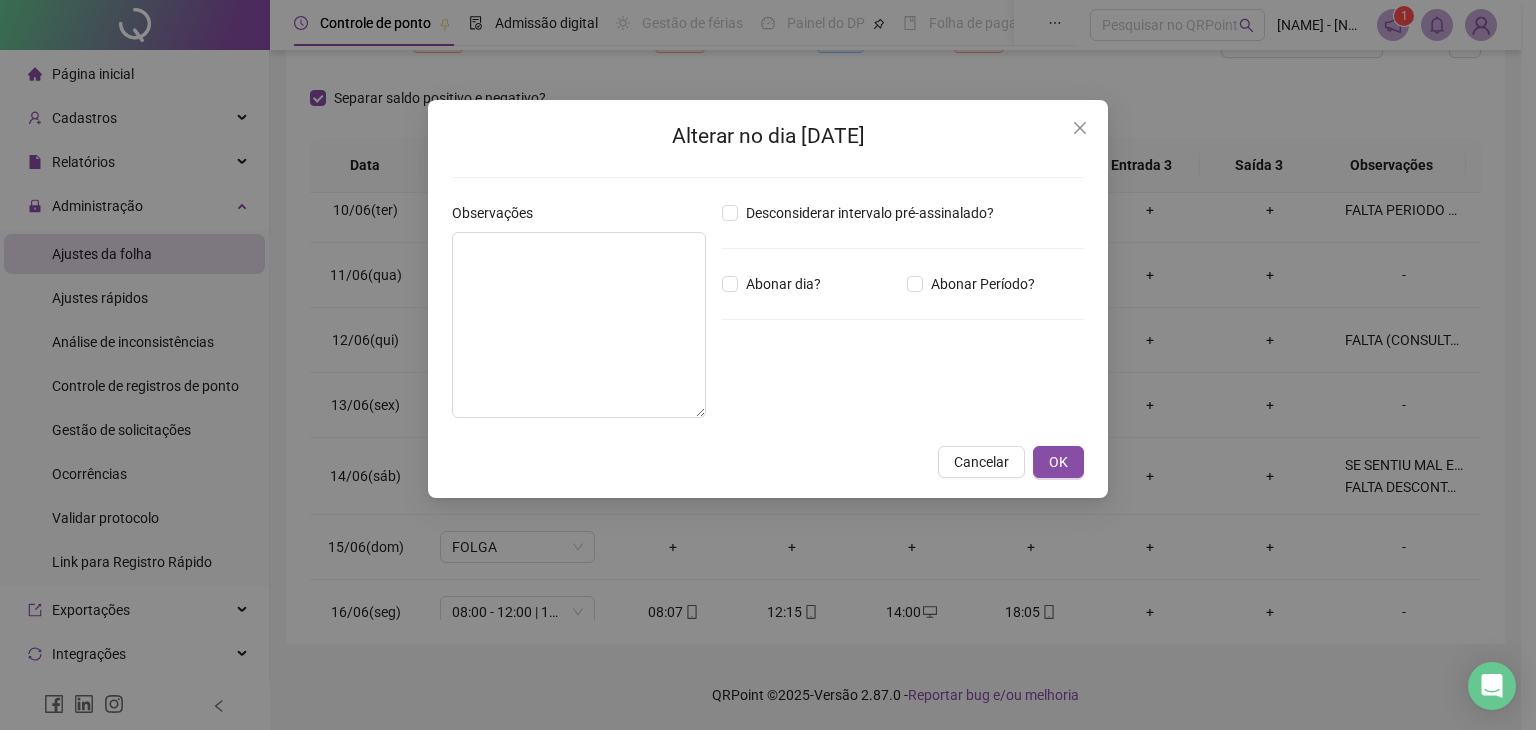 type on "**********" 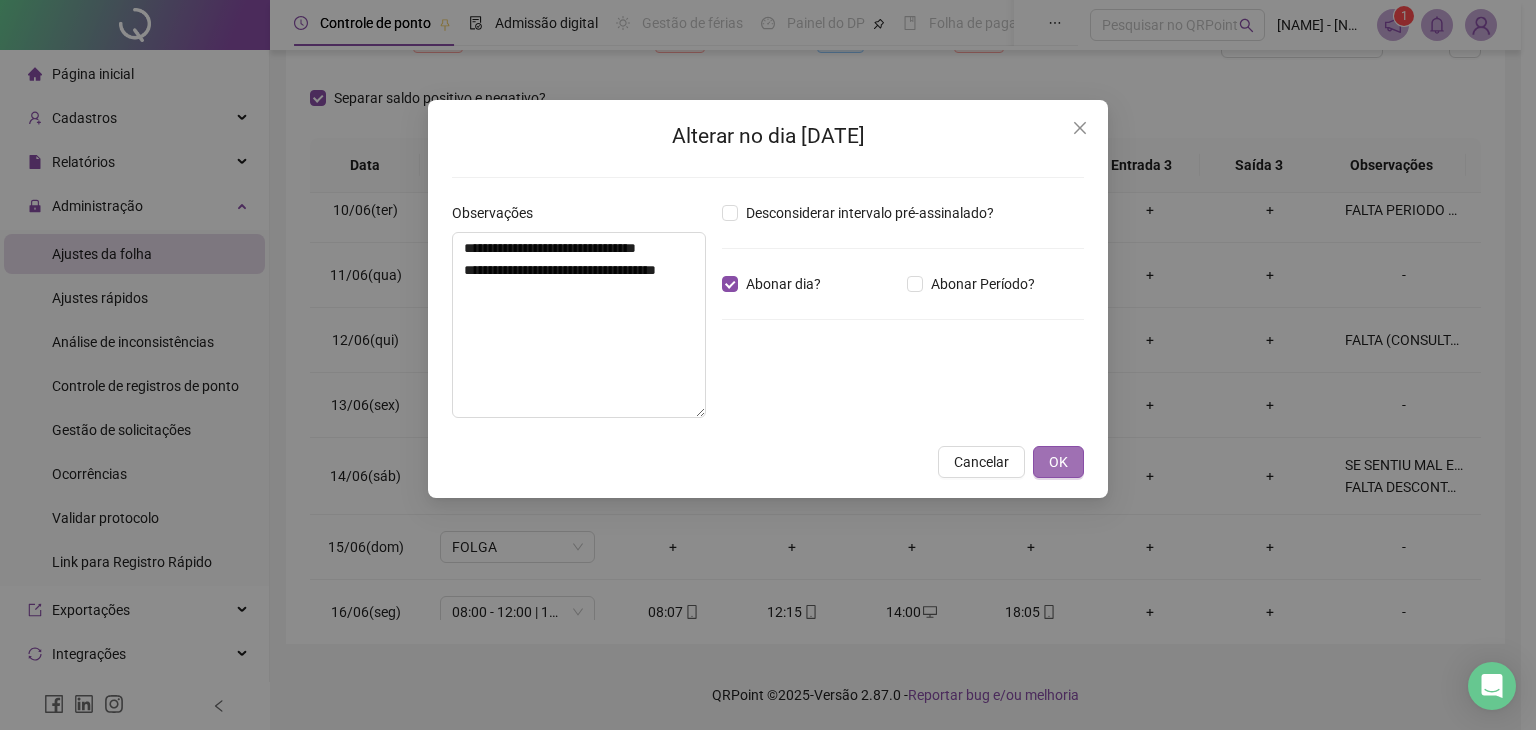 click on "OK" at bounding box center [1058, 462] 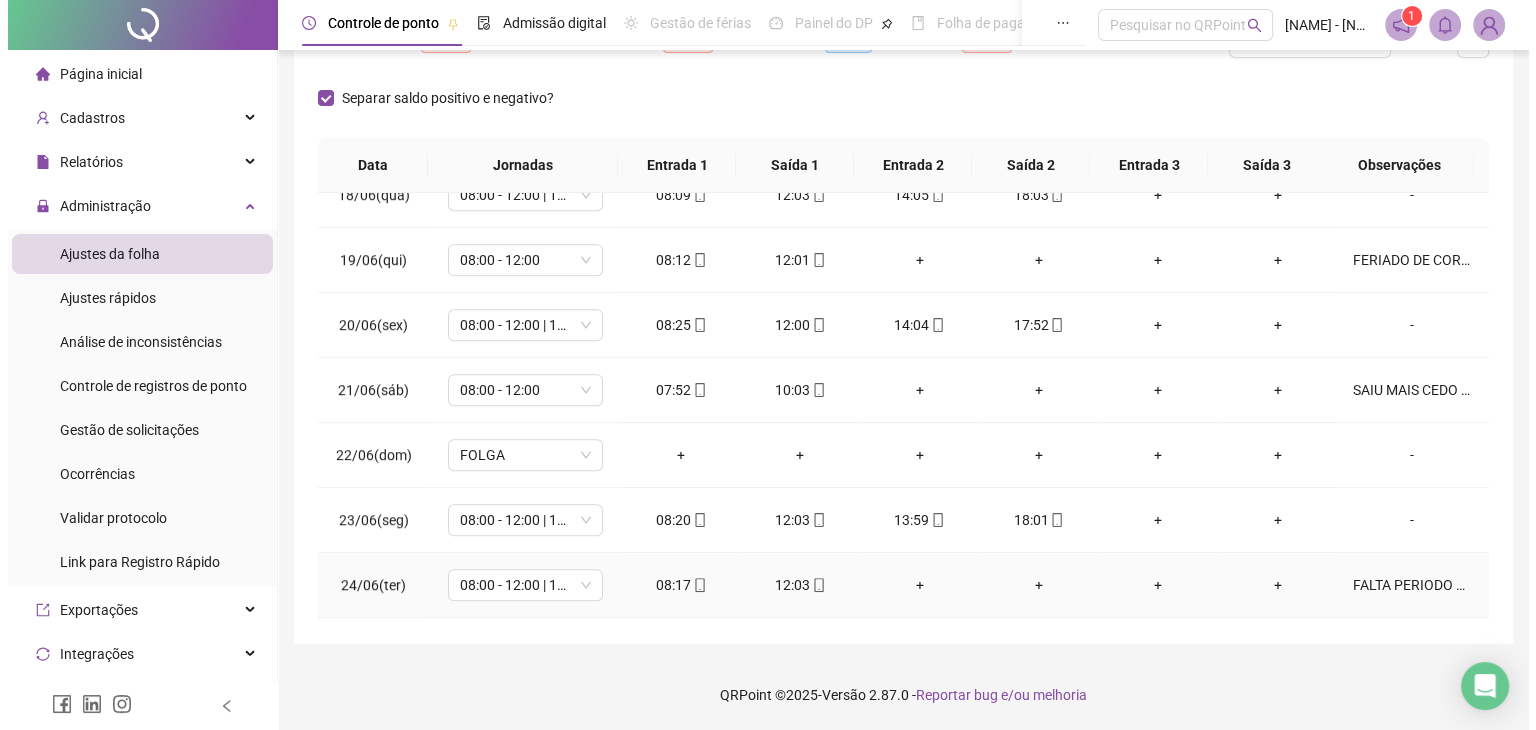 scroll, scrollTop: 1200, scrollLeft: 0, axis: vertical 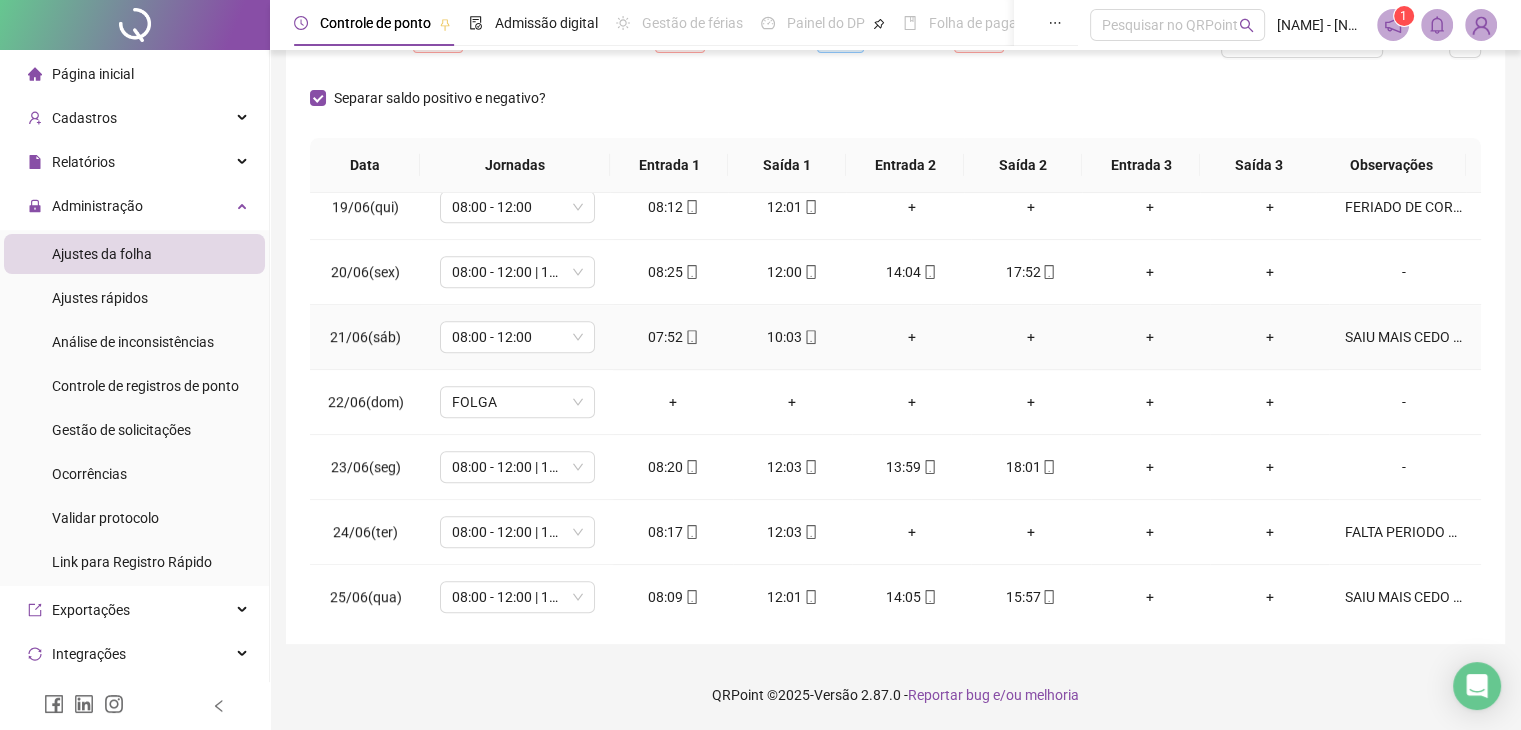 click on "SAIU MAIS CEDO (POIS NÃO IRIA PODER FICAR COM A CHAVE DO ESCRITORIO)" at bounding box center [1404, 337] 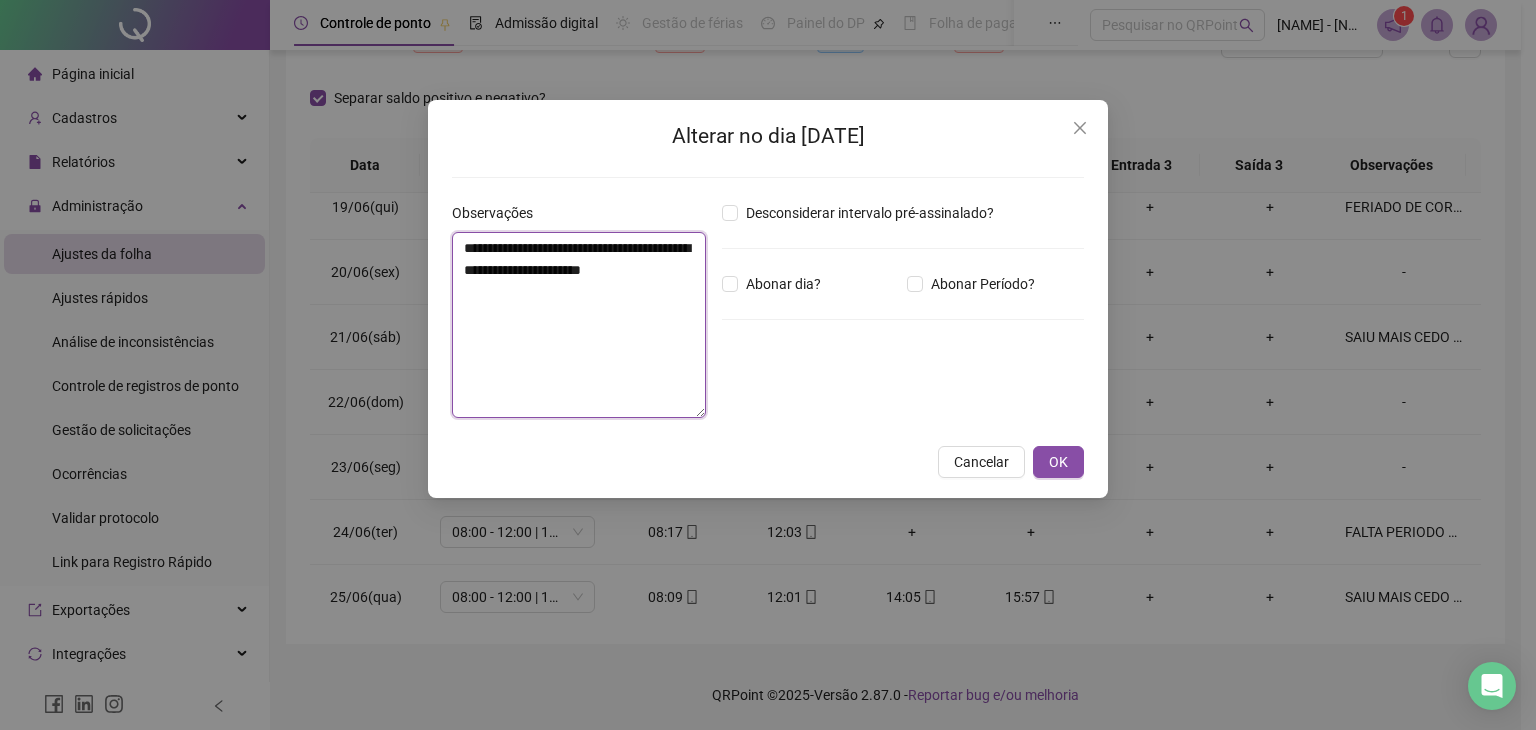 click on "**********" at bounding box center [579, 325] 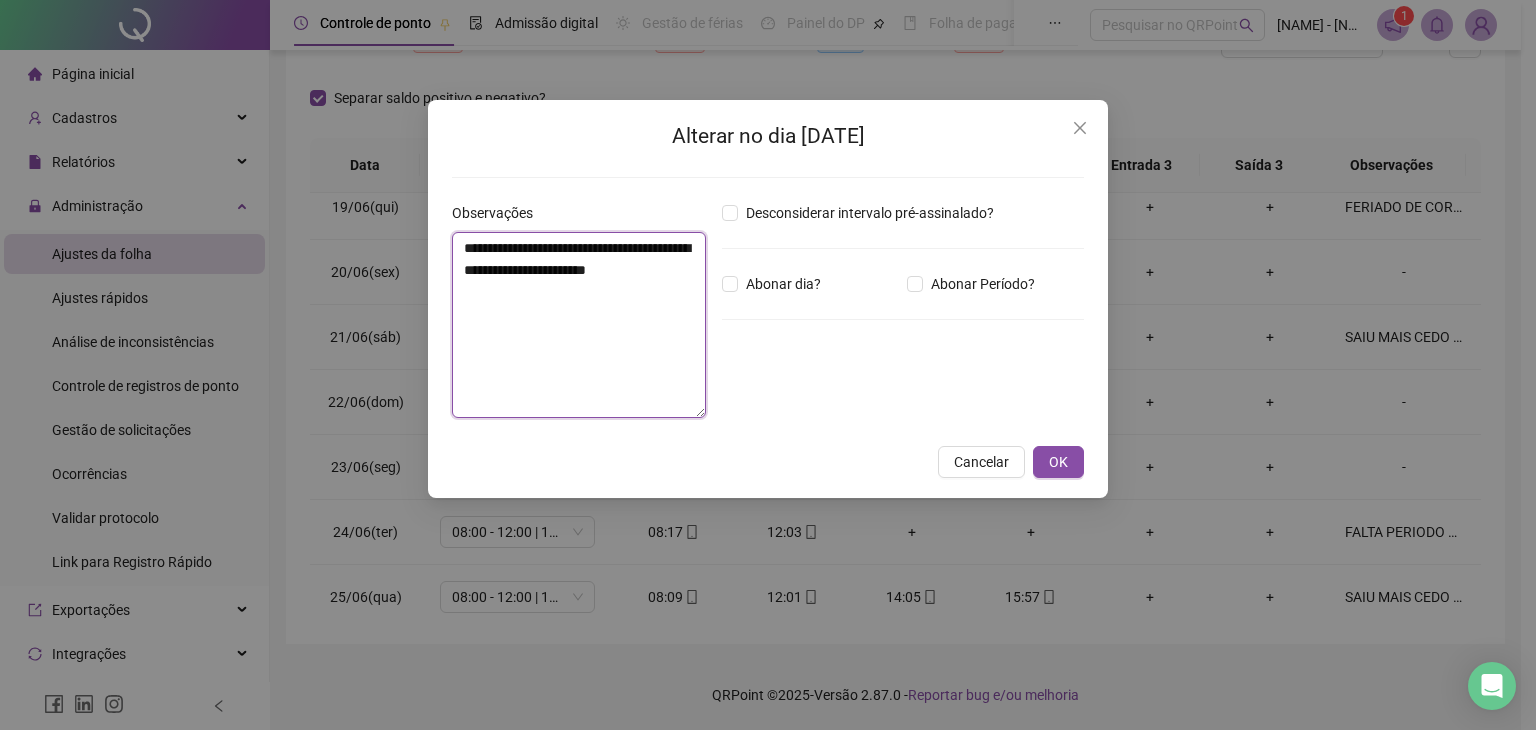 paste on "**********" 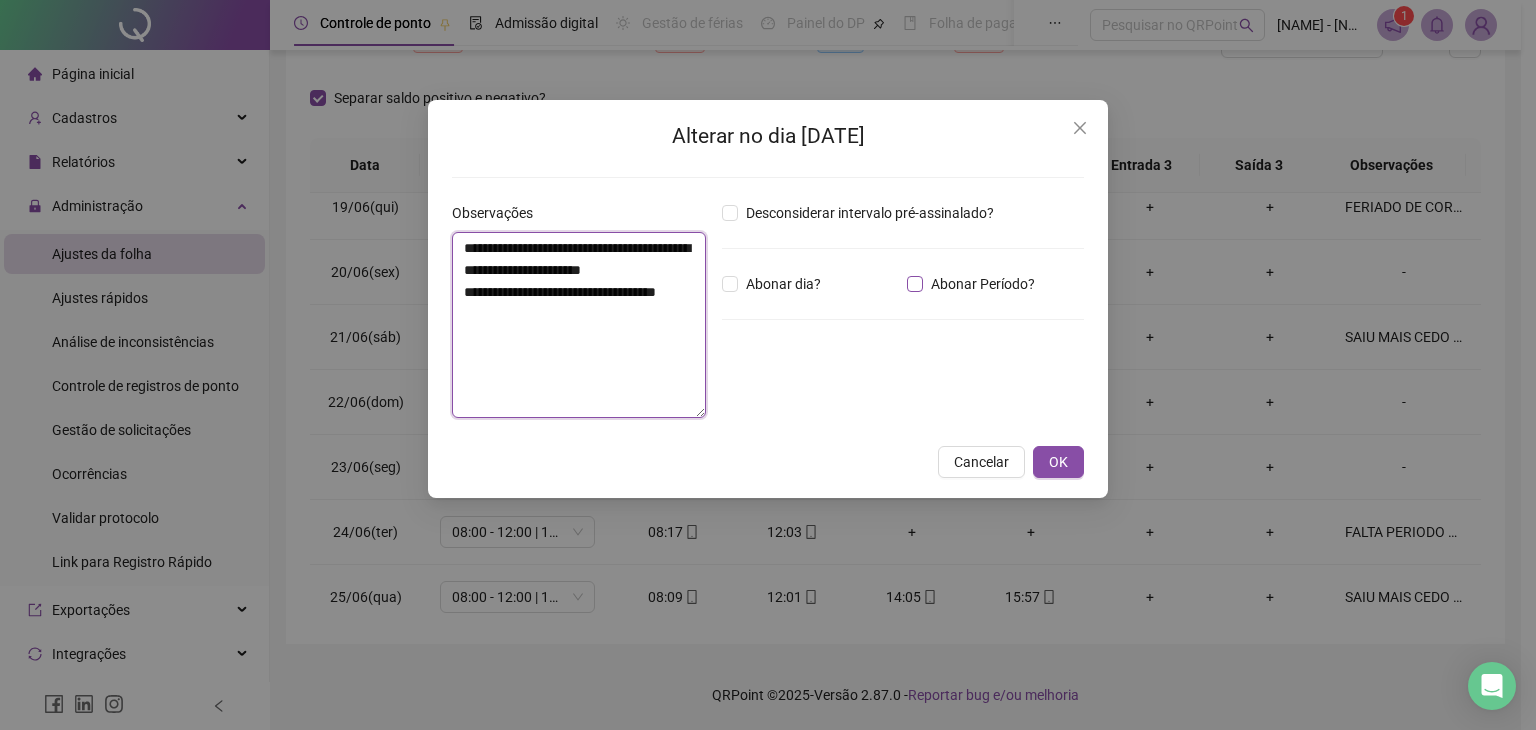 type on "**********" 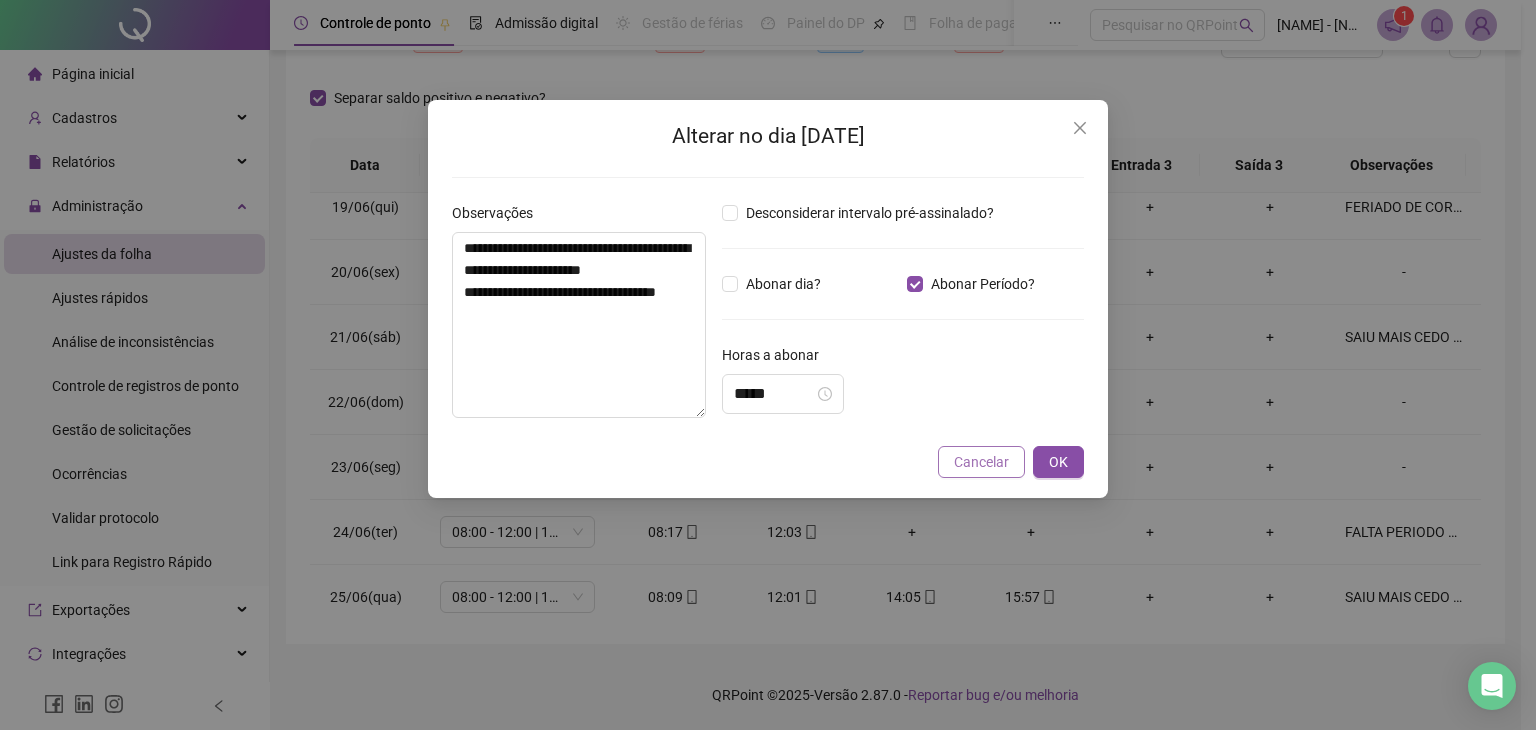 click on "Cancelar" at bounding box center [981, 462] 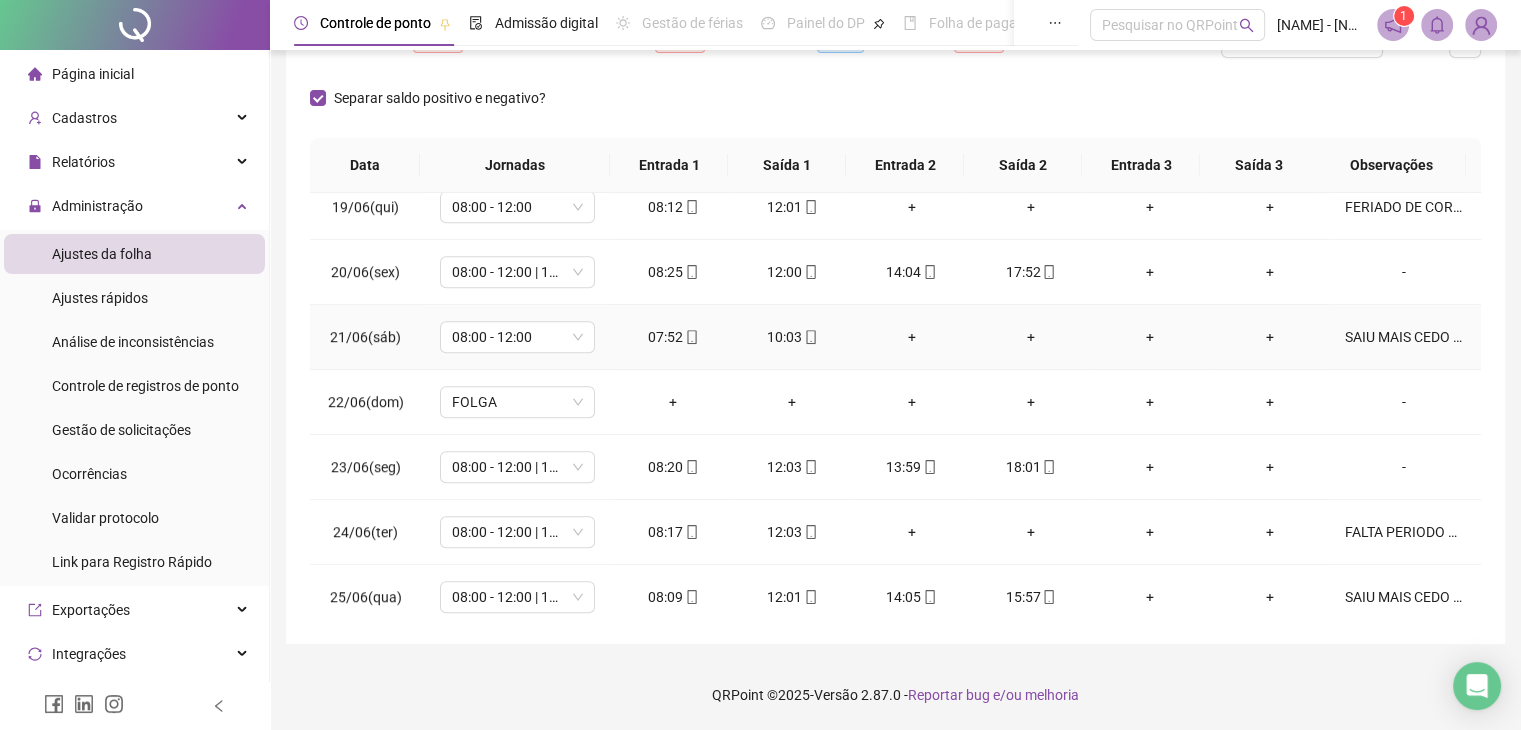 click on "SAIU MAIS CEDO (POIS NÃO IRIA PODER FICAR COM A CHAVE DO ESCRITORIO)" at bounding box center (1405, 337) 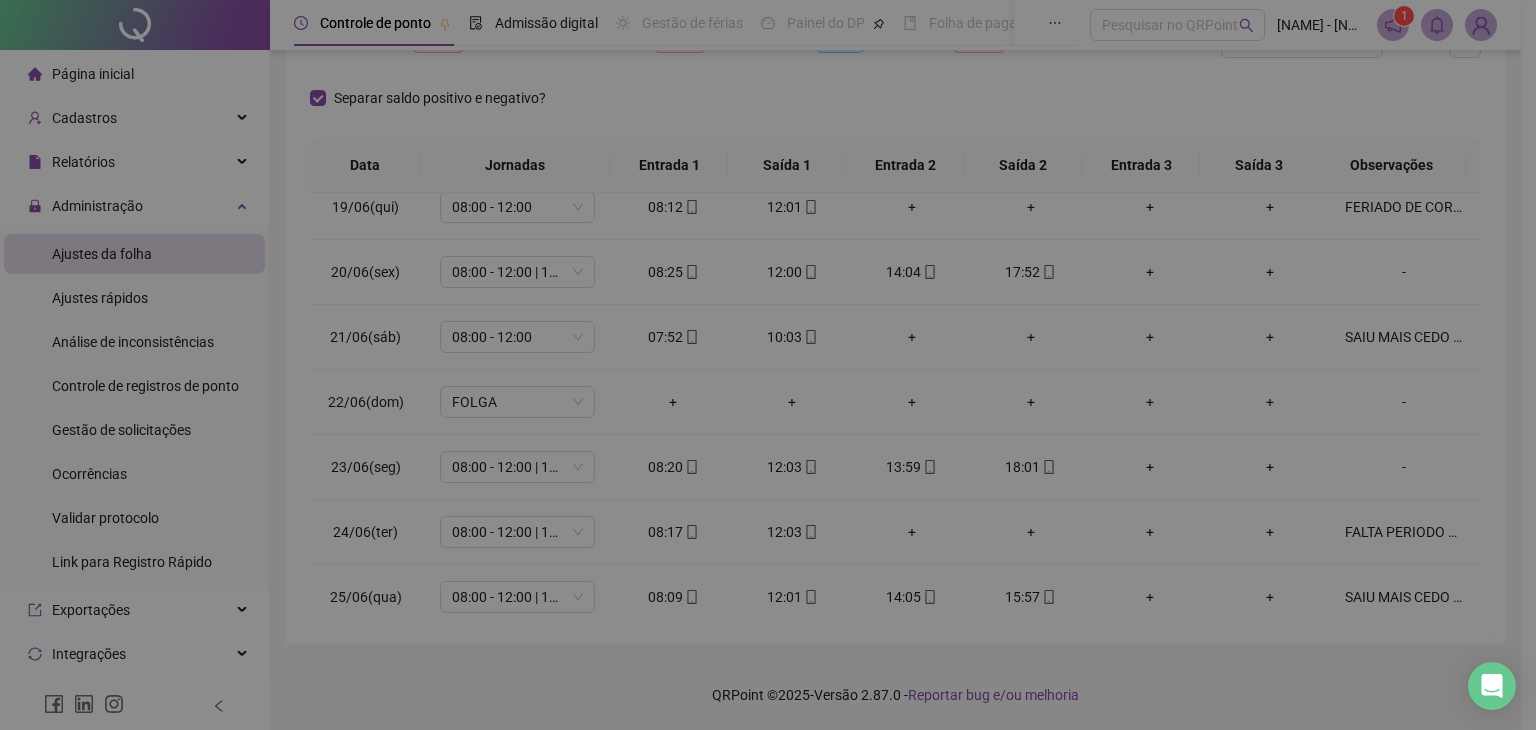 type on "**********" 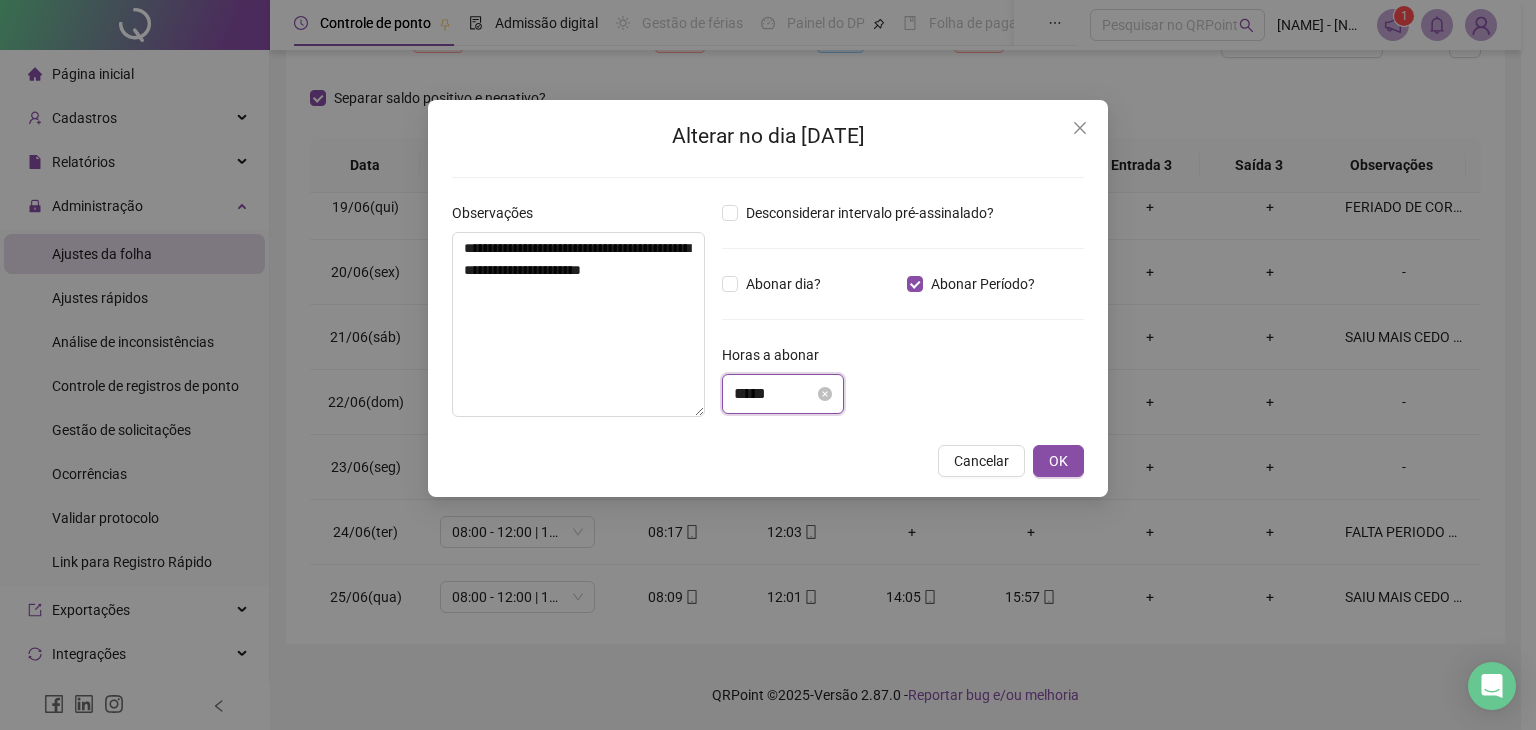 click on "*****" at bounding box center [774, 394] 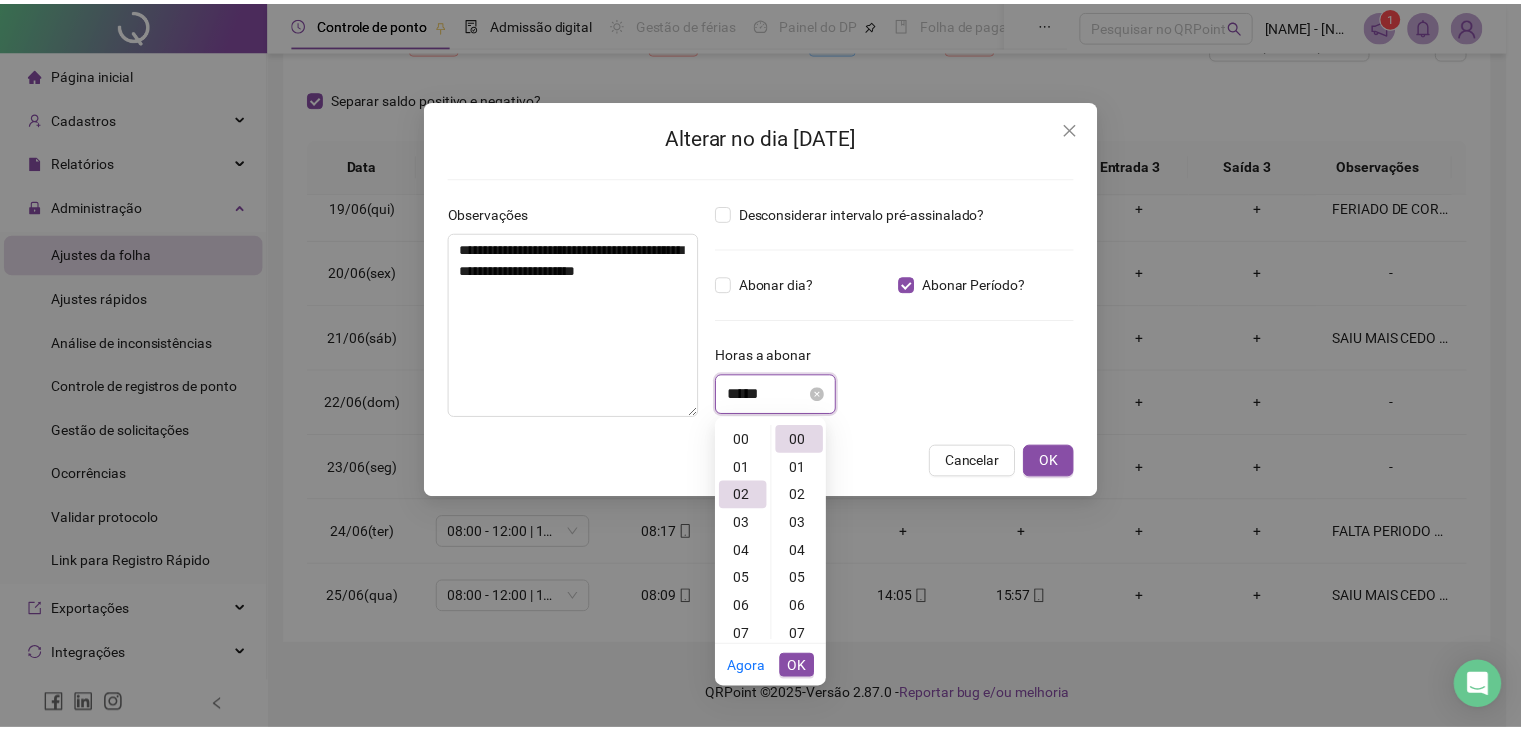 scroll, scrollTop: 56, scrollLeft: 0, axis: vertical 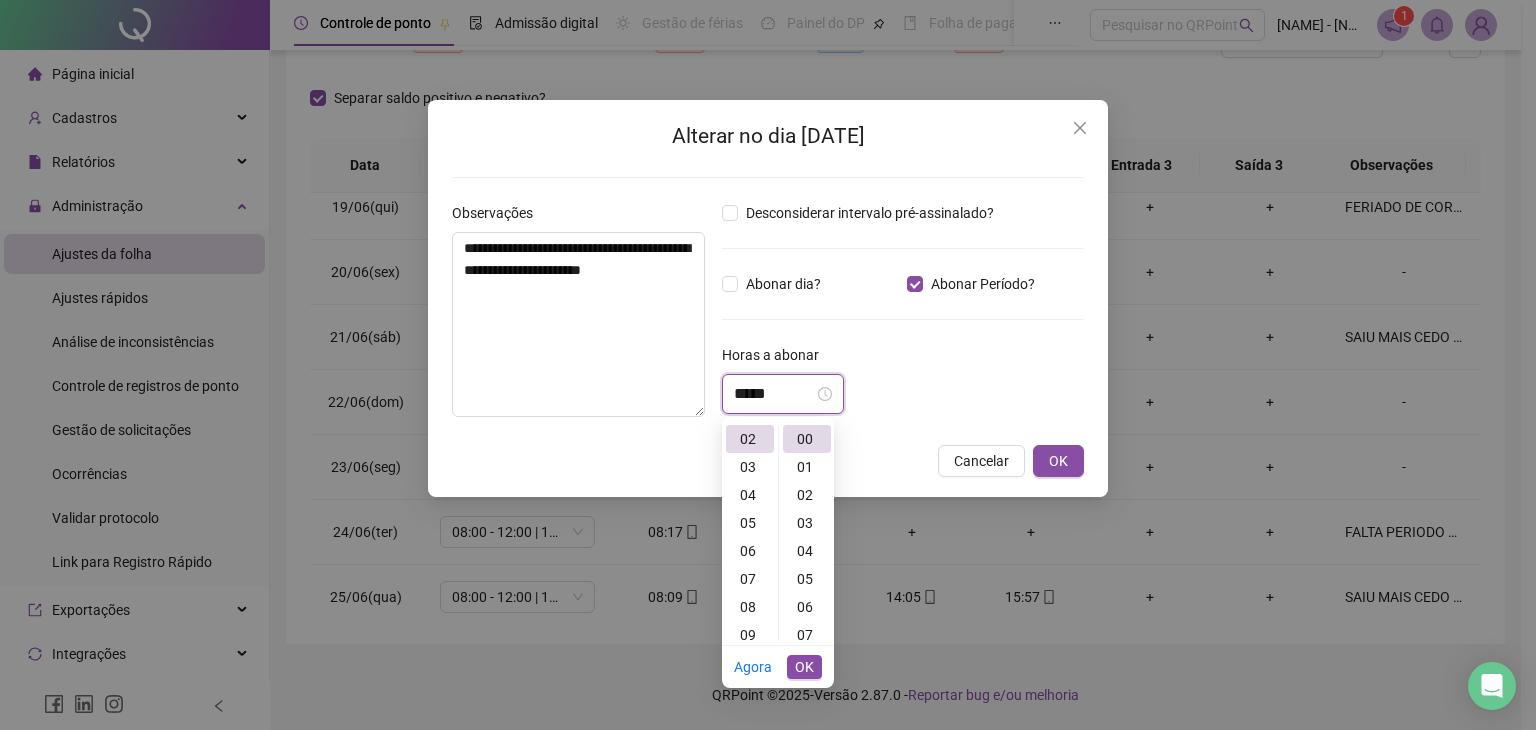 type on "*****" 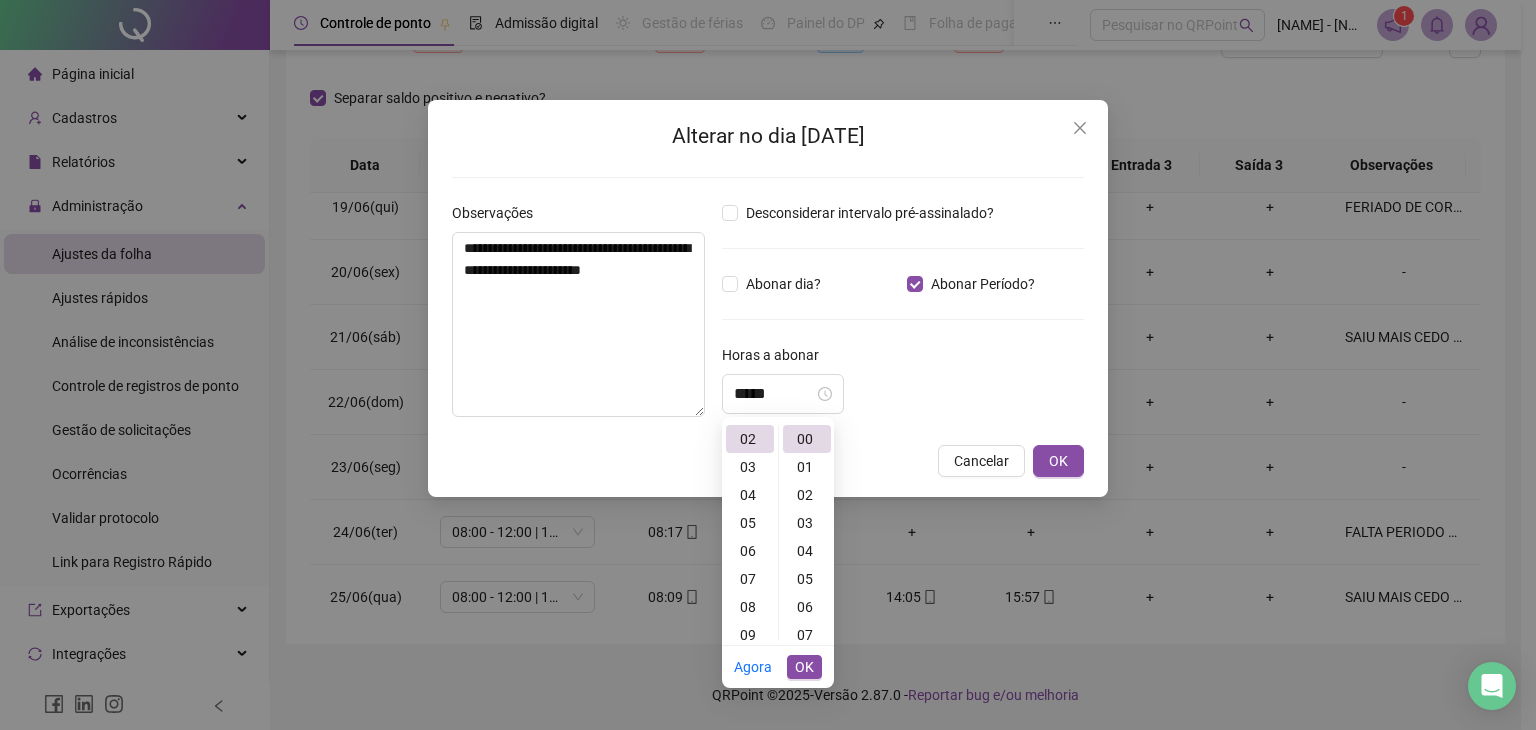 click on "*****" at bounding box center (903, 394) 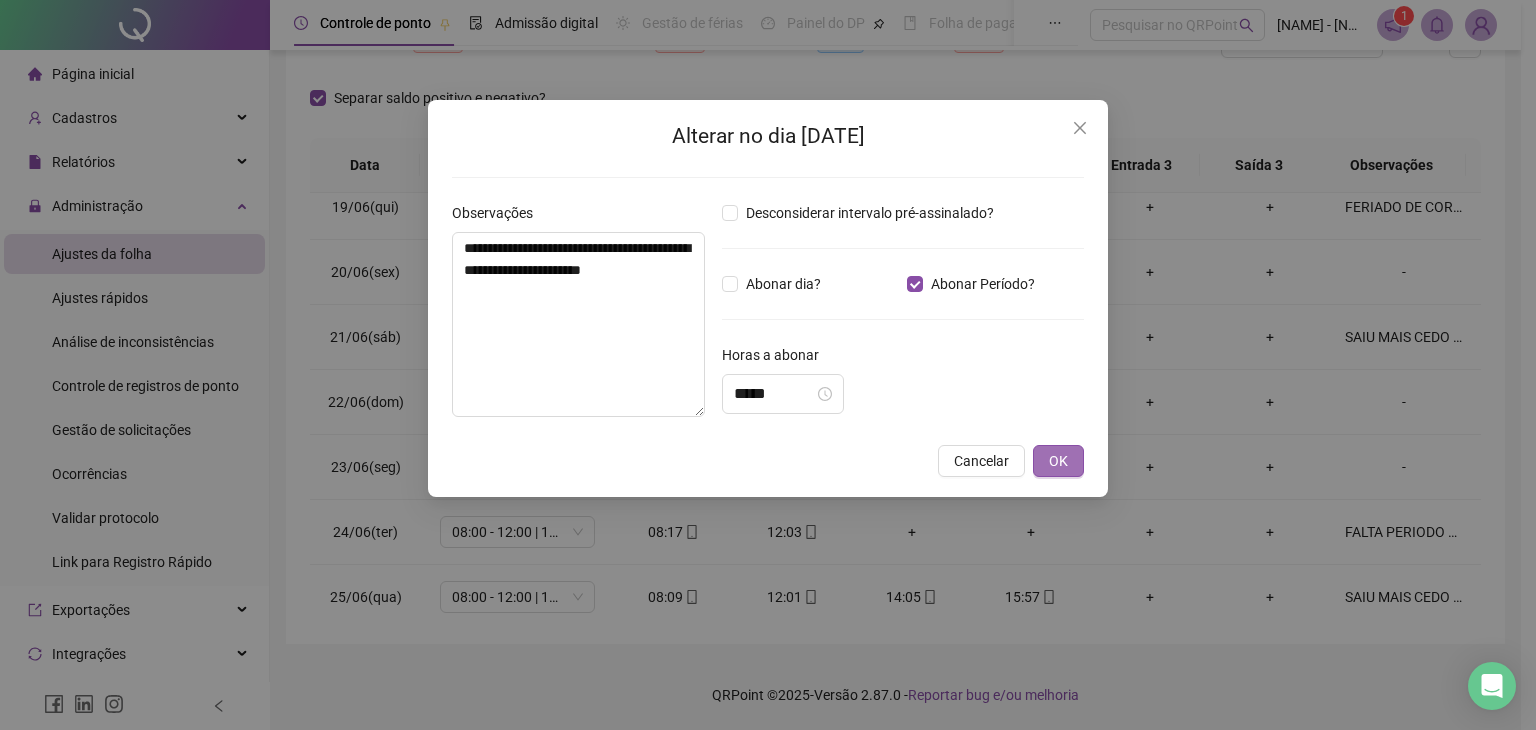 click on "OK" at bounding box center (1058, 461) 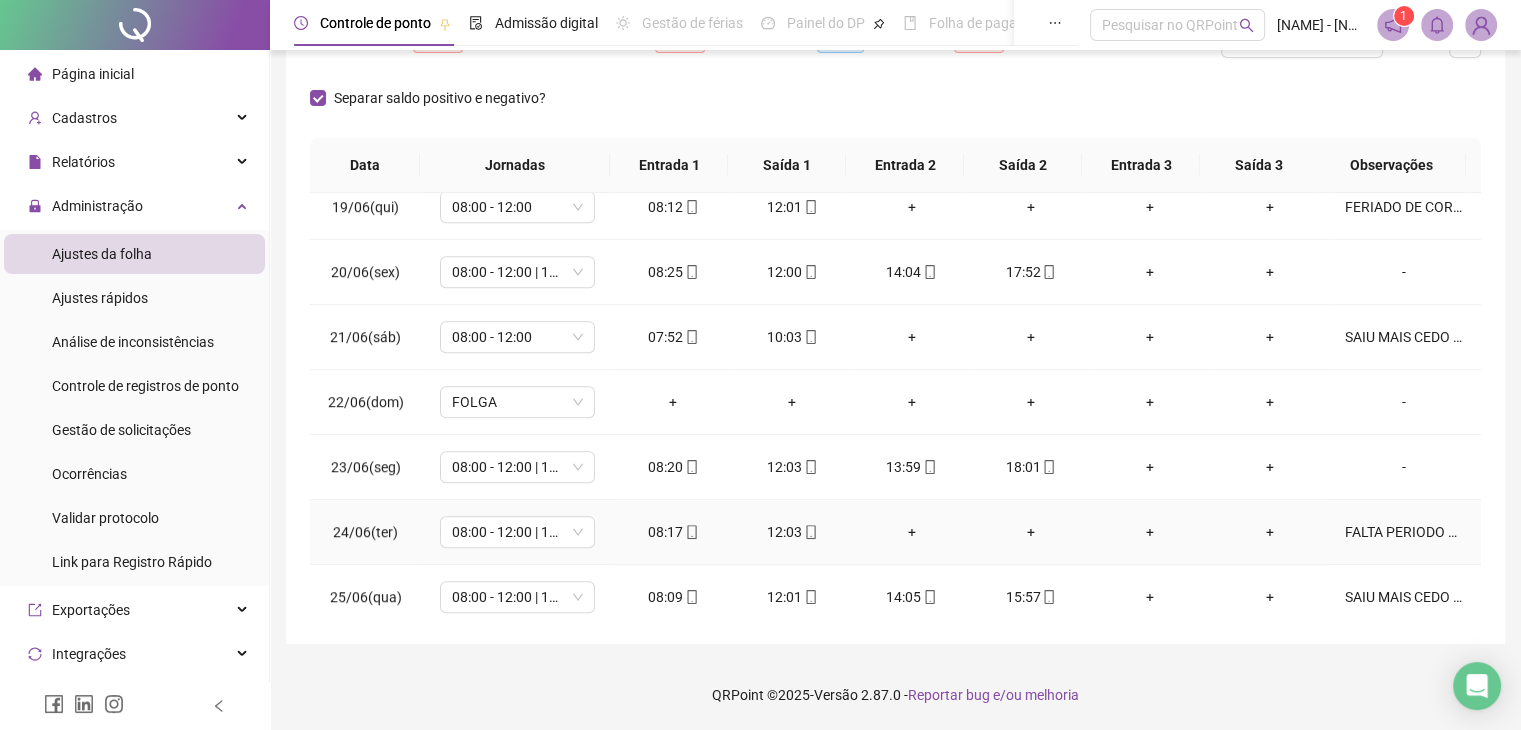 click on "FALTA PERIODO VESPERTINO (NÃO ESTAVA SE SENTINDO BEM)" at bounding box center [1404, 532] 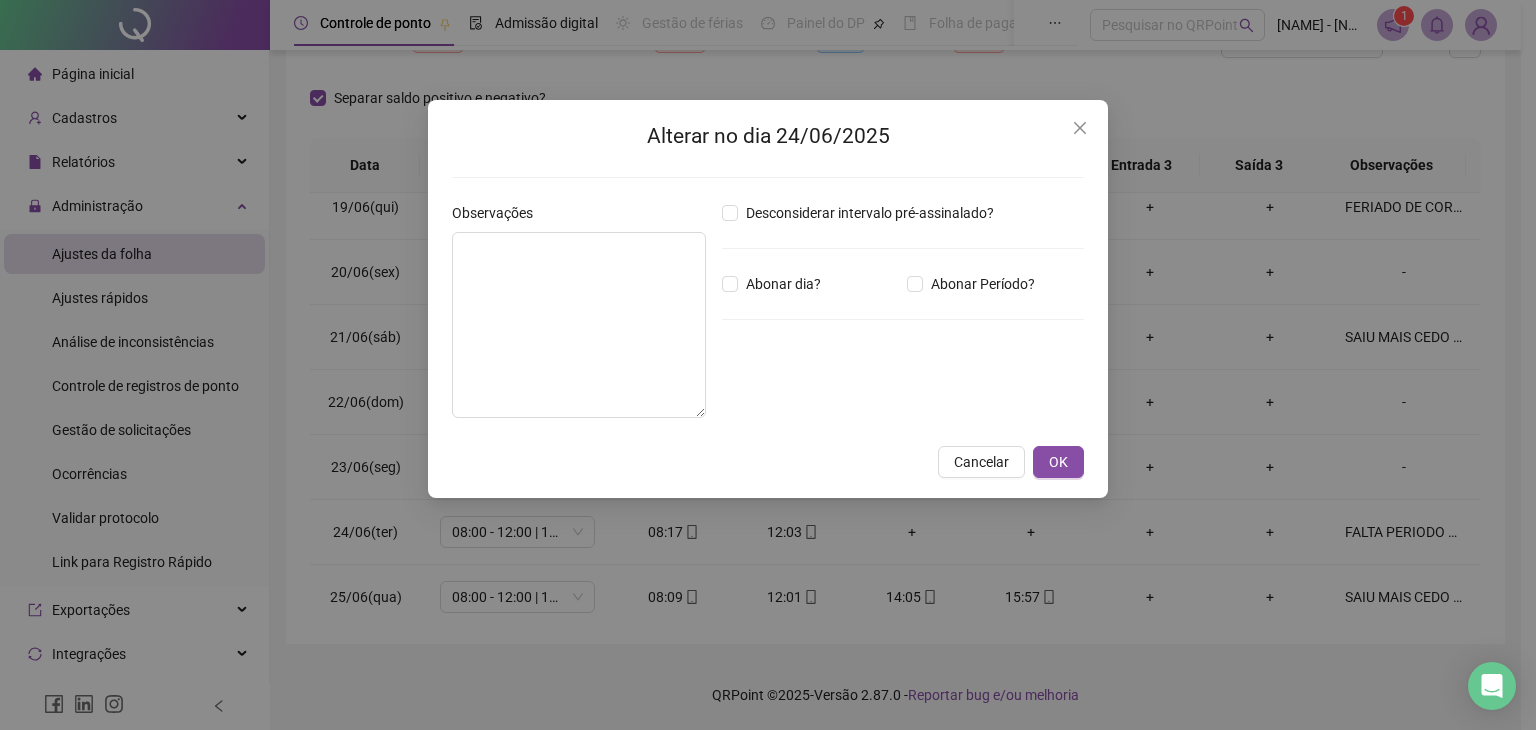 type on "**********" 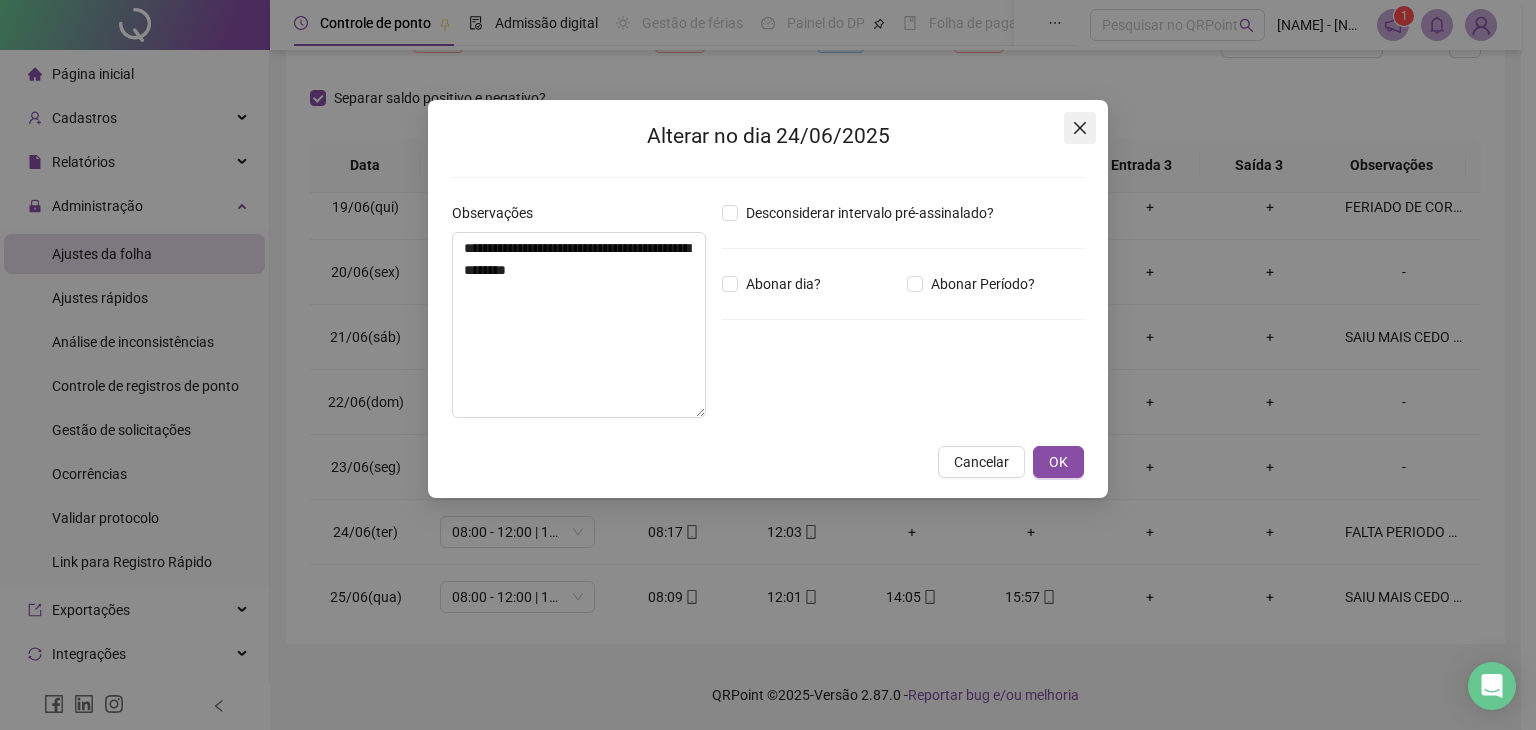 click at bounding box center [1080, 128] 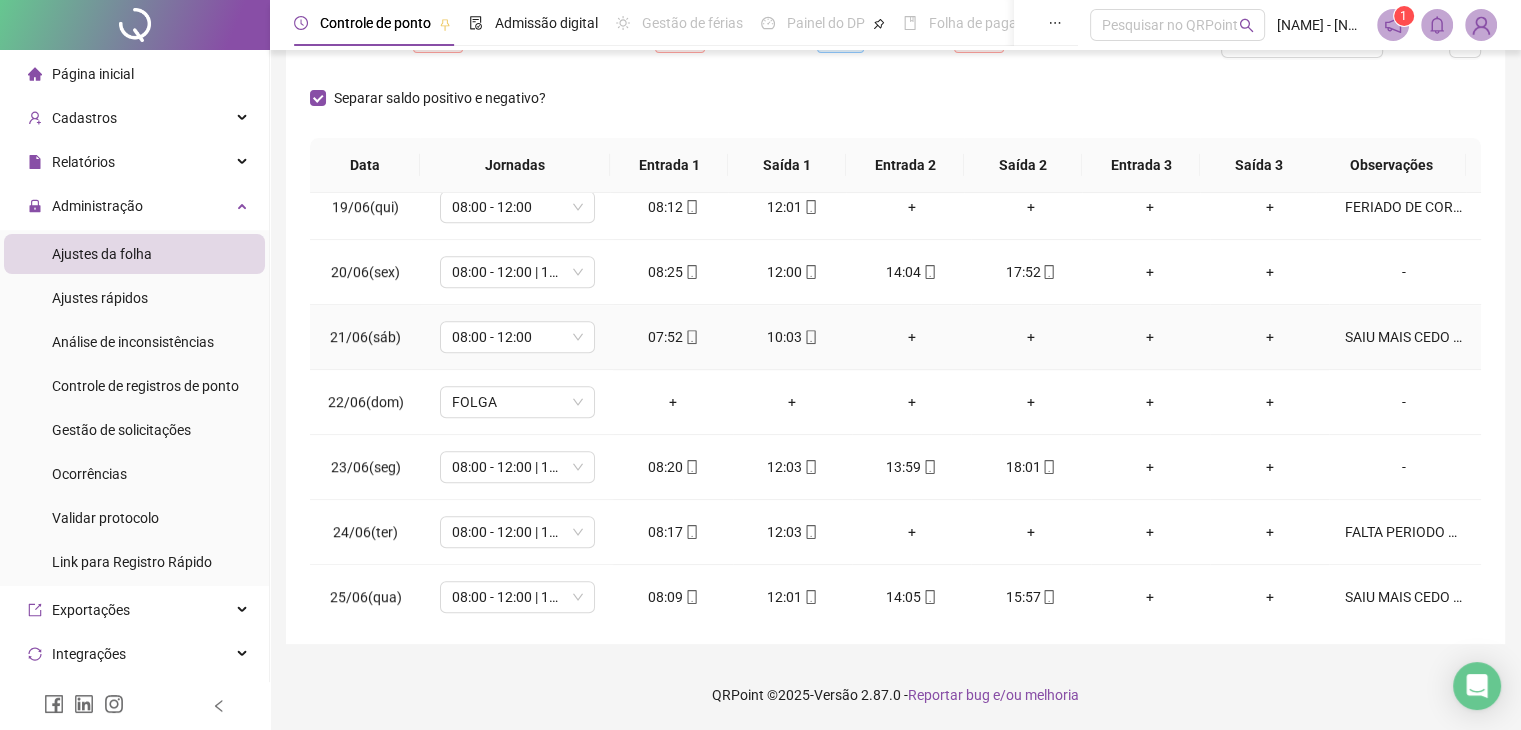 click on "SAIU MAIS CEDO (POIS NÃO IRIA PODER FICAR COM A CHAVE DO ESCRITORIO)" at bounding box center (1404, 337) 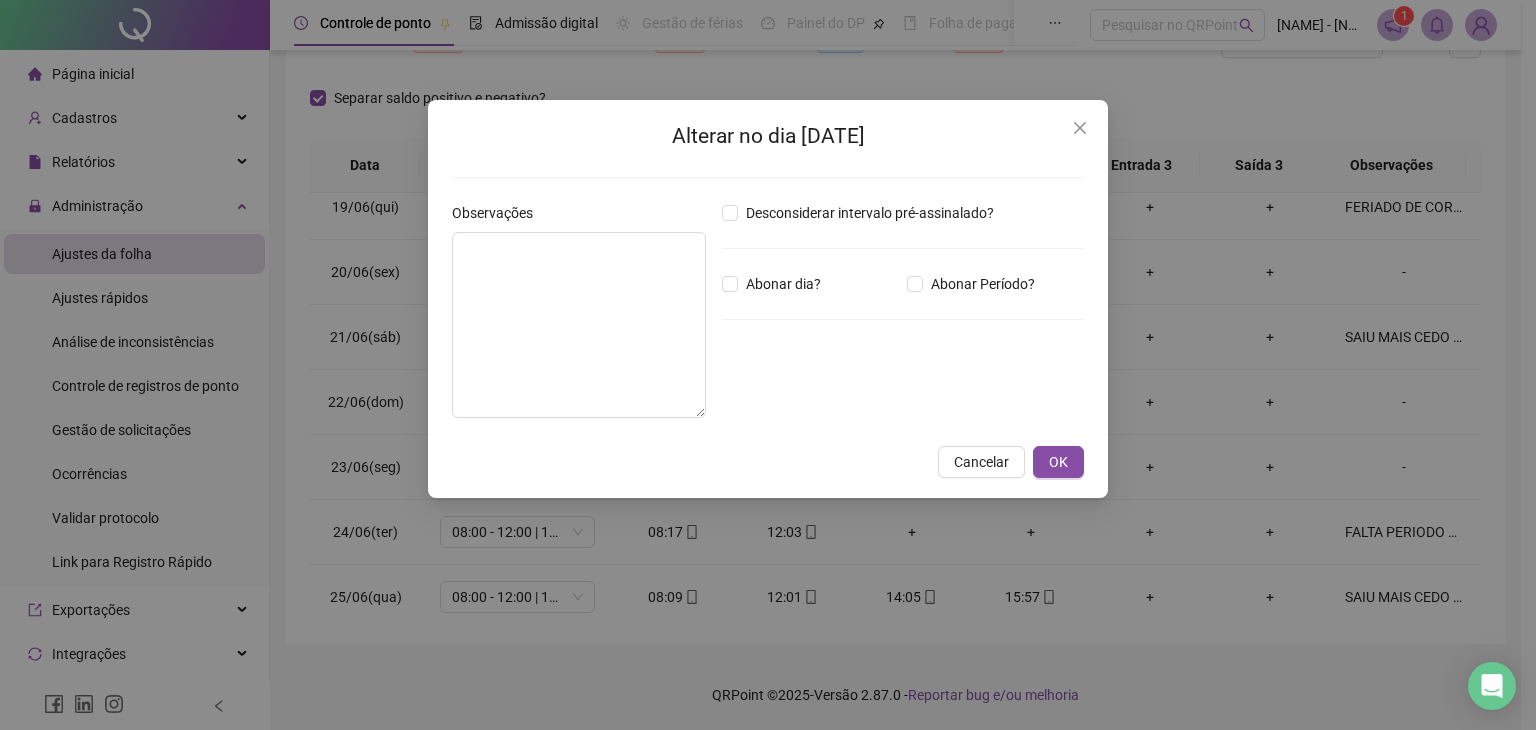type on "**********" 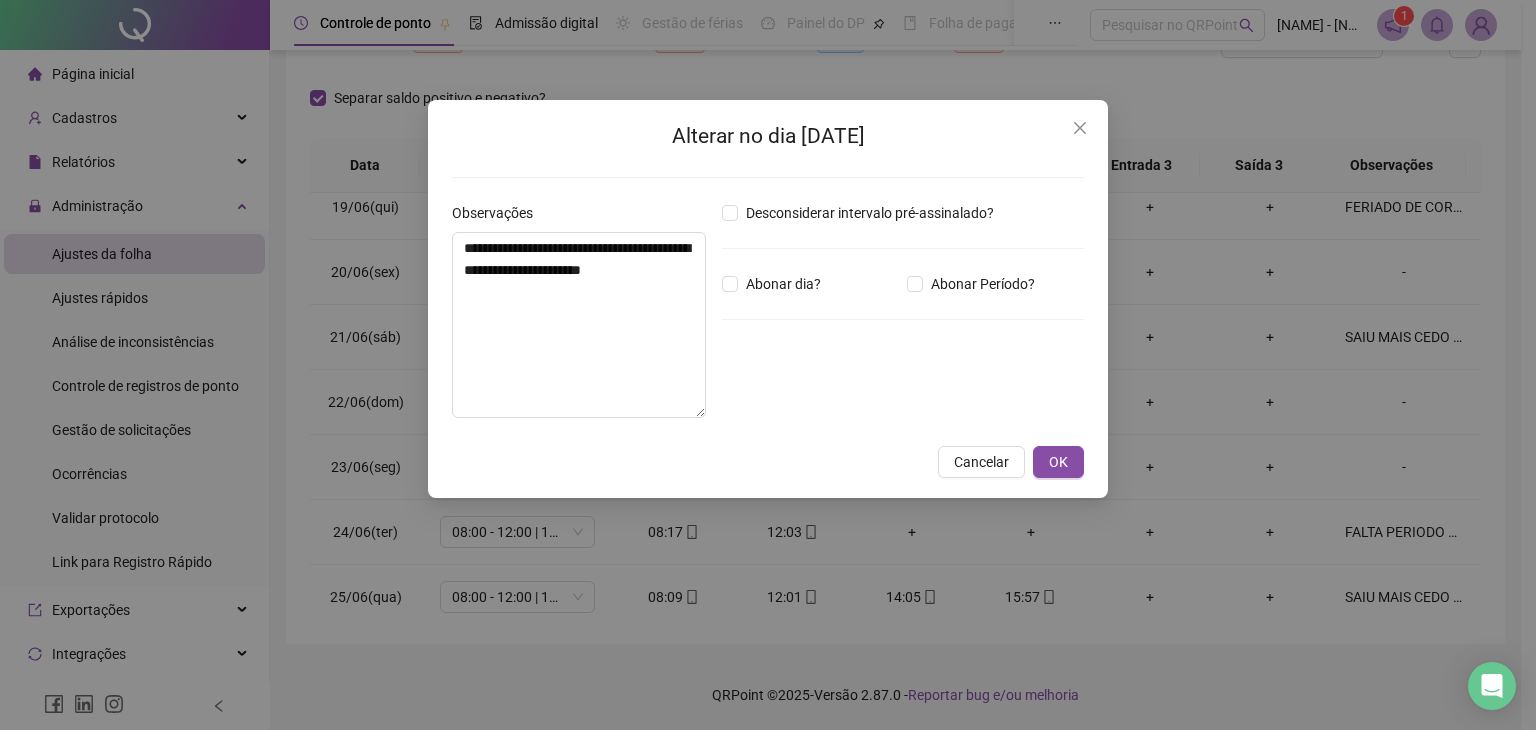 type on "*****" 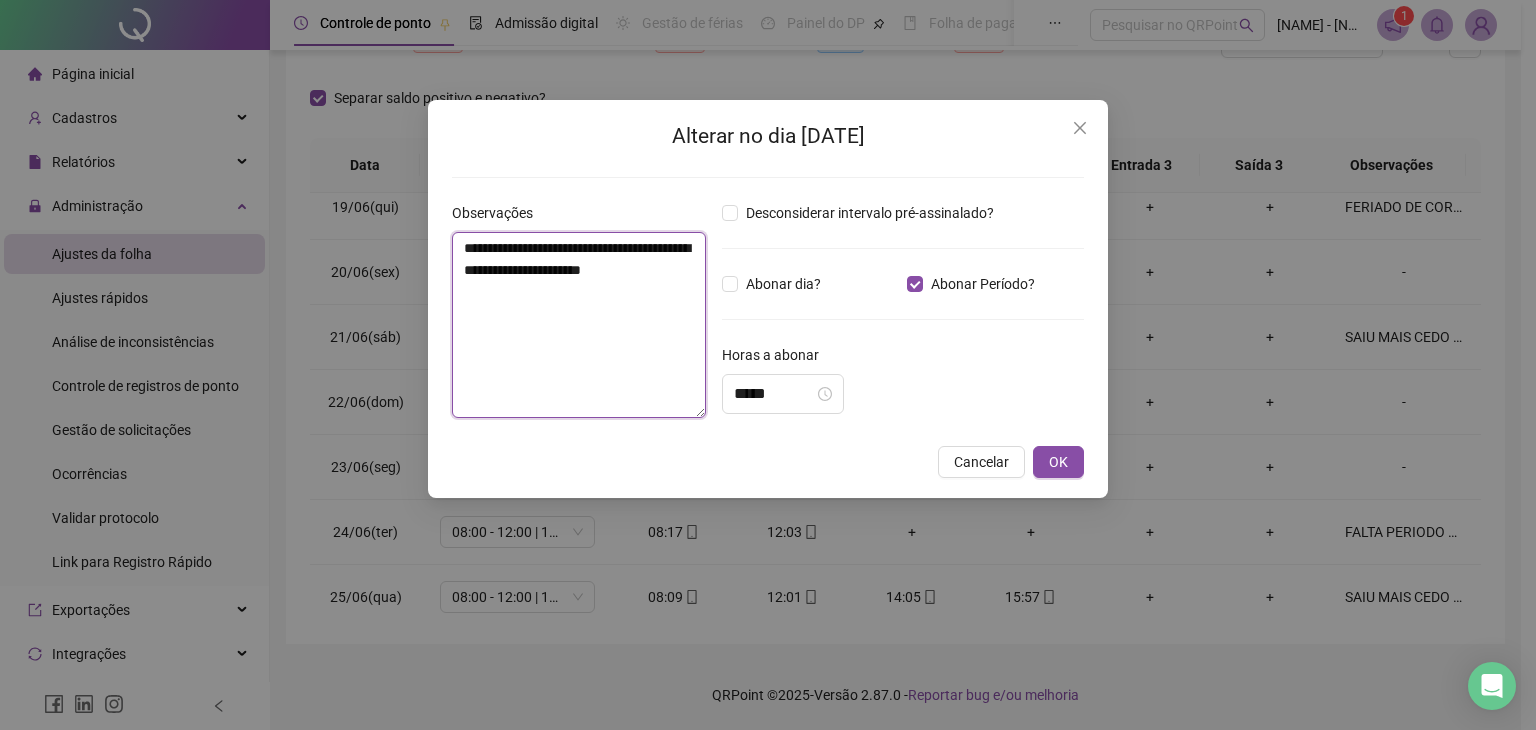 click on "**********" at bounding box center [579, 325] 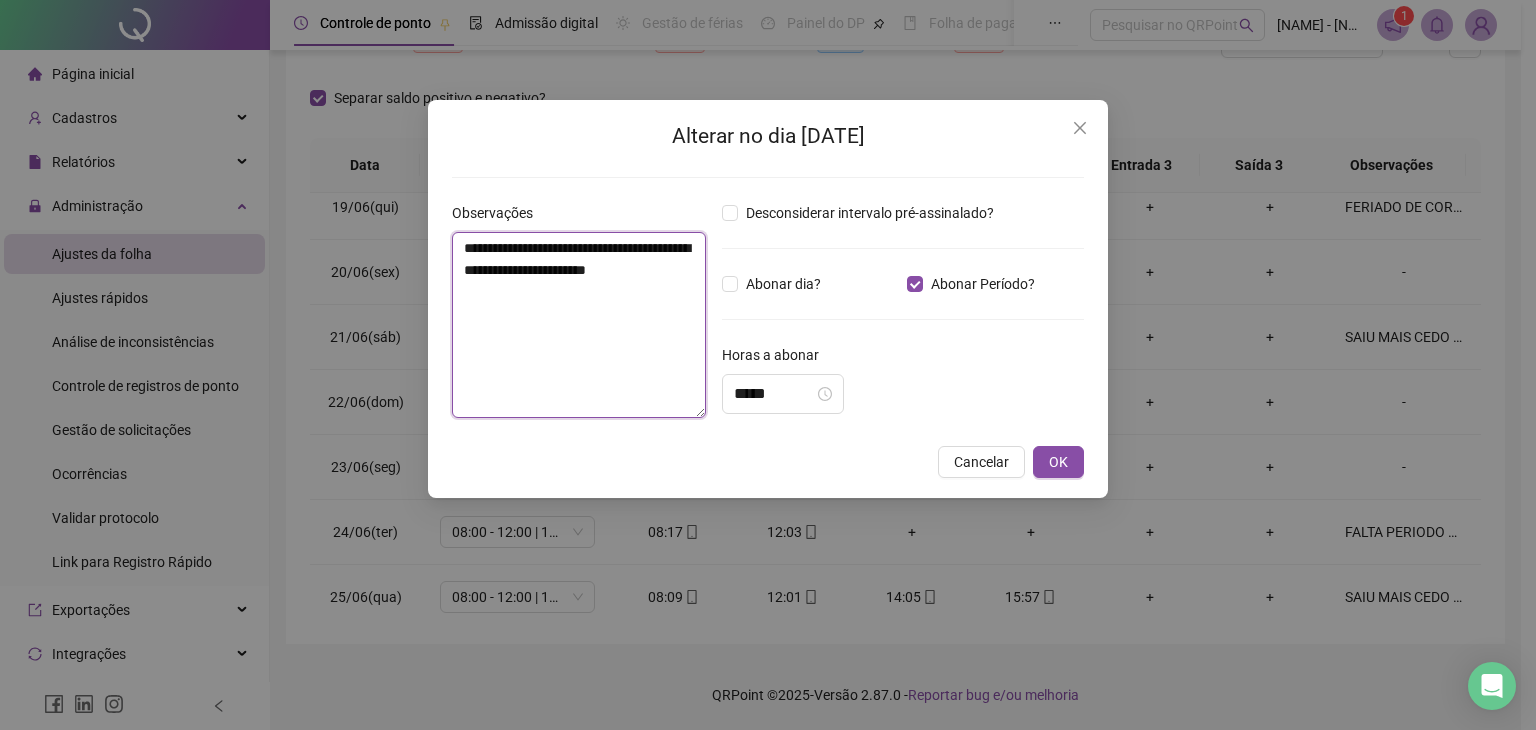 paste on "**********" 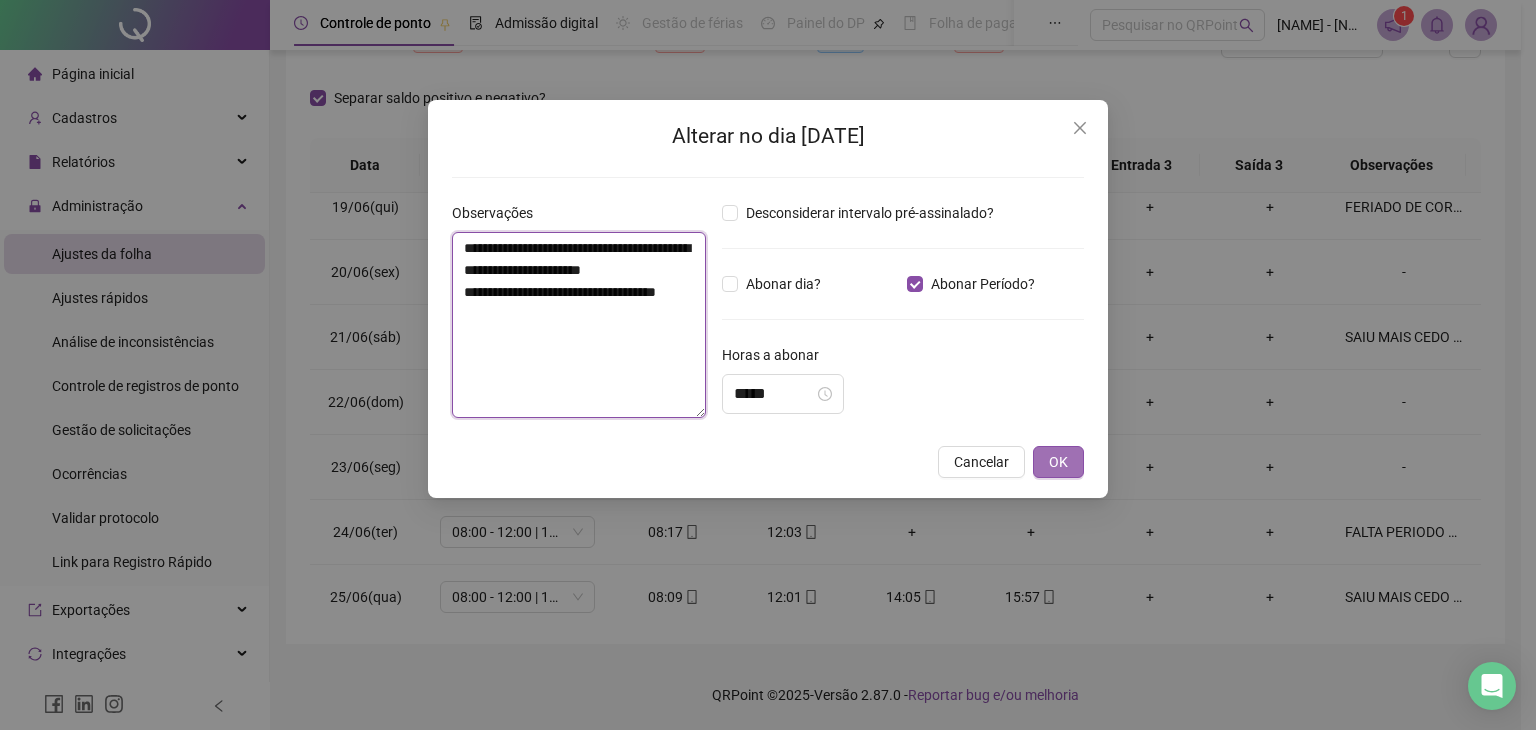 type on "**********" 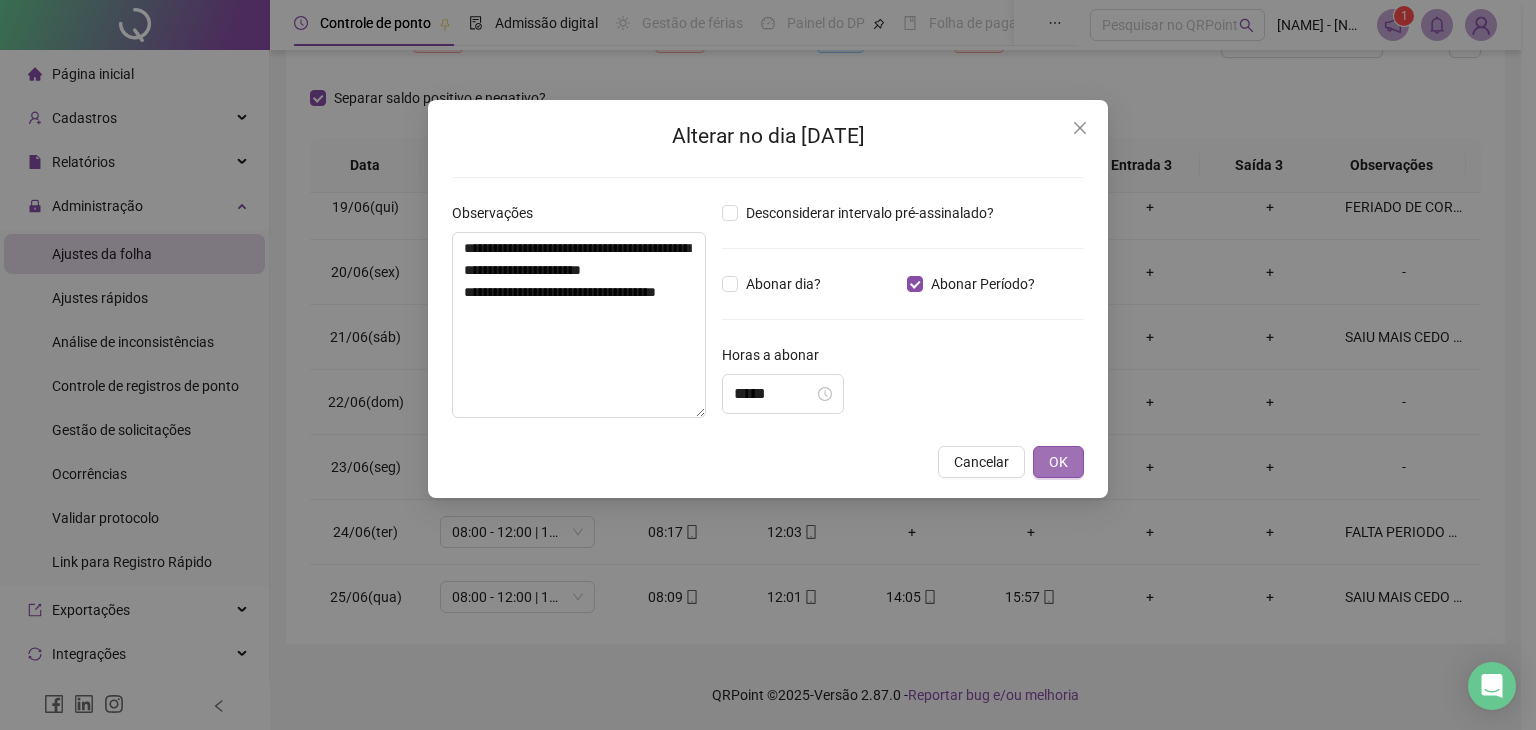click on "OK" at bounding box center (1058, 462) 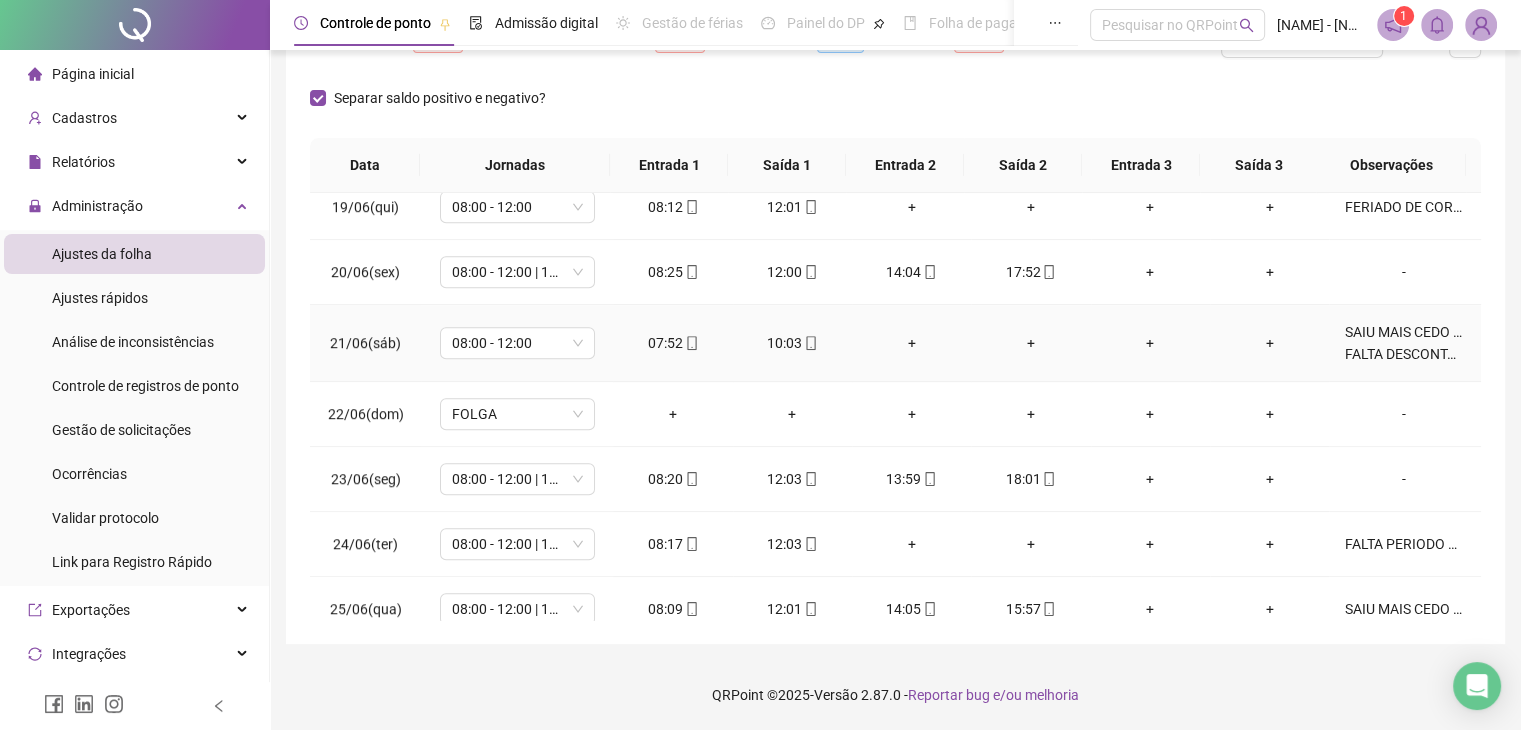 click on "SAIU MAIS CEDO (POIS NÃO IRIA PODER FICAR COM A CHAVE DO ESCRITORIO) FALTA DESCONTADA EM FOLHA DE PAGAMENTO" at bounding box center (1404, 343) 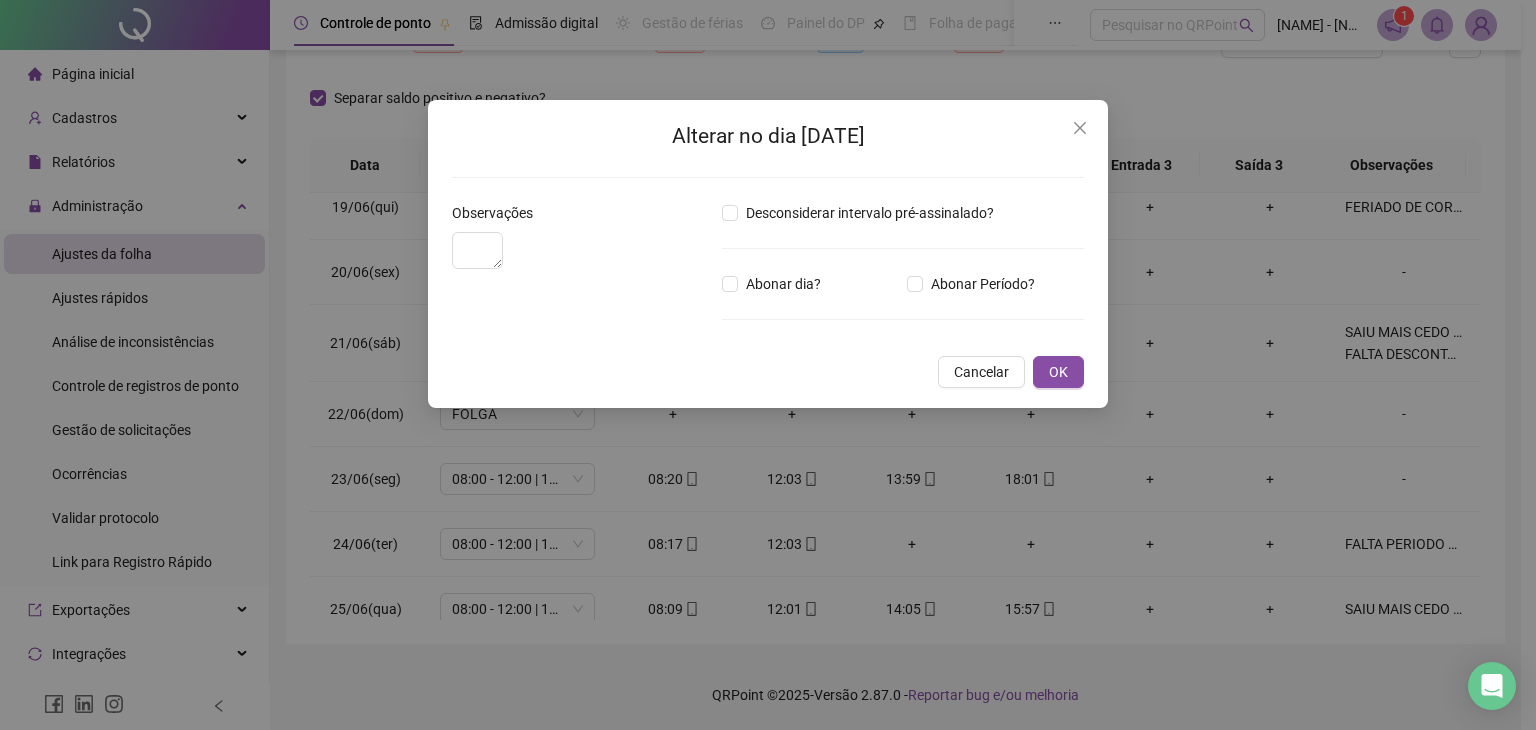 type on "**********" 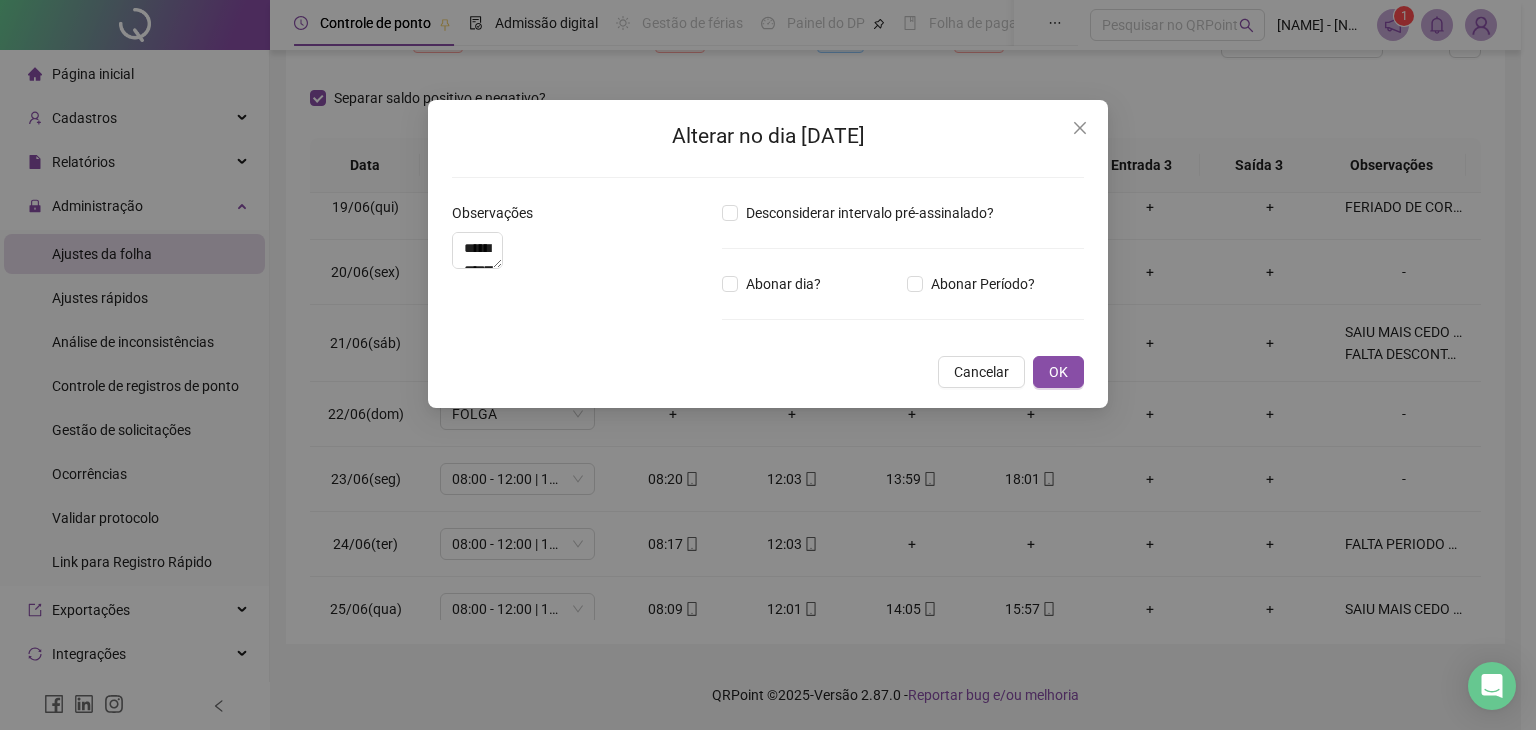 type on "*****" 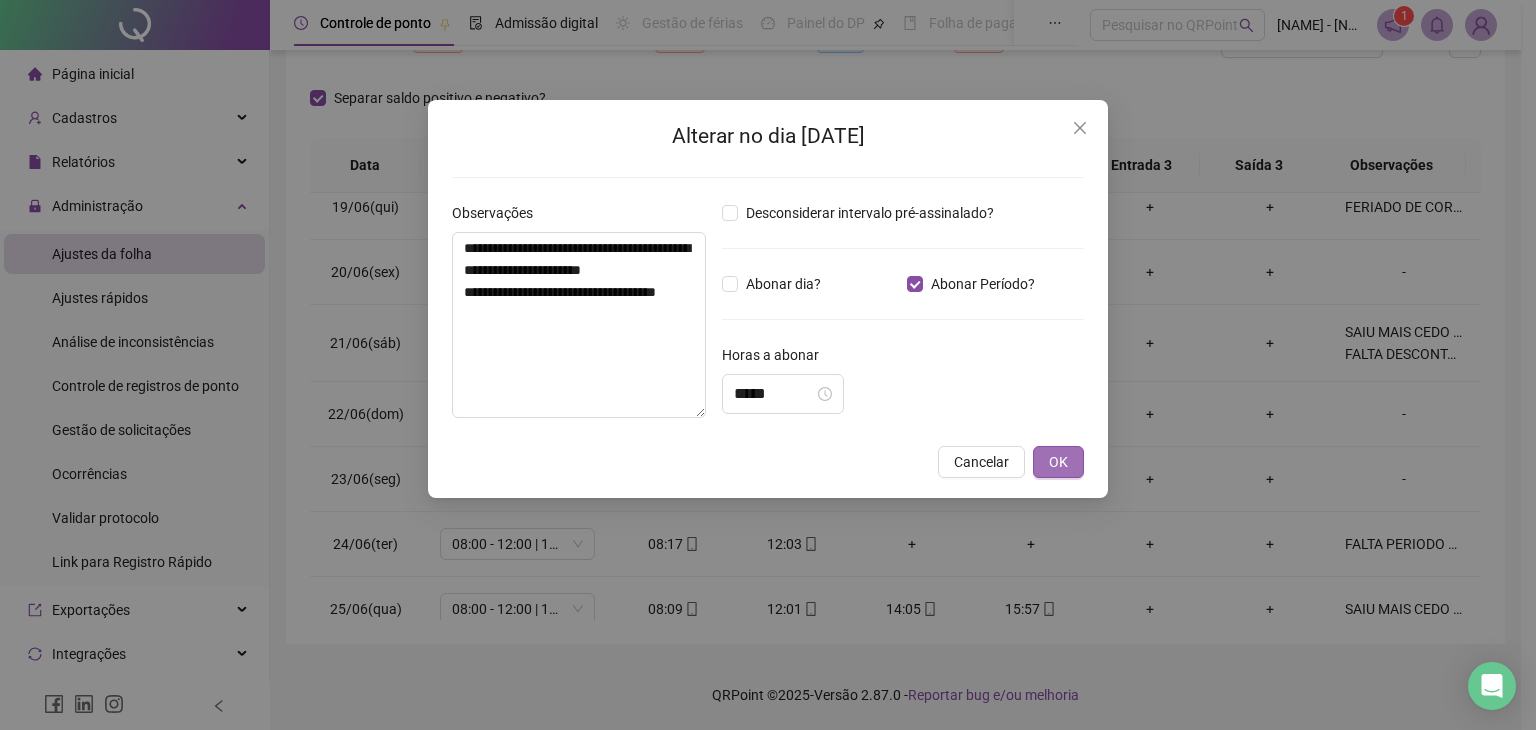 click on "OK" at bounding box center [1058, 462] 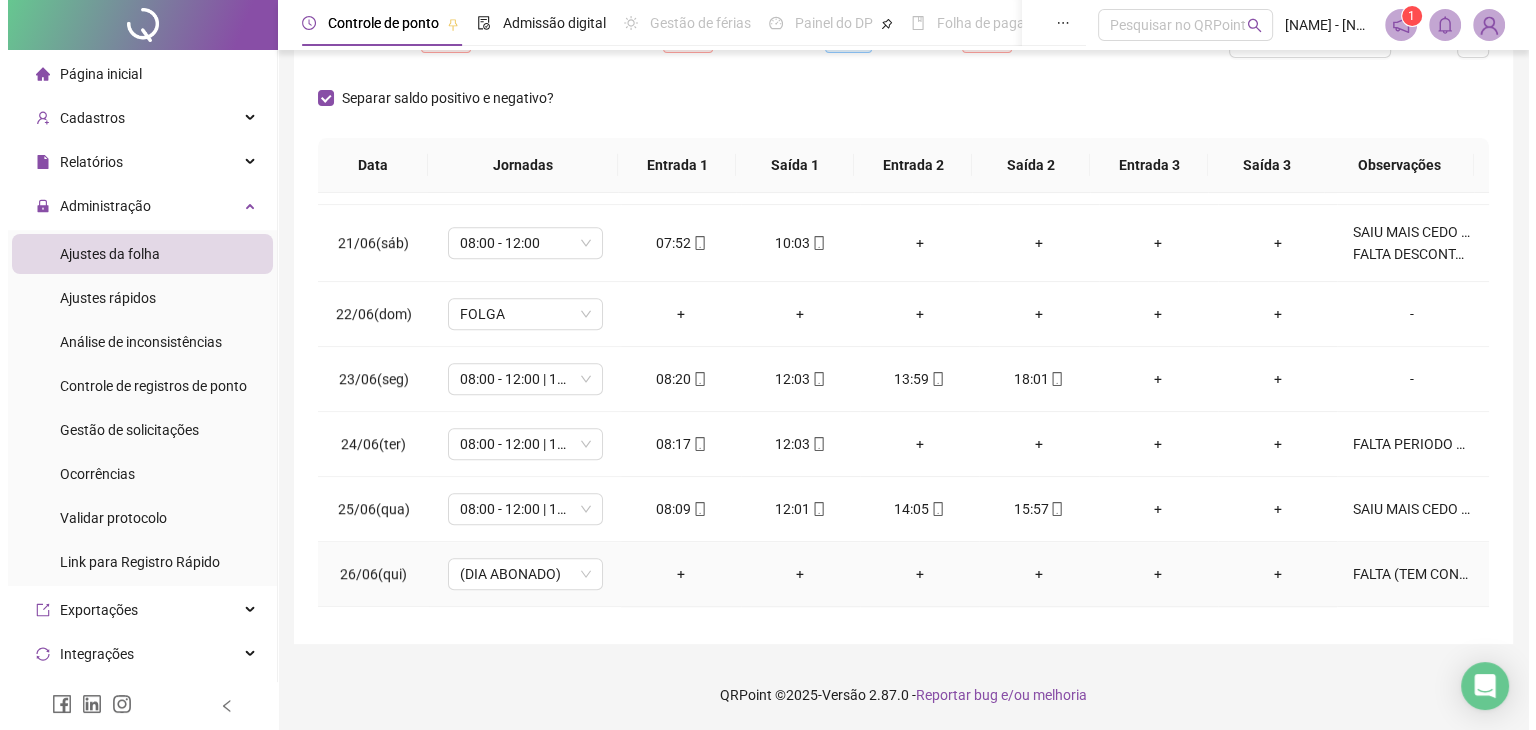 scroll, scrollTop: 1300, scrollLeft: 0, axis: vertical 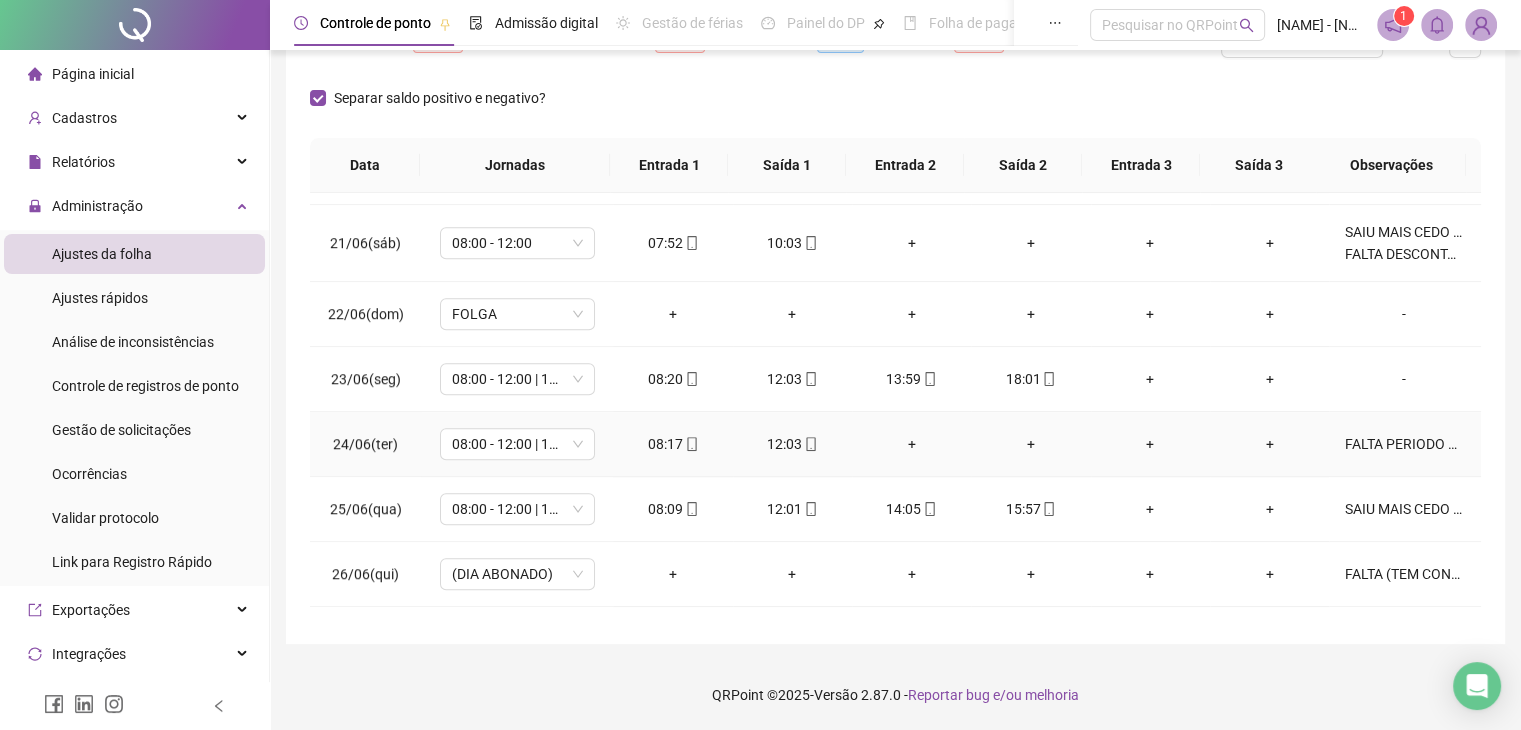 click on "FALTA PERIODO VESPERTINO (NÃO ESTAVA SE SENTINDO BEM)" at bounding box center (1404, 444) 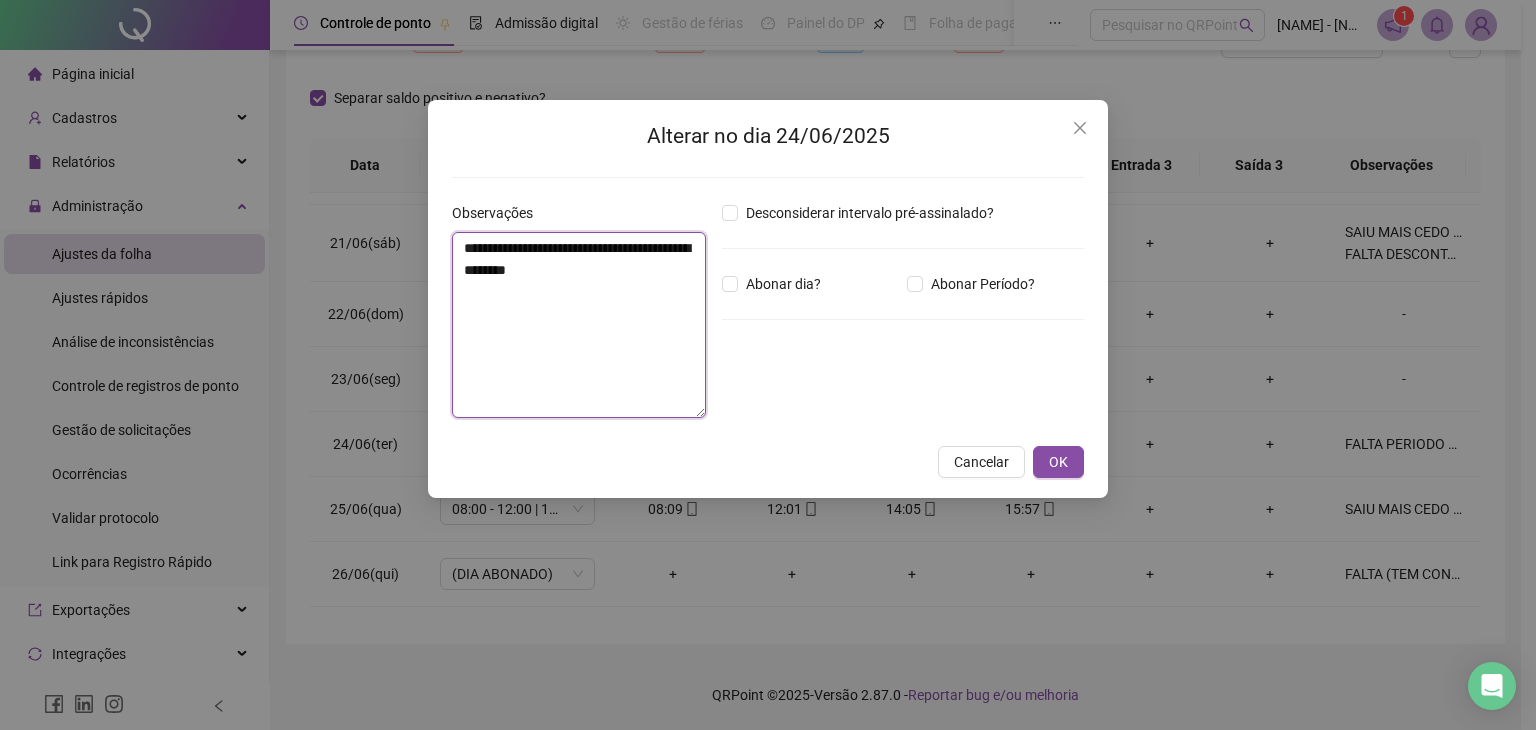 click on "**********" at bounding box center [579, 325] 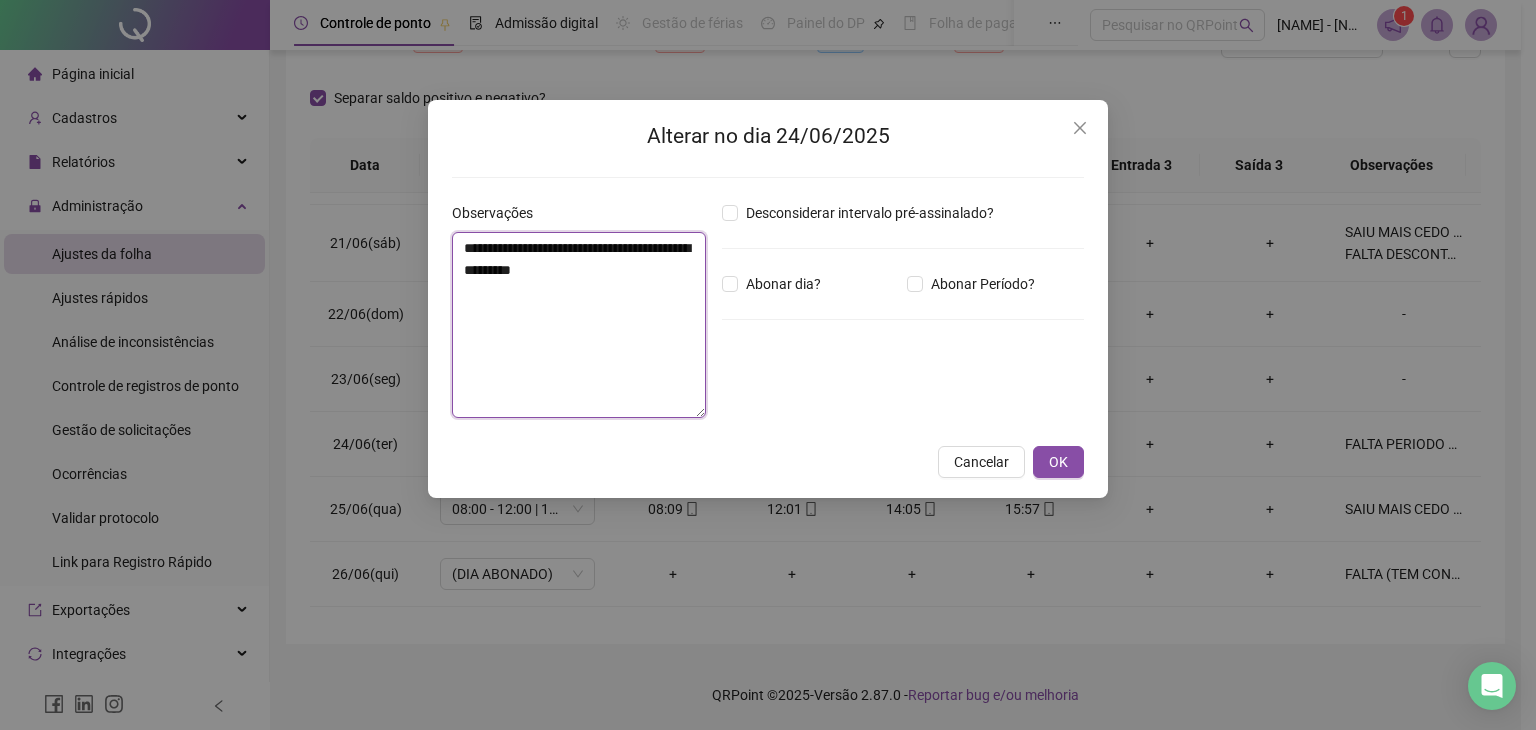 click on "**********" at bounding box center (579, 325) 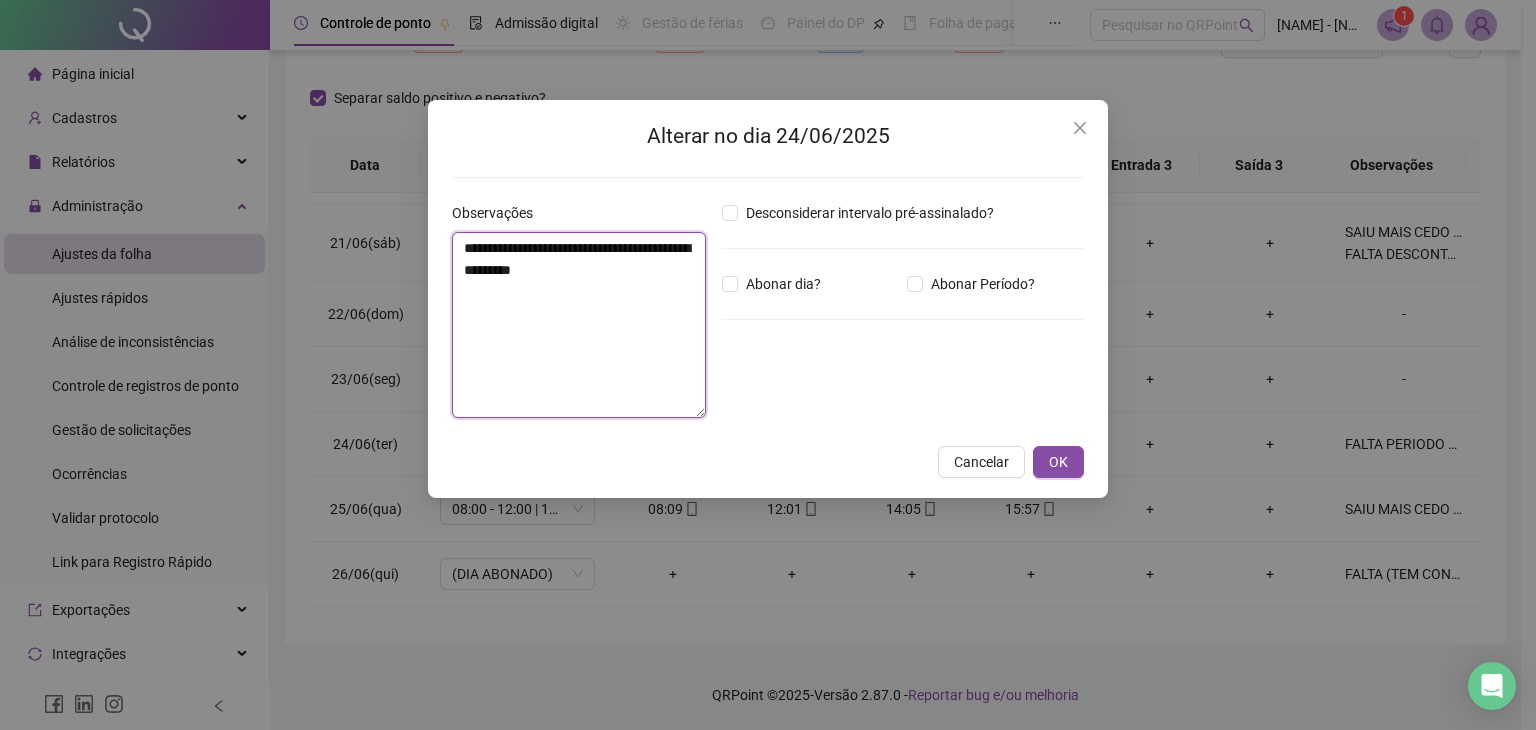 paste on "**********" 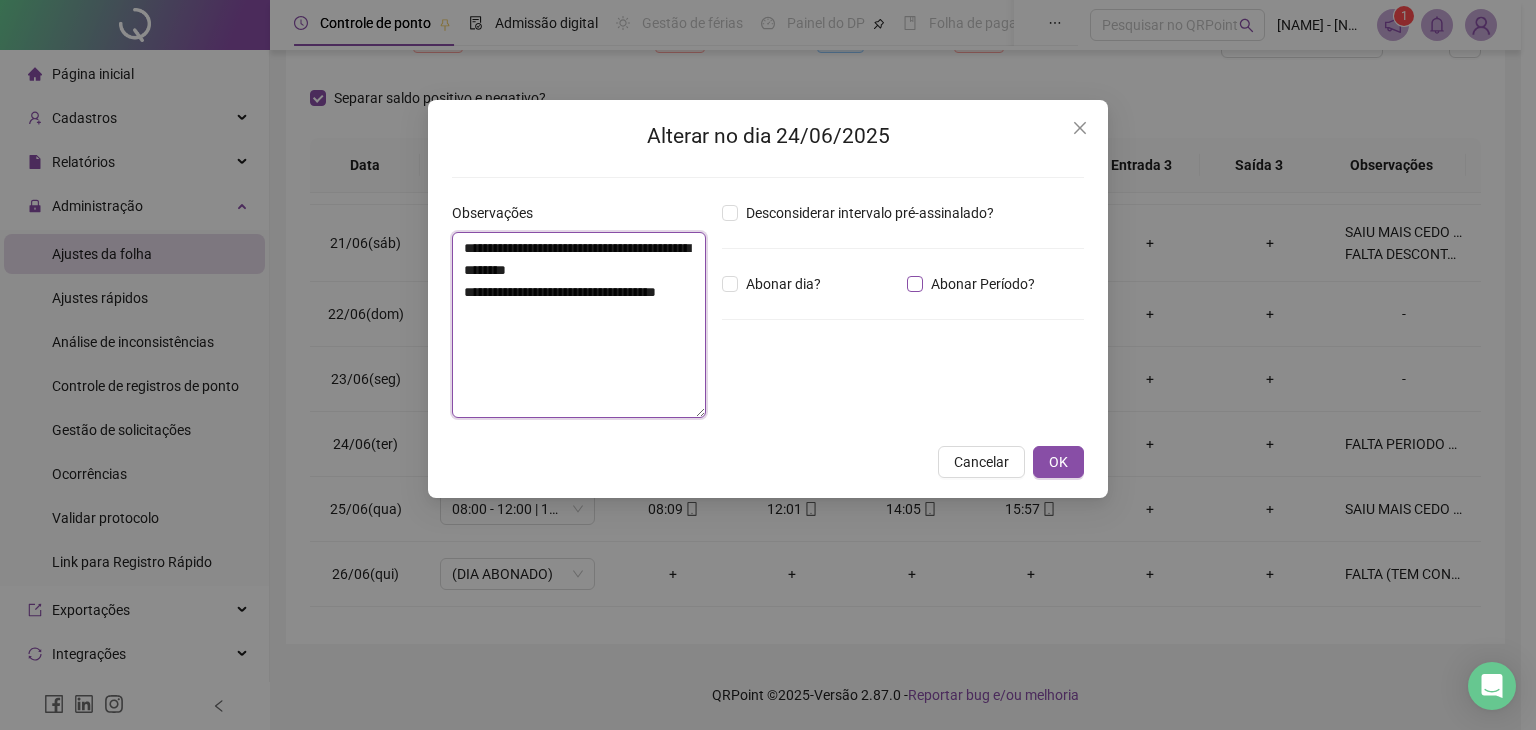 type on "**********" 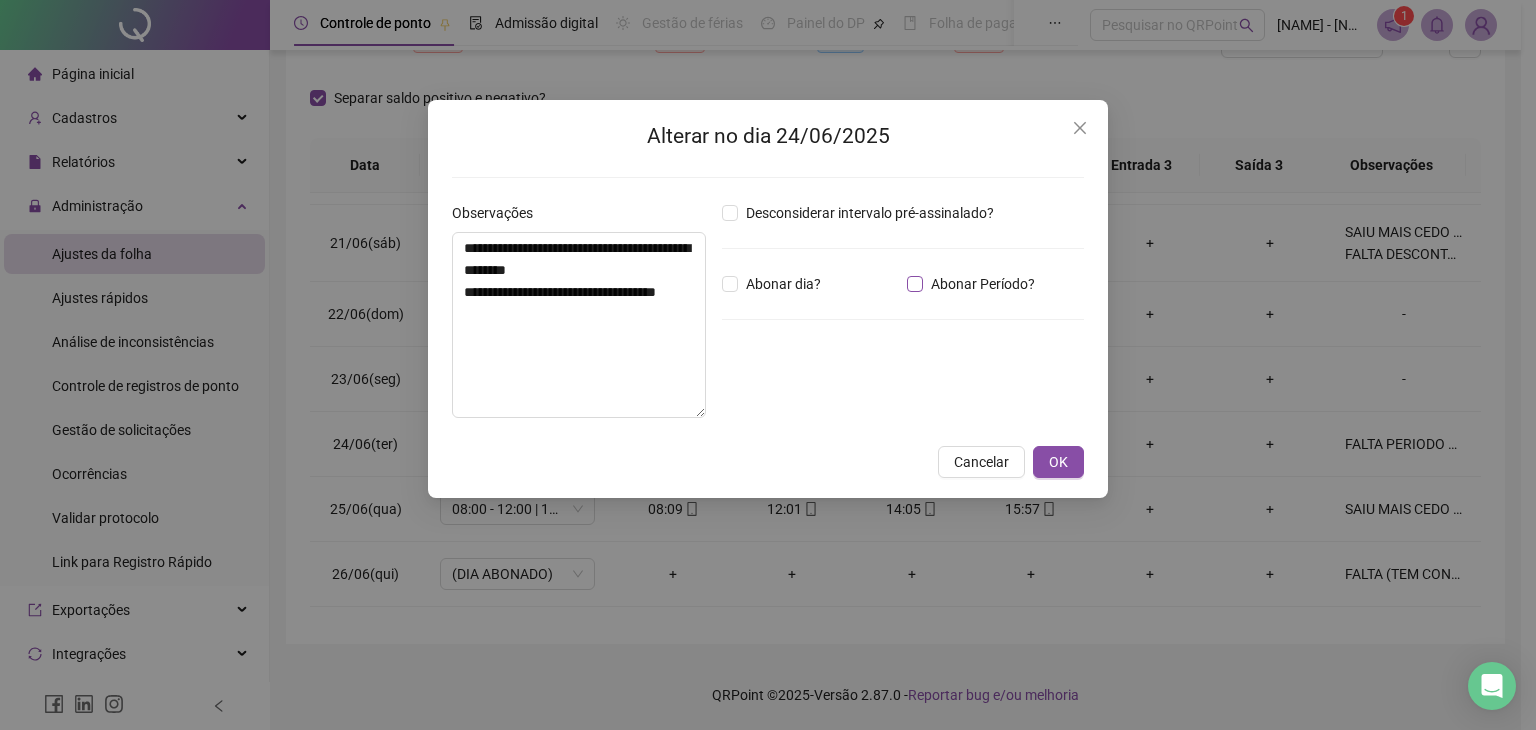 click on "Abonar Período?" at bounding box center (983, 284) 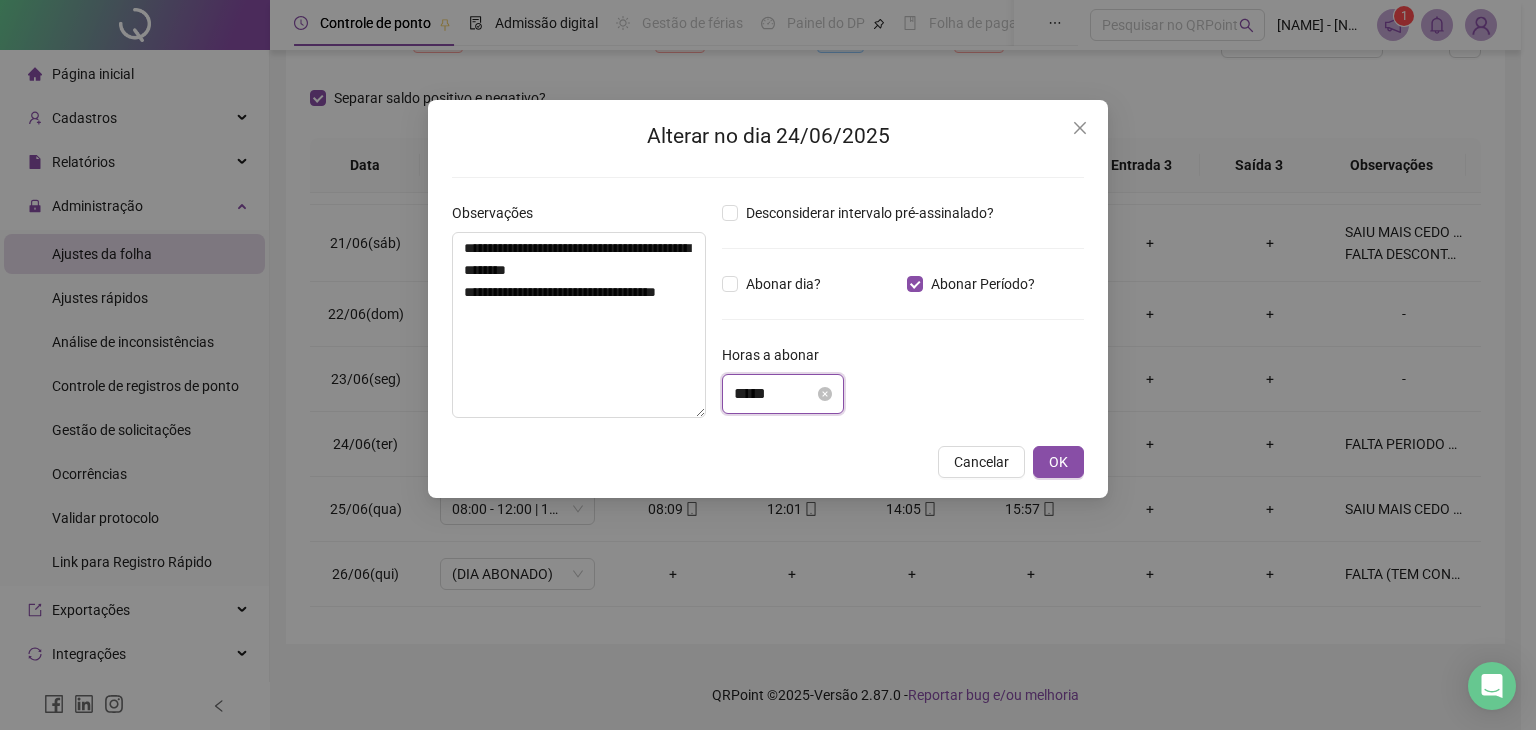 click on "*****" at bounding box center [774, 394] 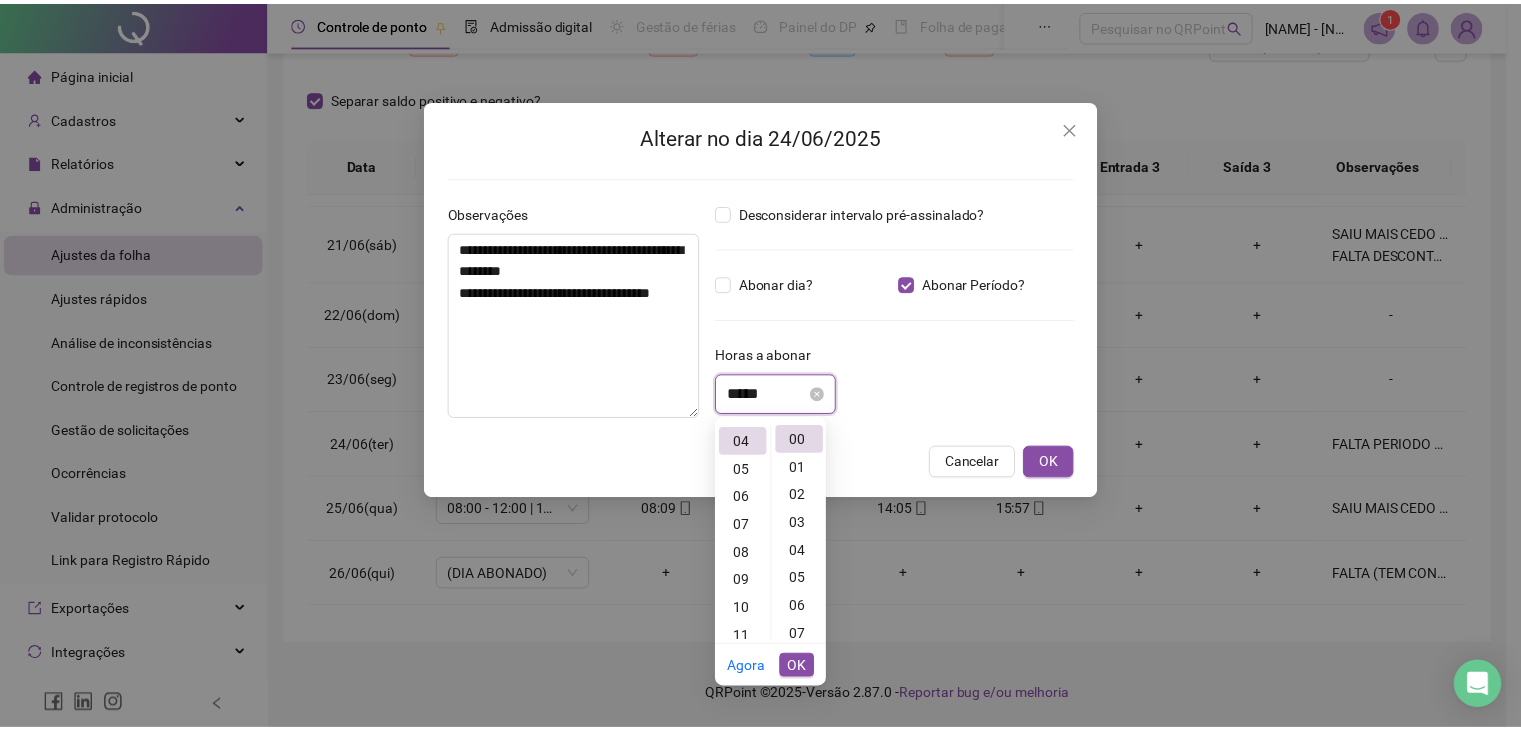 scroll, scrollTop: 112, scrollLeft: 0, axis: vertical 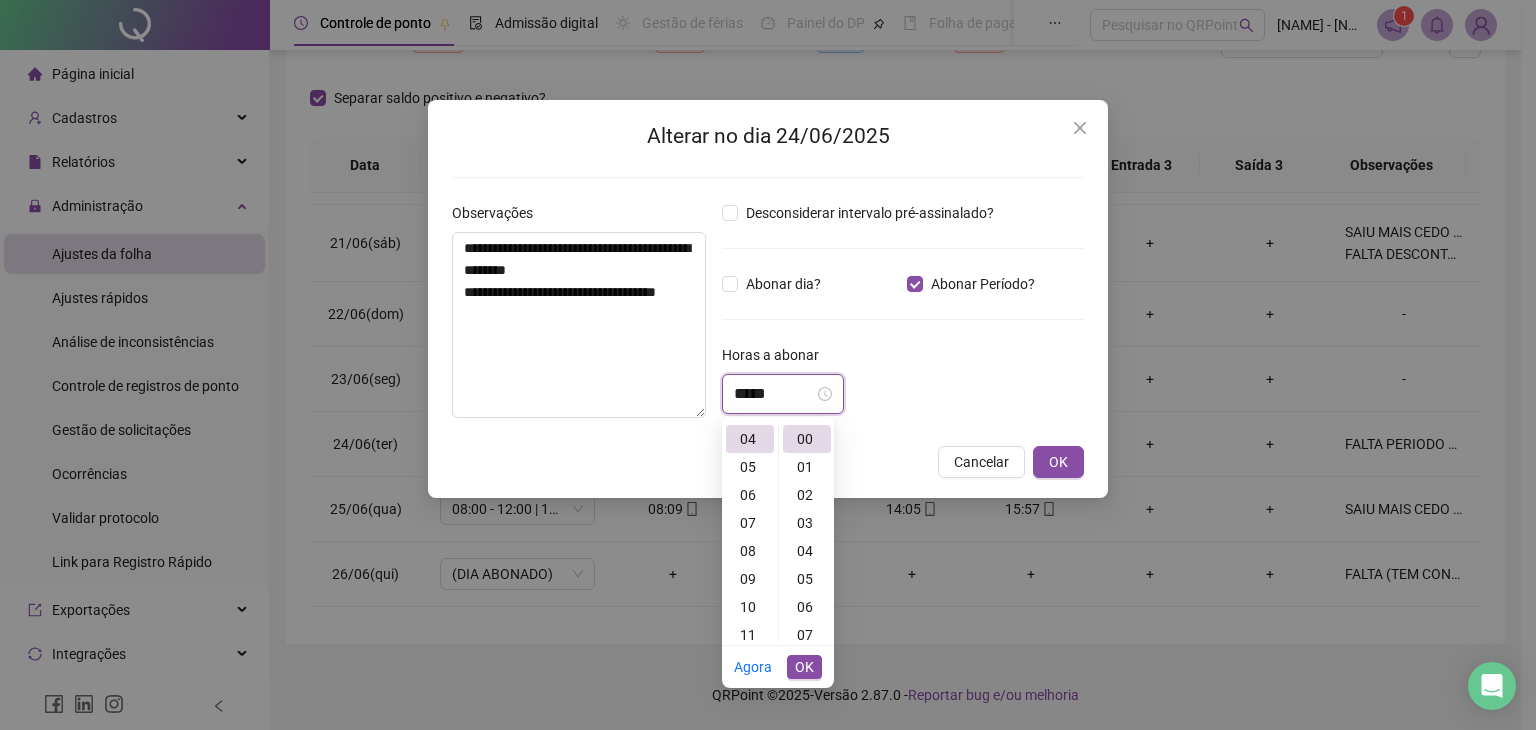 type on "*****" 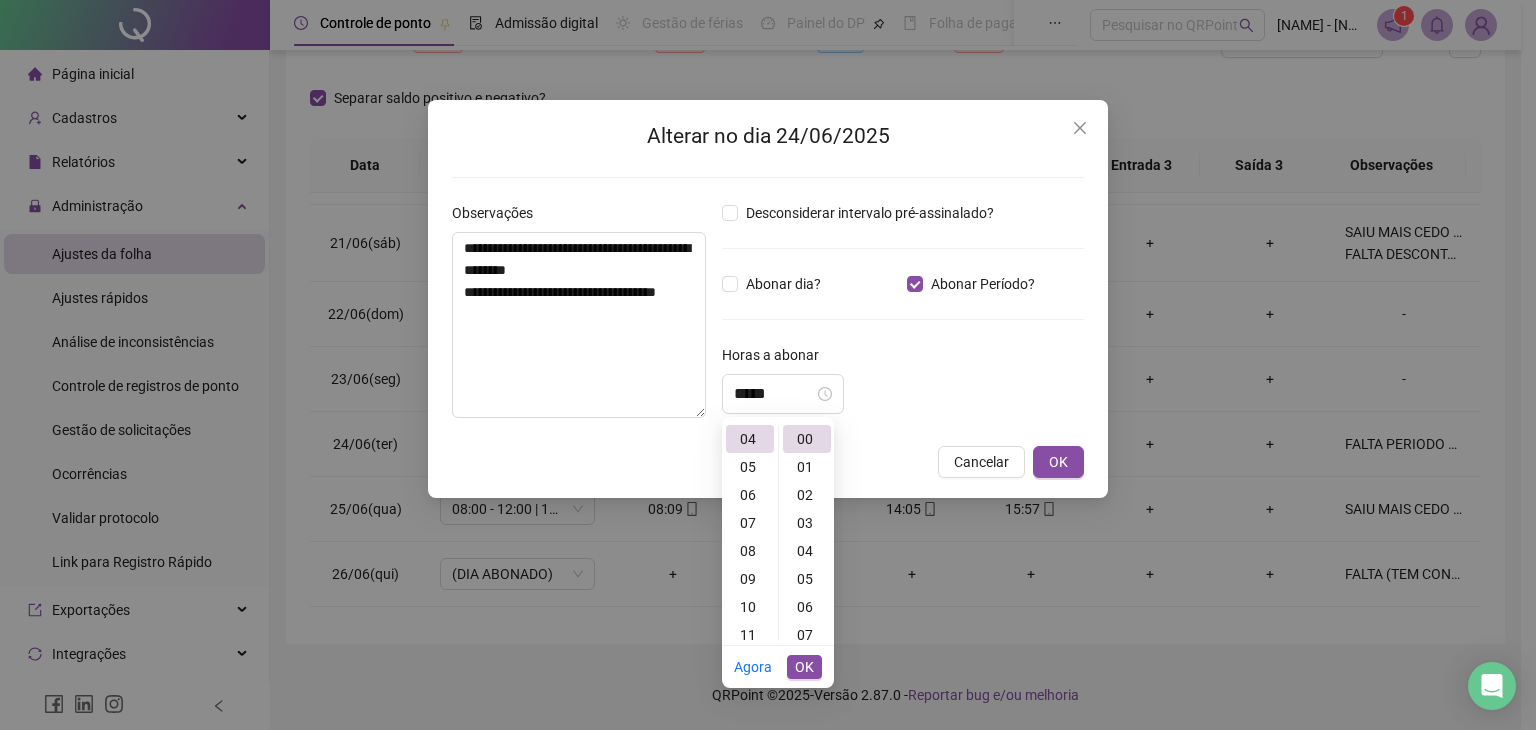 click on "Horas a abonar" at bounding box center (903, 359) 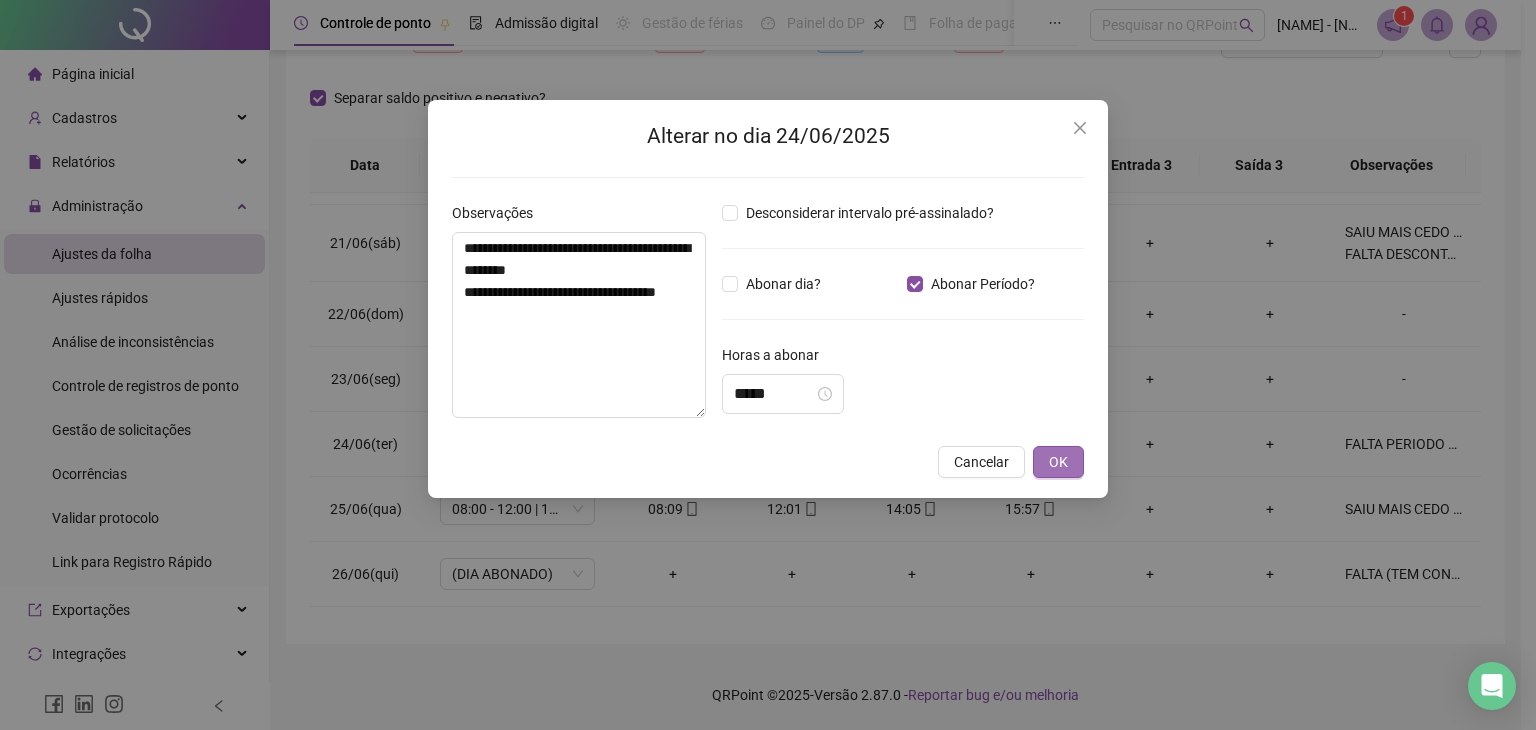click on "OK" at bounding box center (1058, 462) 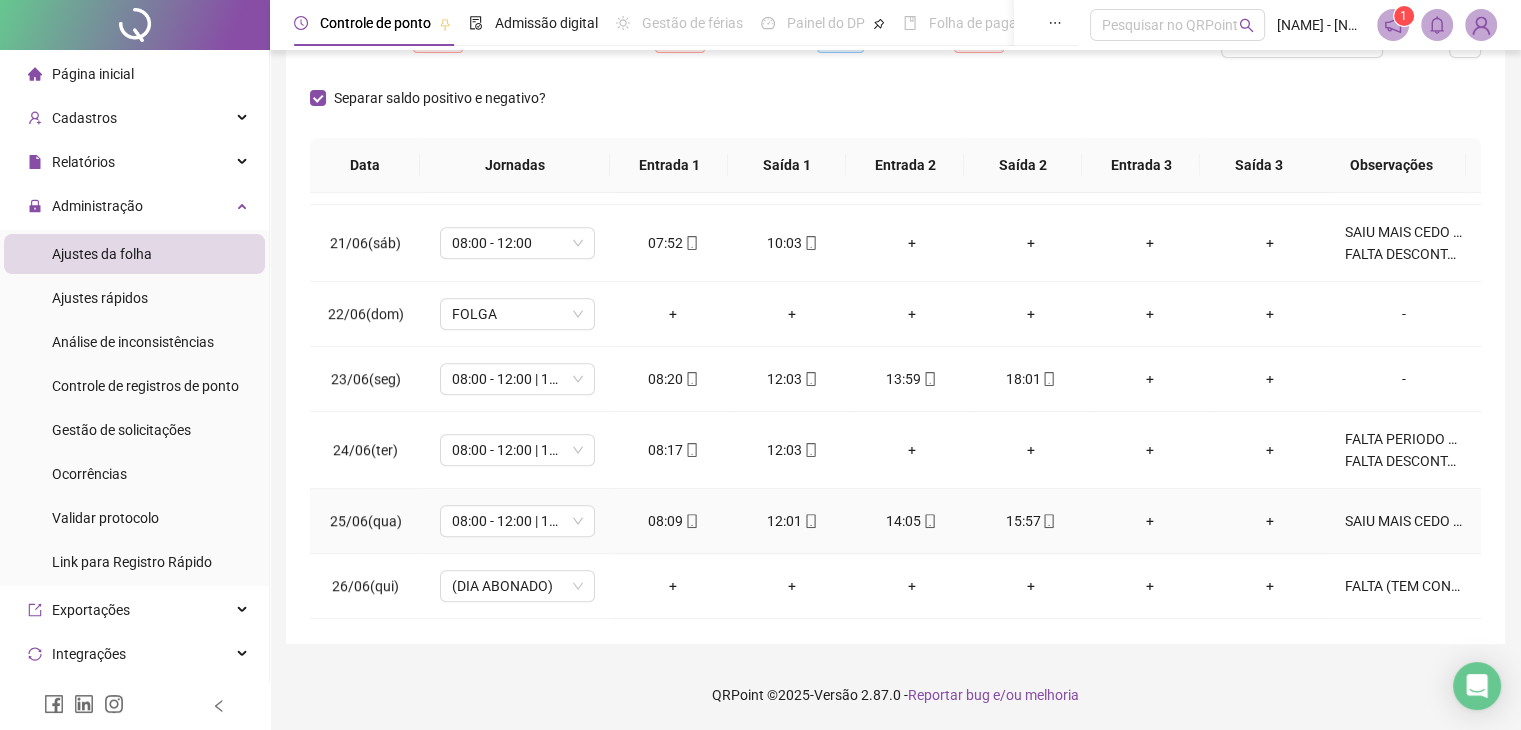 scroll, scrollTop: 1400, scrollLeft: 0, axis: vertical 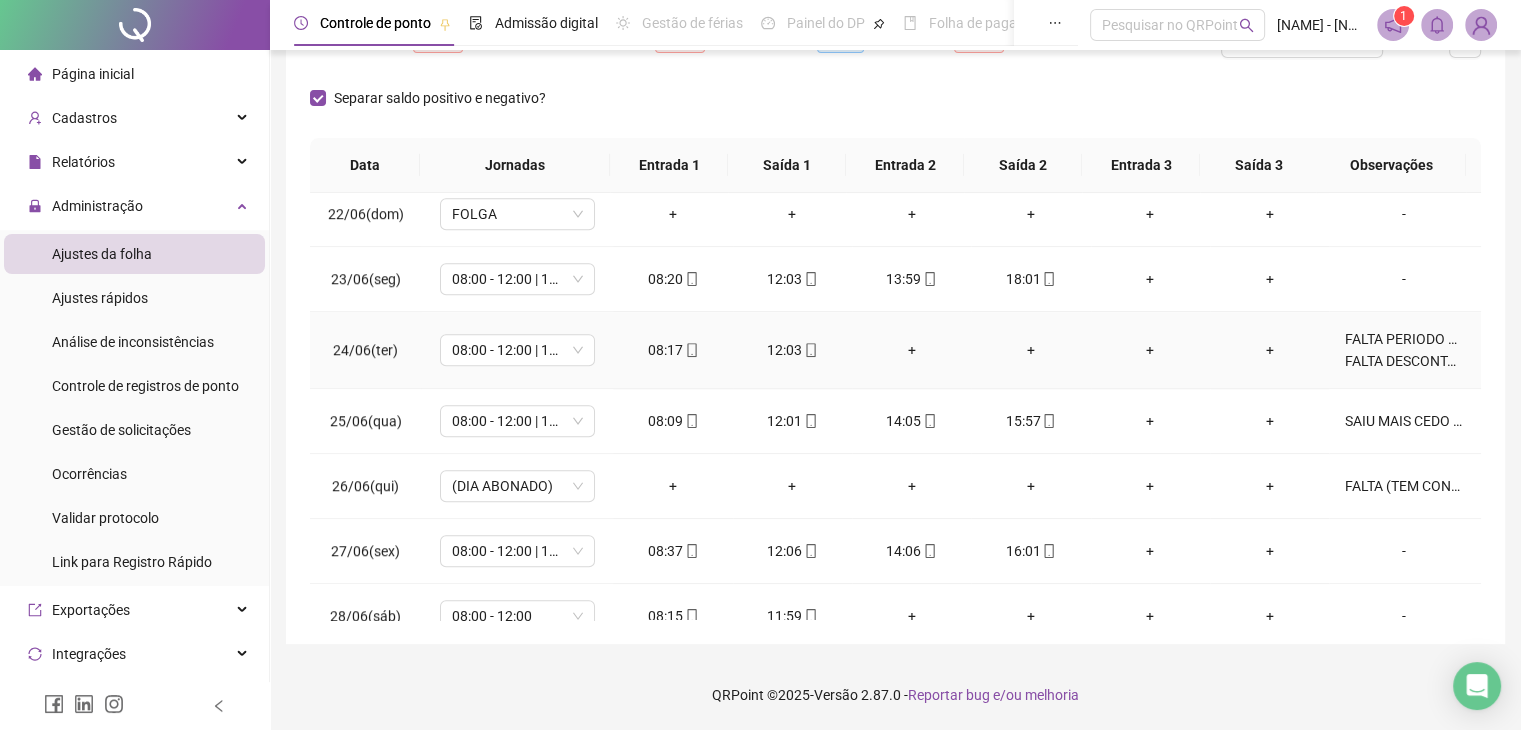 click on "FALTA PERIODO VESPERTINO (NÃO ESTAVA SE SENTINDO BEM) FALTA DESCONTADA EM FOLHA DE PAGAMENTO" at bounding box center [1404, 350] 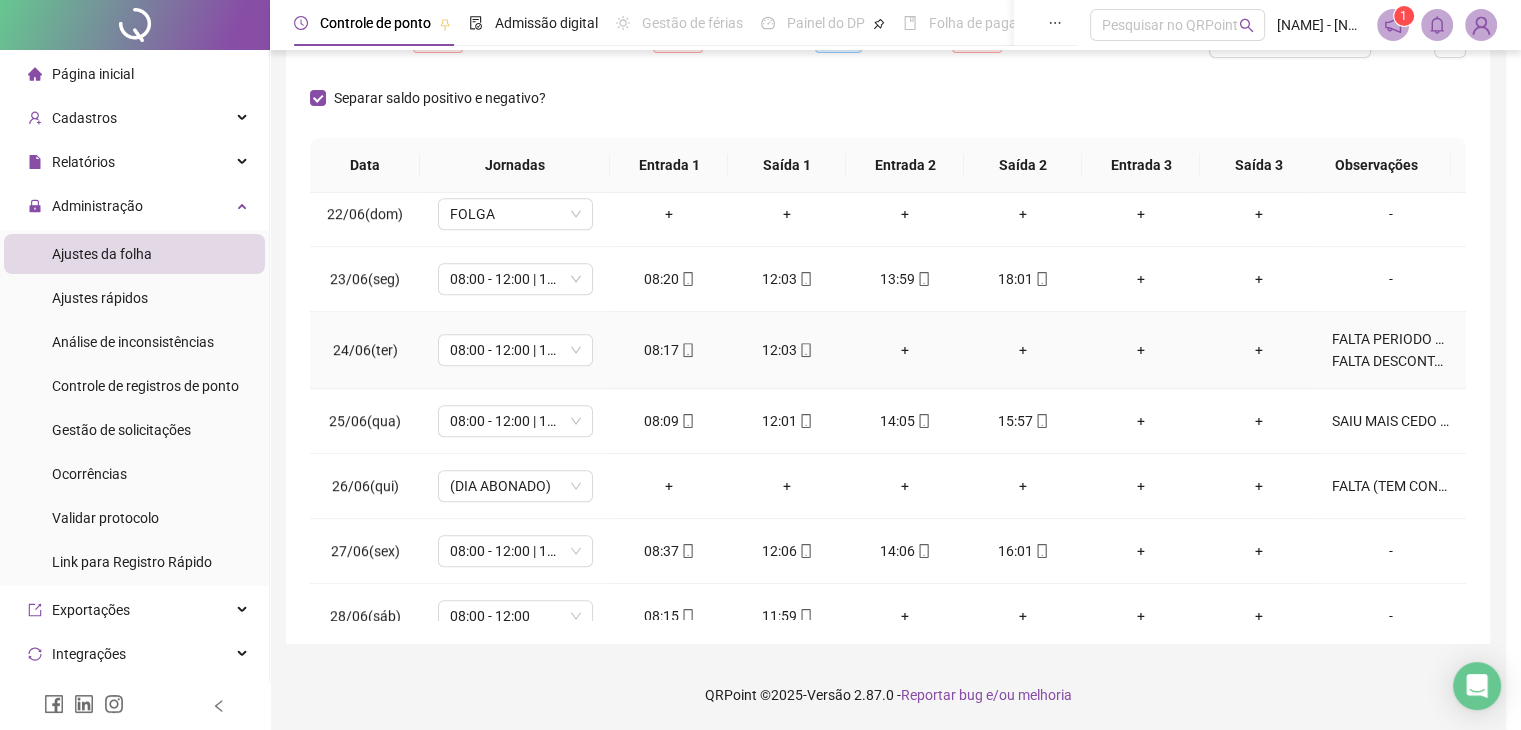 type 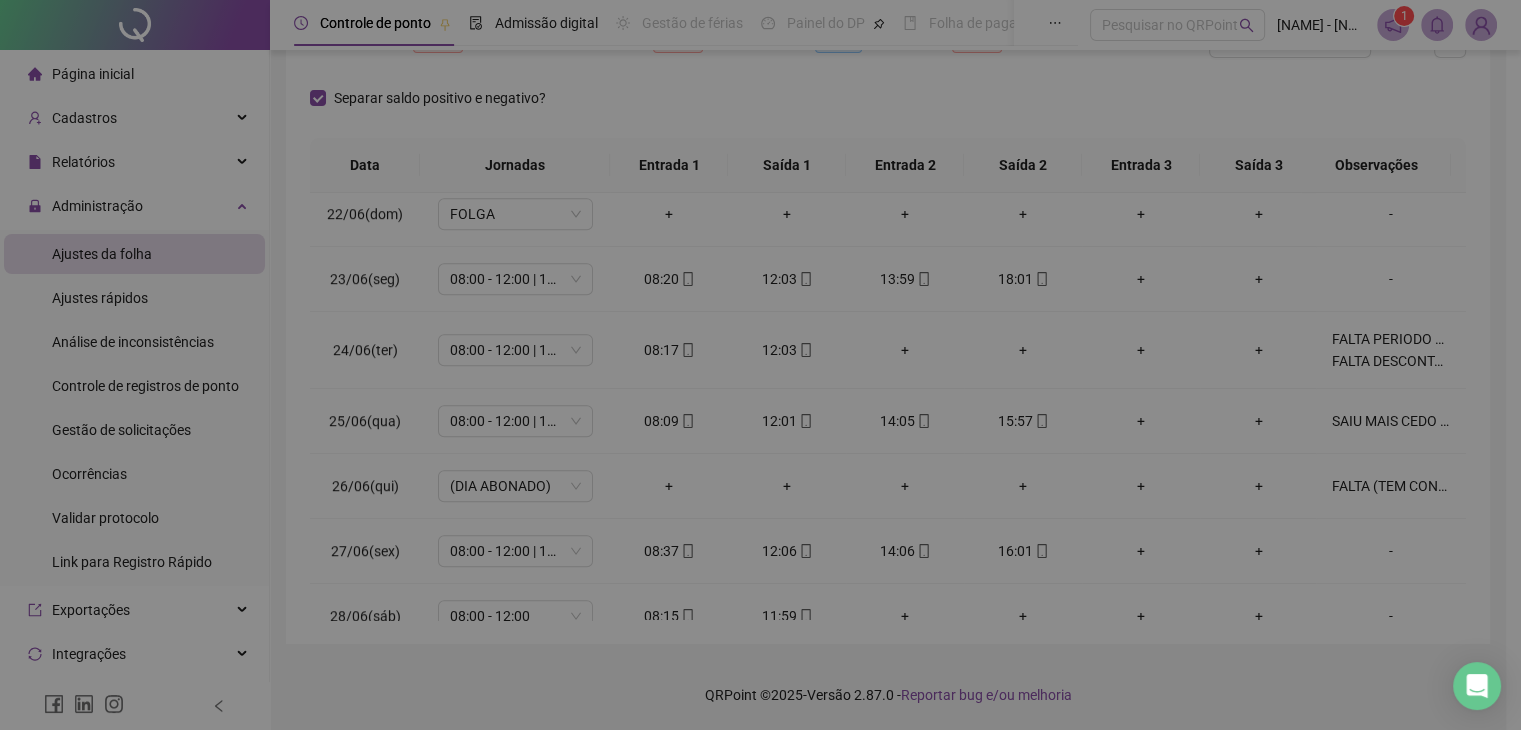 type on "*****" 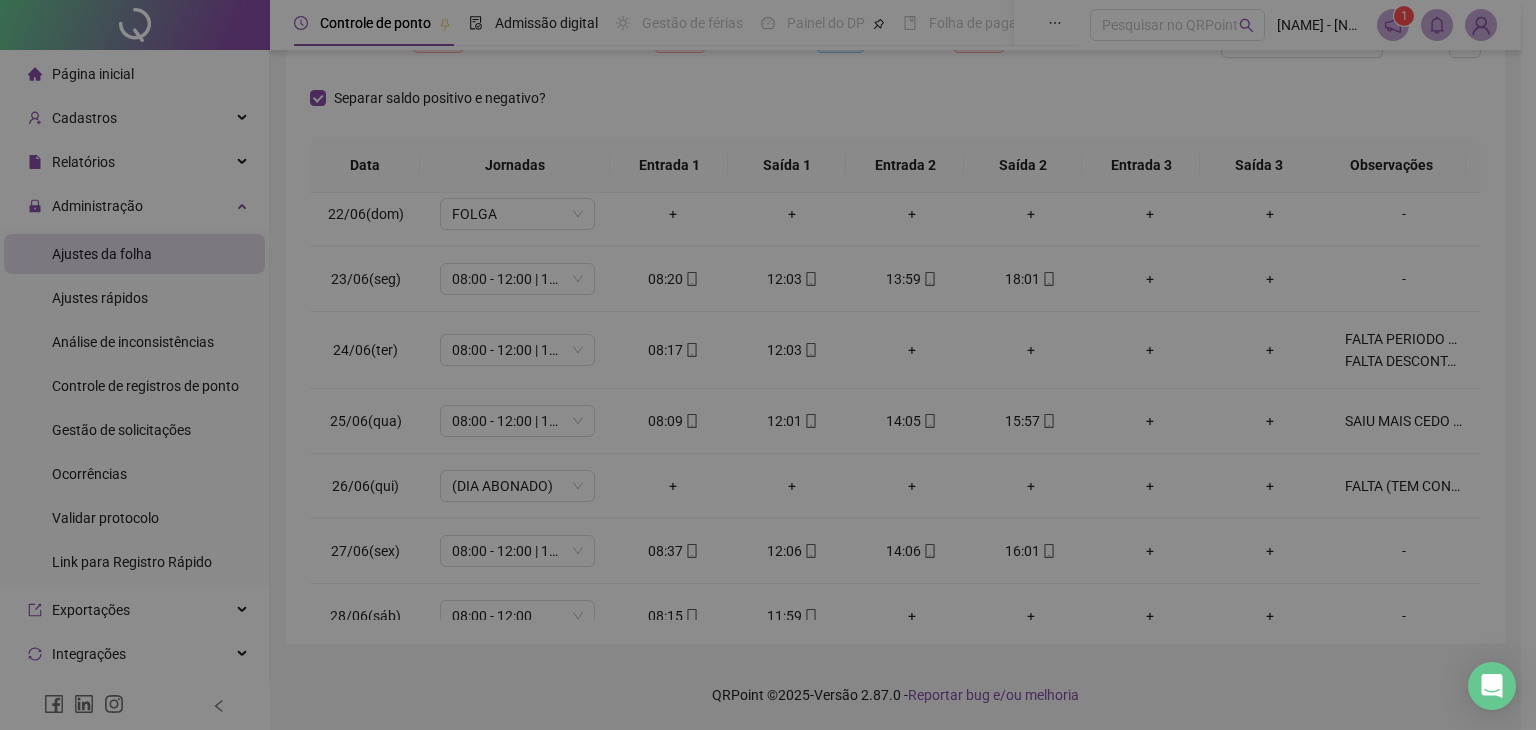 type on "*****" 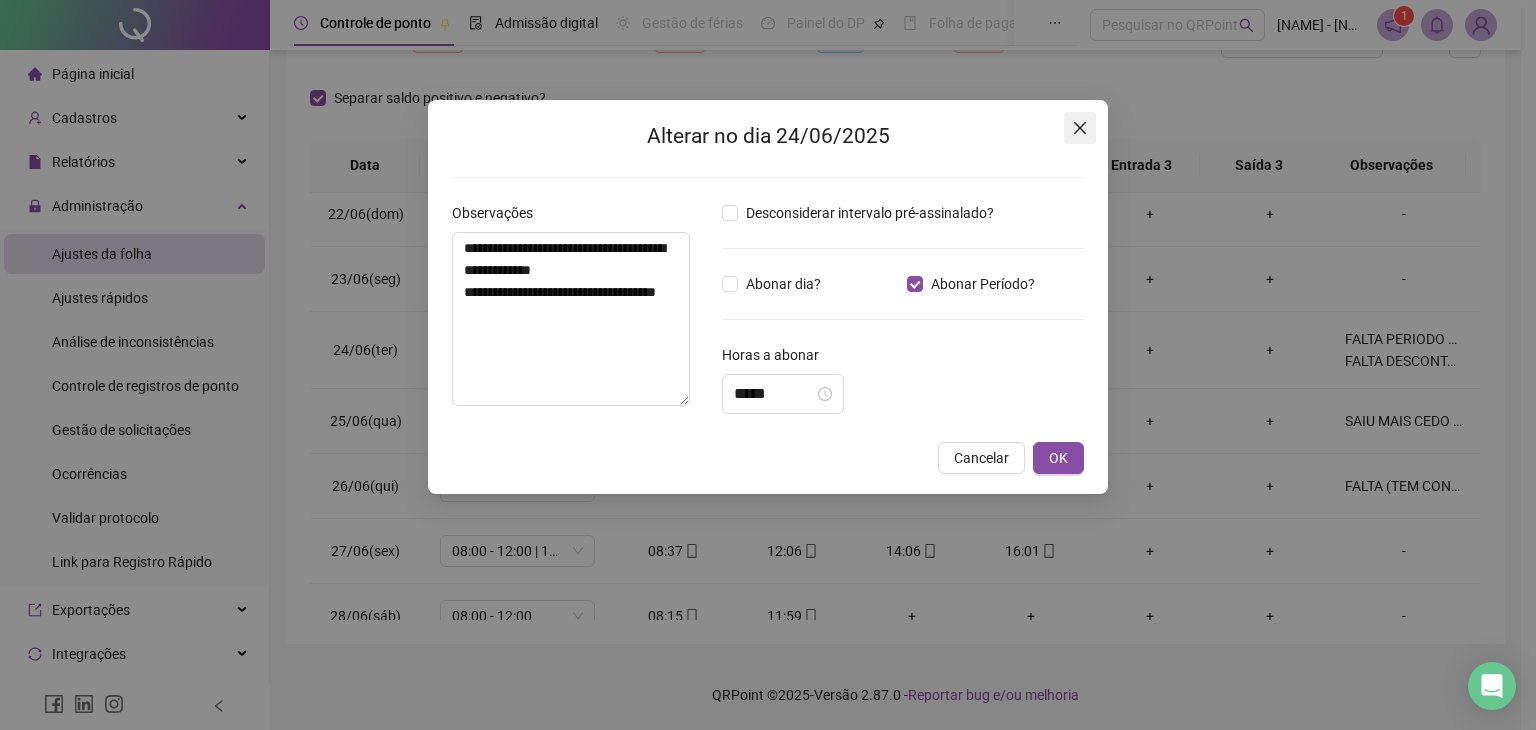 click at bounding box center (1080, 128) 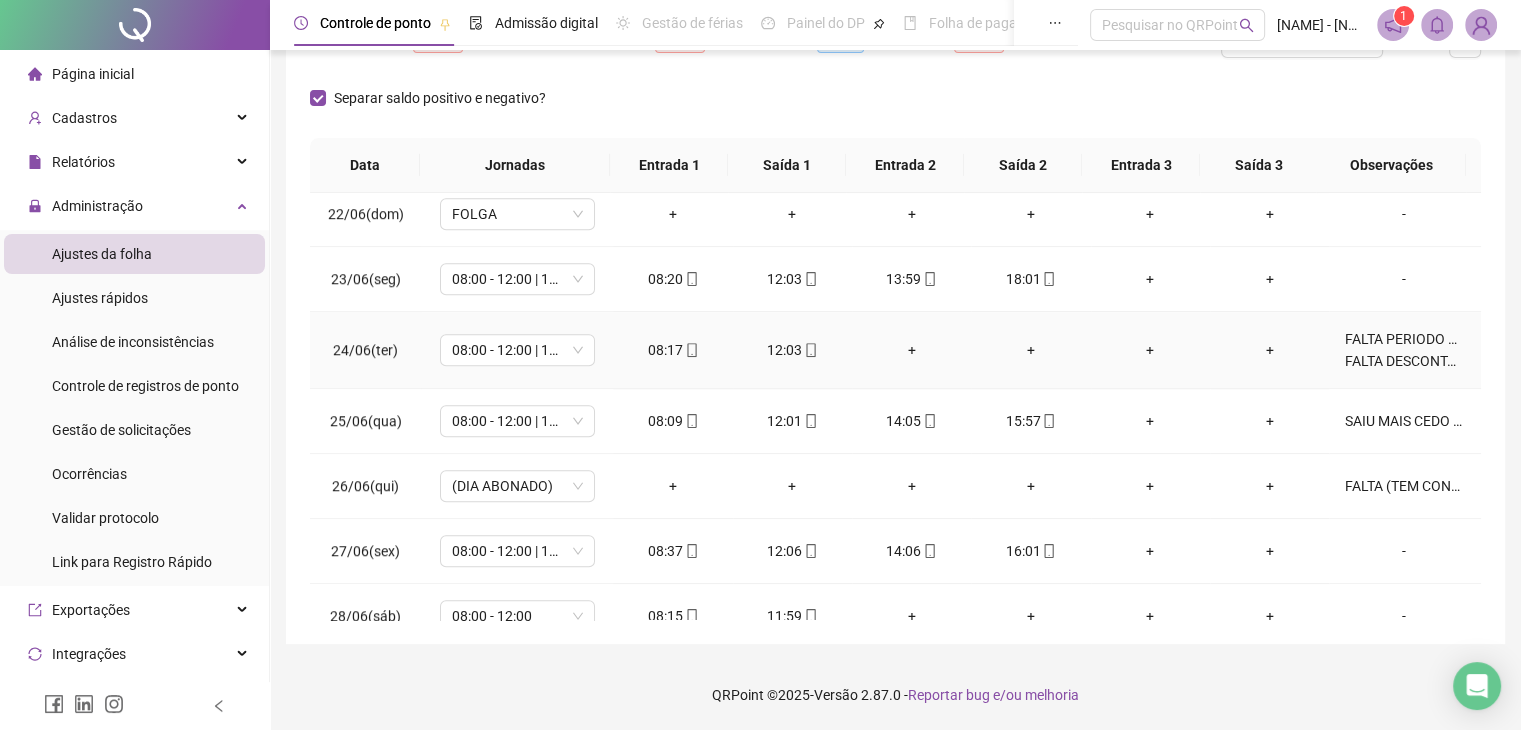 click on "FALTA PERIODO VESPERTINO (NÃO ESTAVA SE SENTINDO BEM) FALTA DESCONTADA EM FOLHA DE PAGAMENTO" at bounding box center (1404, 350) 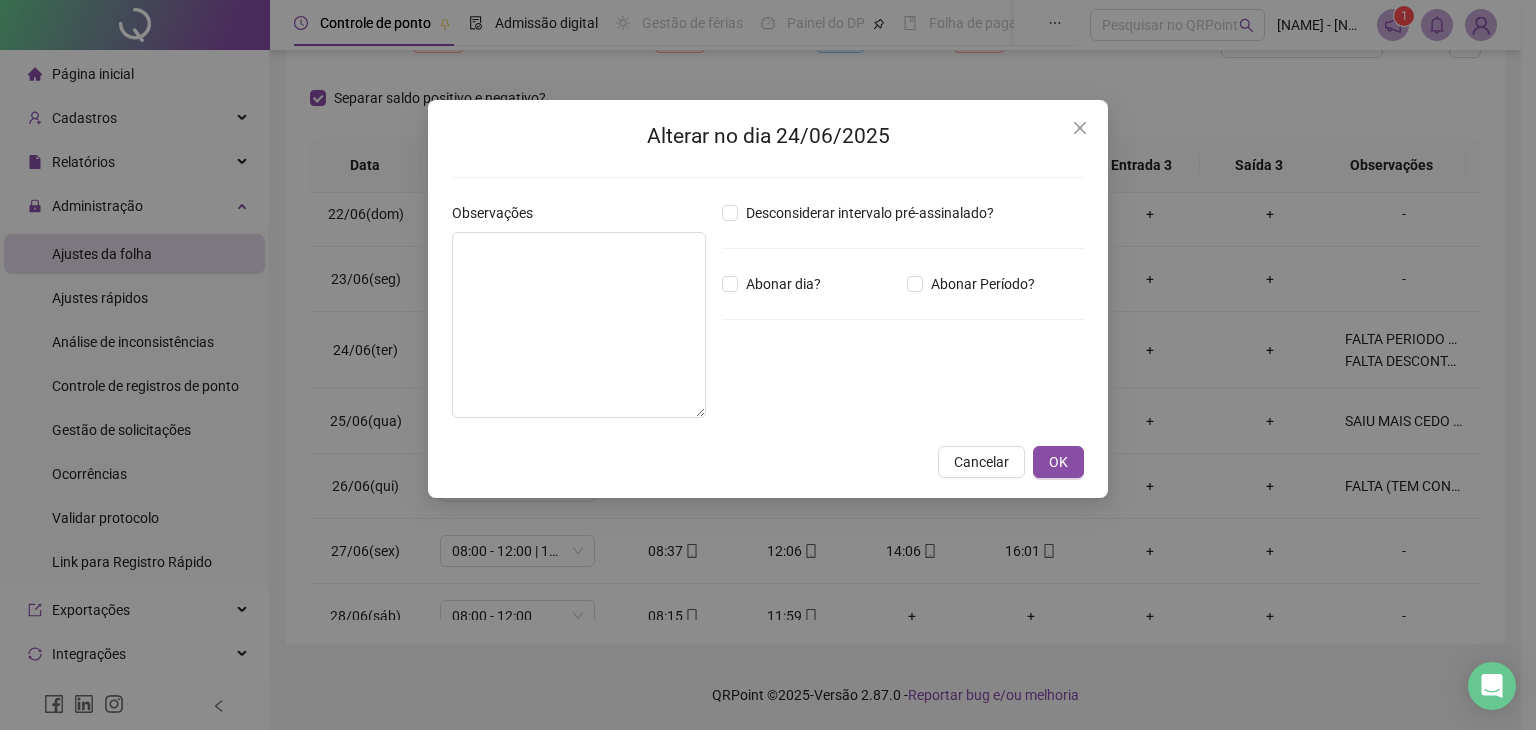 type on "**********" 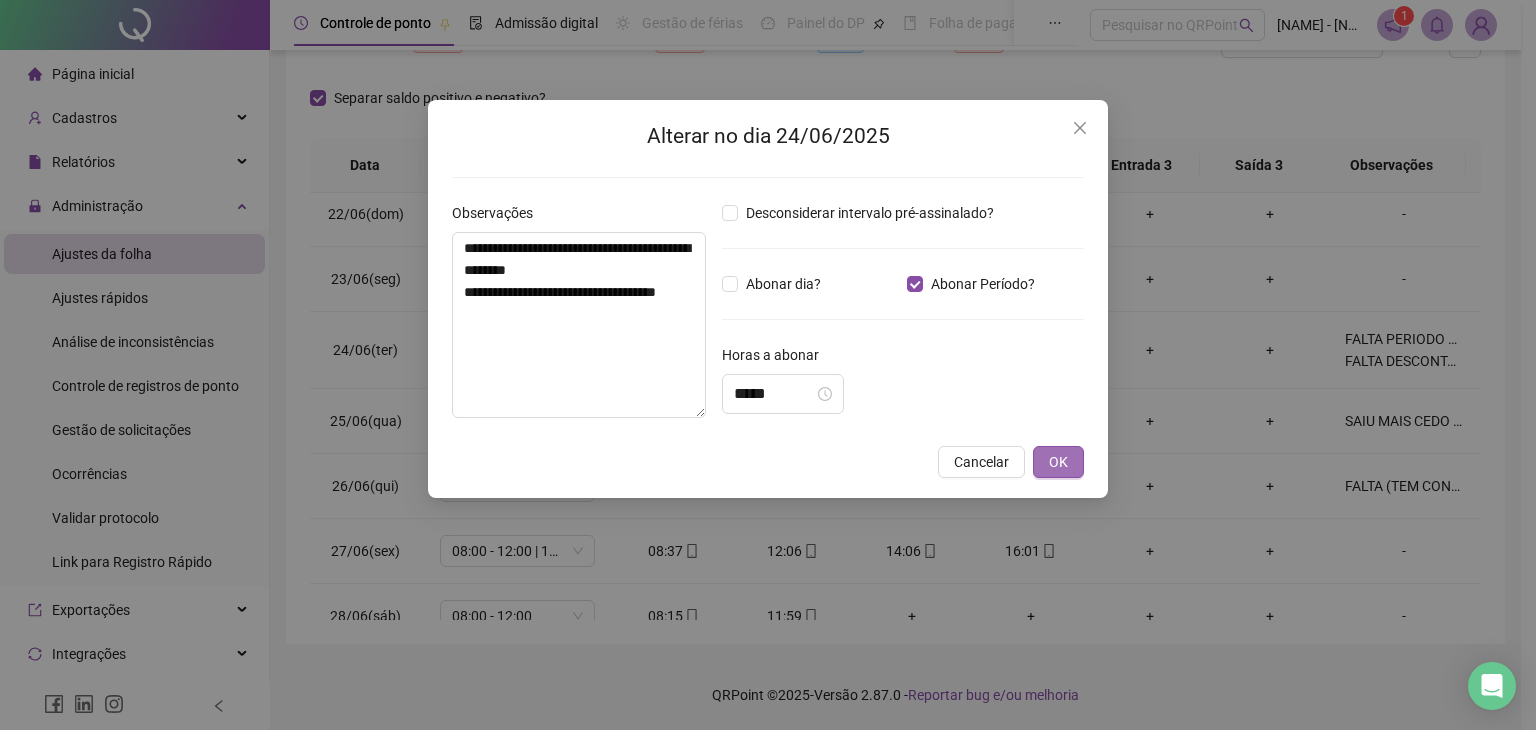 click on "OK" at bounding box center [1058, 462] 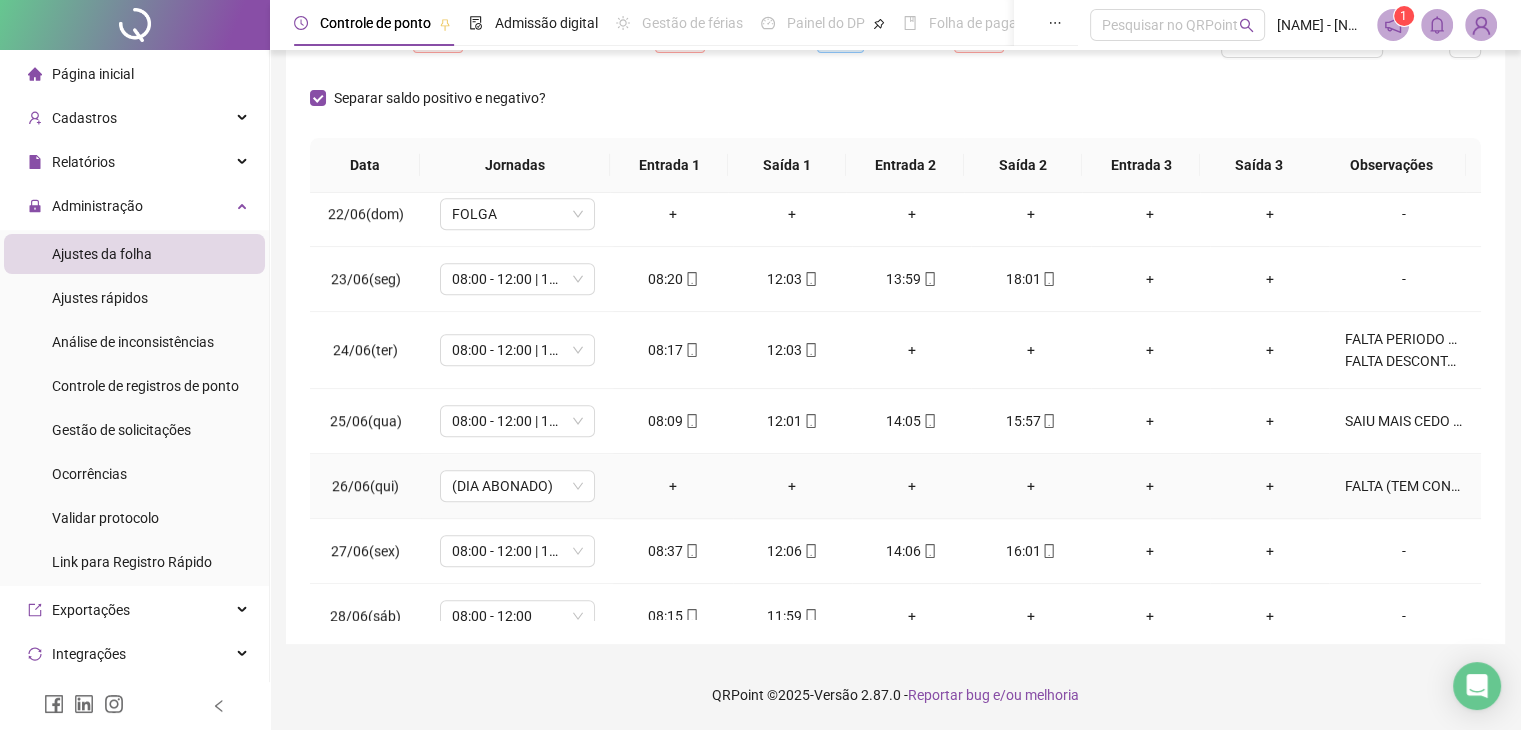 scroll, scrollTop: 1500, scrollLeft: 0, axis: vertical 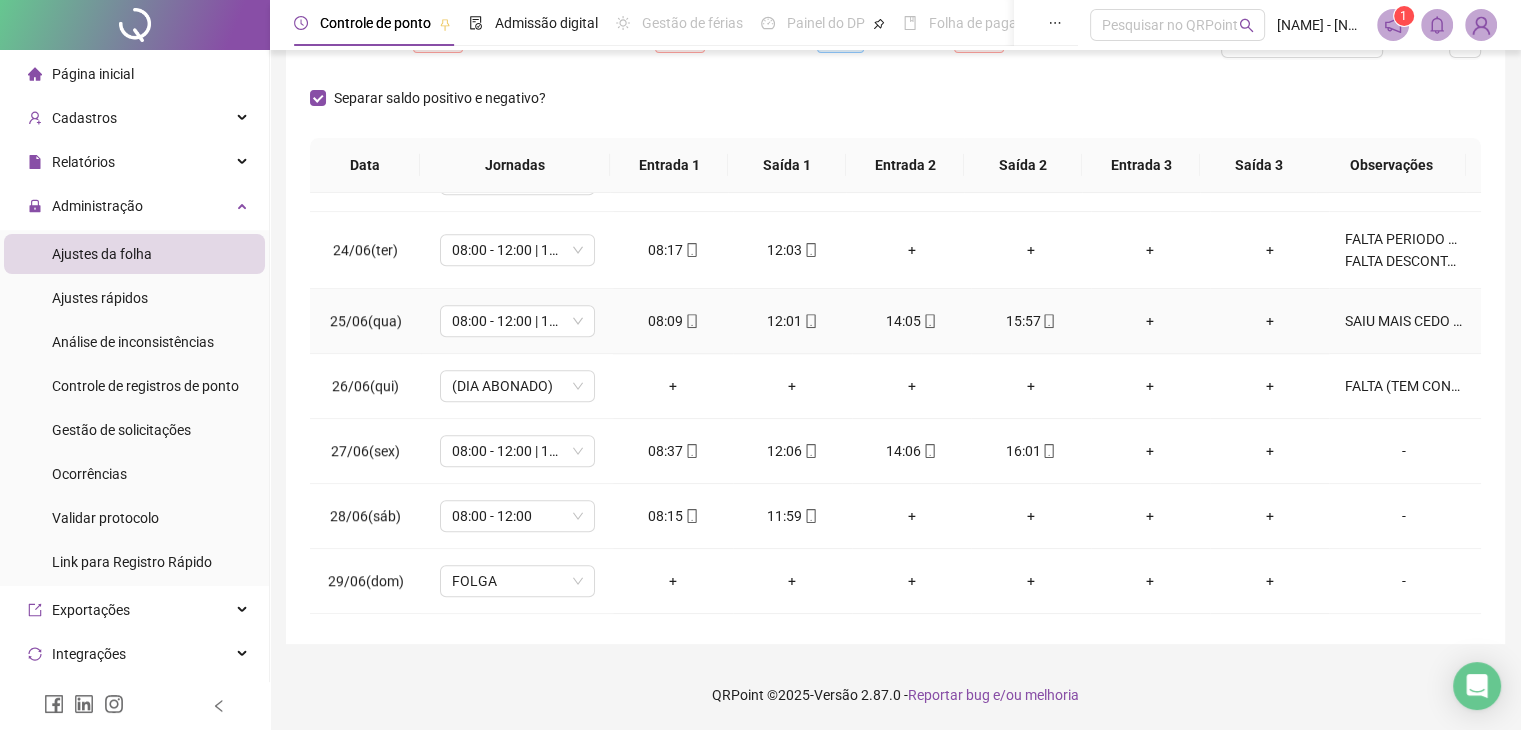 click on "SAIU MAIS CEDO POIS NÃO PODERIA FICAR COM A CHAVE DO ESCRITORIO, NO DIA SEGUINTE TEM CONSULTA." at bounding box center [1404, 321] 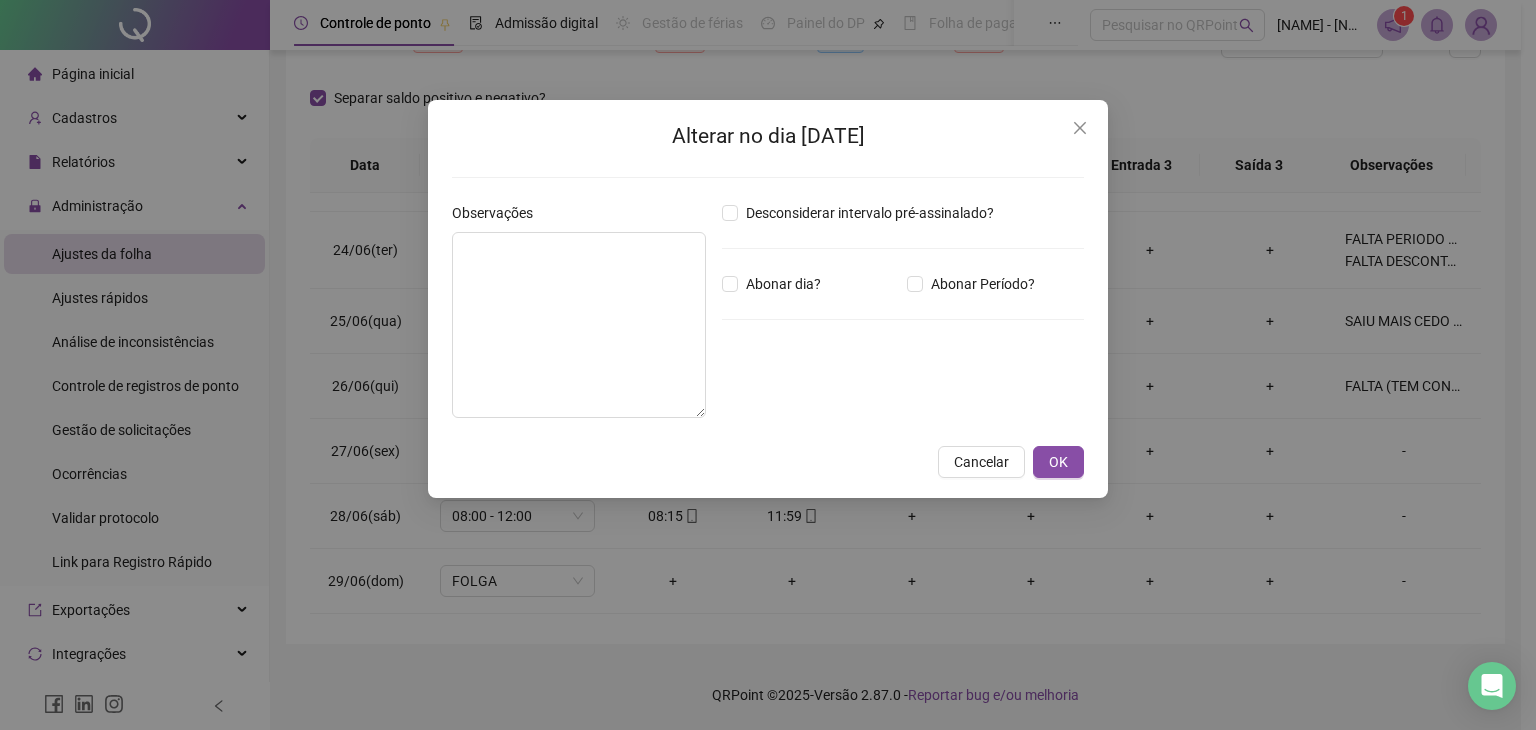 type on "**********" 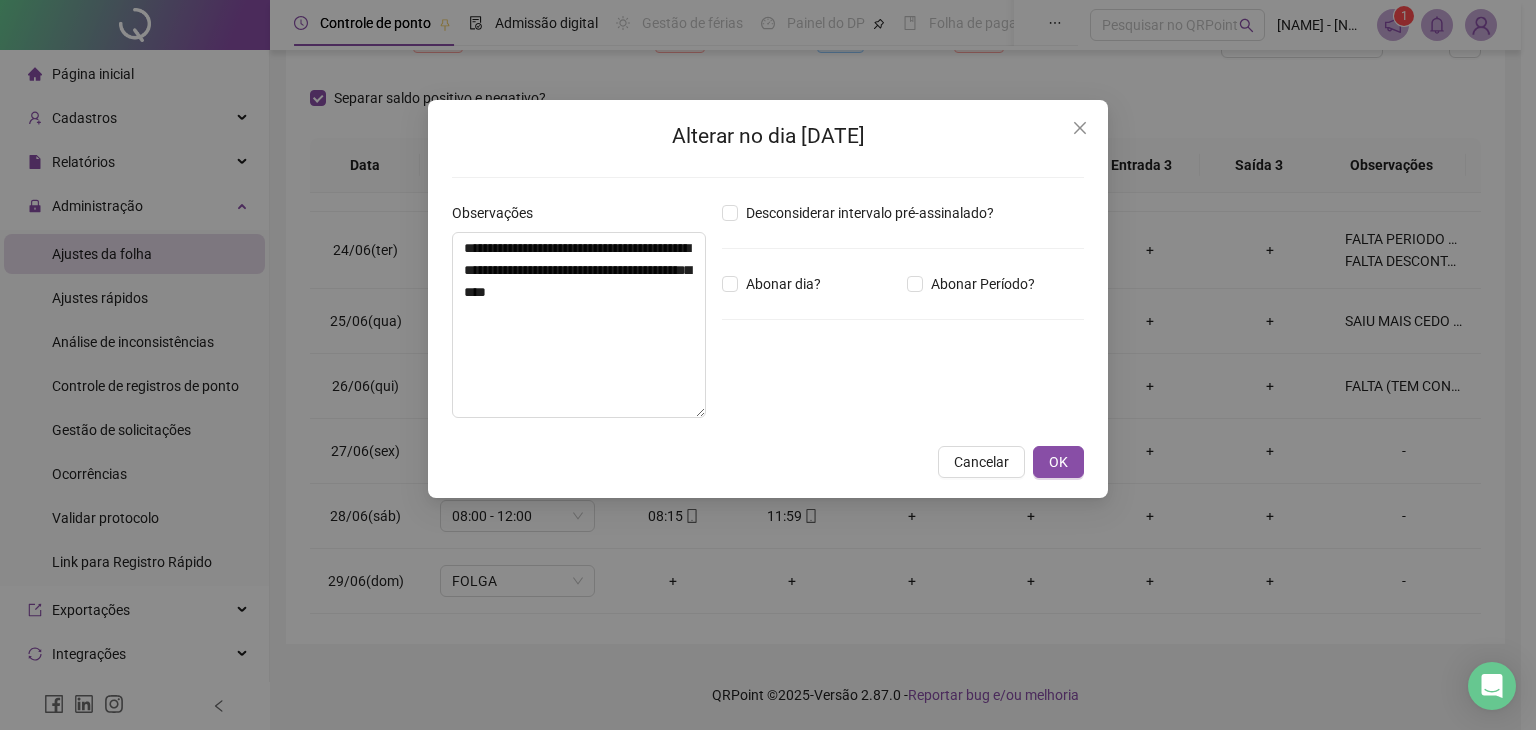 click on "Alterar no dia   [DATE]" at bounding box center (768, 136) 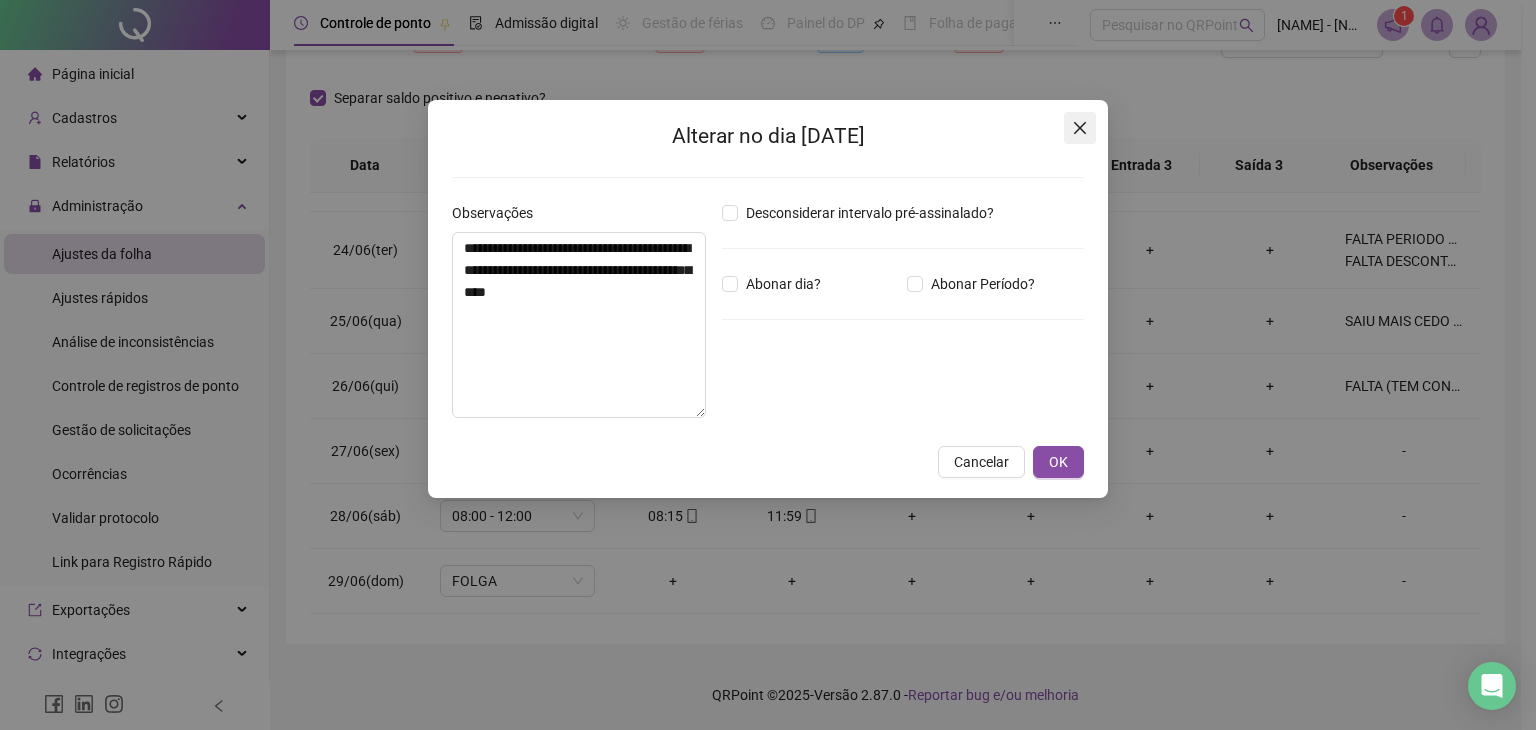click at bounding box center [1080, 128] 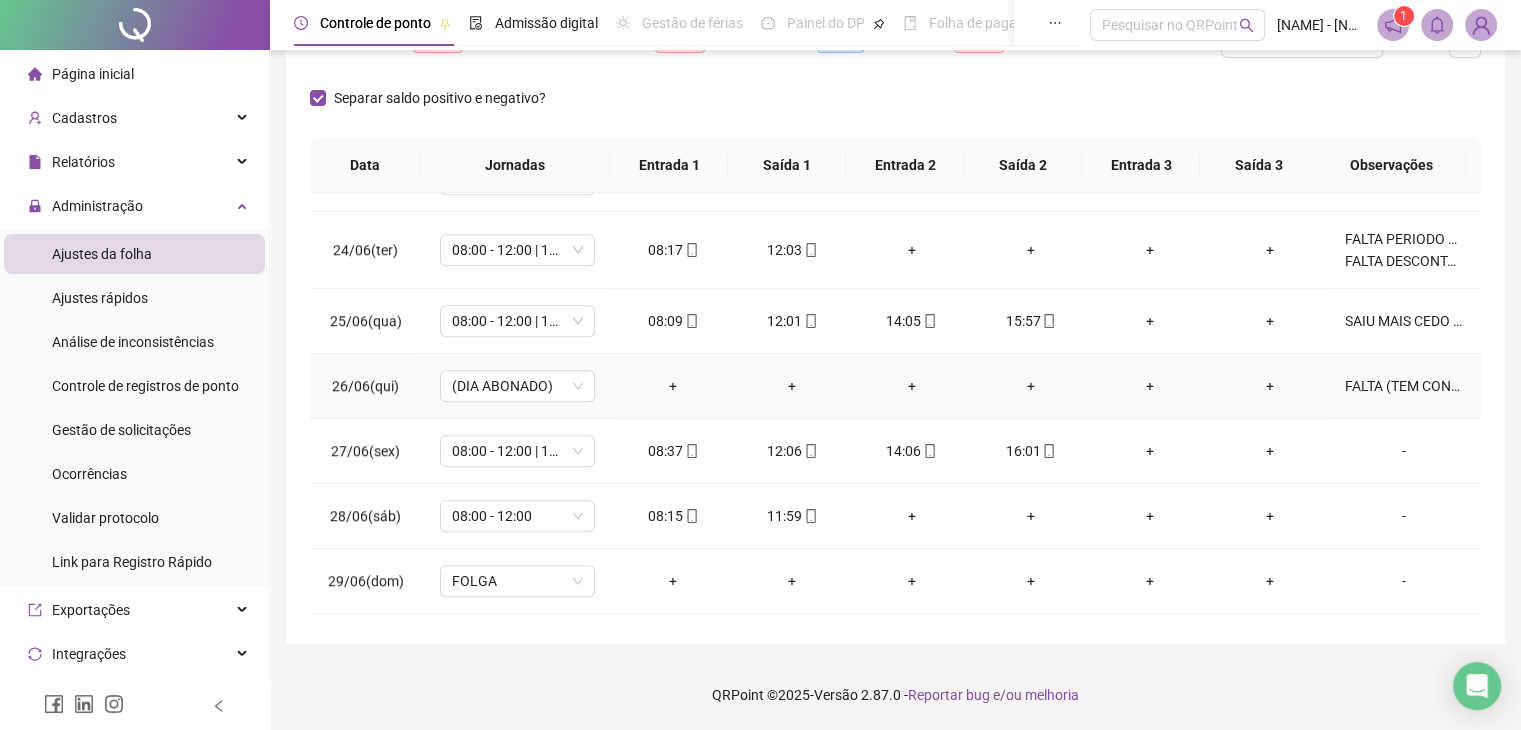 click on "FALTA (TEM CONSULTA MARCADA)
APRESENTOU ATESTADO" at bounding box center [1404, 386] 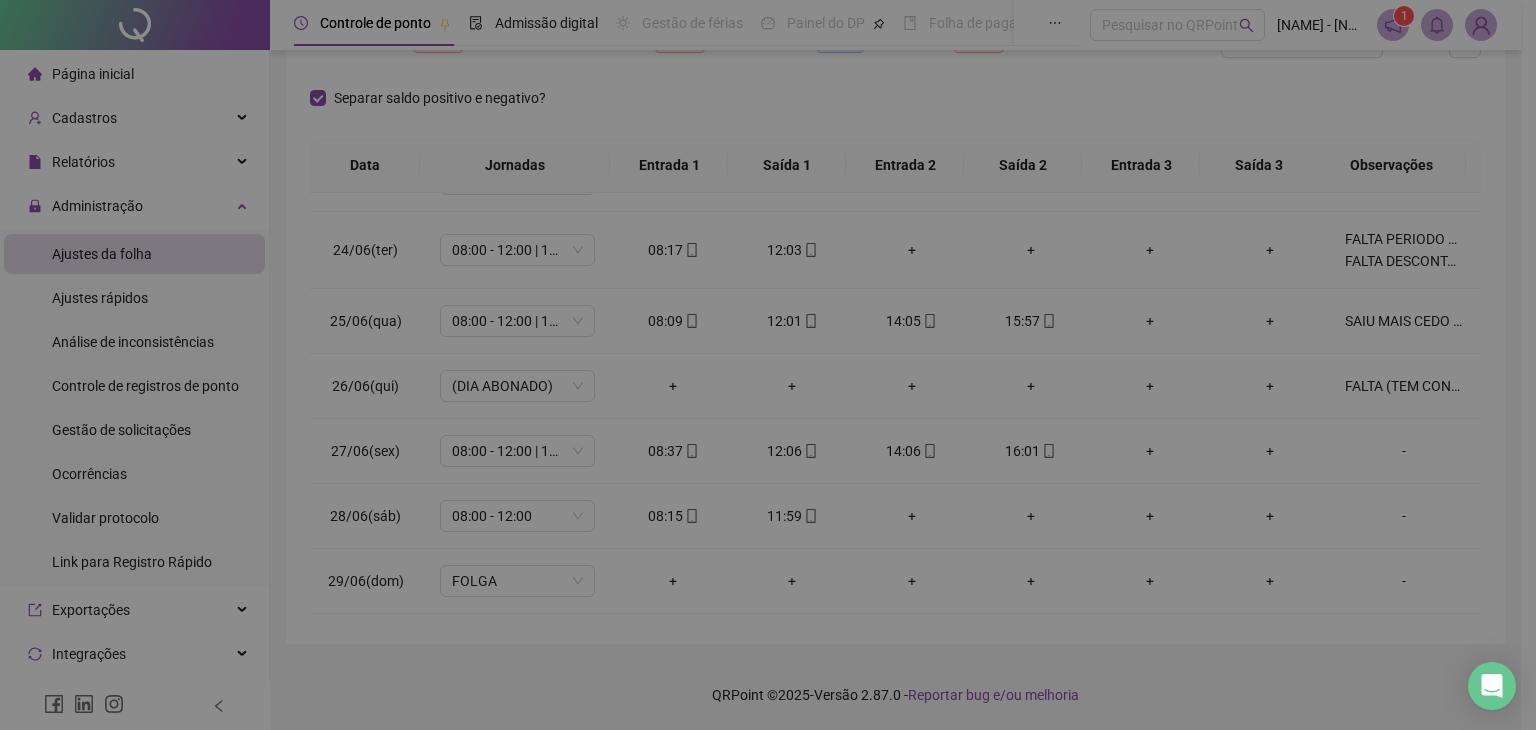 type on "**********" 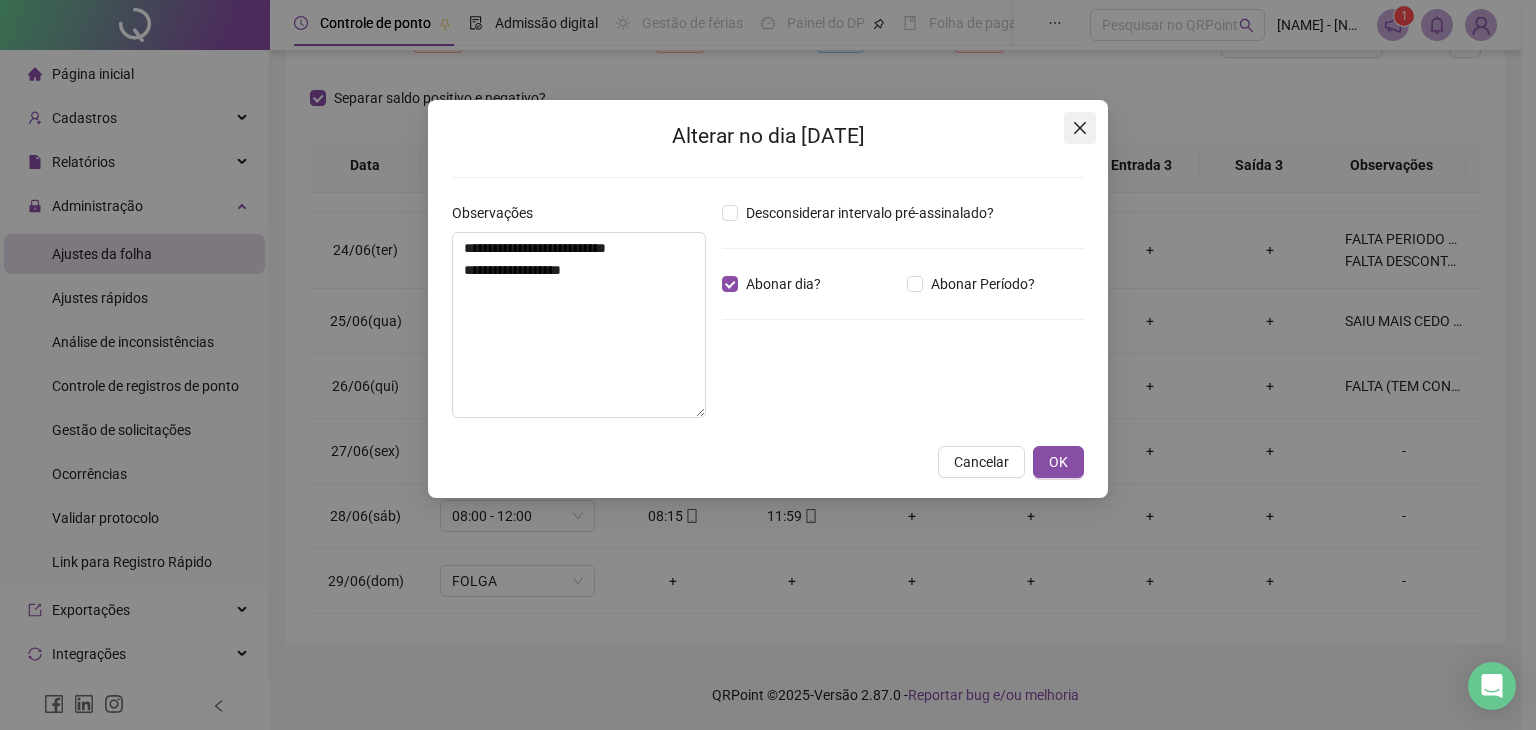 click 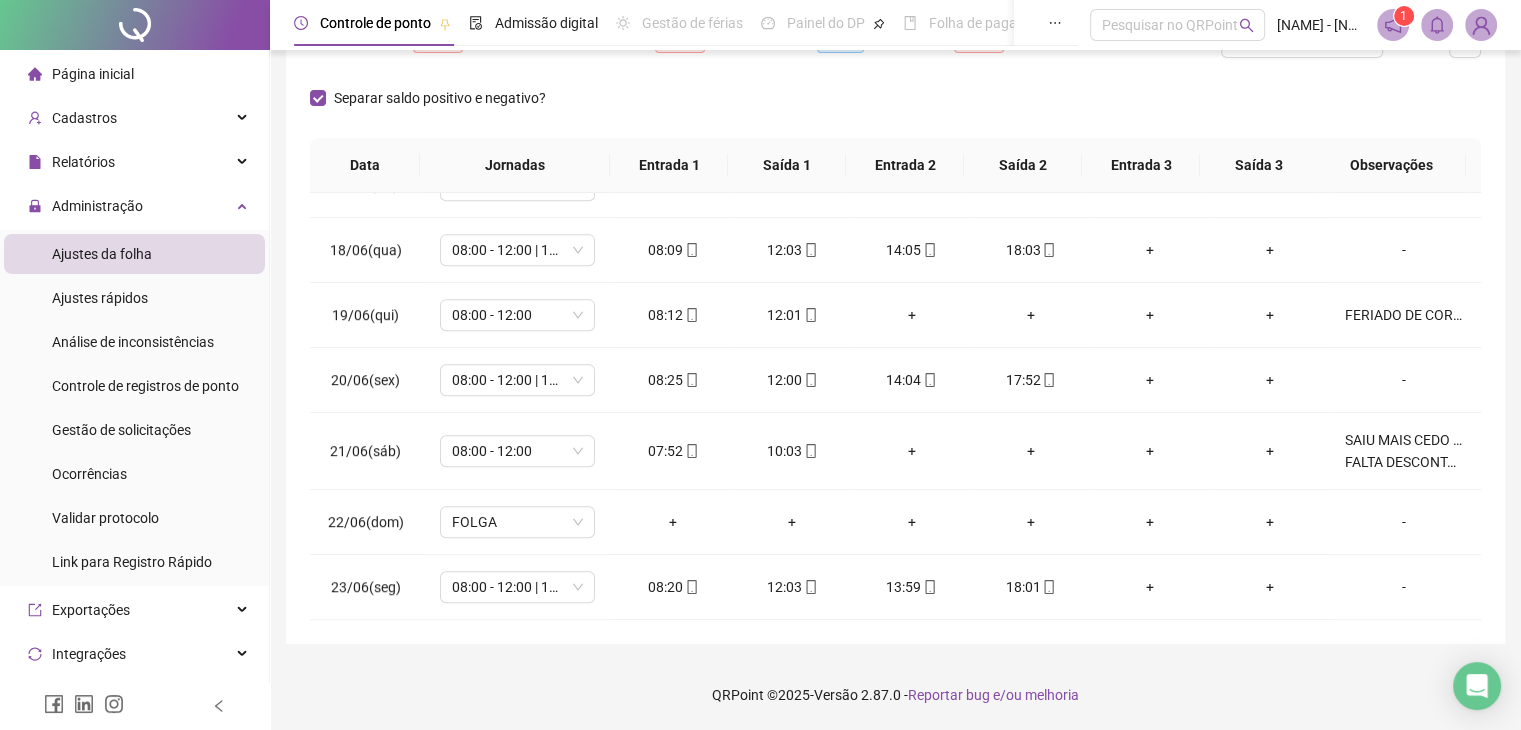 scroll, scrollTop: 852, scrollLeft: 0, axis: vertical 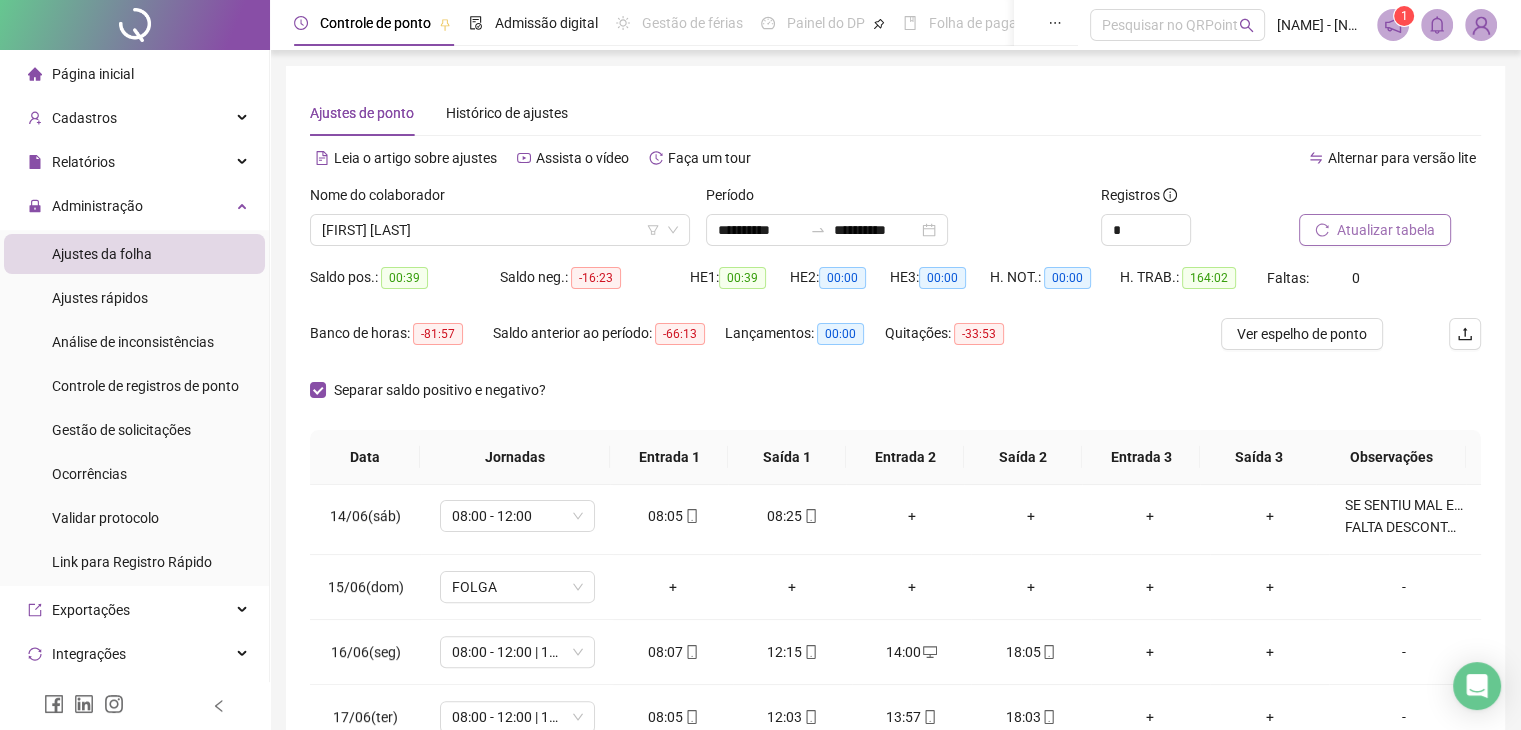 click on "Atualizar tabela" at bounding box center (1386, 230) 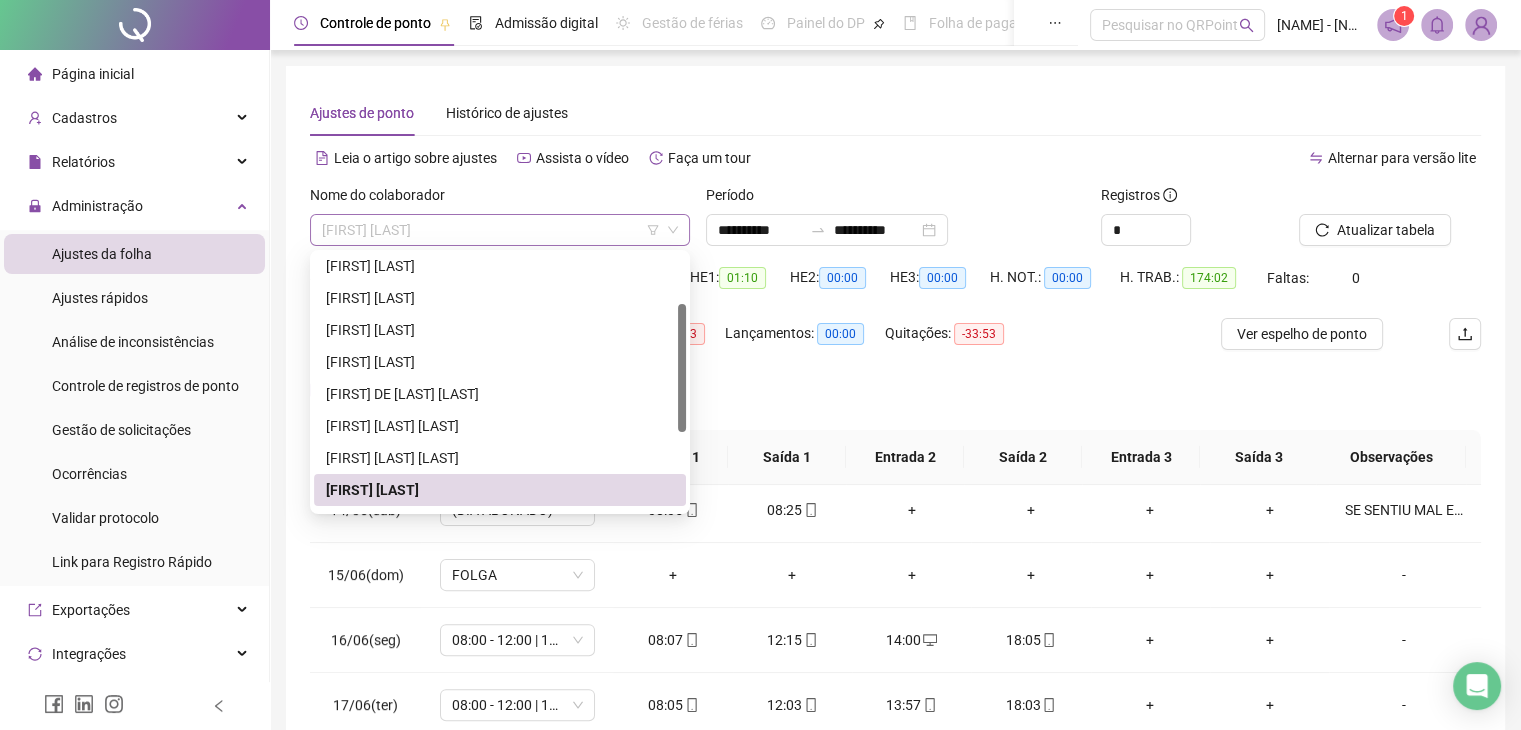 click on "[FIRST] [LAST]" at bounding box center (500, 230) 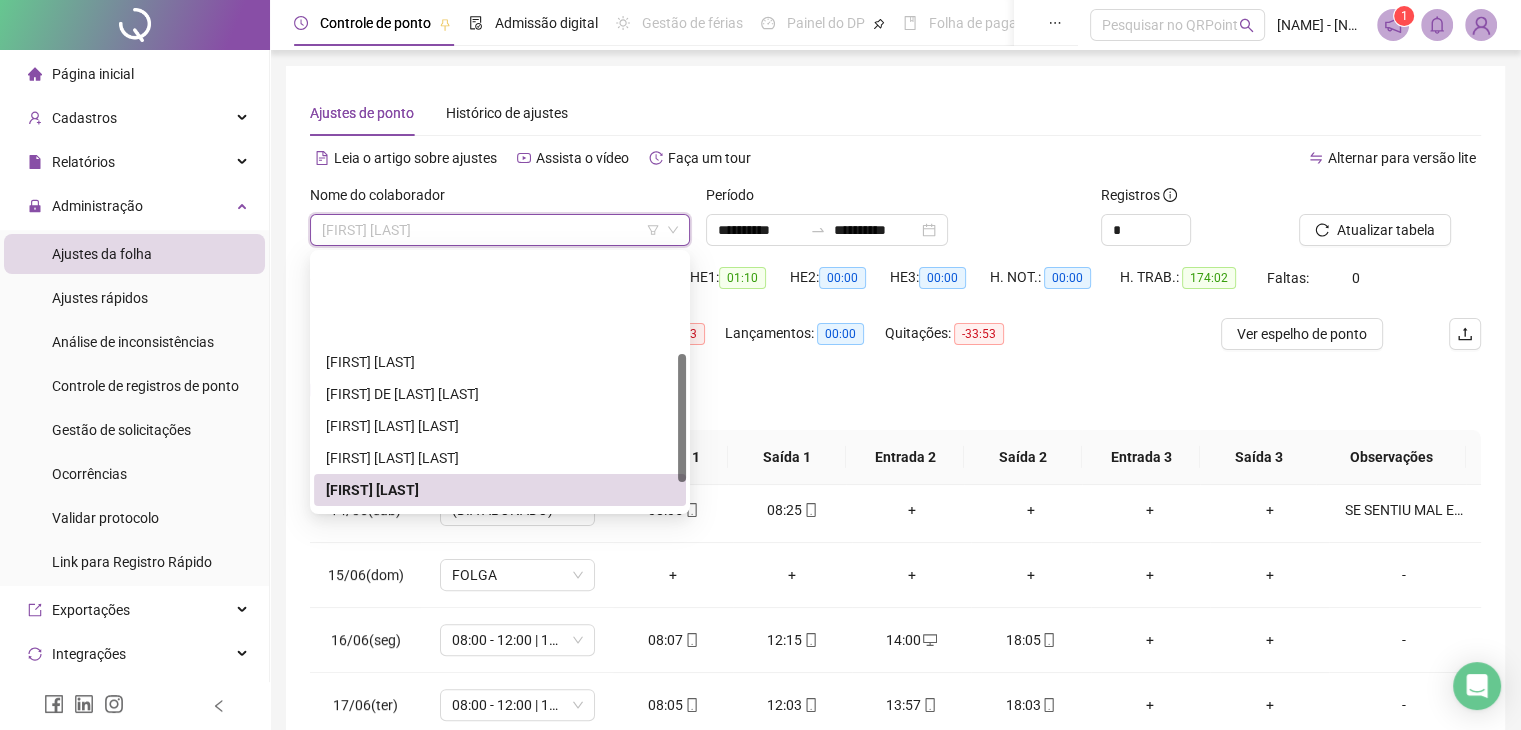 scroll, scrollTop: 200, scrollLeft: 0, axis: vertical 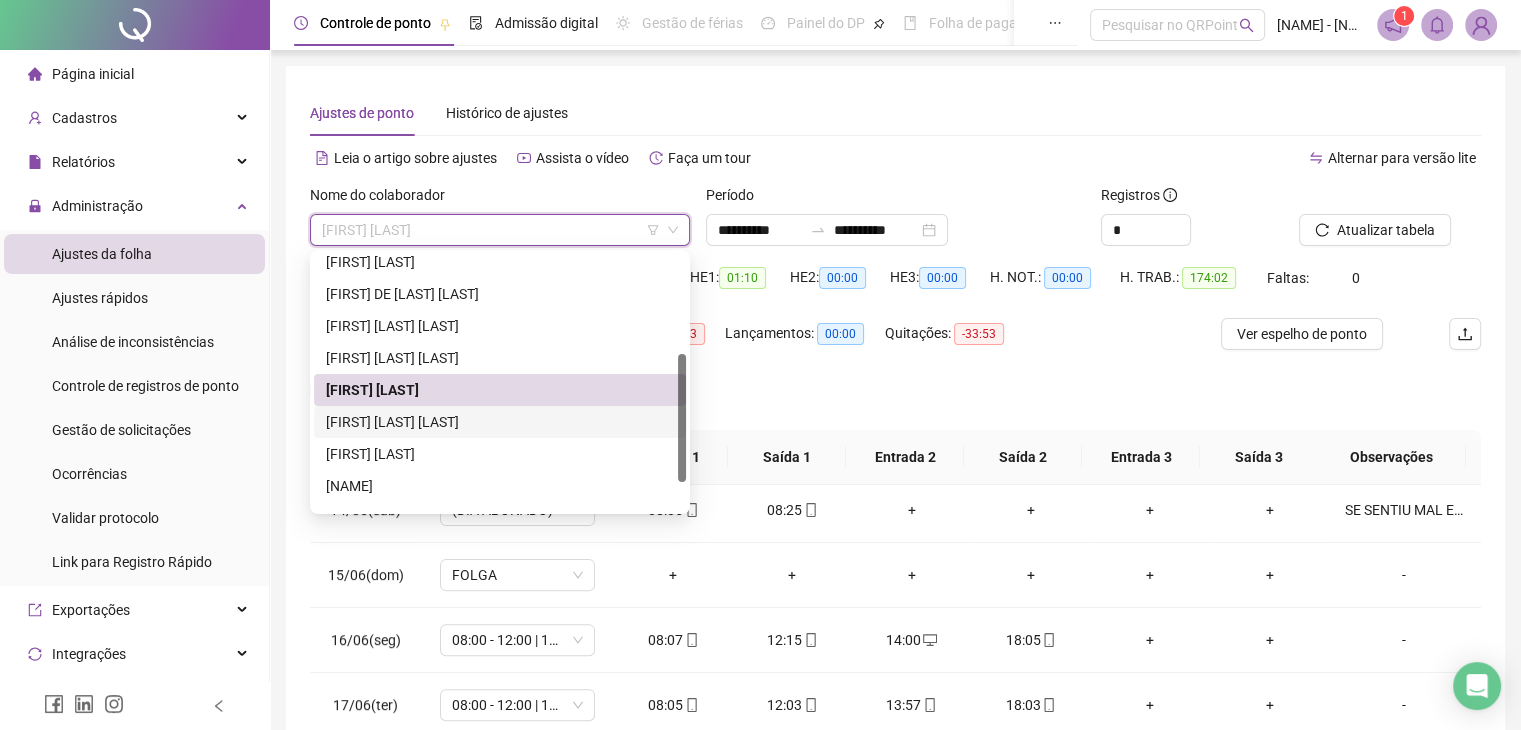 click on "[FIRST] [LAST] [LAST]" at bounding box center (500, 422) 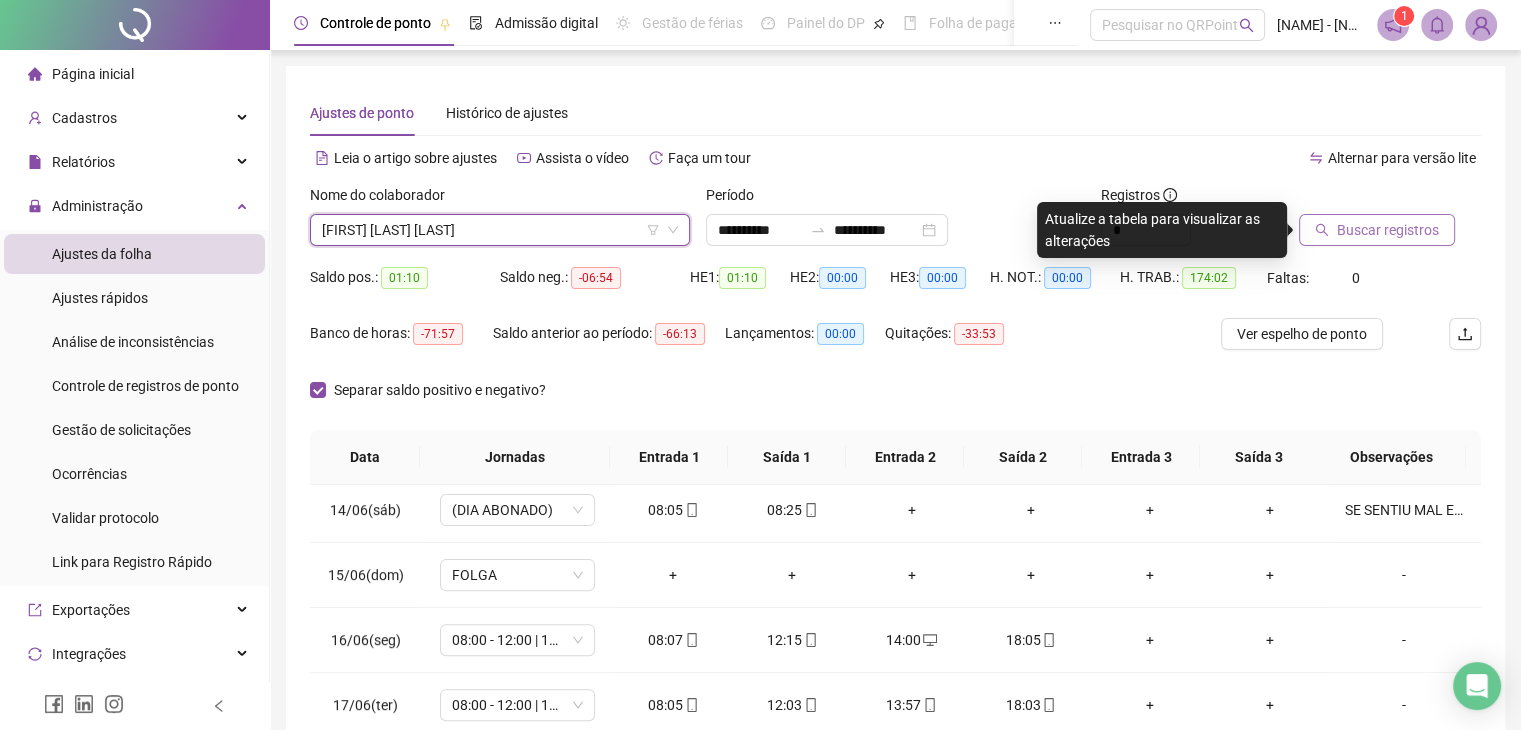 click on "Buscar registros" at bounding box center [1388, 230] 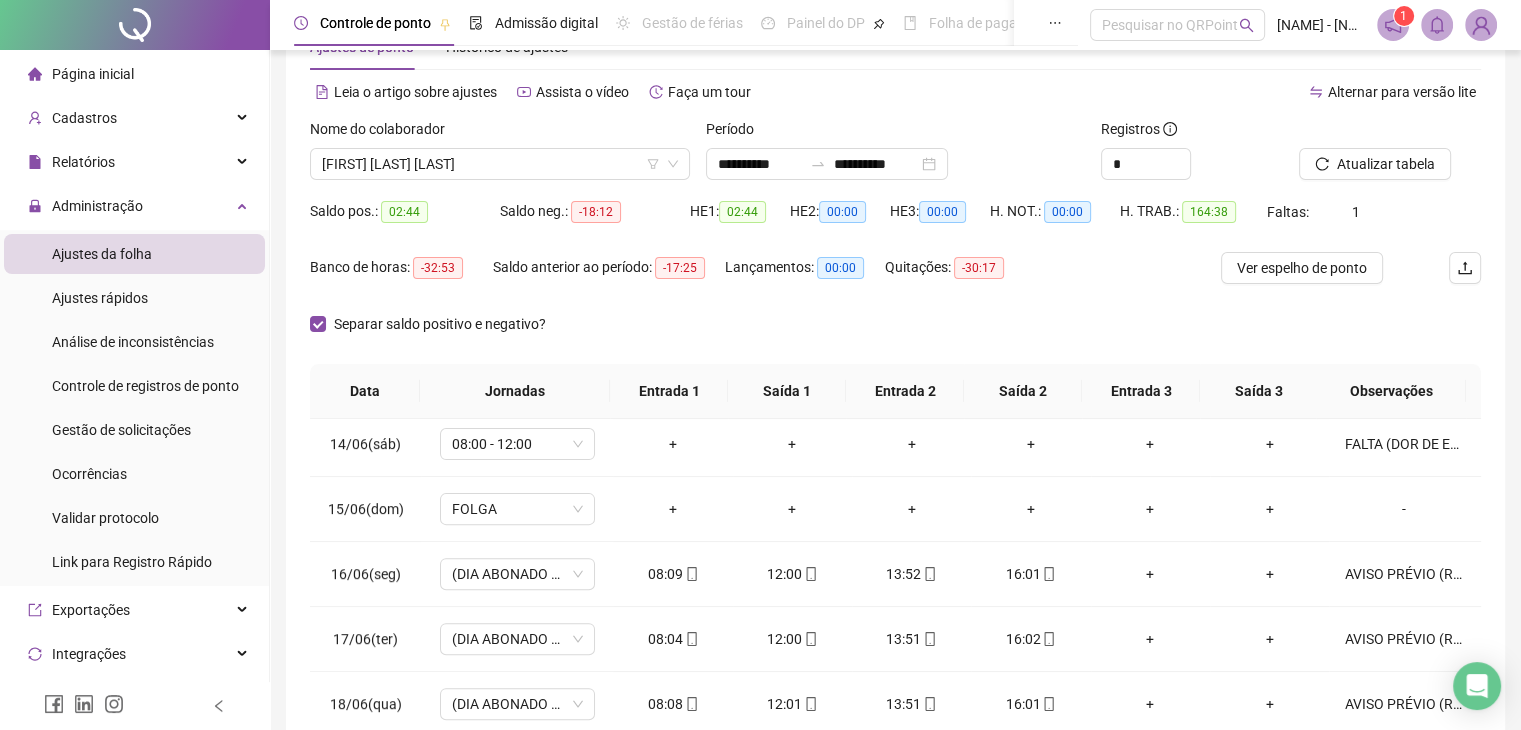 scroll, scrollTop: 100, scrollLeft: 0, axis: vertical 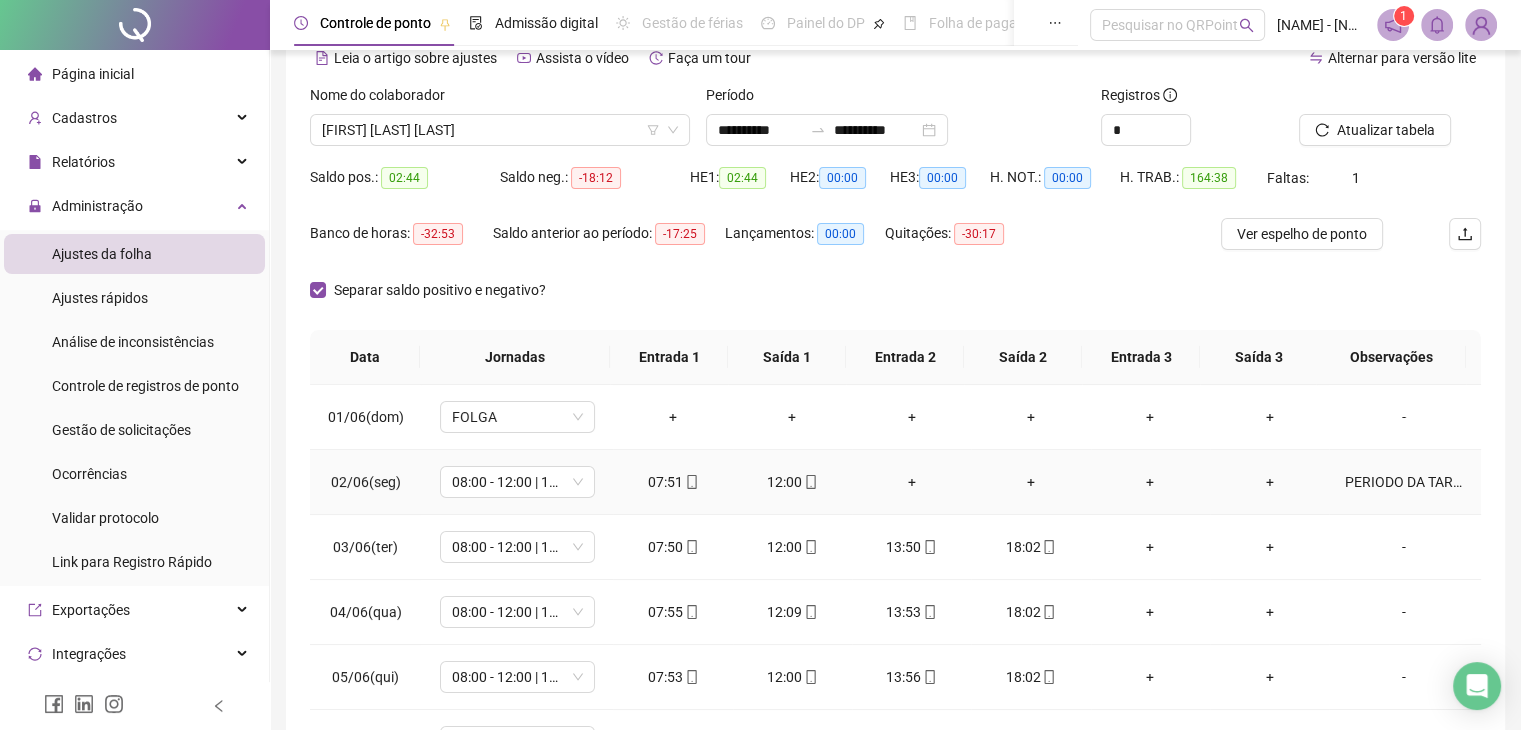 click on "PERIODO DA TARDE, FOI RESOLVER ASSUNTOS DA FILHA (BOLSA FAMILIA)" at bounding box center [1404, 482] 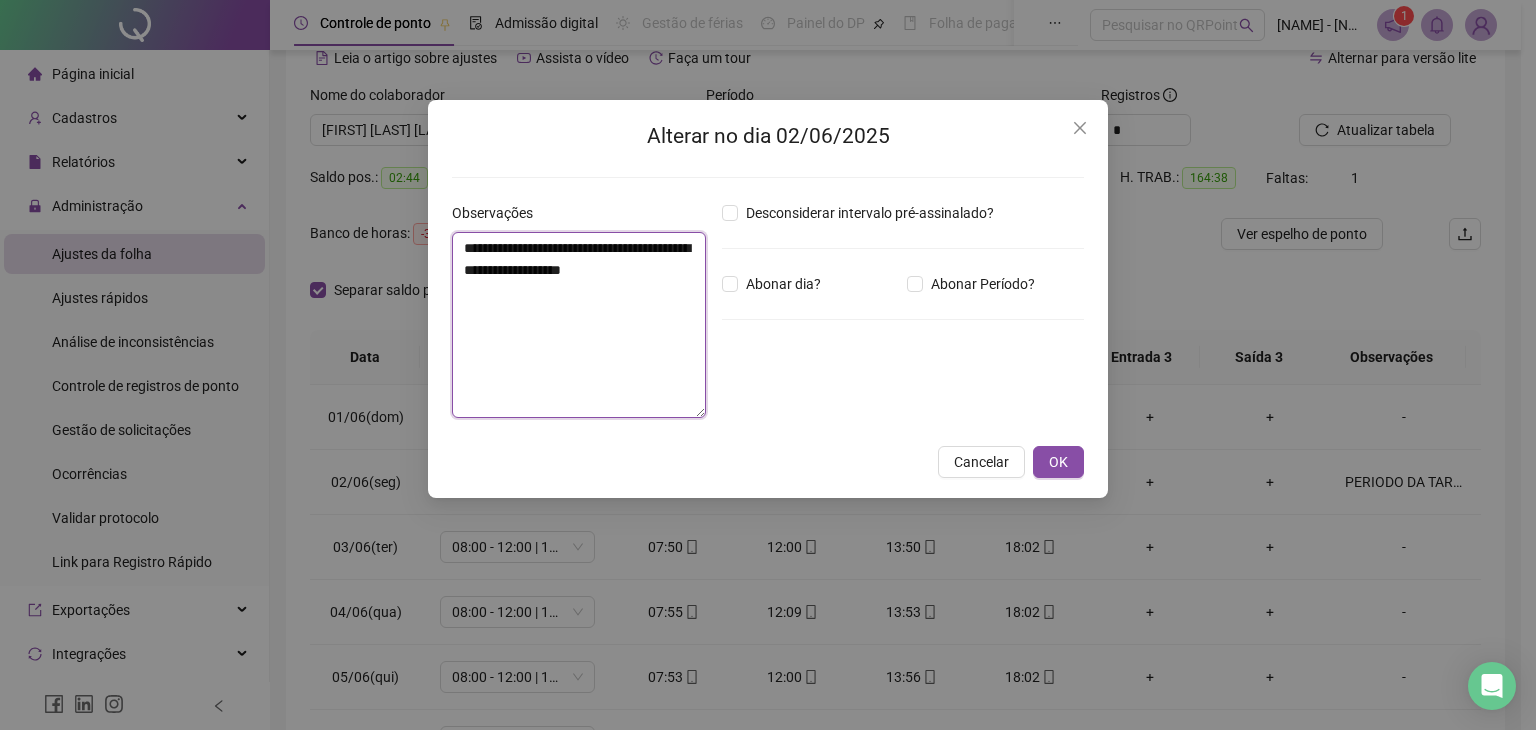 click on "**********" at bounding box center [579, 325] 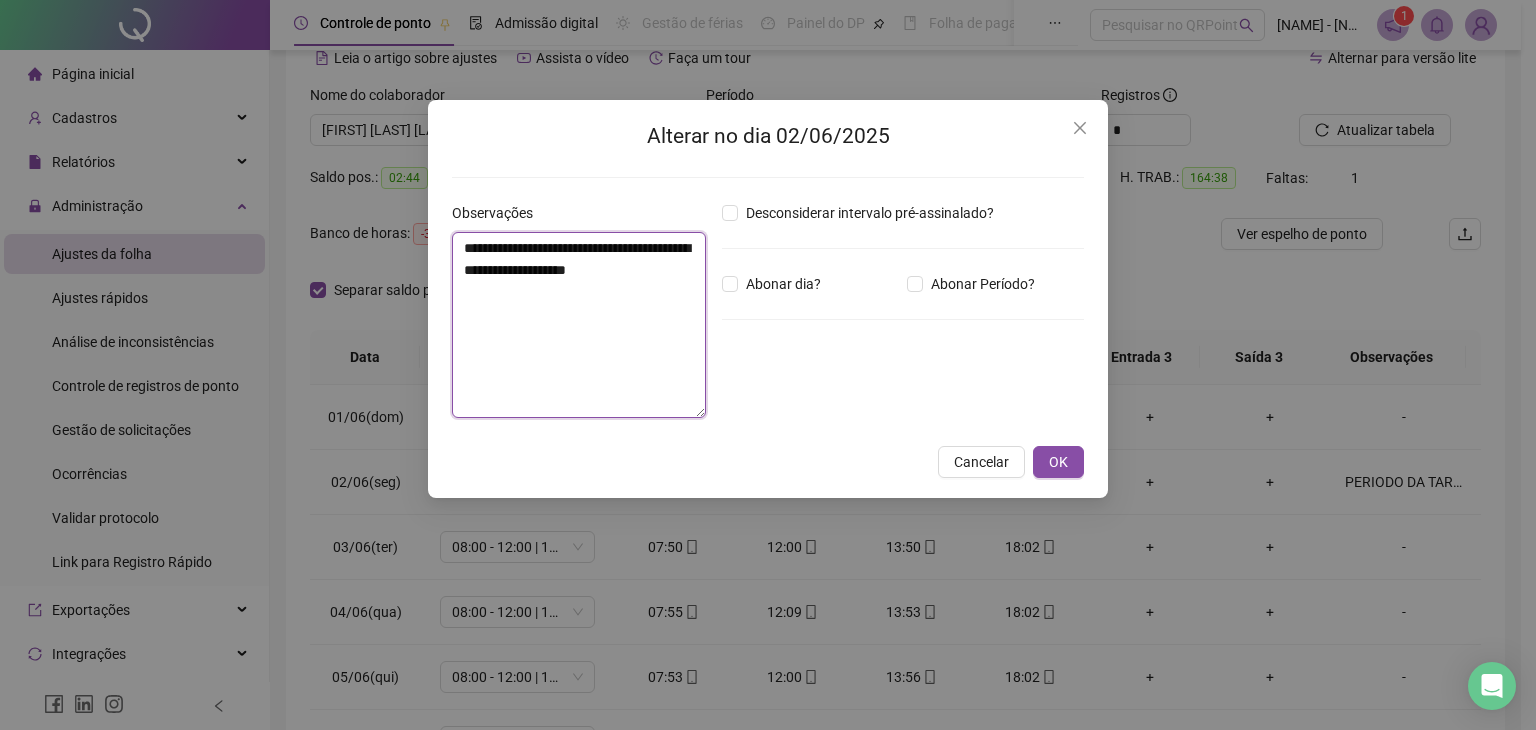 paste on "**********" 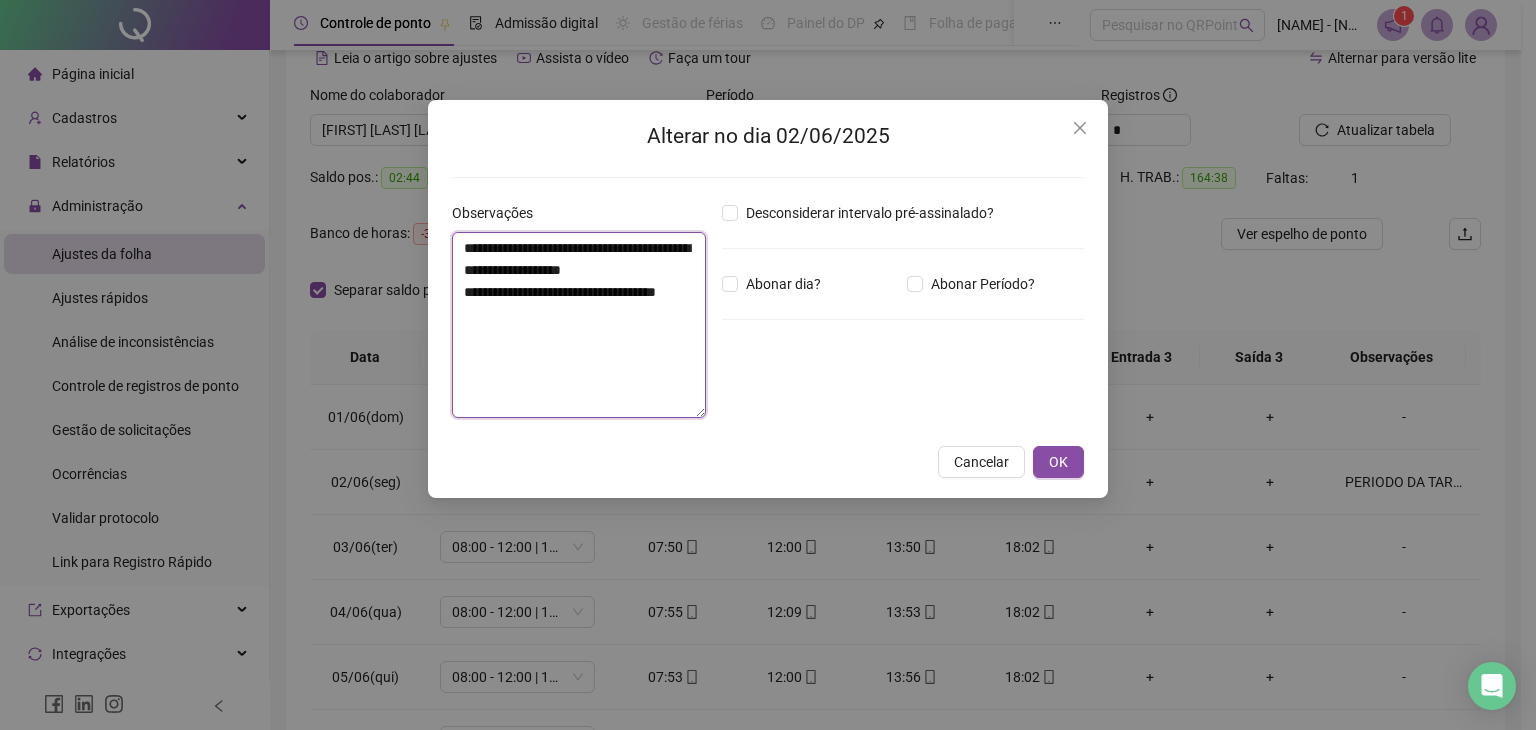 type on "**********" 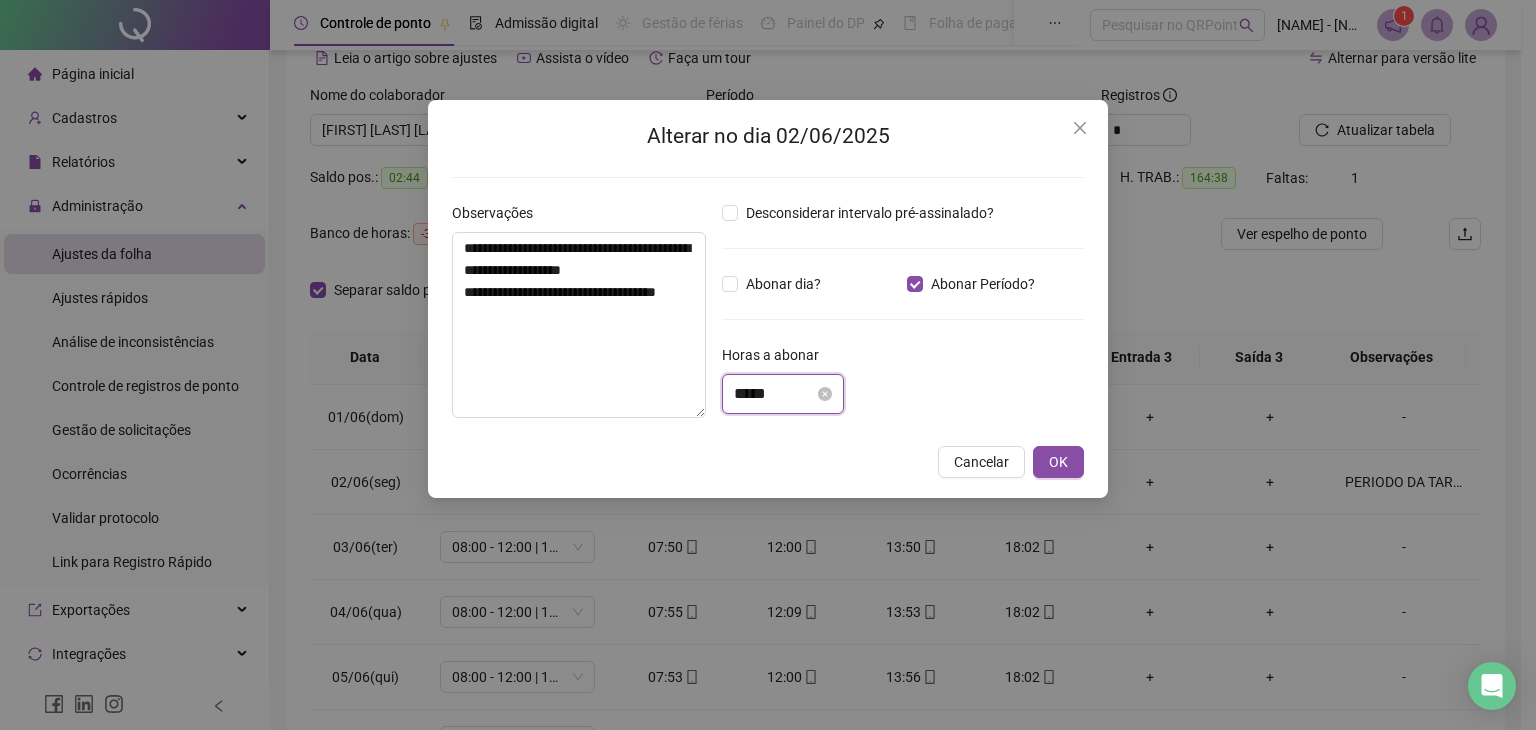 click on "*****" at bounding box center (774, 394) 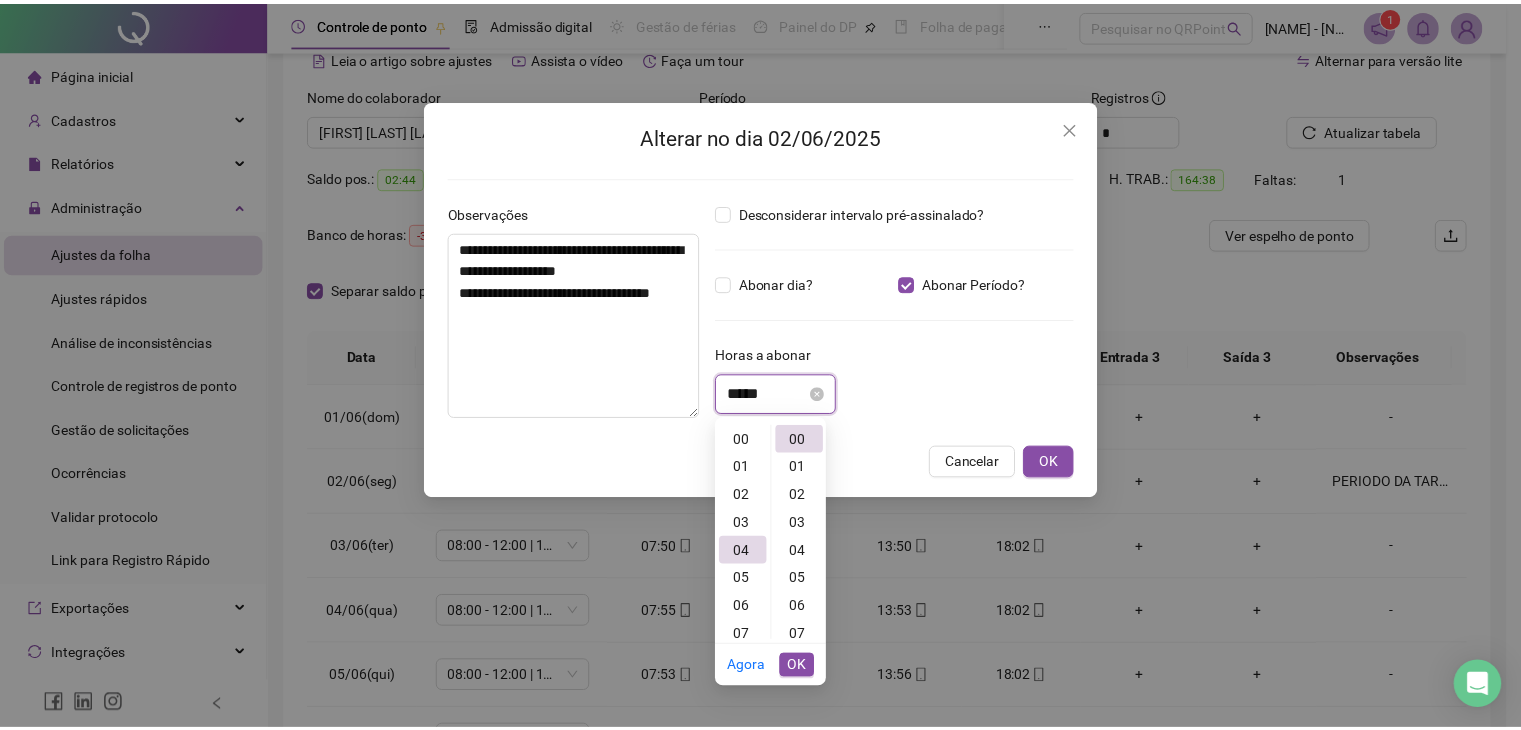 scroll, scrollTop: 112, scrollLeft: 0, axis: vertical 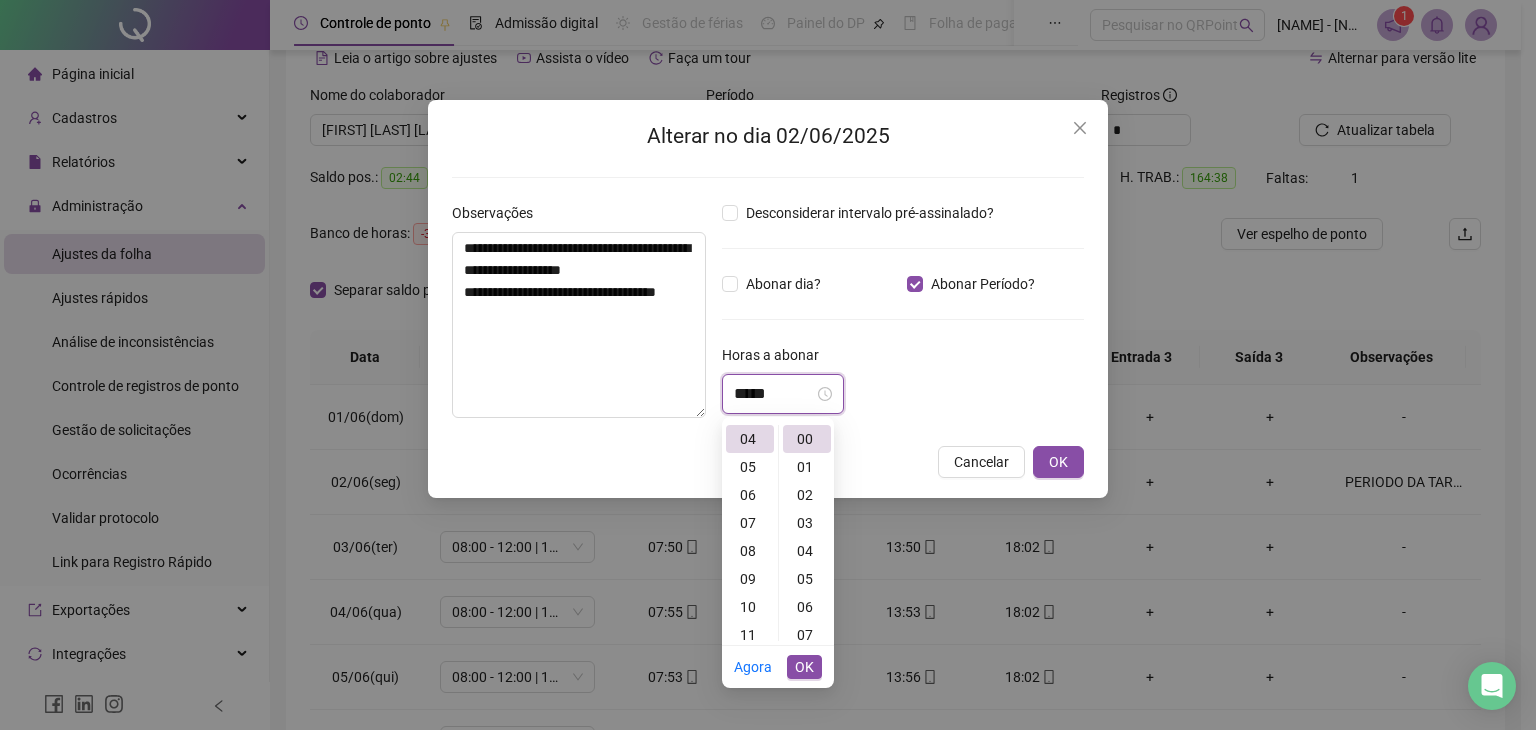 type on "*****" 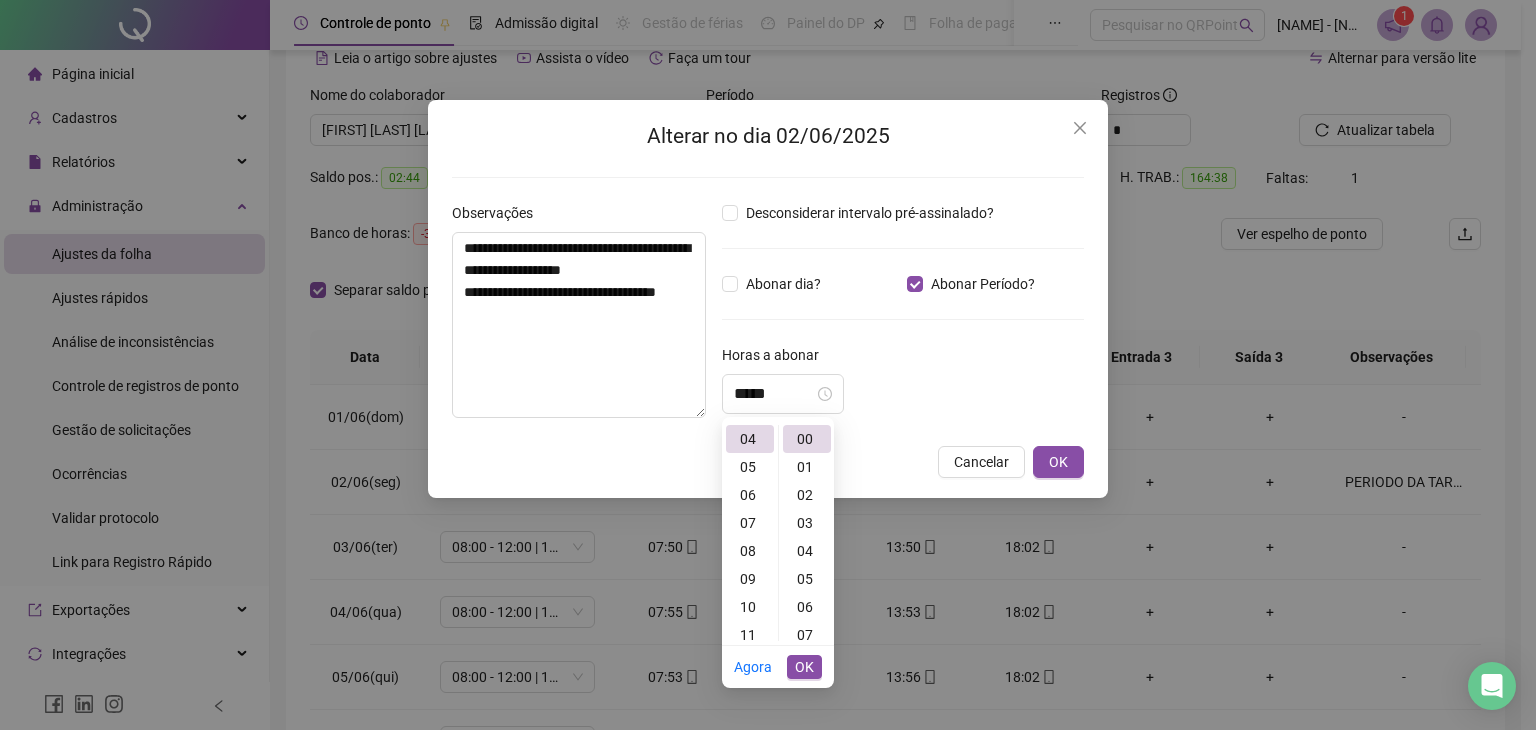 click on "Horas a abonar" at bounding box center (903, 359) 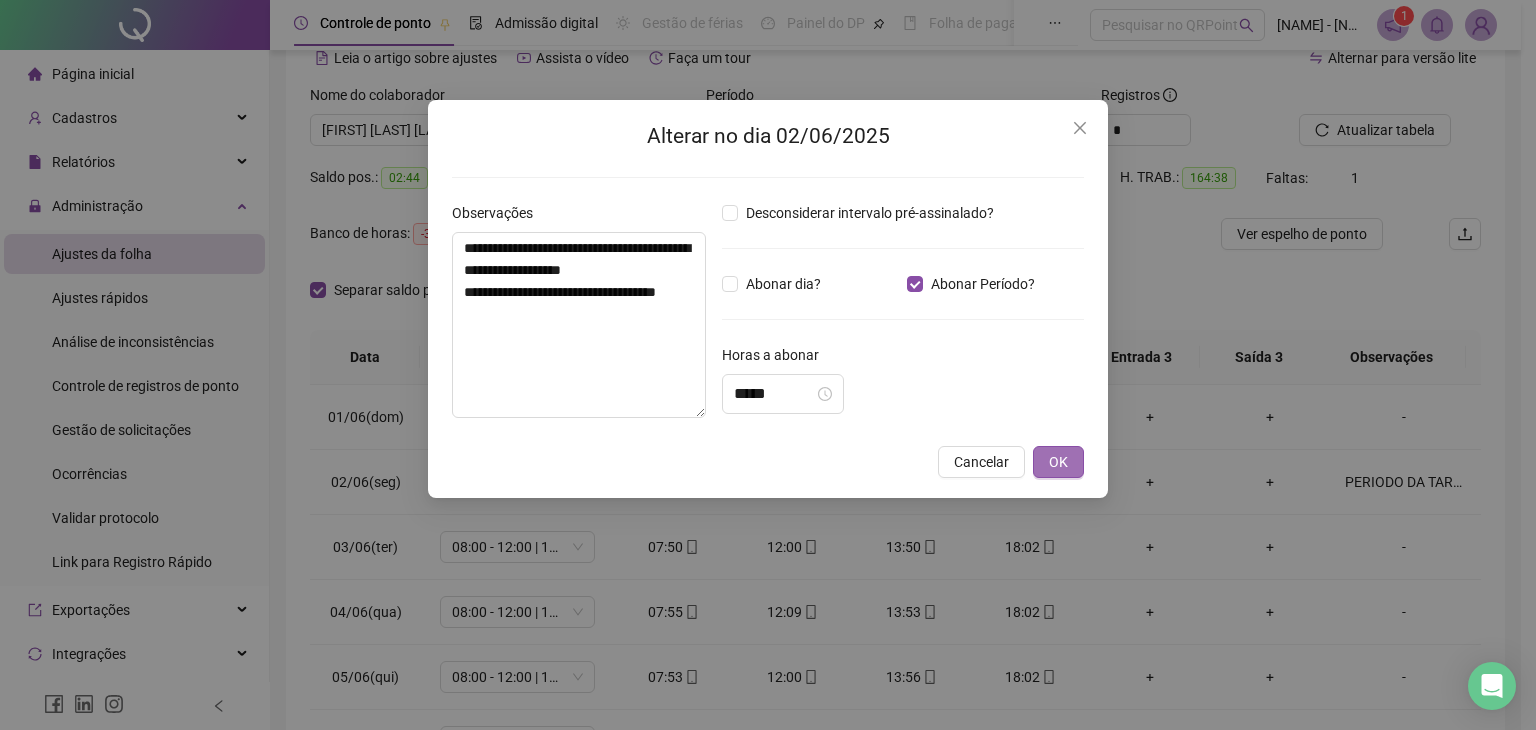 click on "OK" at bounding box center (1058, 462) 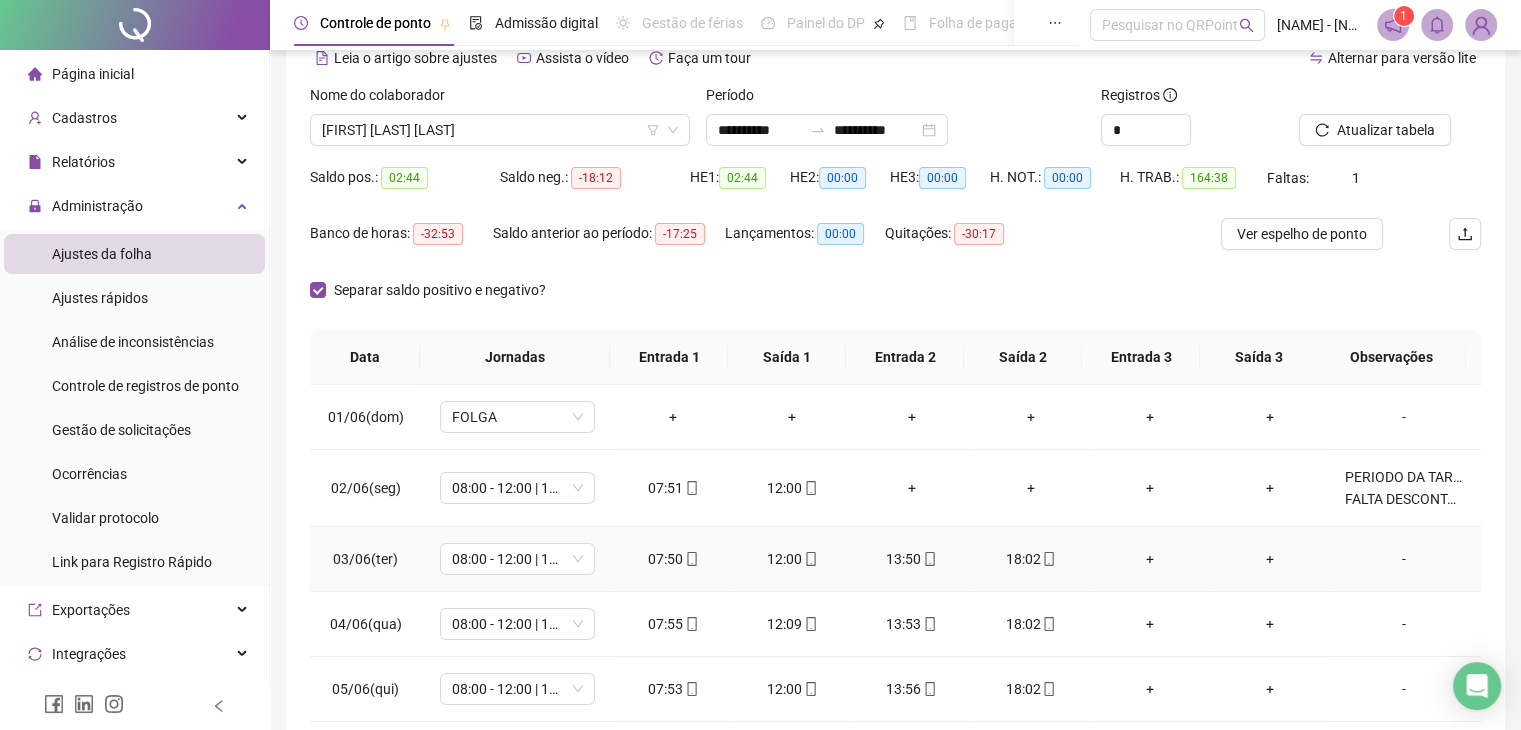 scroll, scrollTop: 0, scrollLeft: 0, axis: both 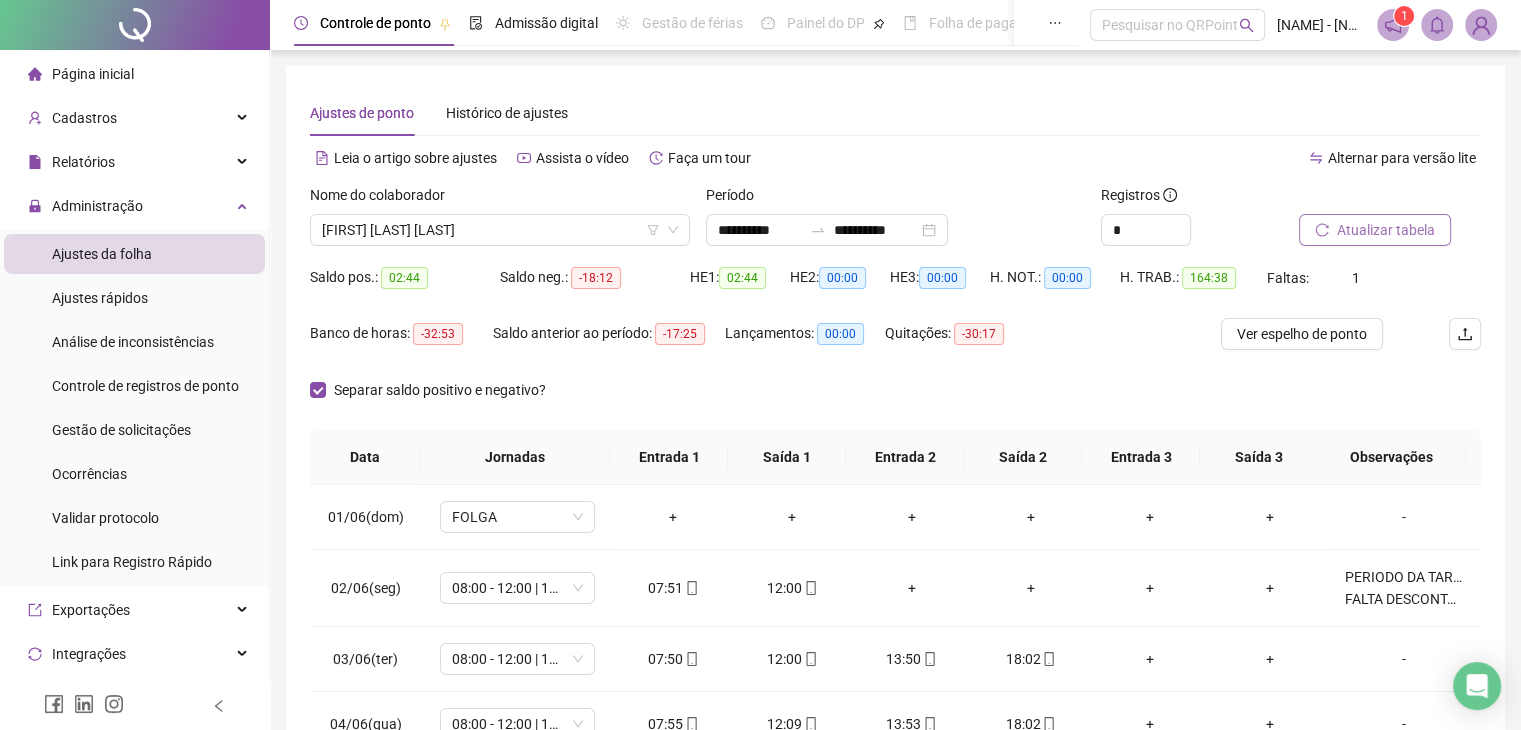 click on "Atualizar tabela" at bounding box center [1386, 230] 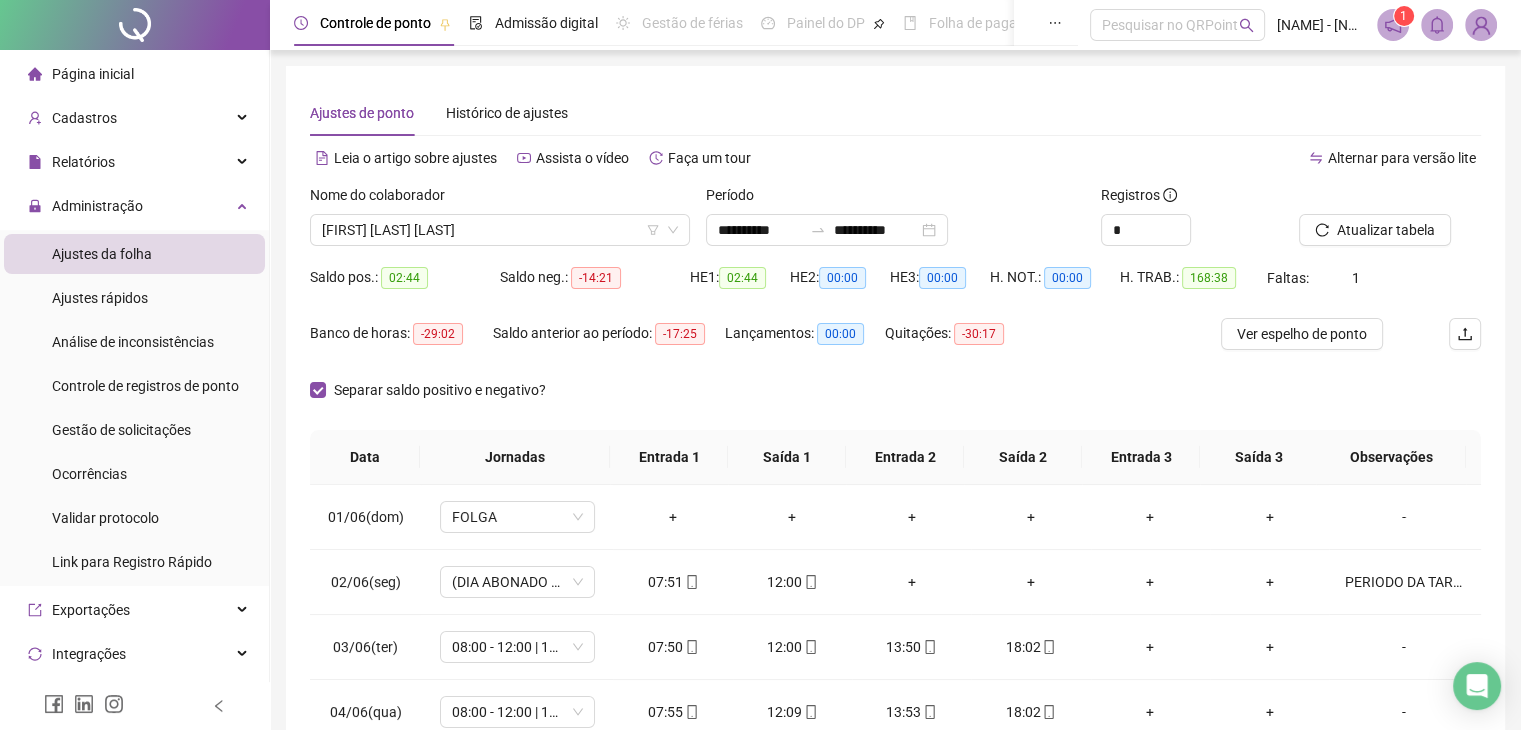 scroll, scrollTop: 100, scrollLeft: 0, axis: vertical 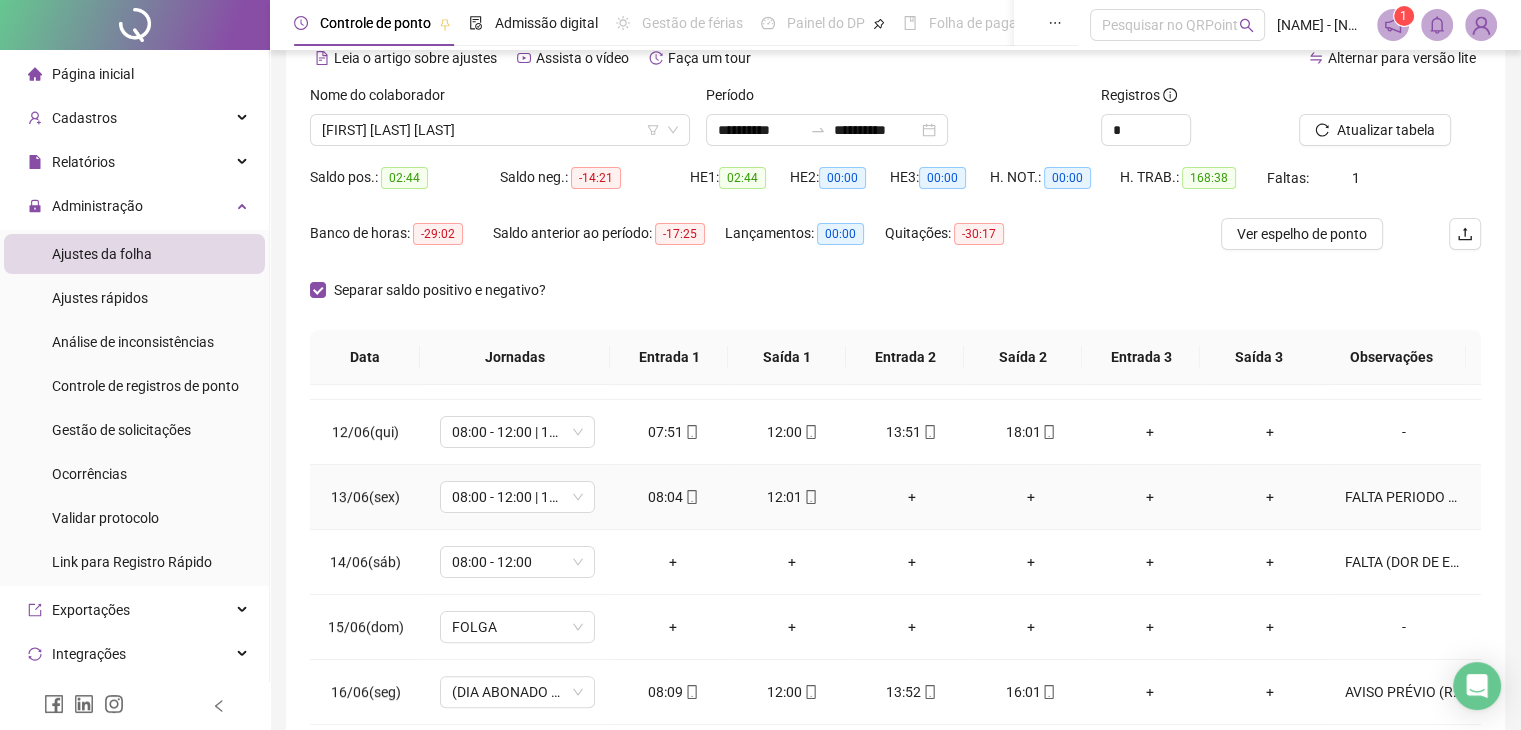 click on "FALTA PERIODO VESPERTINO (DOR DE ESTOMAGO)" at bounding box center [1404, 497] 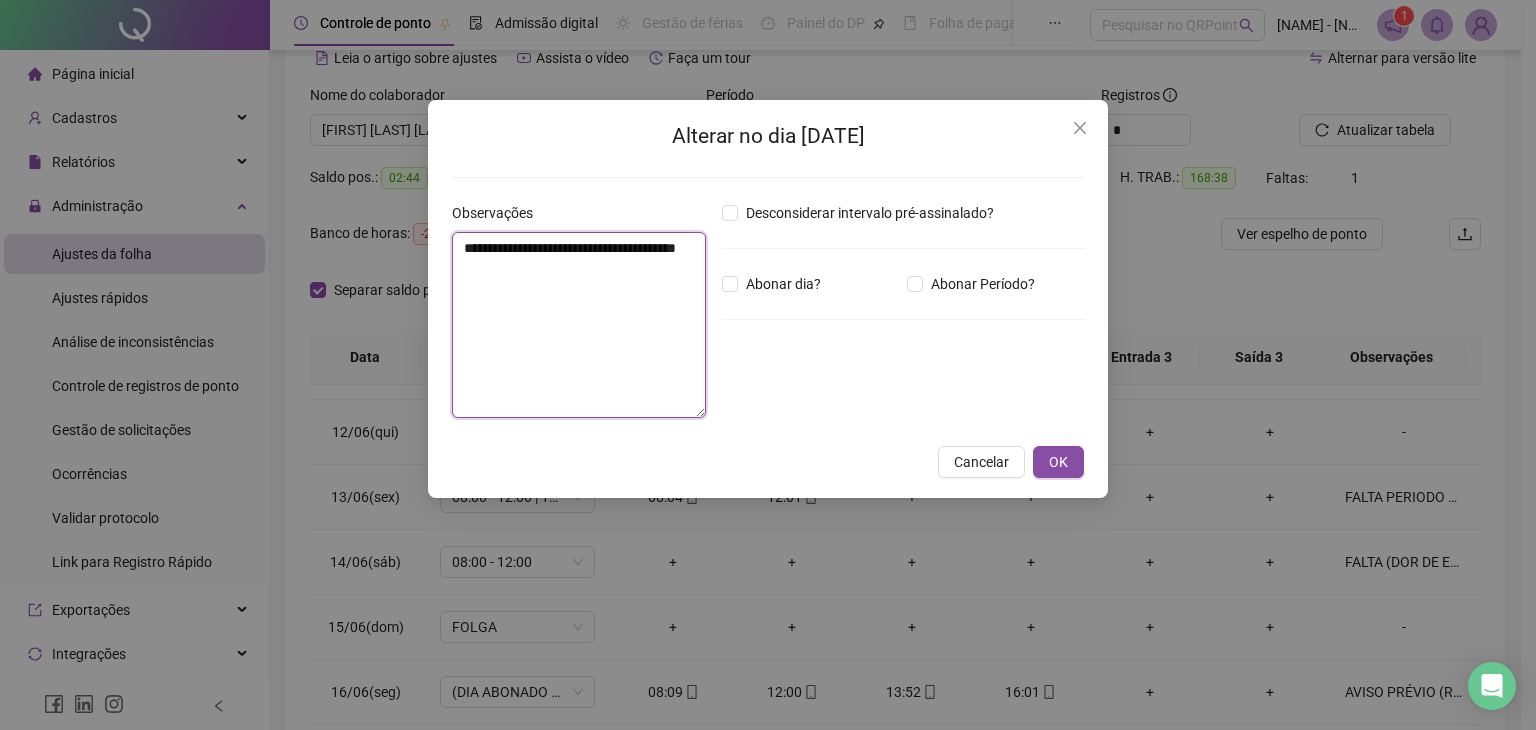 click on "**********" at bounding box center [579, 325] 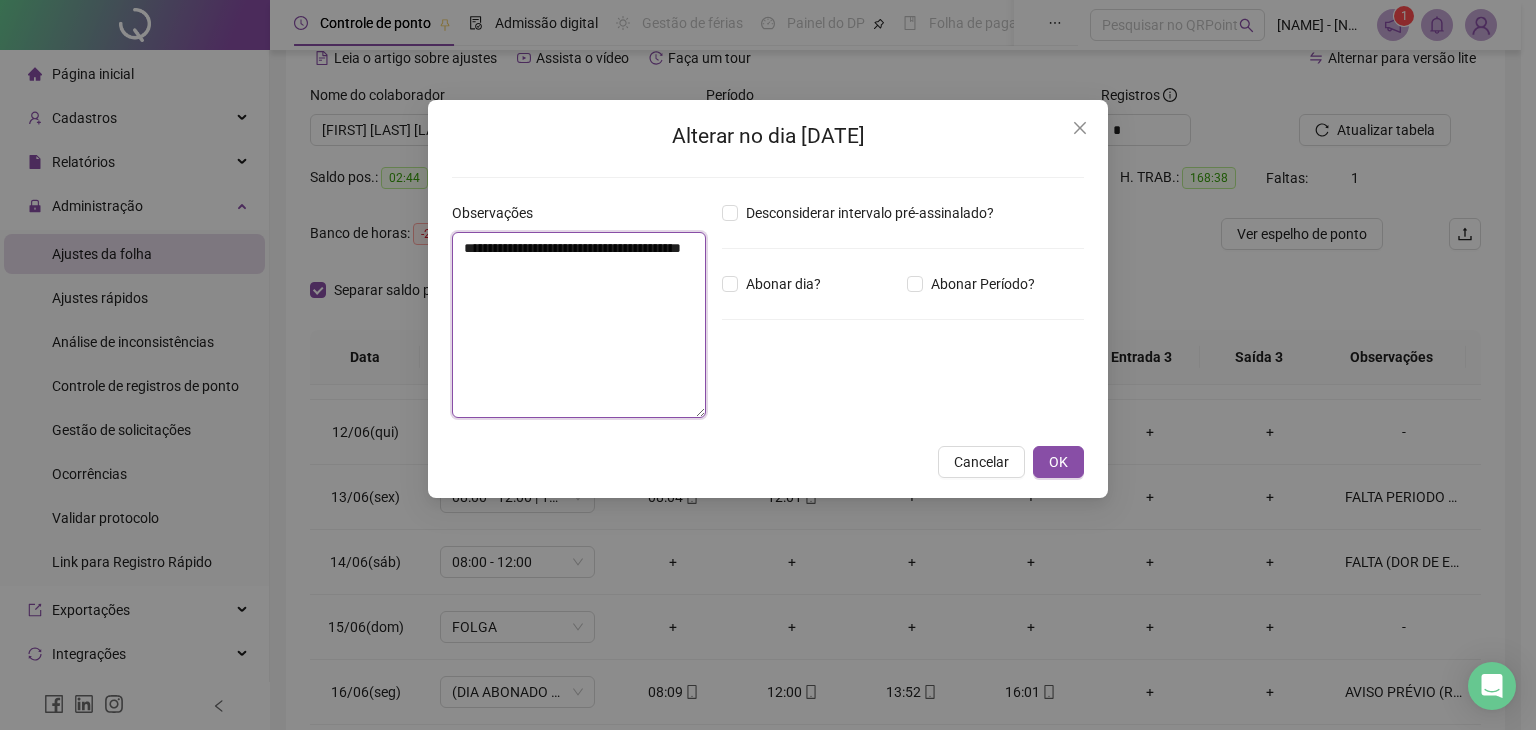 paste on "**********" 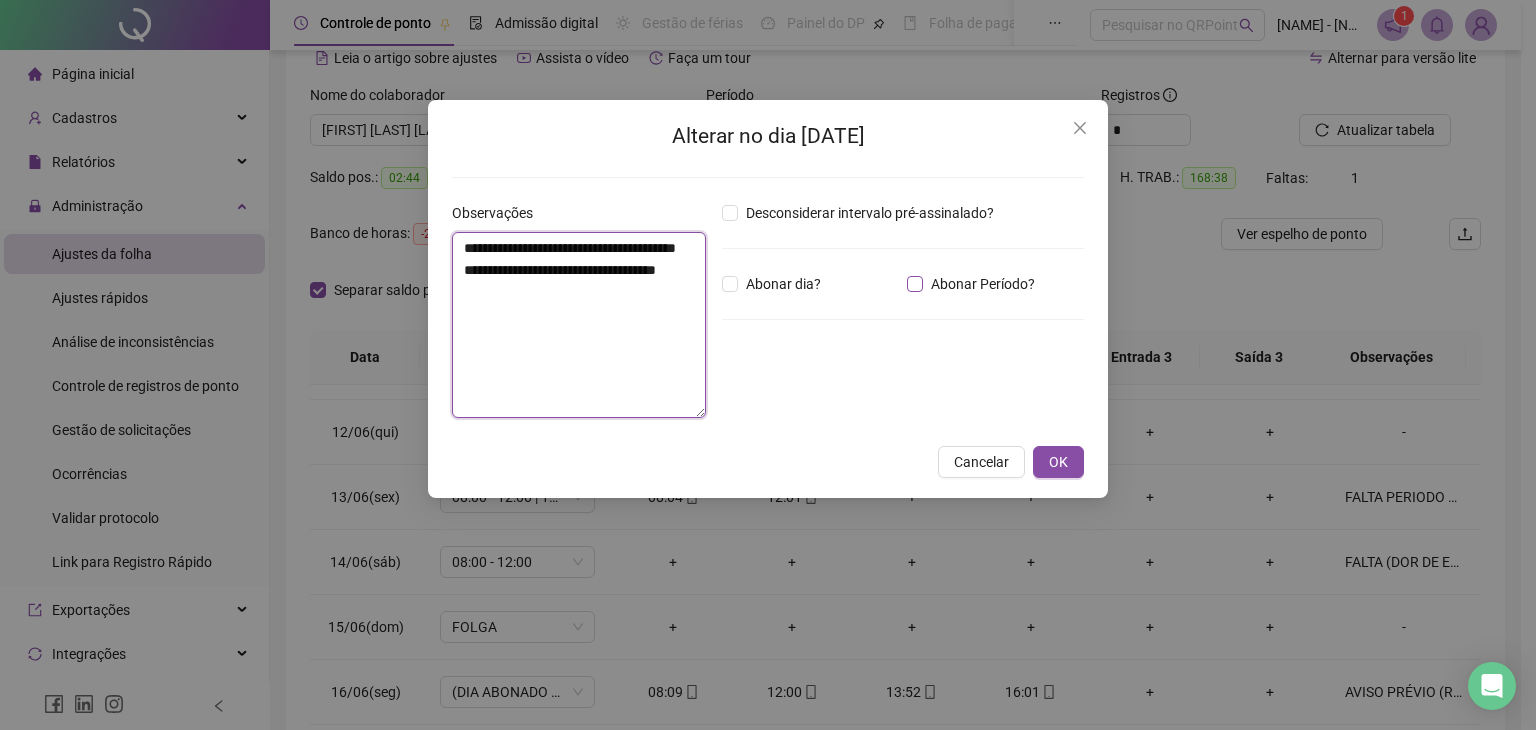 type on "**********" 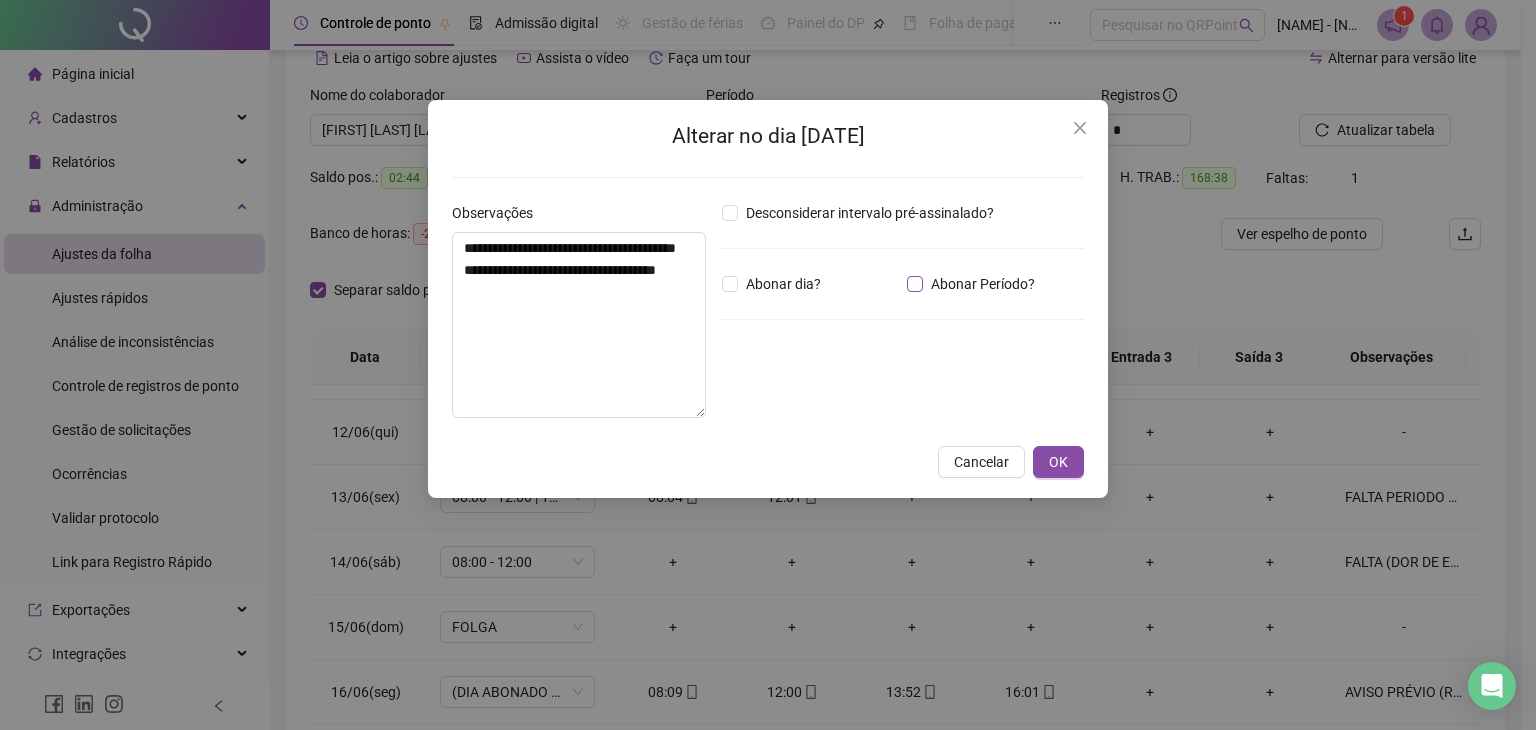 click on "Abonar Período?" at bounding box center [983, 284] 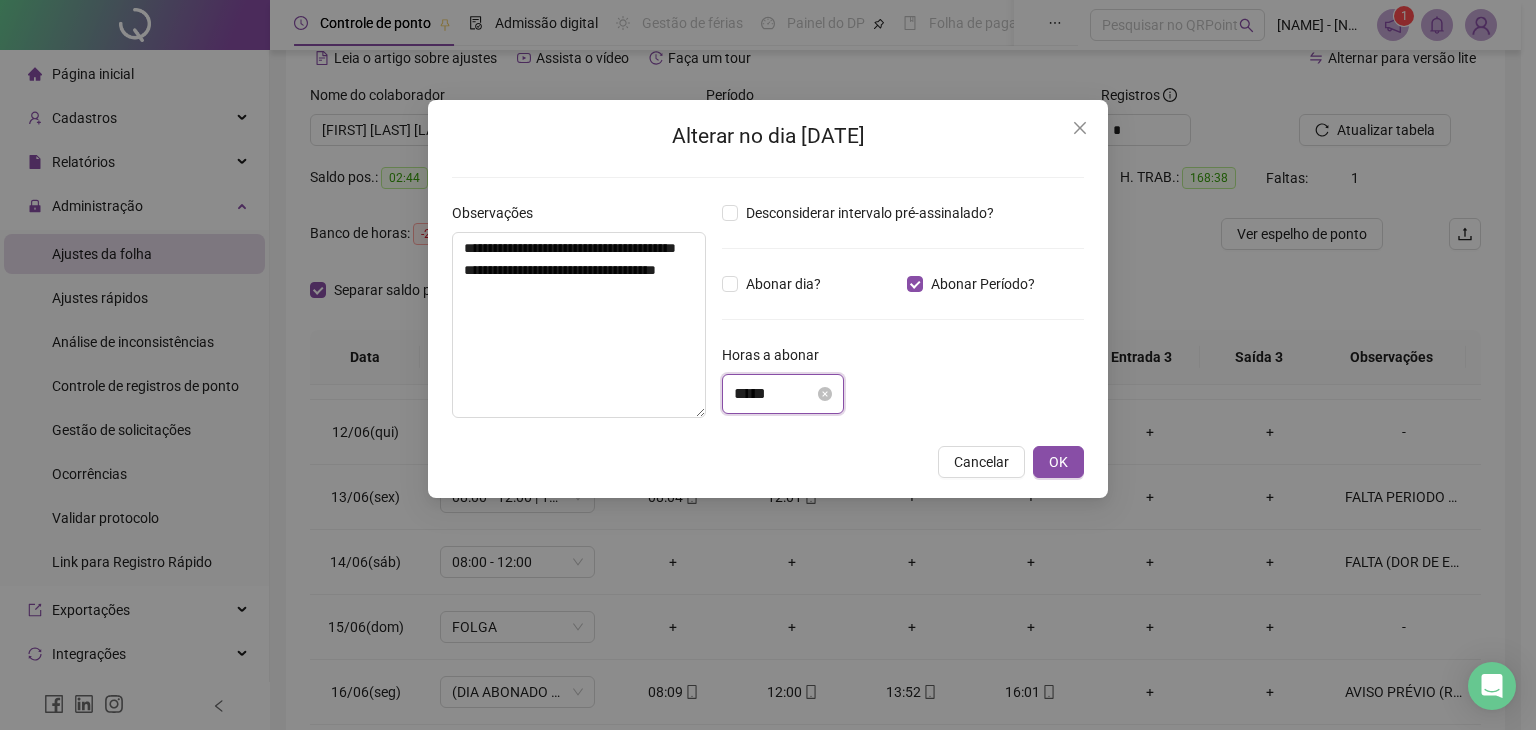 drag, startPoint x: 751, startPoint y: 393, endPoint x: 761, endPoint y: 397, distance: 10.770329 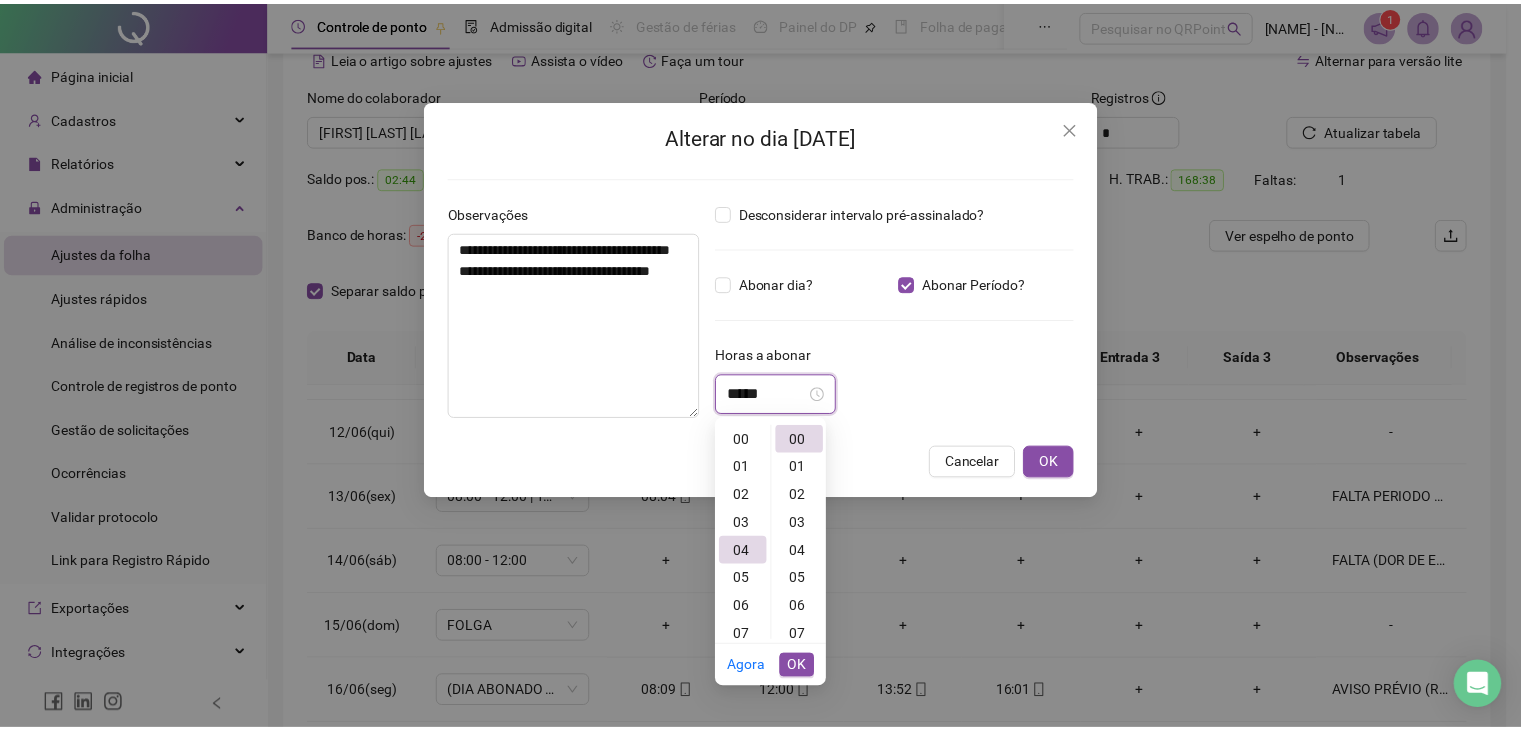scroll, scrollTop: 112, scrollLeft: 0, axis: vertical 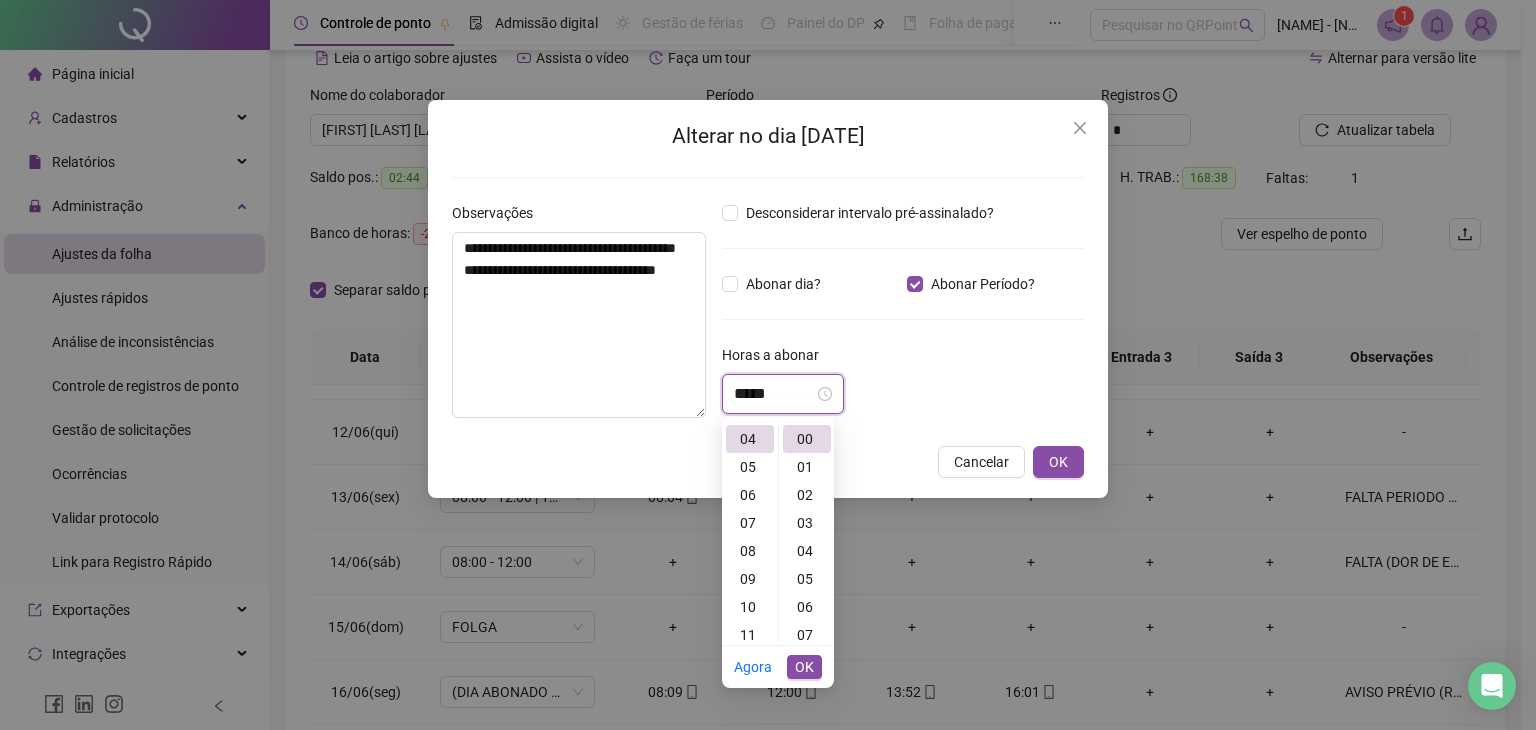 type on "*****" 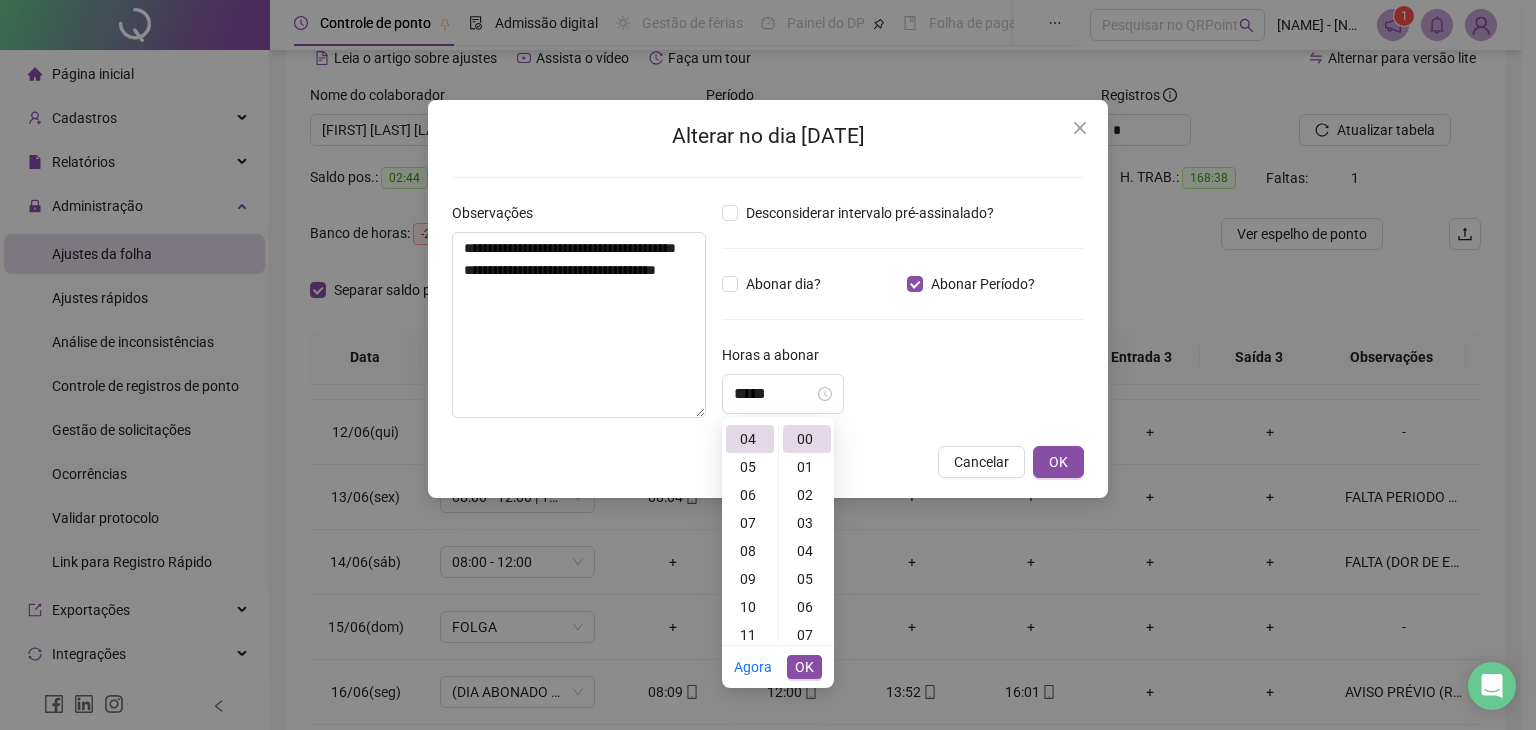 click on "Desconsiderar intervalo pré-assinalado? Abonar dia? Abonar Período? Horas a abonar ***** Aplicar regime de compensação" at bounding box center [903, 318] 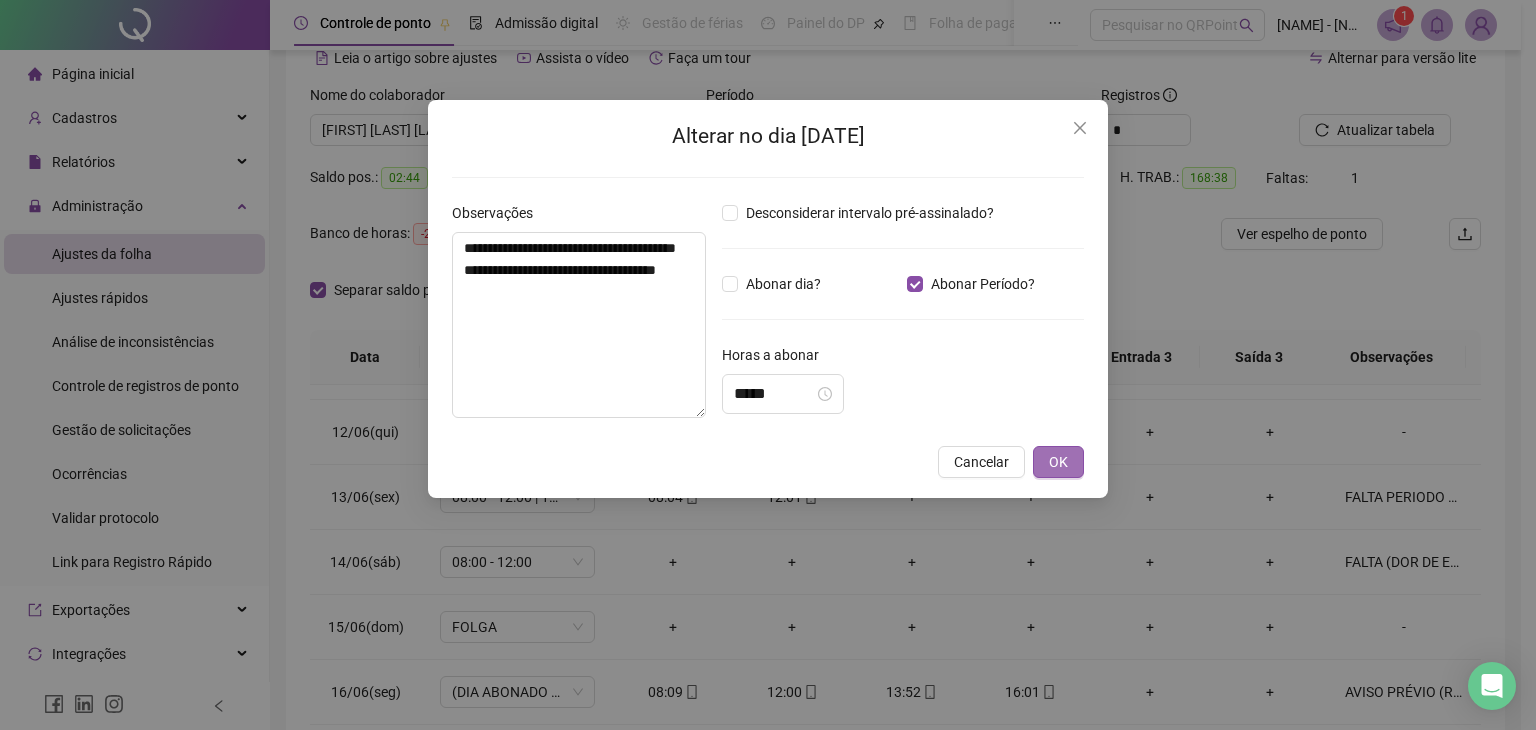 click on "OK" at bounding box center [1058, 462] 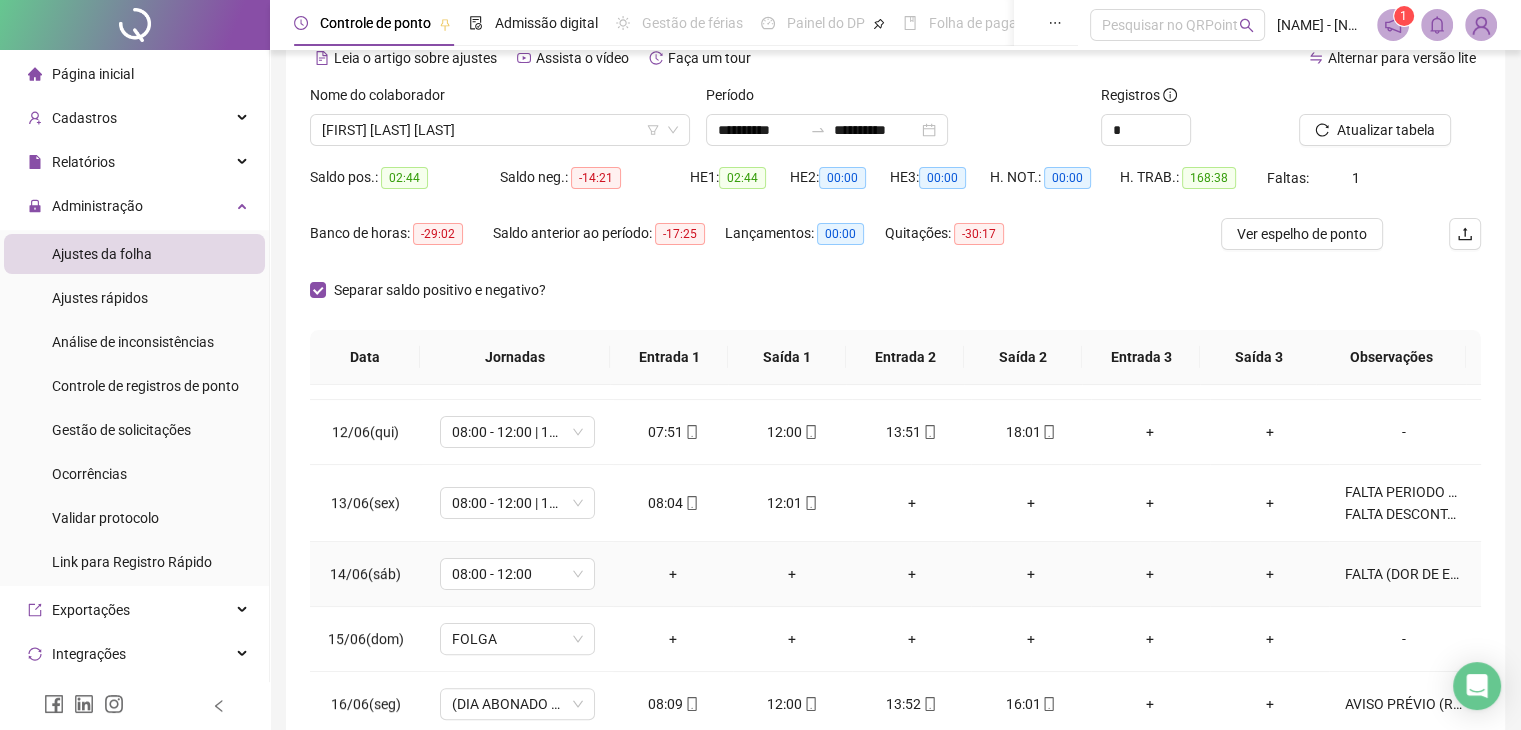click on "FALTA  (DOR DE ESTOMAGO)" at bounding box center [1404, 574] 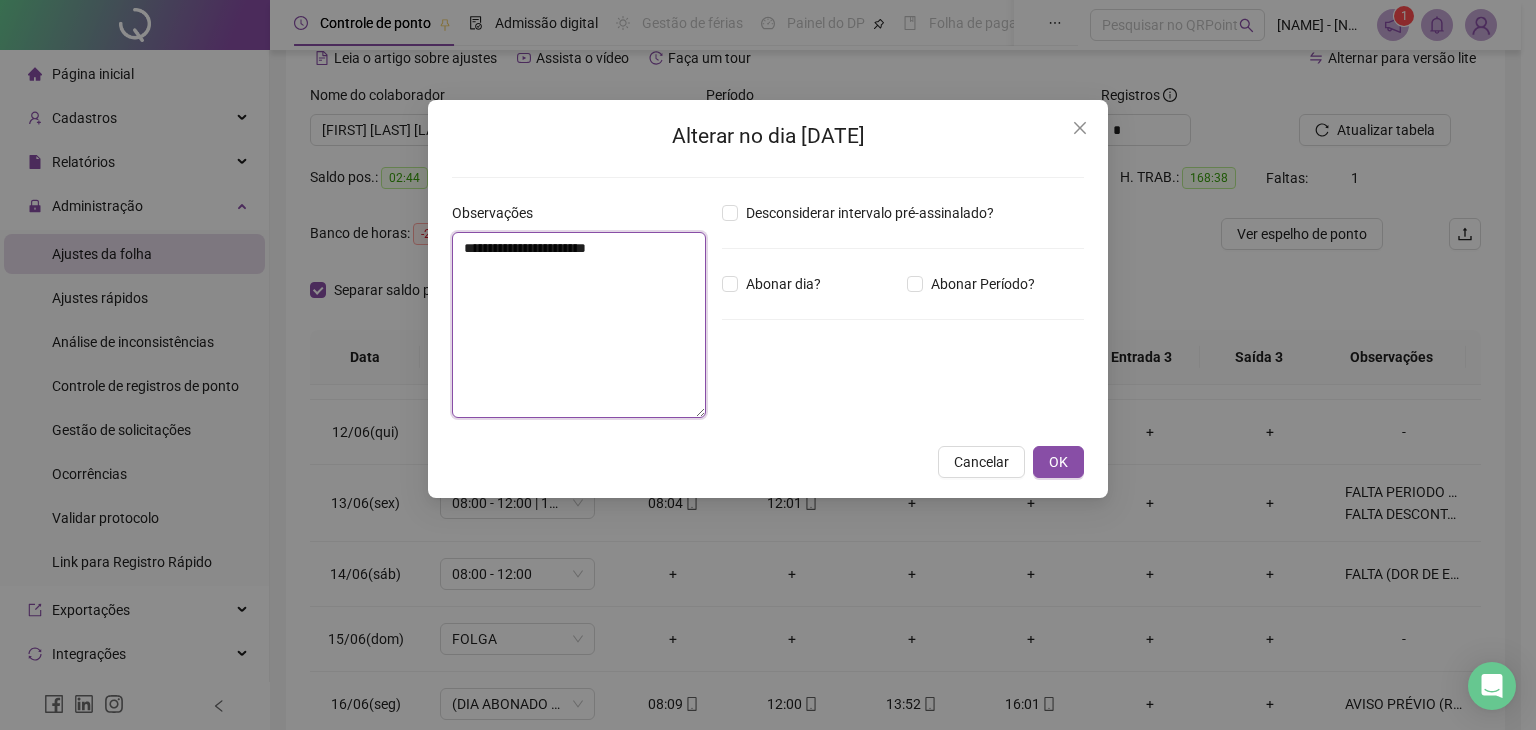 click on "**********" at bounding box center [579, 325] 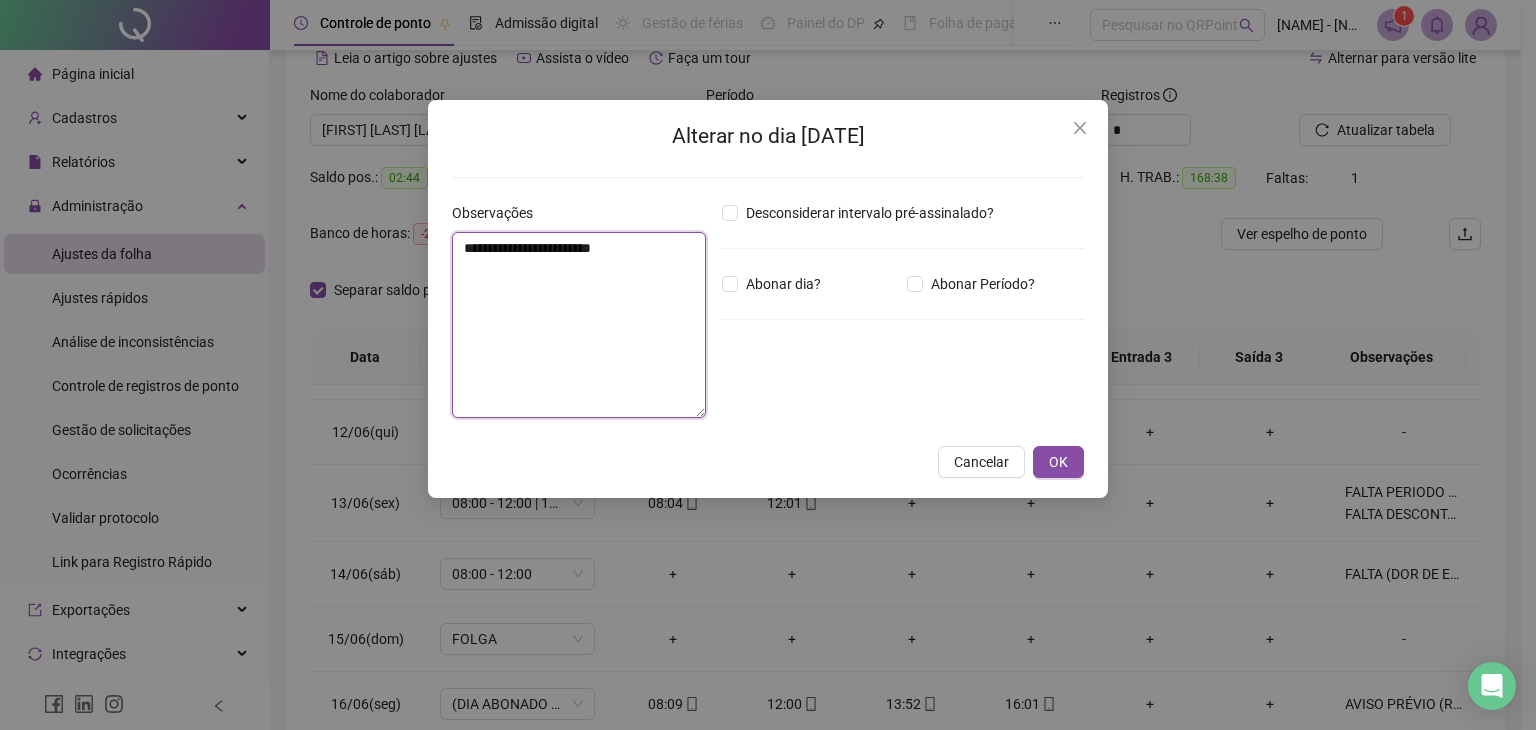 paste on "**********" 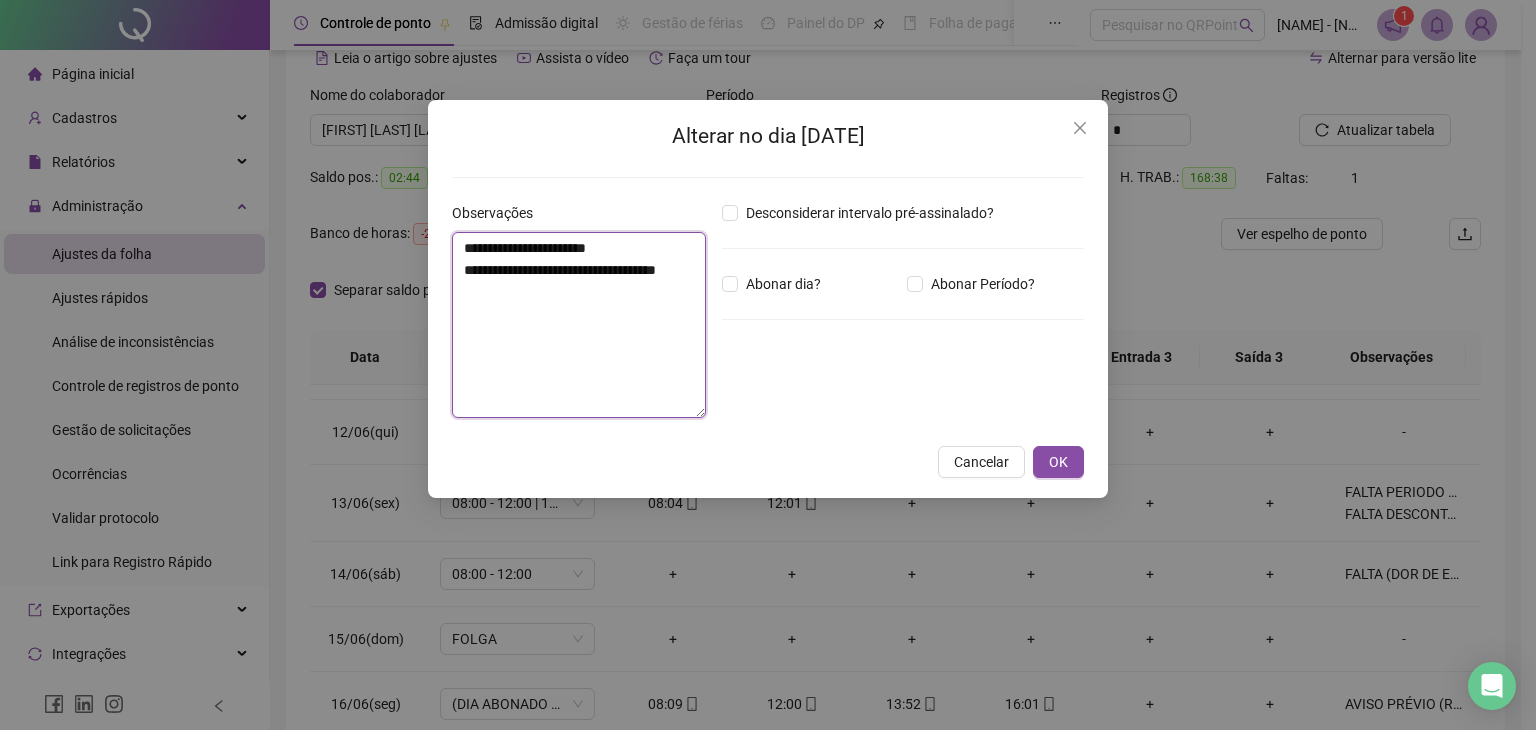 type on "**********" 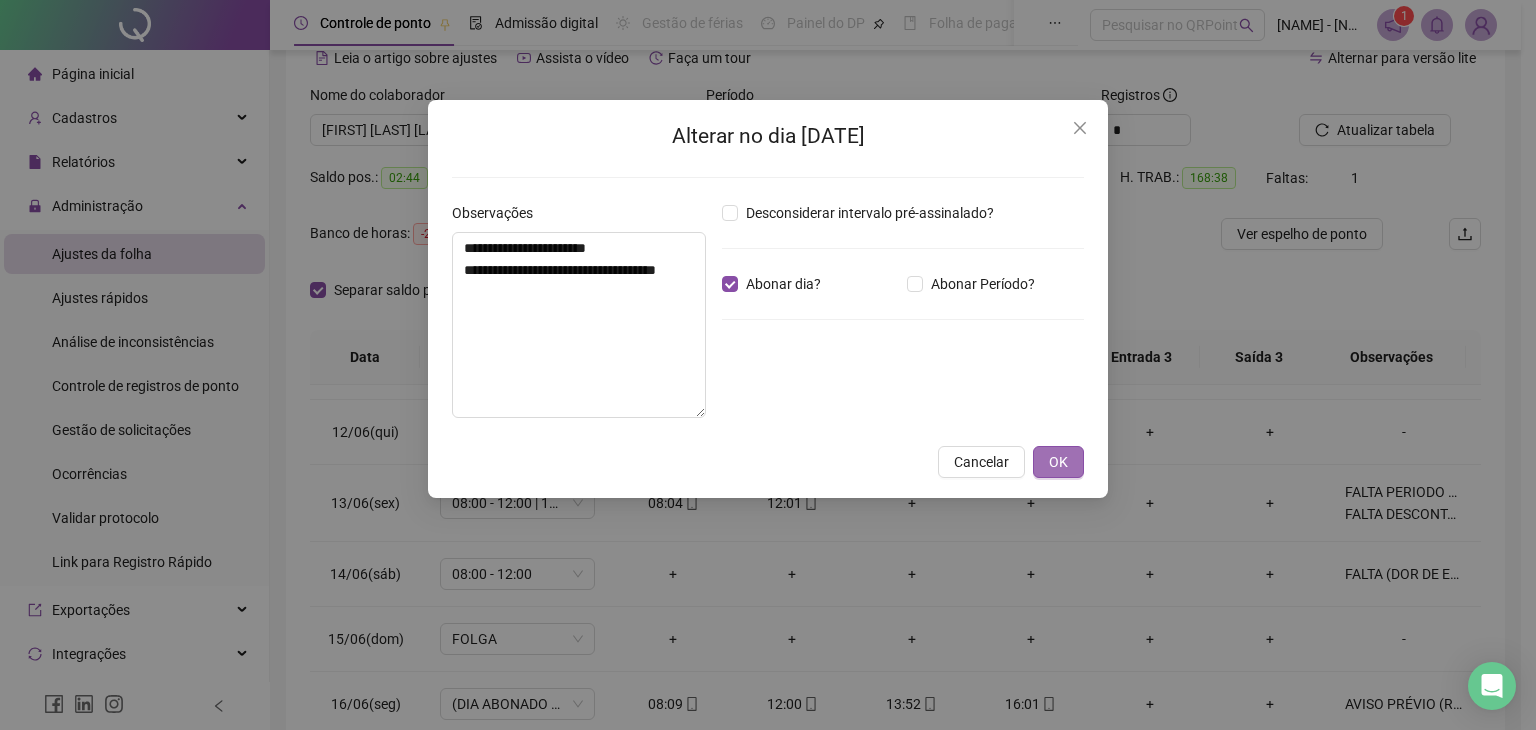click on "OK" at bounding box center (1058, 462) 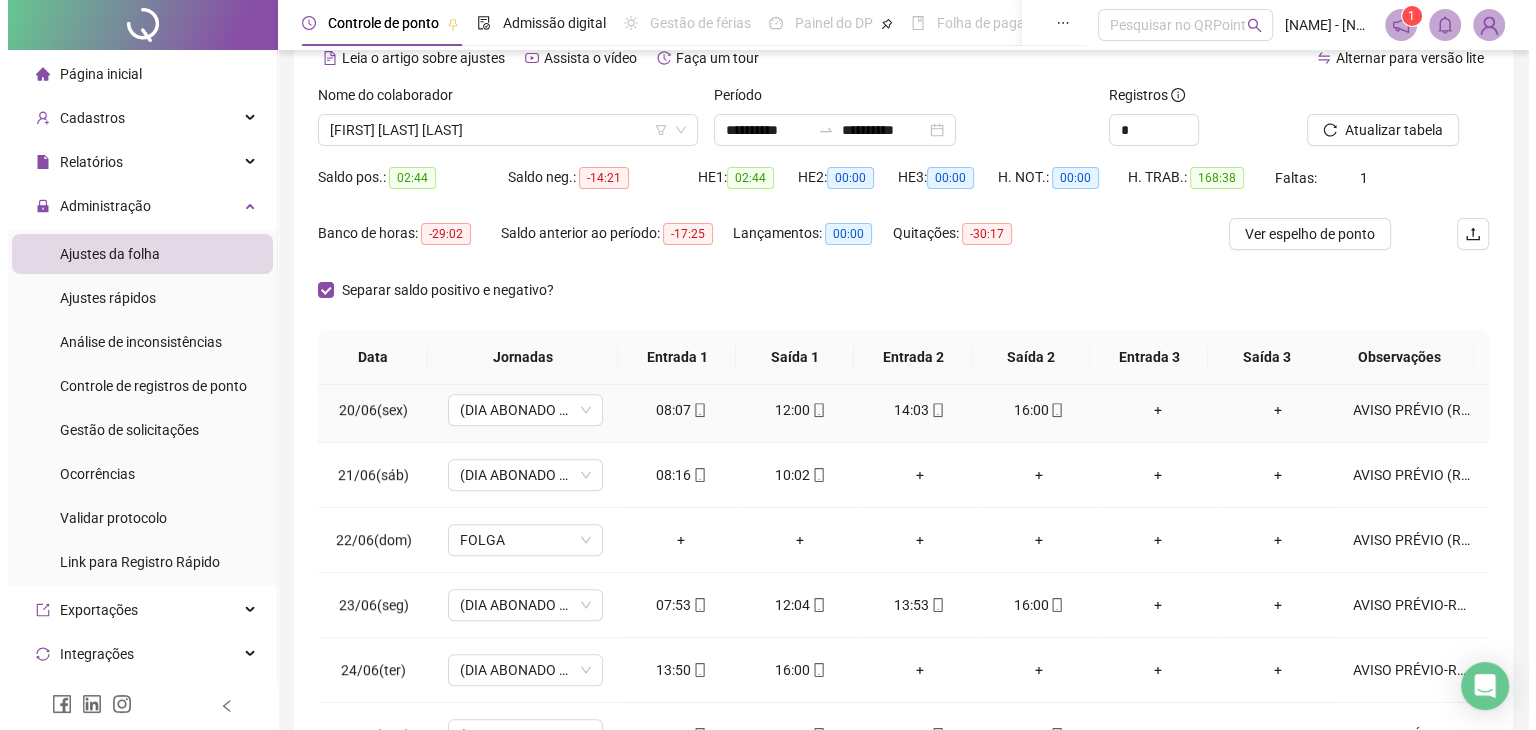 scroll, scrollTop: 1300, scrollLeft: 0, axis: vertical 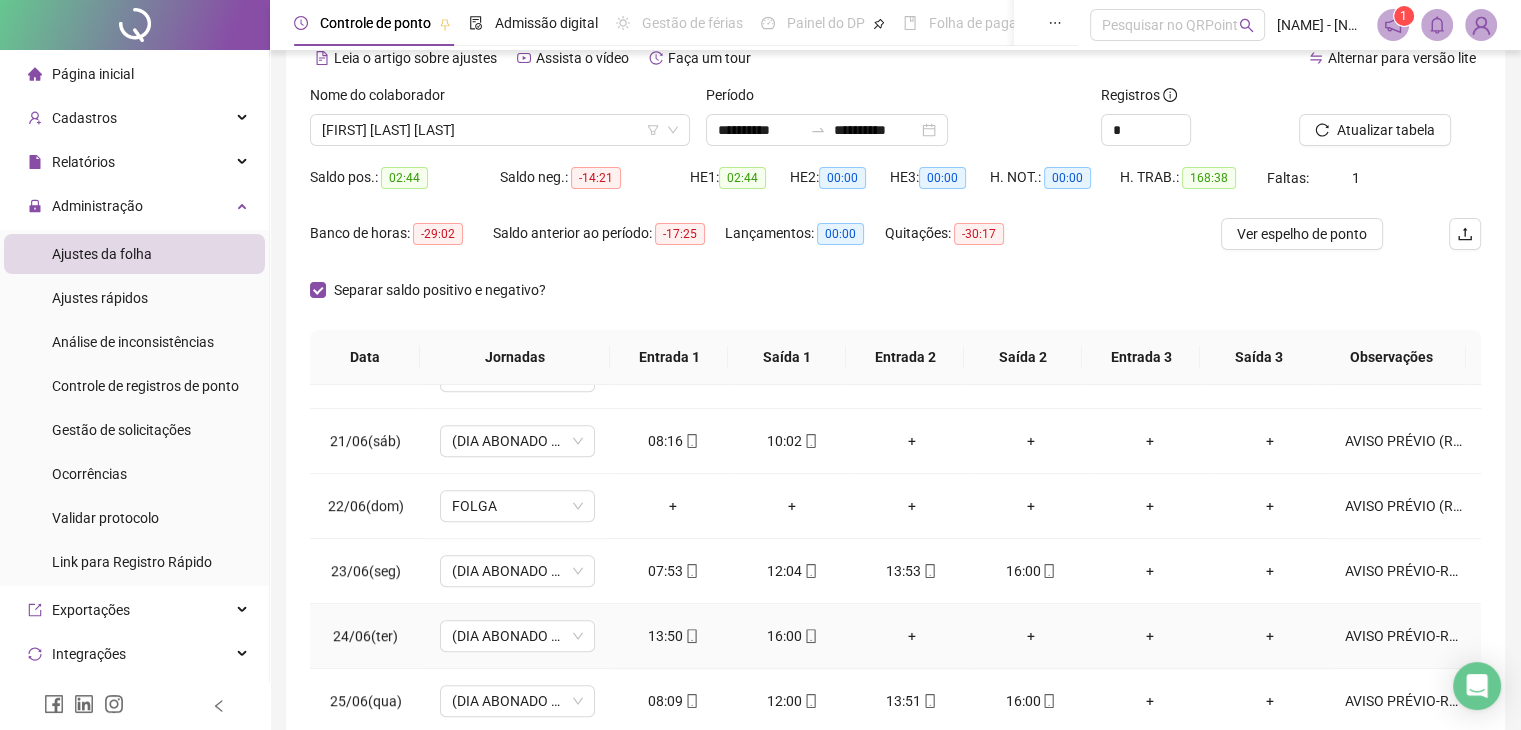 click on "AVISO PRÉVIO-REDUÇÃO DE 2H
FALTA PERIODO DA MANHÃ- POIS PRECISOU FICAR COM A FILHA." at bounding box center [1404, 636] 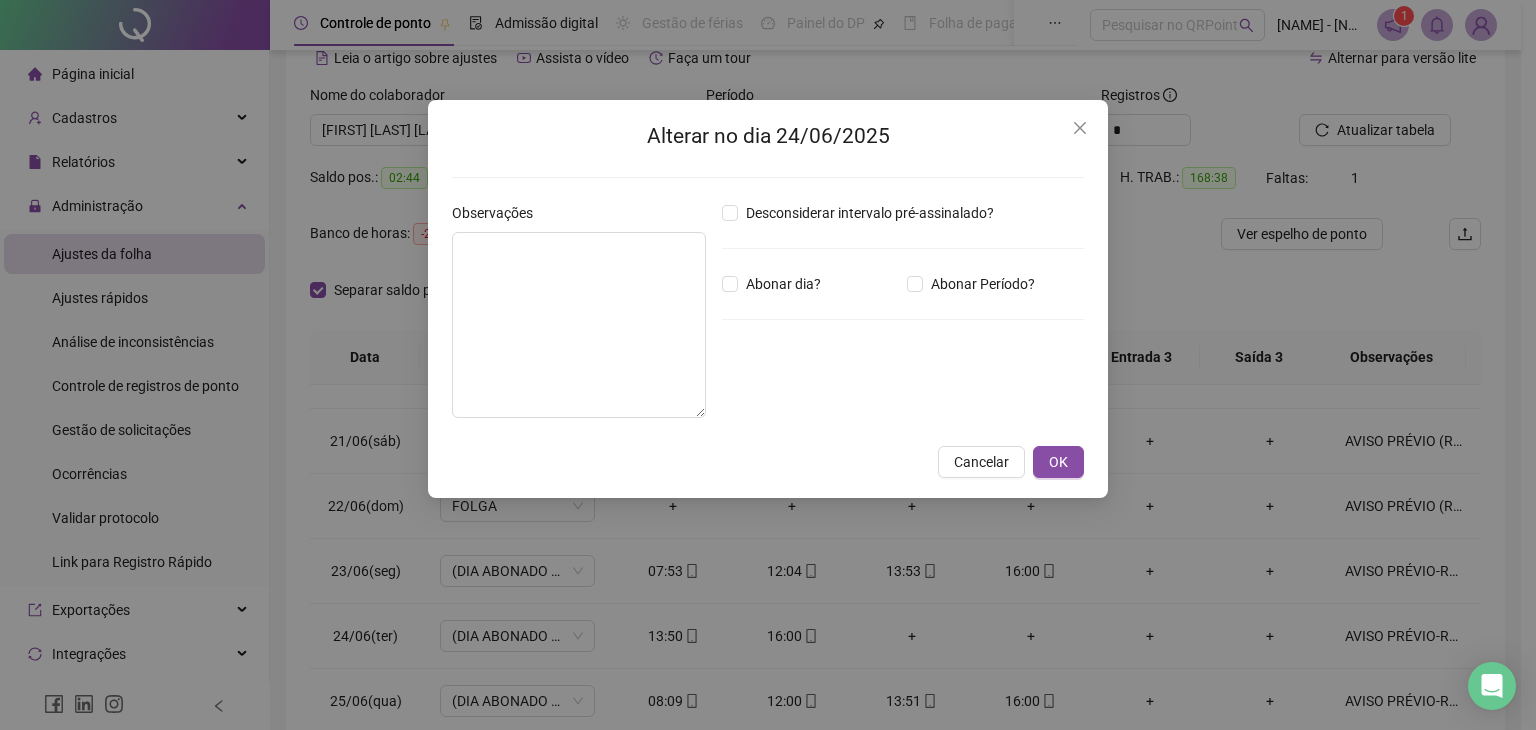 type on "**********" 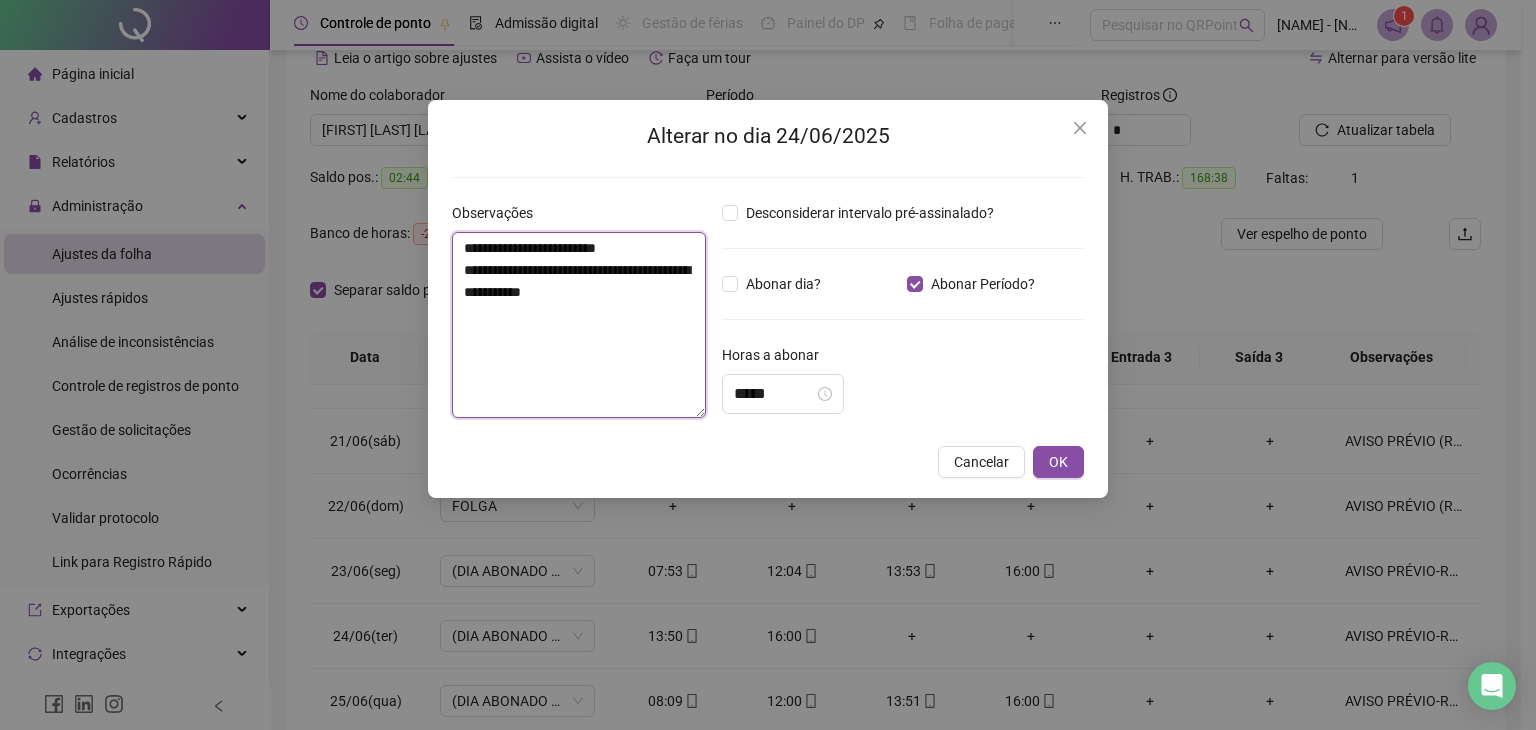 click on "**********" at bounding box center [579, 325] 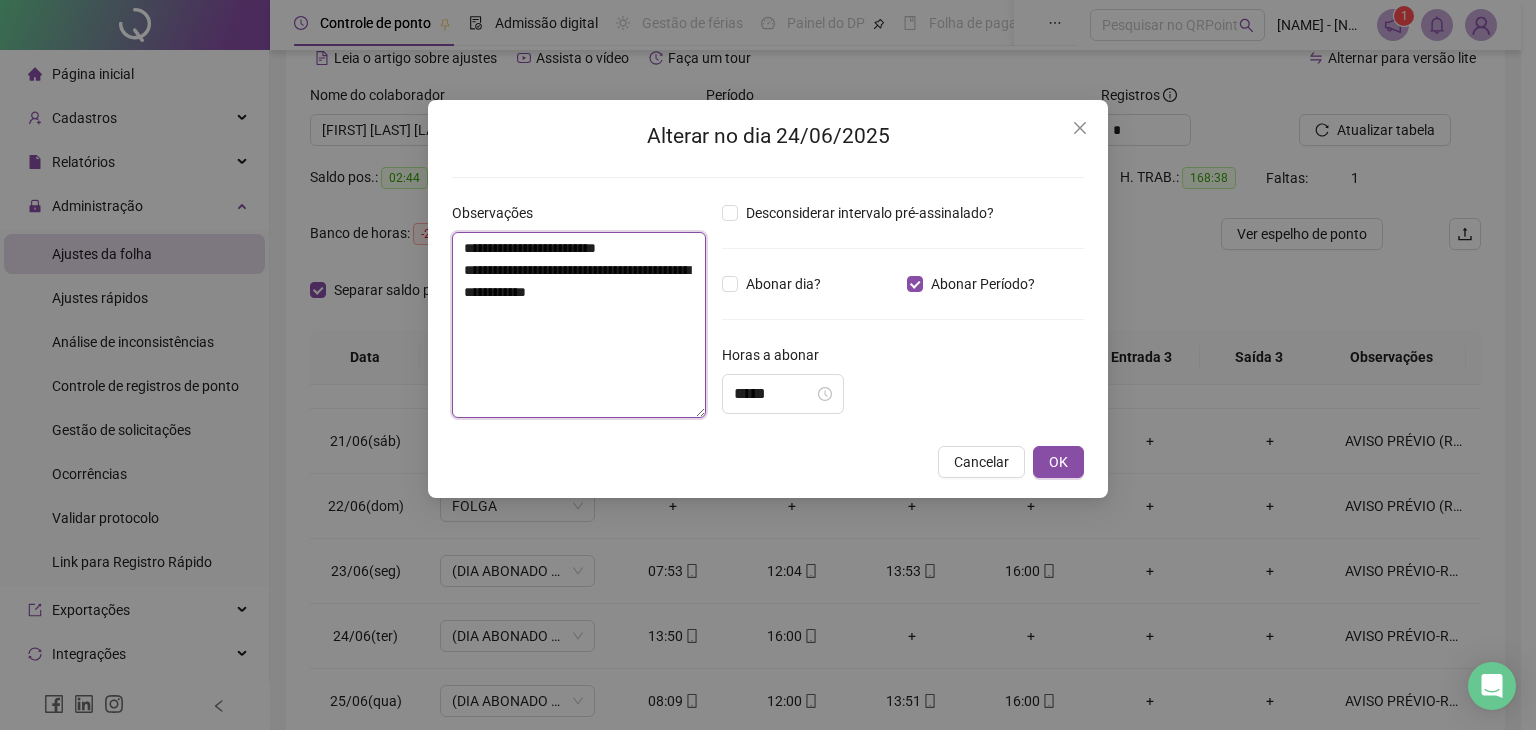 paste on "**********" 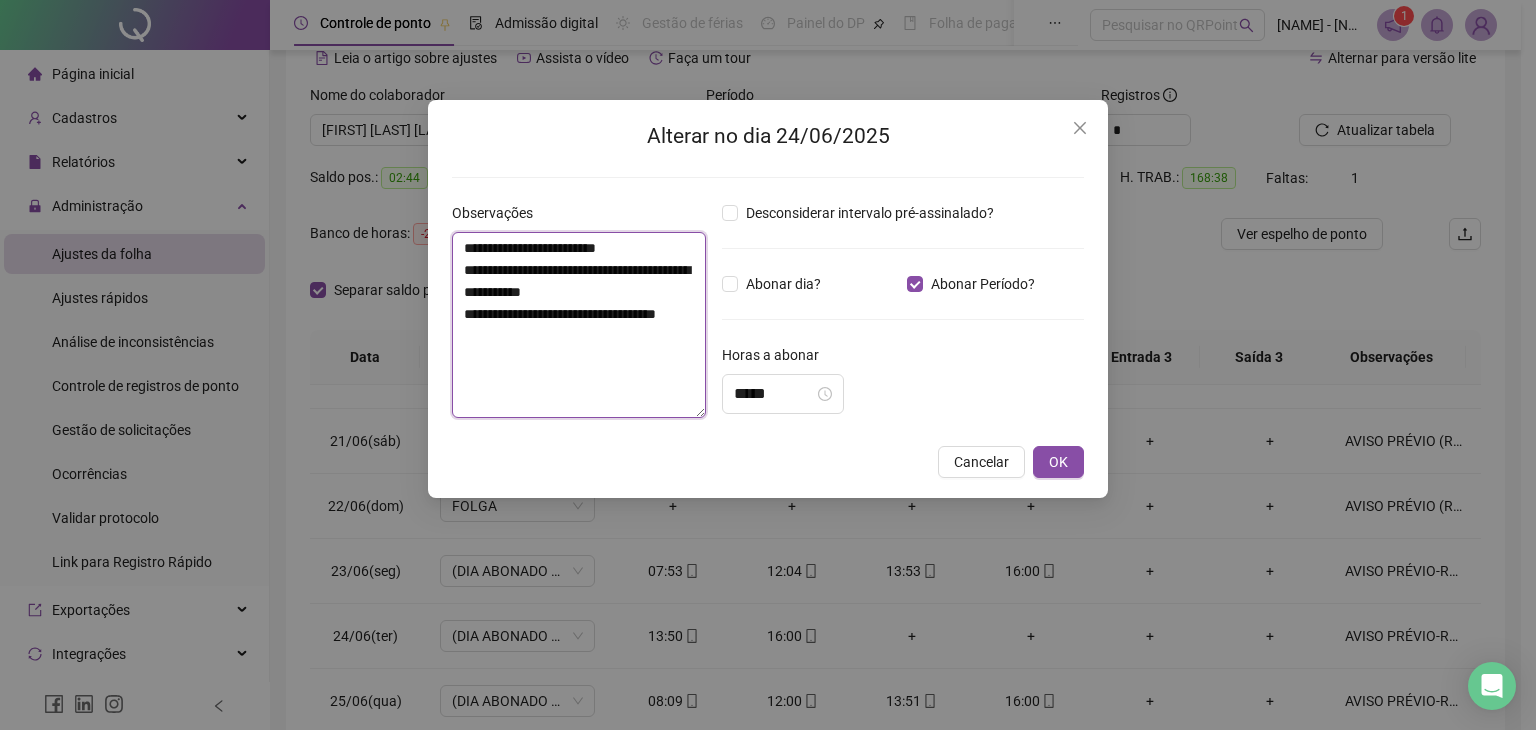 type on "**********" 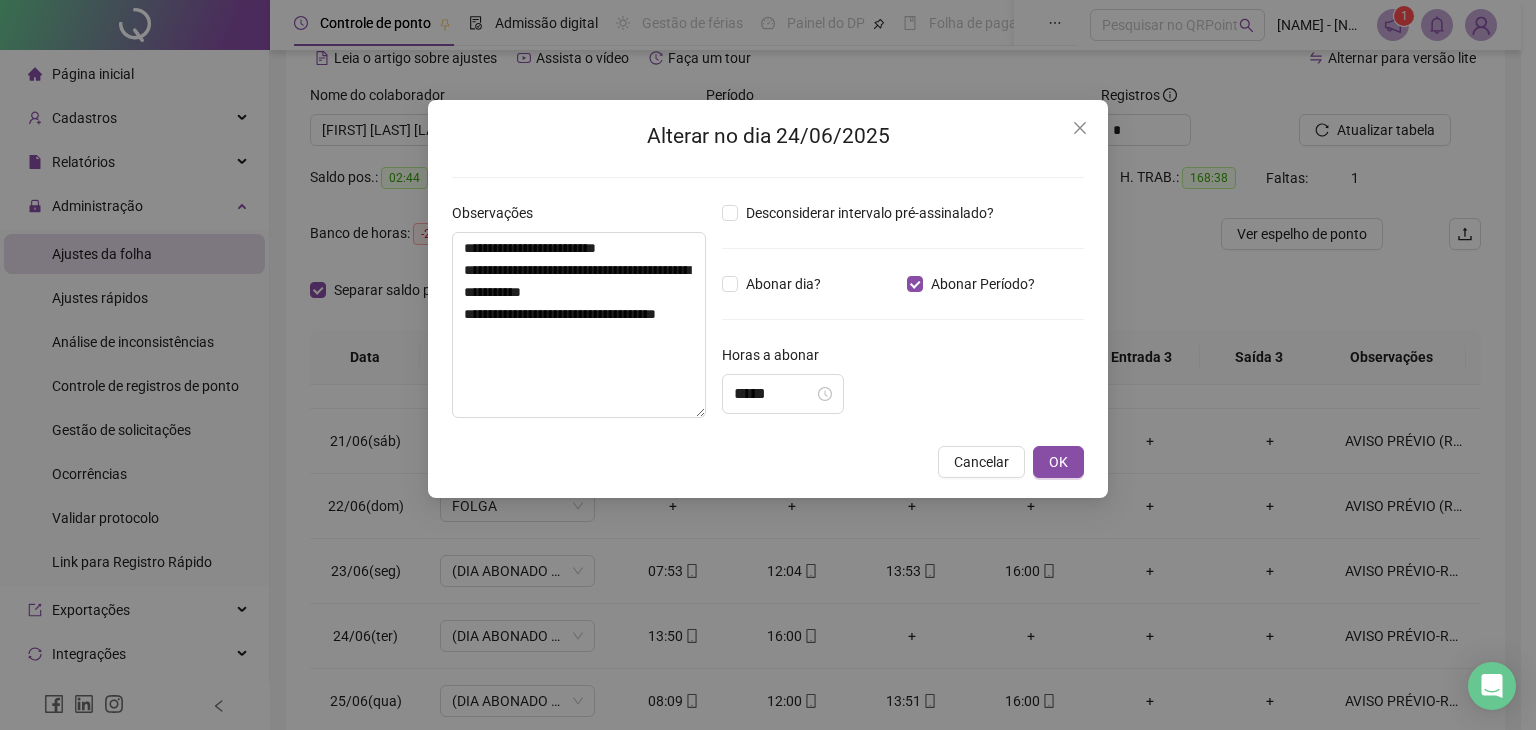 click on "Horas a abonar" at bounding box center (903, 359) 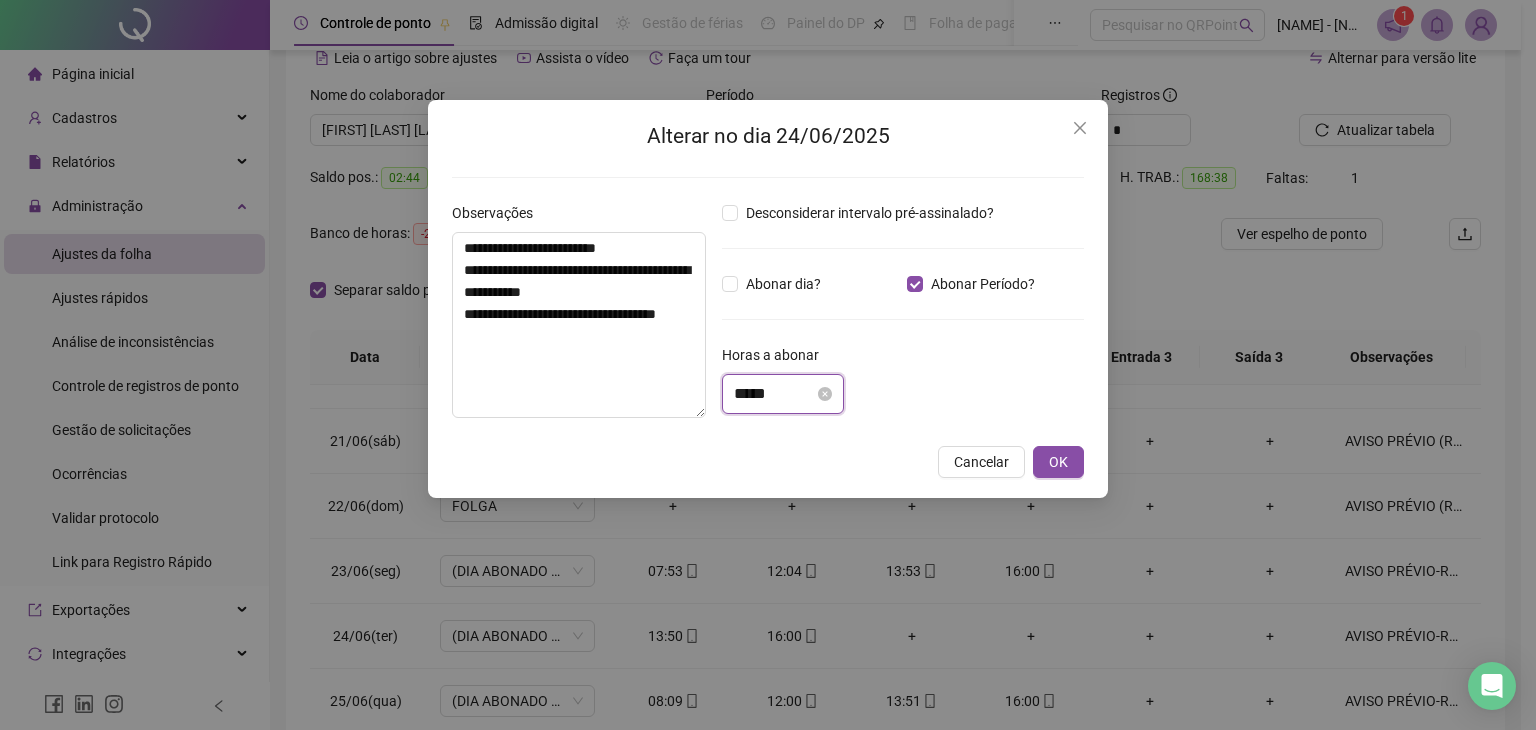 click on "*****" at bounding box center [774, 394] 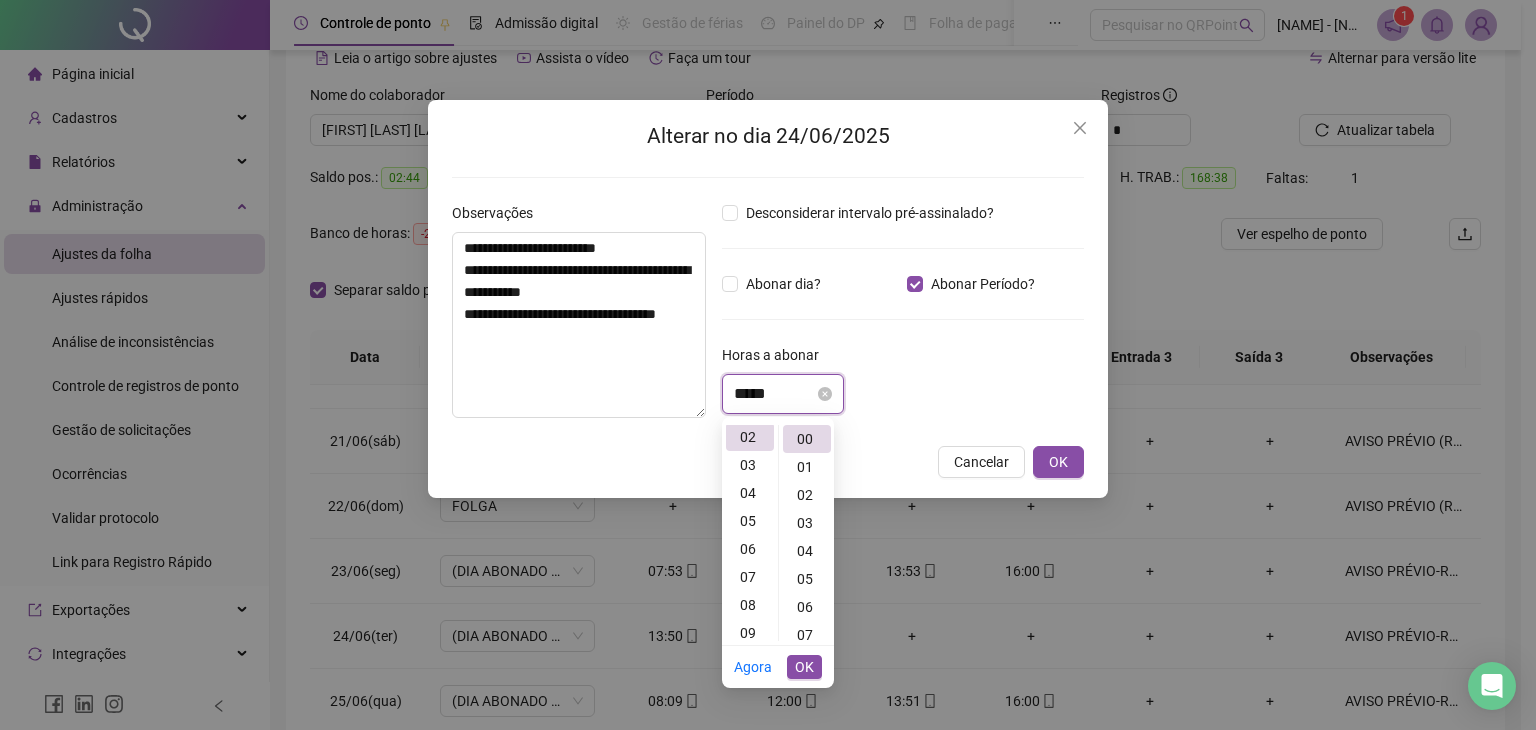 scroll, scrollTop: 56, scrollLeft: 0, axis: vertical 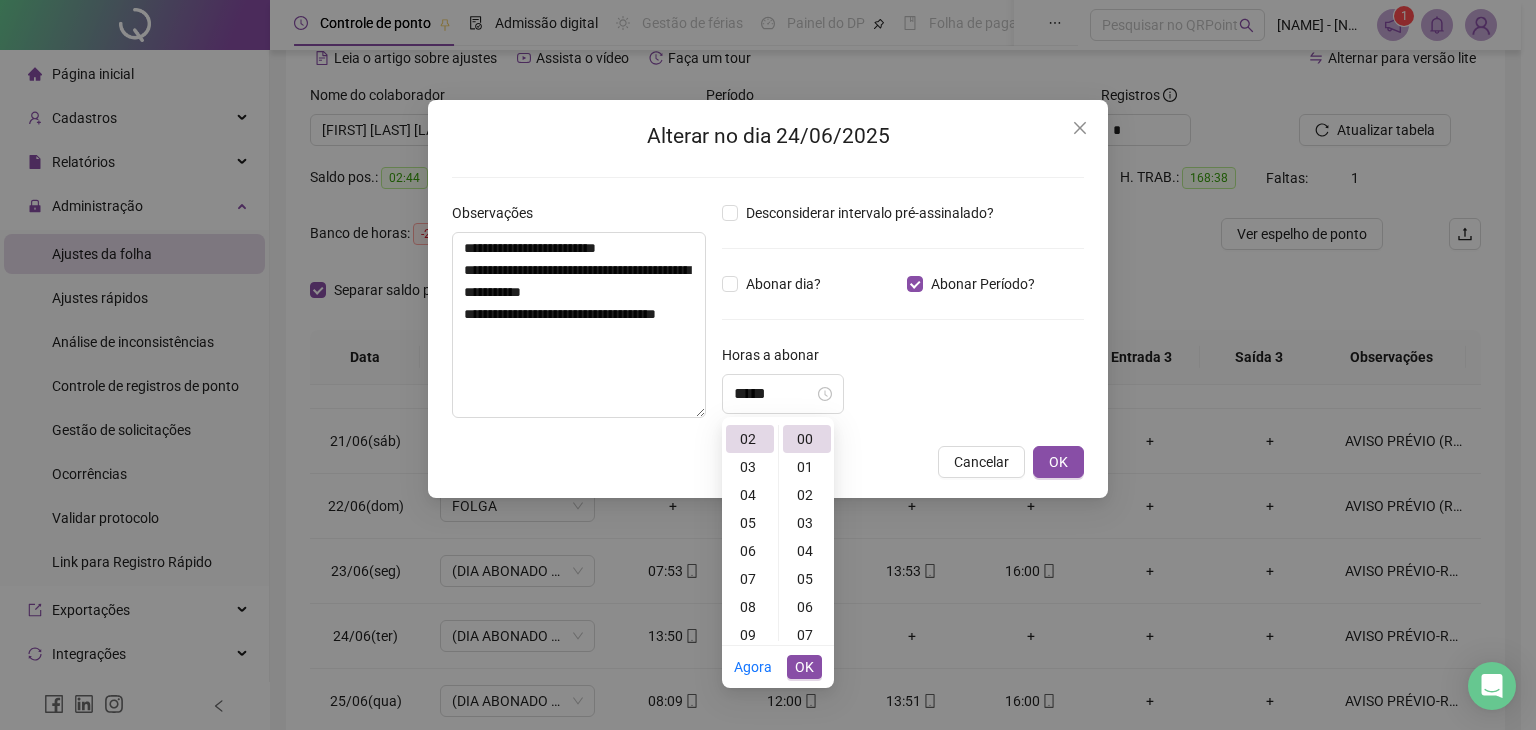 click on "*****" at bounding box center (903, 394) 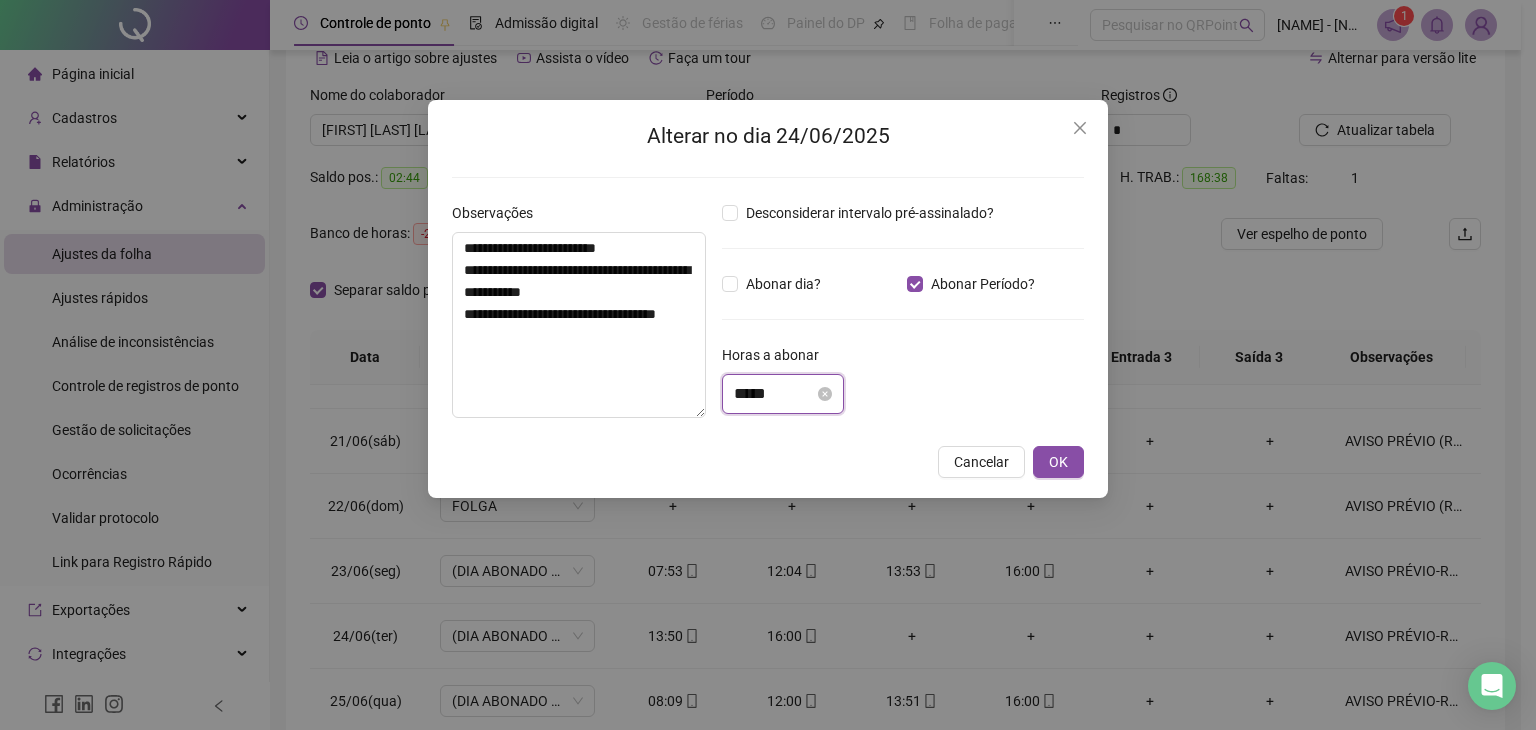 click on "*****" at bounding box center (774, 394) 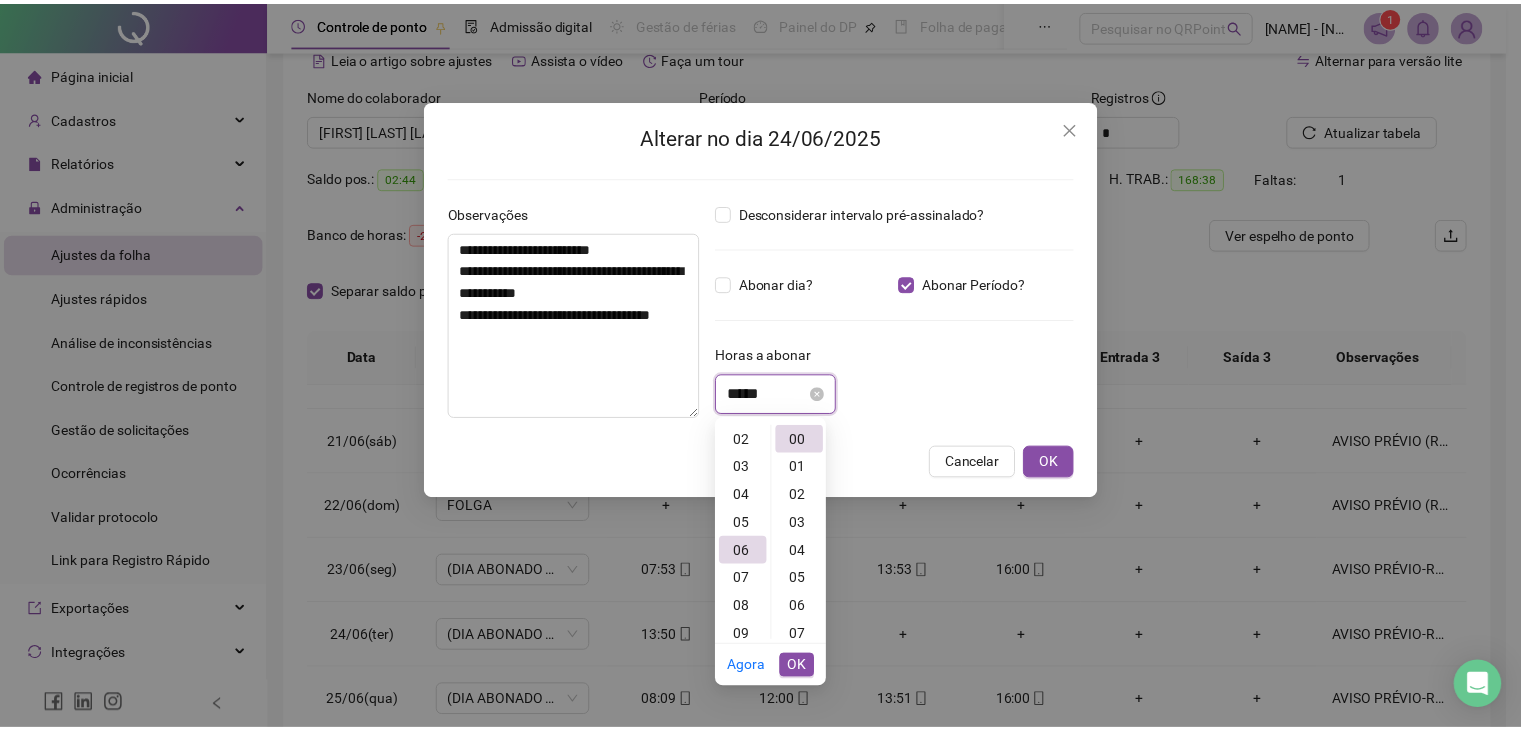 scroll, scrollTop: 168, scrollLeft: 0, axis: vertical 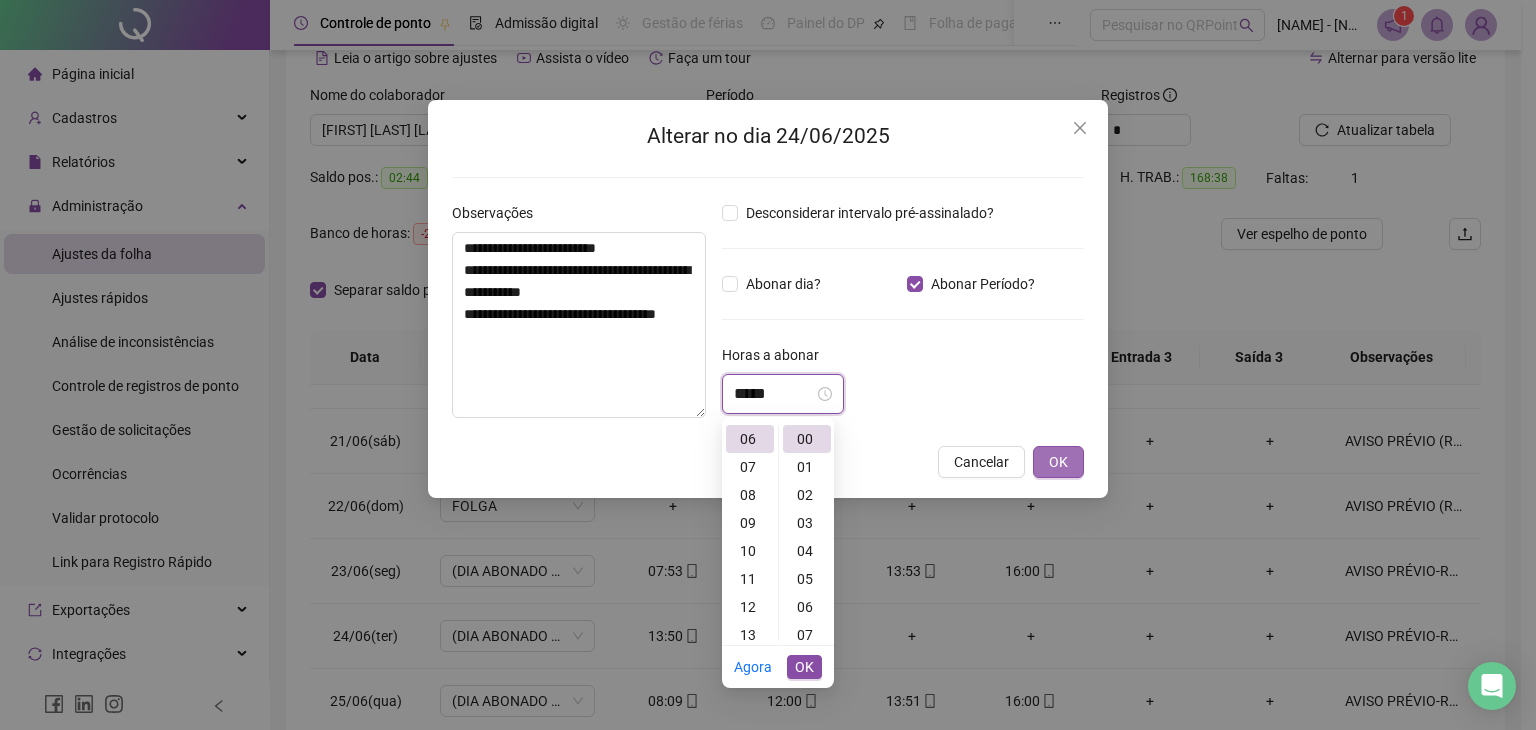 type on "*****" 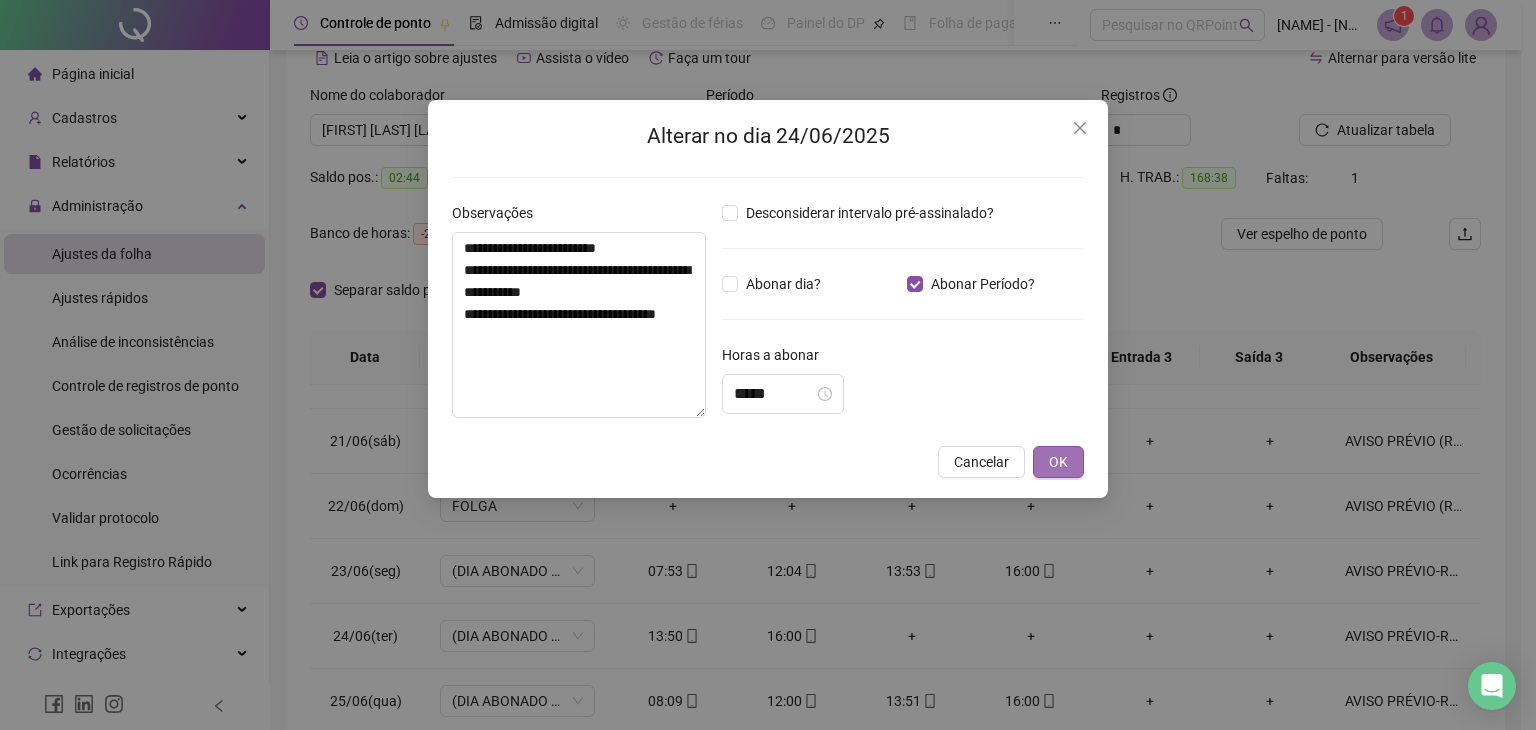 click on "OK" at bounding box center (1058, 462) 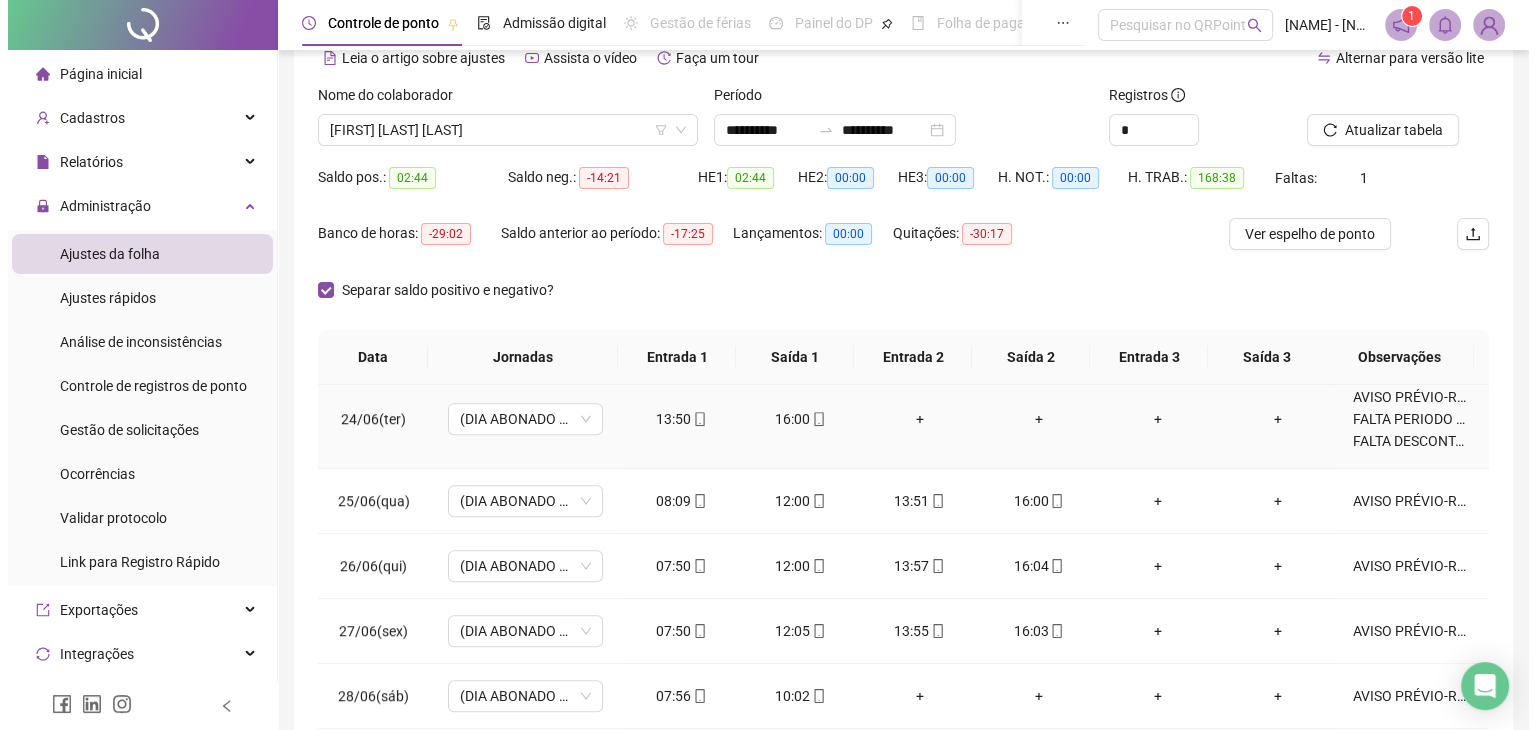 scroll, scrollTop: 1575, scrollLeft: 0, axis: vertical 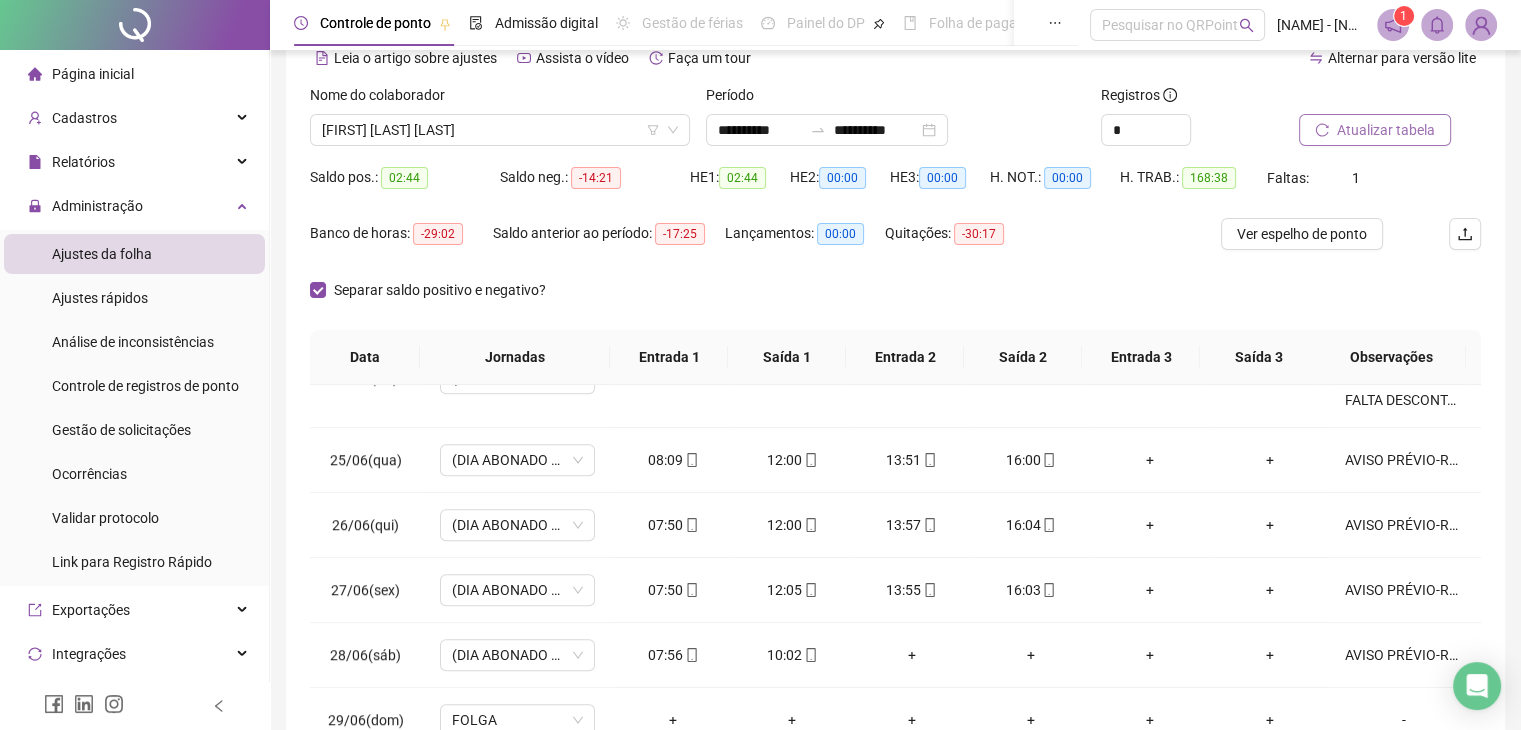 click on "Atualizar tabela" at bounding box center (1386, 130) 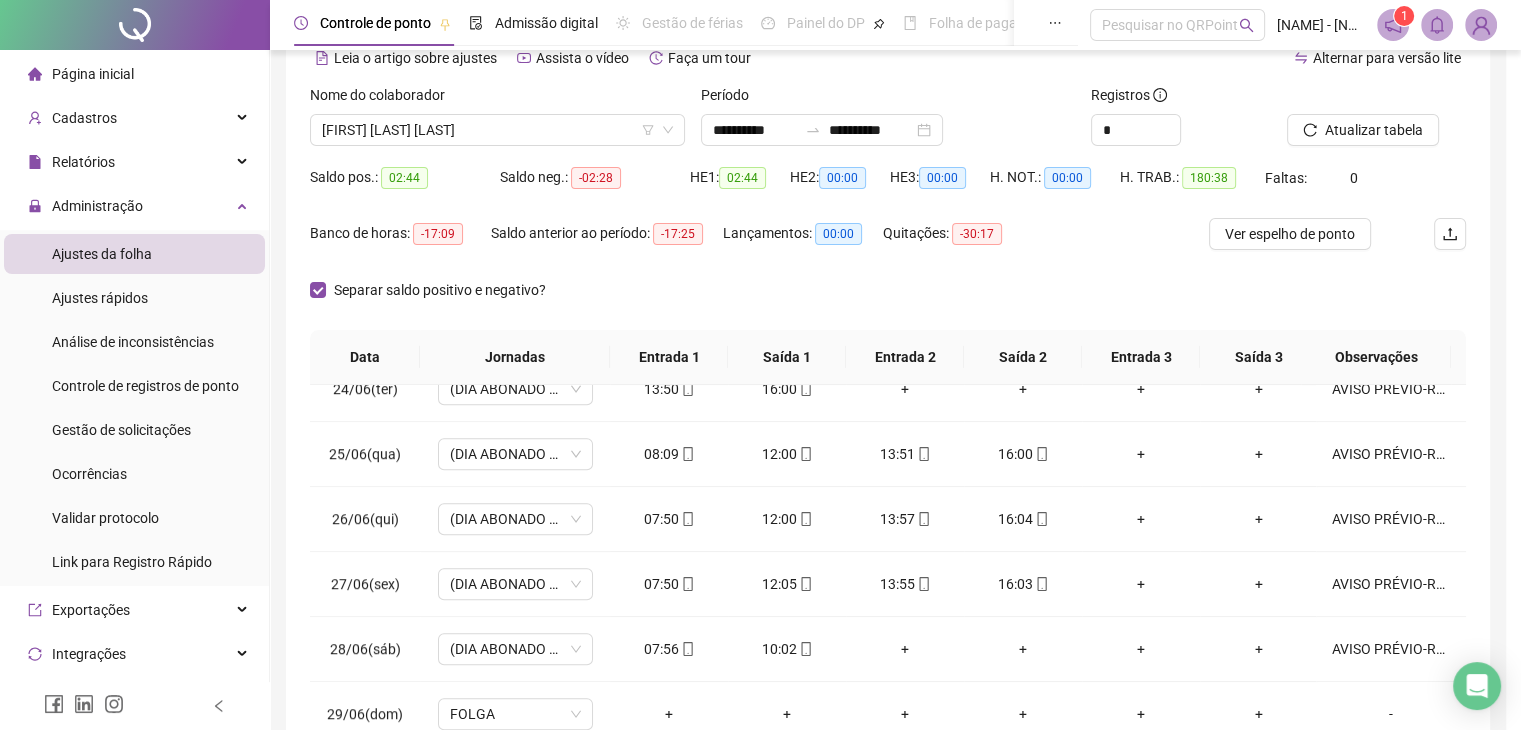 scroll, scrollTop: 1516, scrollLeft: 0, axis: vertical 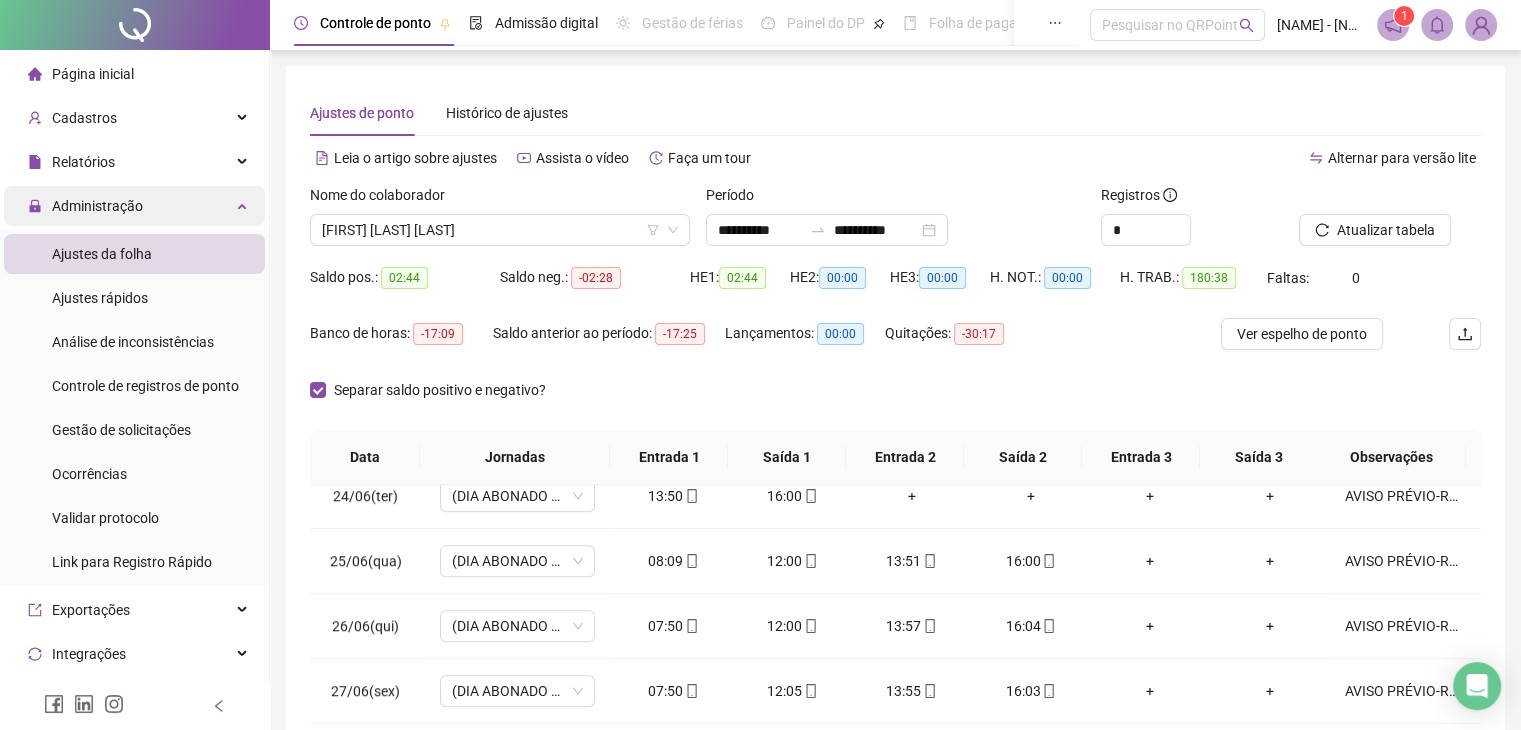 click on "Administração" at bounding box center (85, 206) 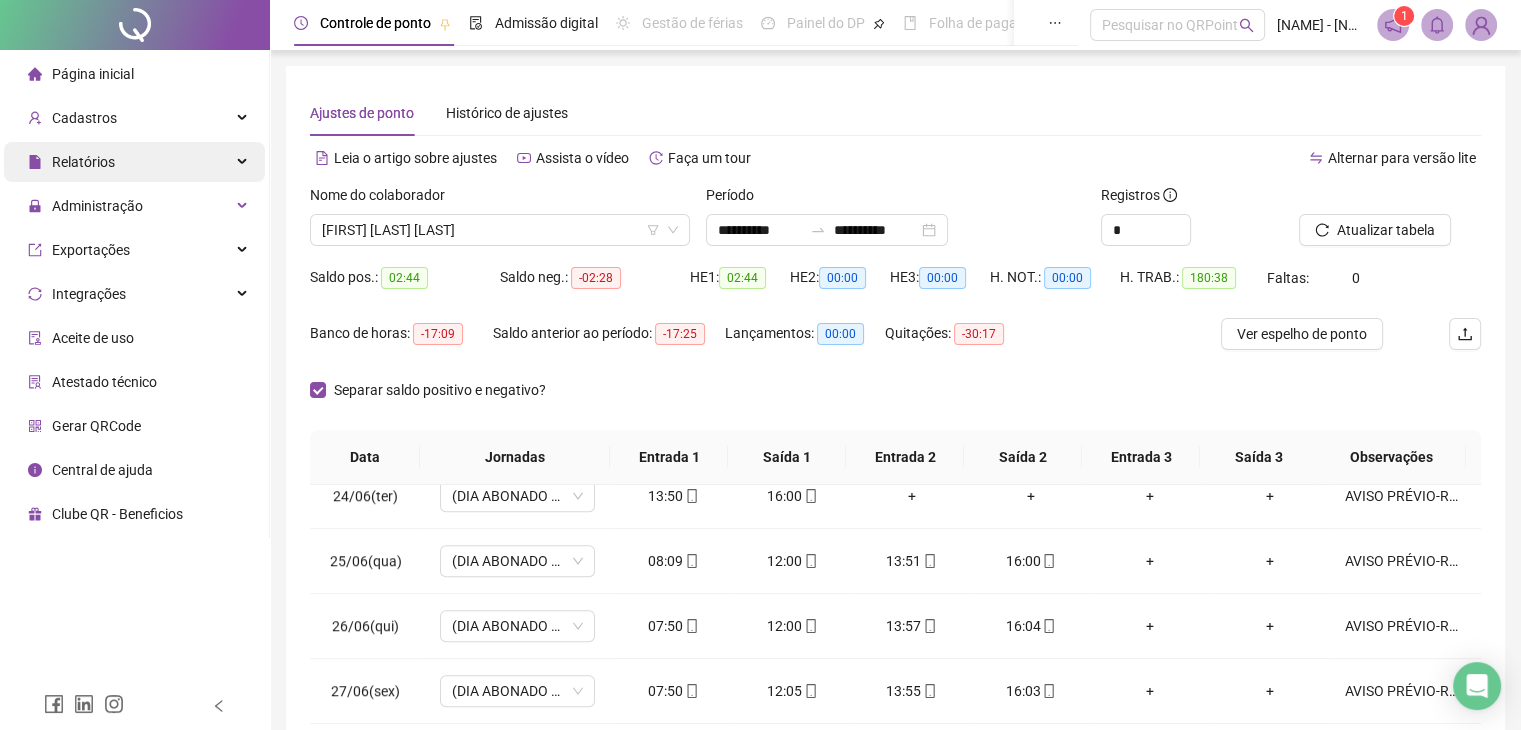 click on "Relatórios" at bounding box center (134, 162) 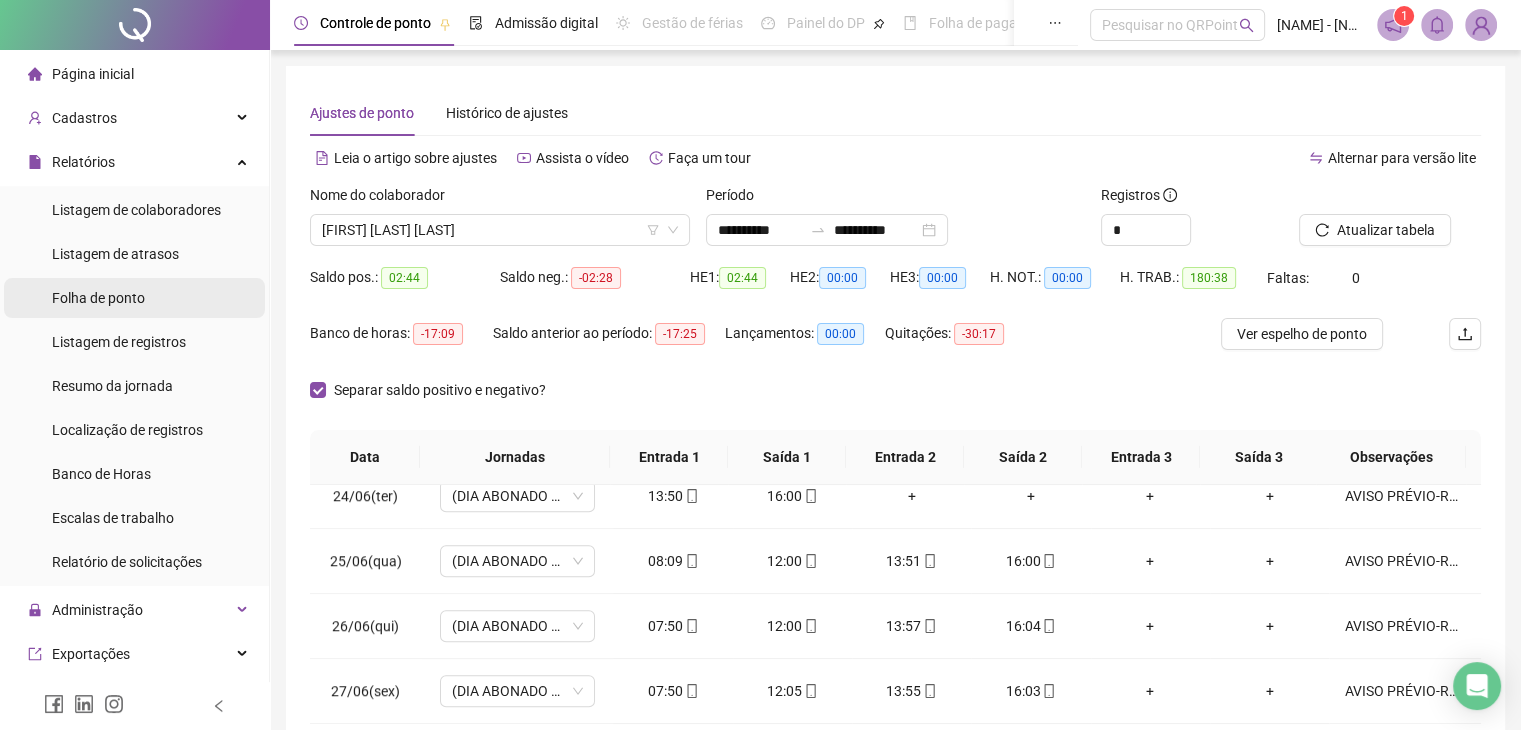 click on "Folha de ponto" at bounding box center (98, 298) 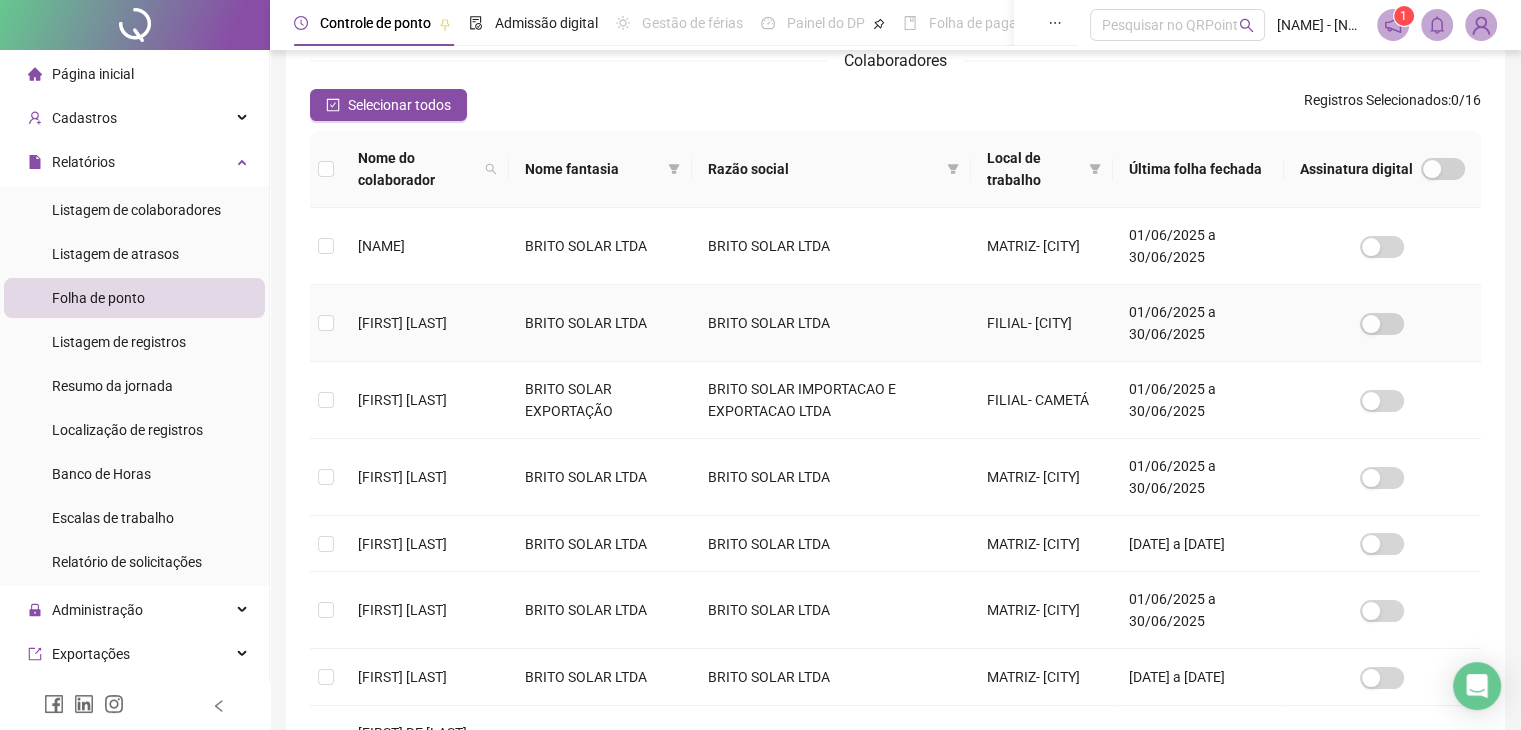 scroll, scrollTop: 244, scrollLeft: 0, axis: vertical 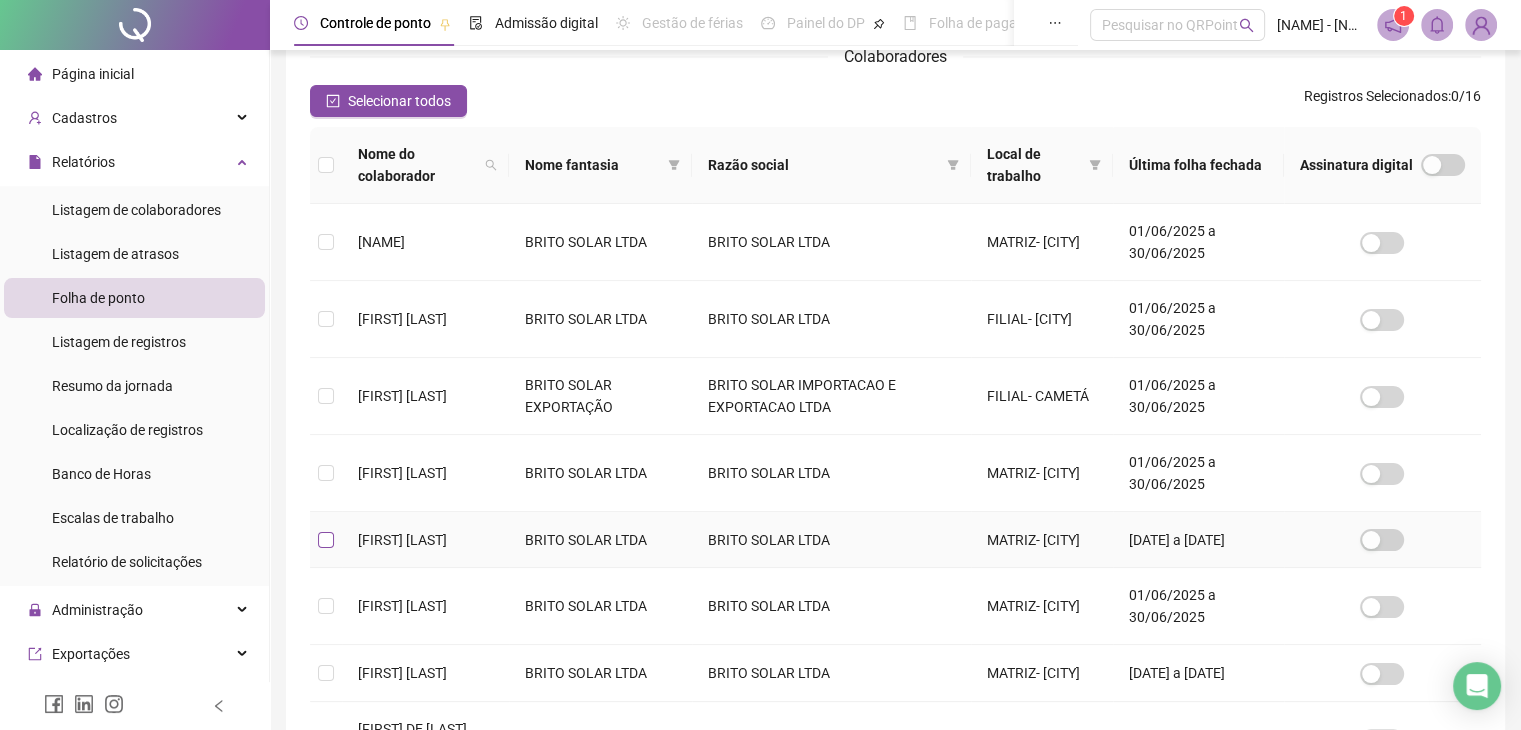 click at bounding box center [326, 540] 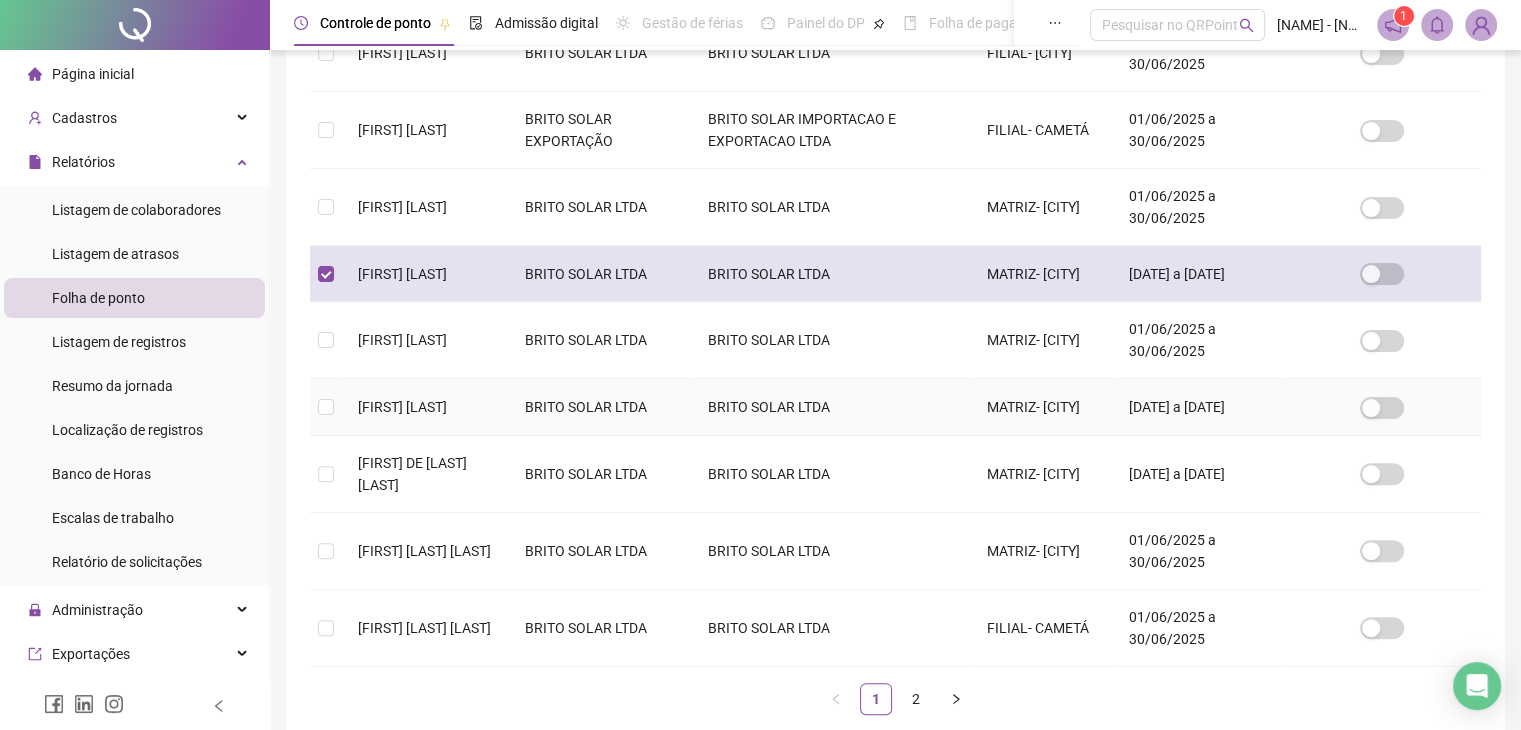 scroll, scrollTop: 544, scrollLeft: 0, axis: vertical 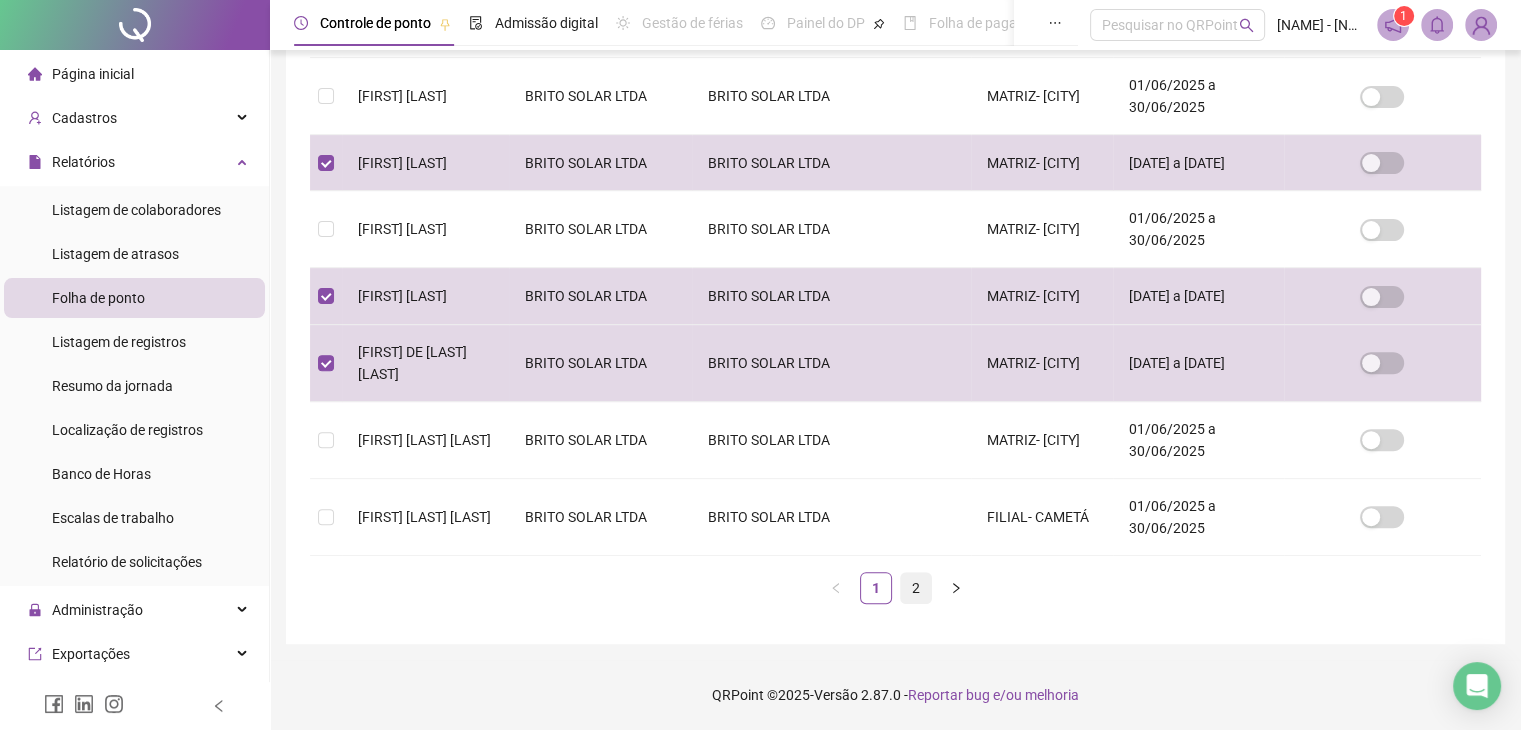 click on "2" at bounding box center (916, 588) 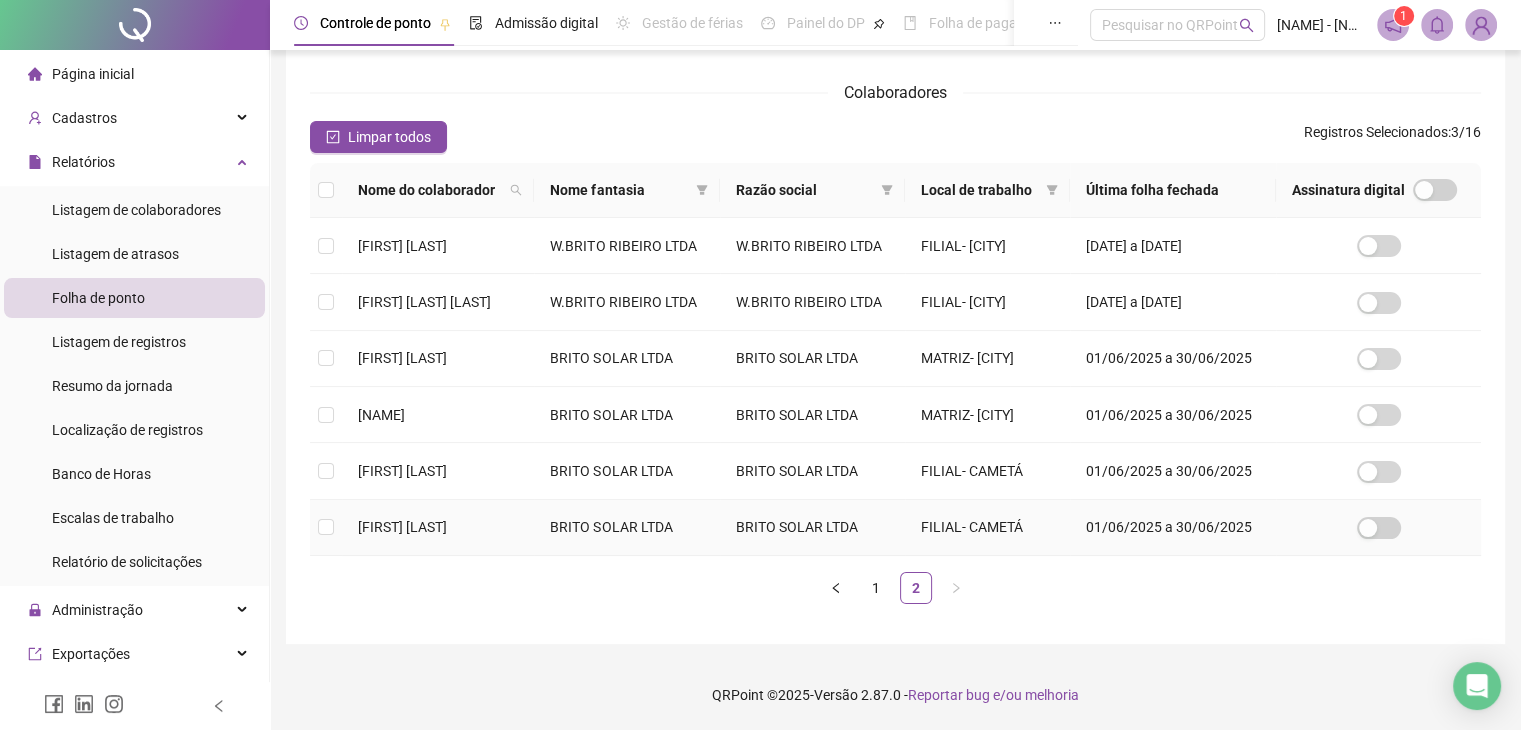 scroll, scrollTop: 244, scrollLeft: 0, axis: vertical 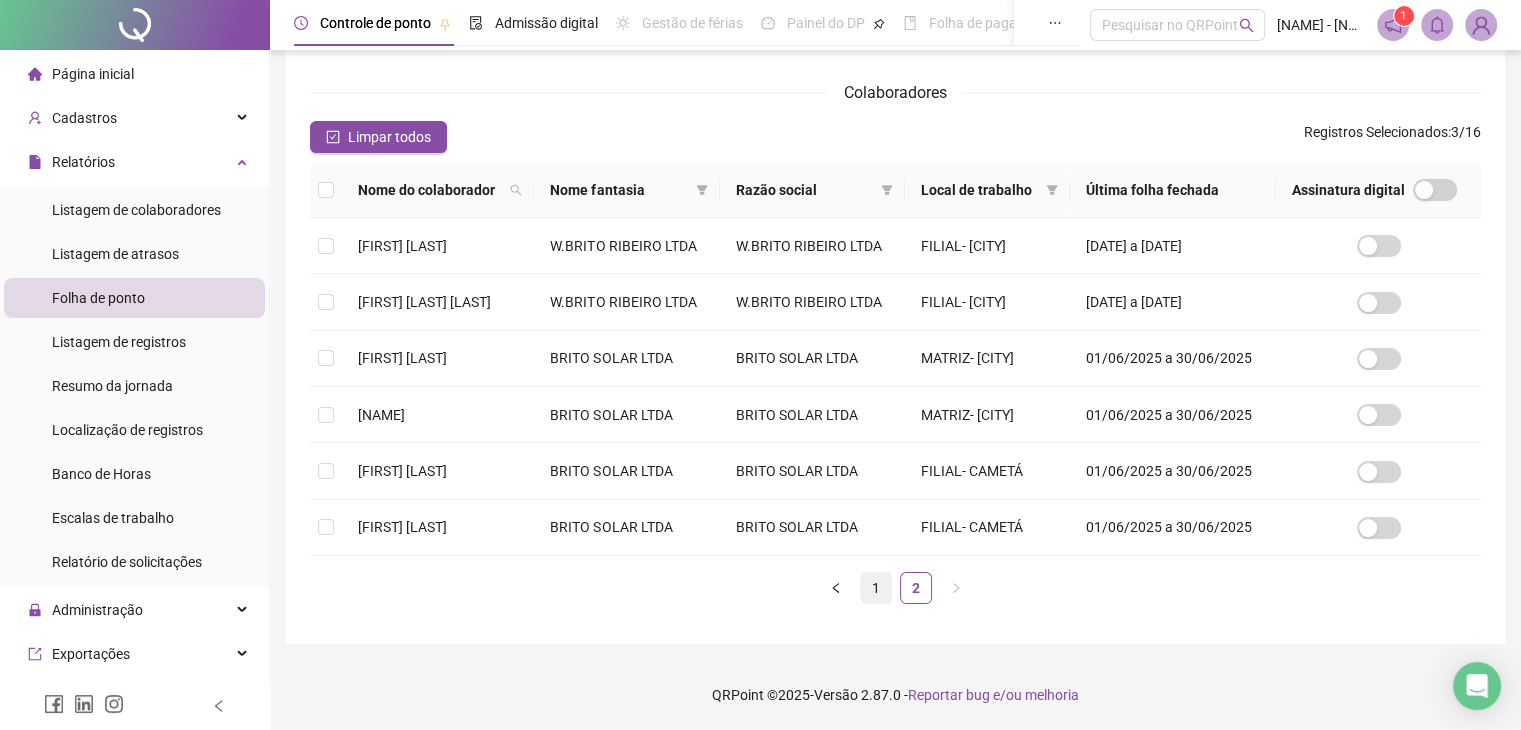 click on "1" at bounding box center (876, 588) 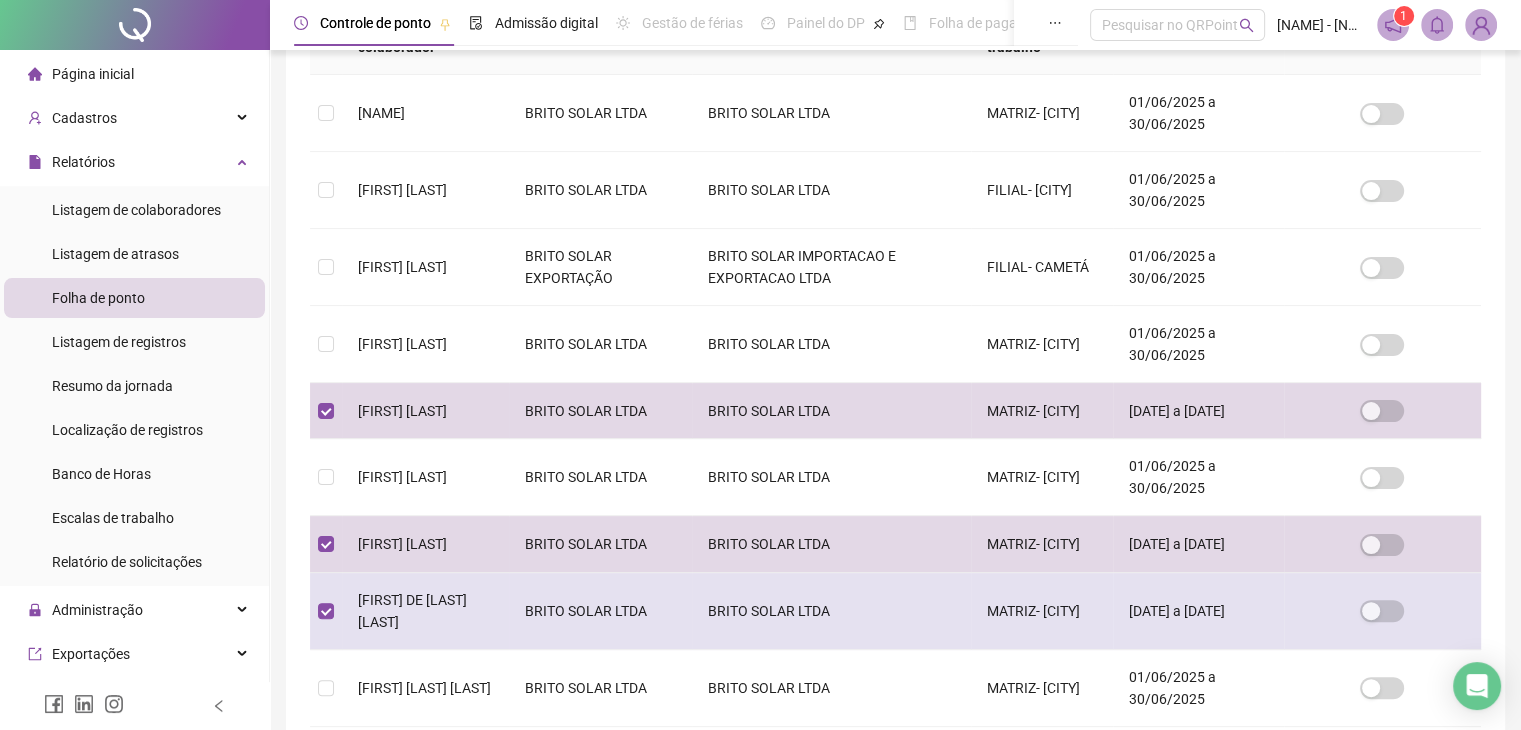 scroll, scrollTop: 544, scrollLeft: 0, axis: vertical 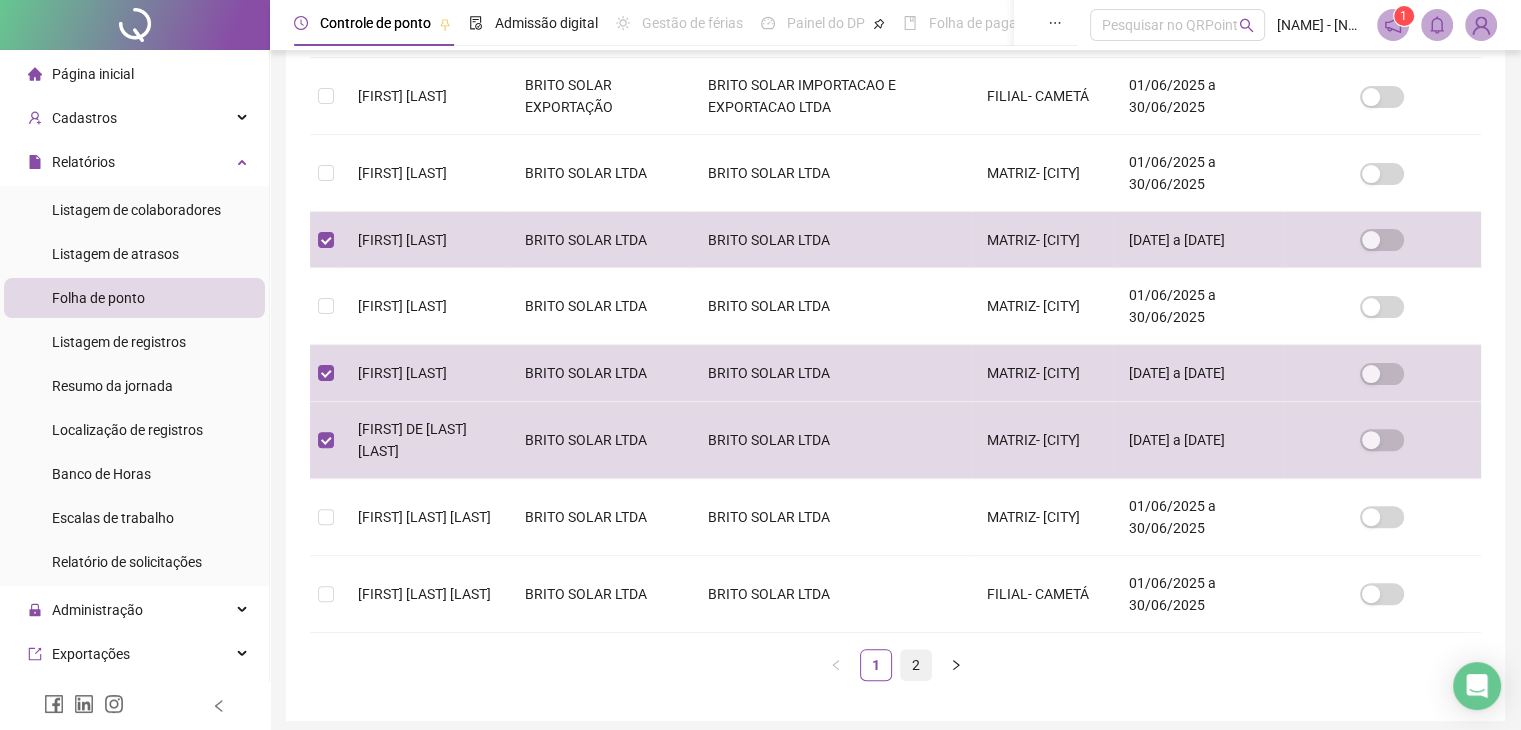 click on "2" at bounding box center [916, 665] 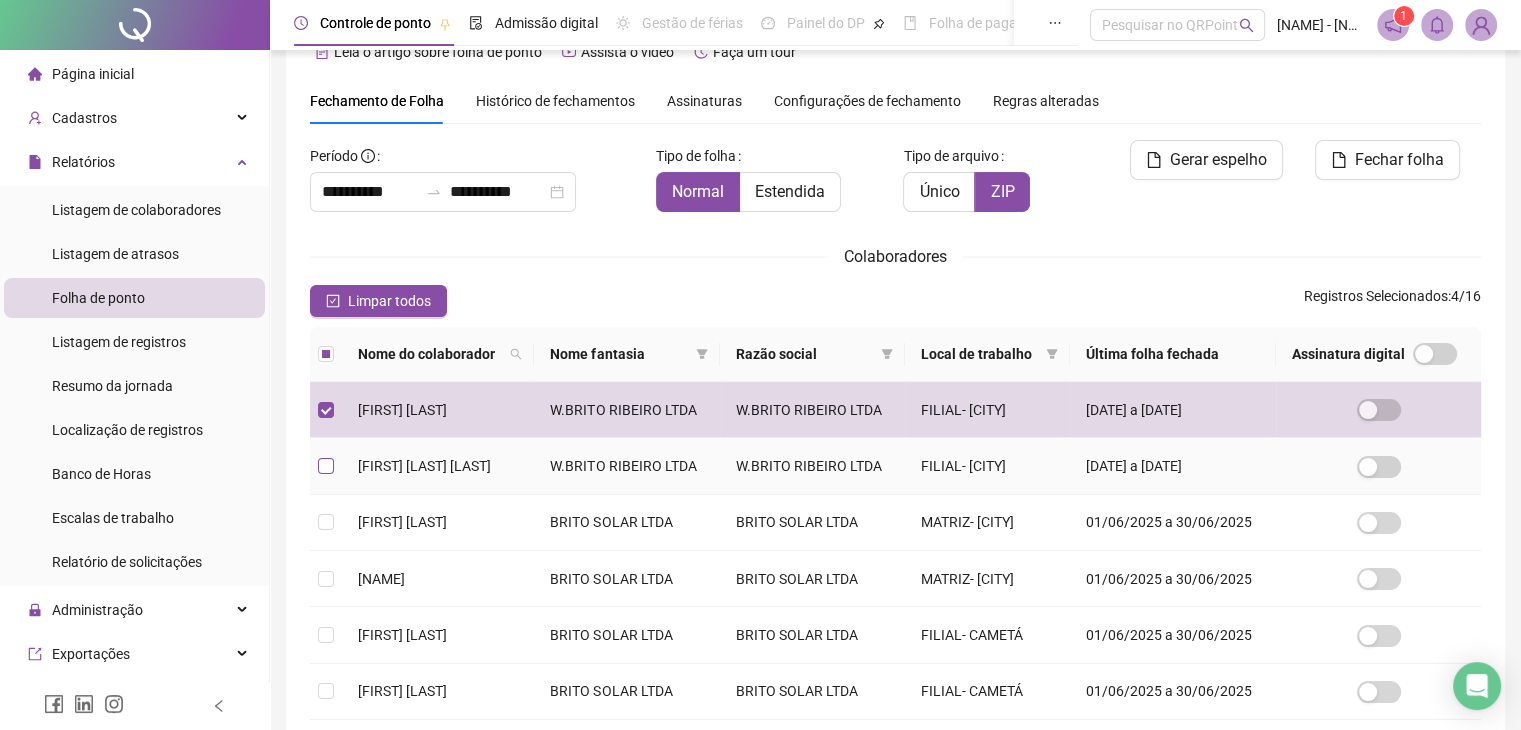 click at bounding box center [326, 466] 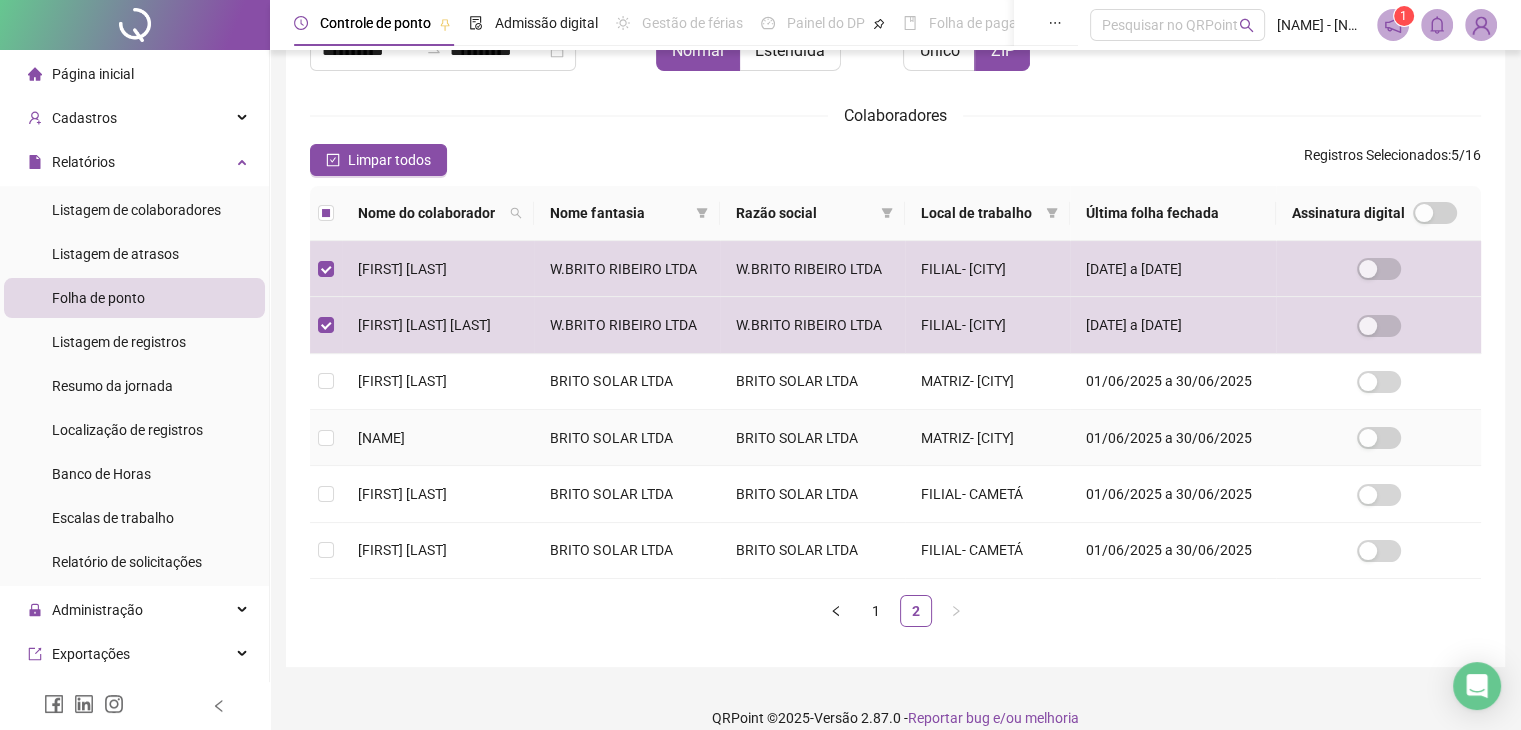 scroll, scrollTop: 352, scrollLeft: 0, axis: vertical 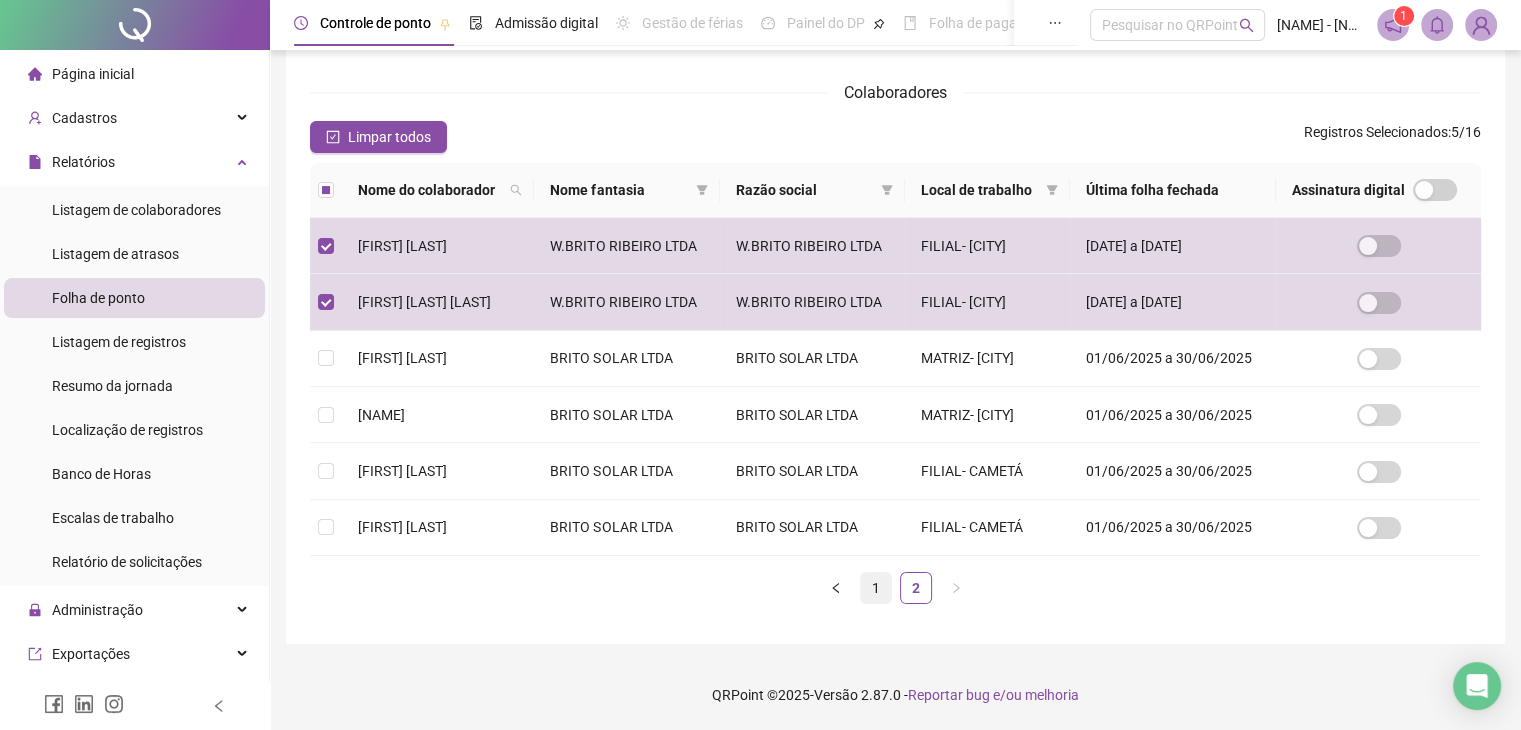 click on "1" at bounding box center (876, 588) 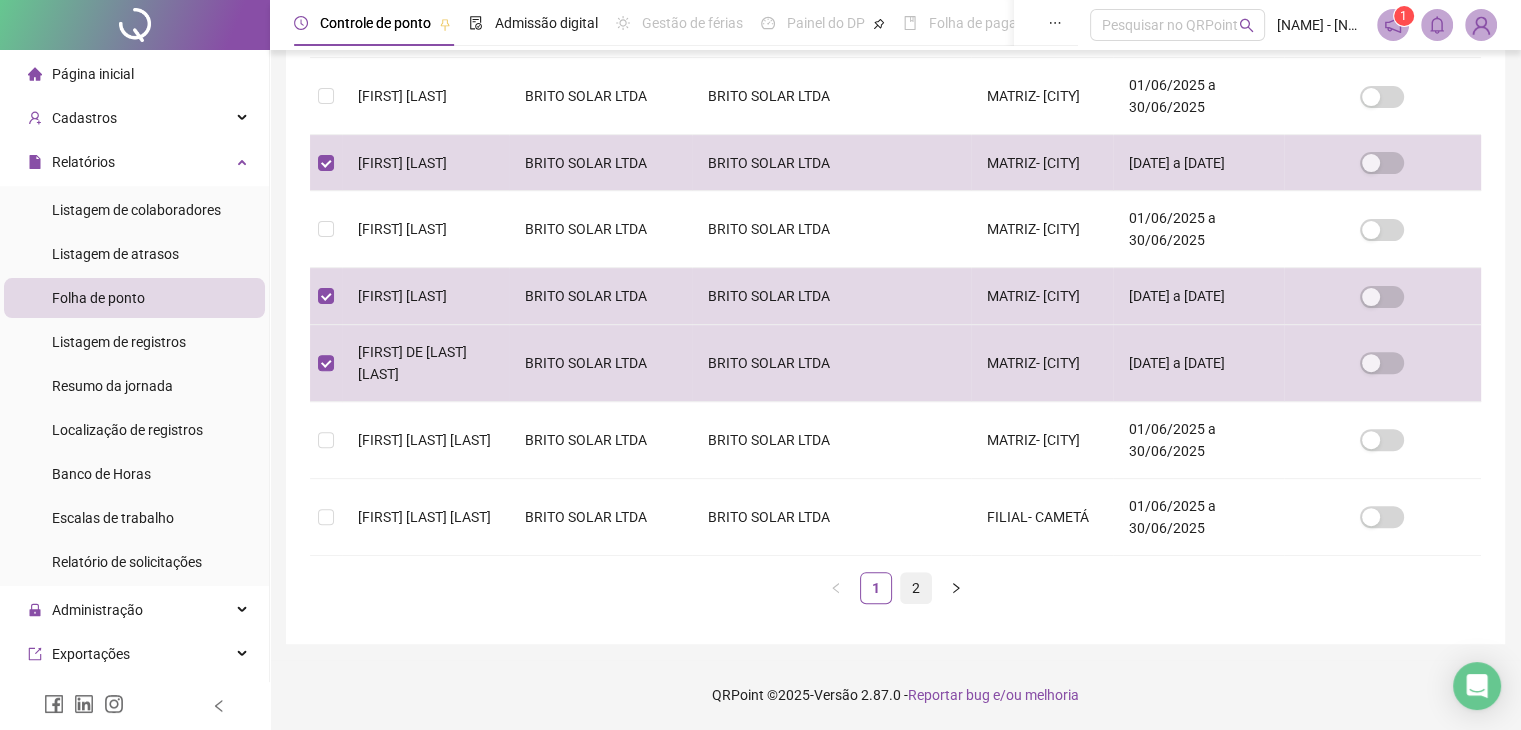 click on "2" at bounding box center [916, 588] 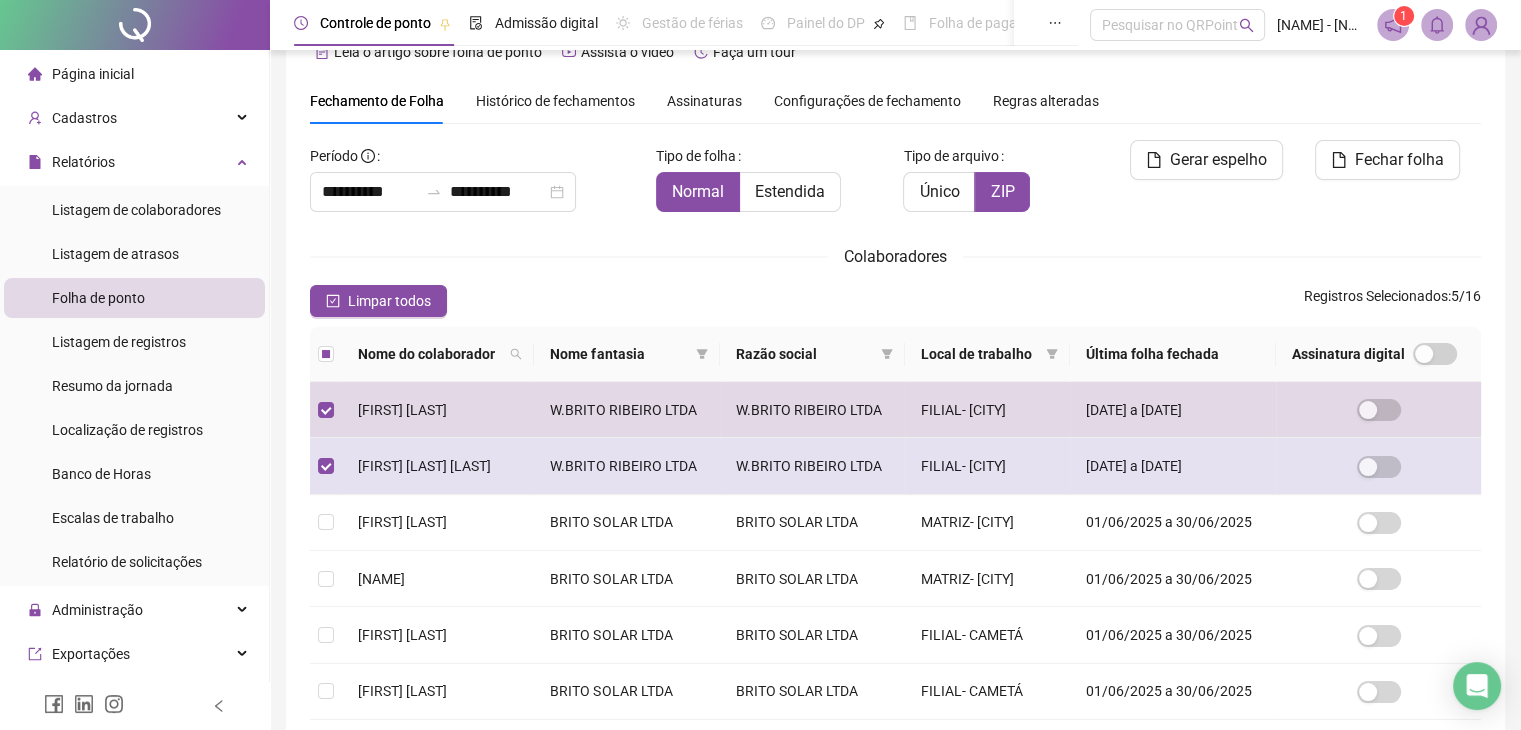 scroll, scrollTop: 0, scrollLeft: 0, axis: both 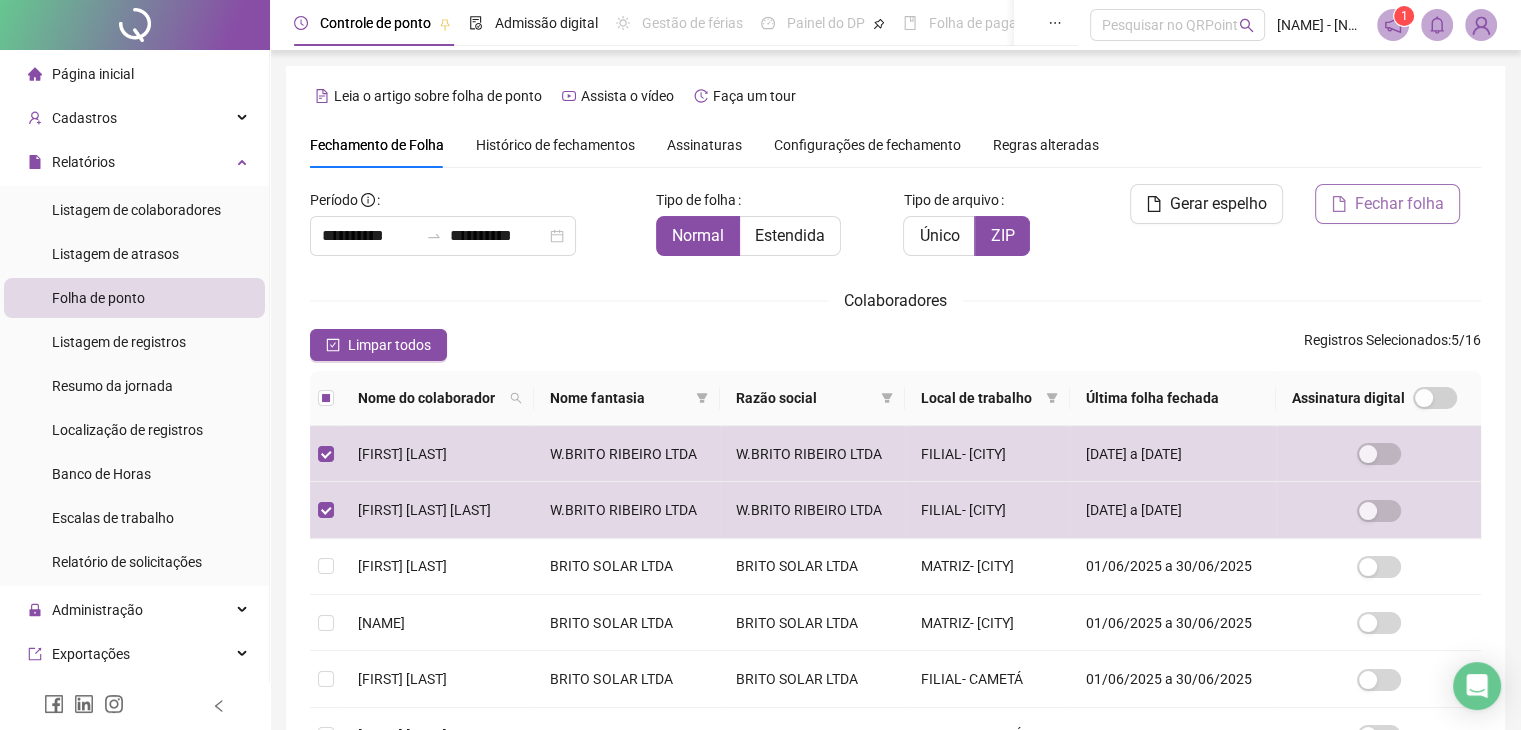 click on "Fechar folha" at bounding box center (1399, 204) 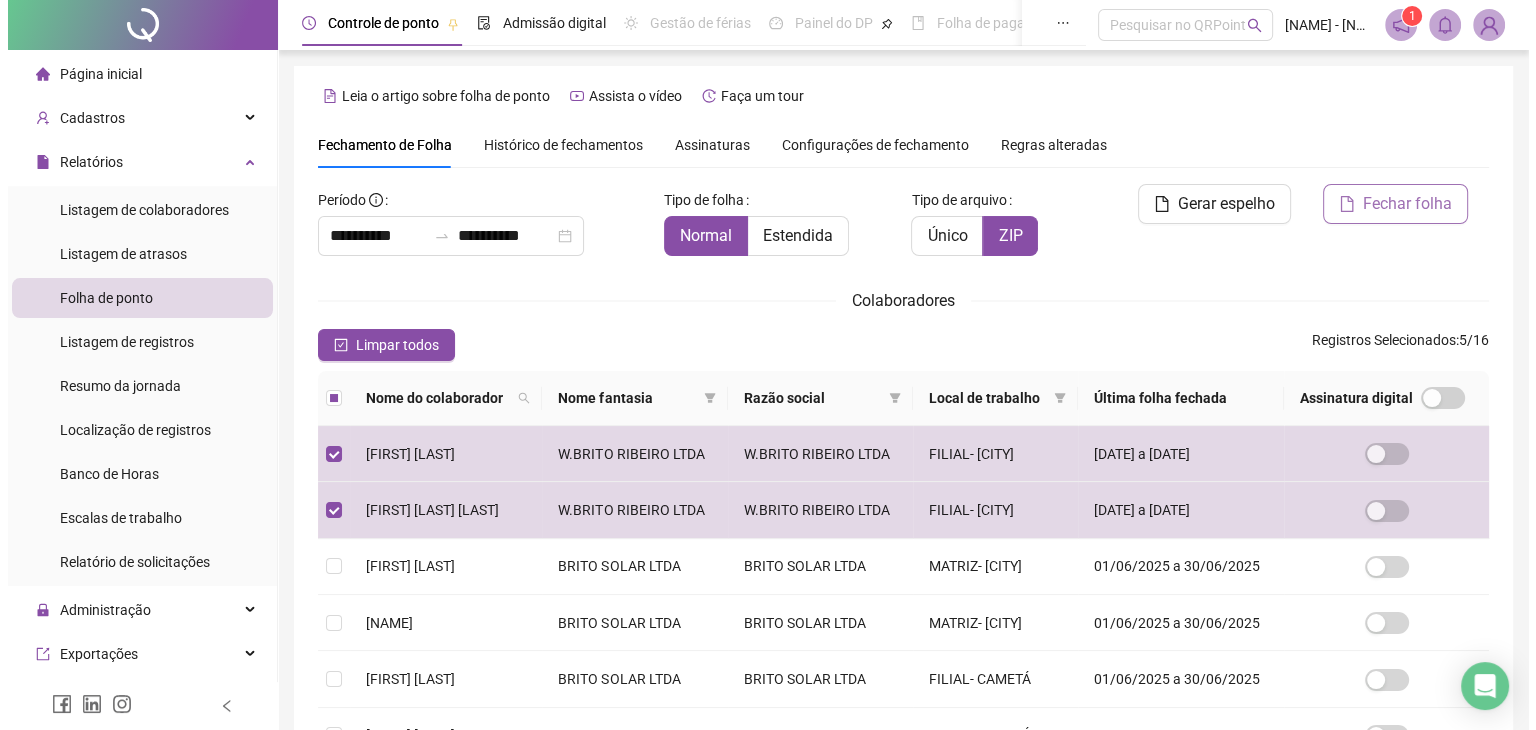 scroll, scrollTop: 44, scrollLeft: 0, axis: vertical 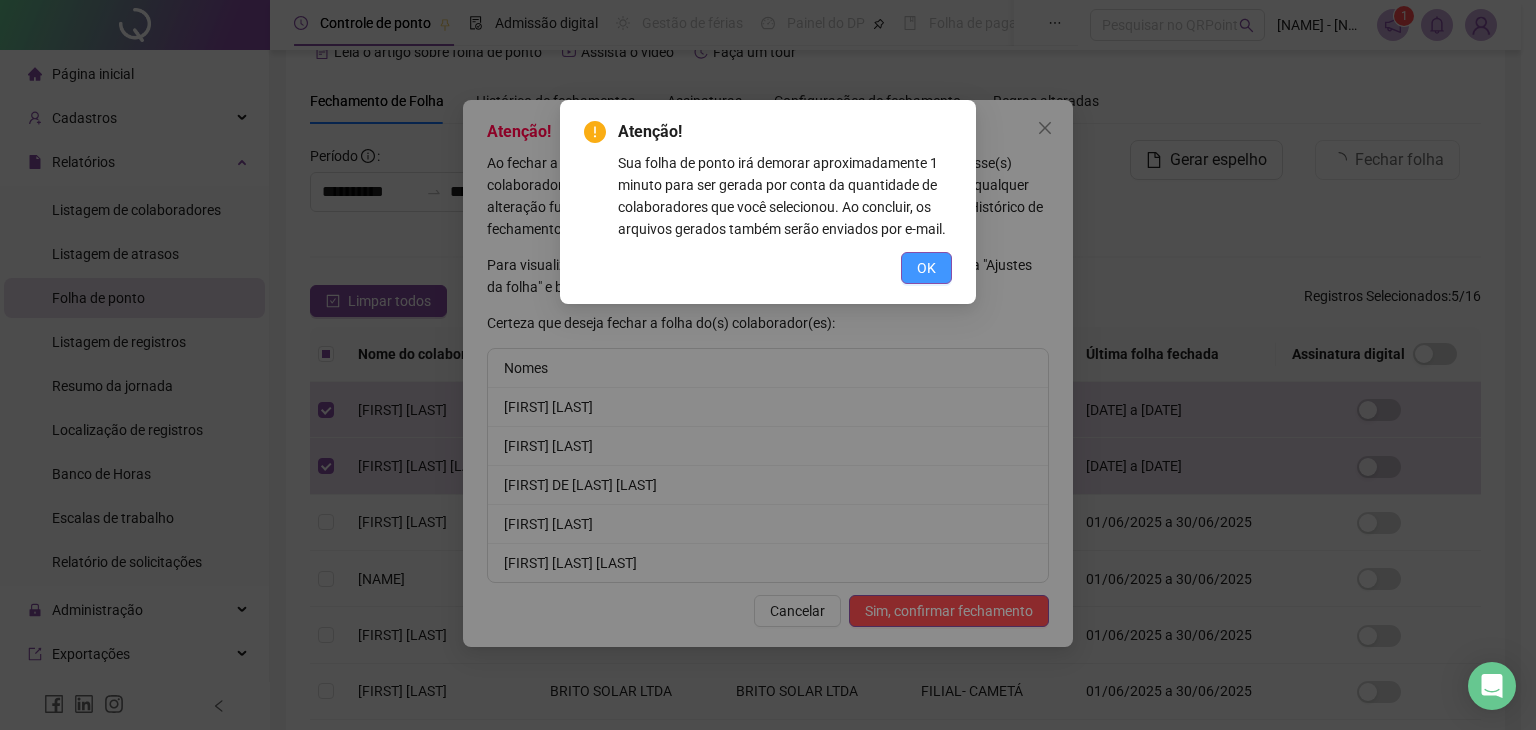 click on "OK" at bounding box center [926, 268] 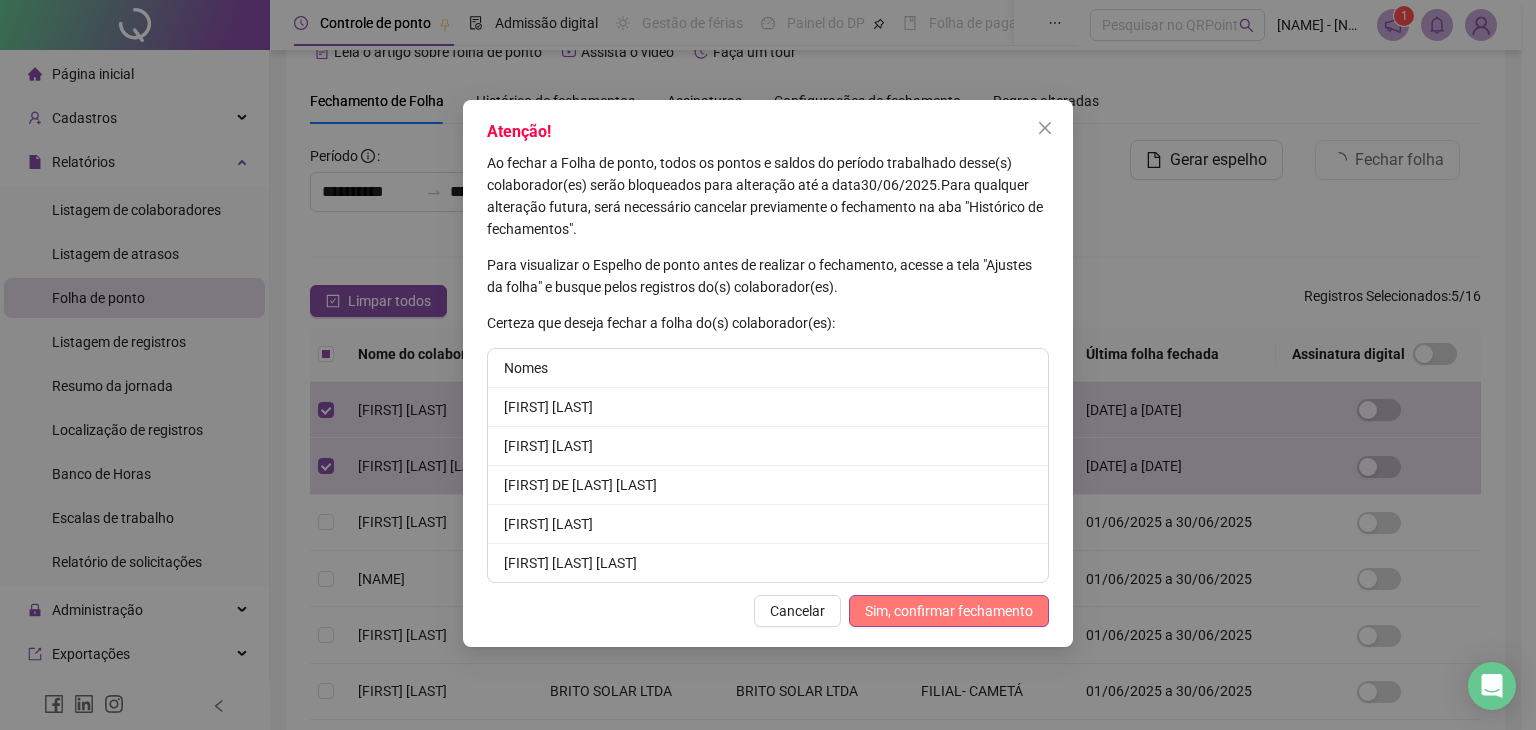 click on "Sim, confirmar fechamento" at bounding box center [949, 611] 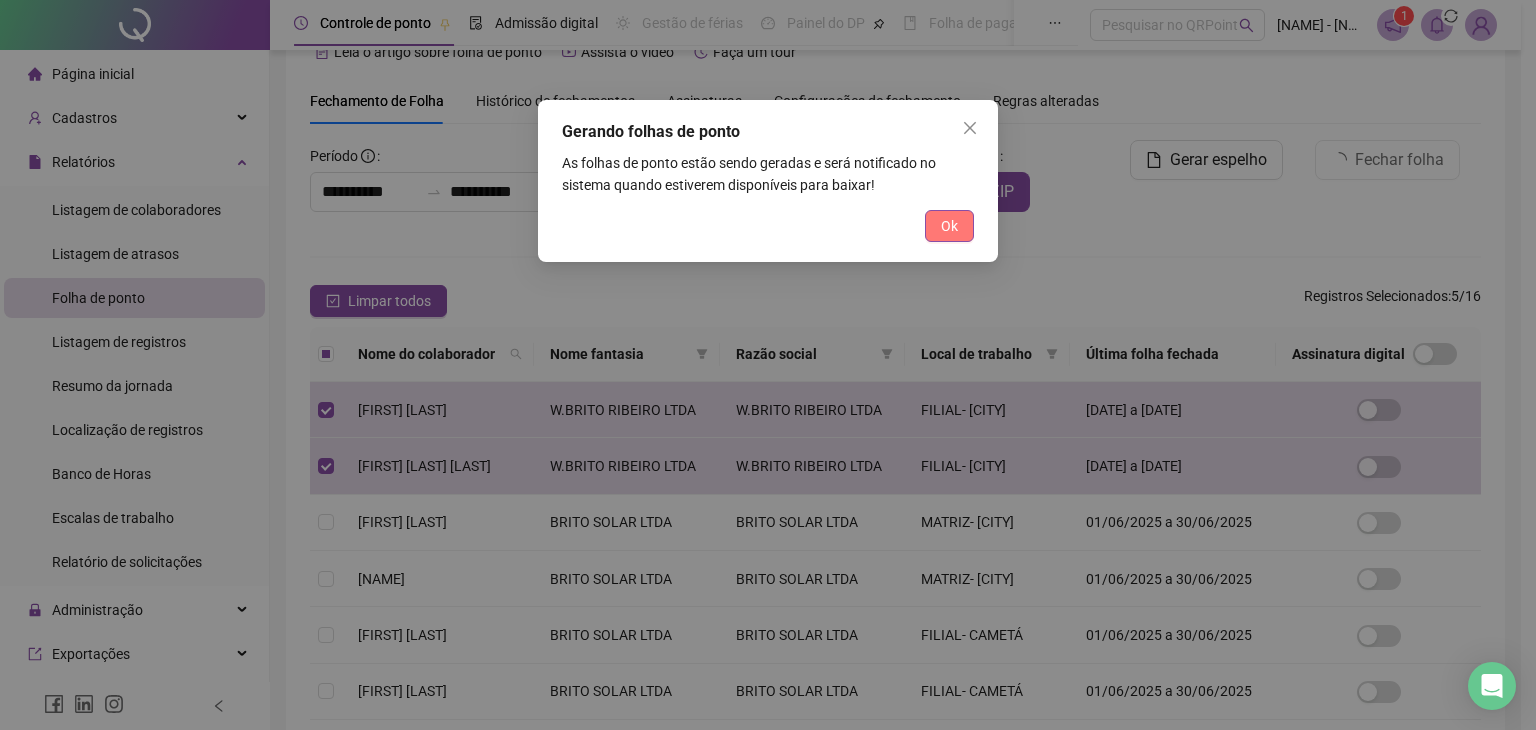 click on "Ok" at bounding box center (949, 226) 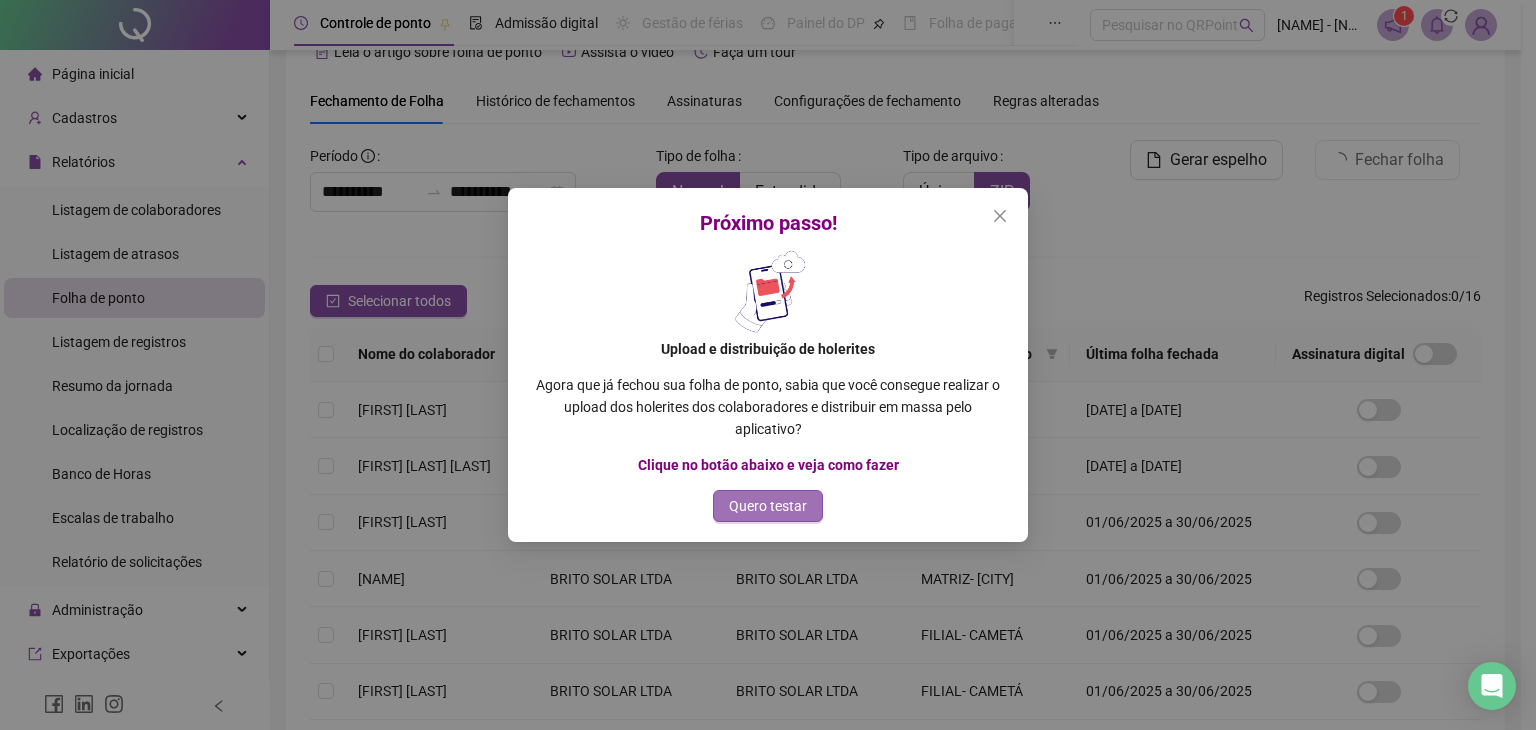 click on "Quero testar" at bounding box center [768, 506] 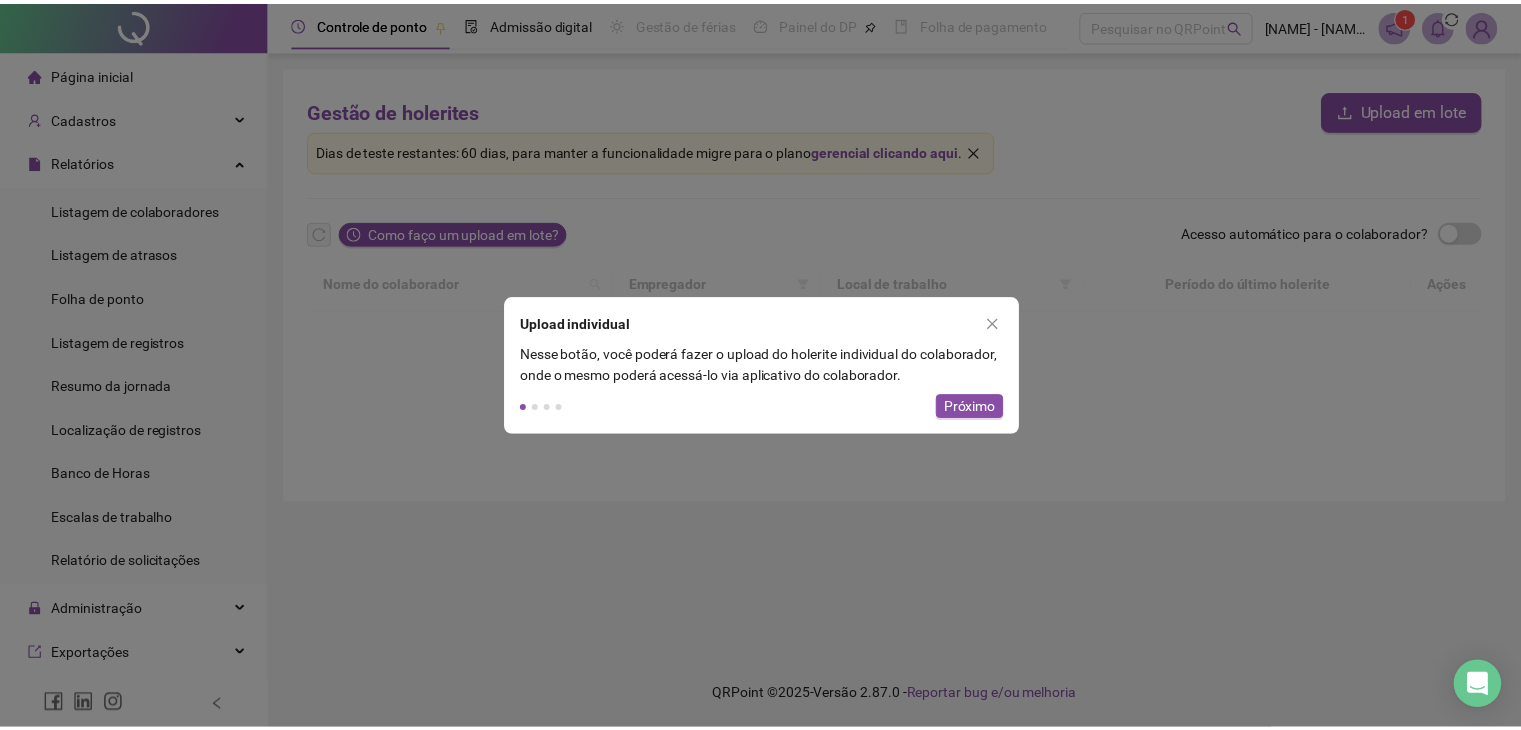 scroll, scrollTop: 0, scrollLeft: 0, axis: both 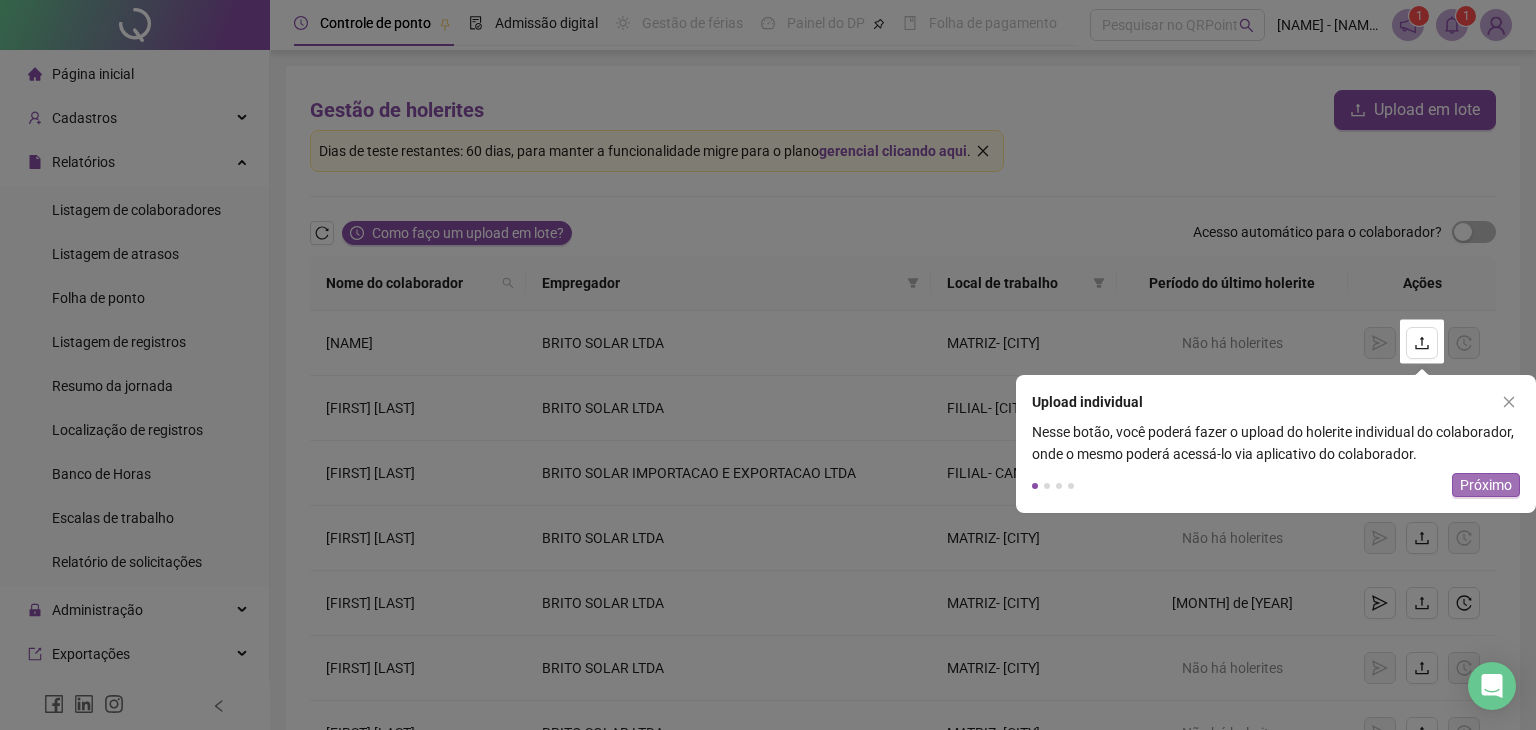 click on "Próximo" at bounding box center [1486, 485] 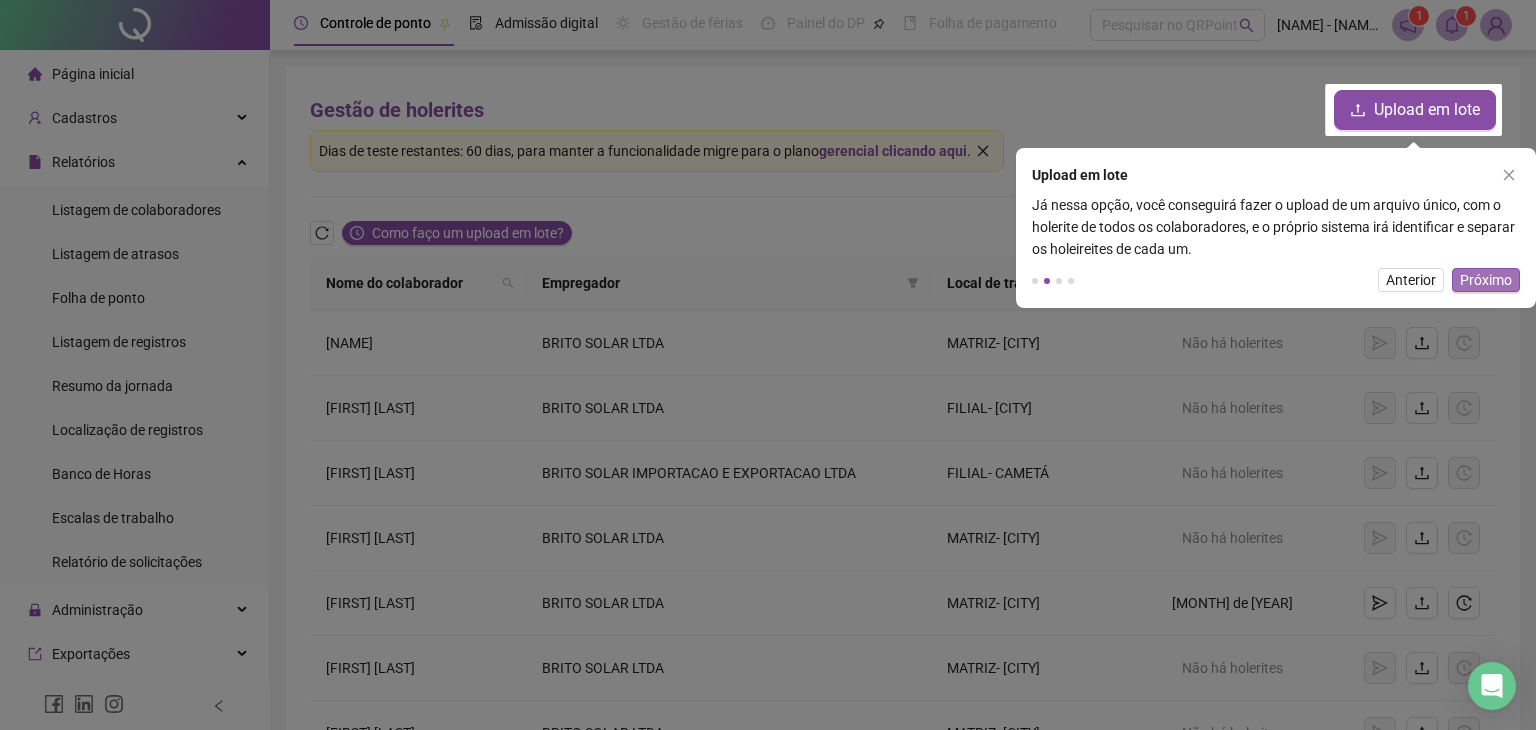 click on "Próximo" at bounding box center [1486, 280] 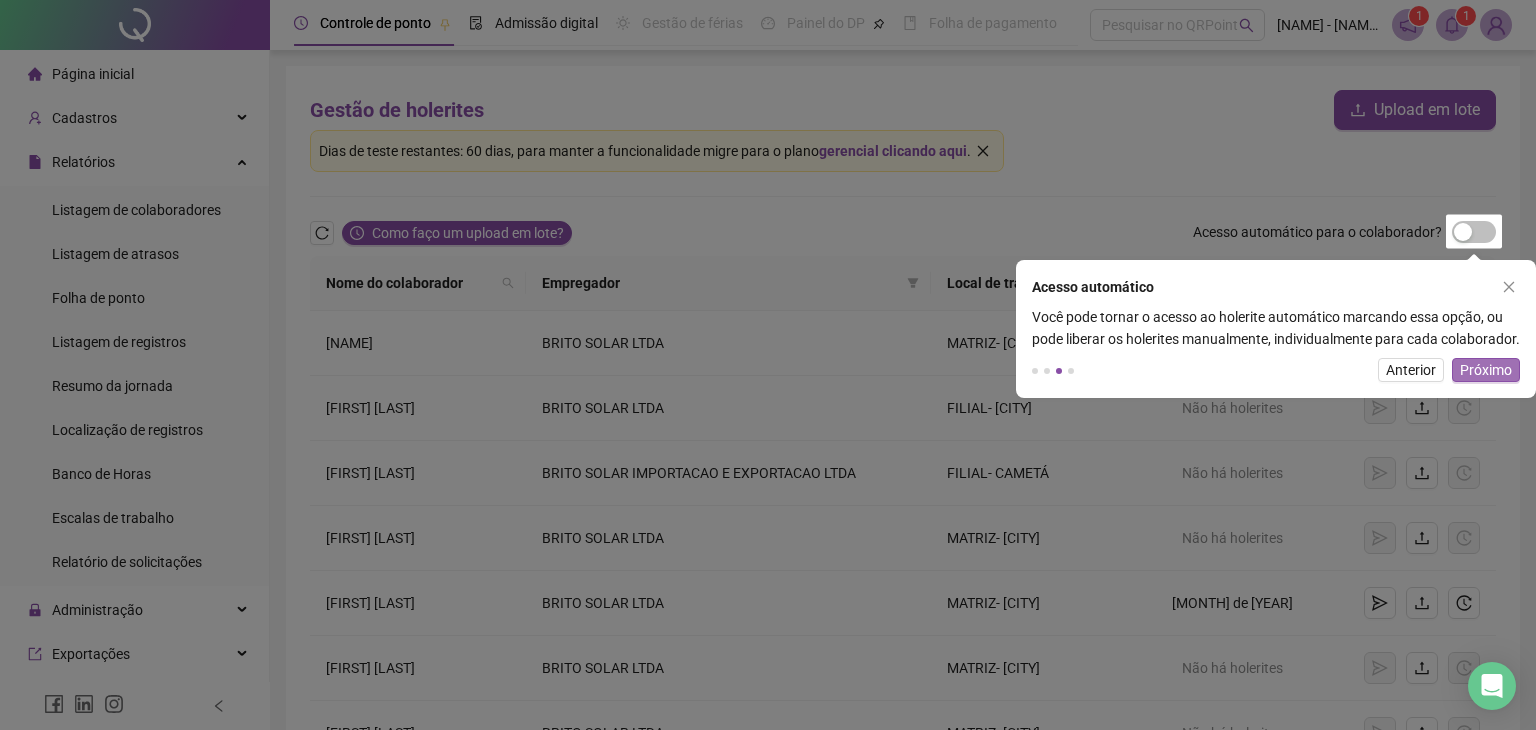 click on "Acesso automático" at bounding box center (1265, 287) 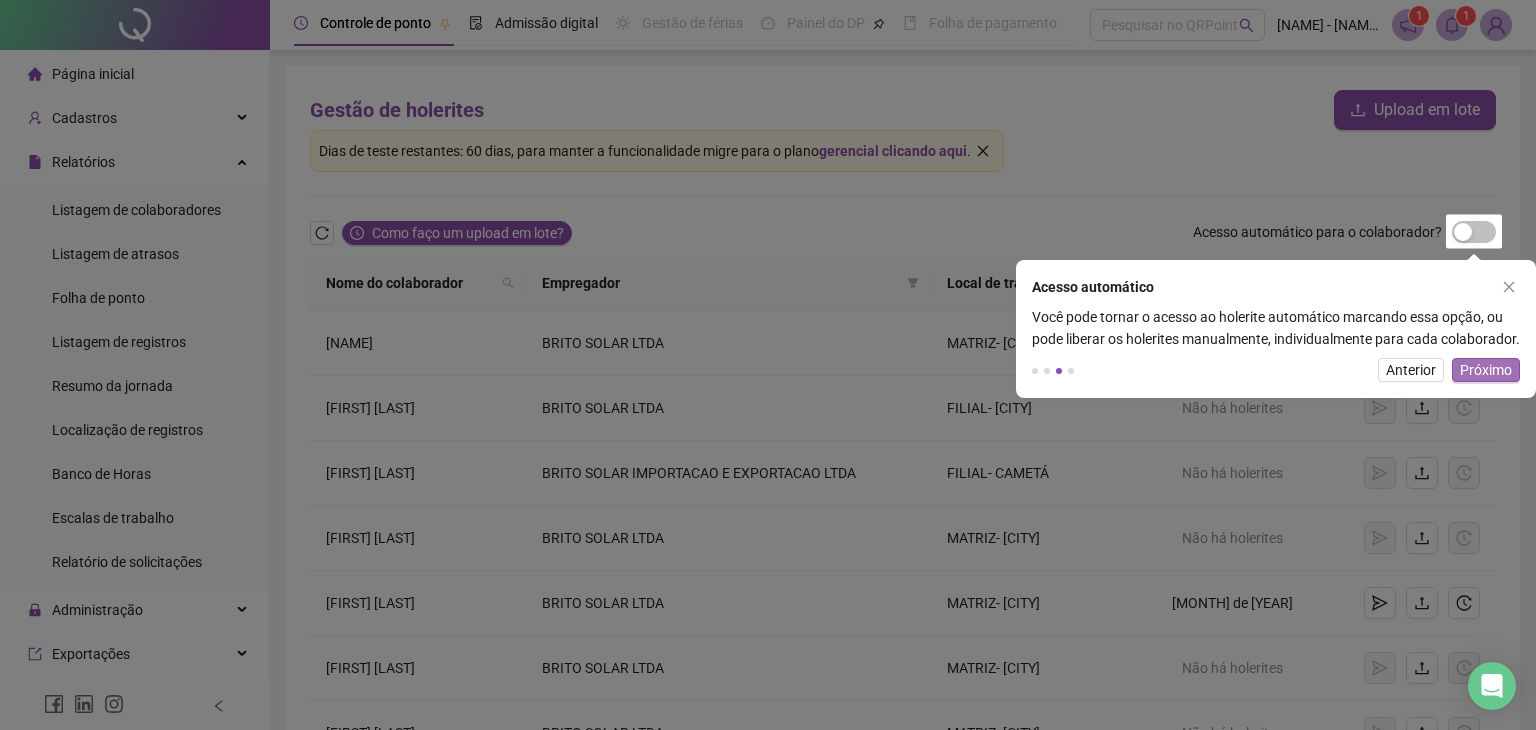 click on "Próximo" at bounding box center (1486, 370) 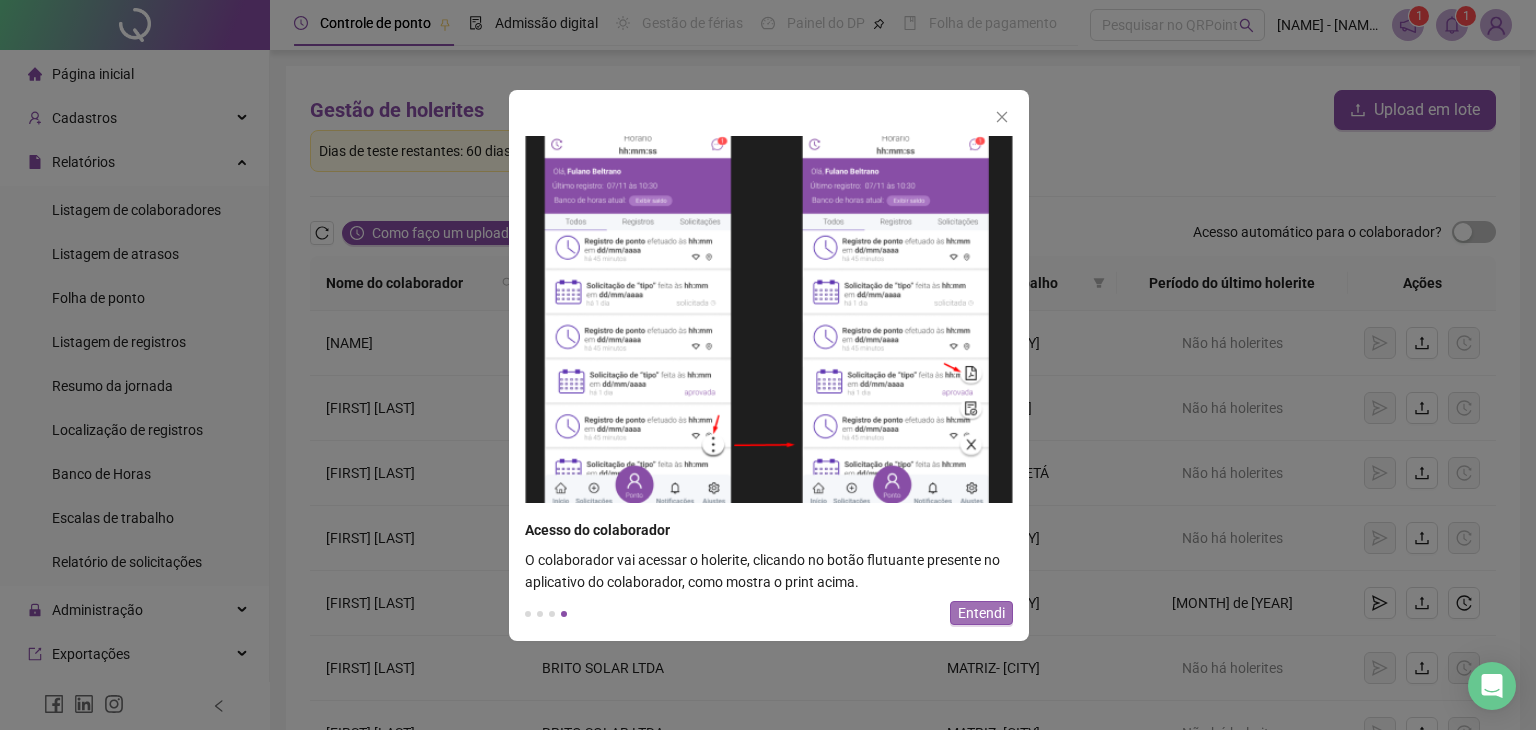 click on "Entendi" at bounding box center [981, 613] 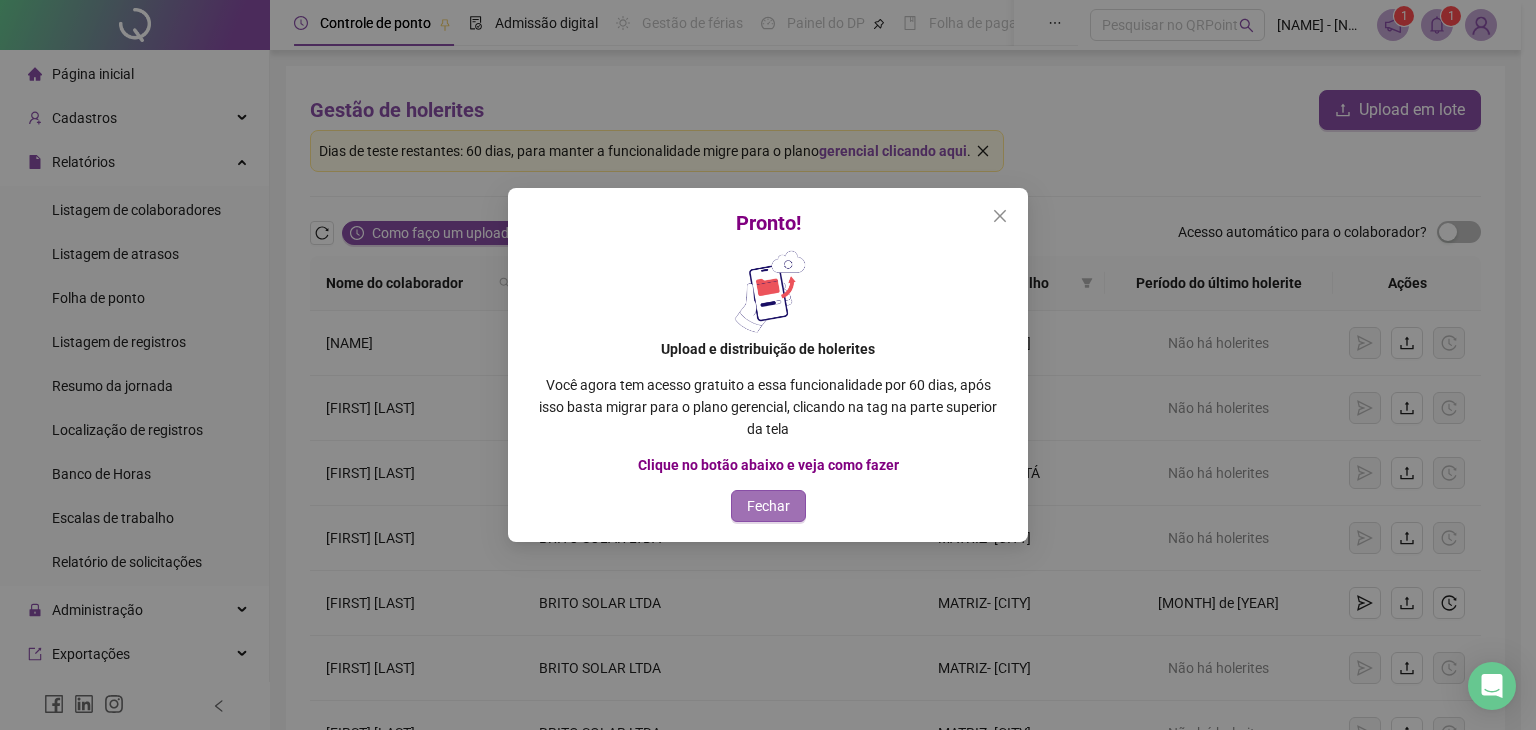 click on "Fechar" at bounding box center [768, 506] 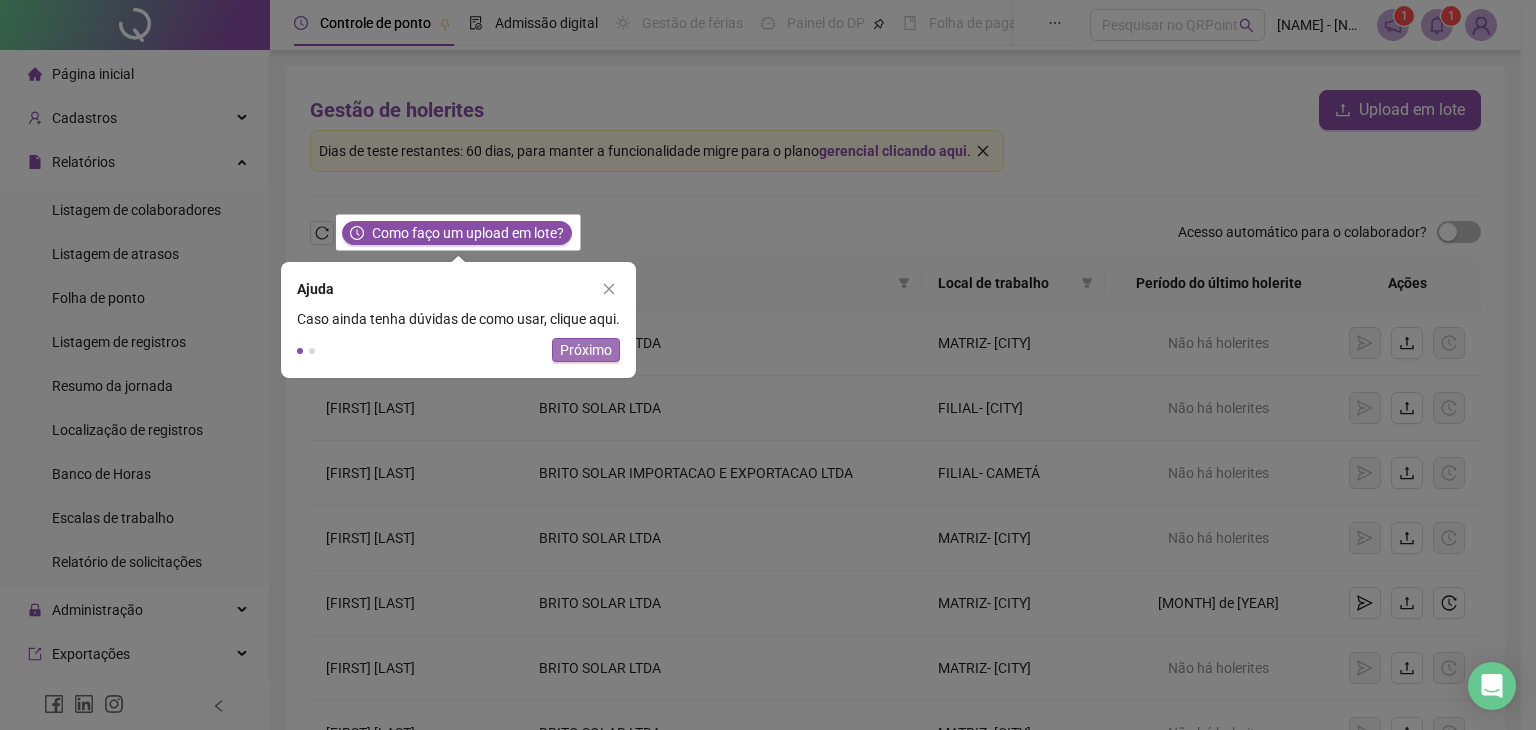 click on "Próximo" at bounding box center (586, 350) 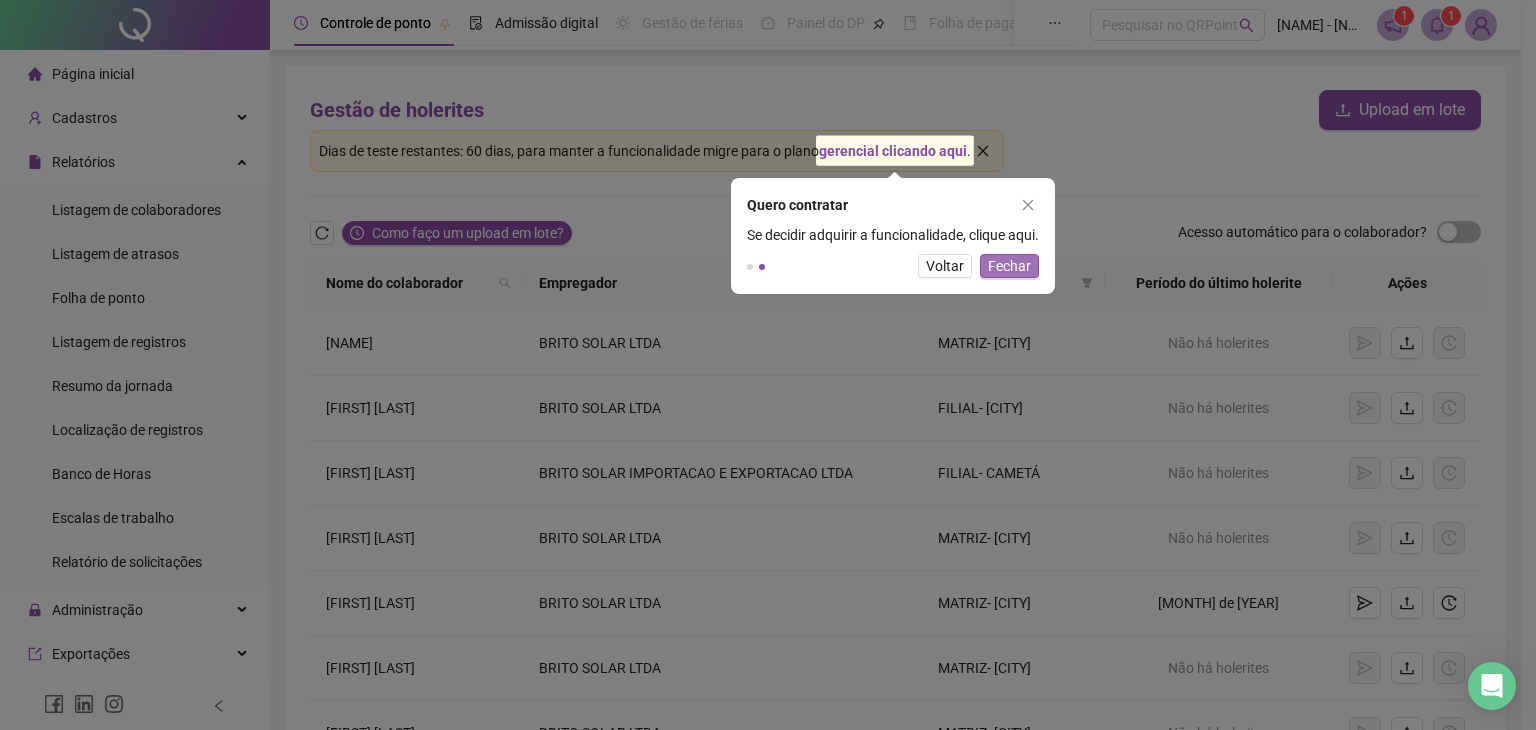 click on "Fechar" at bounding box center [1009, 266] 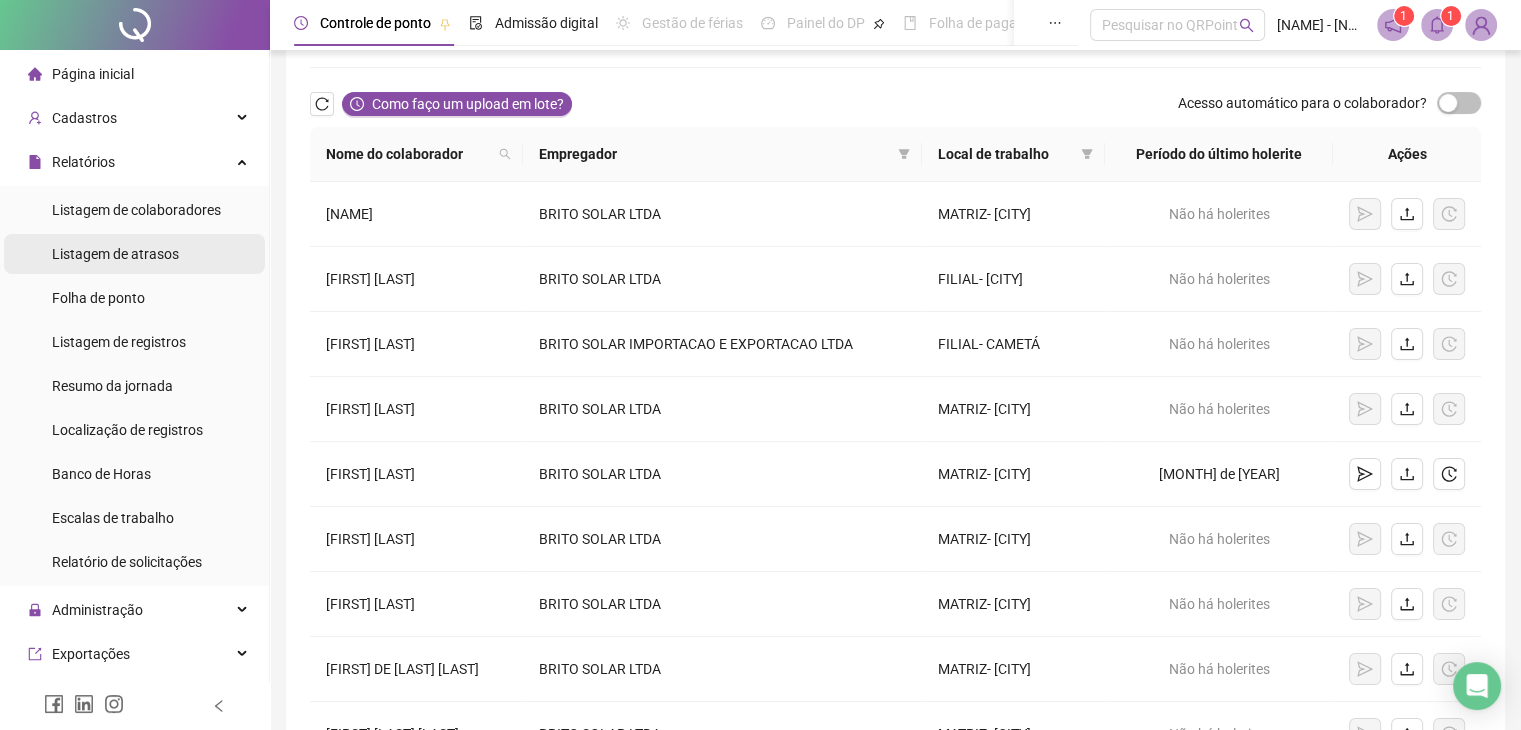 scroll, scrollTop: 0, scrollLeft: 0, axis: both 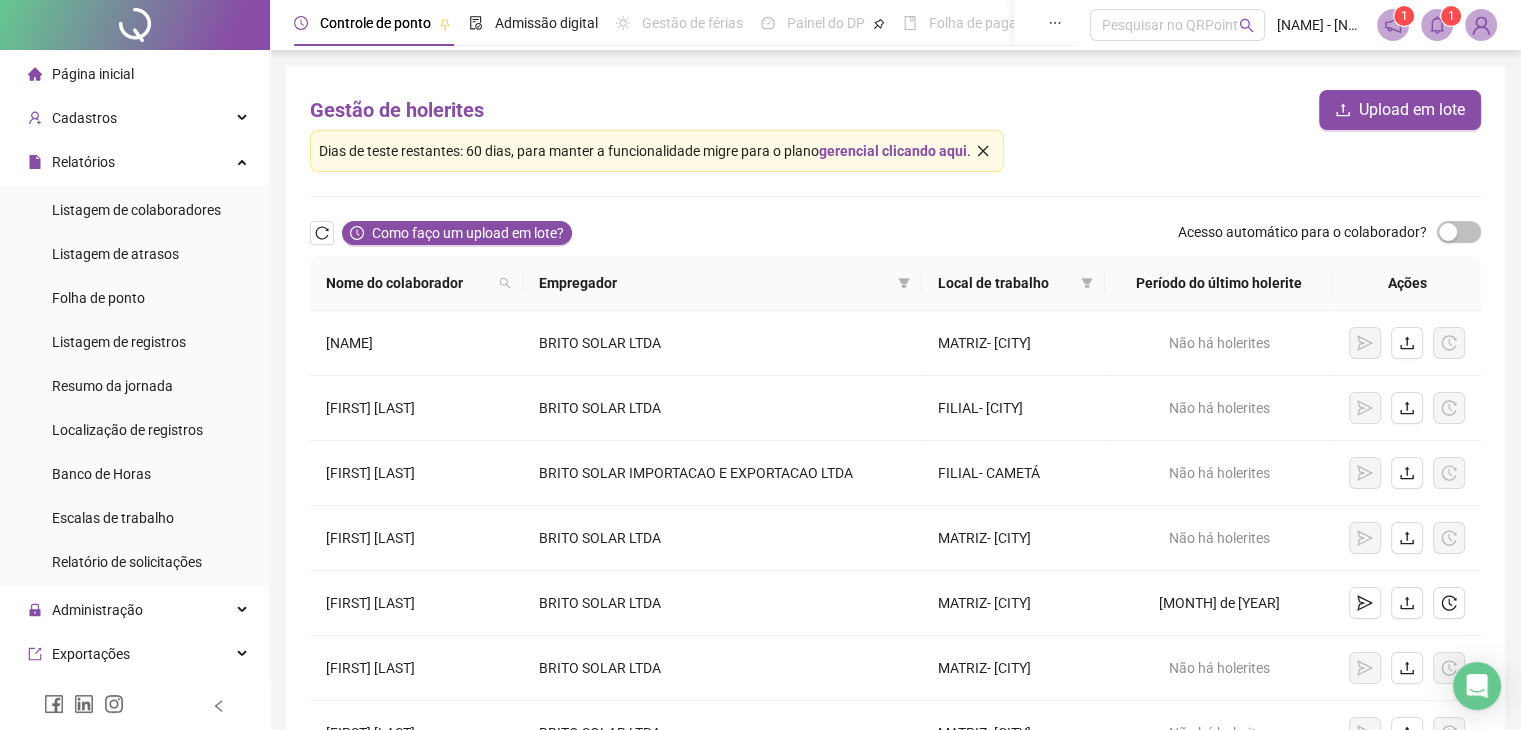 click 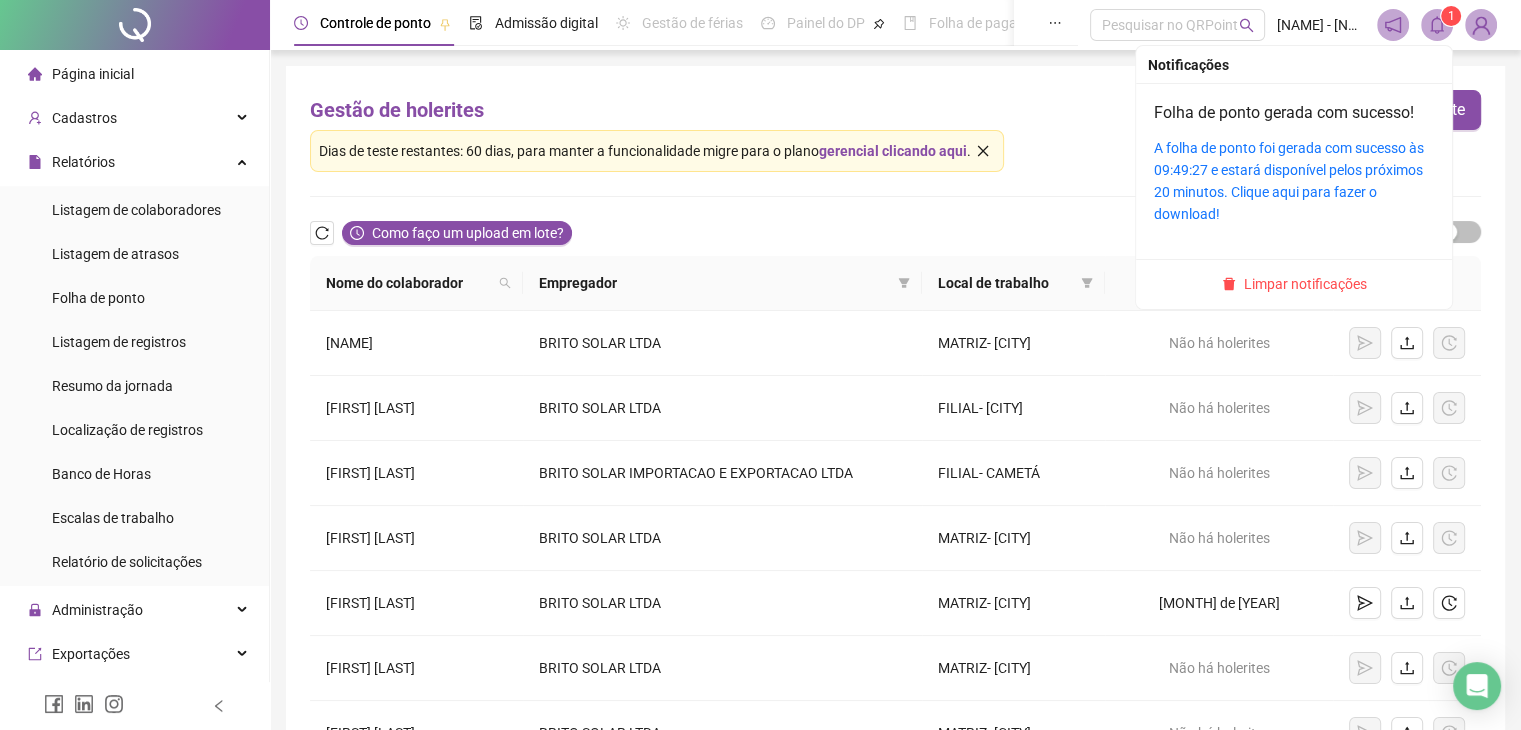 click 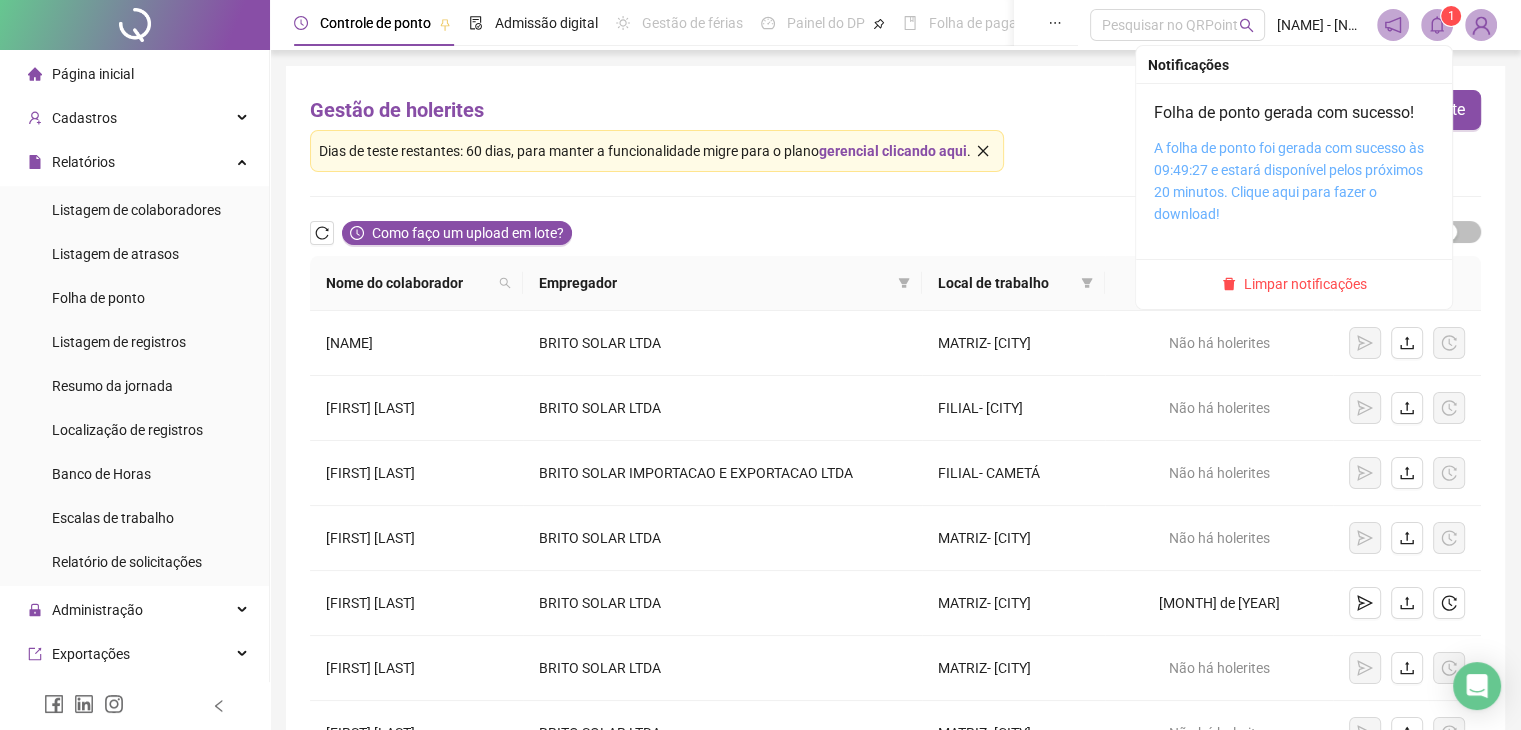 click on "A folha de ponto foi gerada com sucesso às 09:49:27 e estará disponível pelos próximos 20 minutos.
Clique aqui para fazer o download!" at bounding box center (1289, 181) 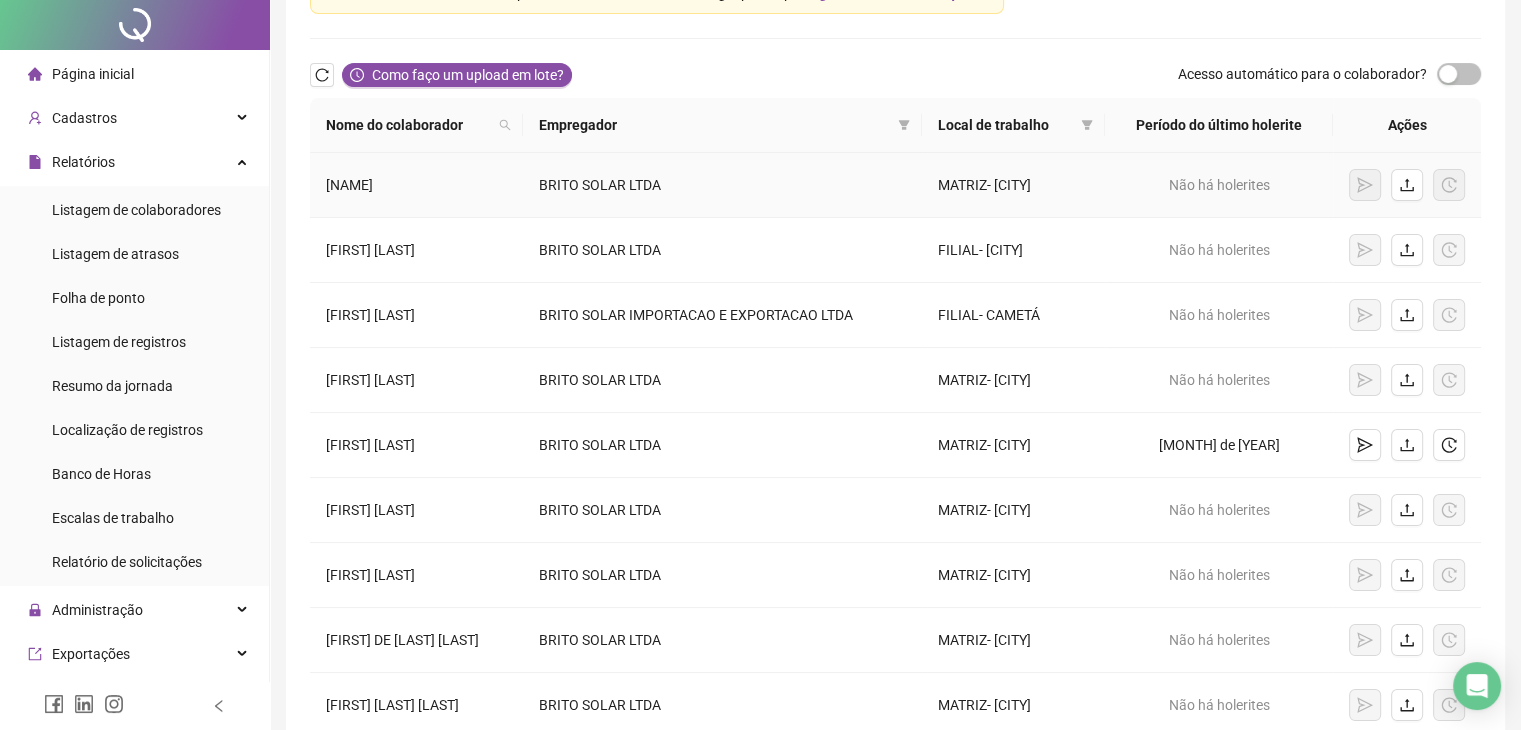 scroll, scrollTop: 0, scrollLeft: 0, axis: both 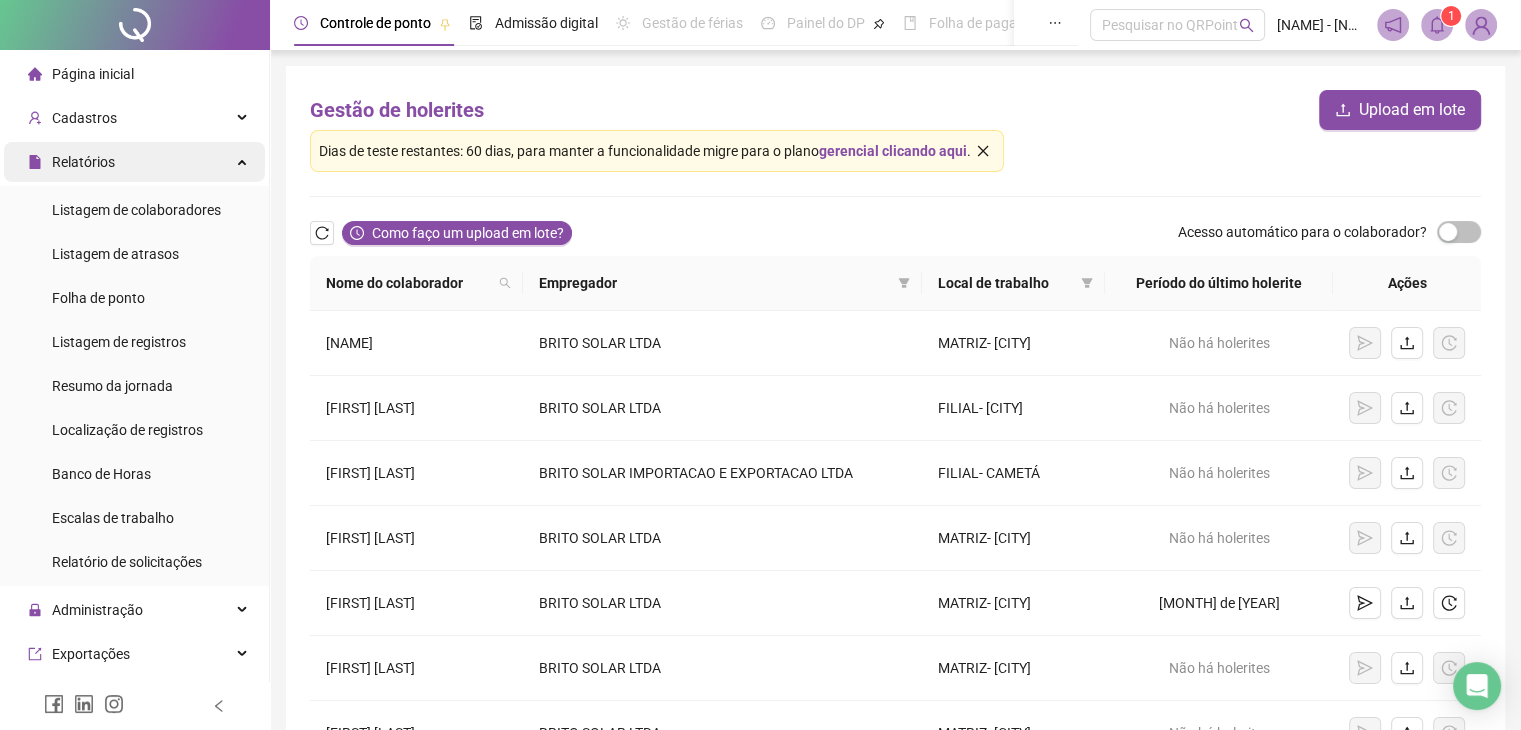click on "Relatórios" at bounding box center [134, 162] 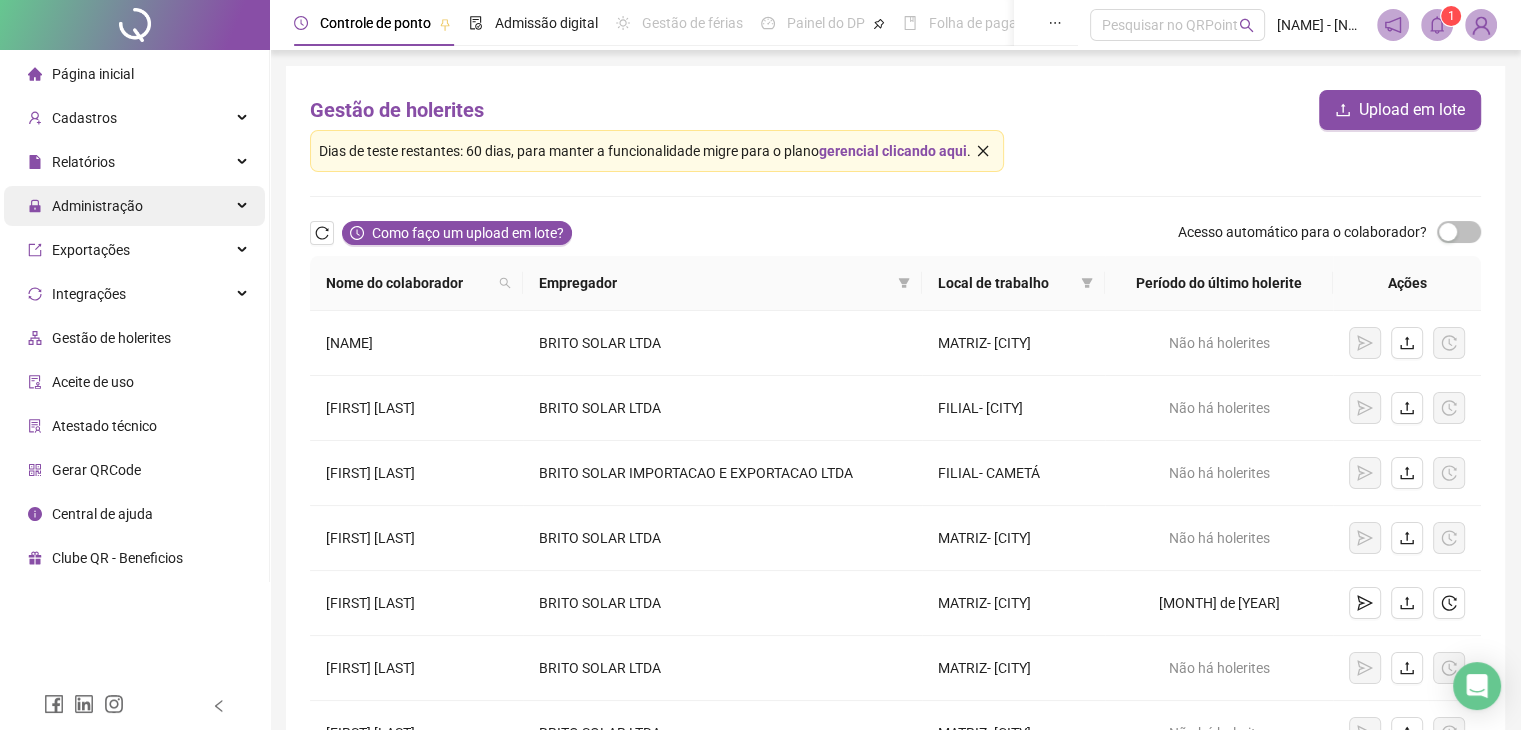 click on "Administração" at bounding box center (134, 206) 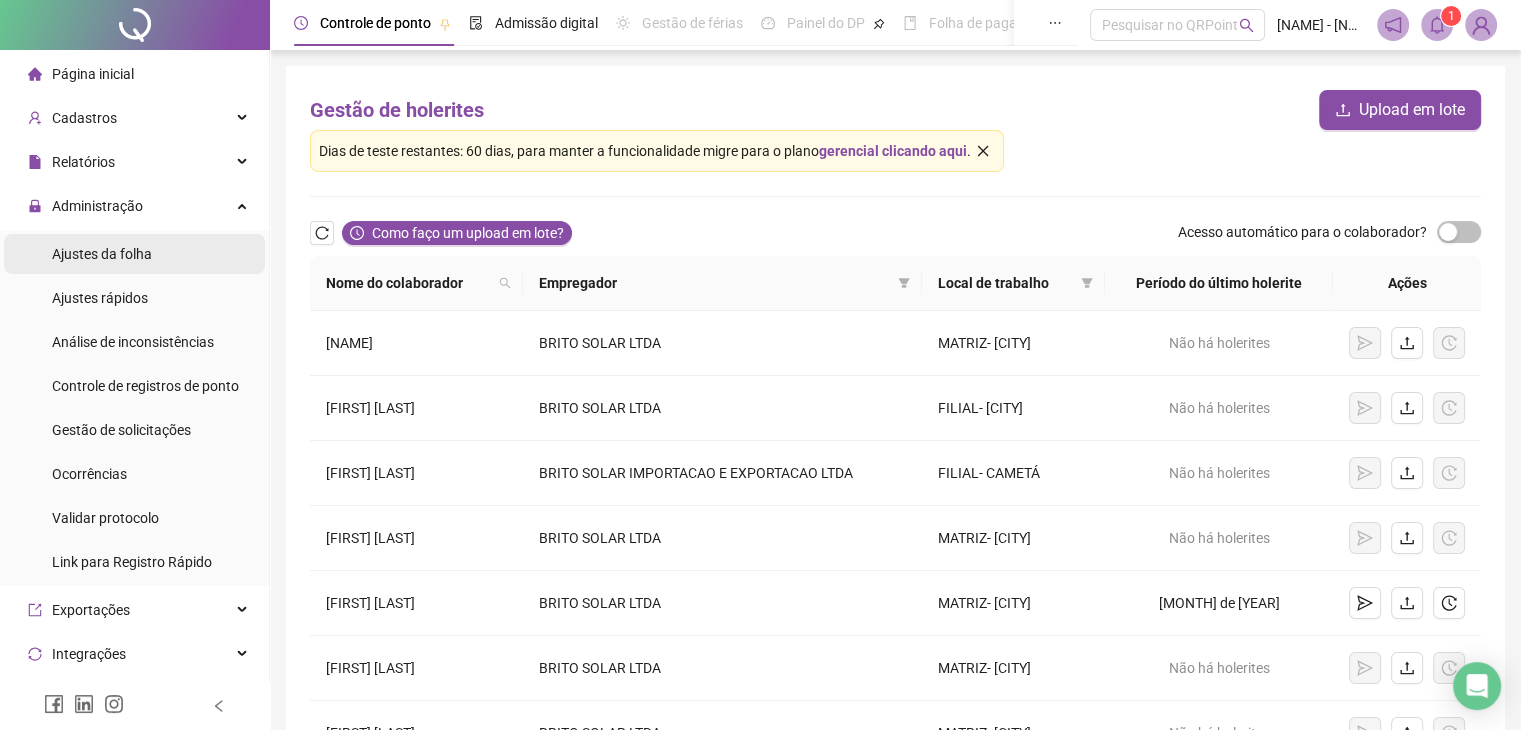 click on "Ajustes da folha" at bounding box center (134, 254) 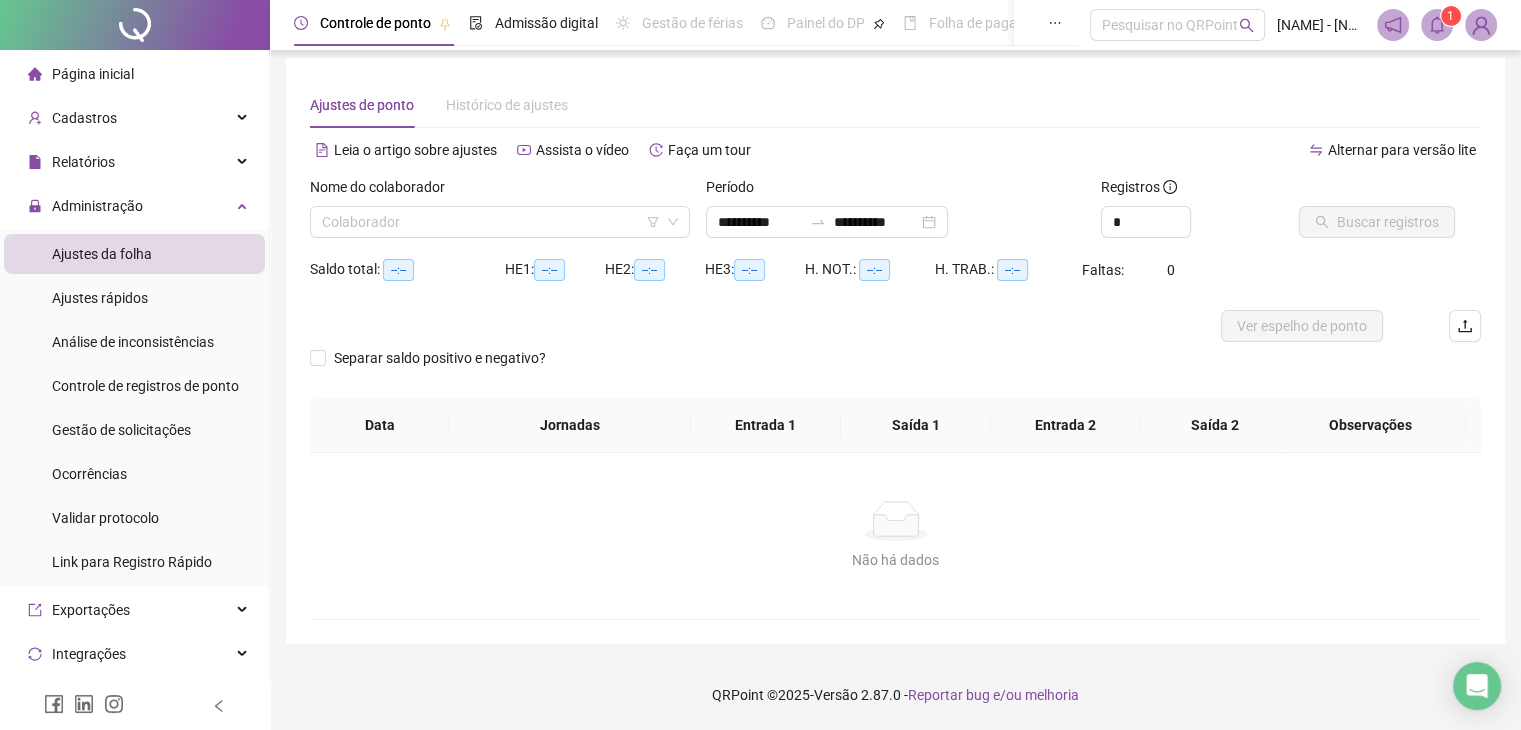 scroll, scrollTop: 0, scrollLeft: 0, axis: both 